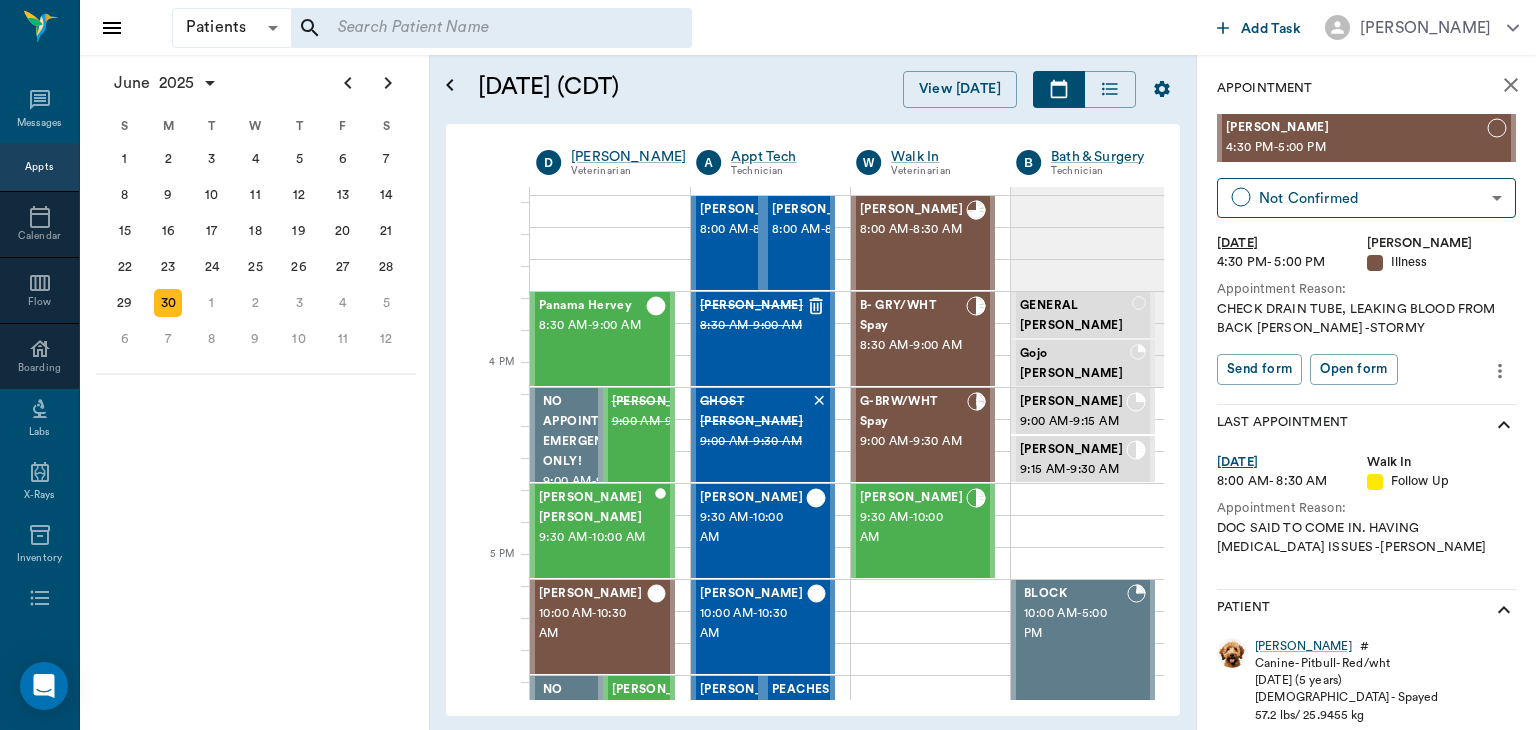 scroll, scrollTop: 0, scrollLeft: 0, axis: both 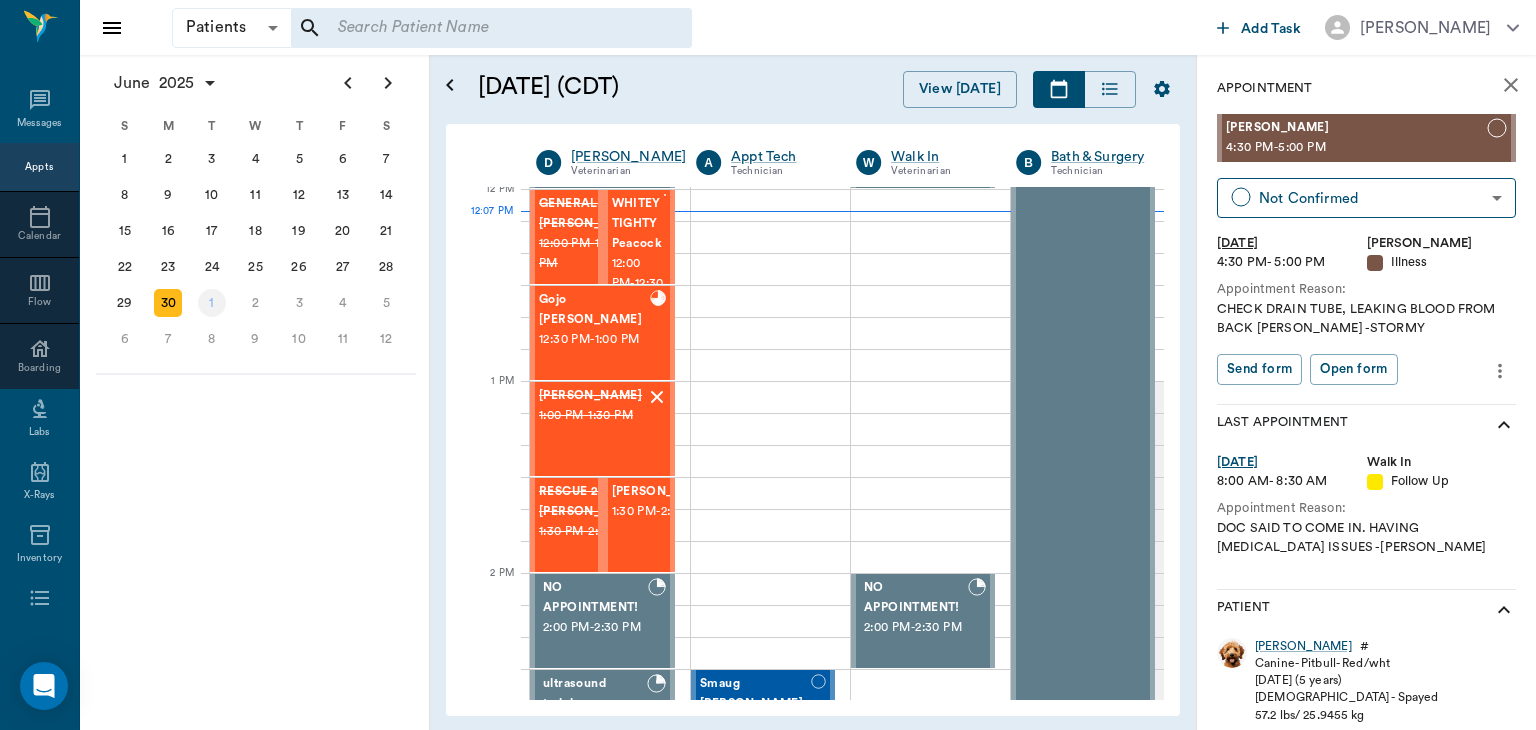click on "1" at bounding box center [212, 303] 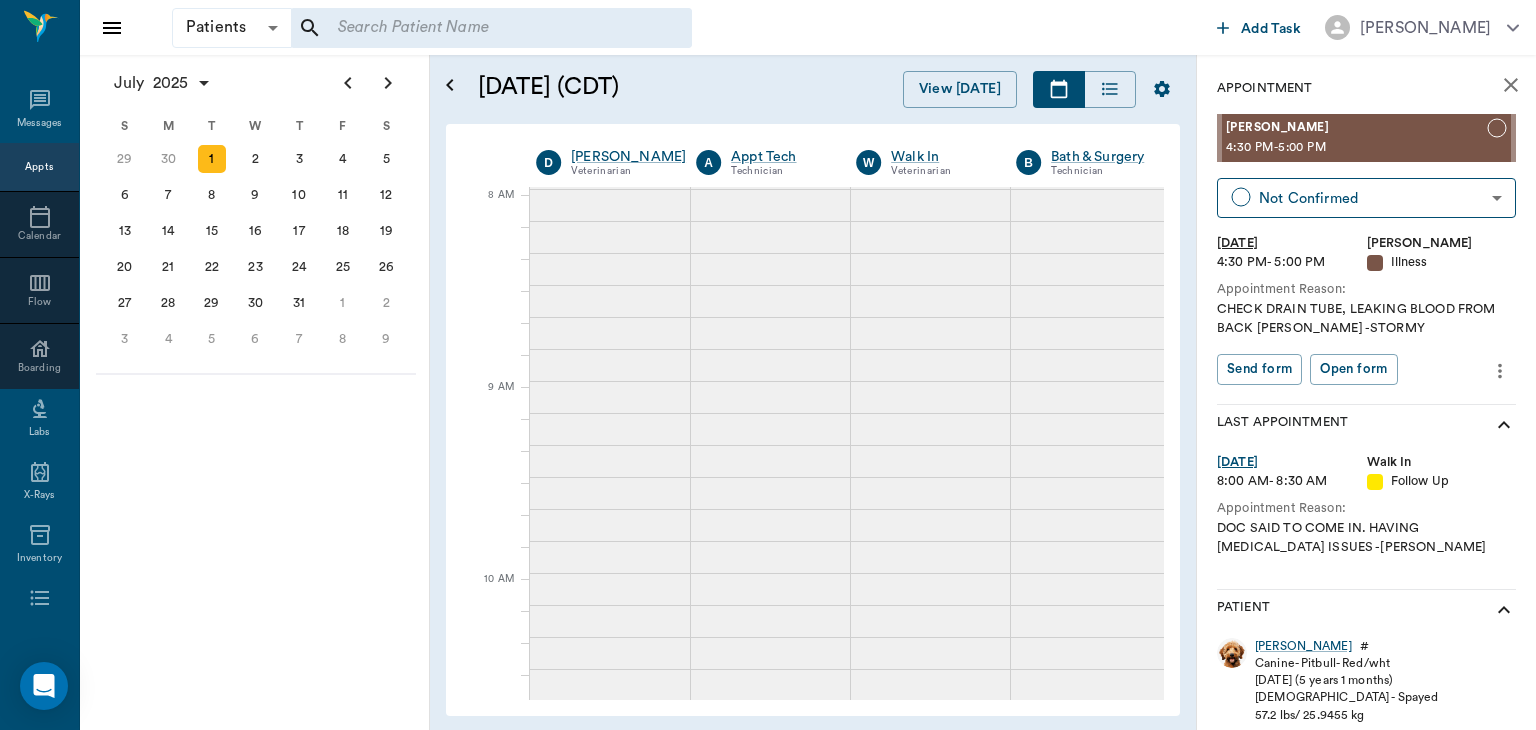 scroll, scrollTop: 0, scrollLeft: 0, axis: both 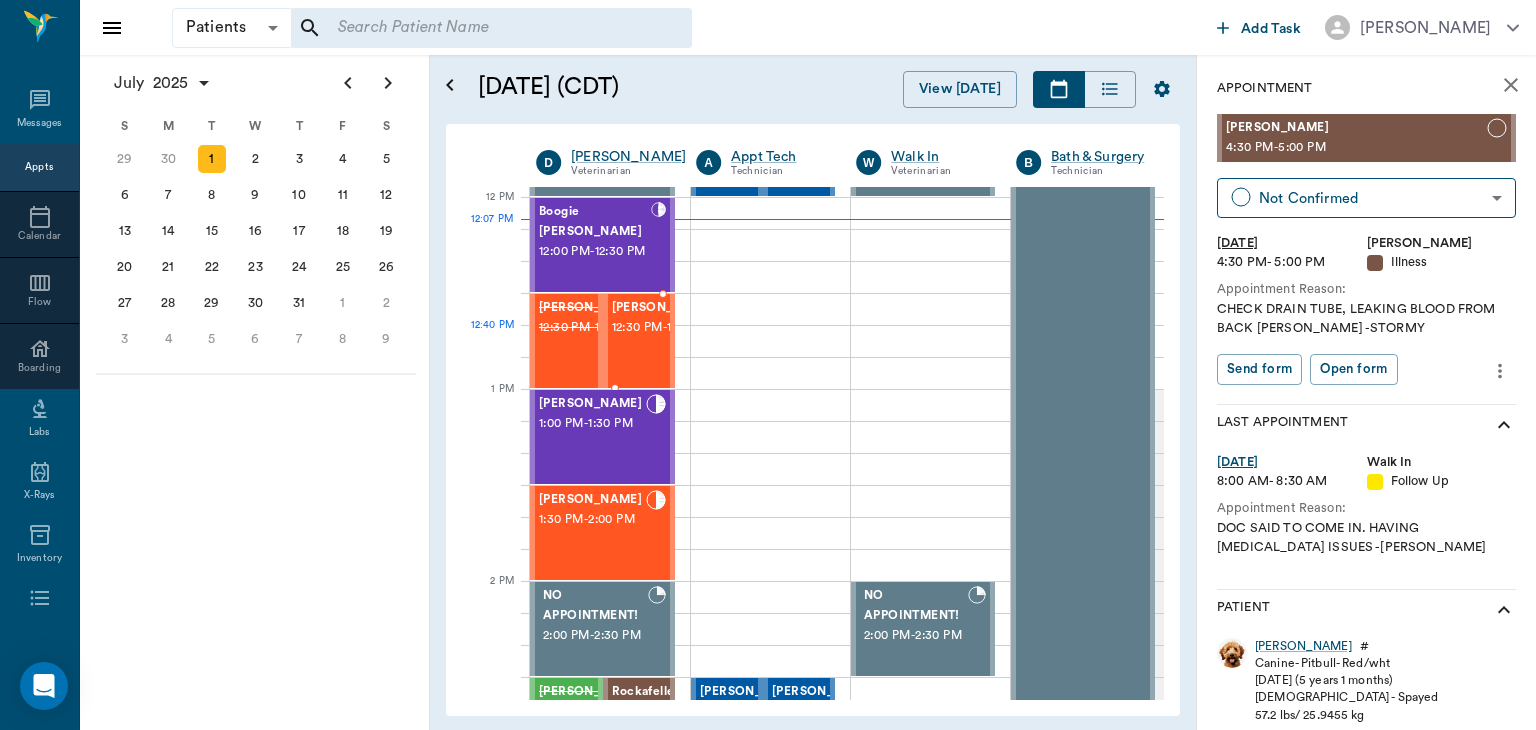 click at bounding box center (715, 341) 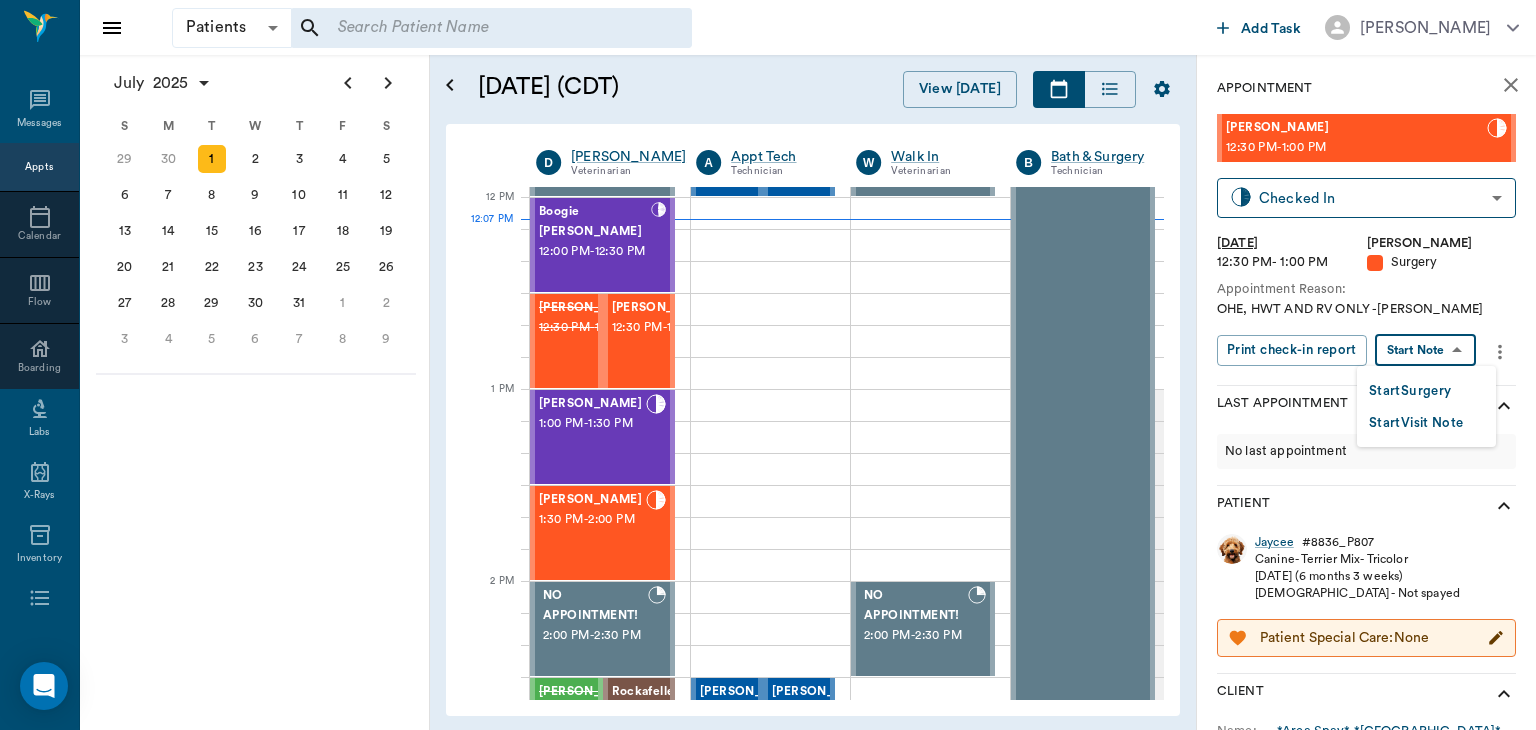 click on "Patients Patients ​ ​ Add Task Dr. Bert Ellsworth Nectar Messages Appts Calendar Flow Boarding Labs X-Rays Inventory Tasks Forms Staff Reports Lookup Settings July 2025 S M T W T F S Jun 1 2 3 4 5 6 7 8 9 10 11 12 13 14 15 16 17 18 19 20 21 22 23 24 25 26 27 28 29 30 Jul 1 2 3 4 5 6 7 8 9 10 11 12 S M T W T F S 29 30 Jul 1 2 3 4 5 6 7 8 9 10 11 12 13 14 15 16 17 18 19 20 21 22 23 24 25 26 27 28 29 30 31 Aug 1 2 3 4 5 6 7 8 9 S M T W T F S 27 28 29 30 31 Aug 1 2 3 4 5 6 7 8 9 10 11 12 13 14 15 16 17 18 19 20 21 22 23 24 25 26 27 28 29 30 31 Sep 1 2 3 4 5 6 July 1, 2025 (CDT) View Today July 2025 Today 1 Tue Jul 2025 D Dr. Bert Ellsworth Veterinarian A Appt Tech Technician W Walk In Veterinarian B Bath & Surgery Technician B Board &Procedures Other D Dr. Kindall Jones Veterinarian 8 AM 9 AM 10 AM 11 AM 12 PM 1 PM 2 PM 3 PM 4 PM 5 PM 6 PM 7 PM 8 PM 12:07 PM 12:30 PM Chocolate Chip Fincher 8:00 AM  -  8:30 AM Racey Smith 8:00 AM  -  8:30 AM LOKI Burns 8:30 AM  -  9:00 AM DUCKY Daniels 9:00 AM  -  9:30 AM  -" at bounding box center [768, 365] 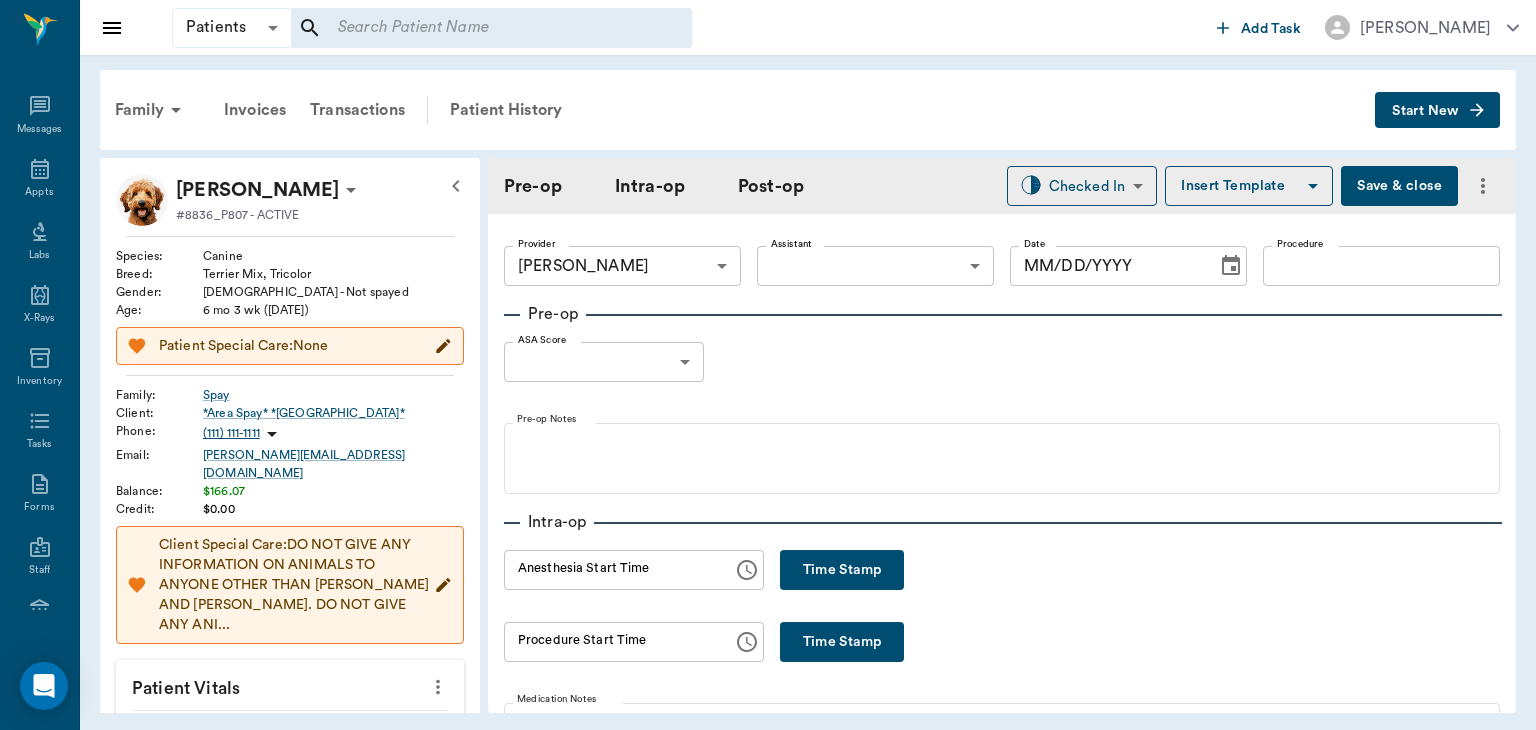 type on "63ec2f075fda476ae8351a4d" 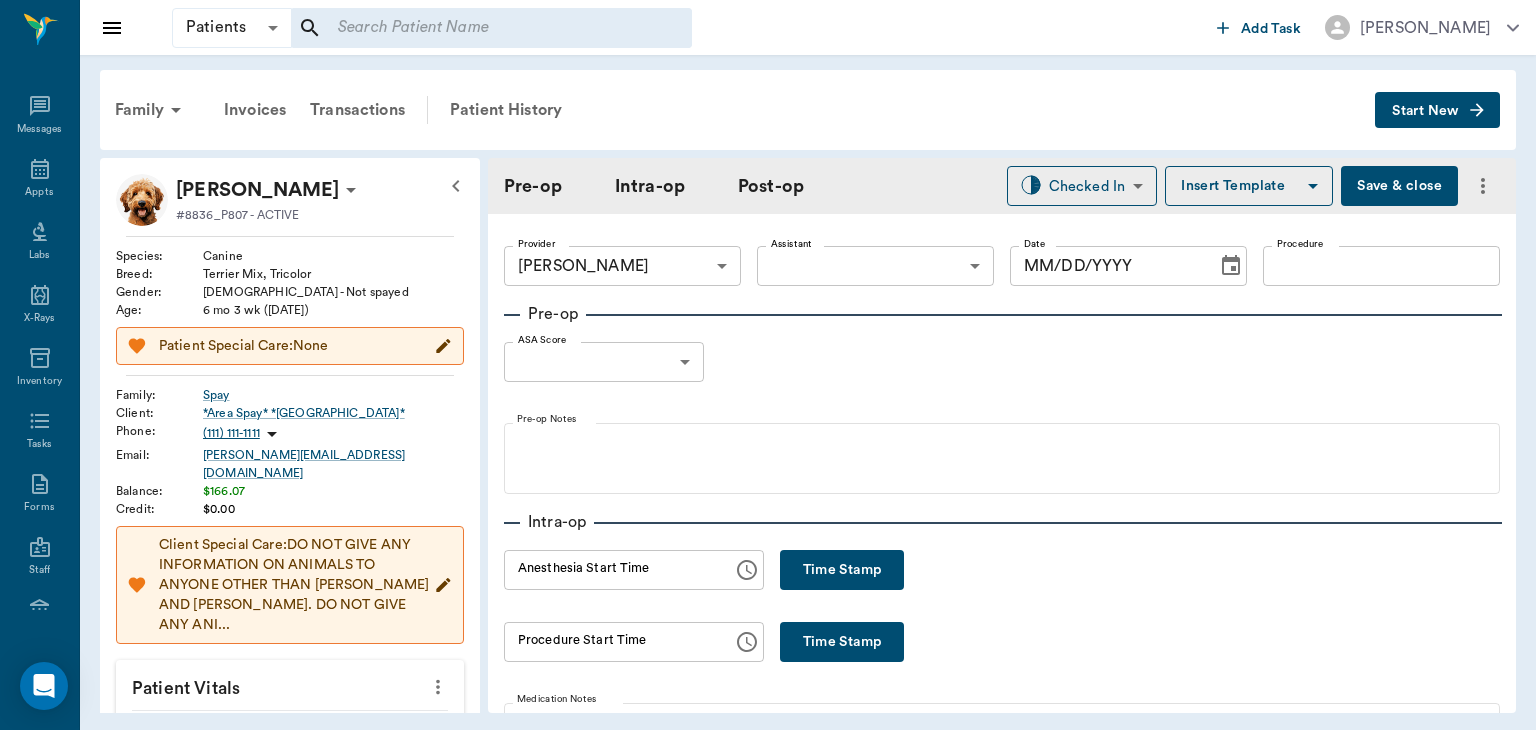 type on "[DATE]" 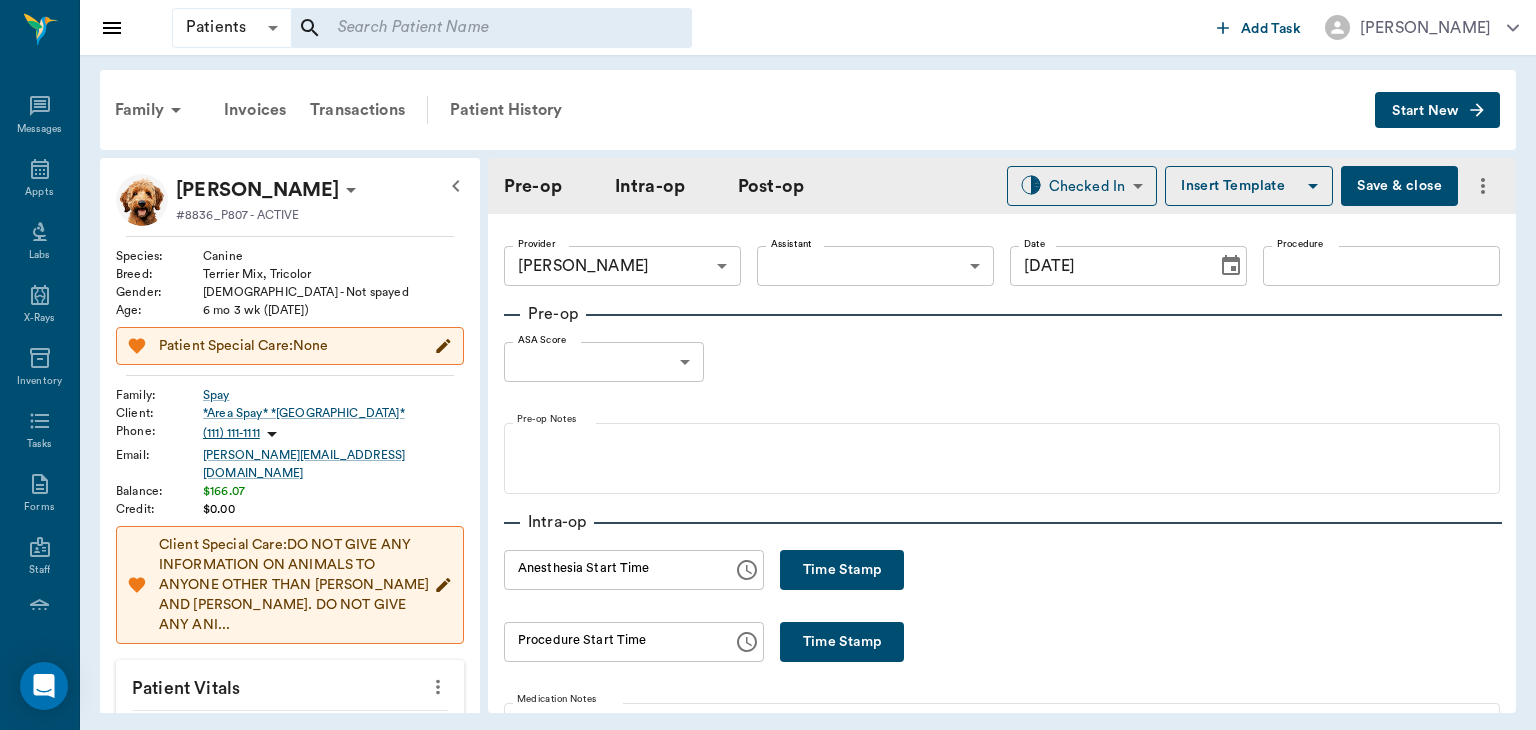 click on "Insert Template" at bounding box center (1249, 186) 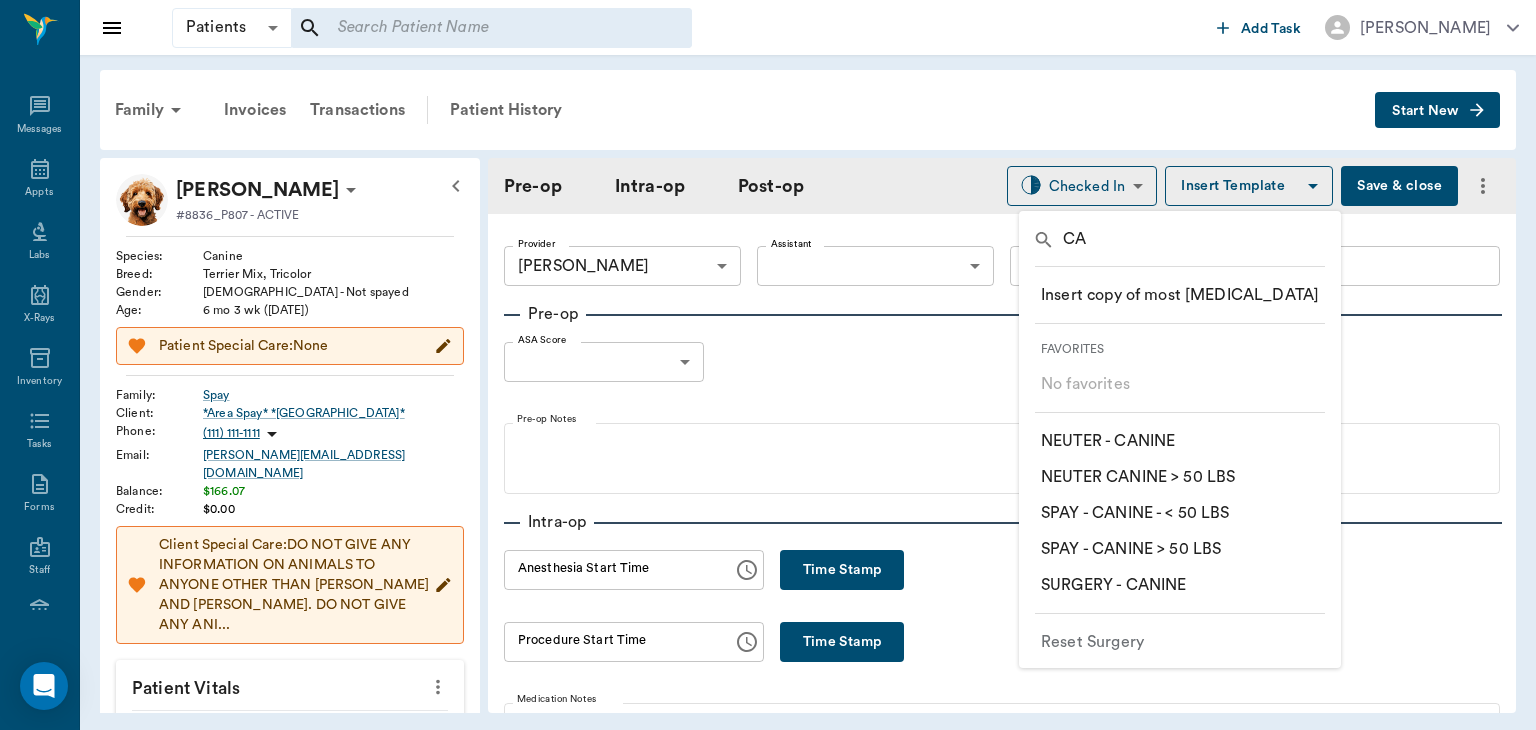 type on "CA" 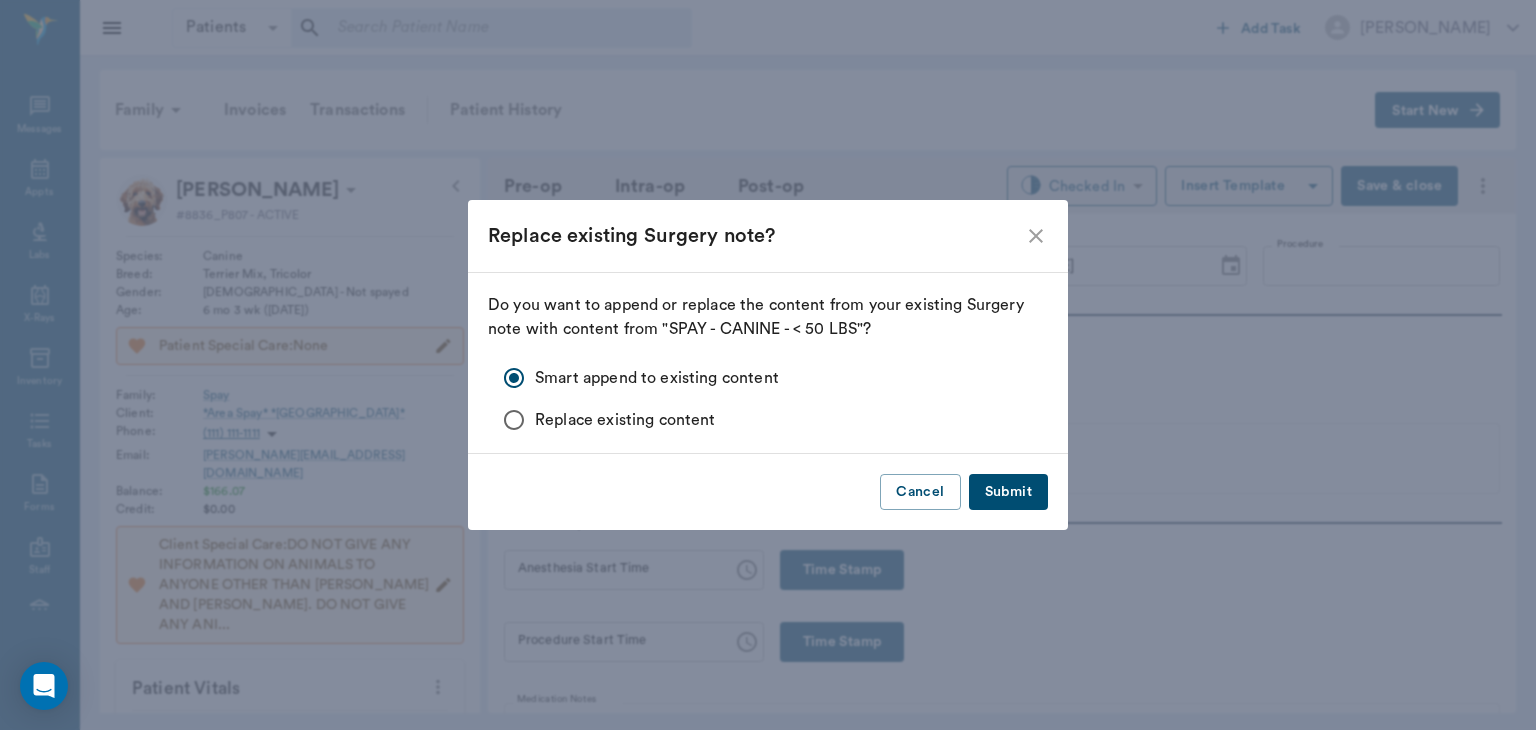 click on "Submit" at bounding box center (1008, 492) 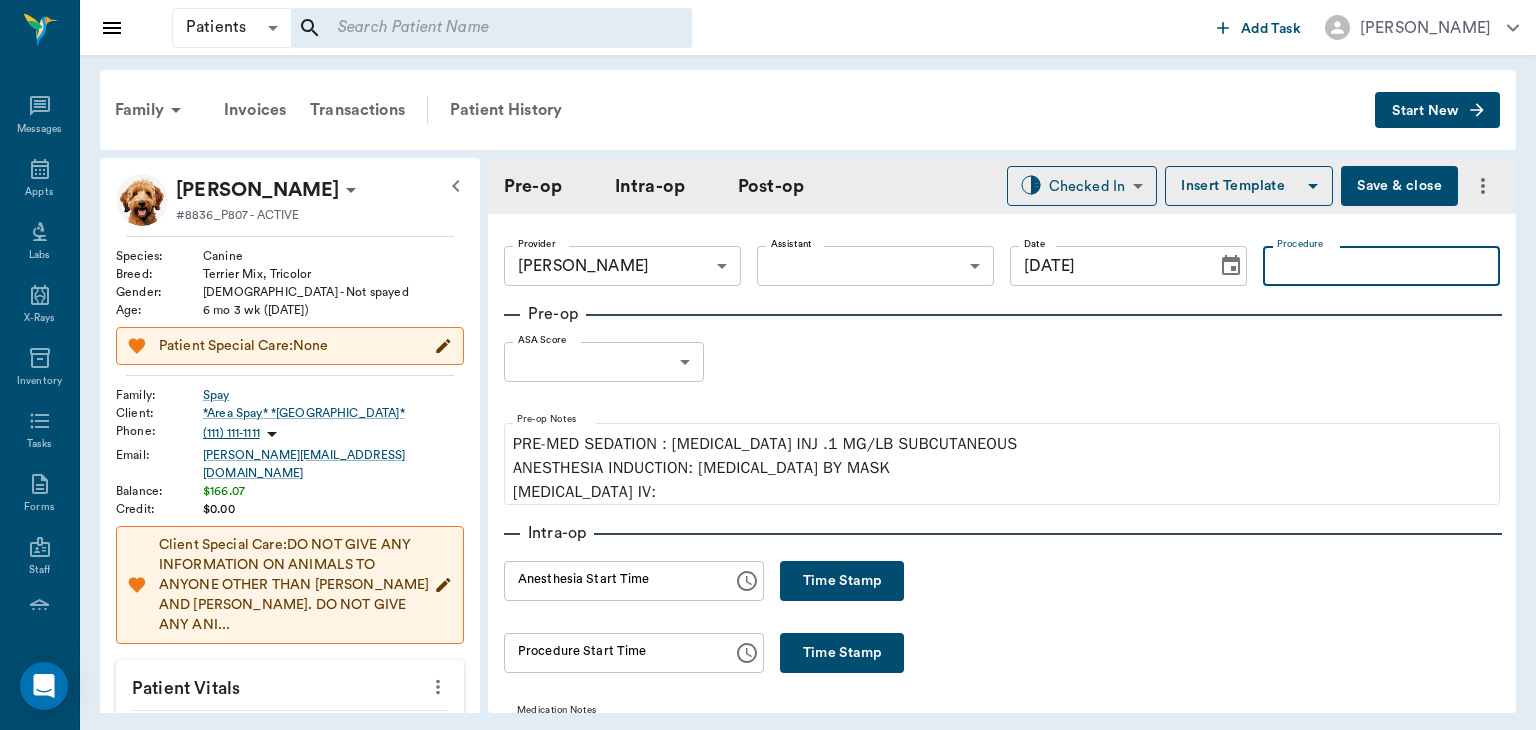 click on "Procedure" at bounding box center [1381, 266] 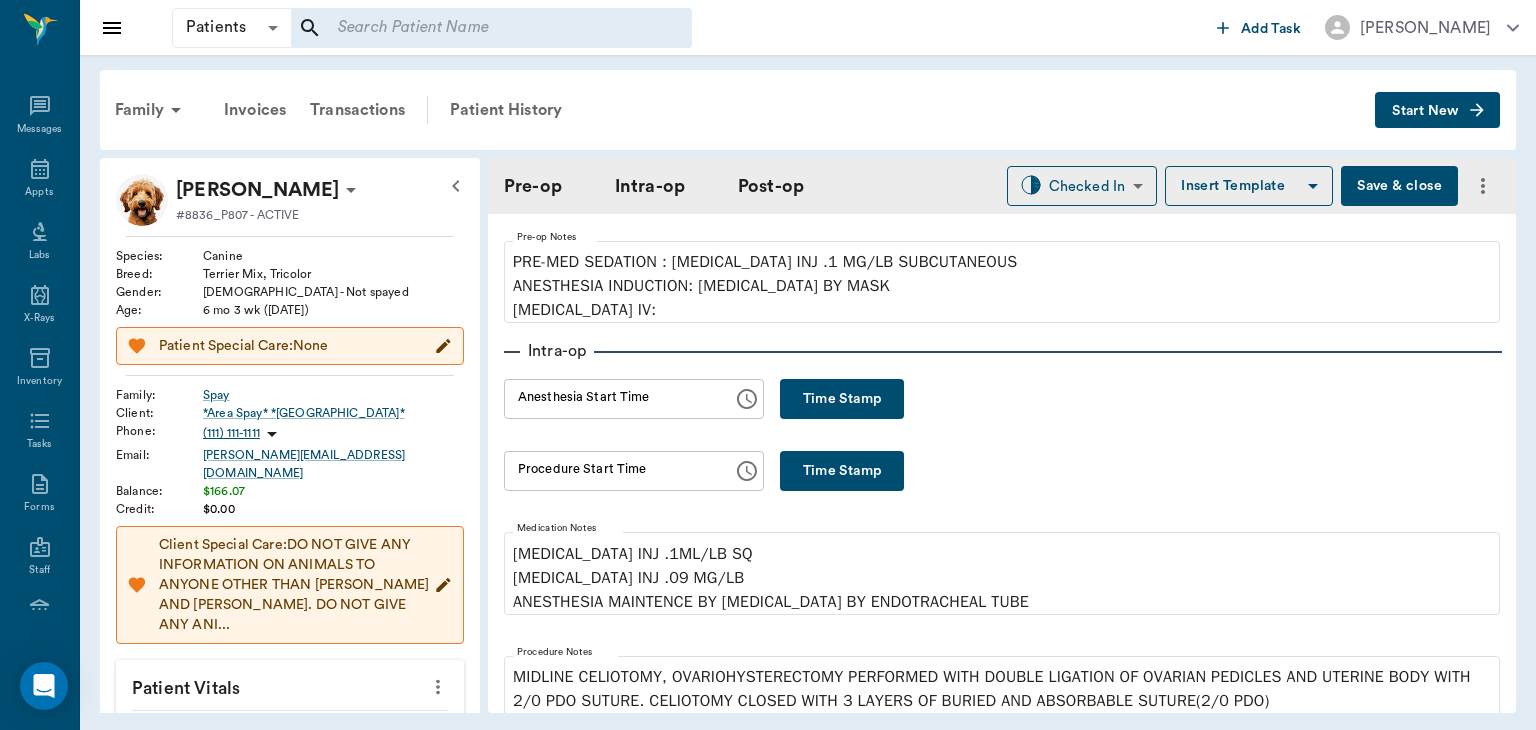 scroll, scrollTop: 183, scrollLeft: 0, axis: vertical 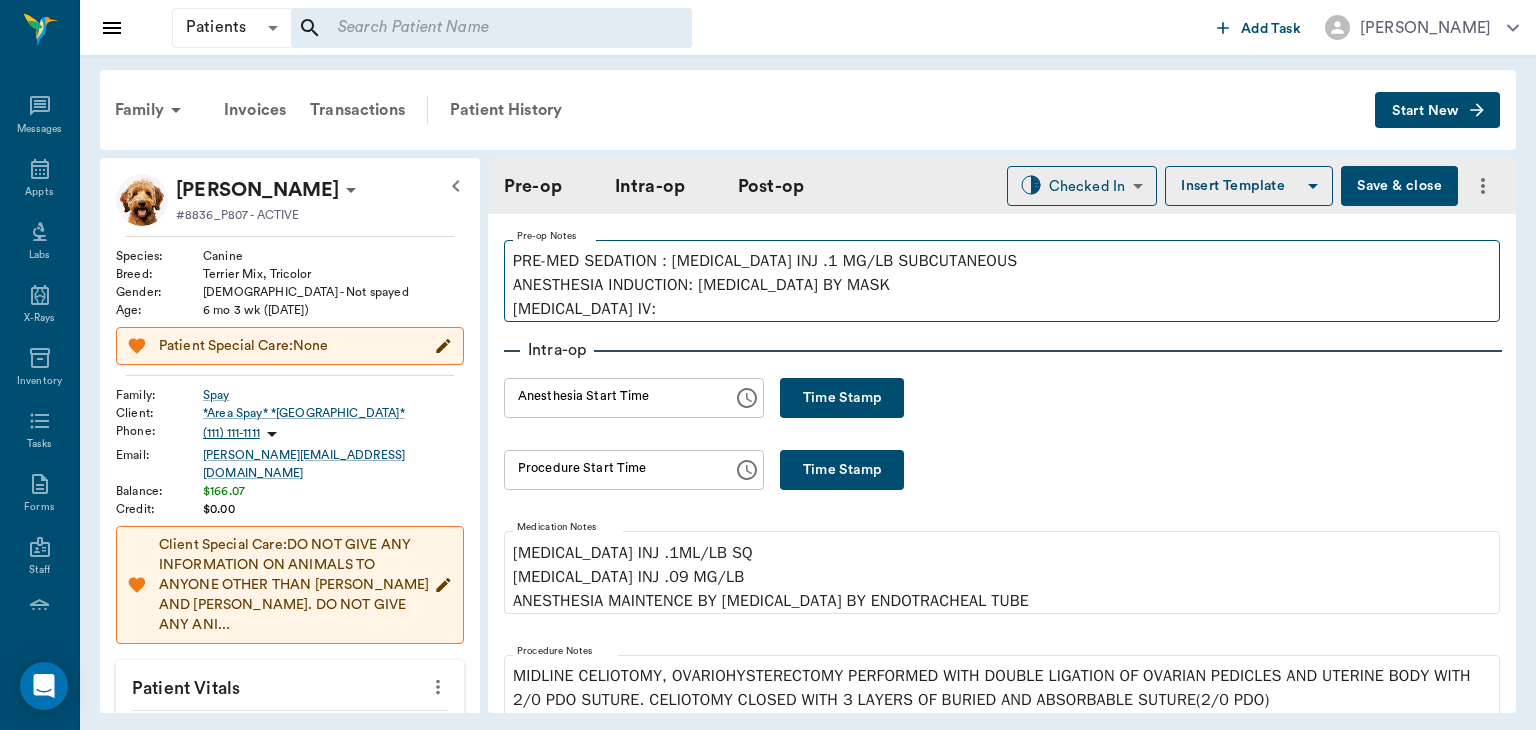 type on "OHE" 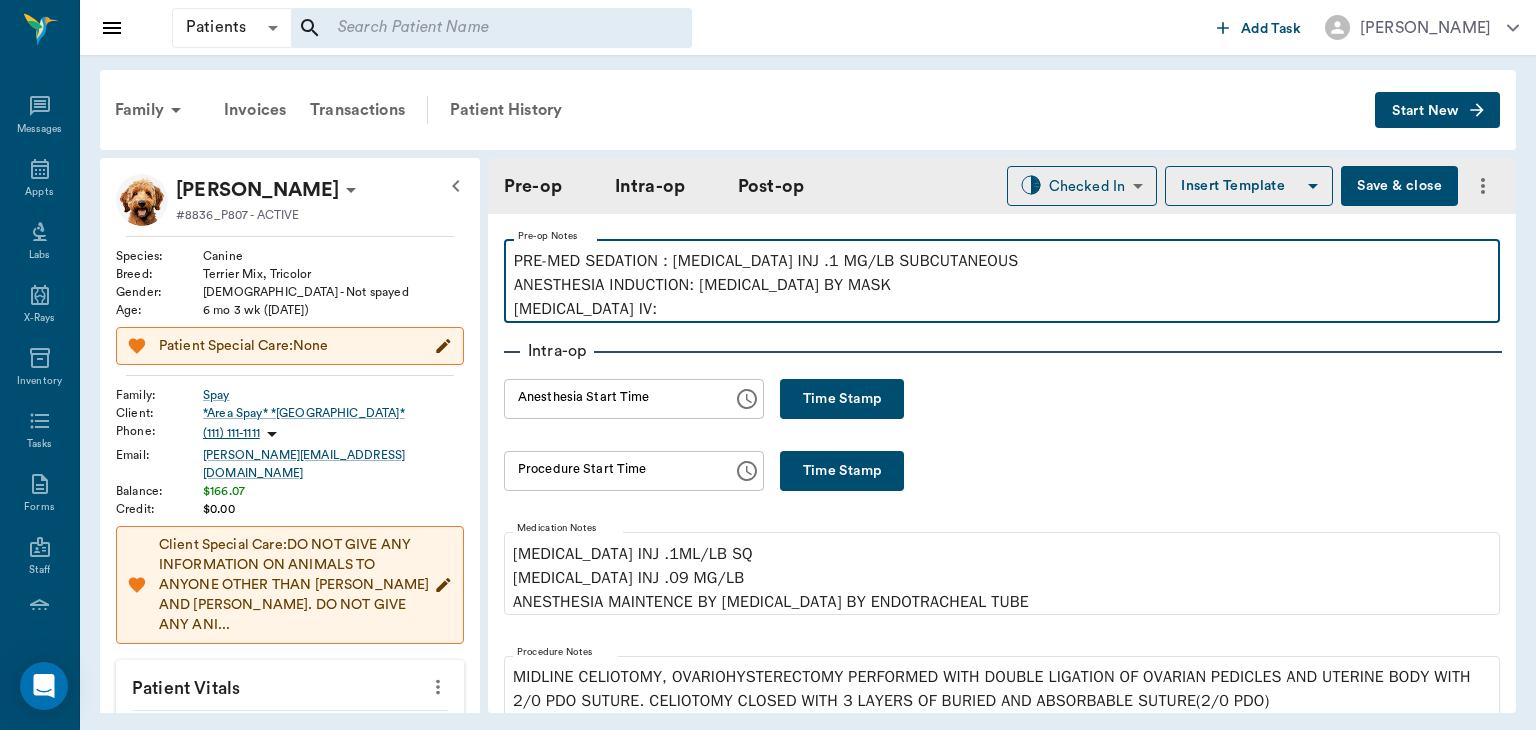 click on "PRE-MED SEDATION : ACEPROMAZINE INJ .1 MG/LB SUBCUTANEOUS ANESTHESIA INDUCTION: ISOFLURANE BY MASK PROPOFOL IV:" at bounding box center (1002, 285) 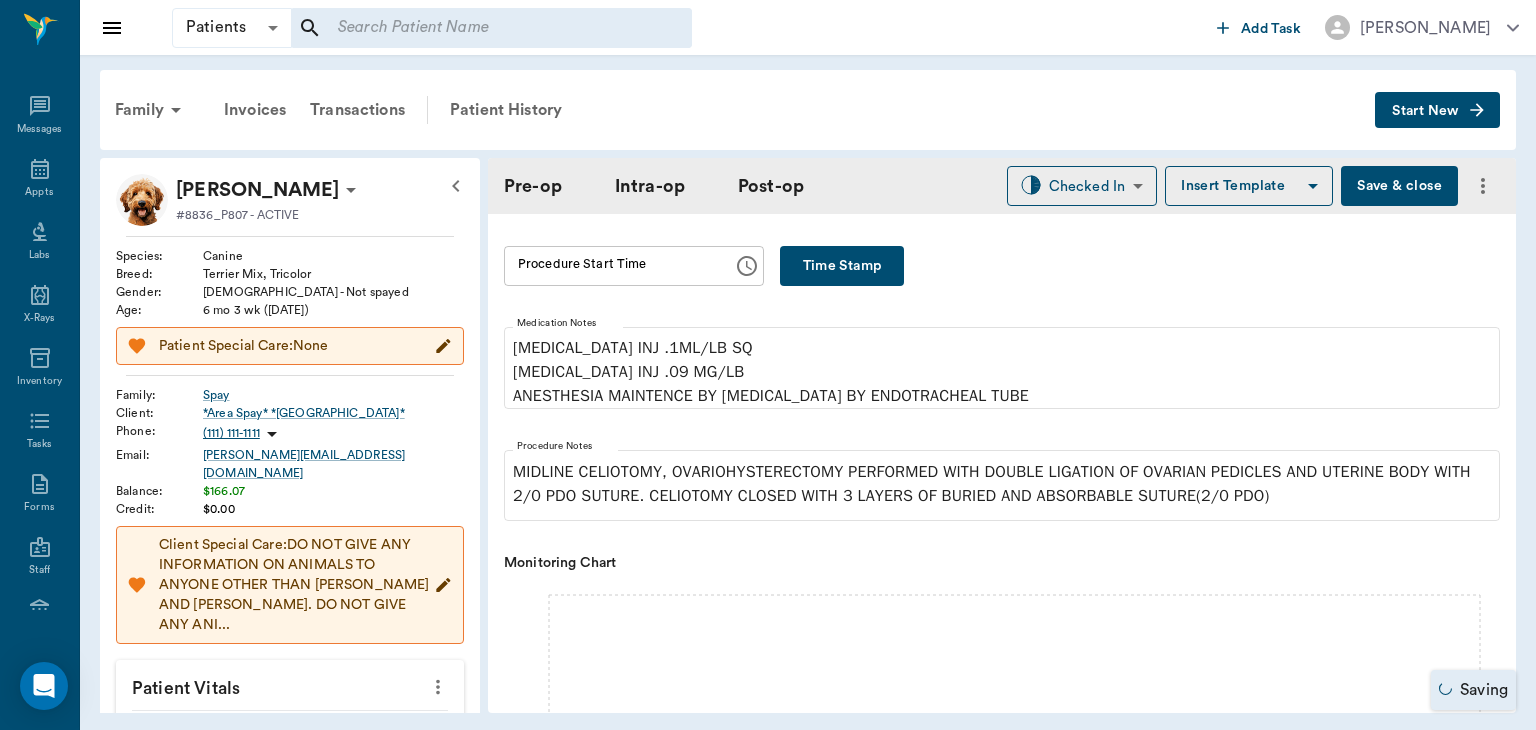 scroll, scrollTop: 388, scrollLeft: 0, axis: vertical 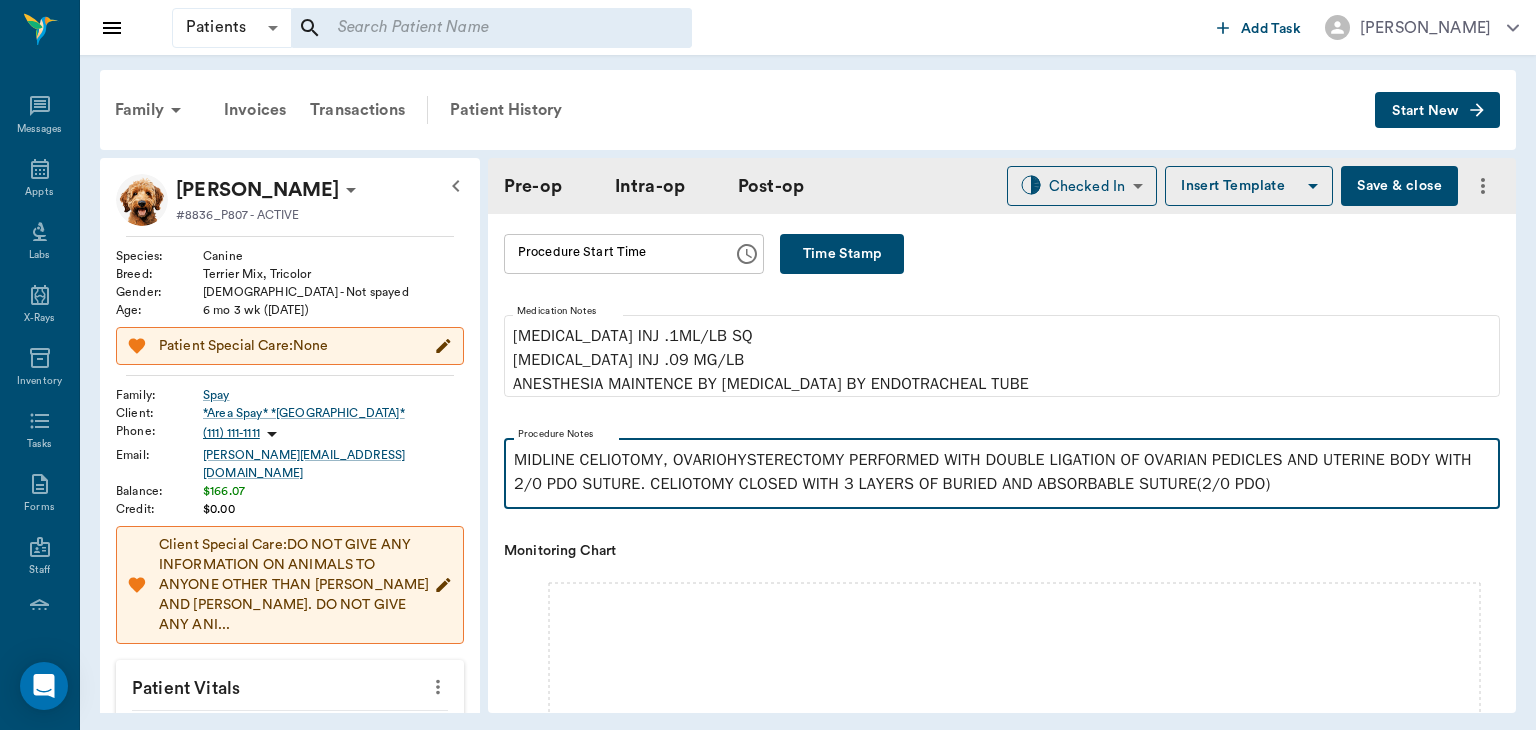 click on "MIDLINE CELIOTOMY, OVARIOHYSTERECTOMY PERFORMED WITH DOUBLE LIGATION OF OVARIAN PEDICLES AND UTERINE BODY WITH 2/0 PDO SUTURE. CELIOTOMY CLOSED WITH 3 LAYERS OF BURIED AND ABSORBABLE SUTURE(2/0 PDO)" at bounding box center (1002, 472) 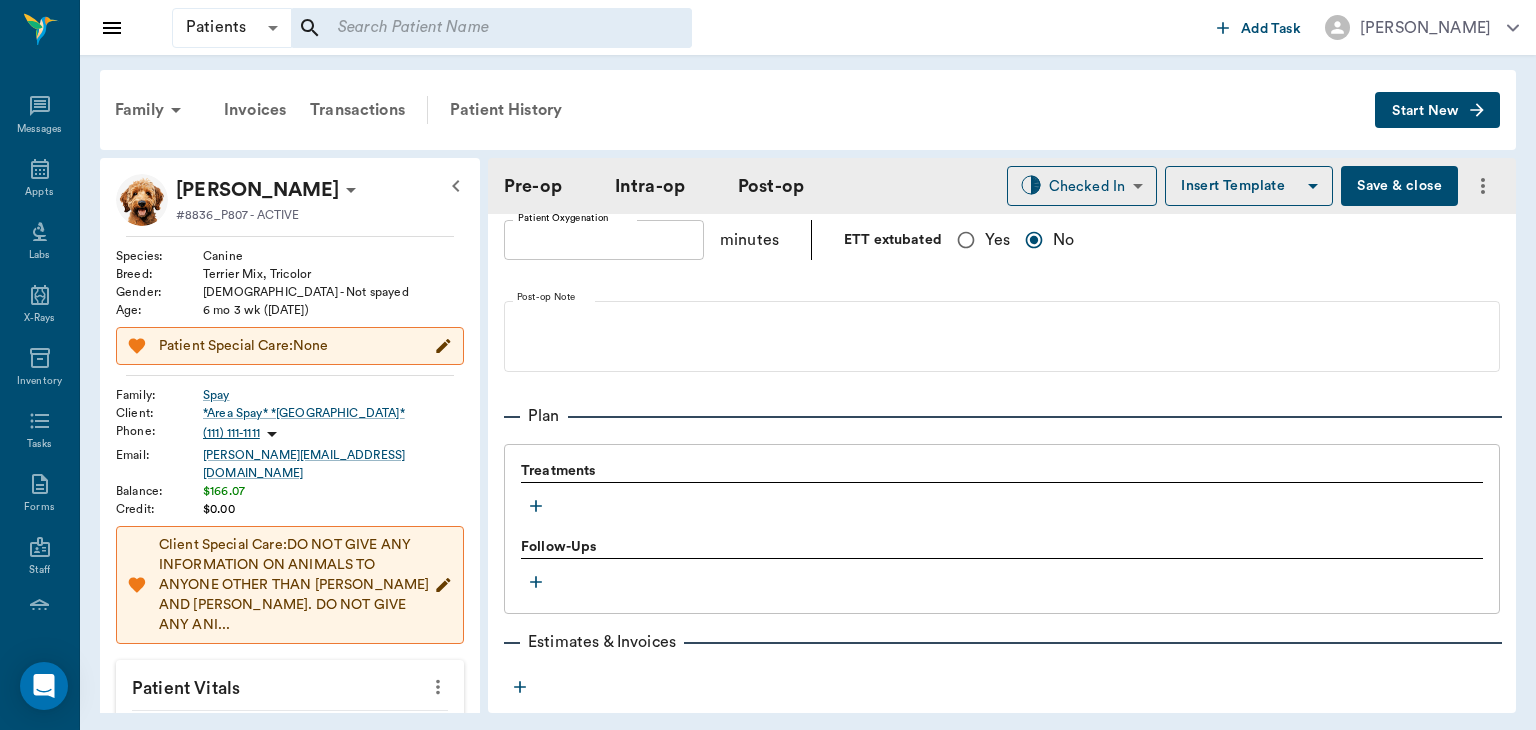 scroll, scrollTop: 1512, scrollLeft: 0, axis: vertical 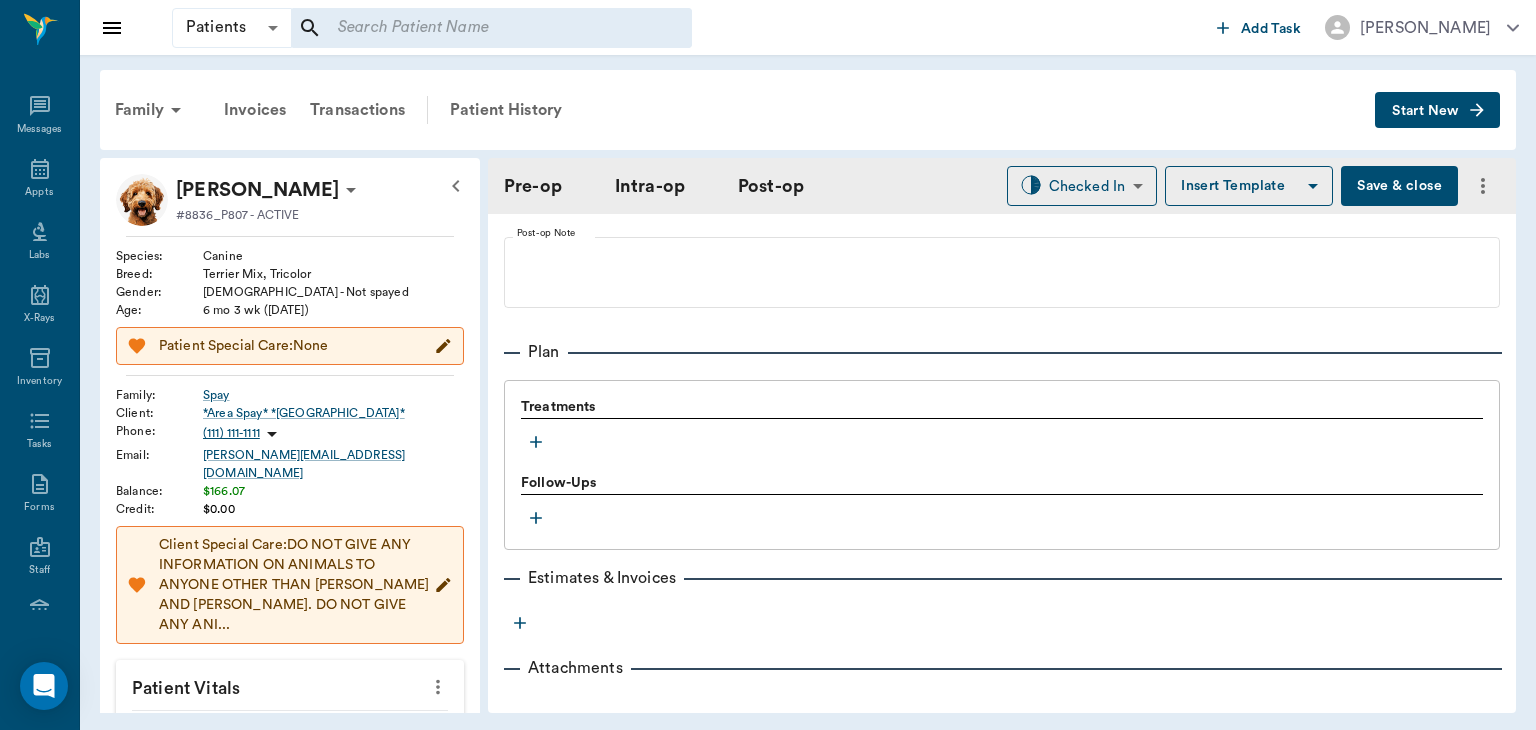 click 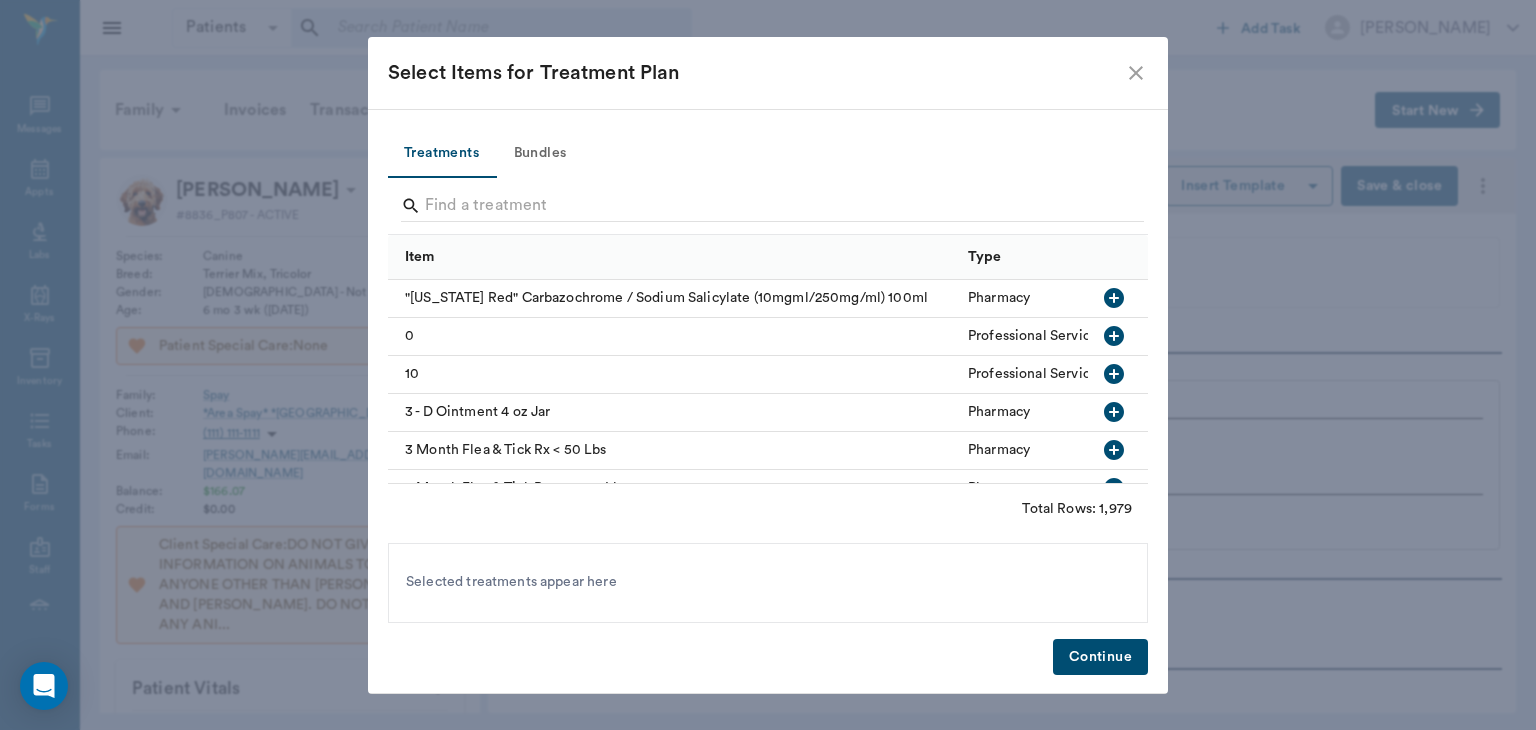 click at bounding box center (772, 208) 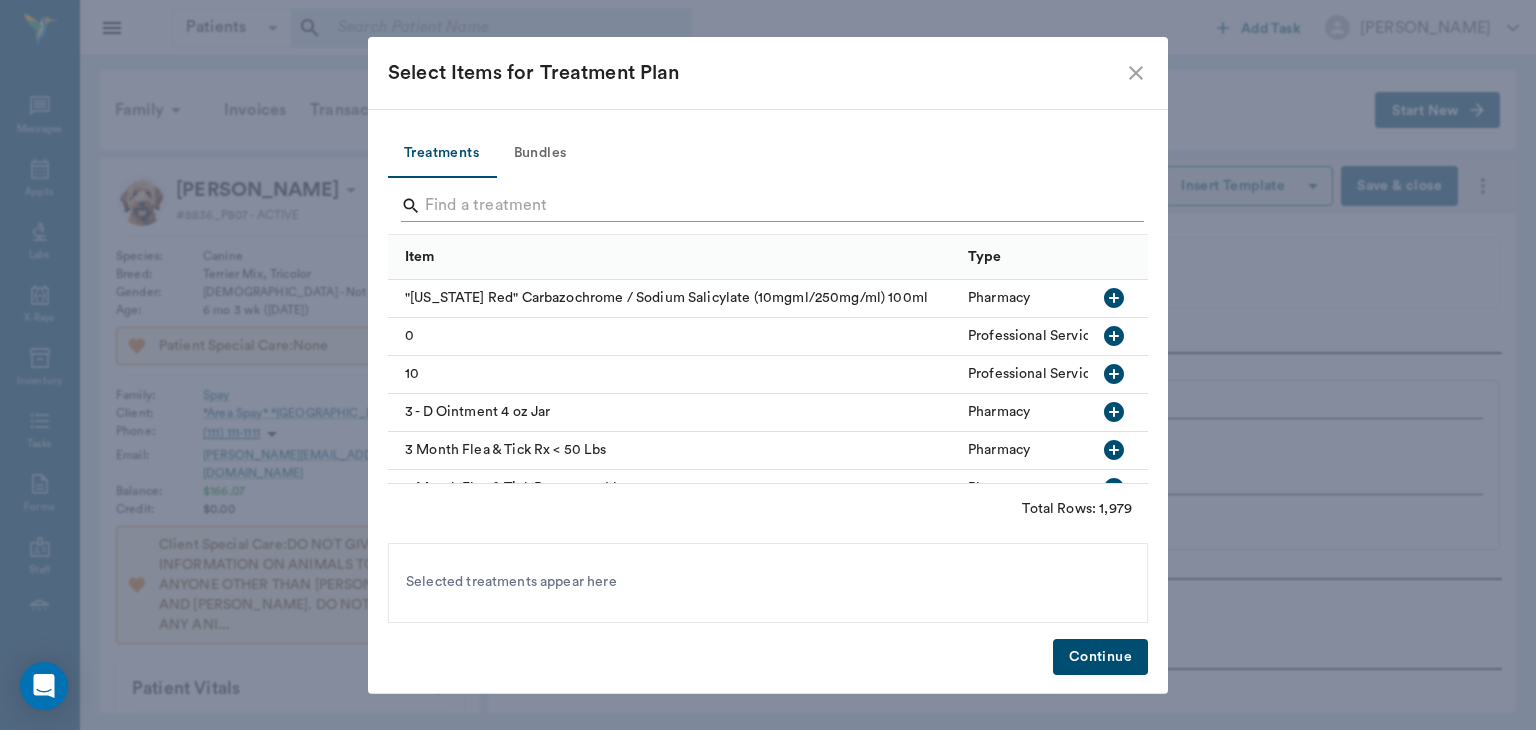 click at bounding box center [769, 206] 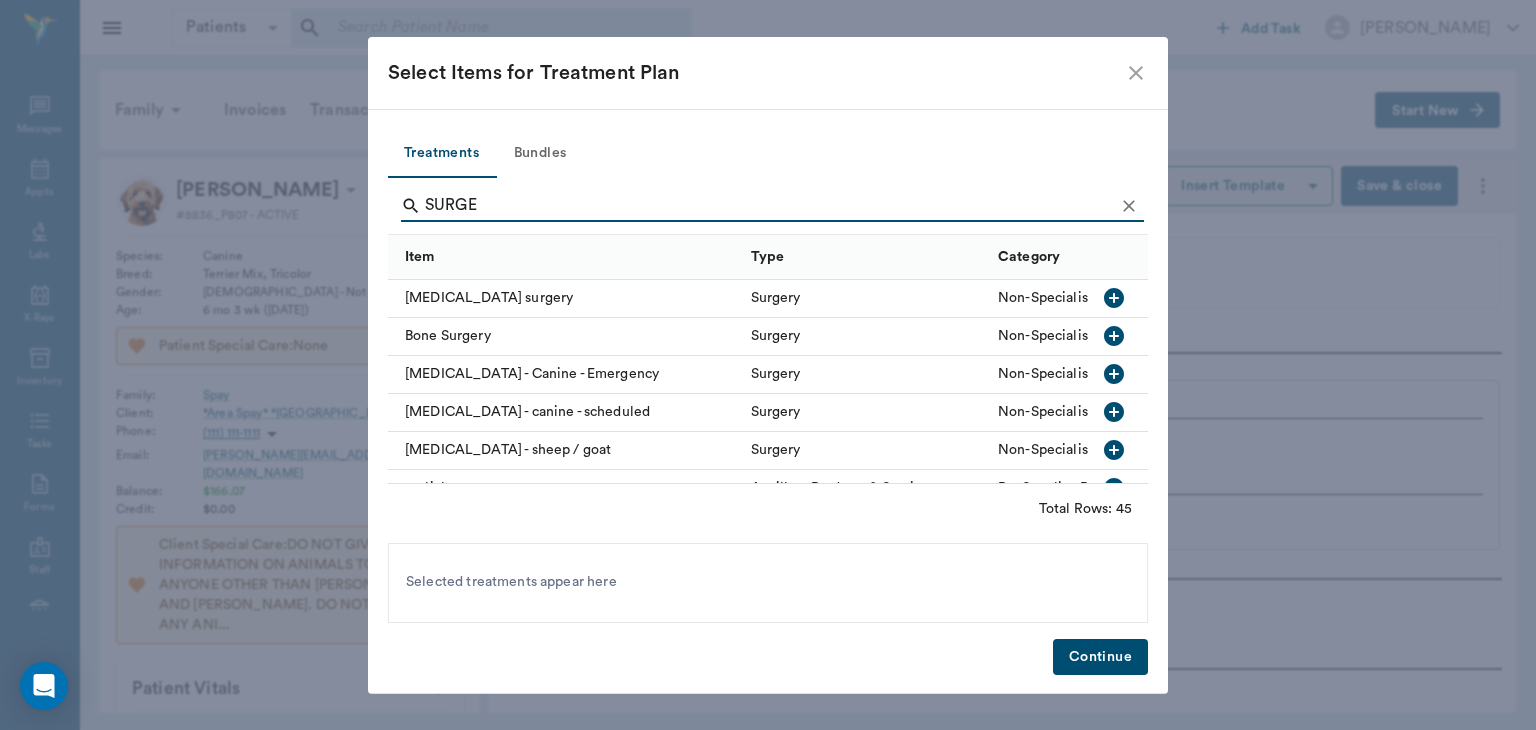 type on "SURGE" 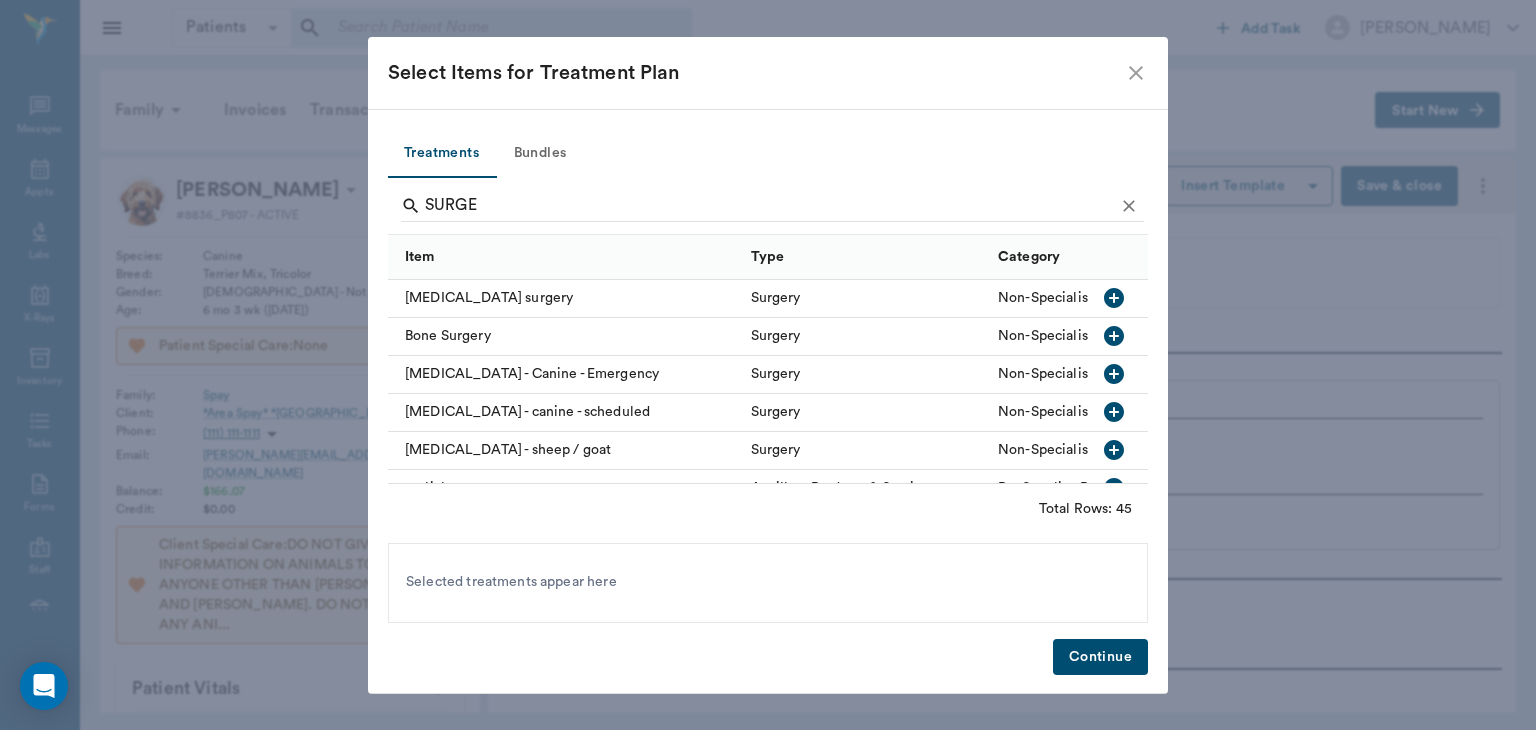click on "Bundles" at bounding box center (540, 154) 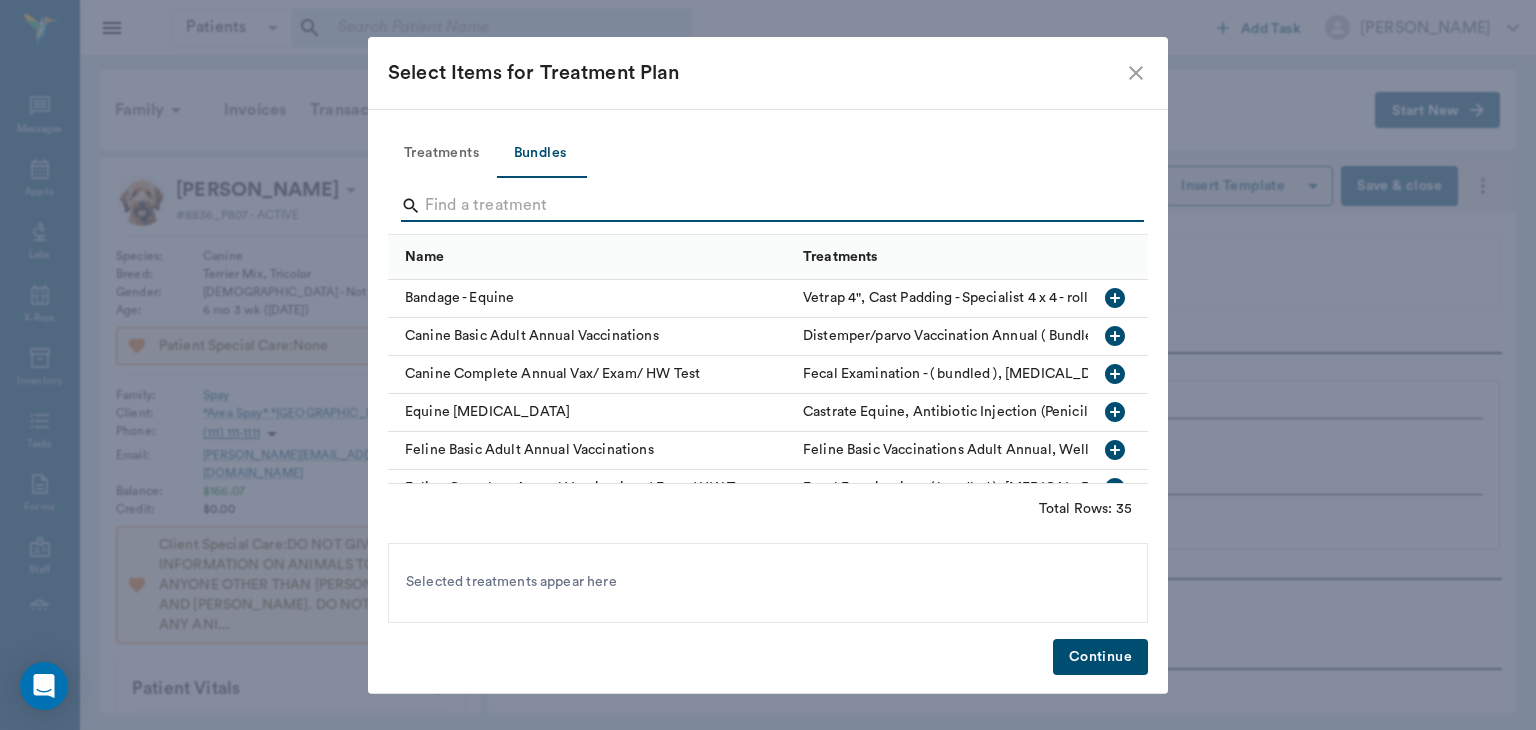 click at bounding box center [769, 206] 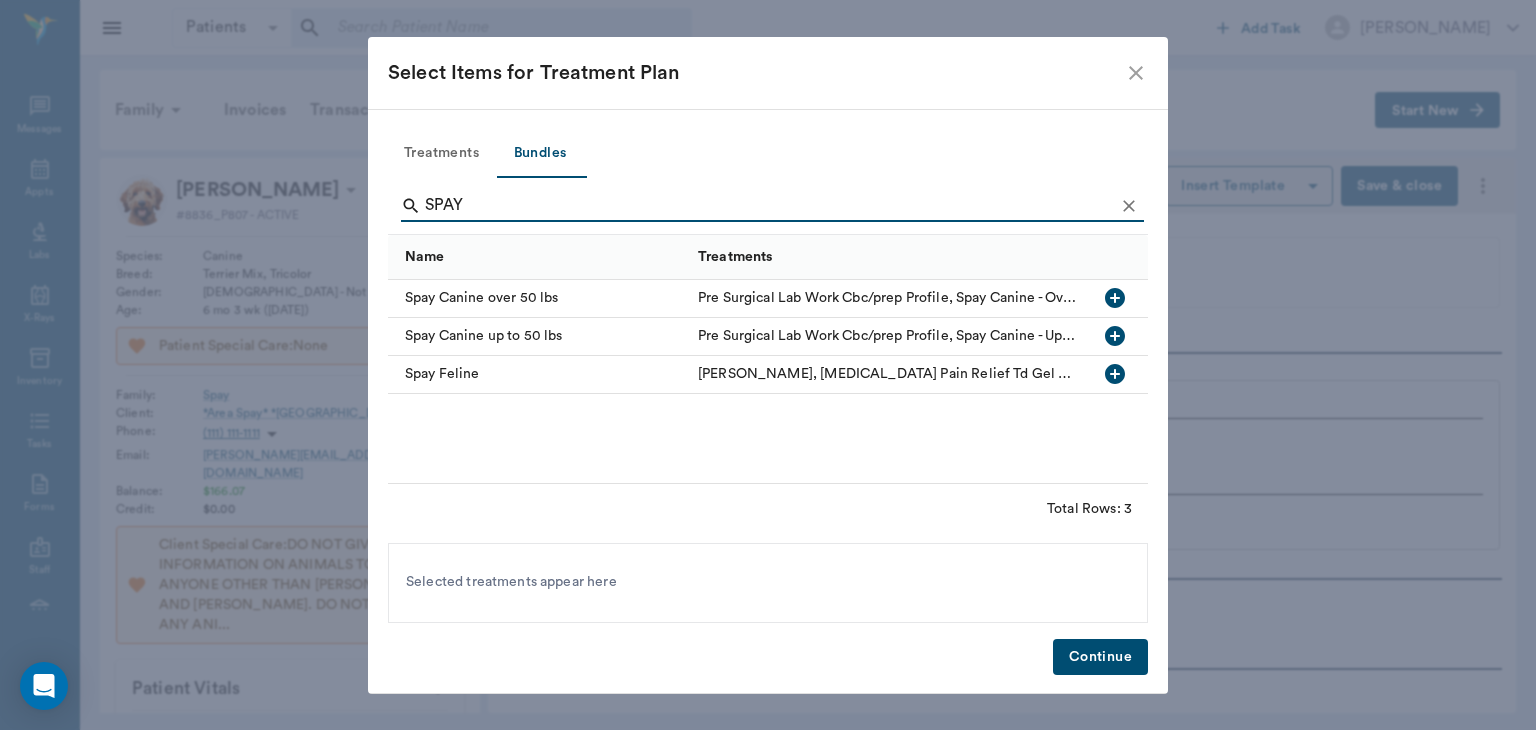 type on "SPAY" 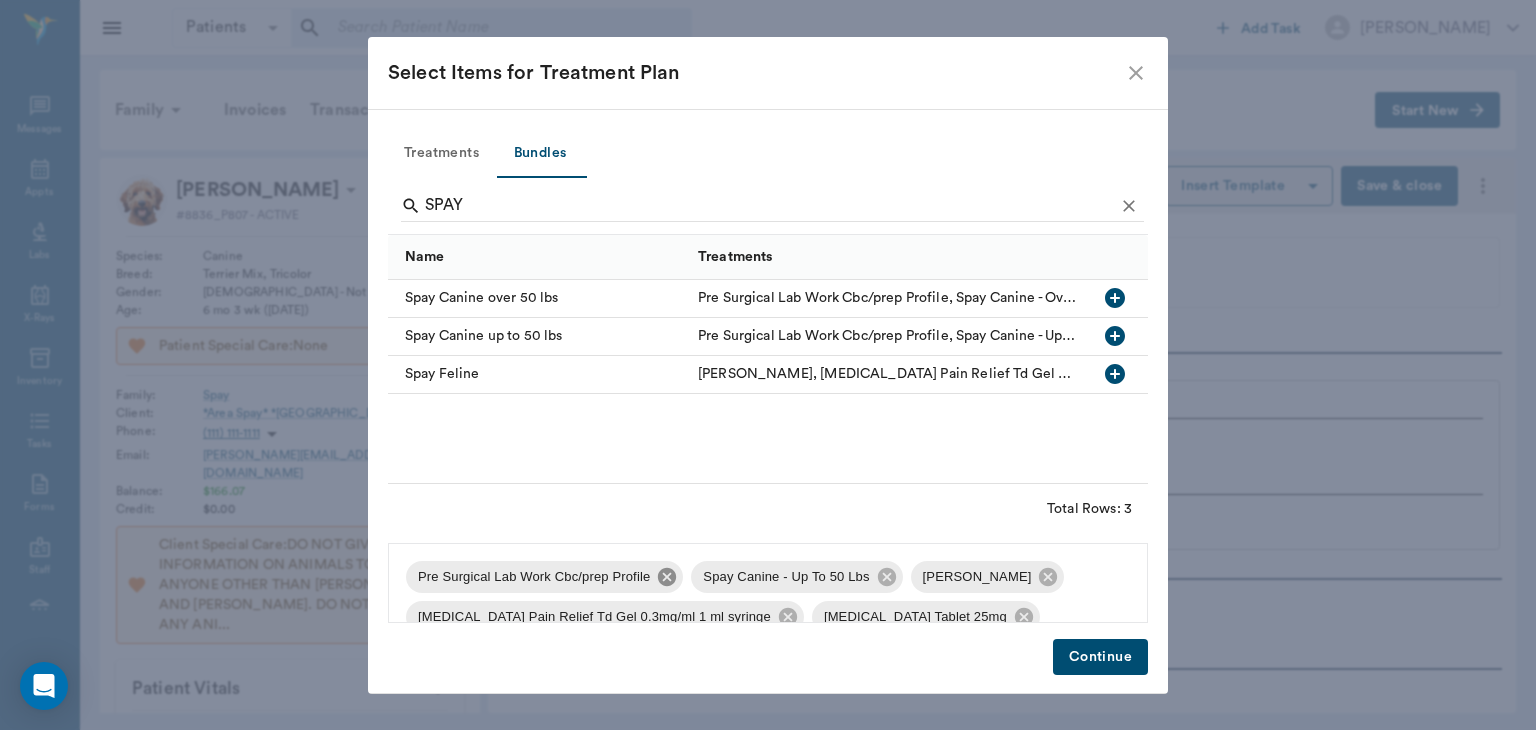click 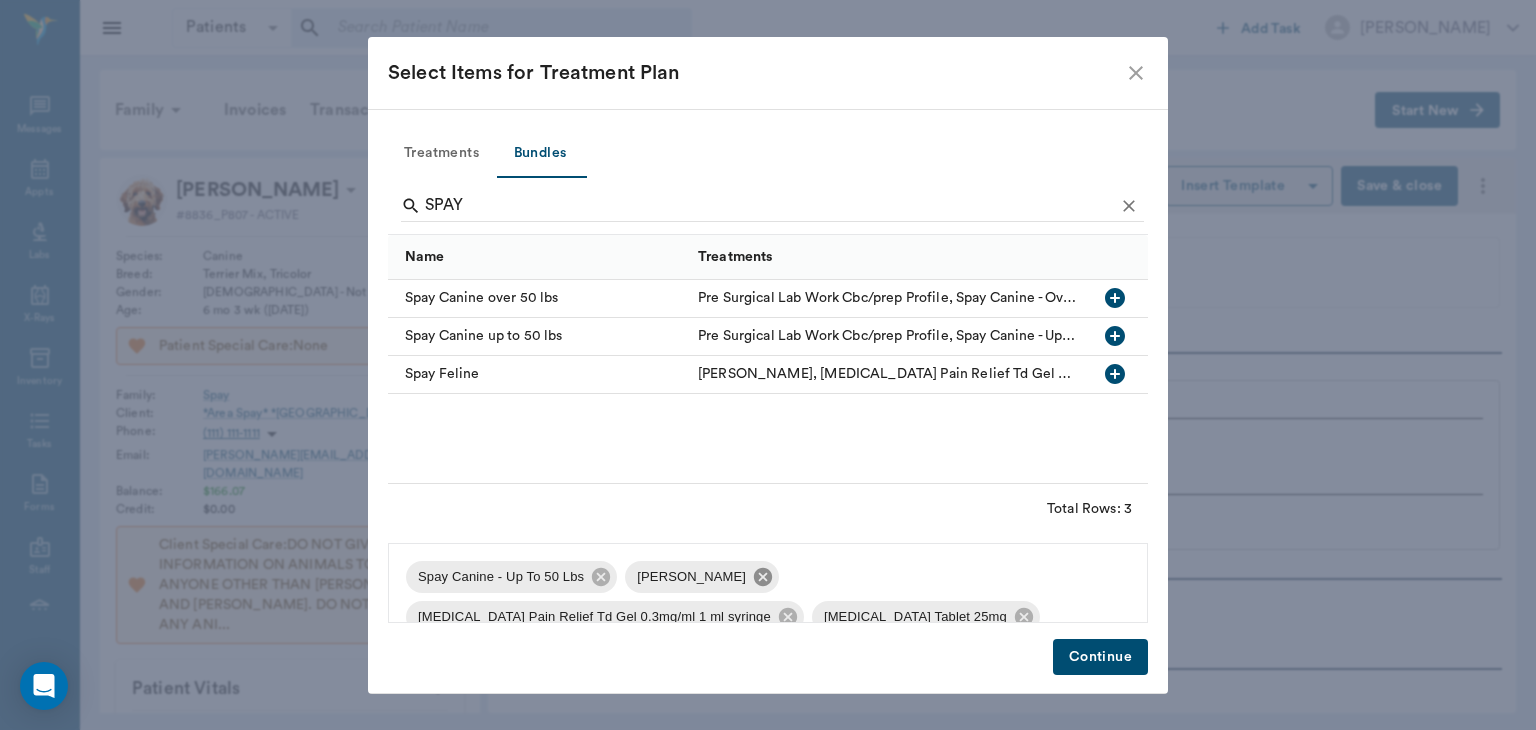 click 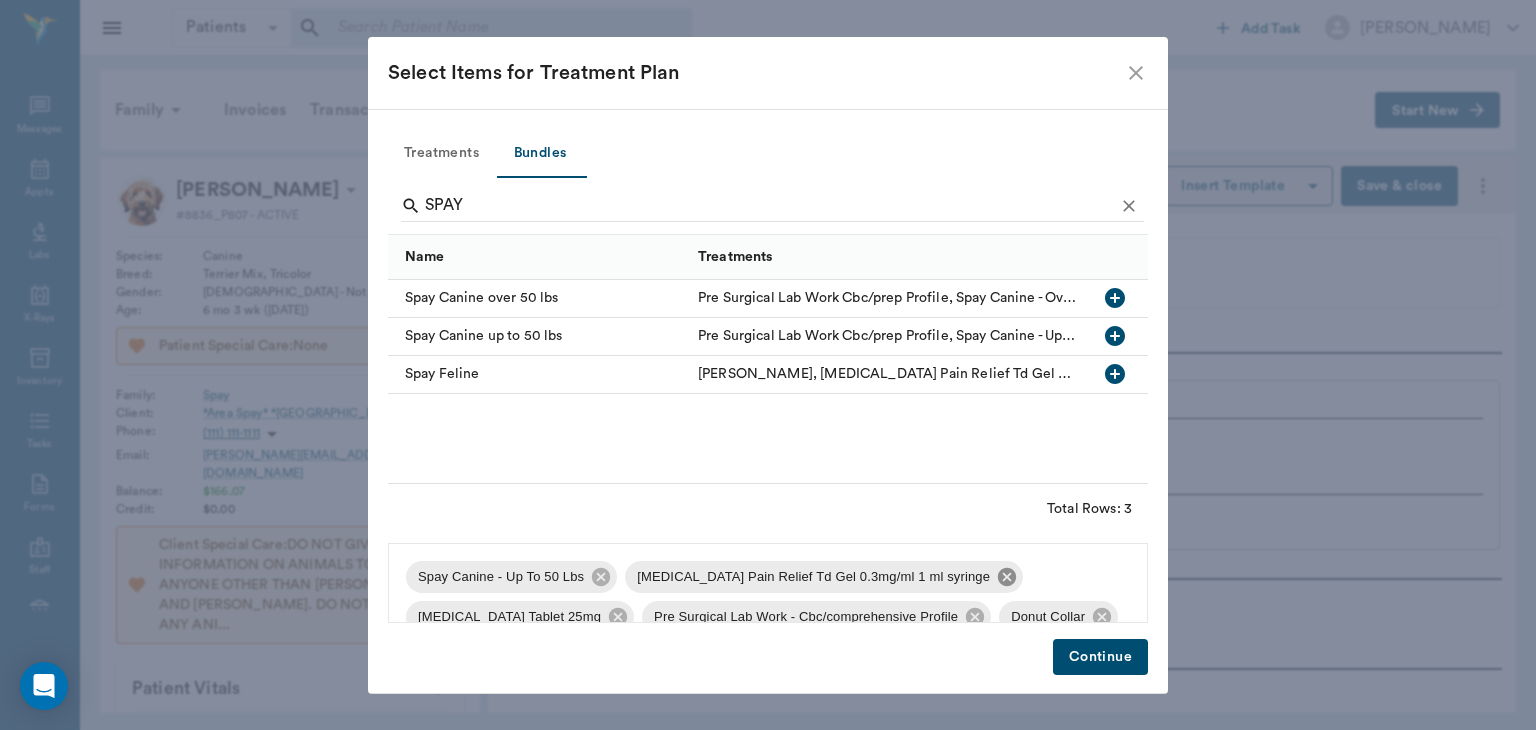click 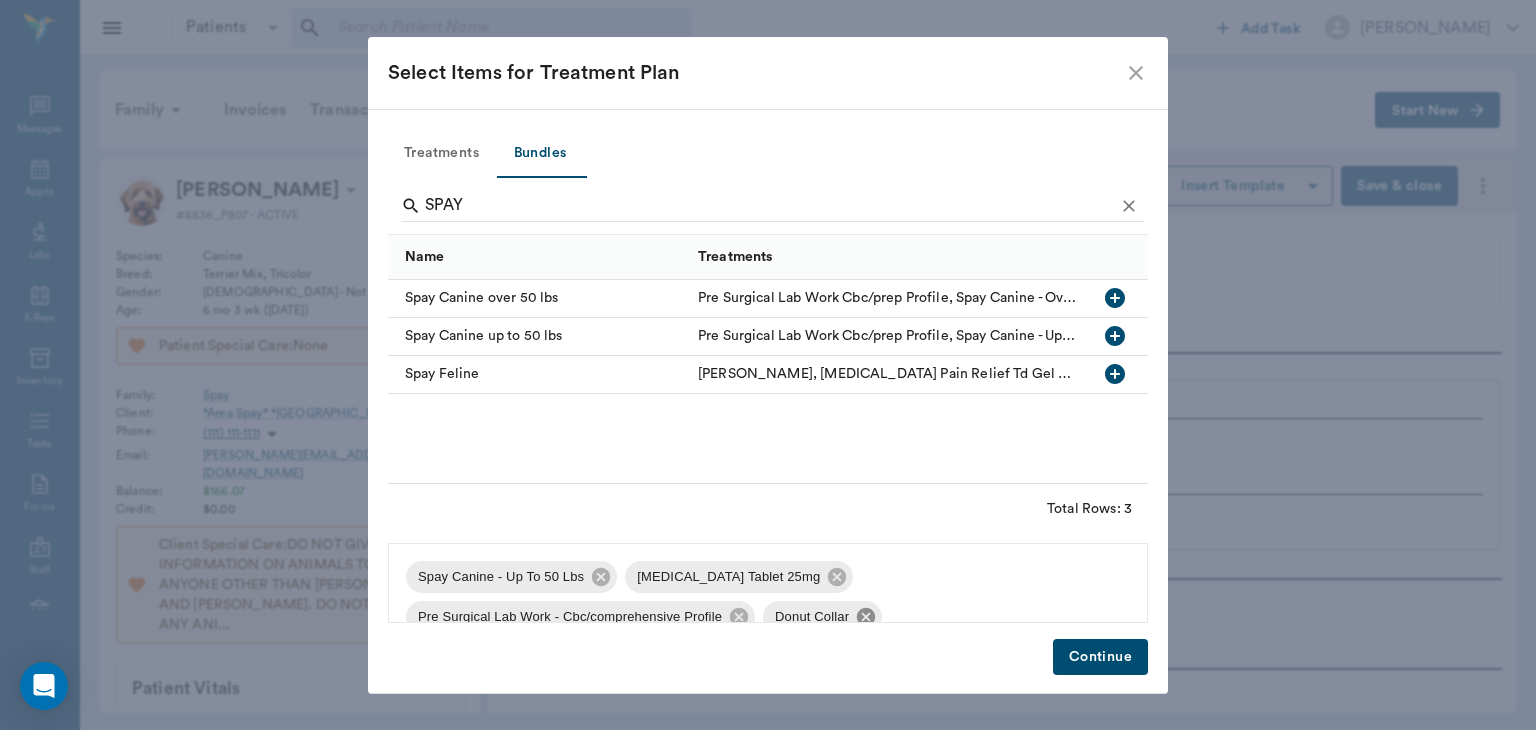 click 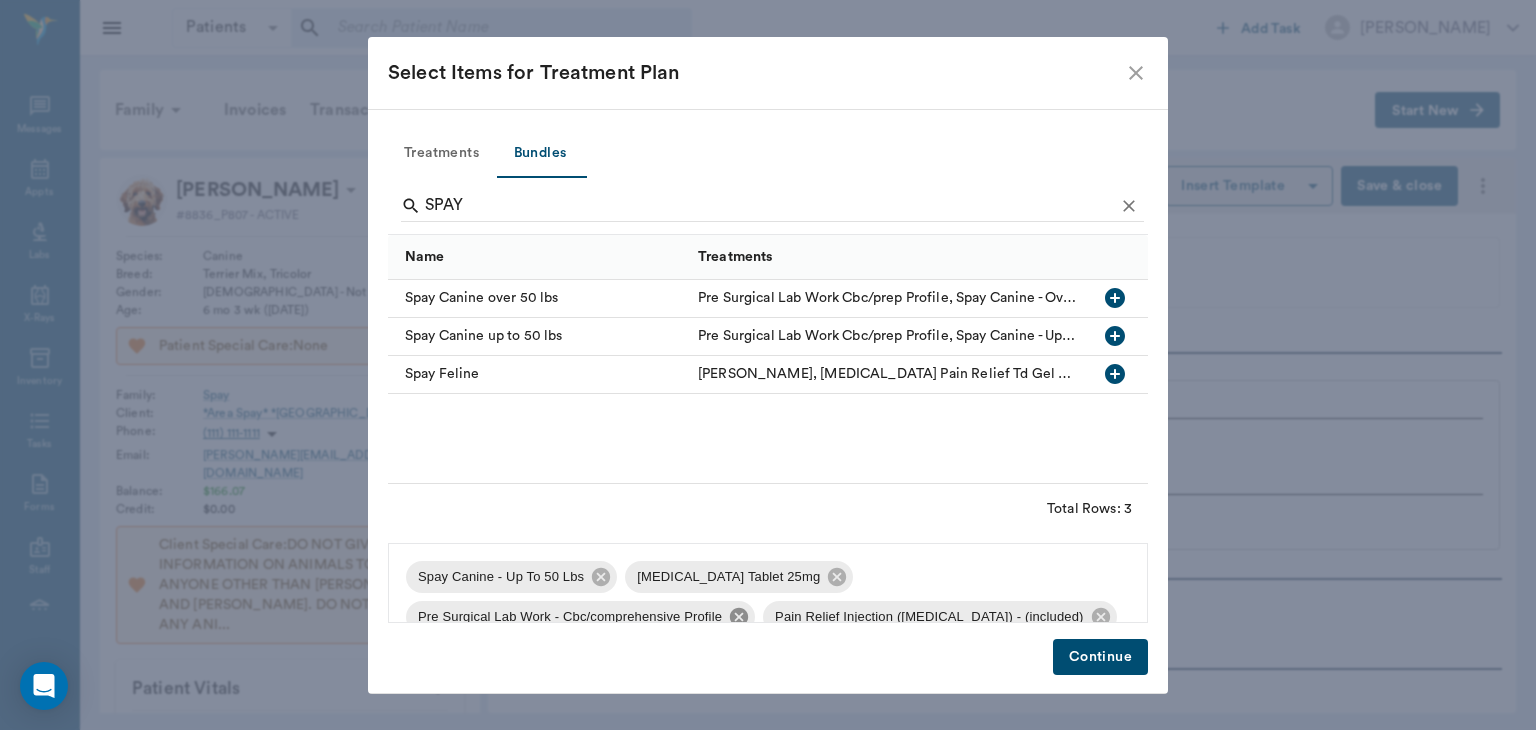click 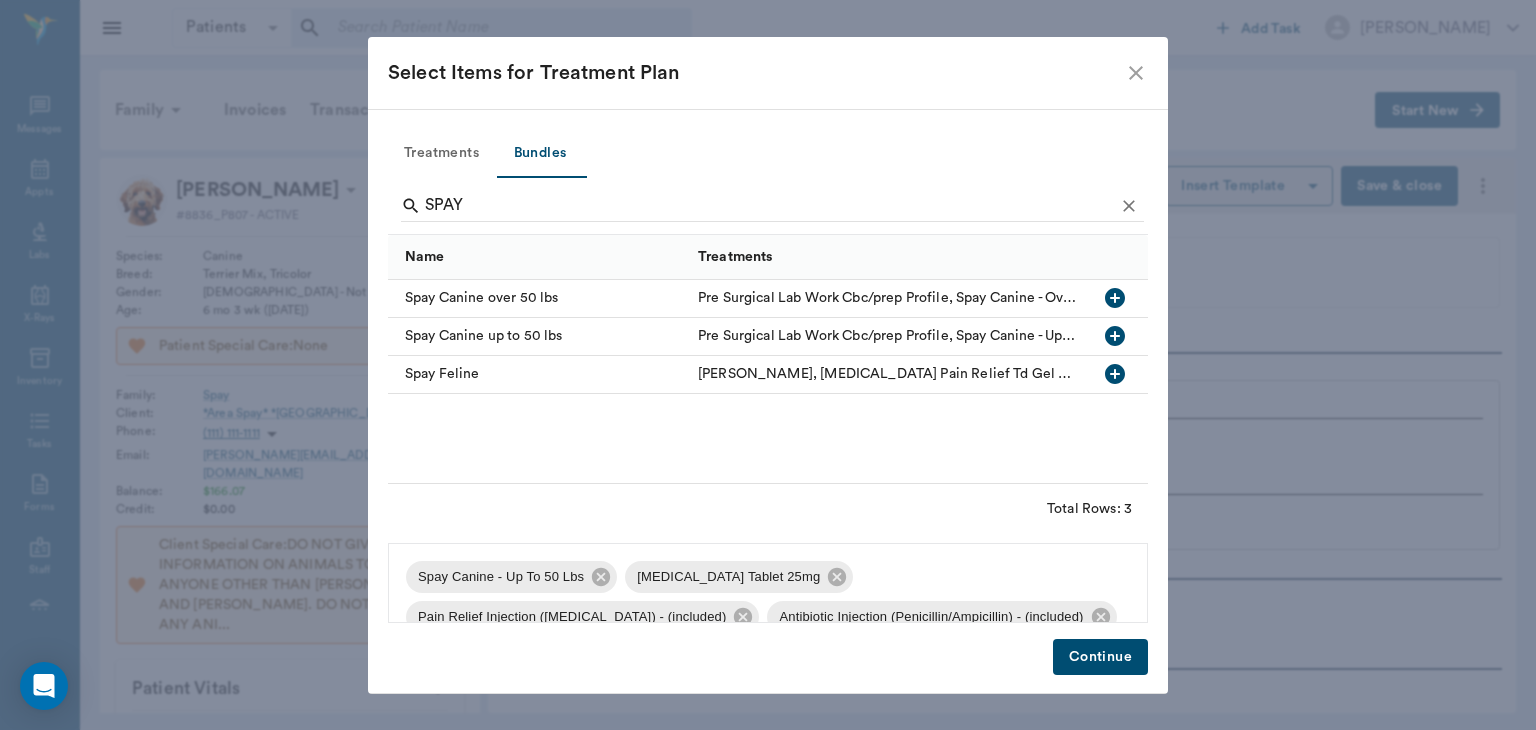 scroll, scrollTop: 0, scrollLeft: 0, axis: both 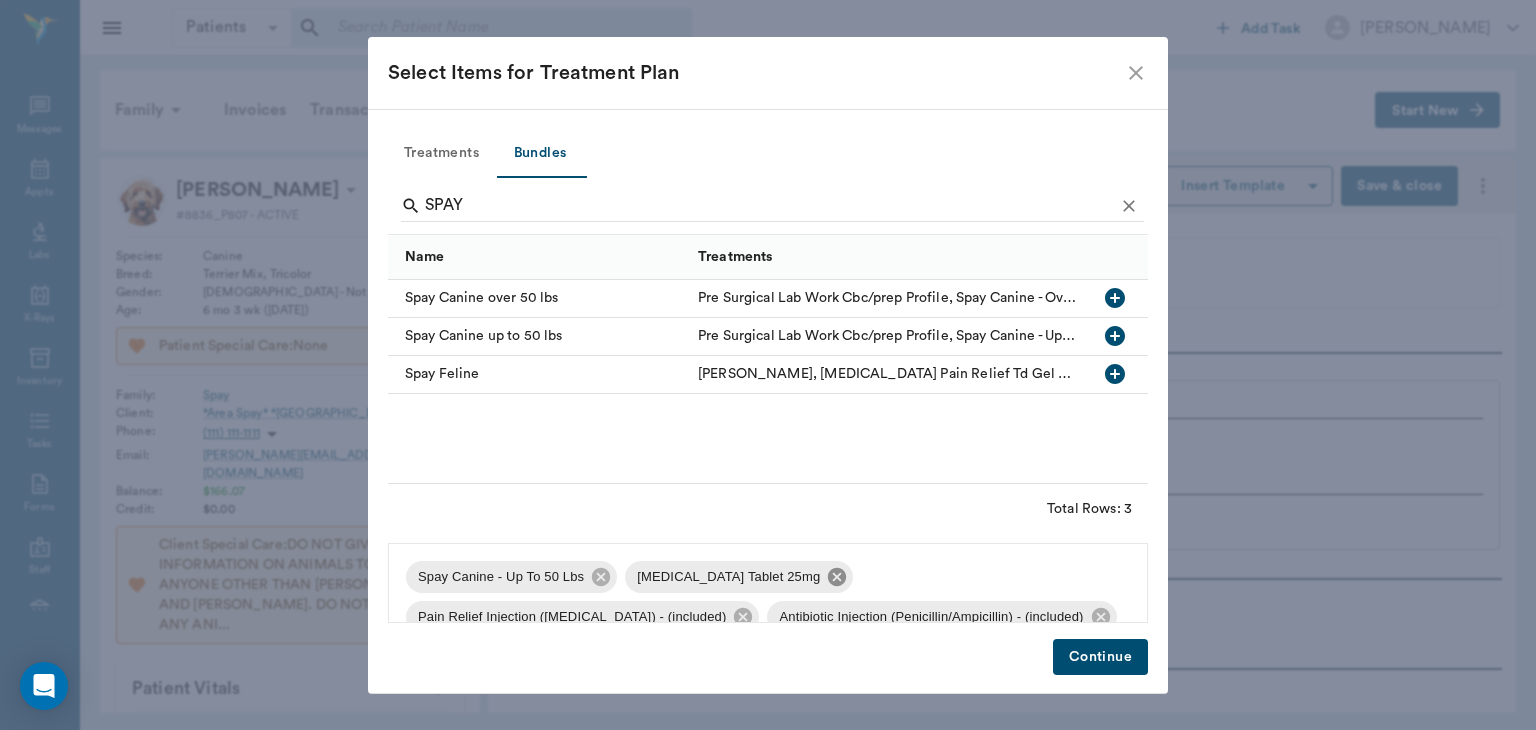 click 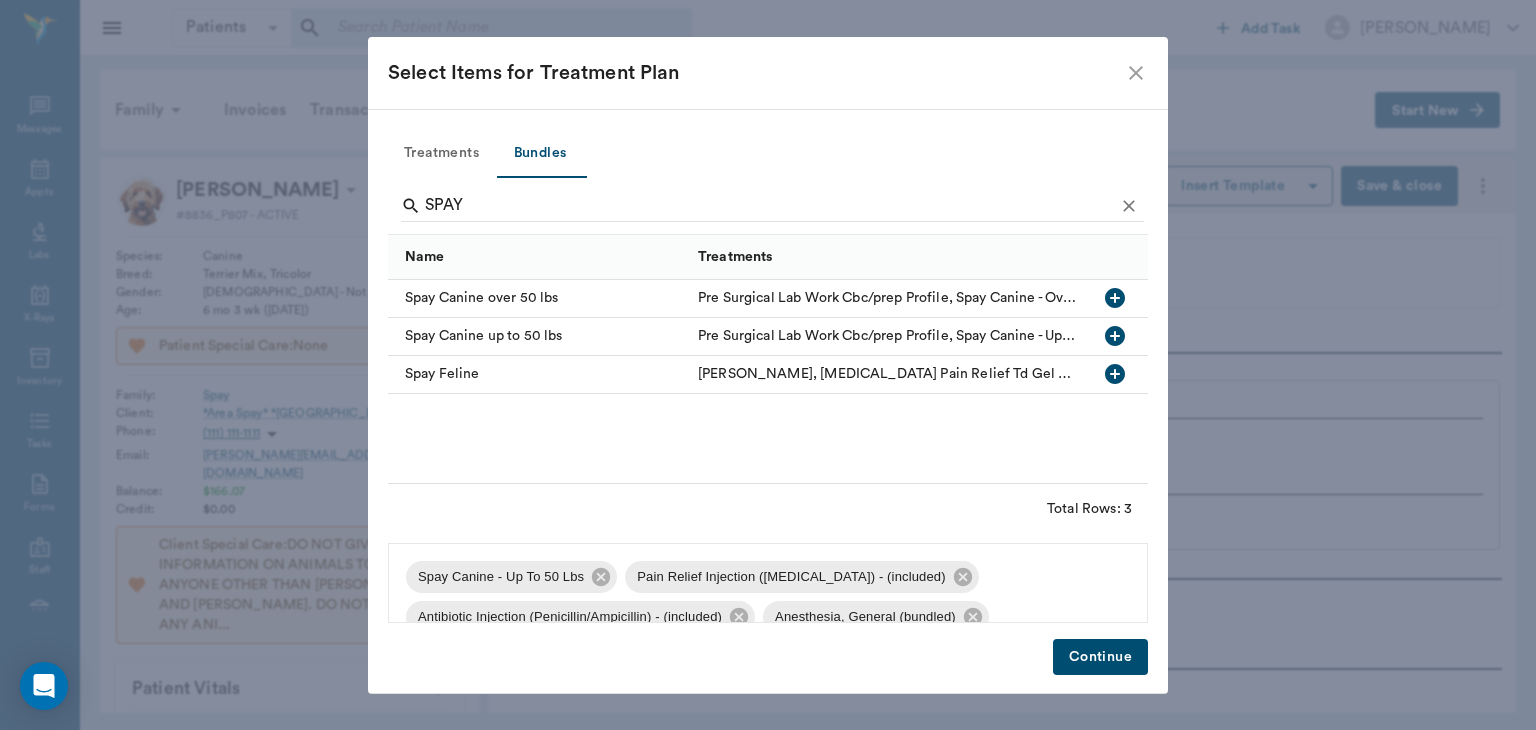 click on "Continue" at bounding box center [1100, 657] 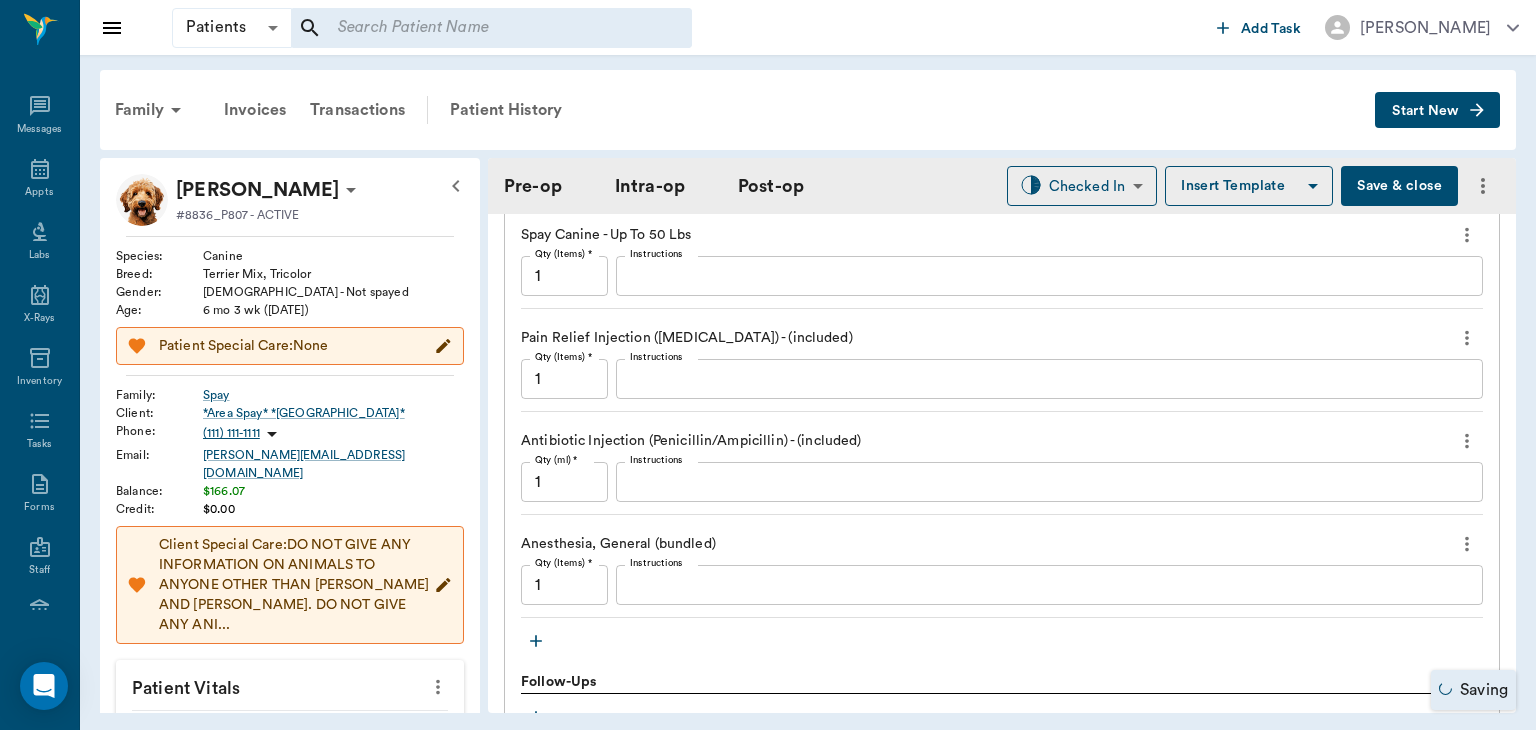 scroll, scrollTop: 1735, scrollLeft: 0, axis: vertical 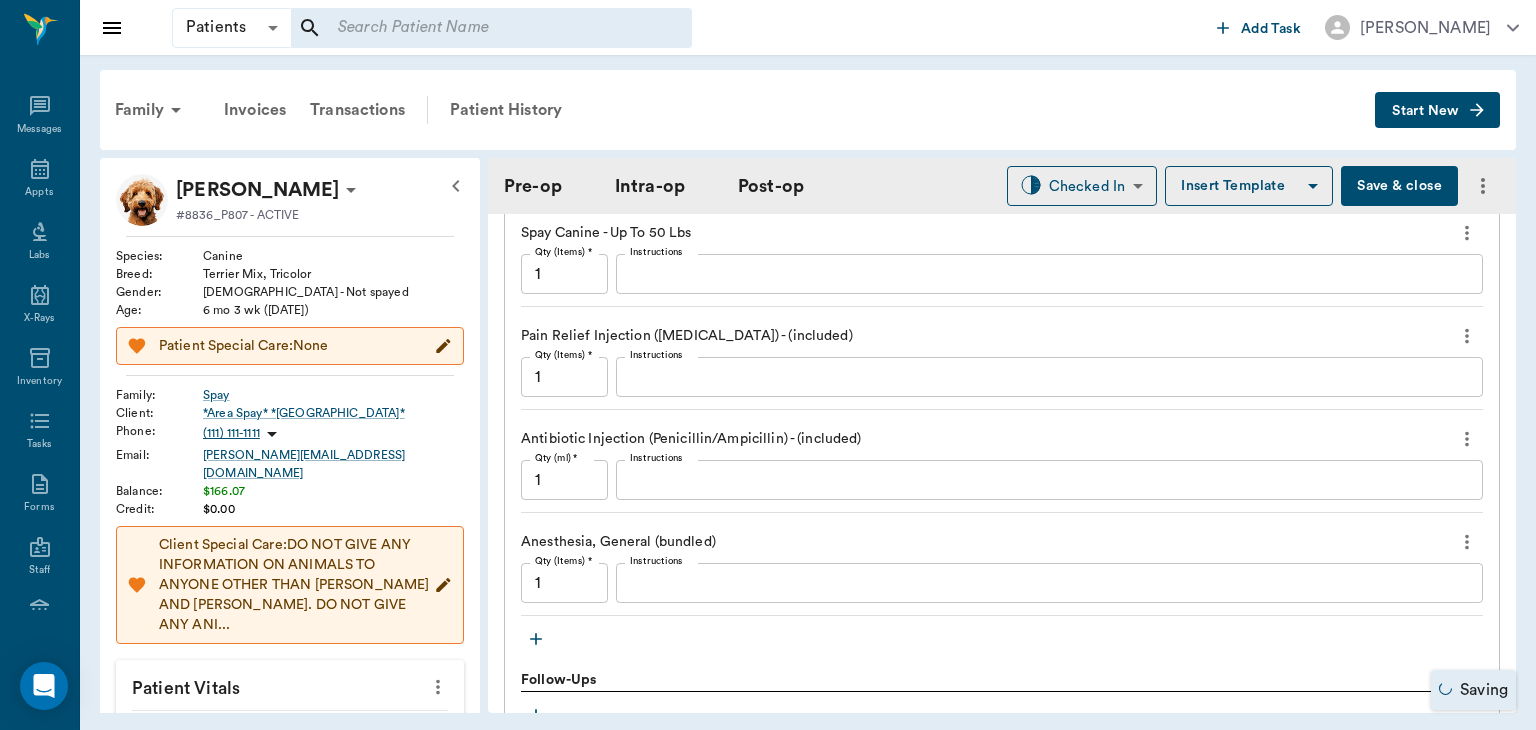 click at bounding box center (536, 639) 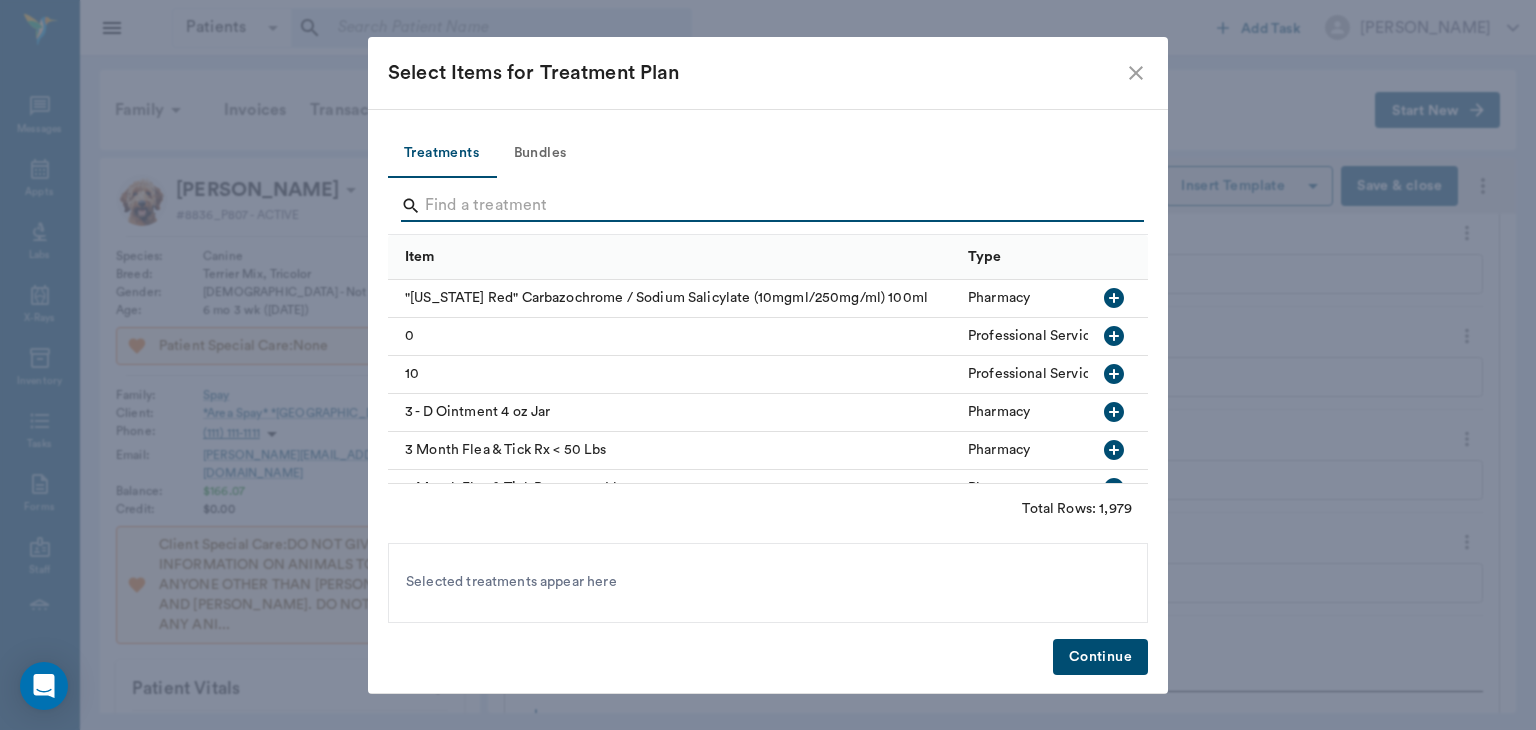 click at bounding box center (769, 206) 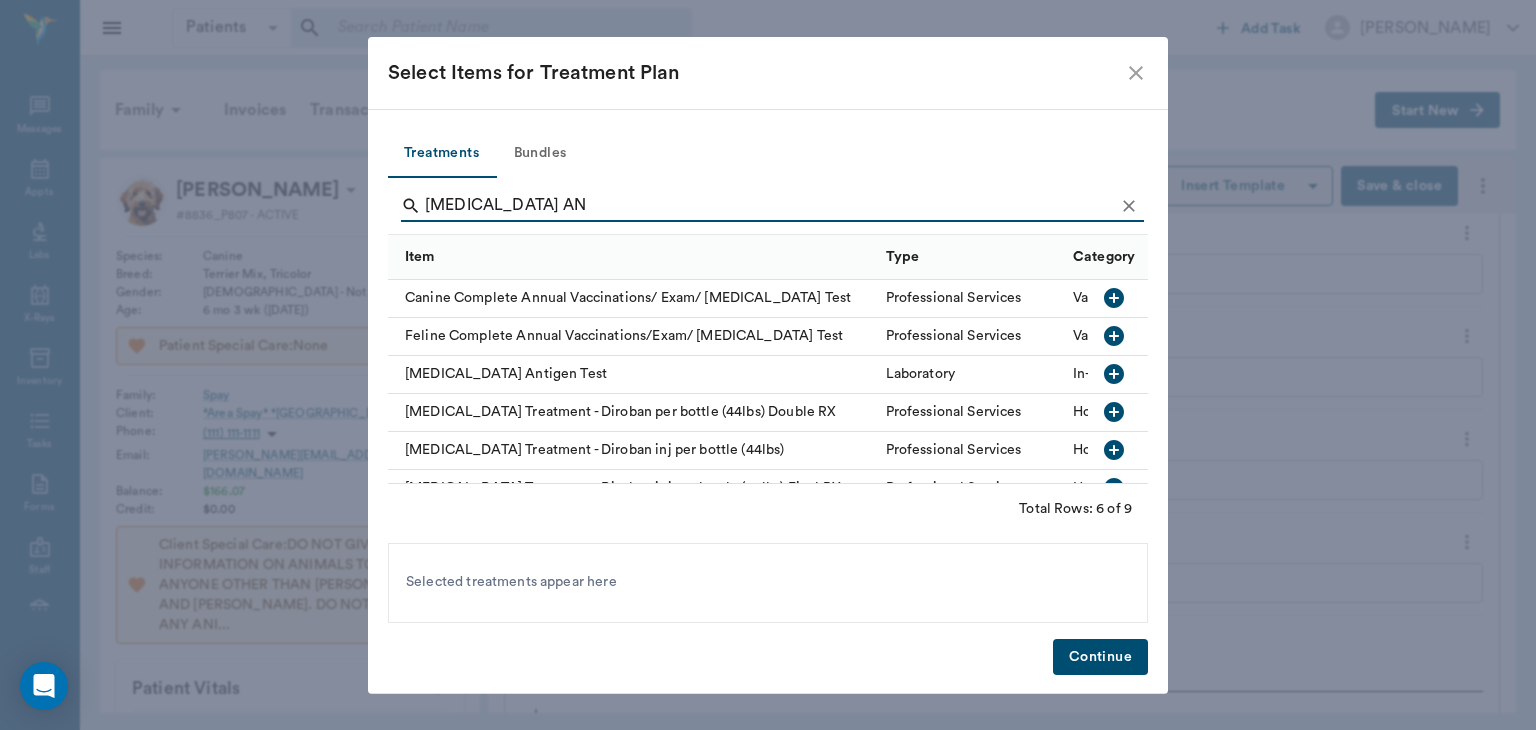 type on "HEARTWORM AN" 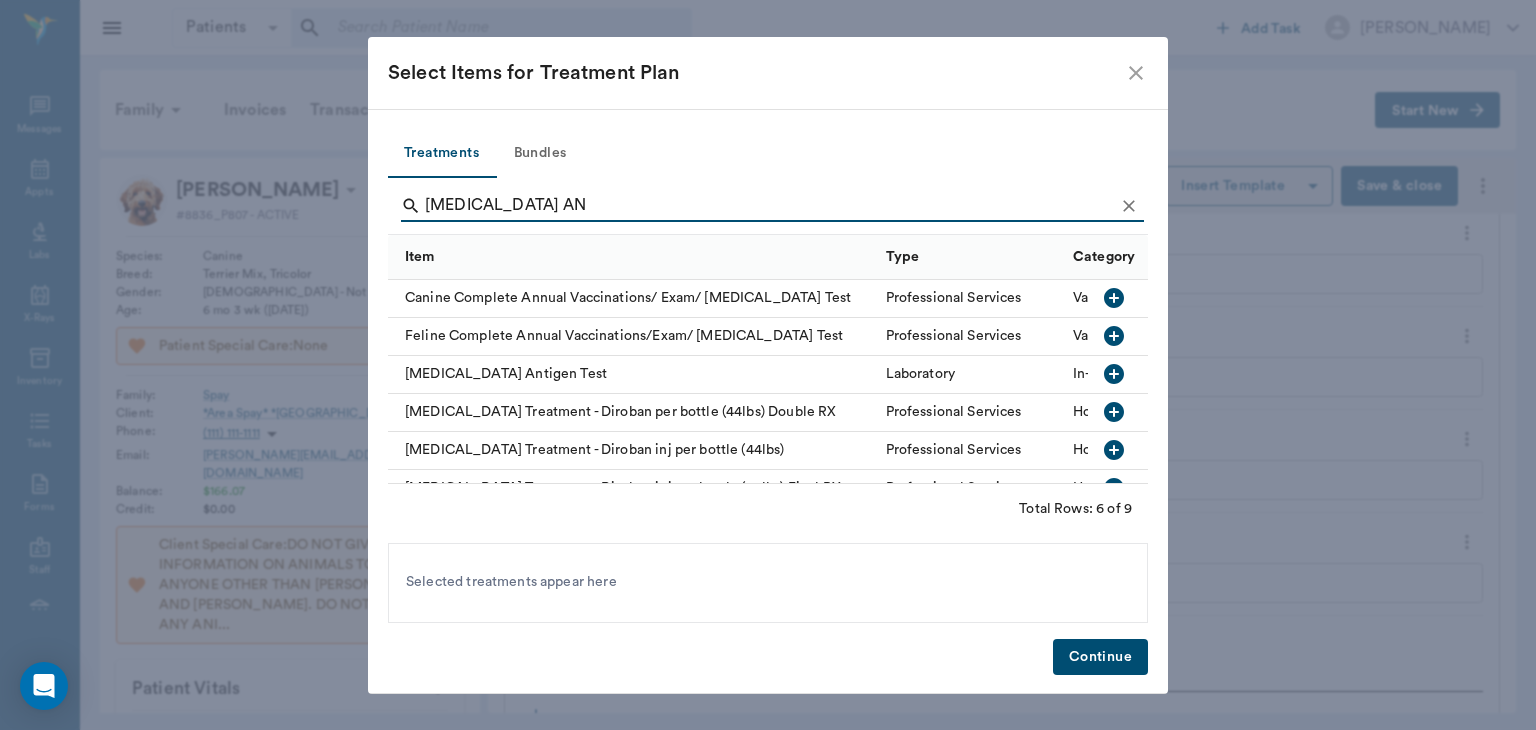 click 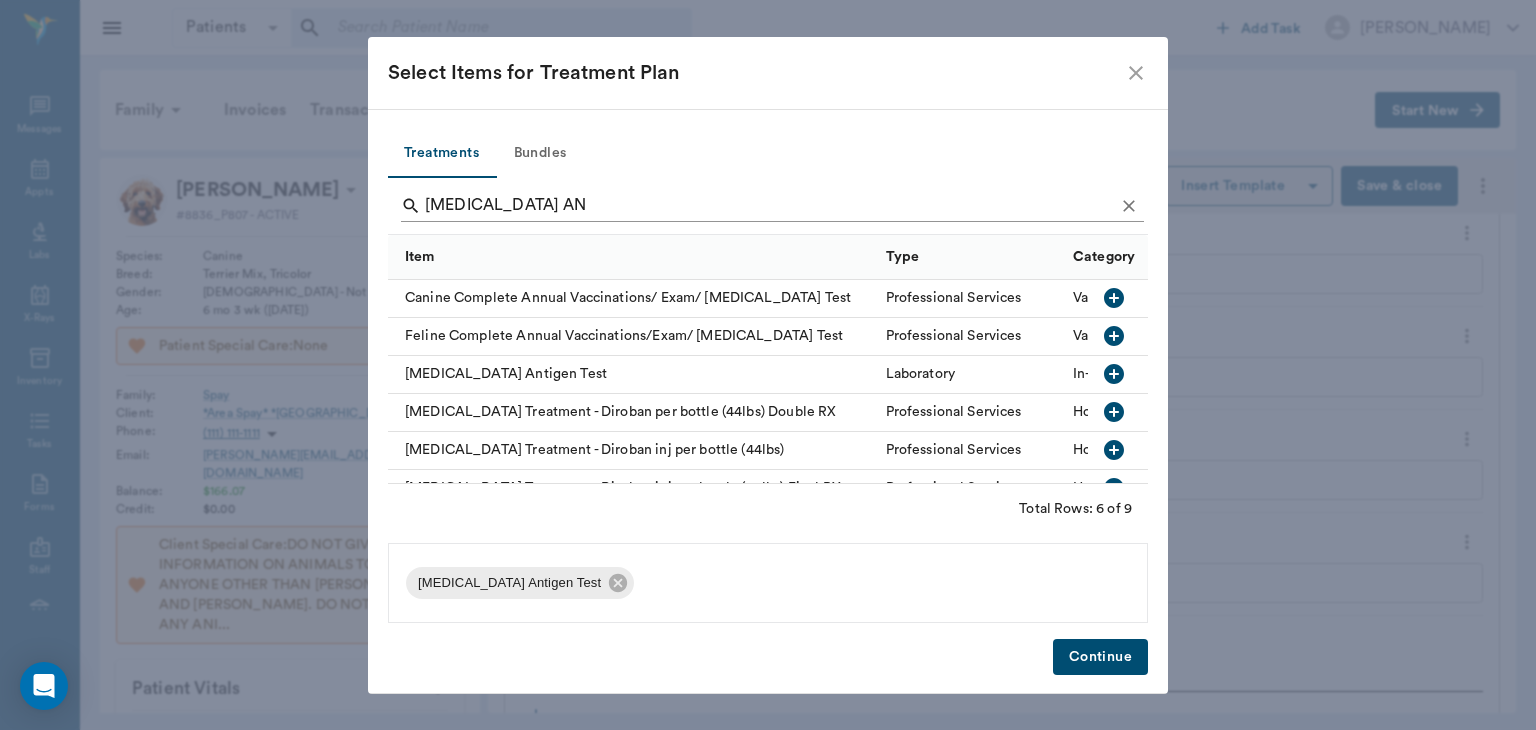 click 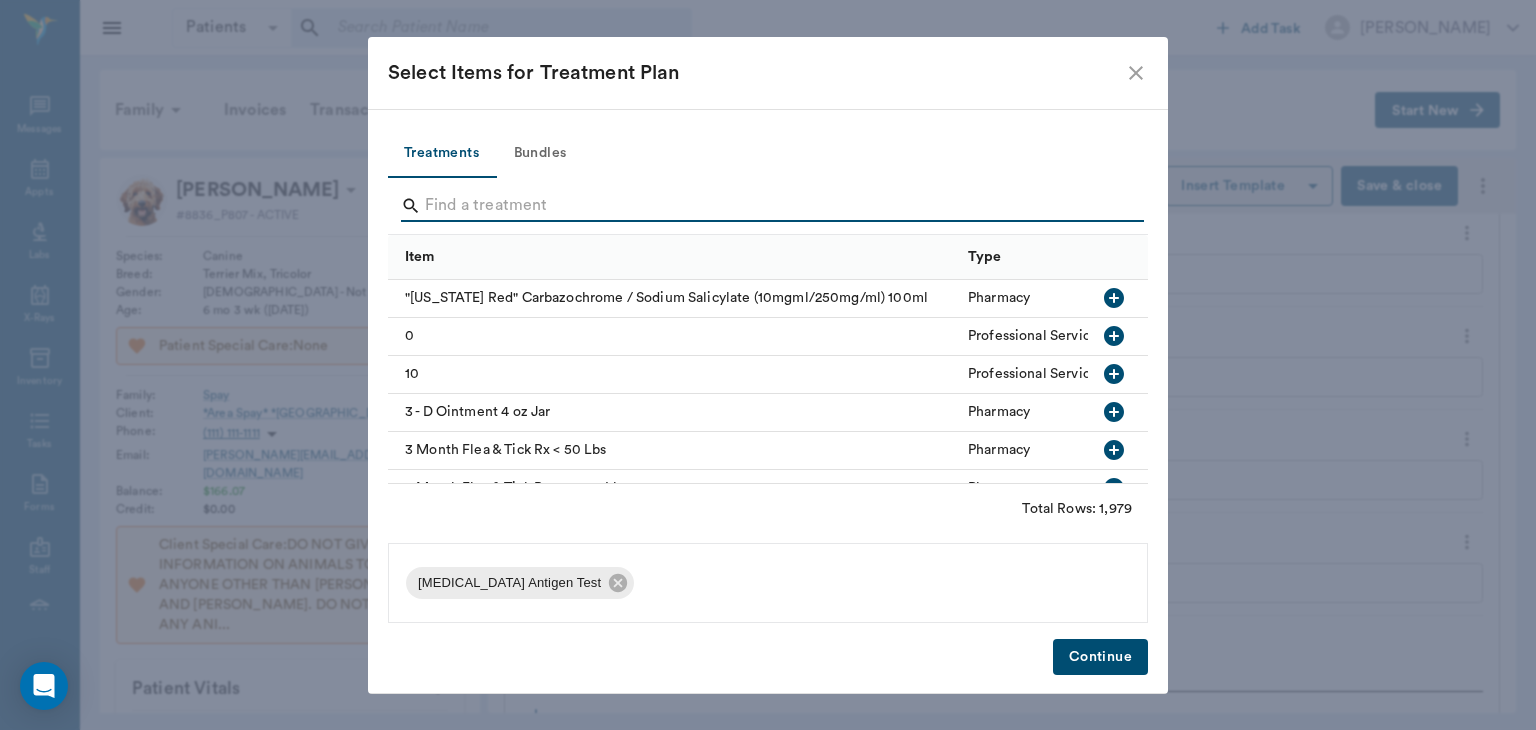 click at bounding box center [769, 206] 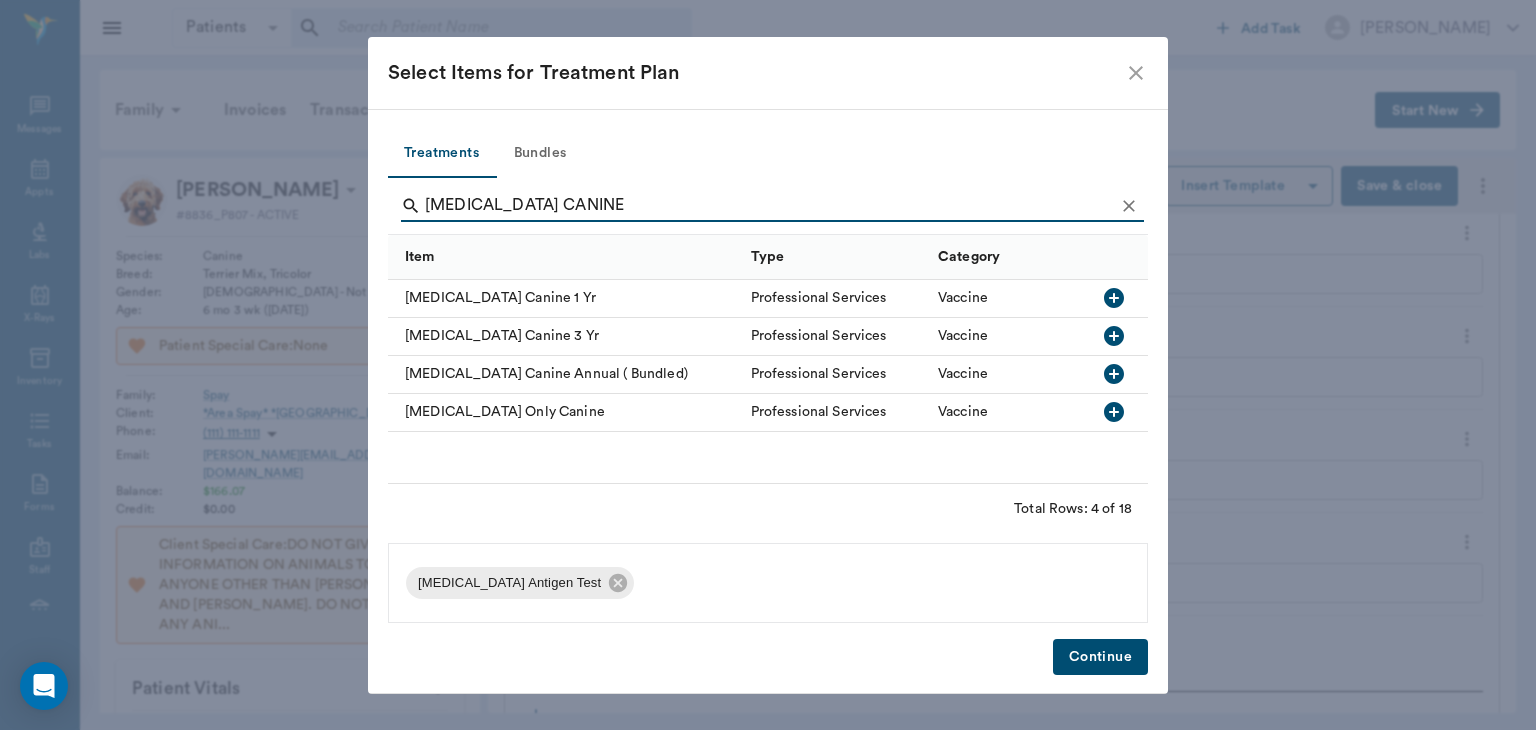 type on "RABIES CANINE" 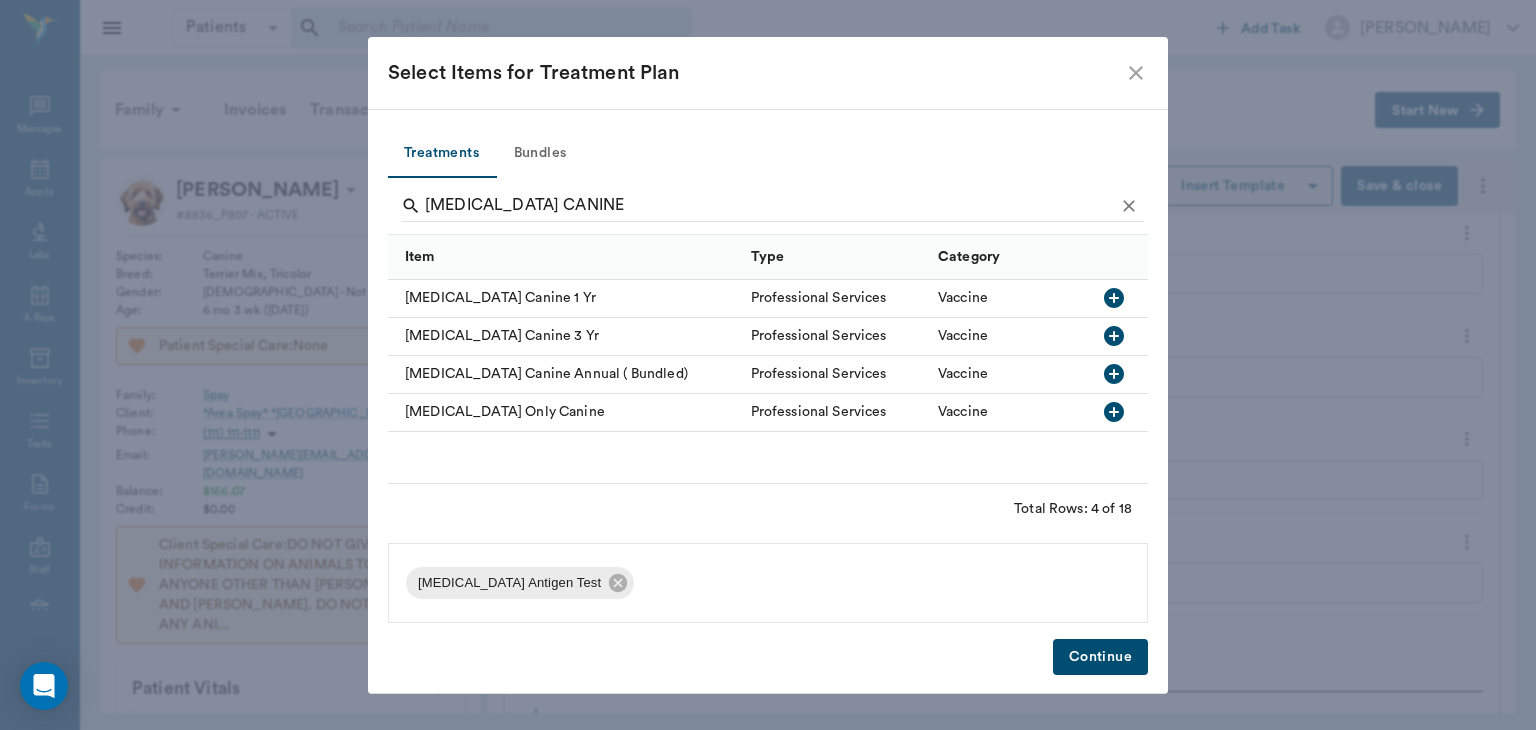 click 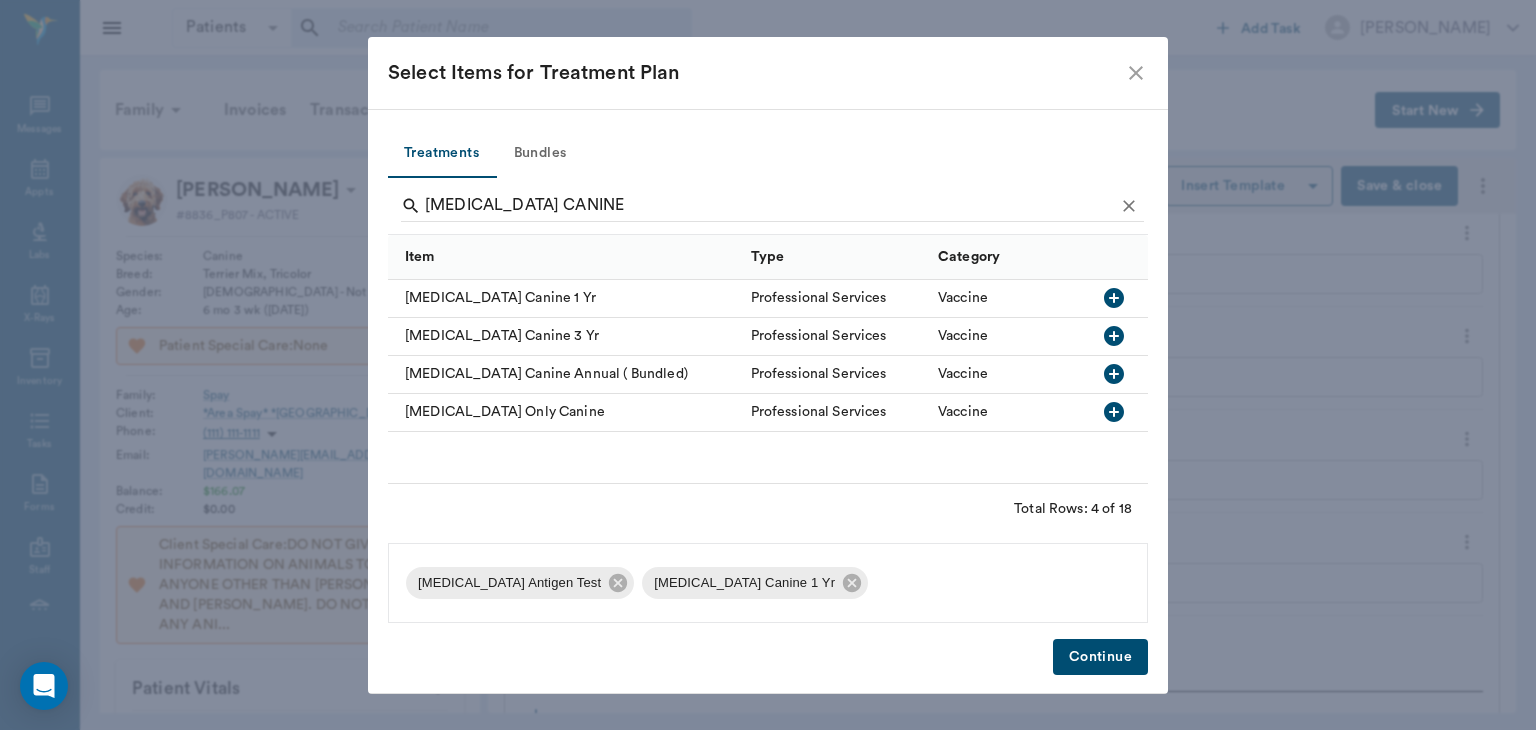 click on "Continue" at bounding box center (1100, 657) 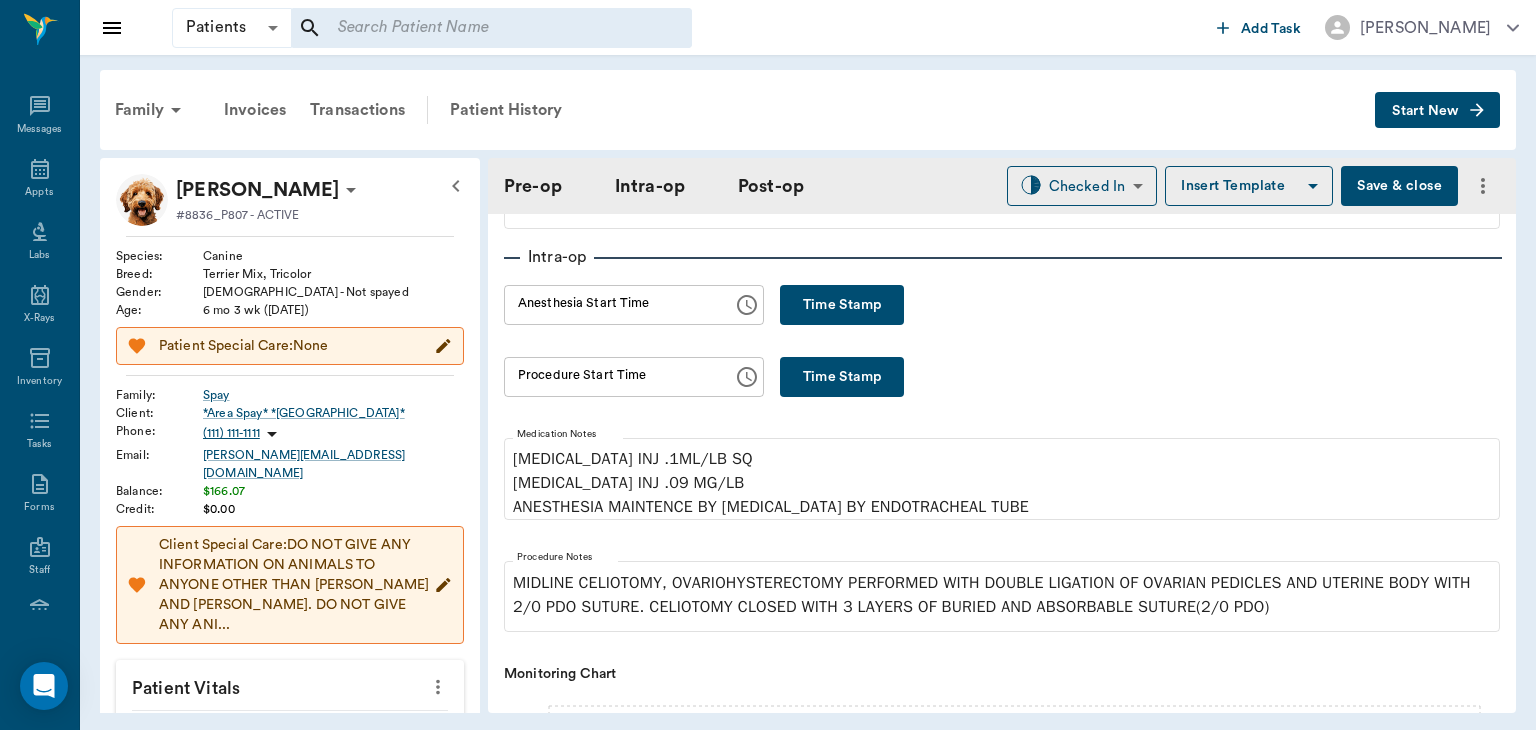 scroll, scrollTop: 238, scrollLeft: 0, axis: vertical 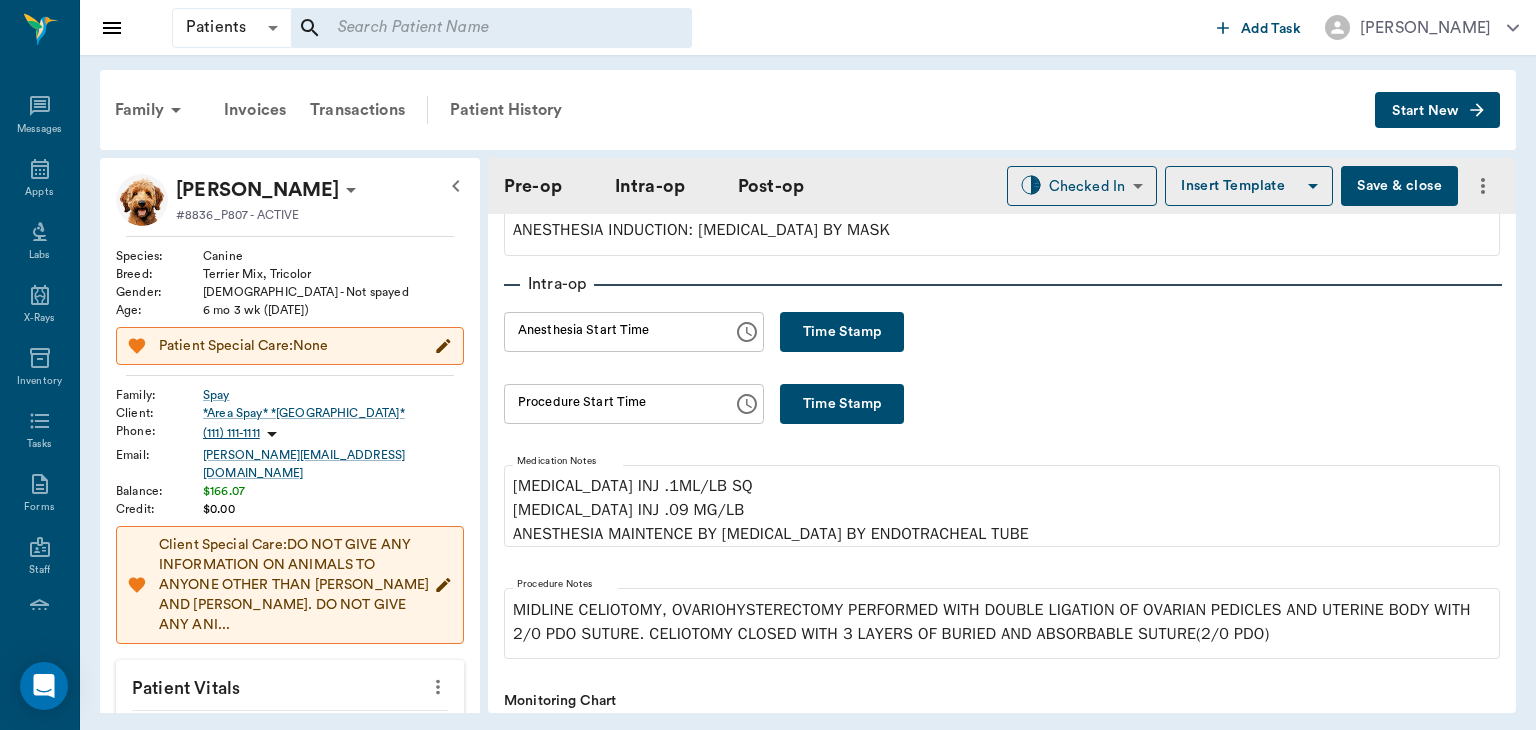 click on "Time Stamp" at bounding box center (842, 332) 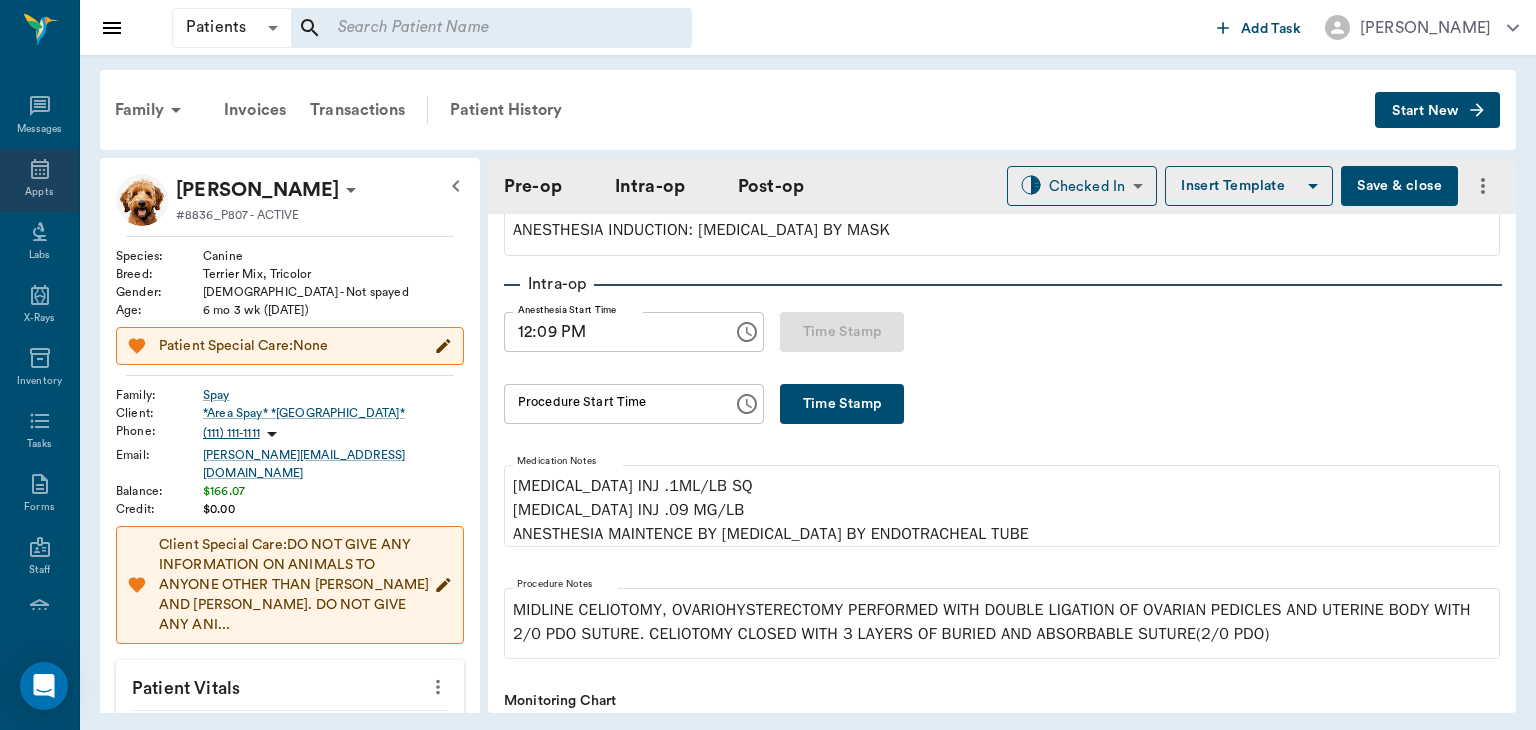 click on "Appts" at bounding box center (39, 192) 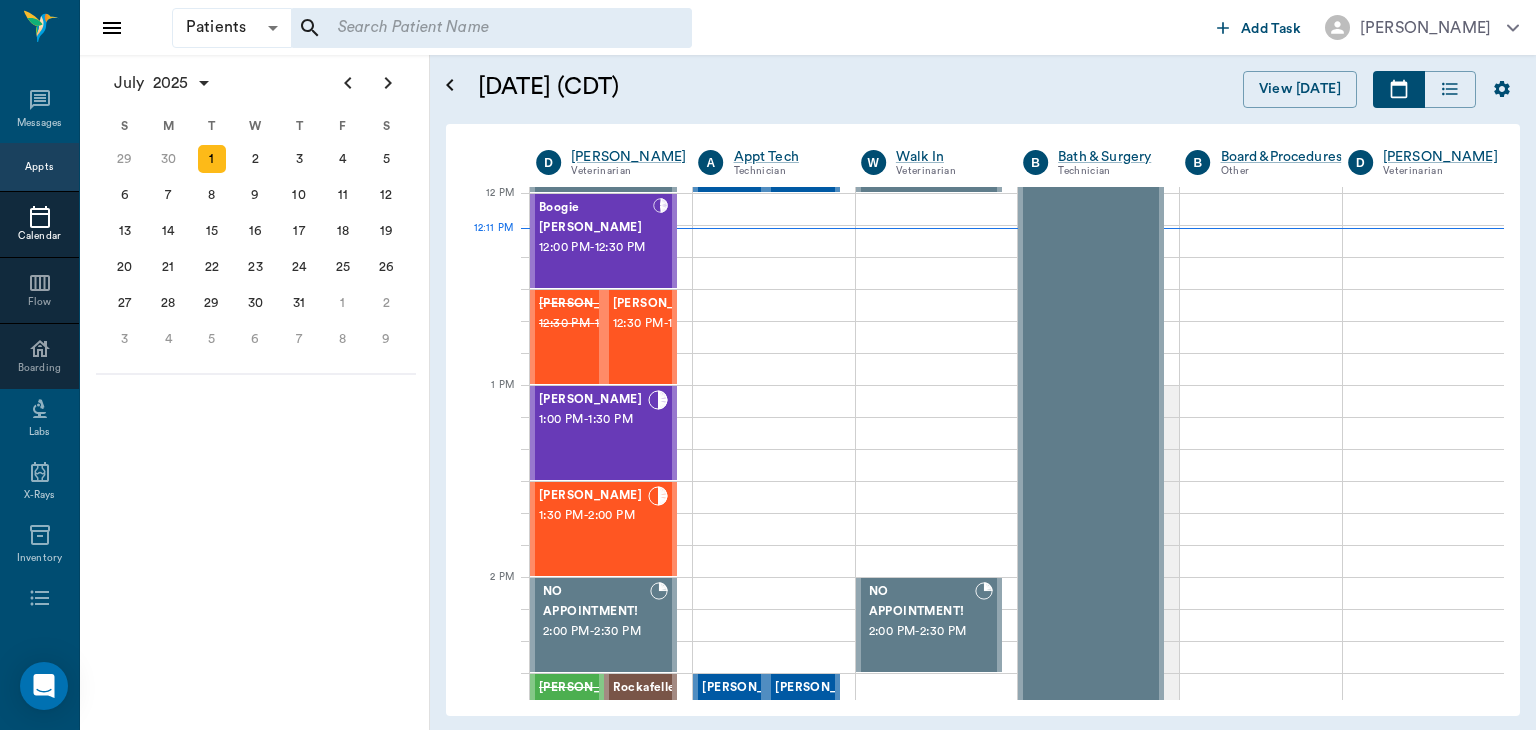 scroll, scrollTop: 770, scrollLeft: 0, axis: vertical 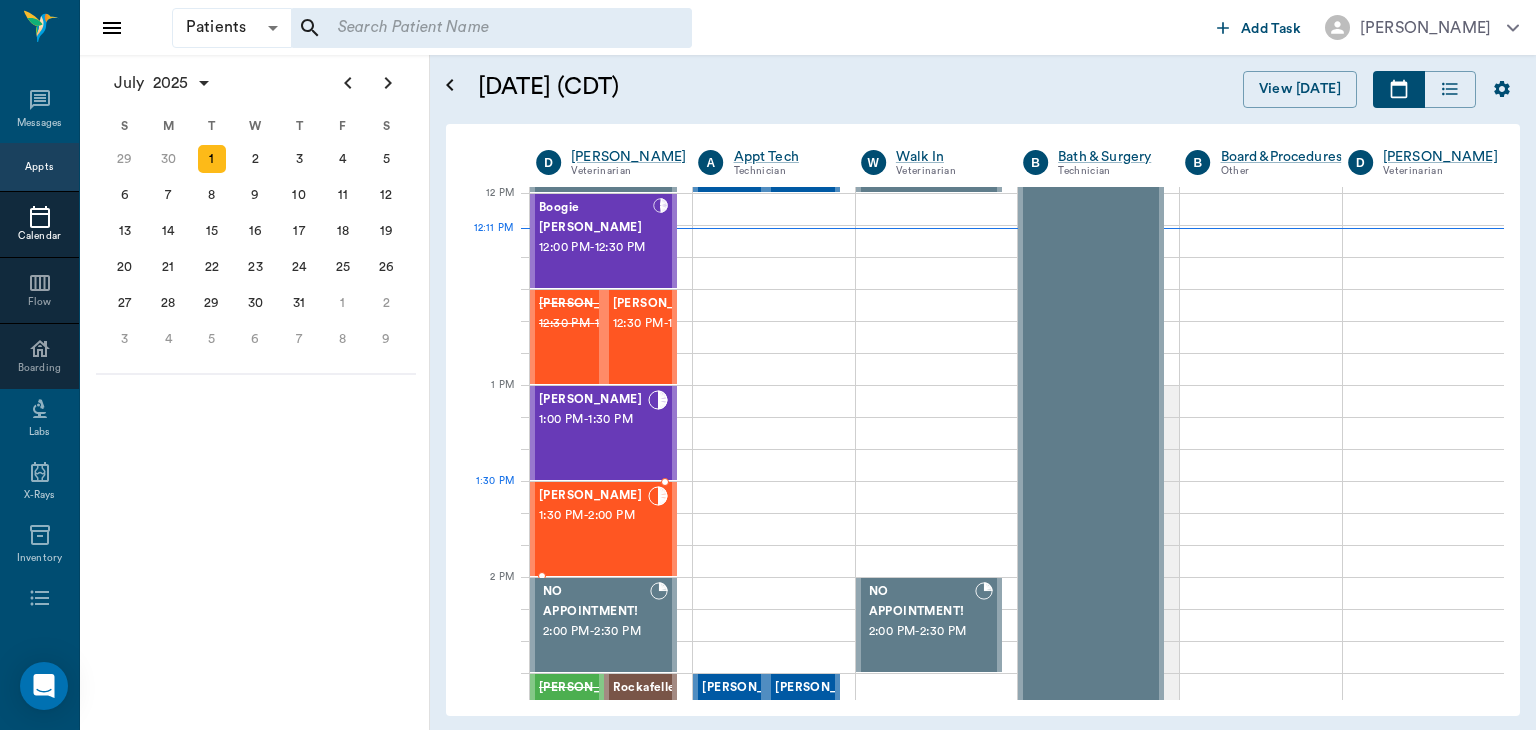 click on "1:30 PM  -  2:00 PM" at bounding box center [593, 516] 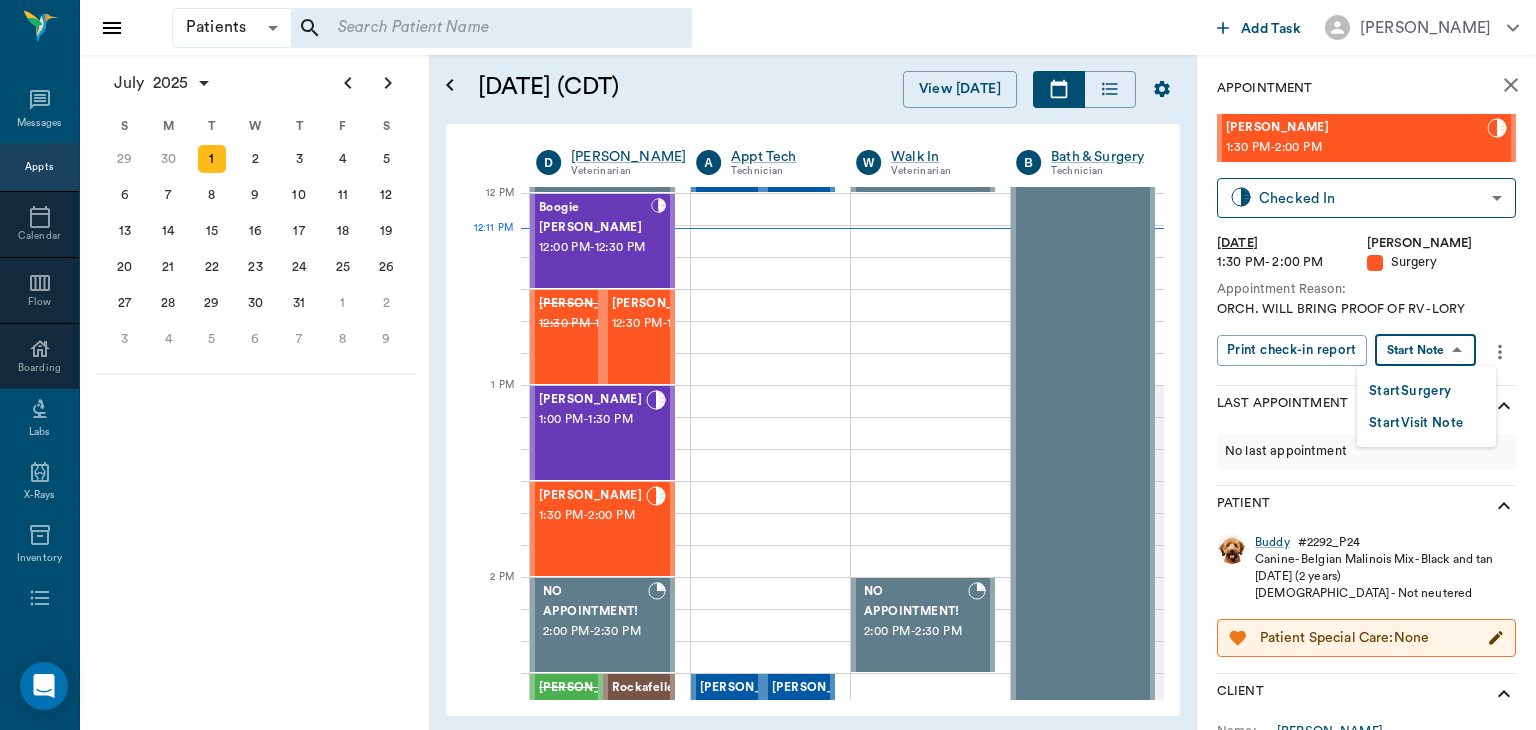 click on "Patients Patients ​ ​ Add Task Dr. Bert Ellsworth Nectar Messages Appts Calendar Flow Boarding Labs X-Rays Inventory Tasks Forms Staff Reports Lookup Settings July 2025 S M T W T F S Jun 1 2 3 4 5 6 7 8 9 10 11 12 13 14 15 16 17 18 19 20 21 22 23 24 25 26 27 28 29 30 Jul 1 2 3 4 5 6 7 8 9 10 11 12 S M T W T F S 29 30 Jul 1 2 3 4 5 6 7 8 9 10 11 12 13 14 15 16 17 18 19 20 21 22 23 24 25 26 27 28 29 30 31 Aug 1 2 3 4 5 6 7 8 9 S M T W T F S 27 28 29 30 31 Aug 1 2 3 4 5 6 7 8 9 10 11 12 13 14 15 16 17 18 19 20 21 22 23 24 25 26 27 28 29 30 31 Sep 1 2 3 4 5 6 July 1, 2025 (CDT) View Today July 2025 Today 1 Tue Jul 2025 D Dr. Bert Ellsworth Veterinarian A Appt Tech Technician W Walk In Veterinarian B Bath & Surgery Technician B Board &Procedures Other D Dr. Kindall Jones Veterinarian 8 AM 9 AM 10 AM 11 AM 12 PM 1 PM 2 PM 3 PM 4 PM 5 PM 6 PM 7 PM 8 PM 12:11 PM 12:40 PM Chocolate Chip Fincher 8:00 AM  -  8:30 AM Racey Smith 8:00 AM  -  8:30 AM LOKI Burns 8:30 AM  -  9:00 AM DUCKY Daniels 9:00 AM  -  9:30 AM  -" at bounding box center (768, 365) 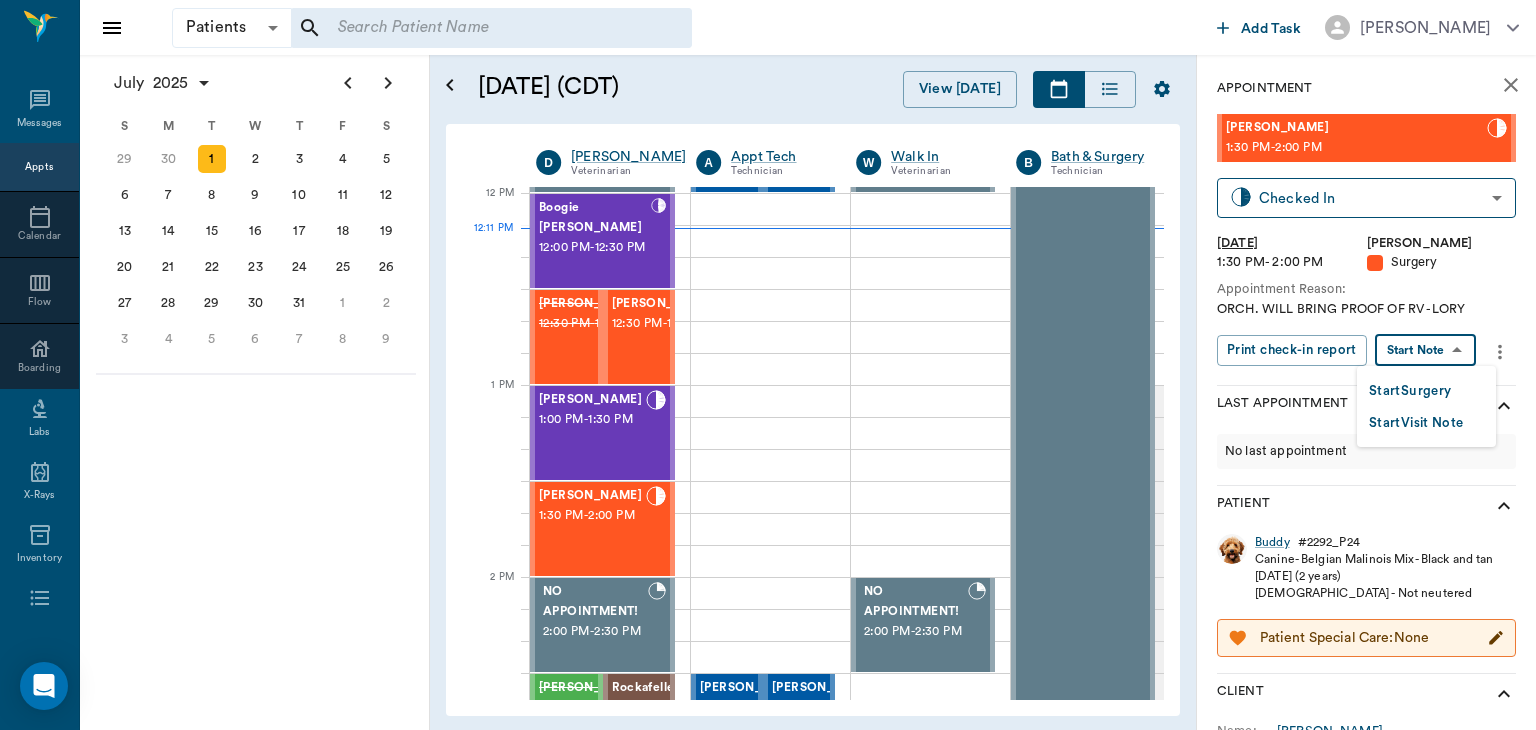 click on "Start  Surgery" at bounding box center (1410, 391) 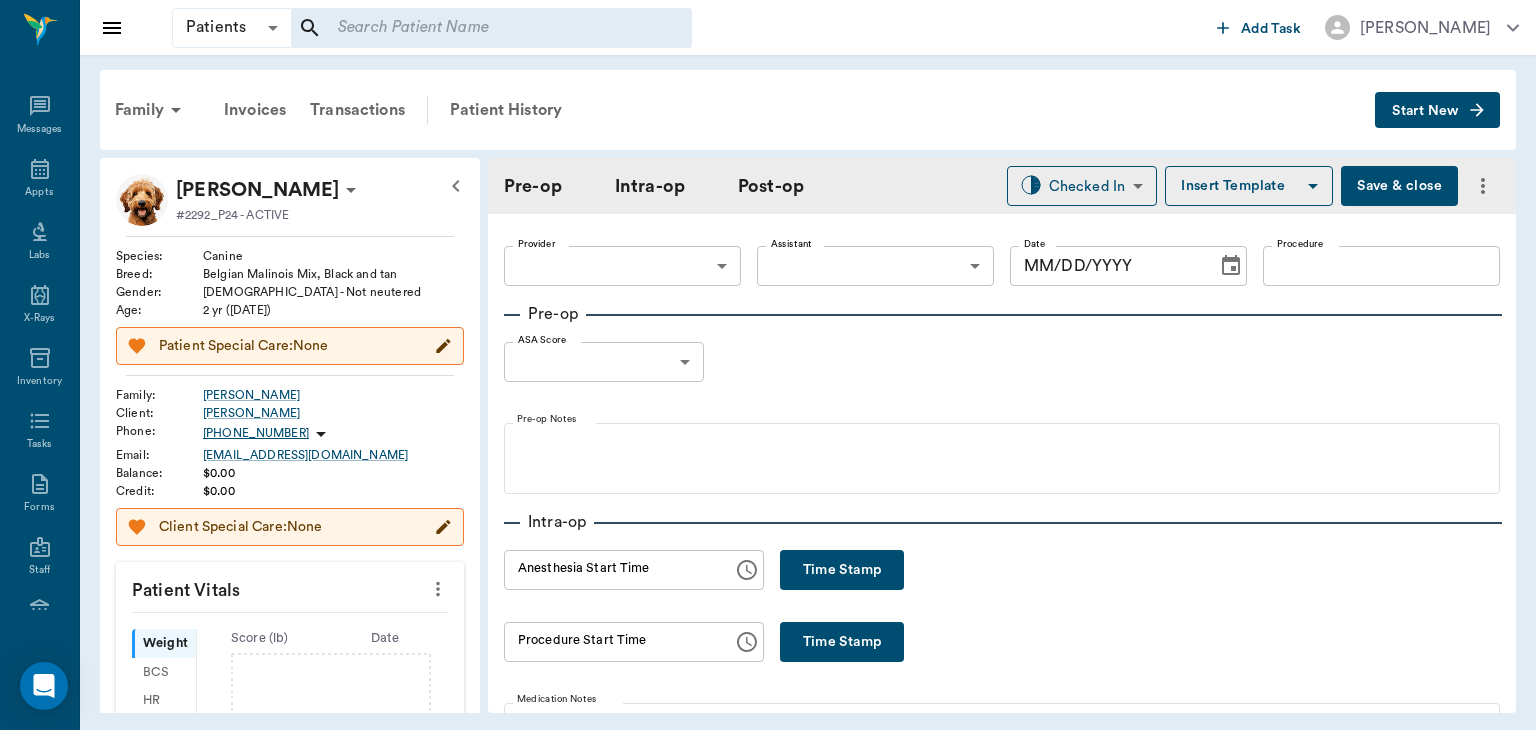 type on "63ec2f075fda476ae8351a4d" 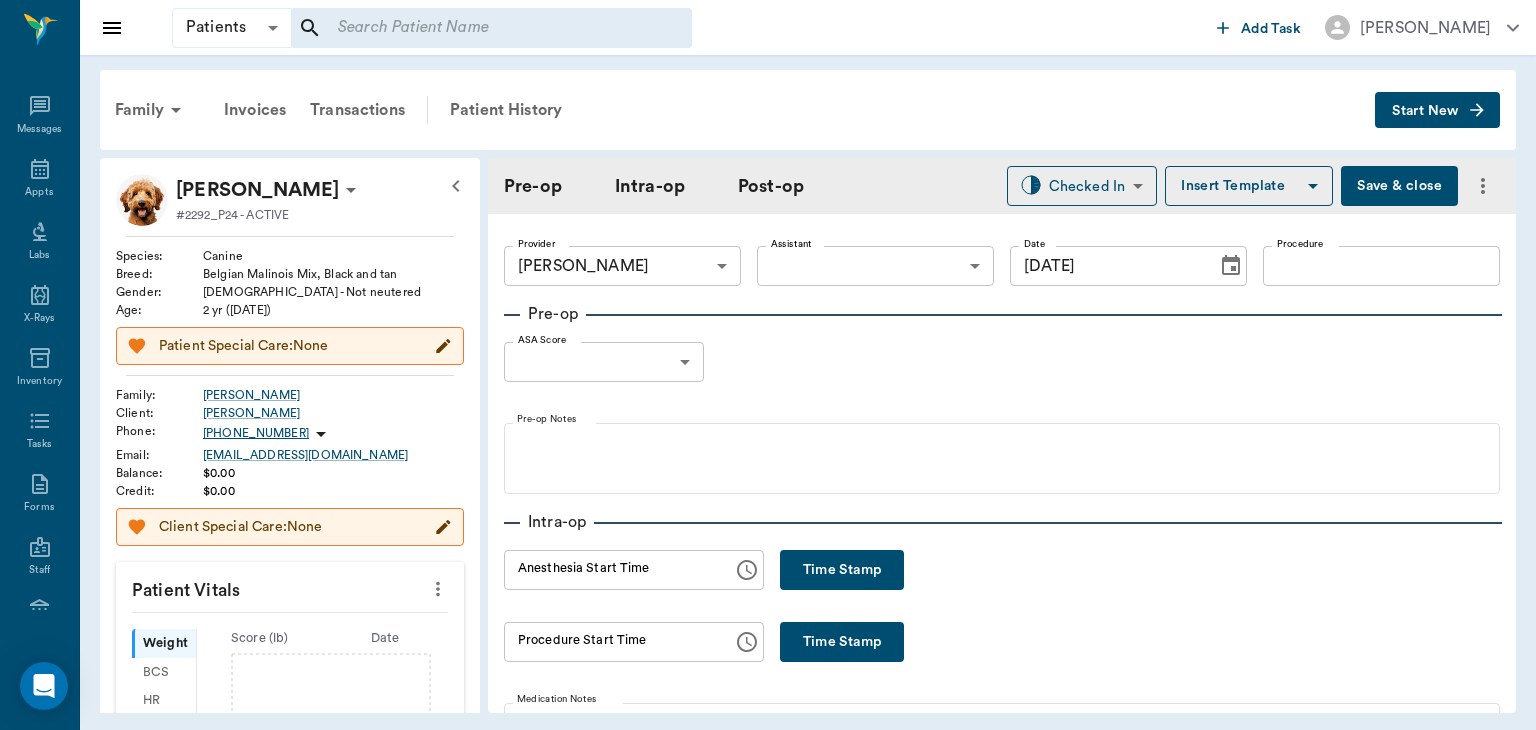type on "[DATE]" 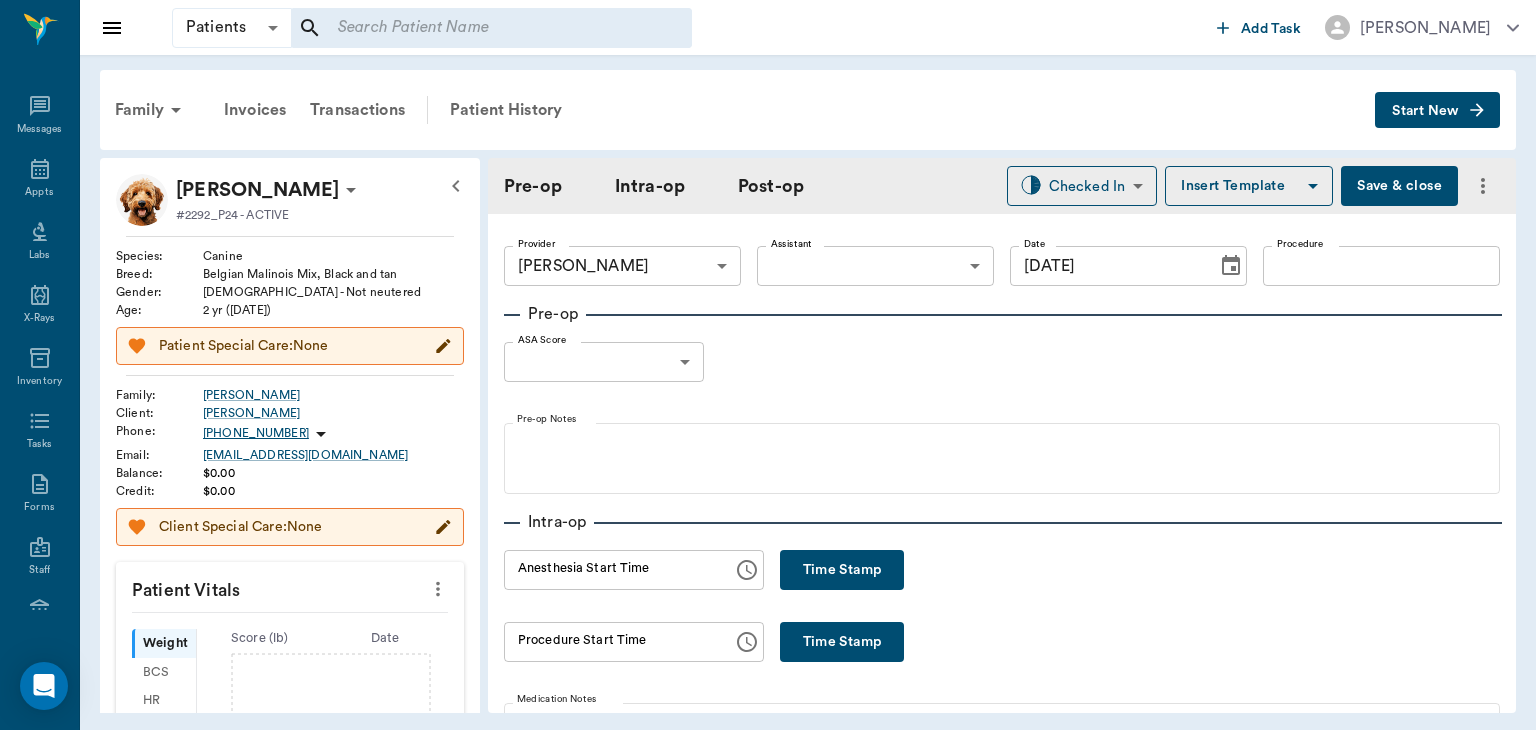 click on "Insert Template" at bounding box center (1249, 186) 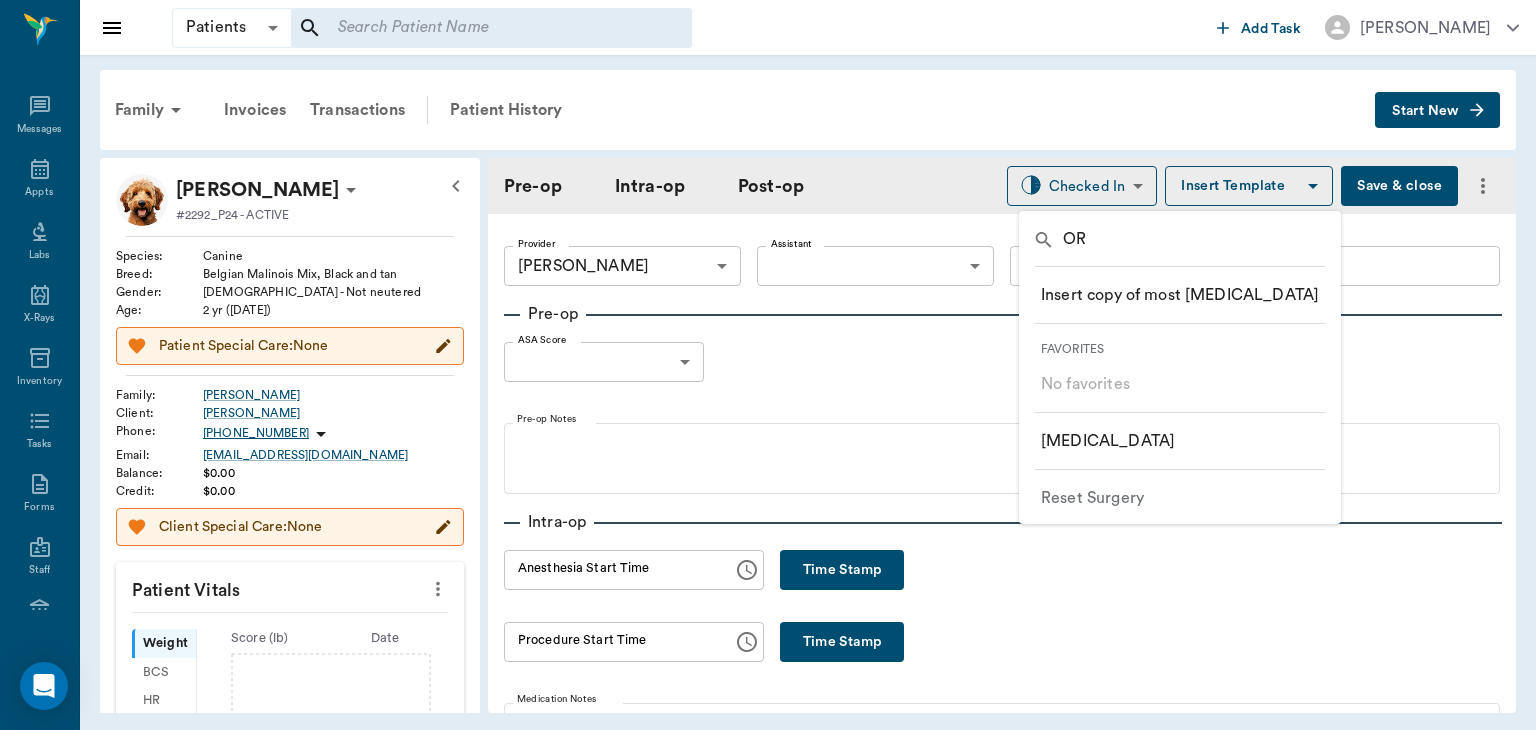 type on "O" 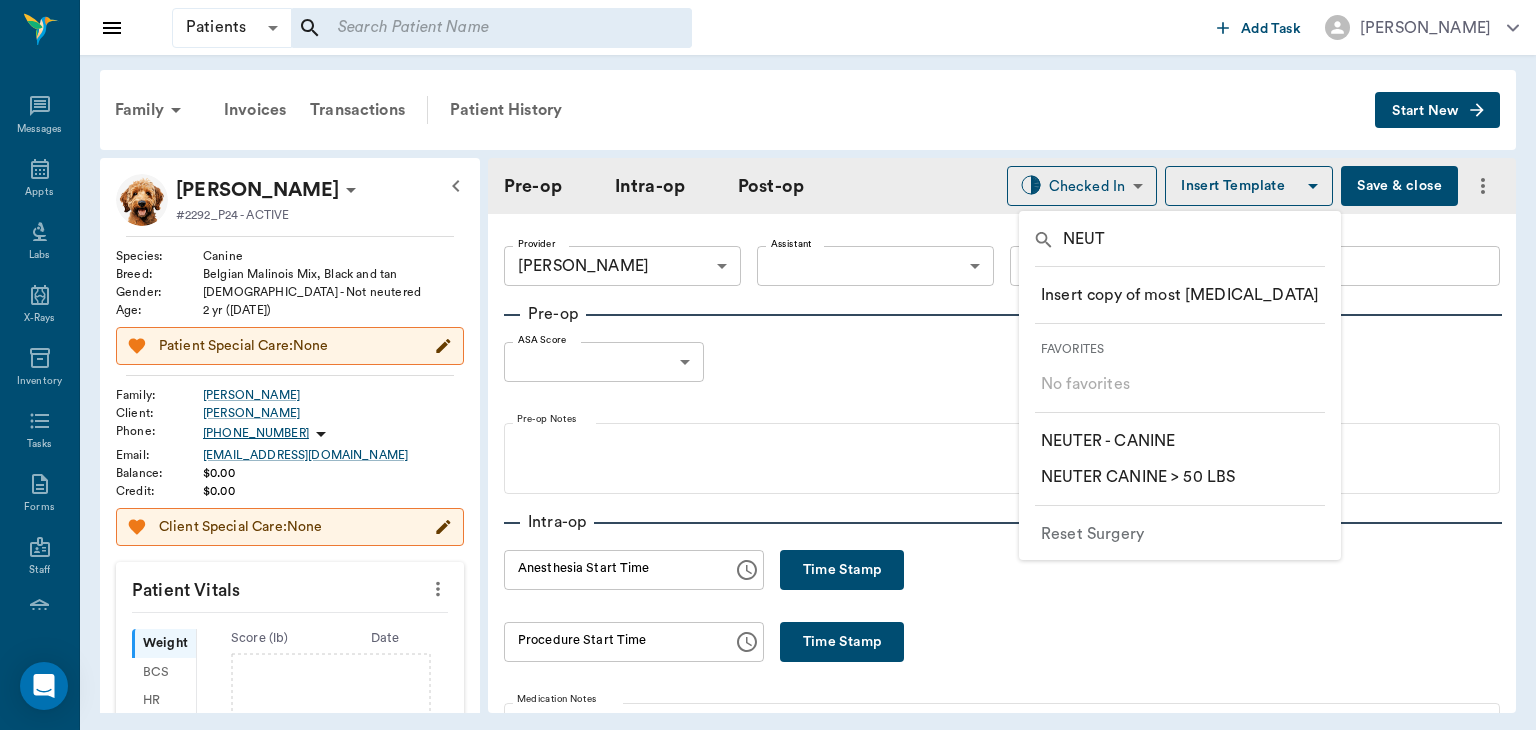 type on "NEUT" 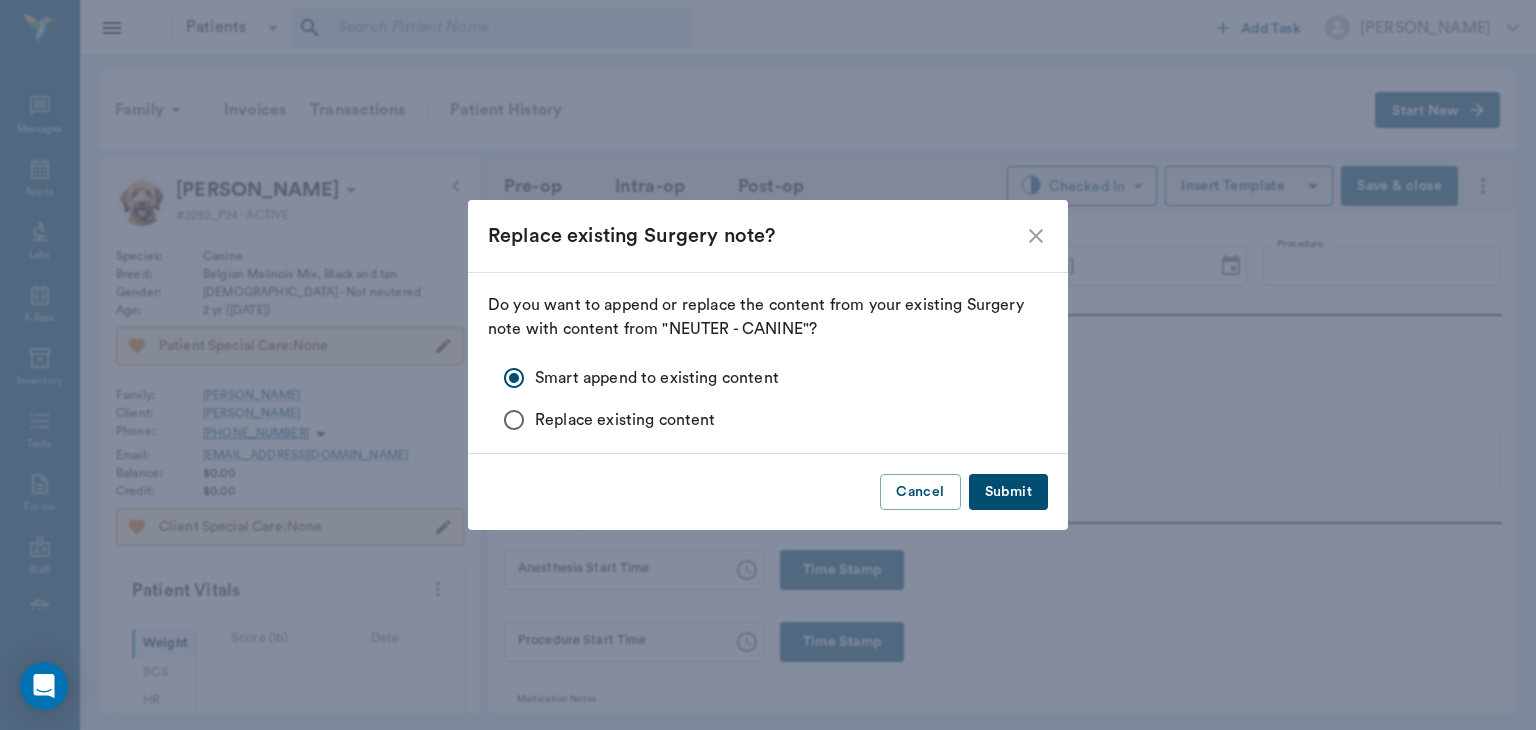 click on "Submit" at bounding box center [1008, 492] 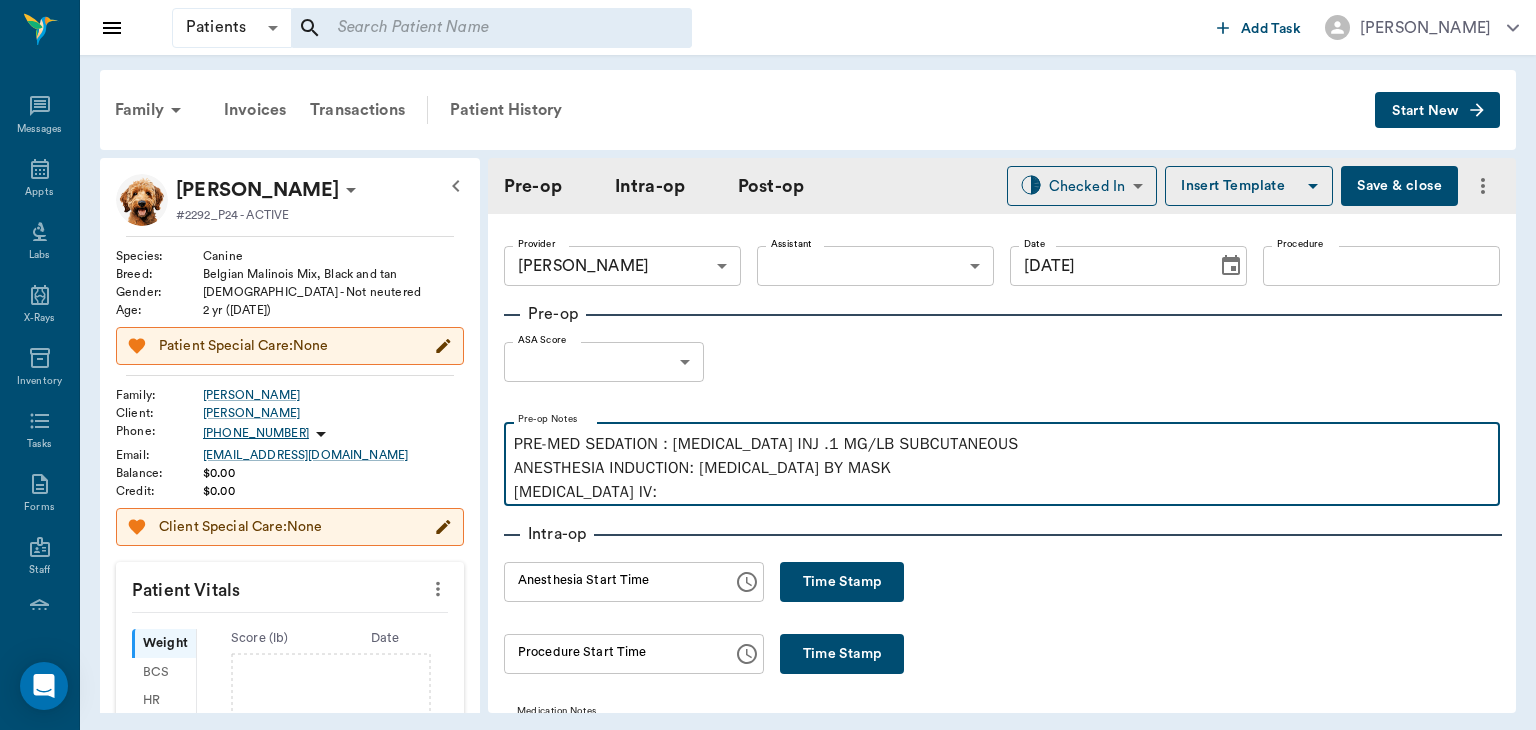 click on "PRE-MED SEDATION : ACEPROMAZINE INJ .1 MG/LB SUBCUTANEOUS ANESTHESIA INDUCTION: ISOFLURANE BY MASK PROPOFOL IV:" at bounding box center (1002, 468) 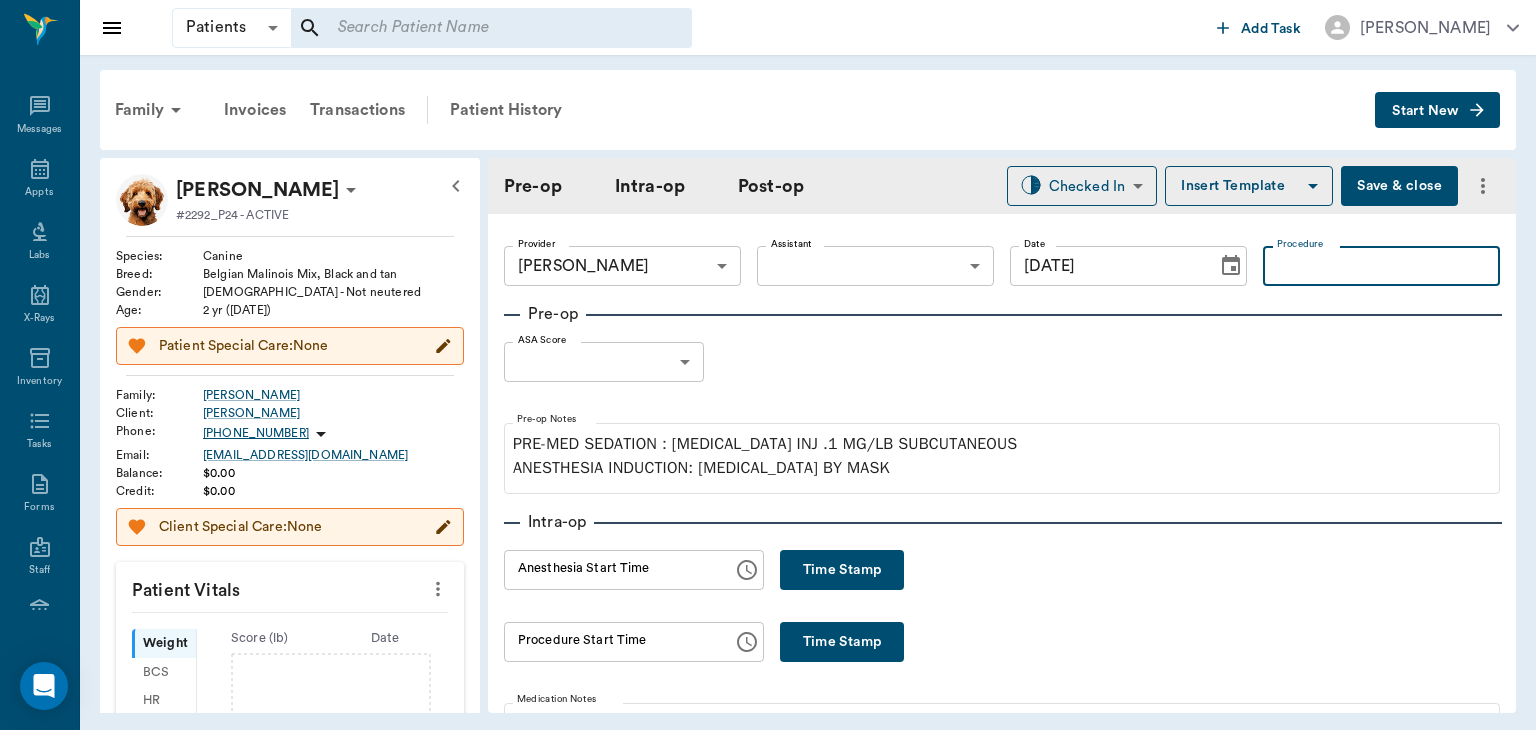 click on "Procedure" at bounding box center (1381, 266) 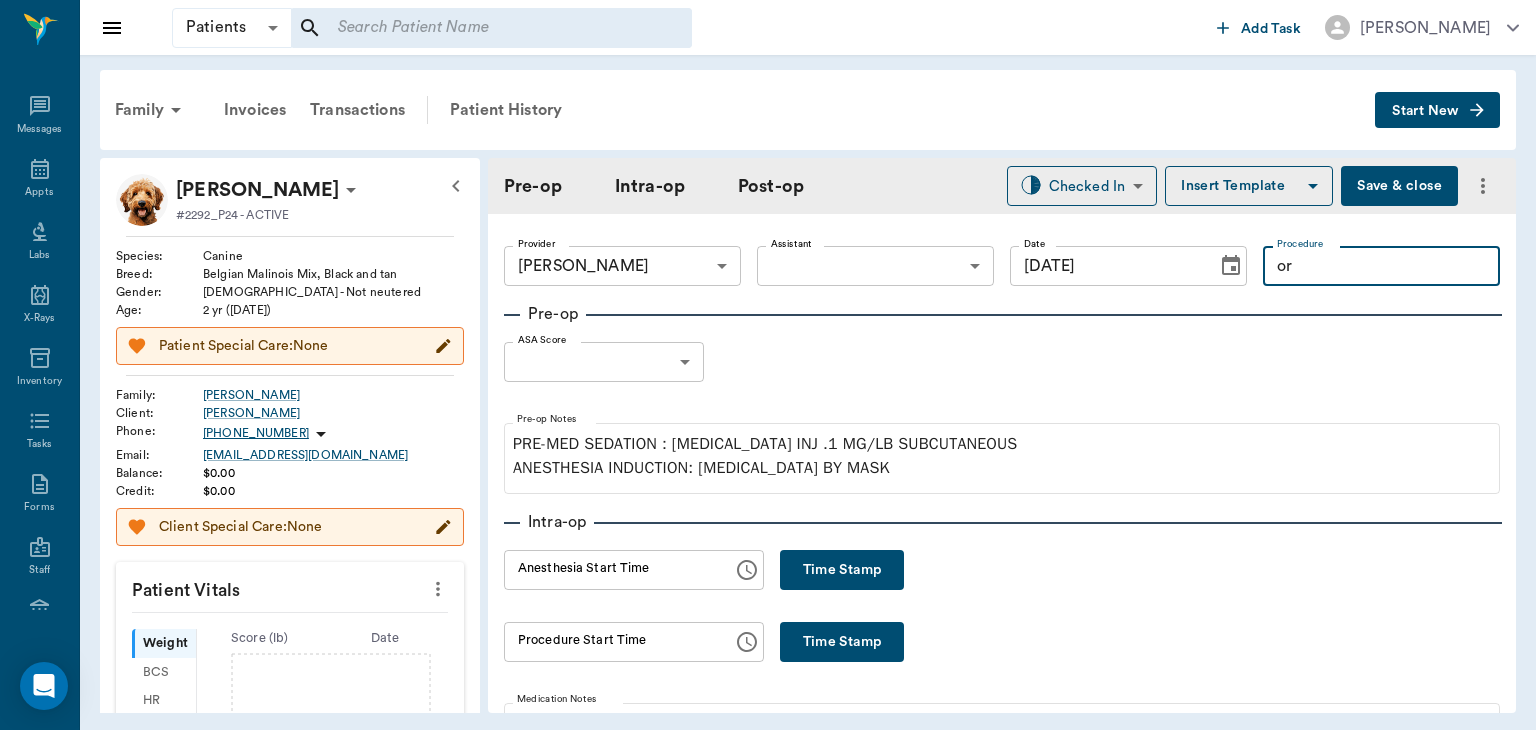 type on "o" 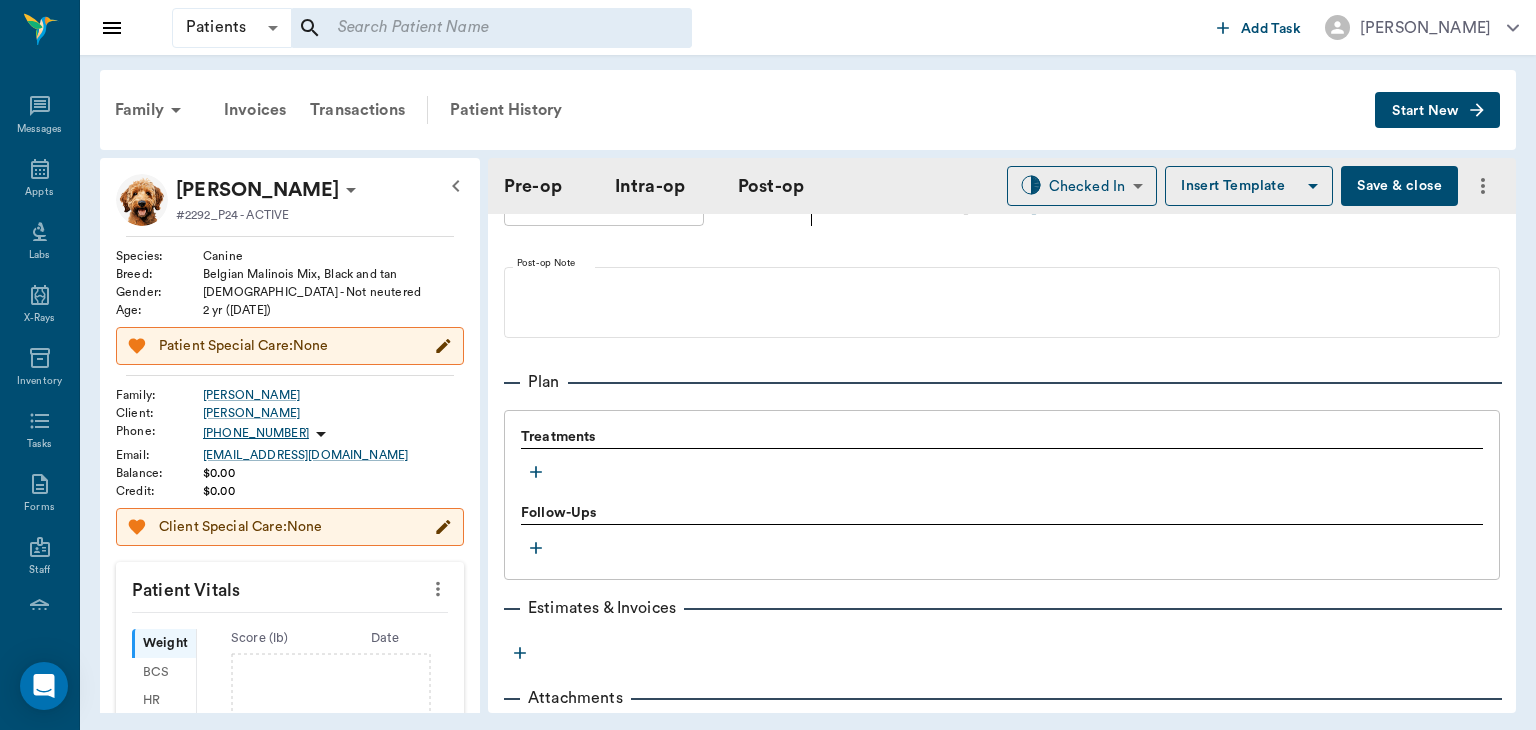 scroll, scrollTop: 1488, scrollLeft: 0, axis: vertical 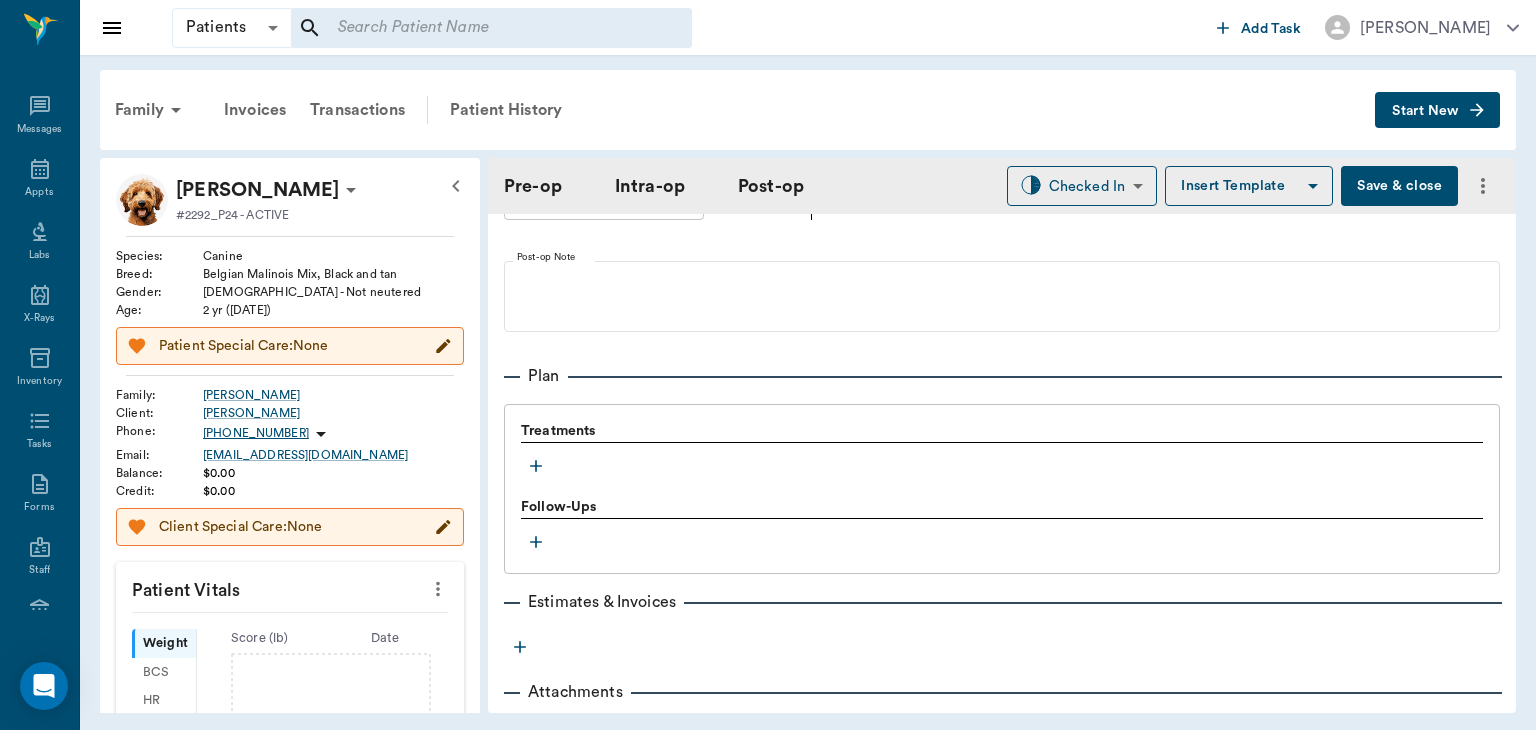 type on "ORCH" 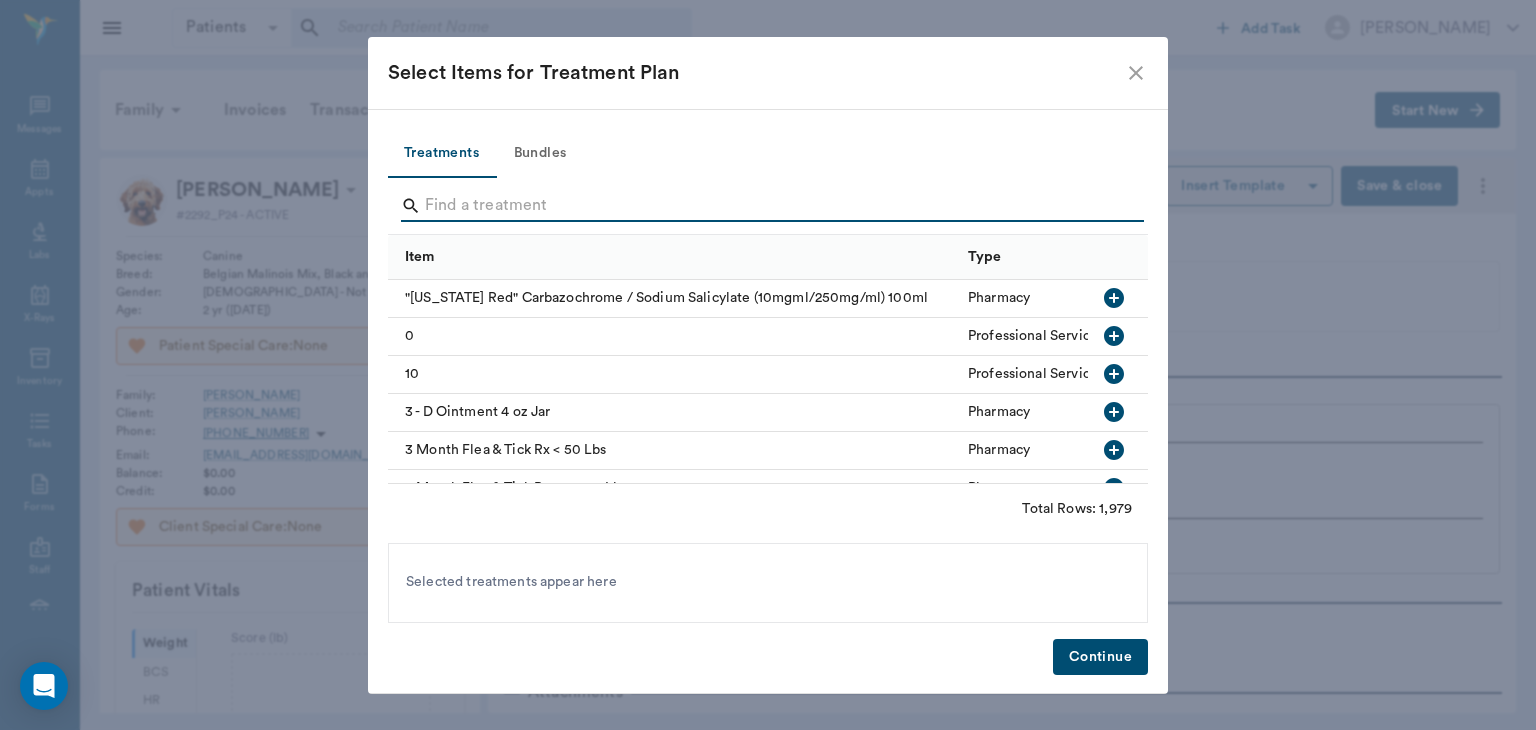 click at bounding box center [769, 206] 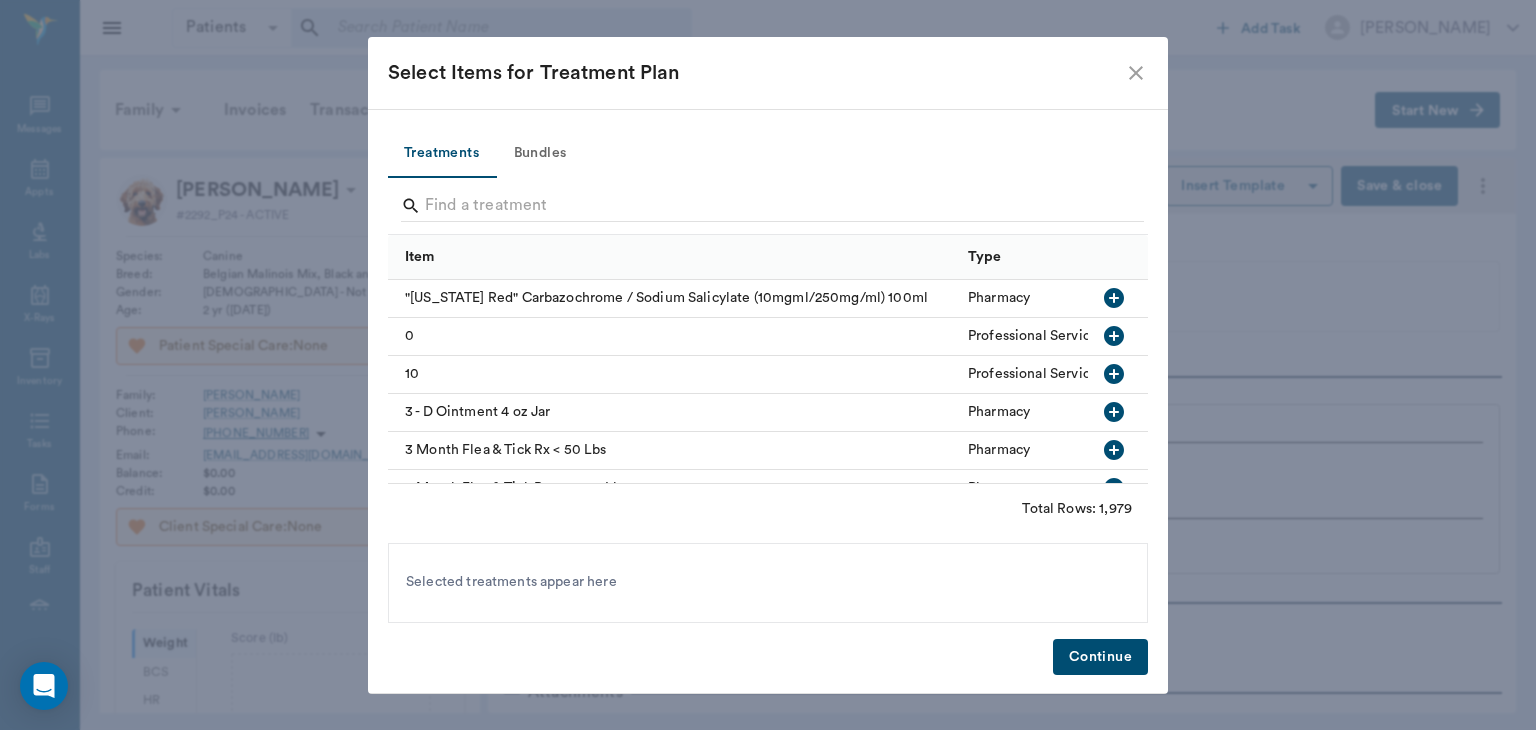 click on "Bundles" at bounding box center (540, 154) 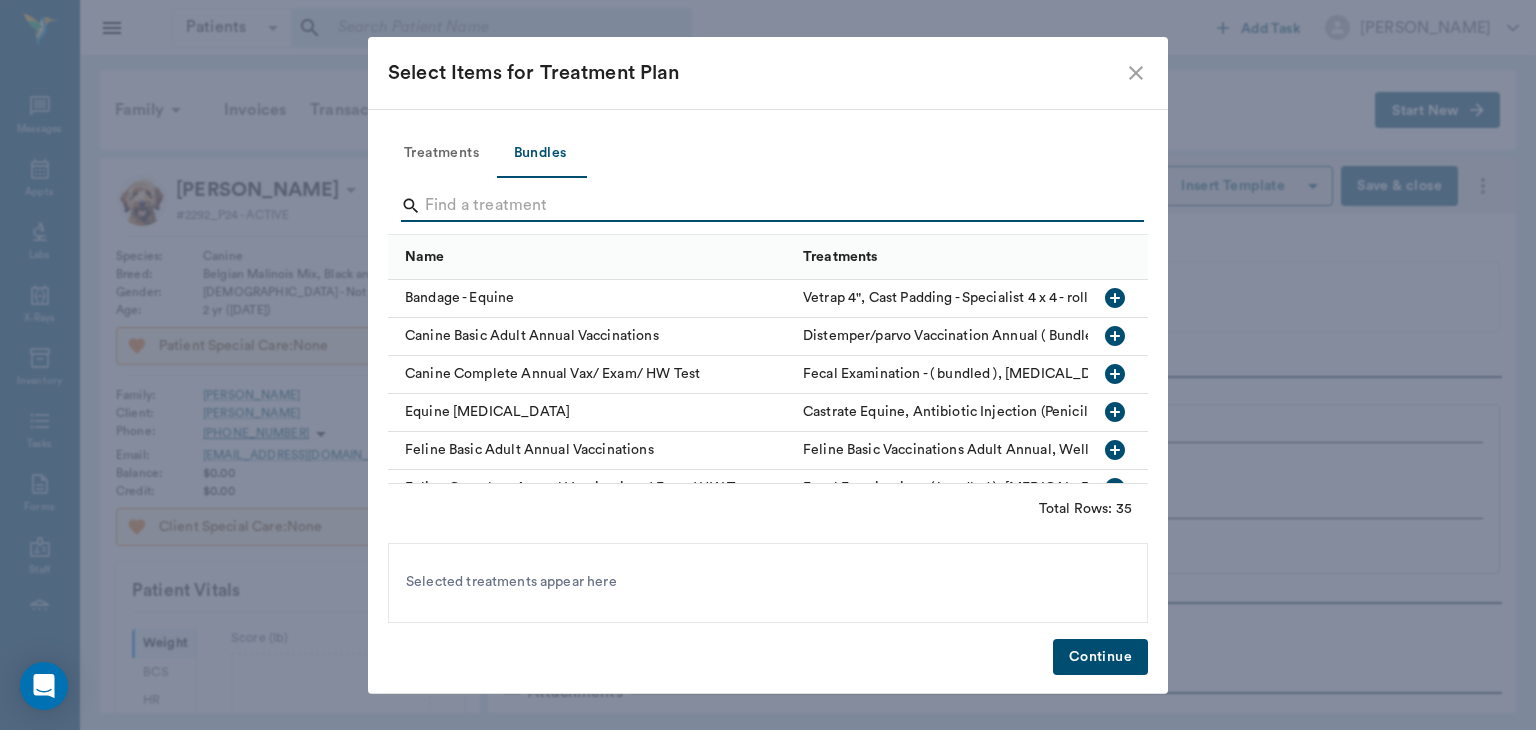 click at bounding box center [769, 206] 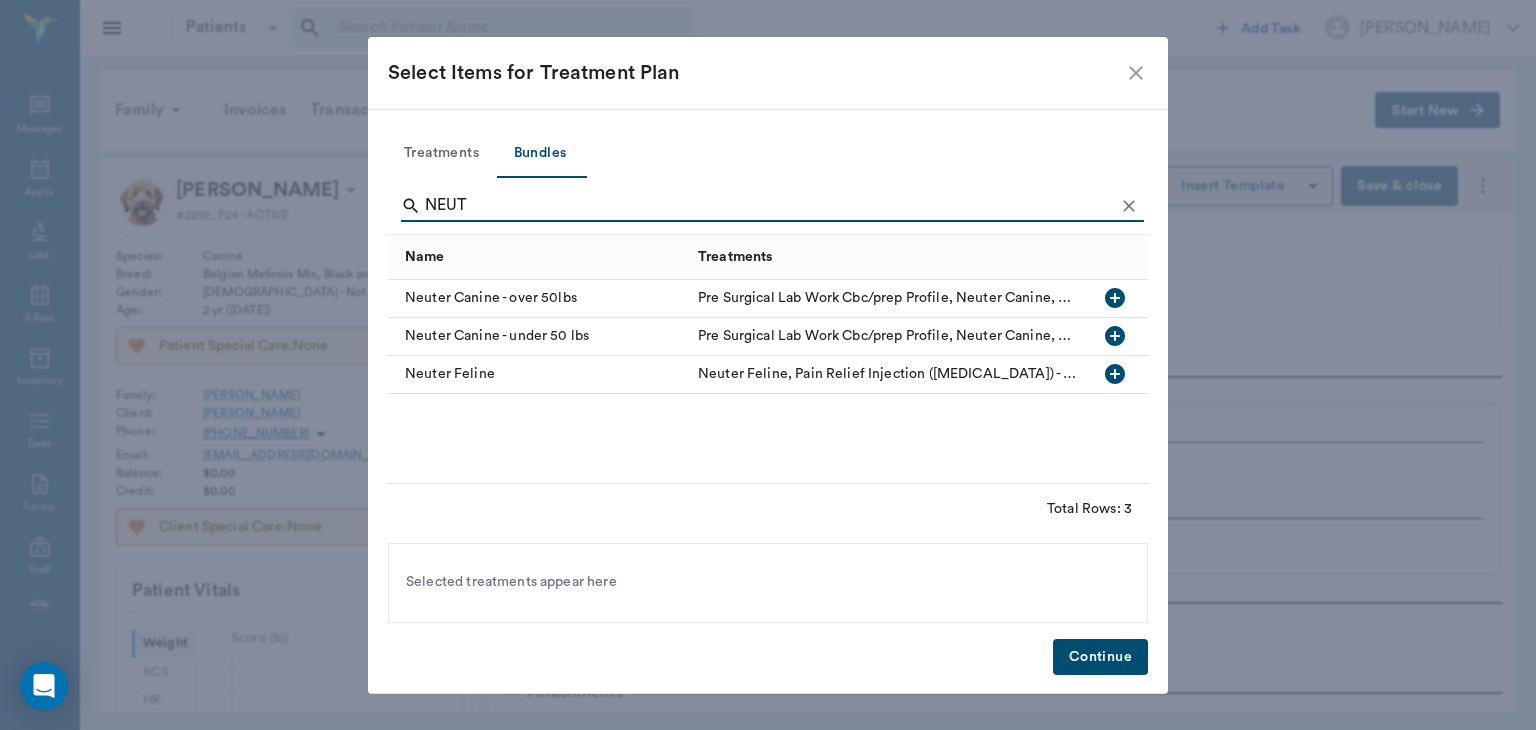 type on "NEUT" 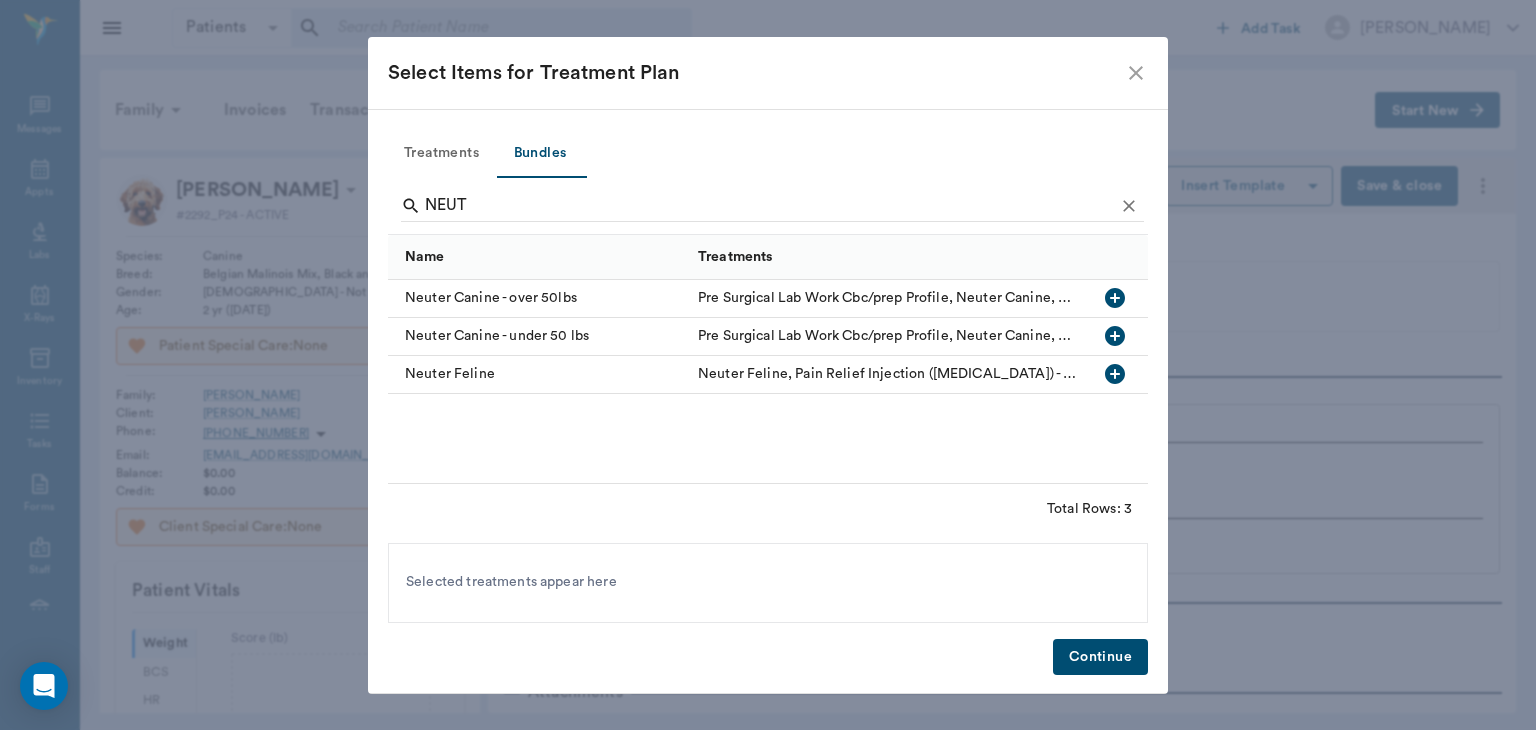click 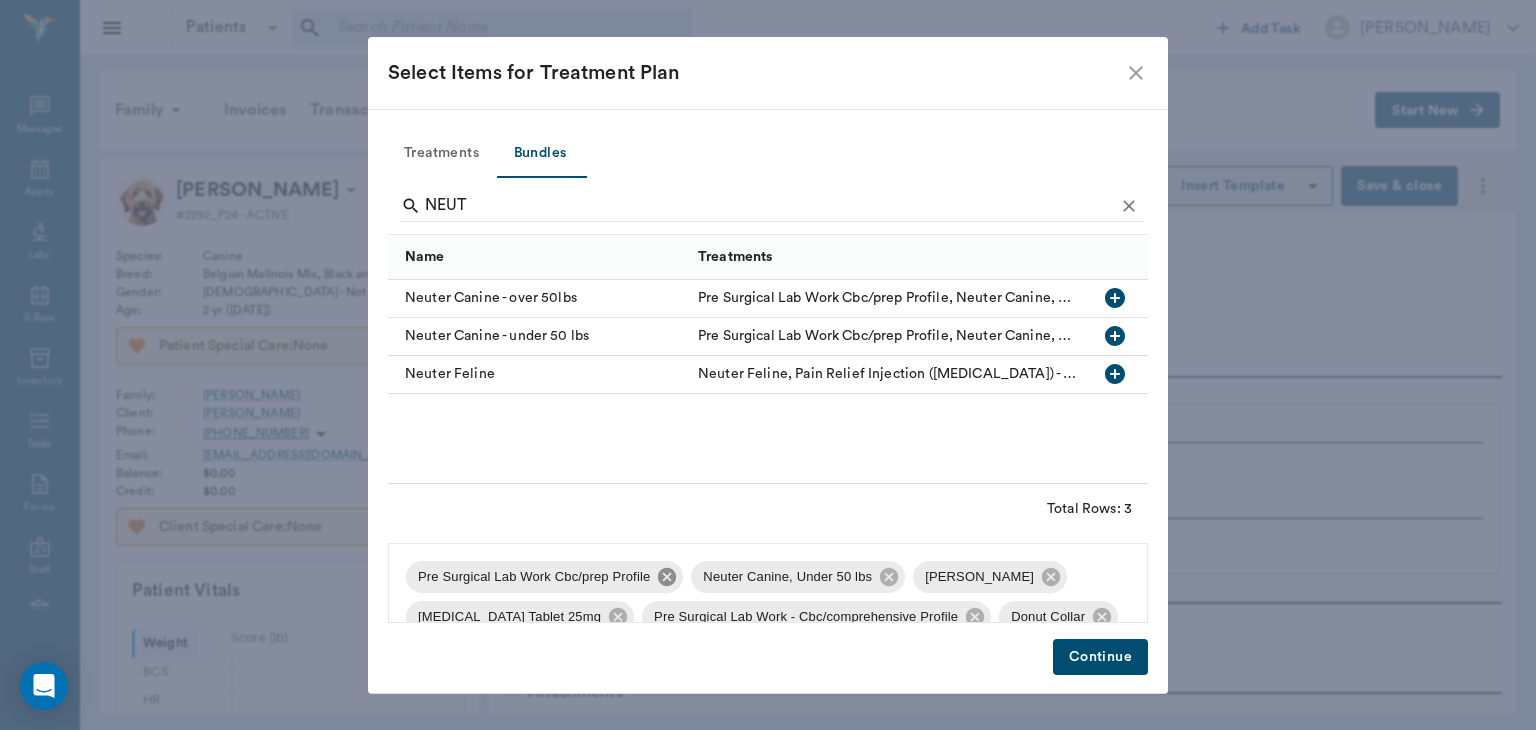click 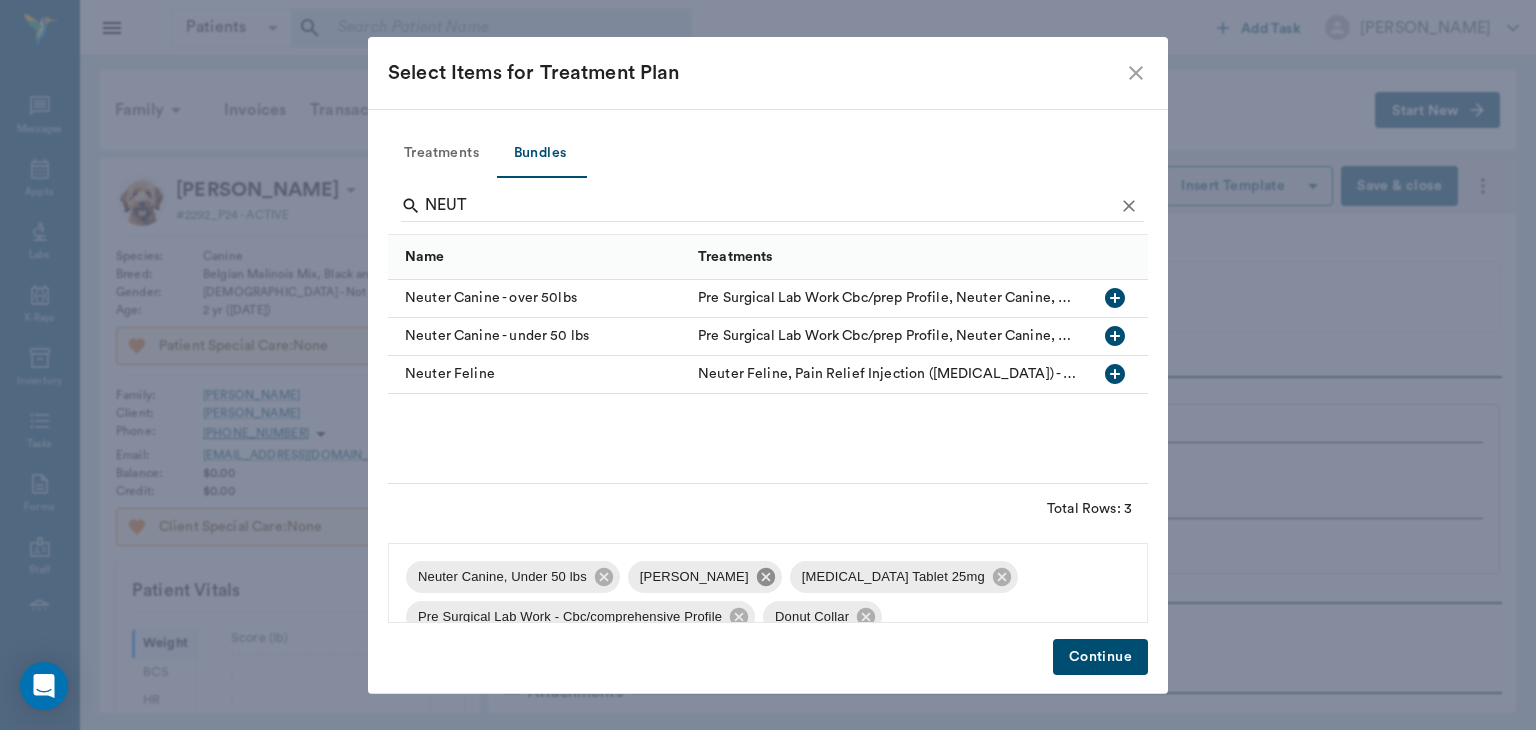 click 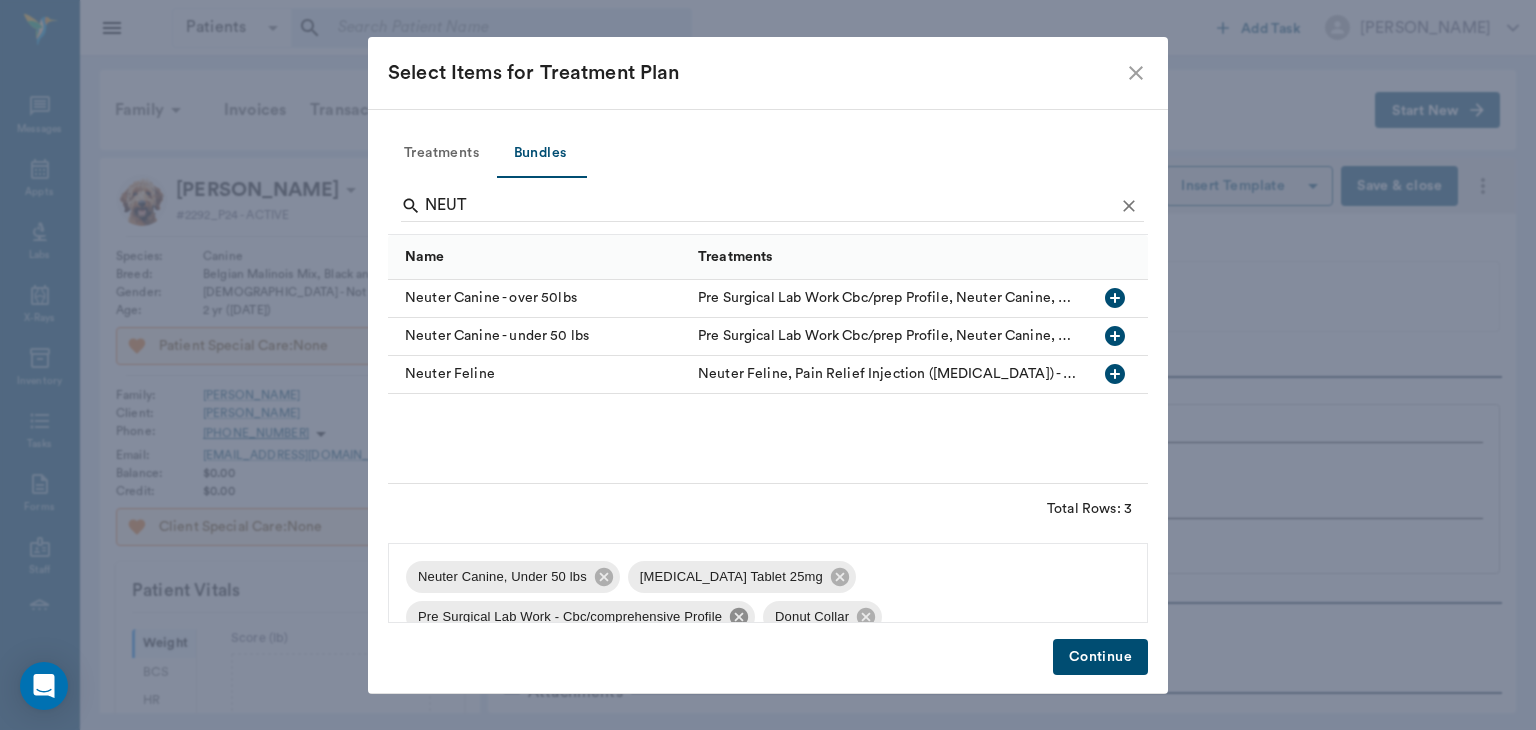 click 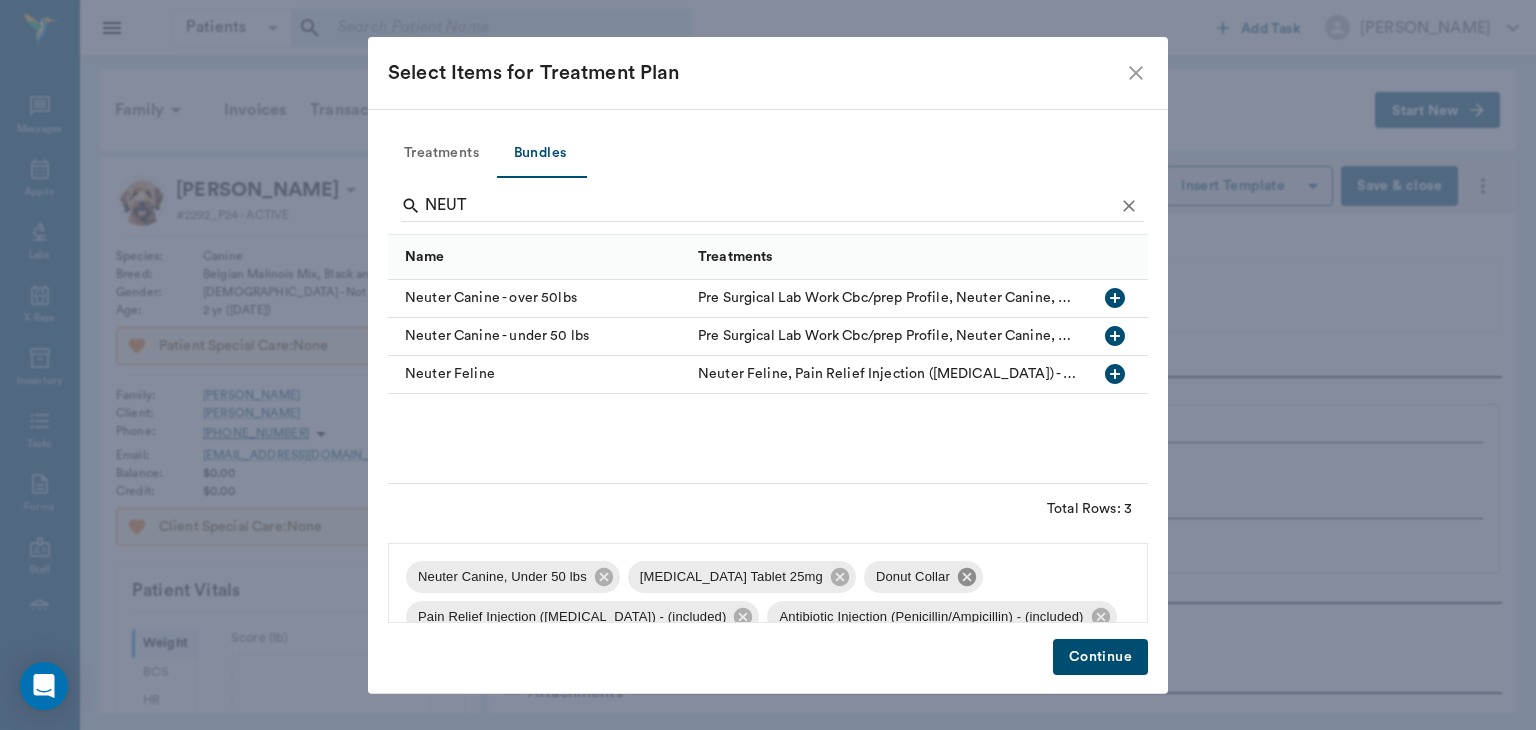 click 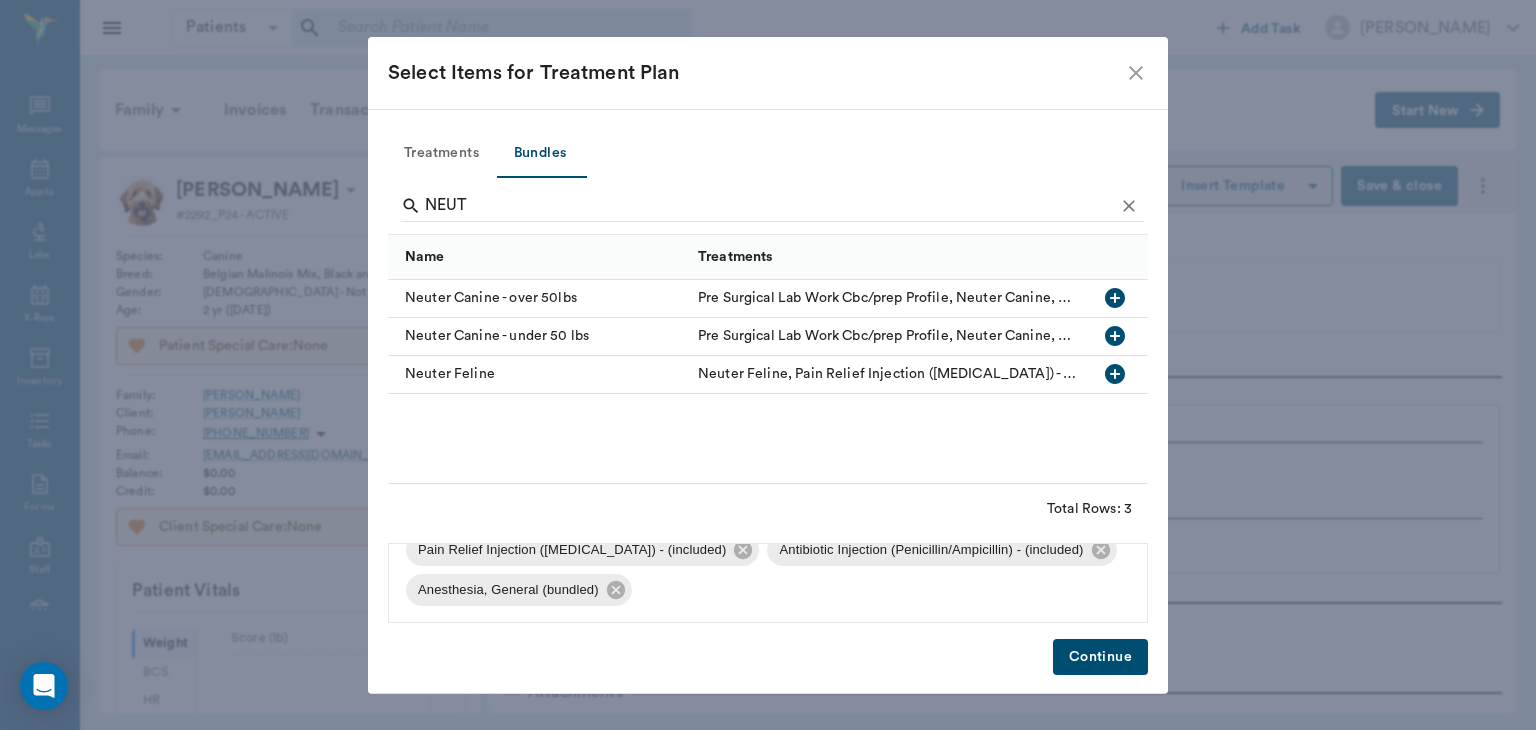 scroll, scrollTop: 0, scrollLeft: 0, axis: both 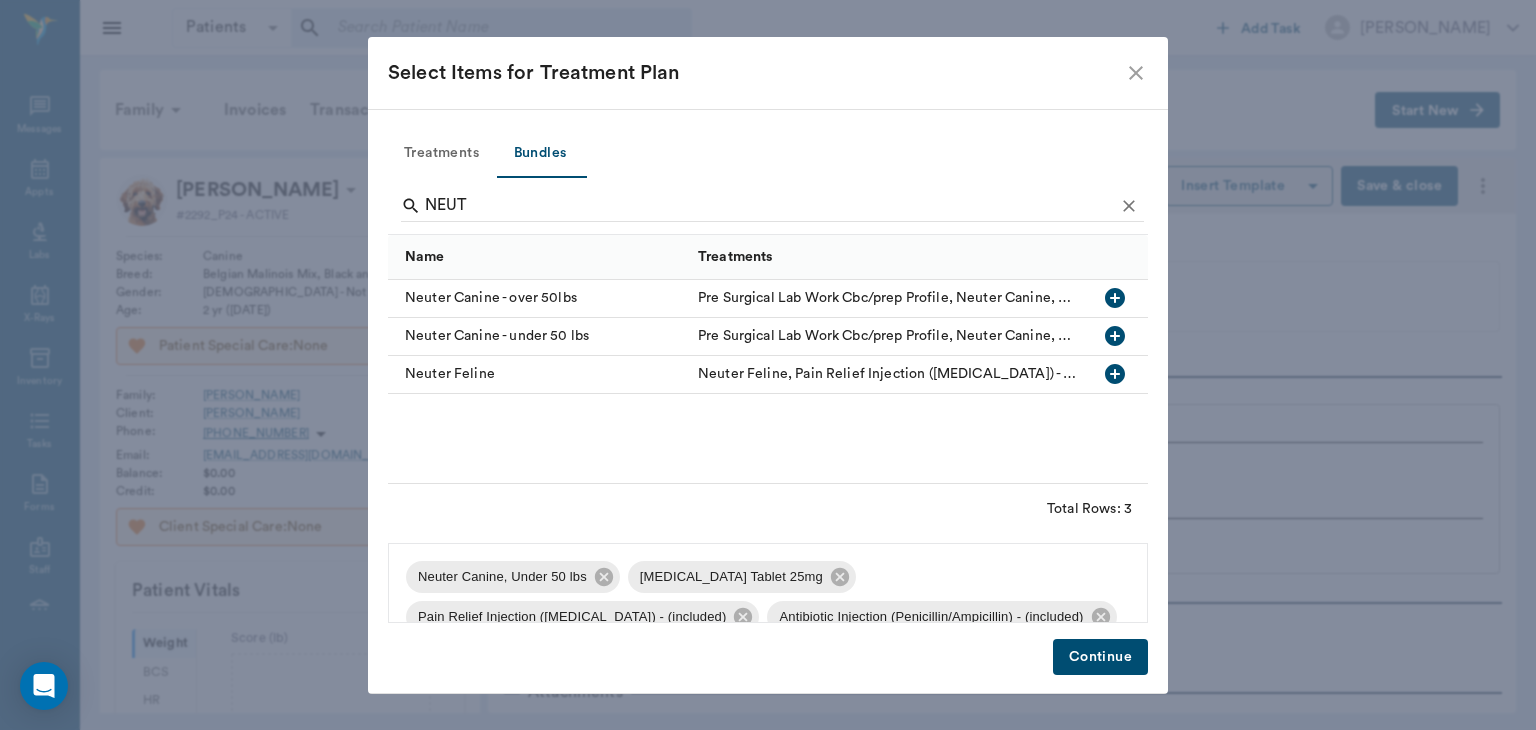 click on "Continue" at bounding box center [1100, 657] 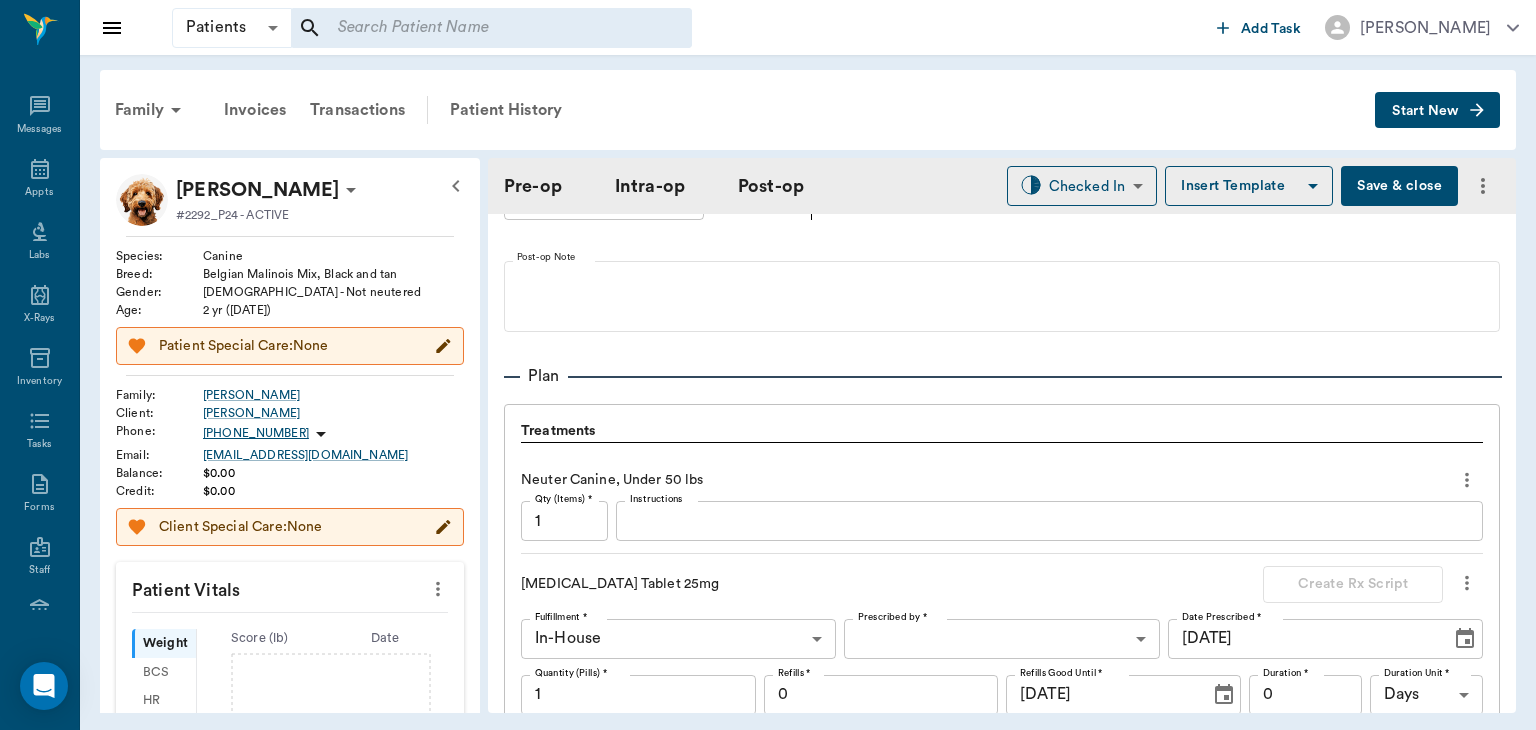 scroll, scrollTop: 2166, scrollLeft: 0, axis: vertical 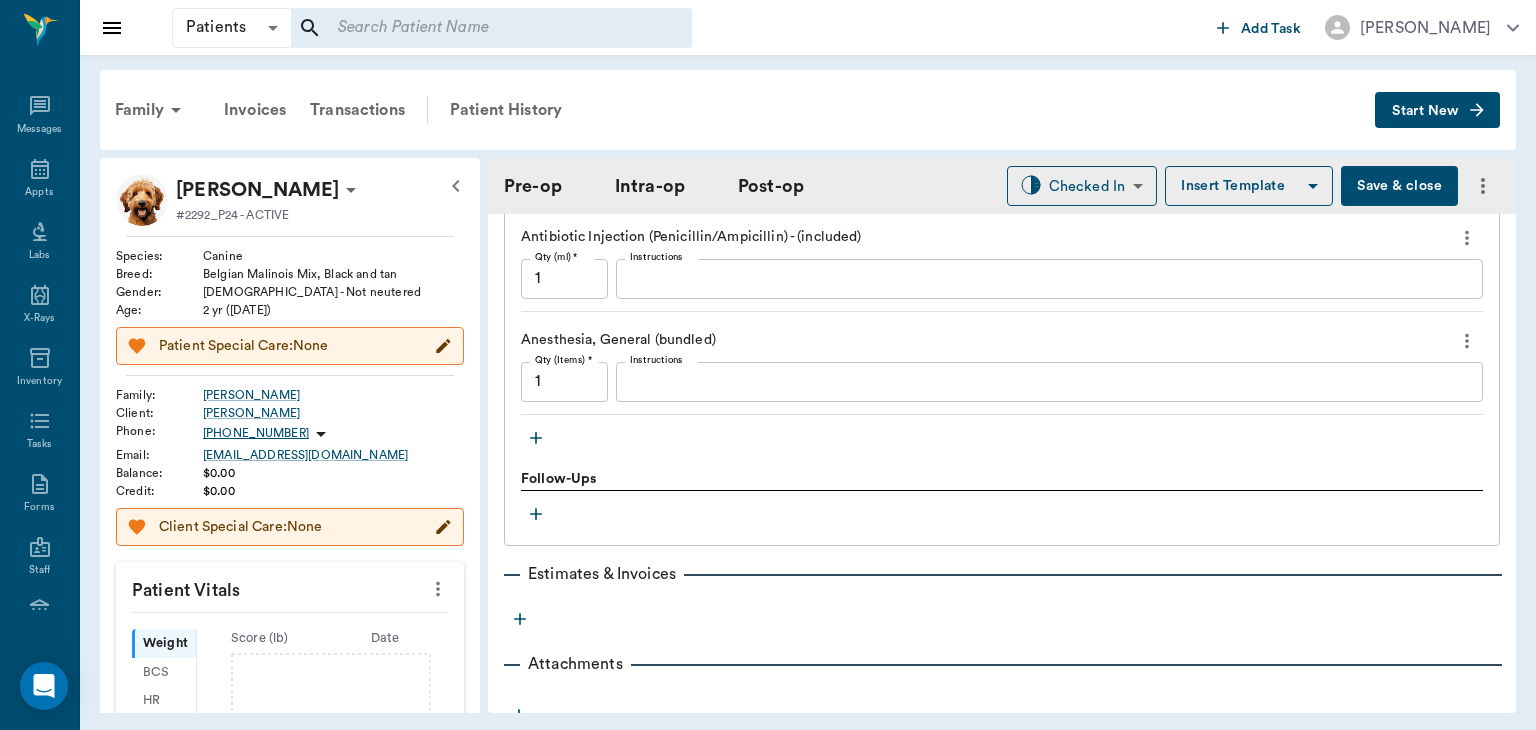 click 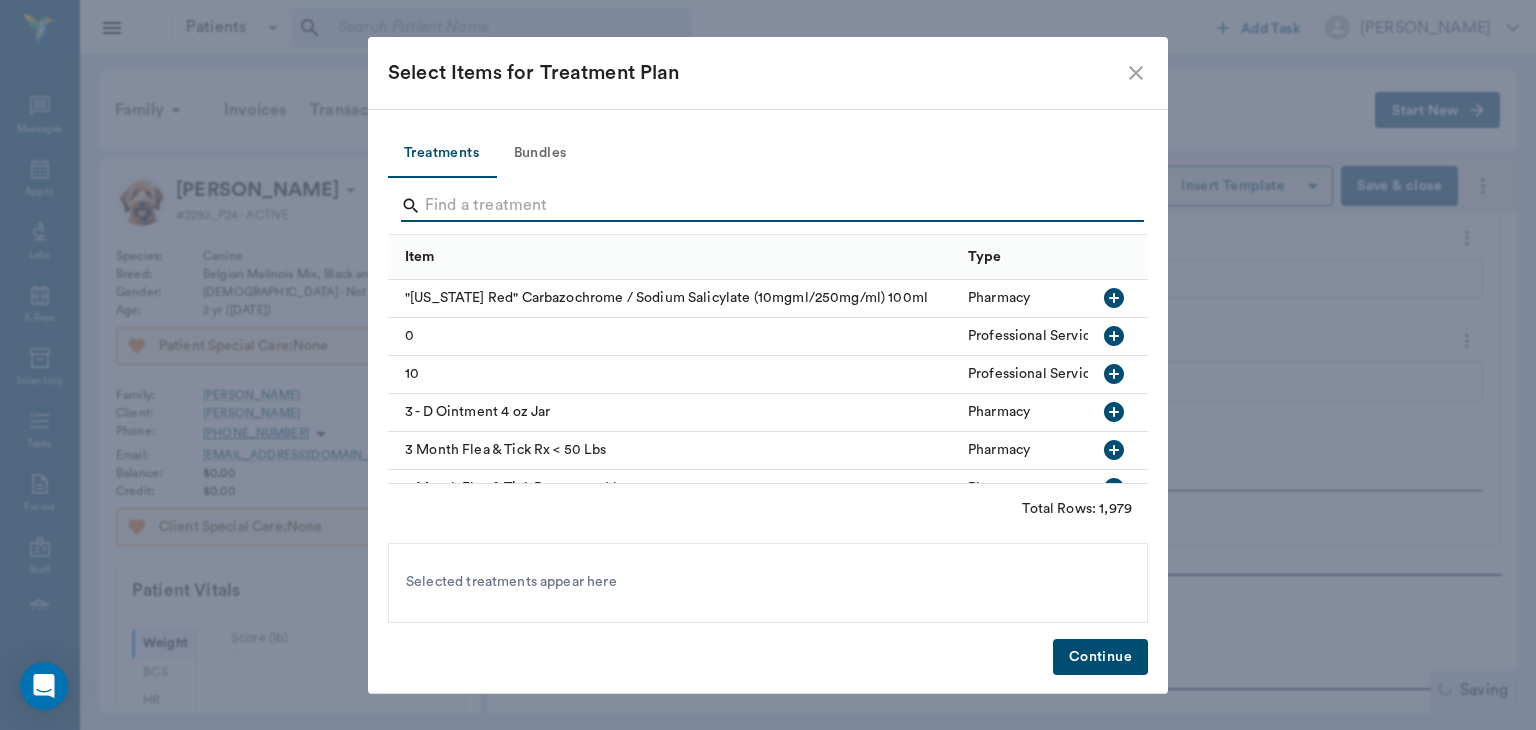 click at bounding box center (769, 206) 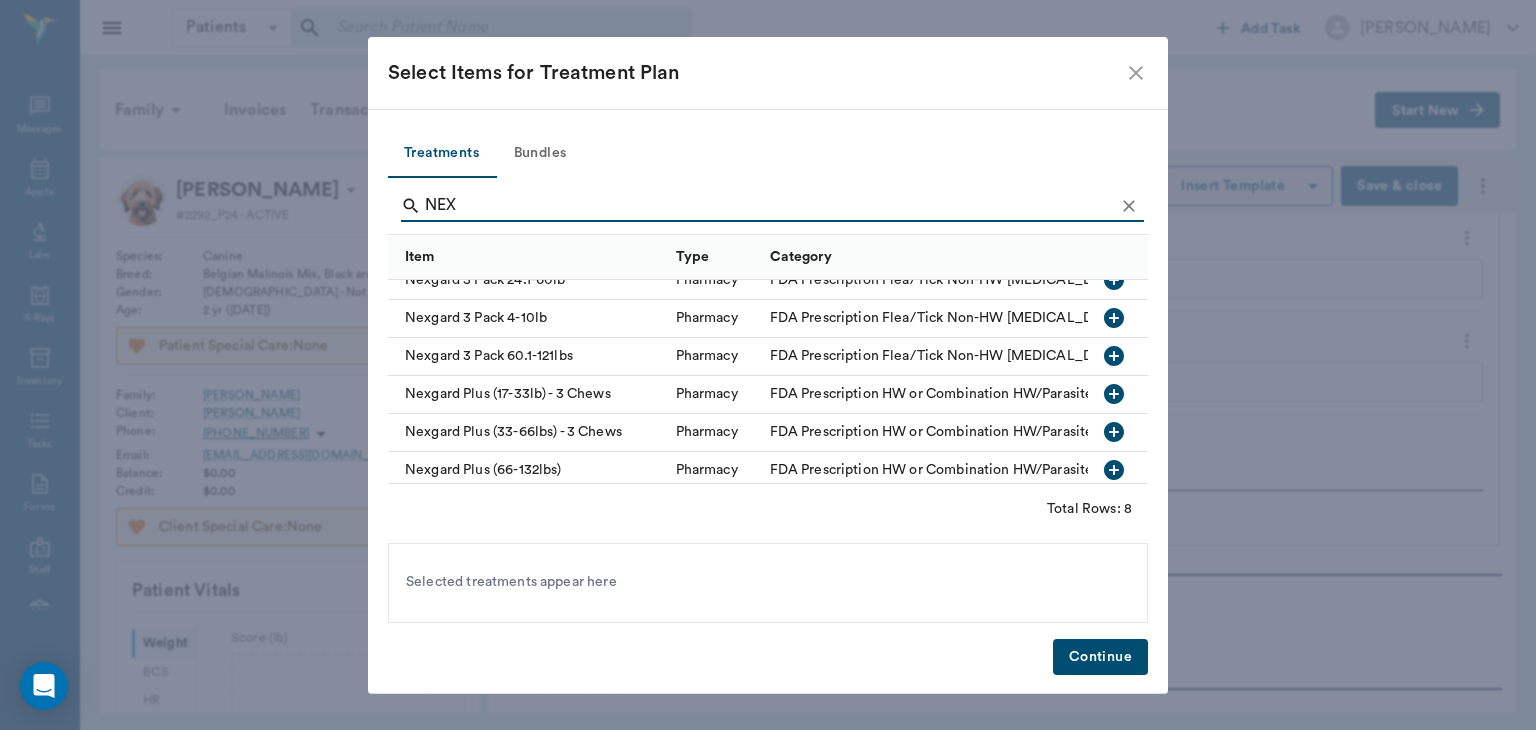 scroll, scrollTop: 0, scrollLeft: 0, axis: both 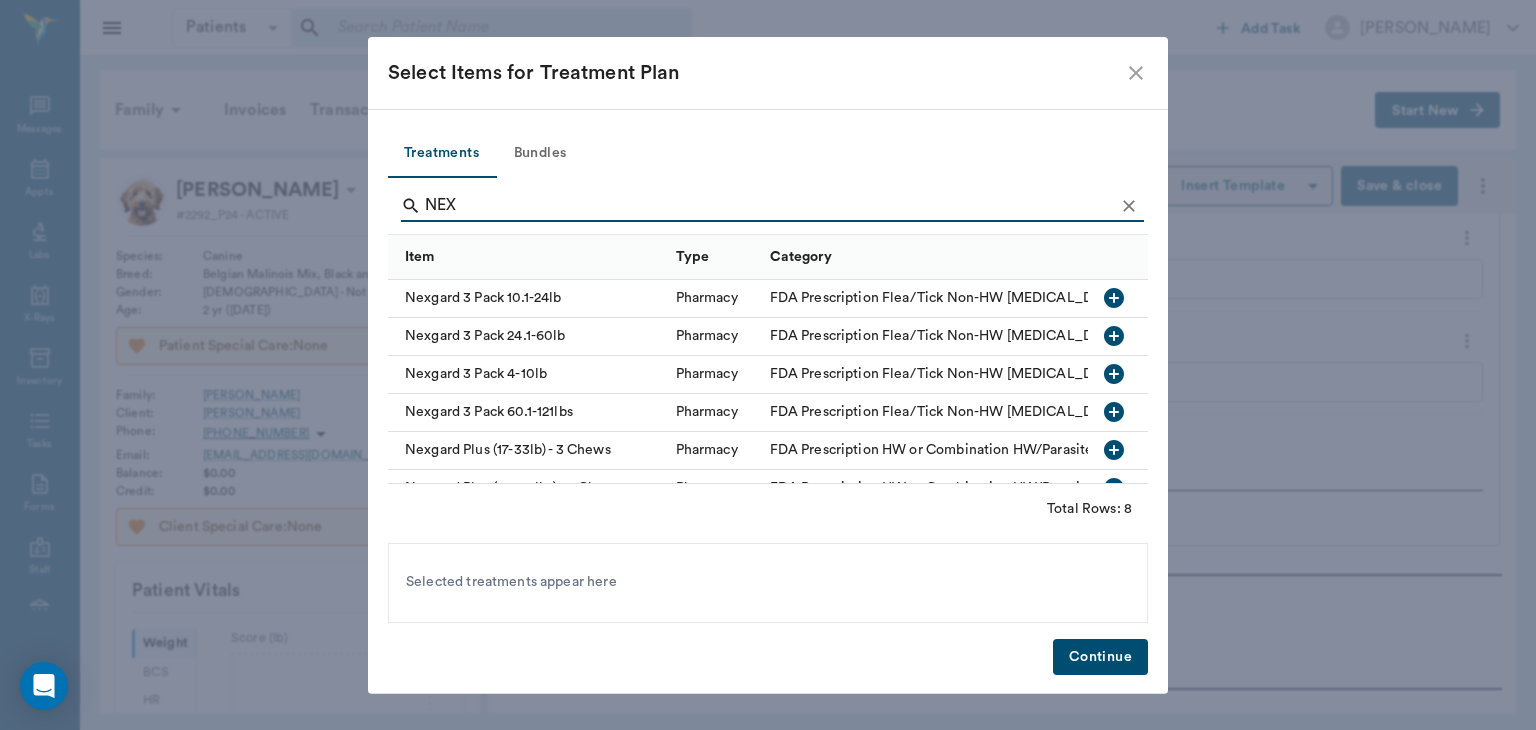 type on "NEX" 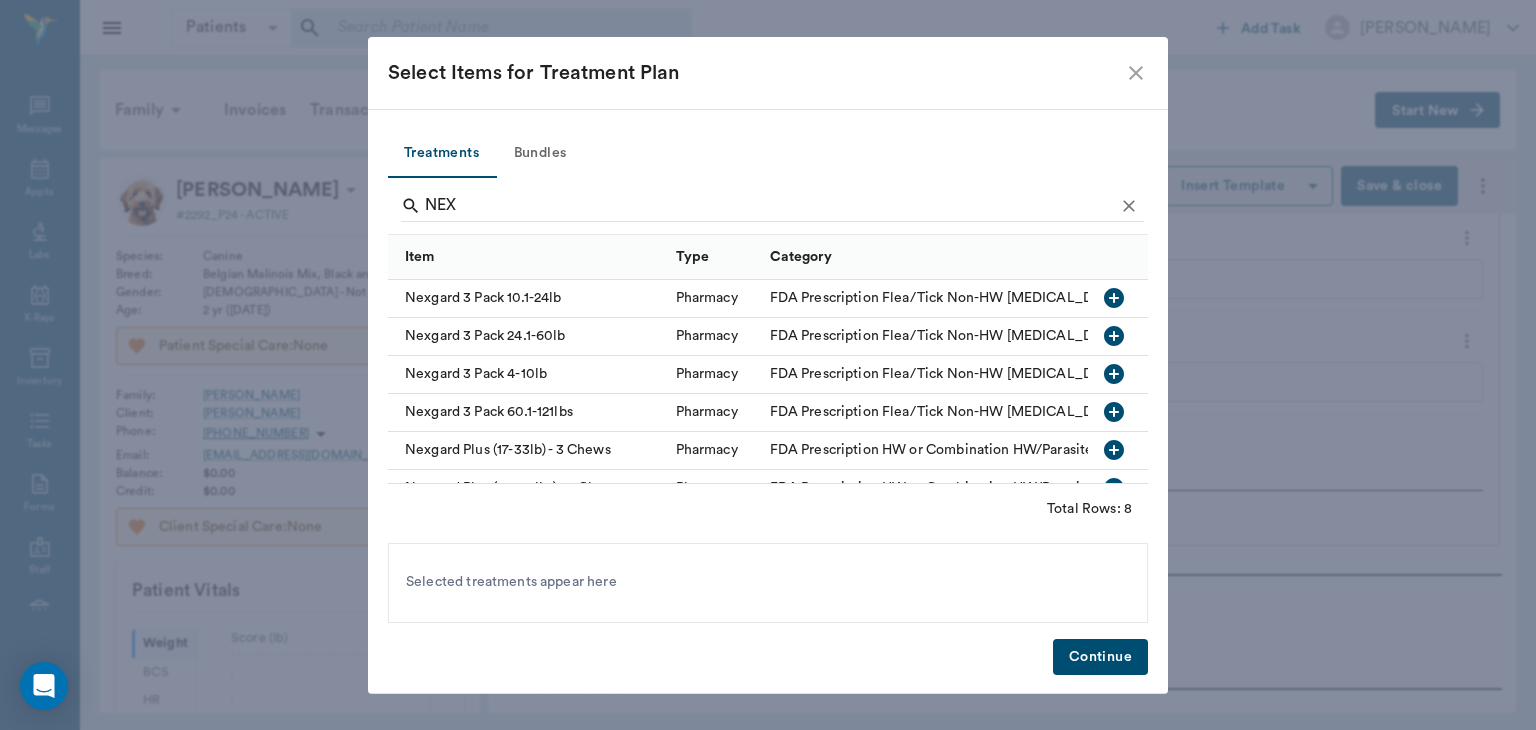 click 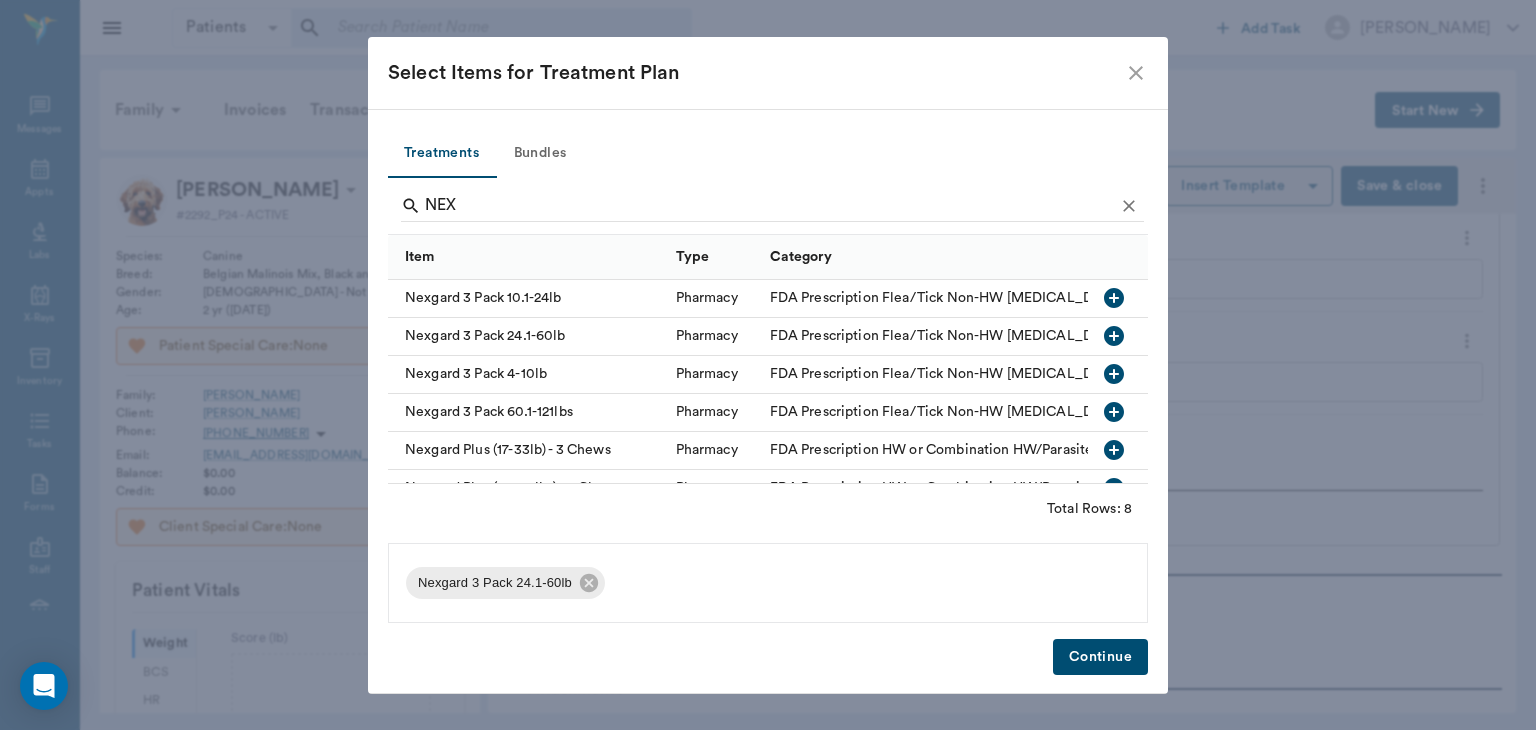 click on "Continue" at bounding box center [1100, 657] 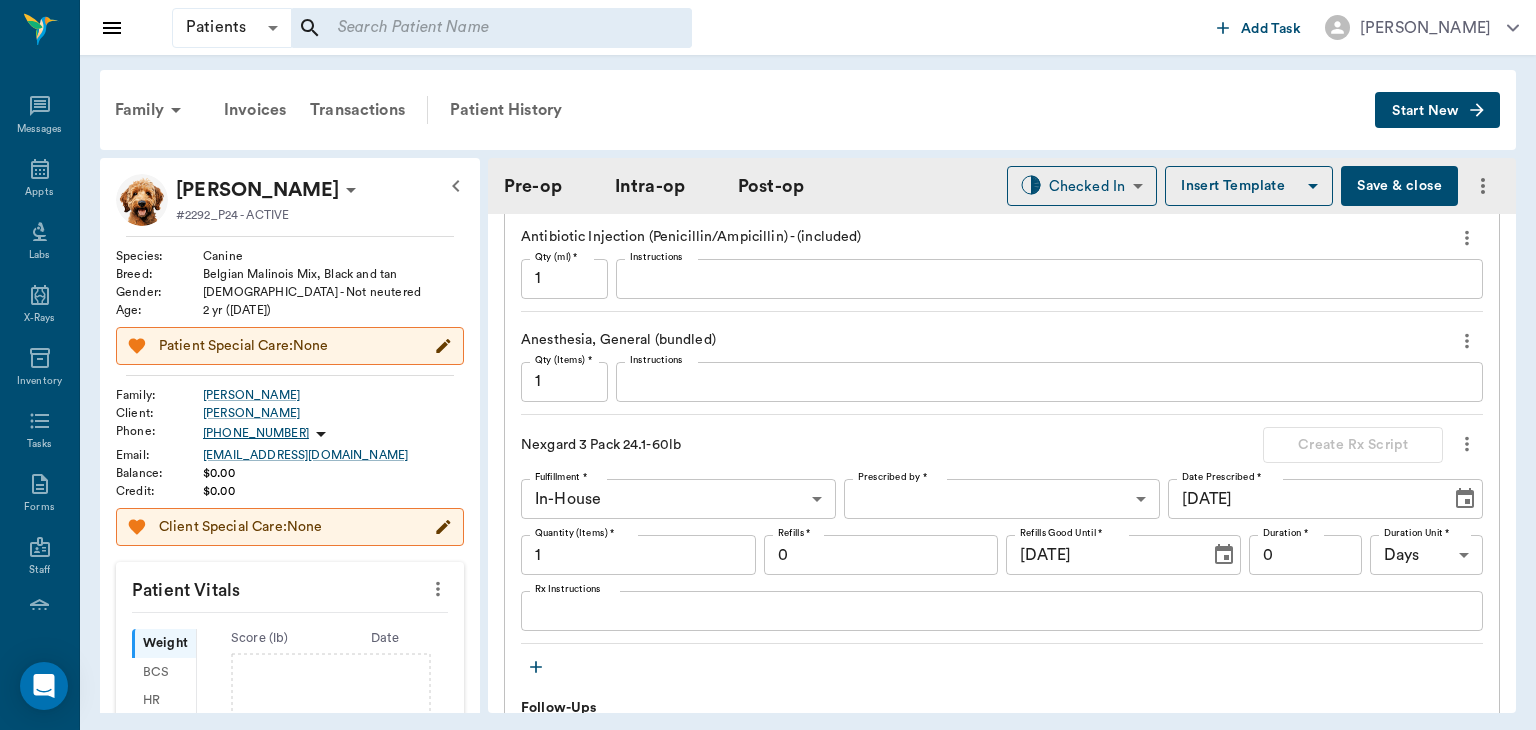 click on "Patients Patients ​ ​ Add Task Dr. Bert Ellsworth Nectar Messages Appts Labs X-Rays Inventory Tasks Forms Staff Reports Lookup Settings Family Invoices Transactions Patient History Start New Buddy Lummus #2292_P24    -    ACTIVE   Species : Canine Breed : Belgian Malinois Mix, Black and tan Gender : Male - Not neutered Age : 2 yr (06/03/2023) Patient Special Care:  None Family : Lummus Client : Marilyn Lummus Phone : (903) 244-9225 Email : mjl75551@sbcglobal.net Balance : $0.00 Credit : $0.00 Client Special Care:  None Patient Vitals Weight BCS HR Temp Resp BP Dia Pain Perio Score ( lb ) Date Ongoing diagnosis Current Rx Reminders Upcoming appointments Surgery 07/01/25 Schedule Appointment Pre-op Intra-op Post-op Checked In CHECKED_IN ​ Insert Template  Save & close Provider Dr. Bert Ellsworth 63ec2f075fda476ae8351a4d Provider Assistant ​ Assistant Date 07/01/2025 Date Procedure ORCH Procedure Pre-op ASA Score ​ null ASA Score Pre-op Notes PRE-MED SEDATION : ACEPROMAZINE INJ .1 MG/LB SUBCUTANEOUS" at bounding box center (768, 365) 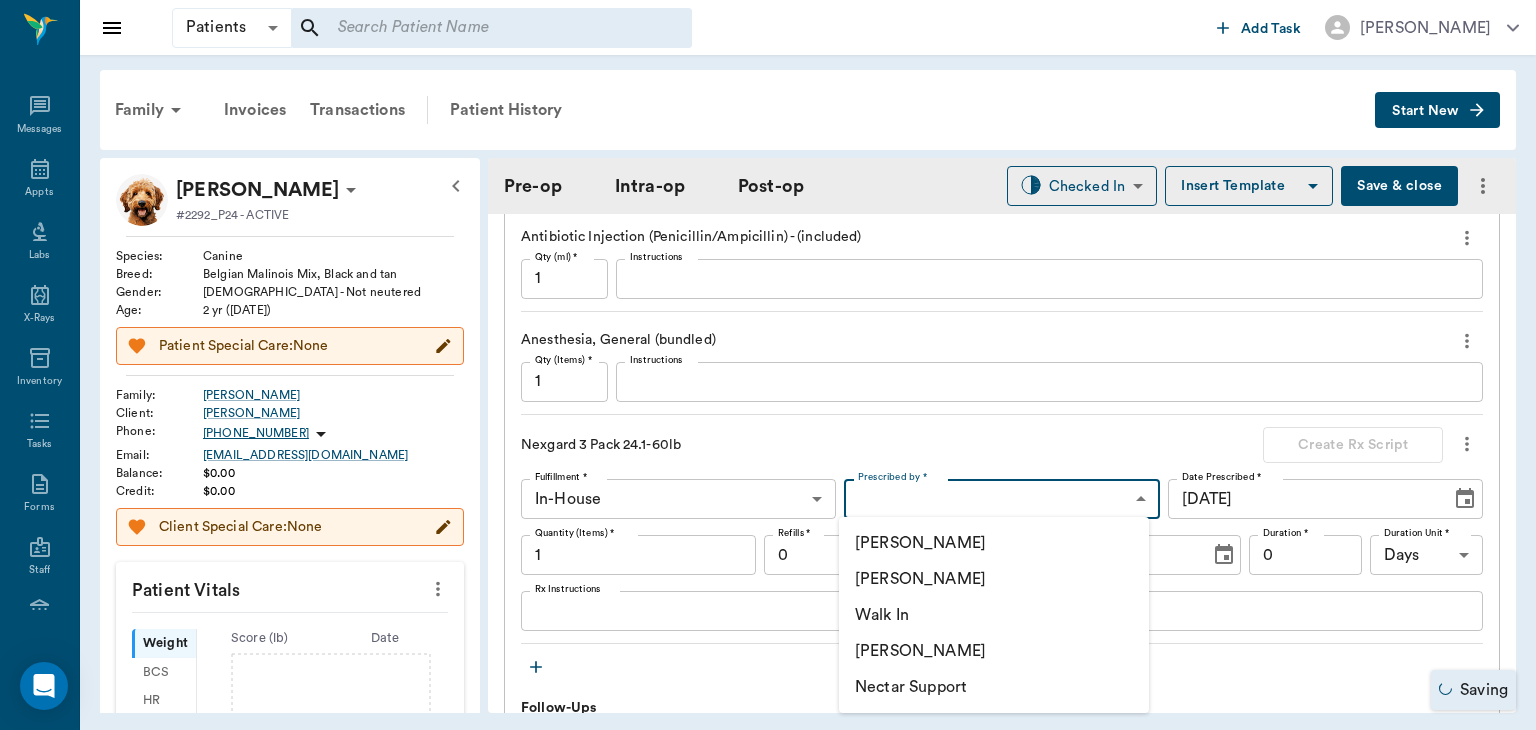 click on "[PERSON_NAME]" at bounding box center [994, 579] 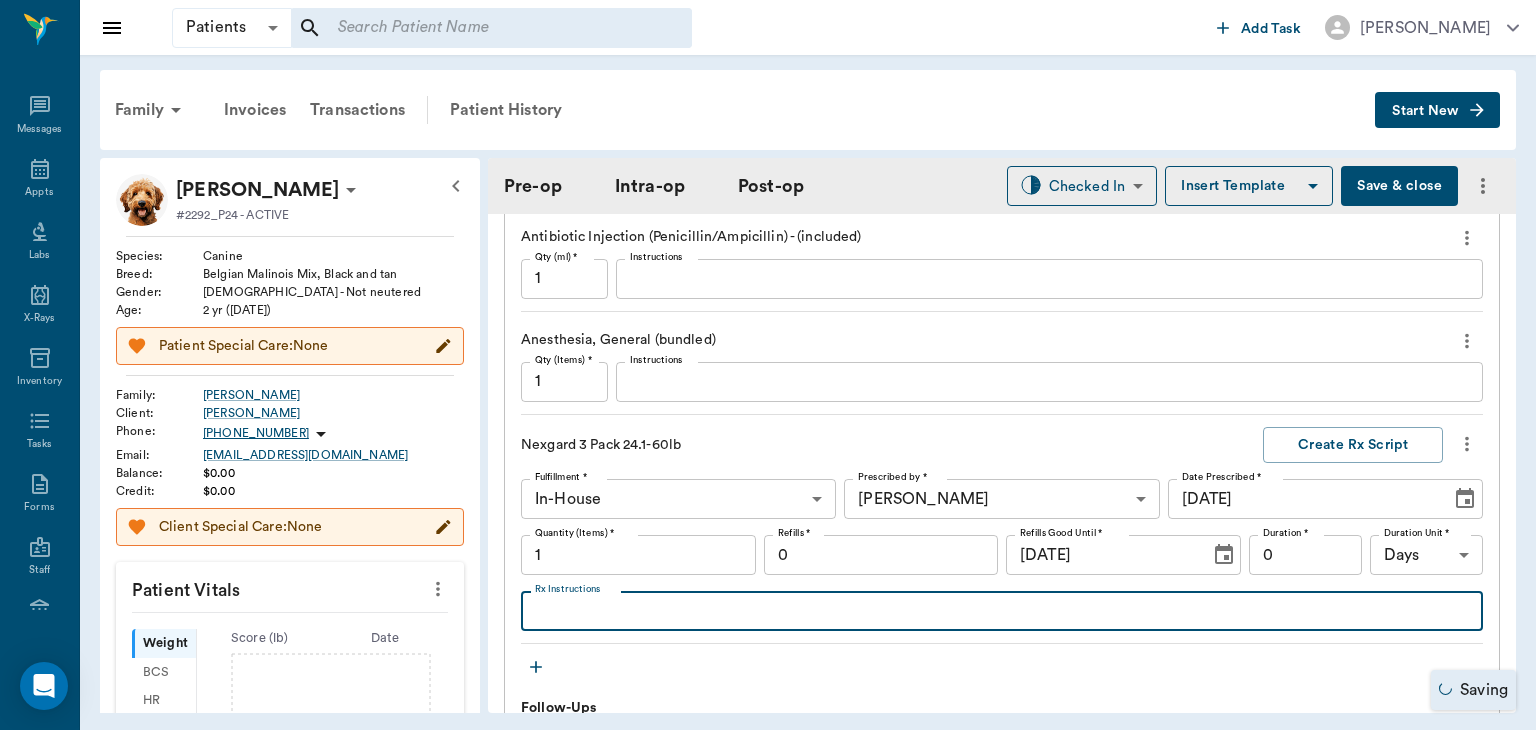 click on "Rx Instructions" at bounding box center [1002, 611] 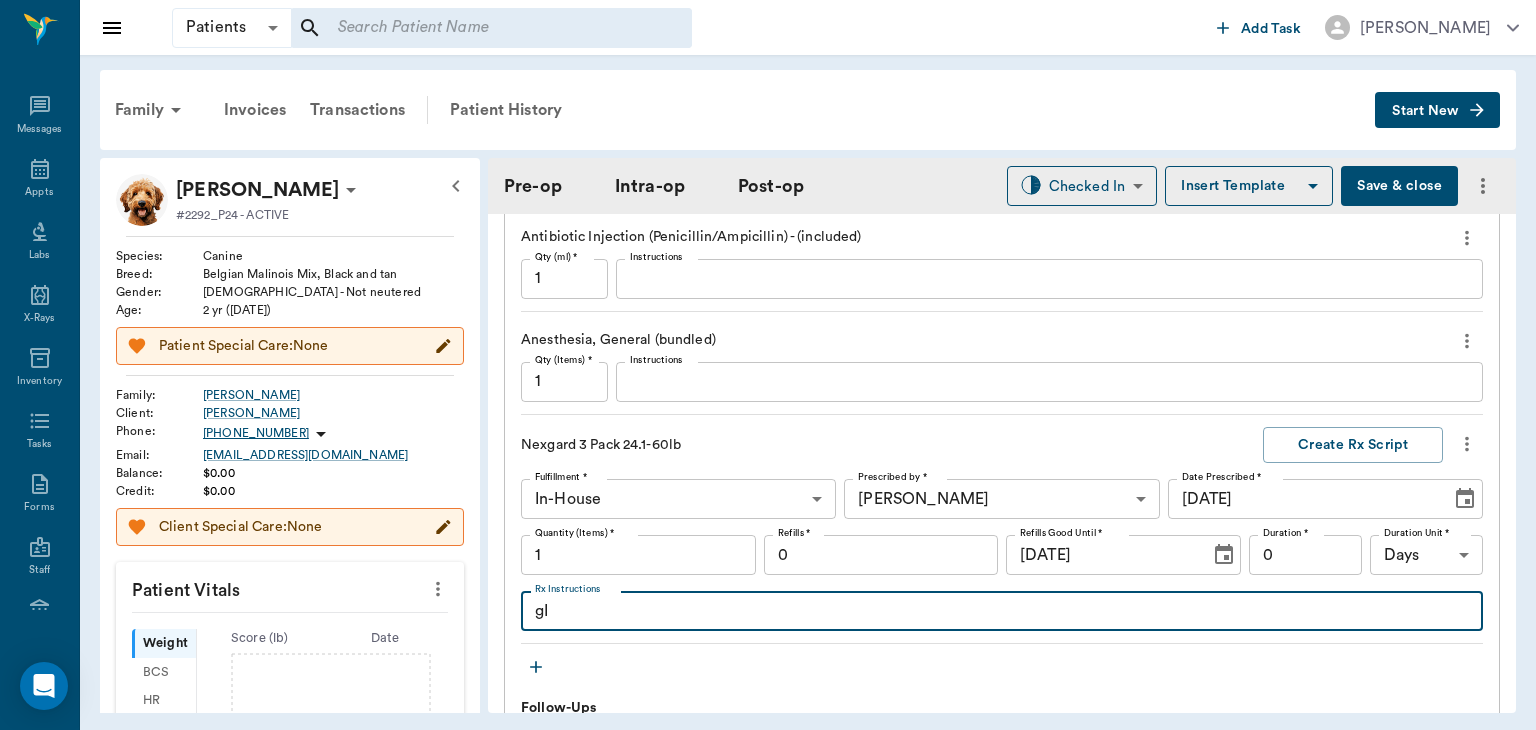 type on "g" 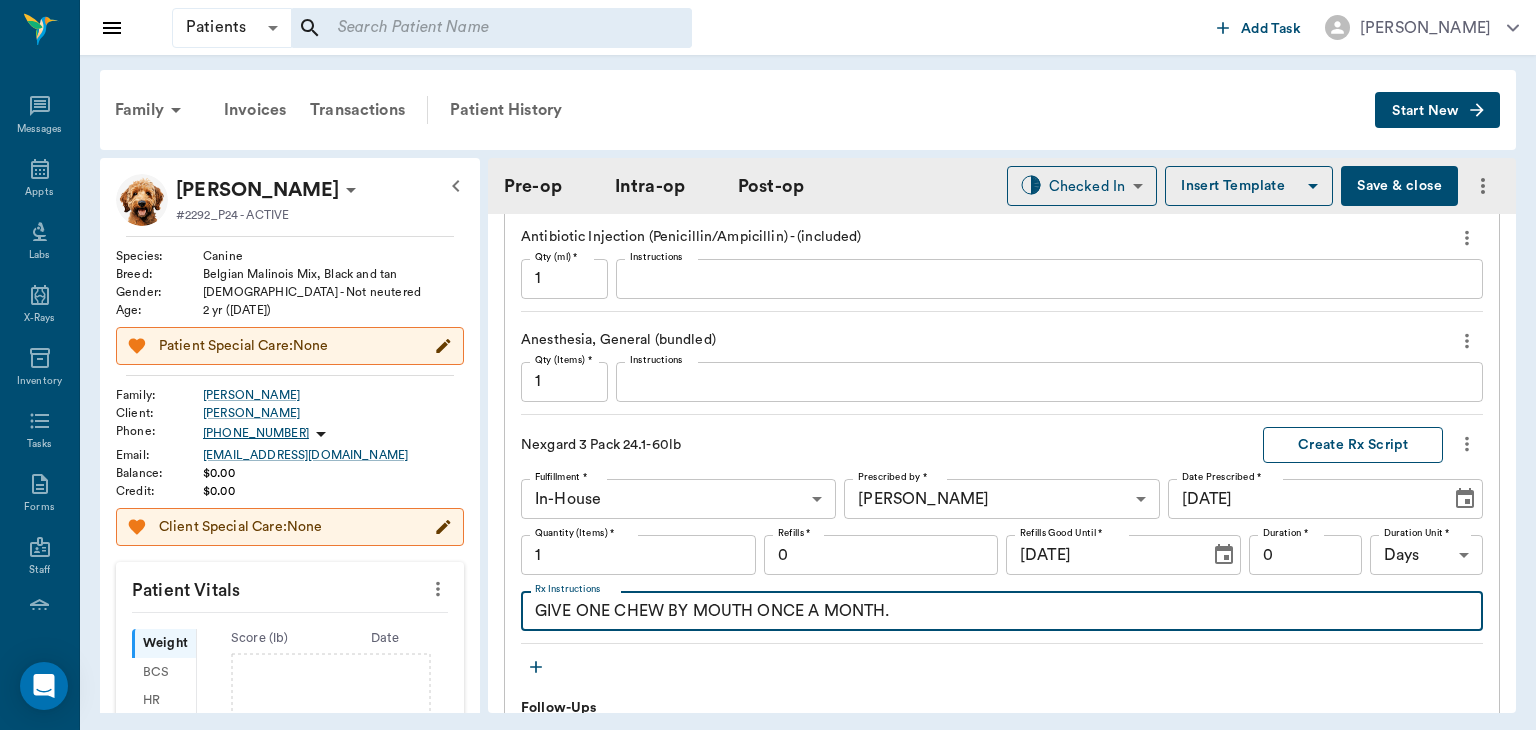 type on "GIVE ONE CHEW BY MOUTH ONCE A MONTH." 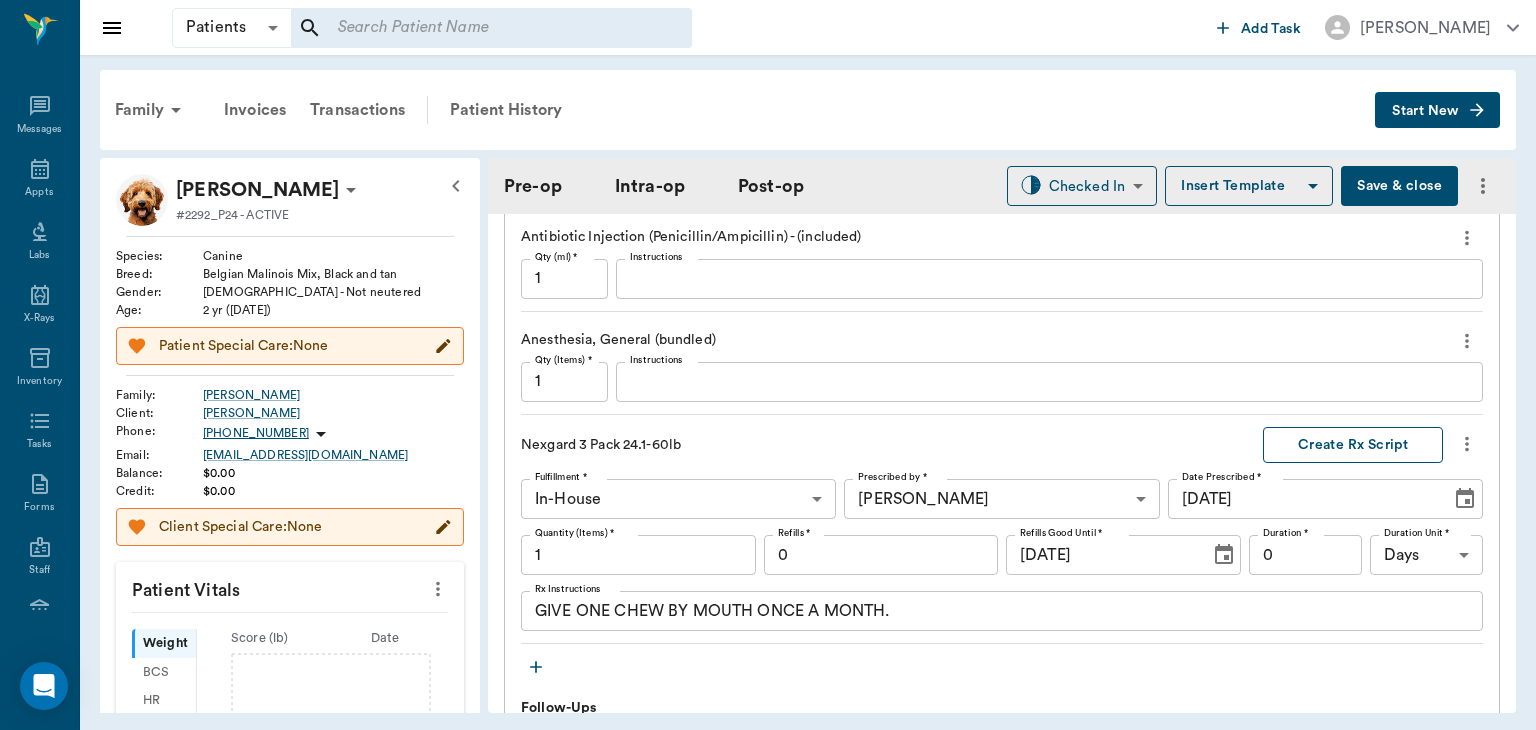 click on "Create Rx Script" at bounding box center (1353, 445) 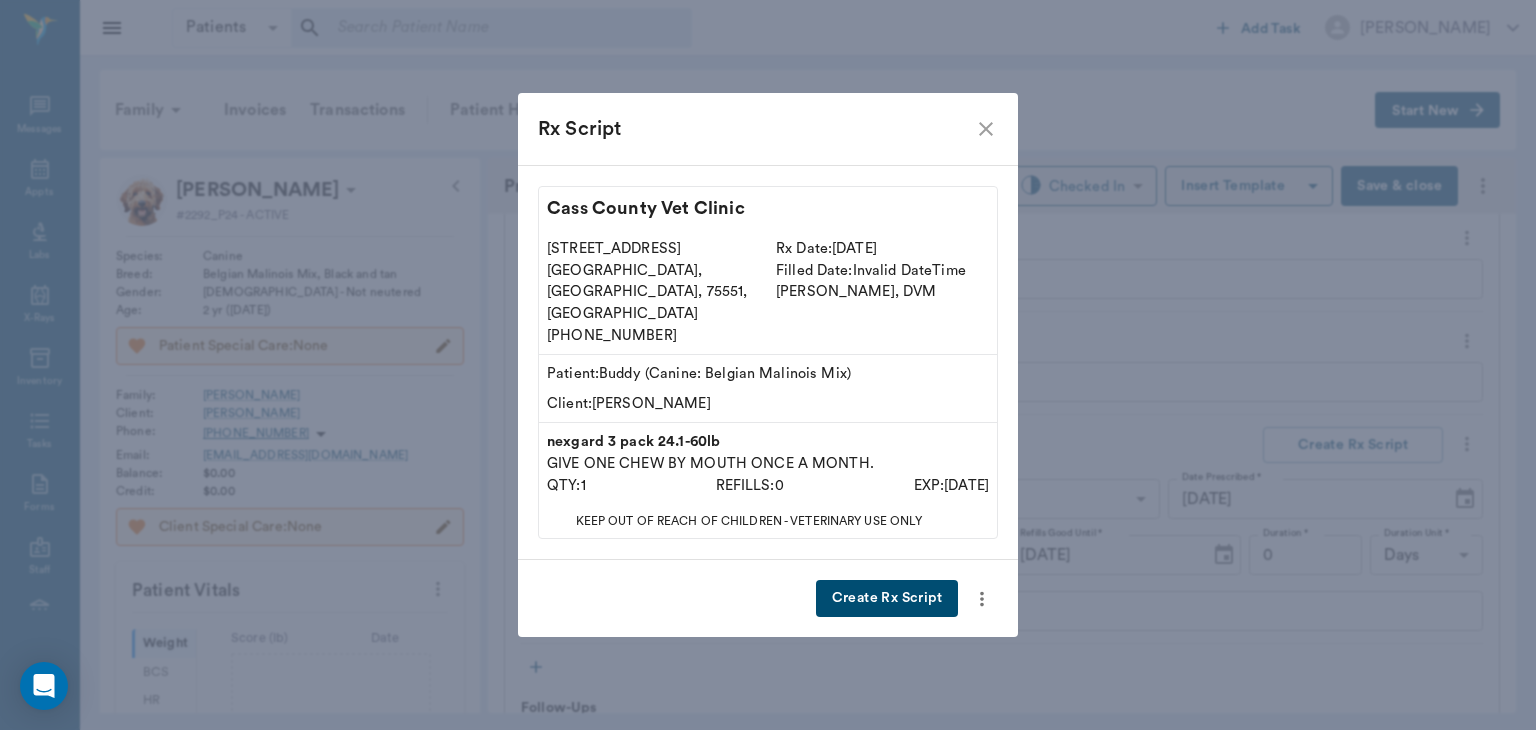 click on "Create Rx Script" at bounding box center [887, 598] 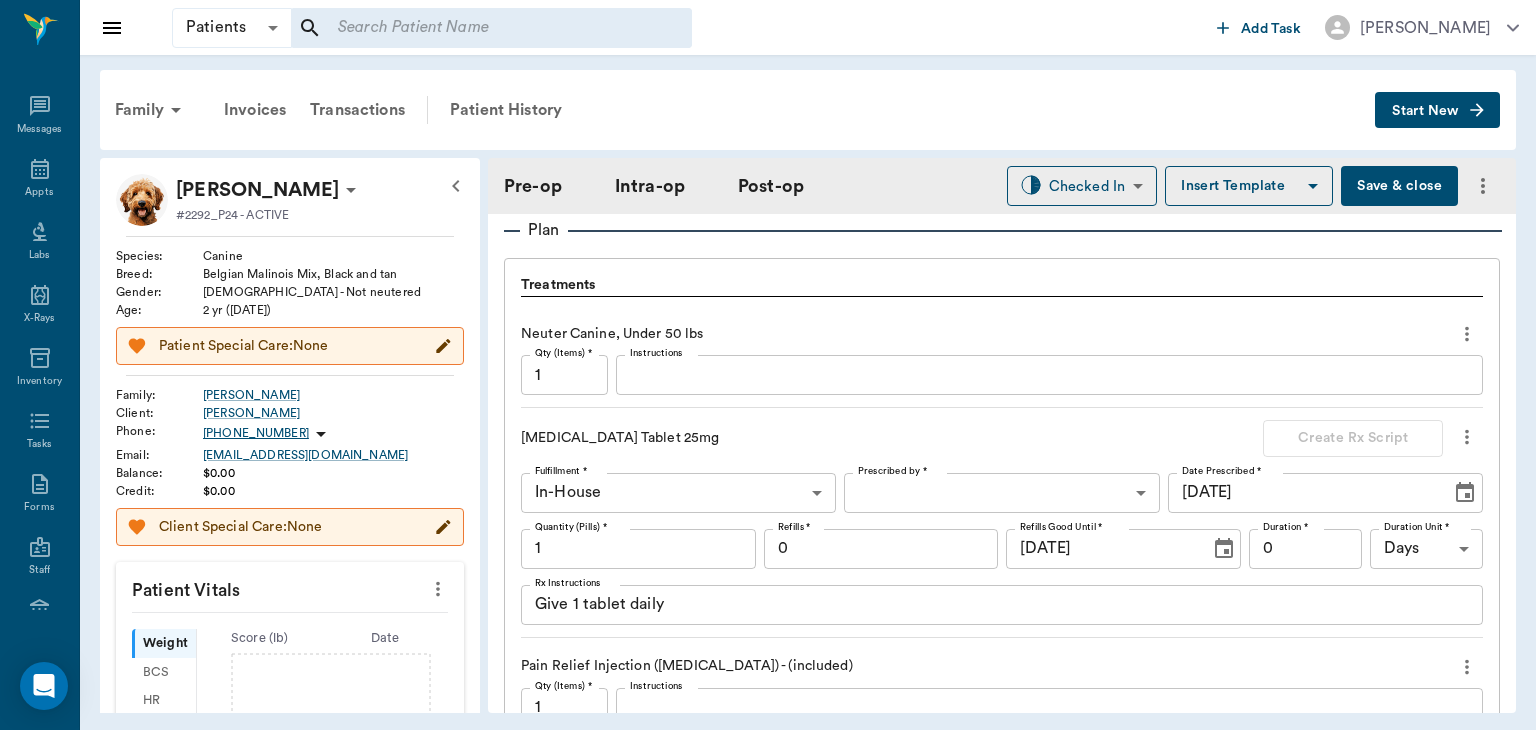 scroll, scrollTop: 1633, scrollLeft: 0, axis: vertical 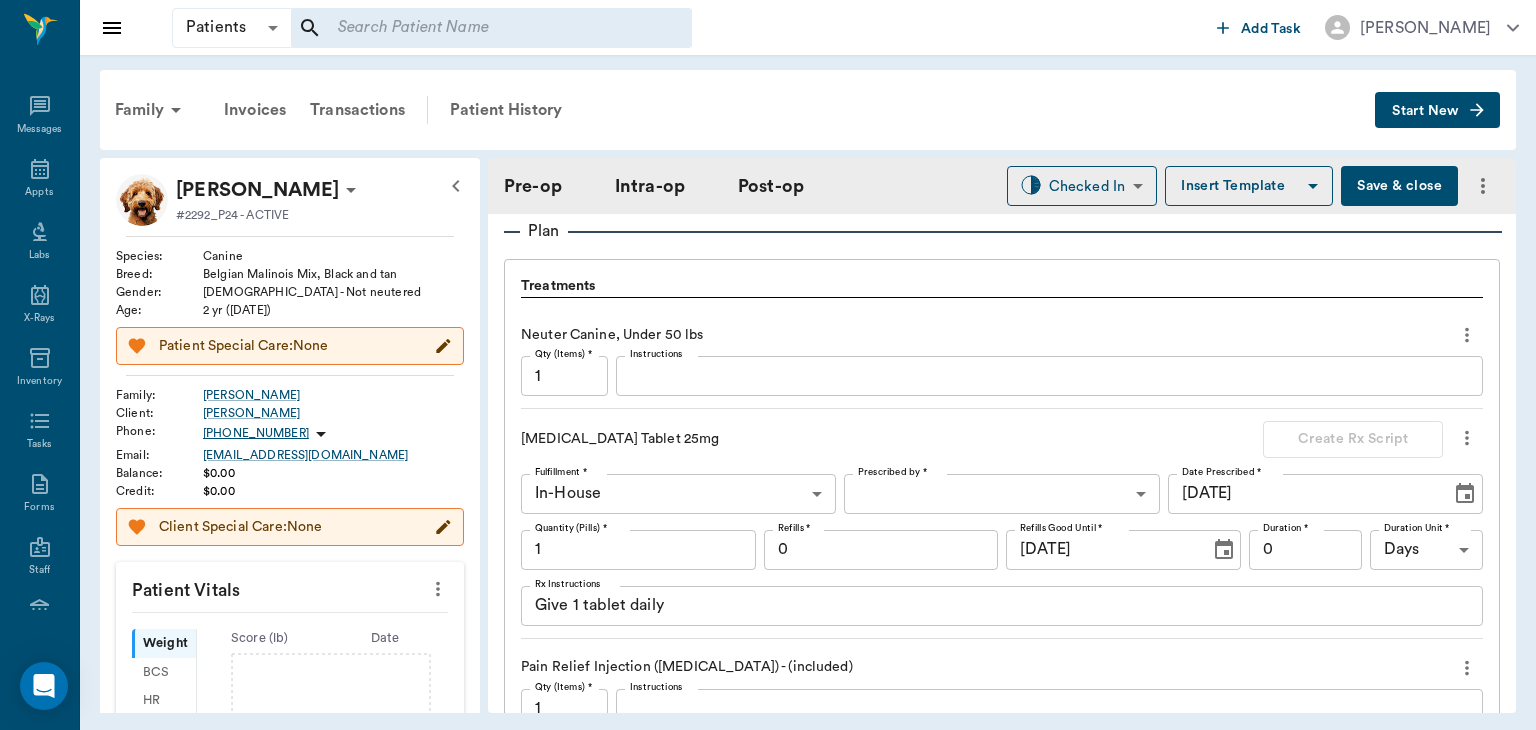 click on "Patients Patients ​ ​ Add Task Dr. Bert Ellsworth Nectar Messages Appts Labs X-Rays Inventory Tasks Forms Staff Reports Lookup Settings Family Invoices Transactions Patient History Start New Buddy Lummus #2292_P24    -    ACTIVE   Species : Canine Breed : Belgian Malinois Mix, Black and tan Gender : Male - Not neutered Age : 2 yr (06/03/2023) Patient Special Care:  None Family : Lummus Client : Marilyn Lummus Phone : (903) 244-9225 Email : mjl75551@sbcglobal.net Balance : $0.00 Credit : $0.00 Client Special Care:  None Patient Vitals Weight BCS HR Temp Resp BP Dia Pain Perio Score ( lb ) Date Ongoing diagnosis Current Rx nexgard 3 pack 24.1-60lb 06/30/26 Reminders Upcoming appointments Surgery 07/01/25 Schedule Appointment Pre-op Intra-op Post-op Checked In CHECKED_IN ​ Insert Template  Save & close Provider Dr. Bert Ellsworth 63ec2f075fda476ae8351a4d Provider Assistant ​ Assistant Date 07/01/2025 Date Procedure ORCH Procedure Pre-op ASA Score ​ null ASA Score Pre-op Notes Intra-op Time Stamp HR" at bounding box center [768, 365] 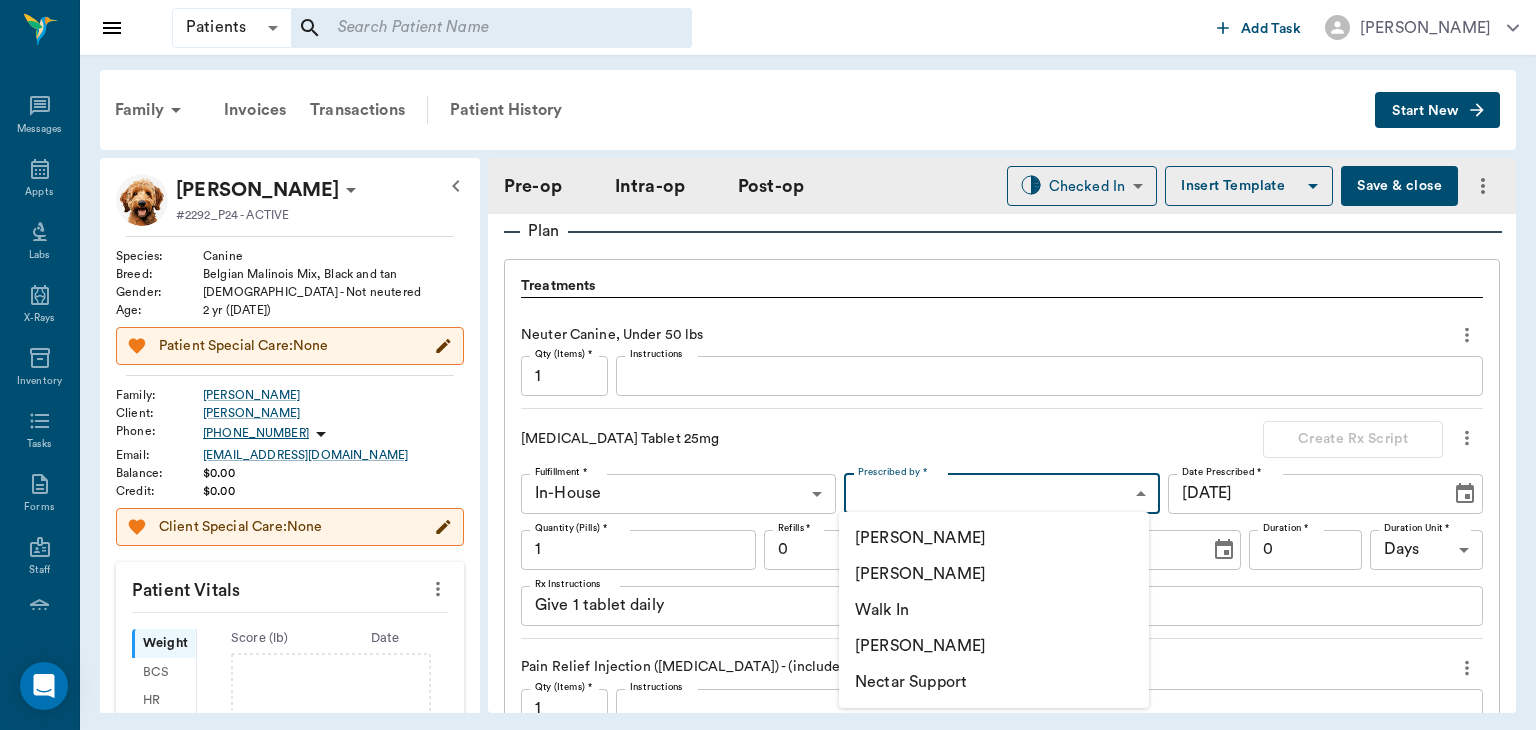 click on "[PERSON_NAME]" at bounding box center (994, 574) 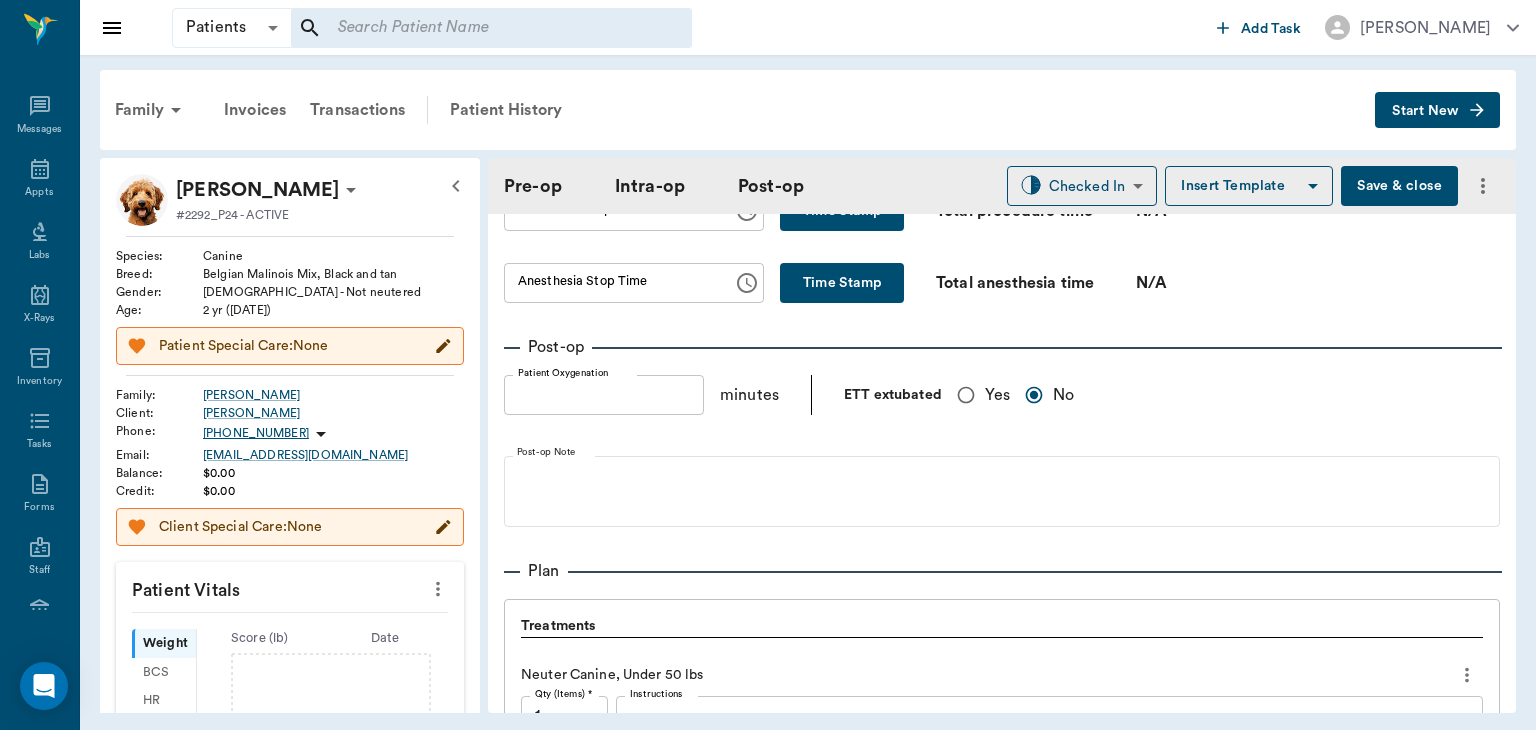 scroll, scrollTop: 1277, scrollLeft: 0, axis: vertical 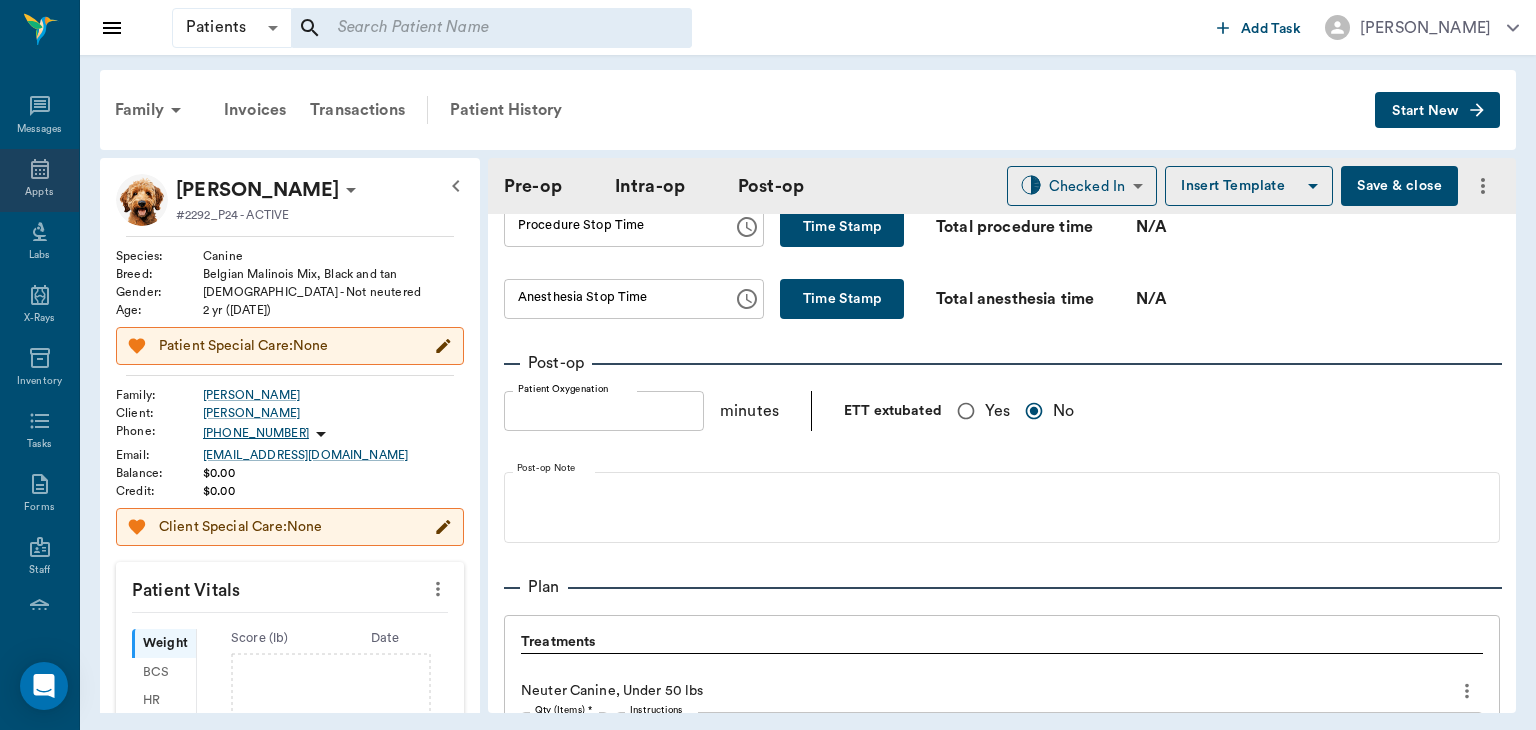 click on "Appts" at bounding box center (39, 180) 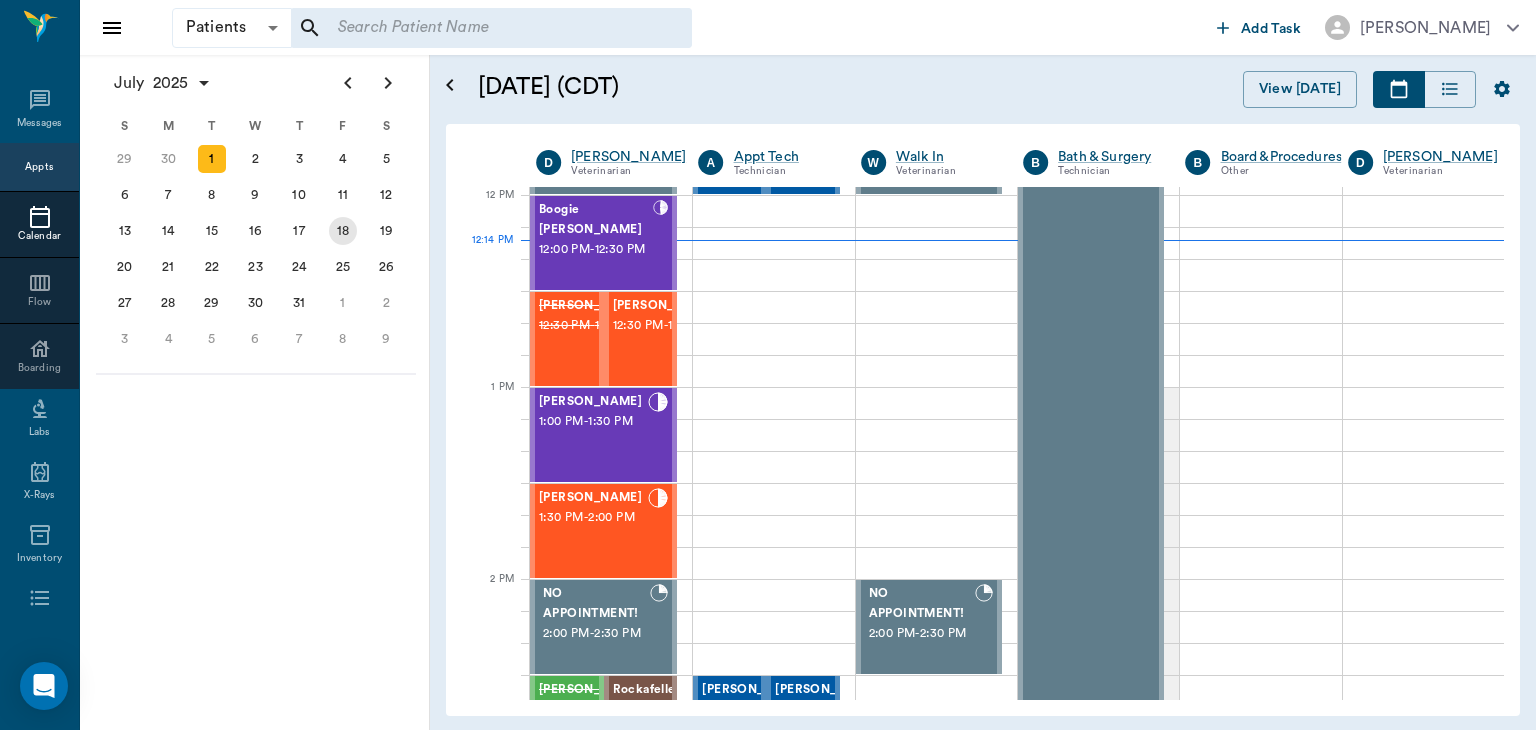 scroll, scrollTop: 768, scrollLeft: 0, axis: vertical 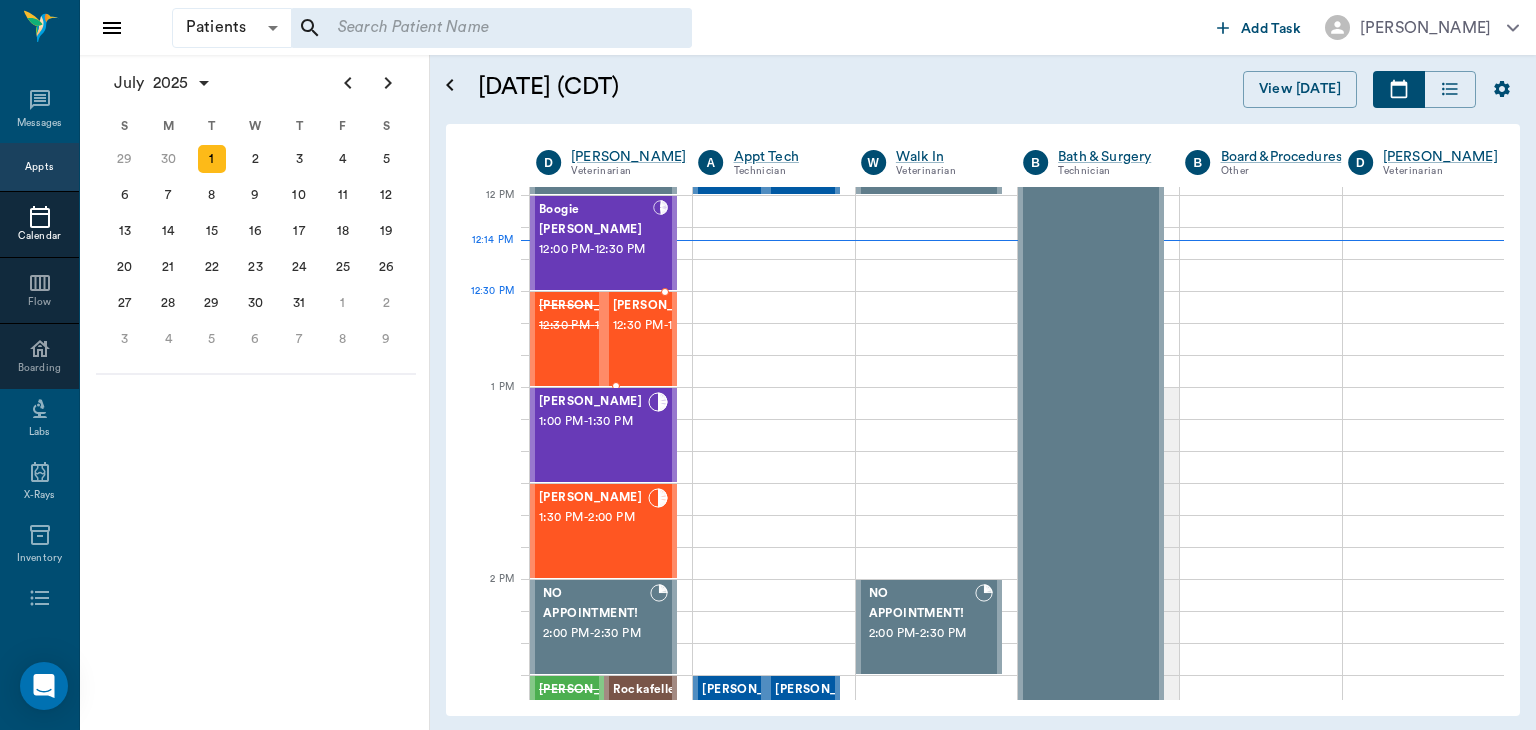 click on "[PERSON_NAME]" at bounding box center (664, 306) 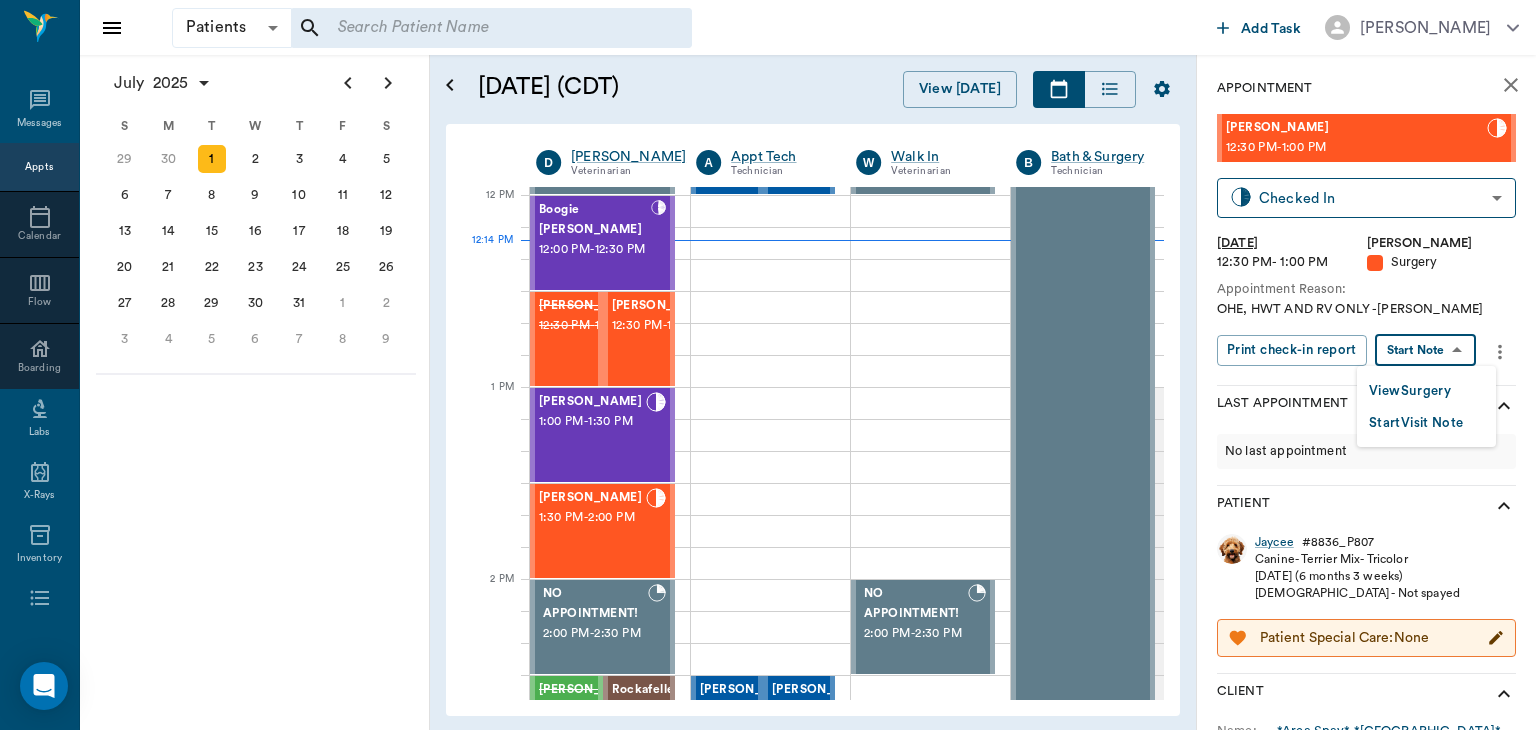 click on "Patients Patients ​ ​ Add Task Dr. Bert Ellsworth Nectar Messages Appts Calendar Flow Boarding Labs X-Rays Inventory Tasks Forms Staff Reports Lookup Settings July 2025 S M T W T F S Jun 1 2 3 4 5 6 7 8 9 10 11 12 13 14 15 16 17 18 19 20 21 22 23 24 25 26 27 28 29 30 Jul 1 2 3 4 5 6 7 8 9 10 11 12 S M T W T F S 29 30 Jul 1 2 3 4 5 6 7 8 9 10 11 12 13 14 15 16 17 18 19 20 21 22 23 24 25 26 27 28 29 30 31 Aug 1 2 3 4 5 6 7 8 9 S M T W T F S 27 28 29 30 31 Aug 1 2 3 4 5 6 7 8 9 10 11 12 13 14 15 16 17 18 19 20 21 22 23 24 25 26 27 28 29 30 31 Sep 1 2 3 4 5 6 July 1, 2025 (CDT) View Today July 2025 Today 1 Tue Jul 2025 D Dr. Bert Ellsworth Veterinarian A Appt Tech Technician W Walk In Veterinarian B Bath & Surgery Technician B Board &Procedures Other D Dr. Kindall Jones Veterinarian 8 AM 9 AM 10 AM 11 AM 12 PM 1 PM 2 PM 3 PM 4 PM 5 PM 6 PM 7 PM 8 PM 12:14 PM 12:30 PM Chocolate Chip Fincher 8:00 AM  -  8:30 AM Racey Smith 8:00 AM  -  8:30 AM LOKI Burns 8:30 AM  -  9:00 AM DUCKY Daniels 9:00 AM  -  9:30 AM  -" at bounding box center [768, 365] 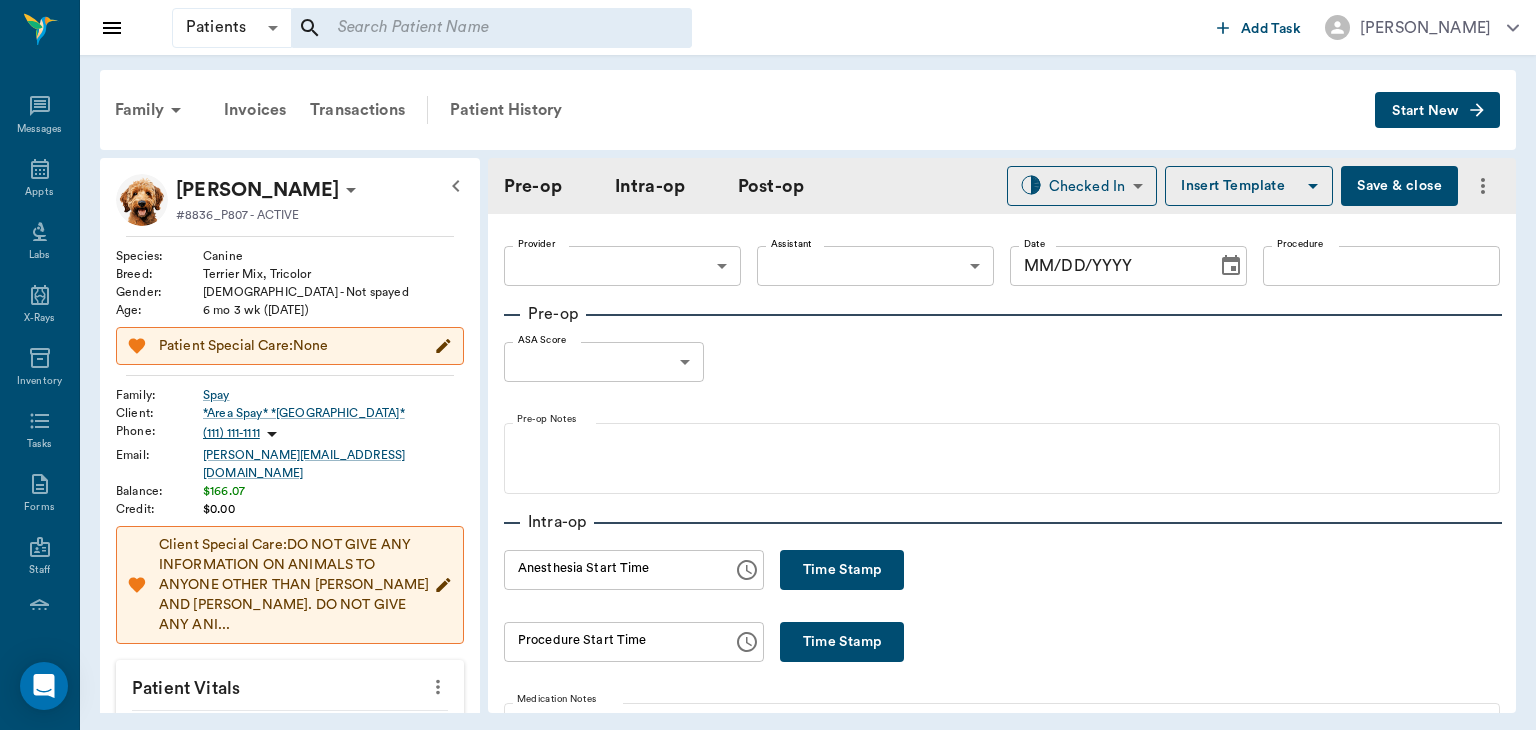 type on "63ec2f075fda476ae8351a4d" 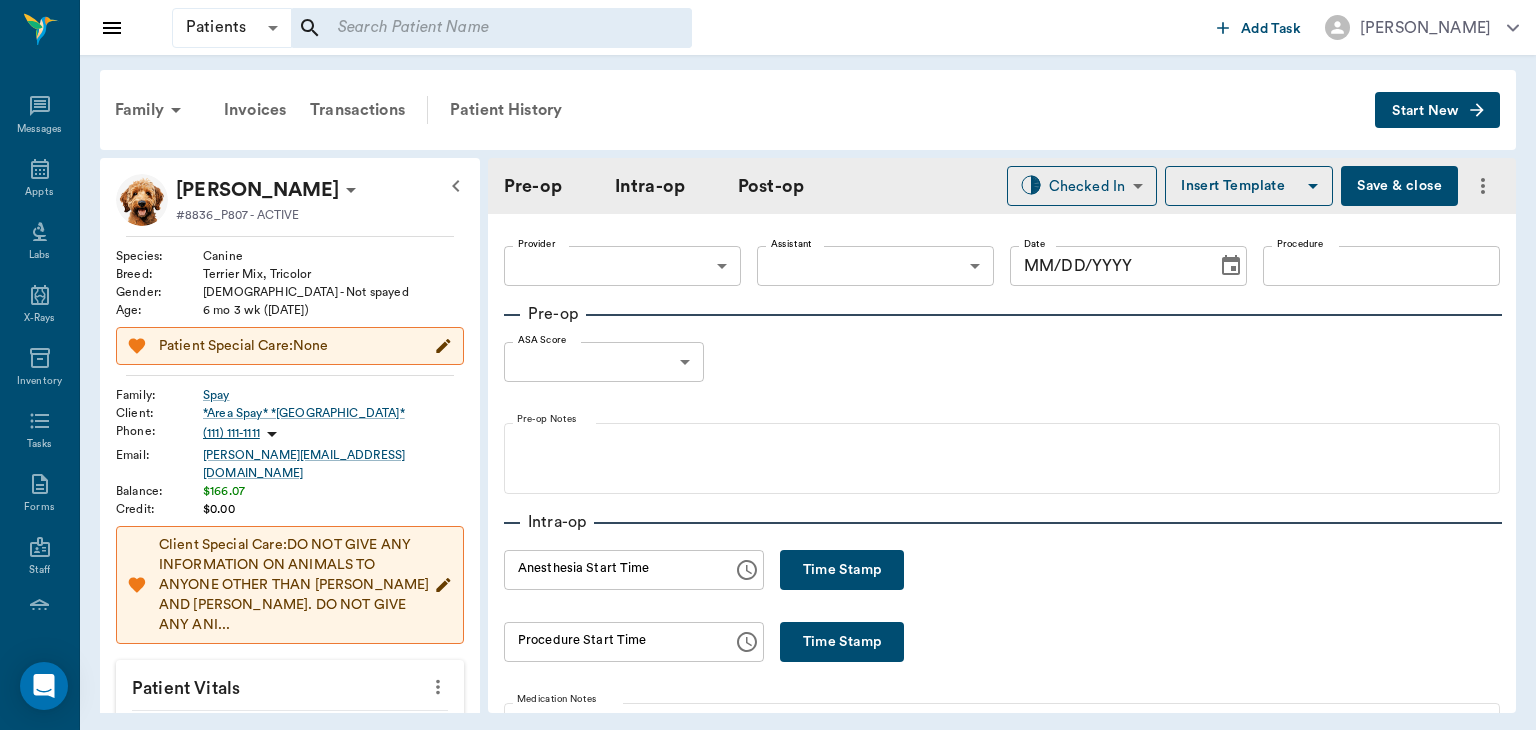 type on "OHE" 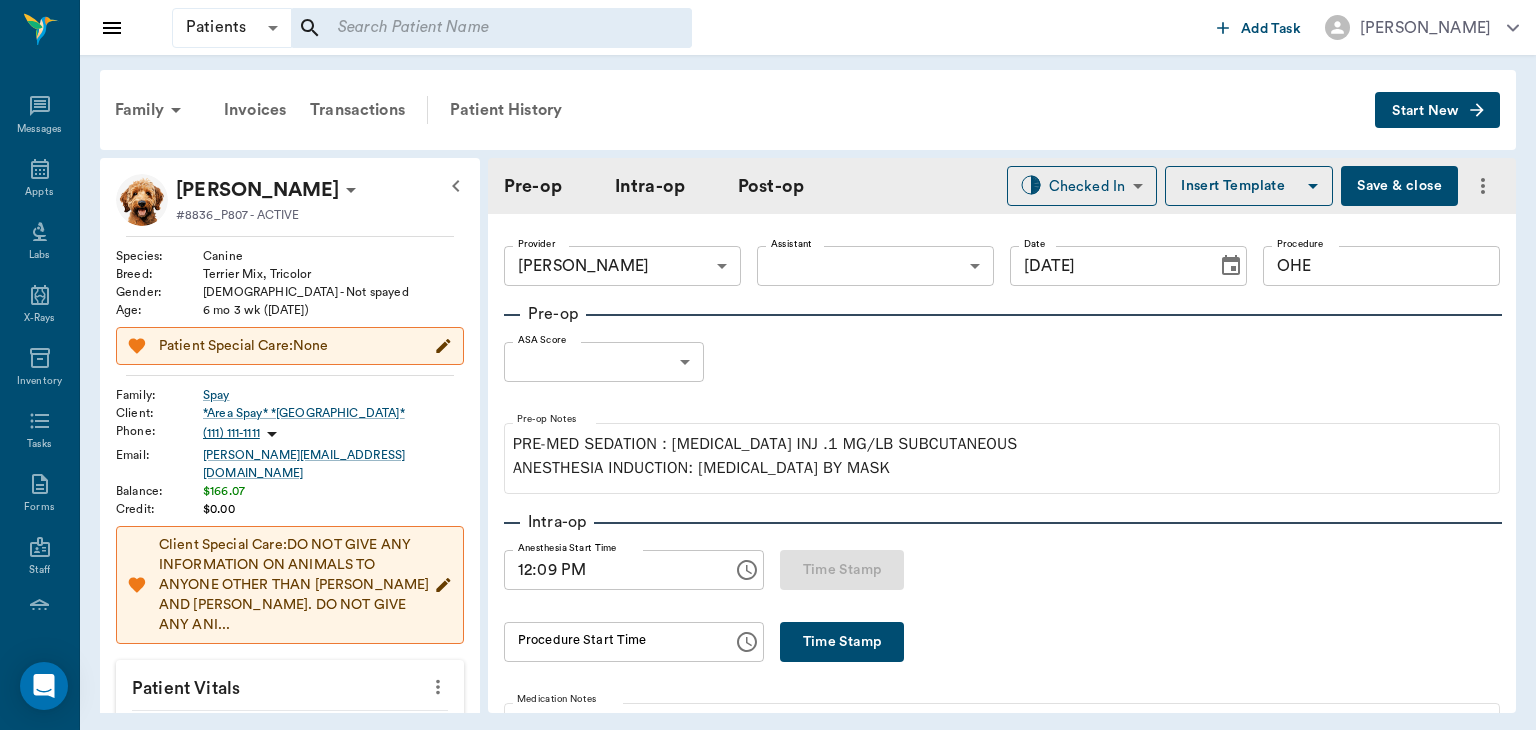 type on "[DATE]" 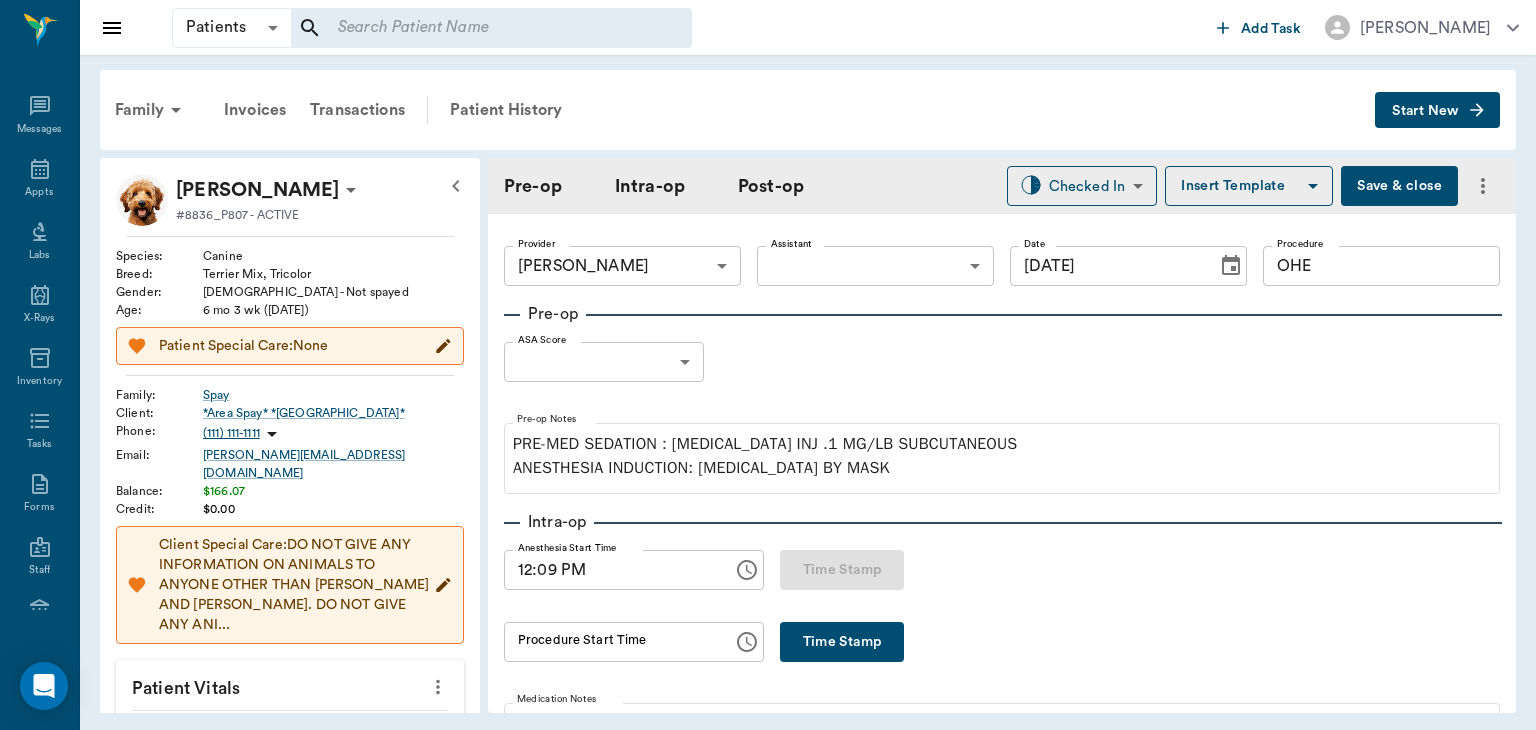 type on "12:09 PM" 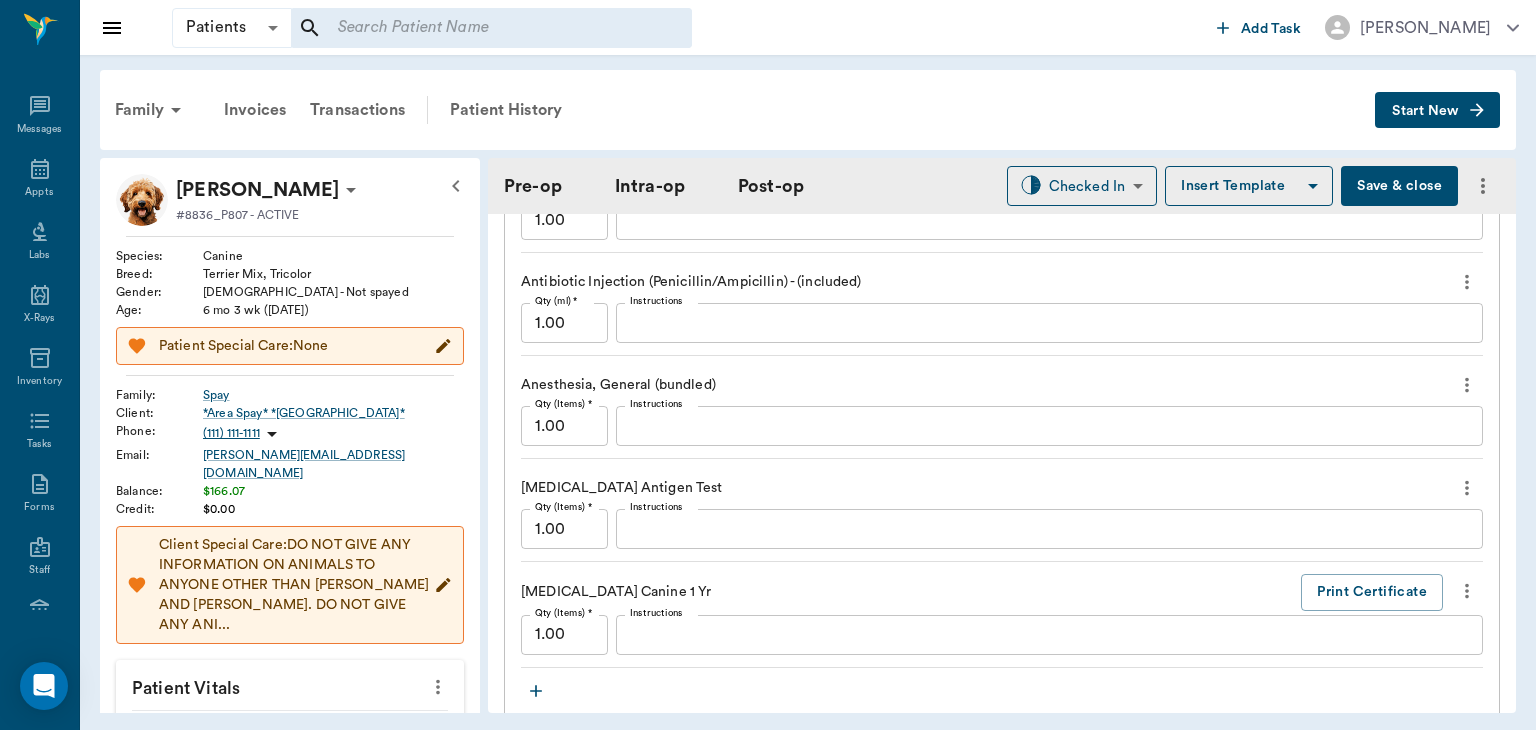 scroll, scrollTop: 1898, scrollLeft: 0, axis: vertical 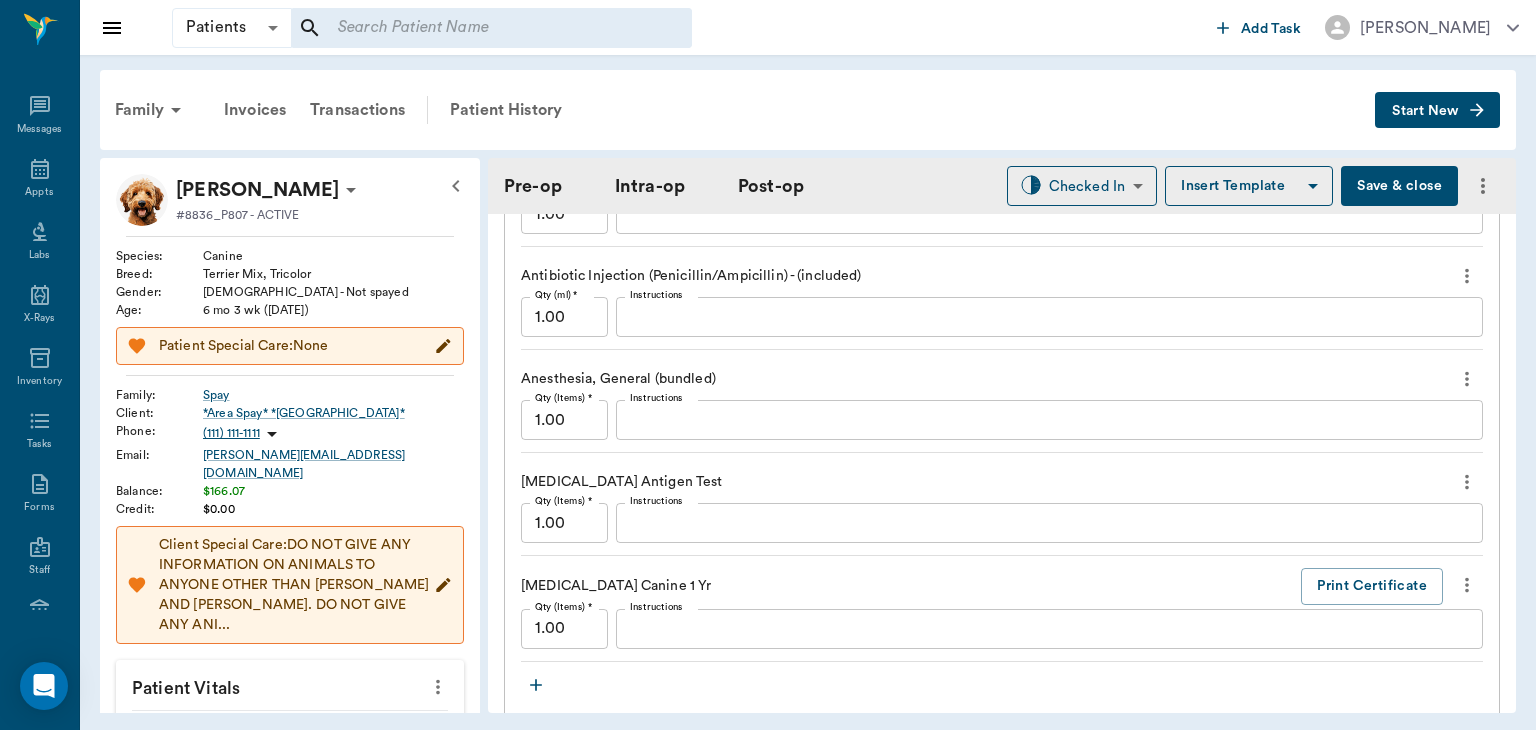 click on "Instructions" at bounding box center (1049, 523) 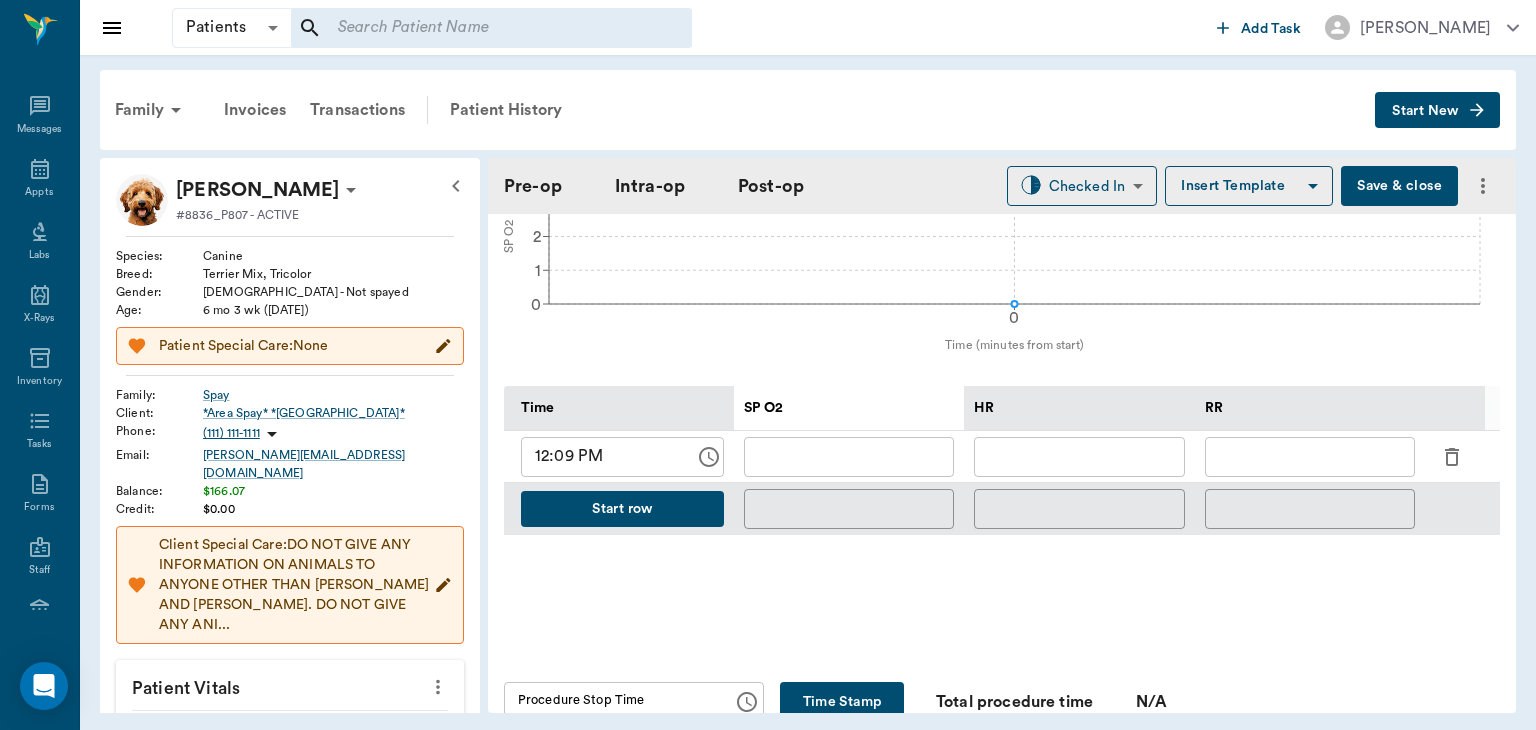 scroll, scrollTop: 801, scrollLeft: 0, axis: vertical 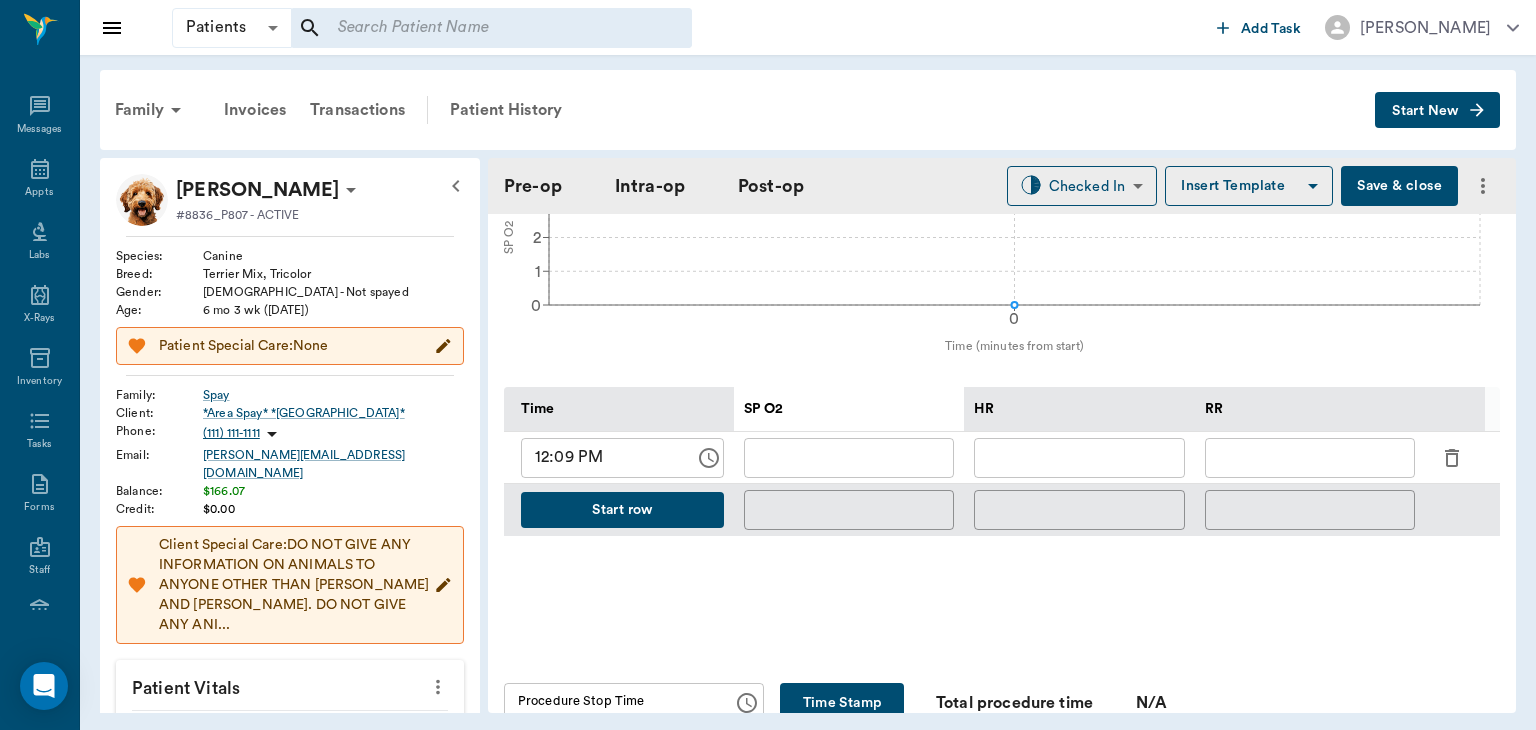 type on "NEGATIVE" 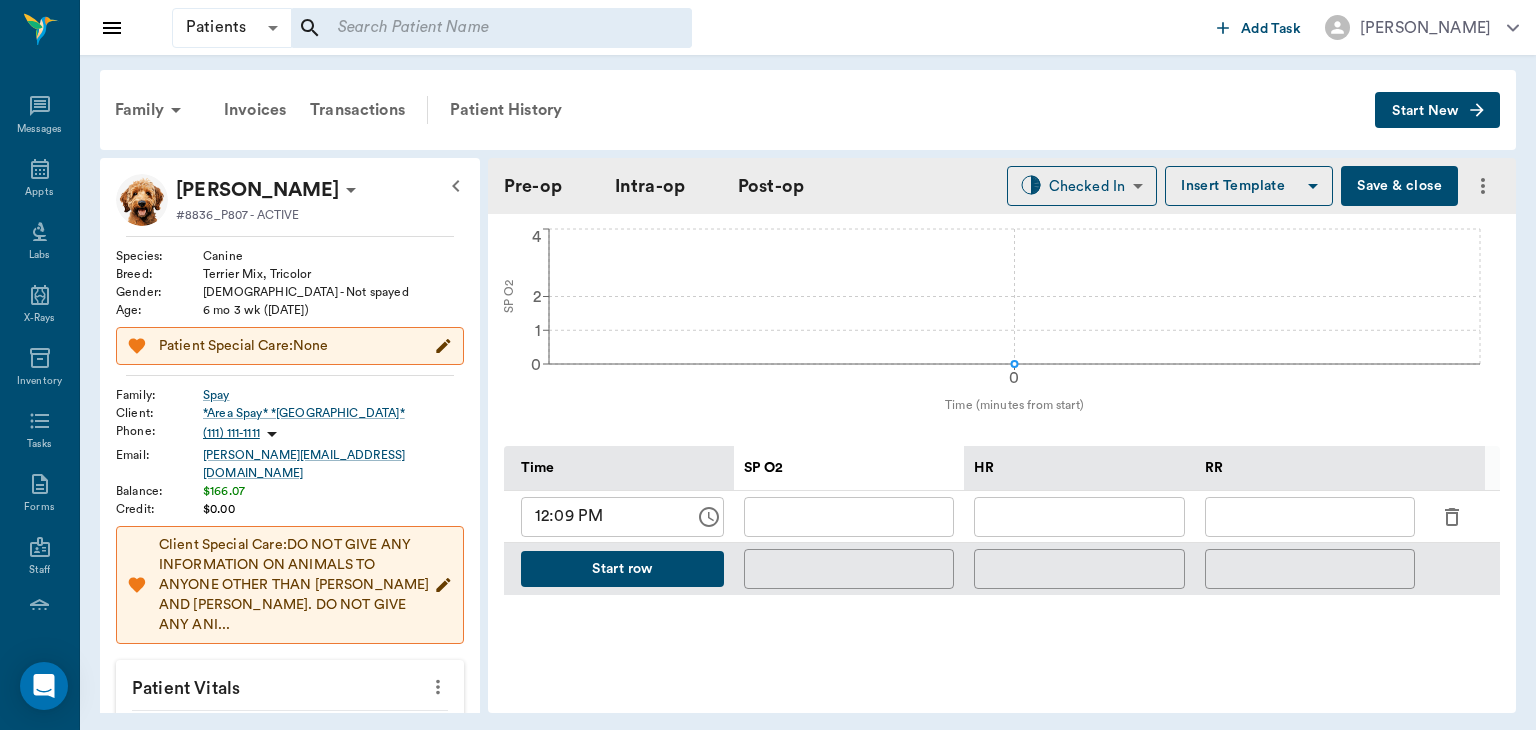 scroll, scrollTop: 750, scrollLeft: 0, axis: vertical 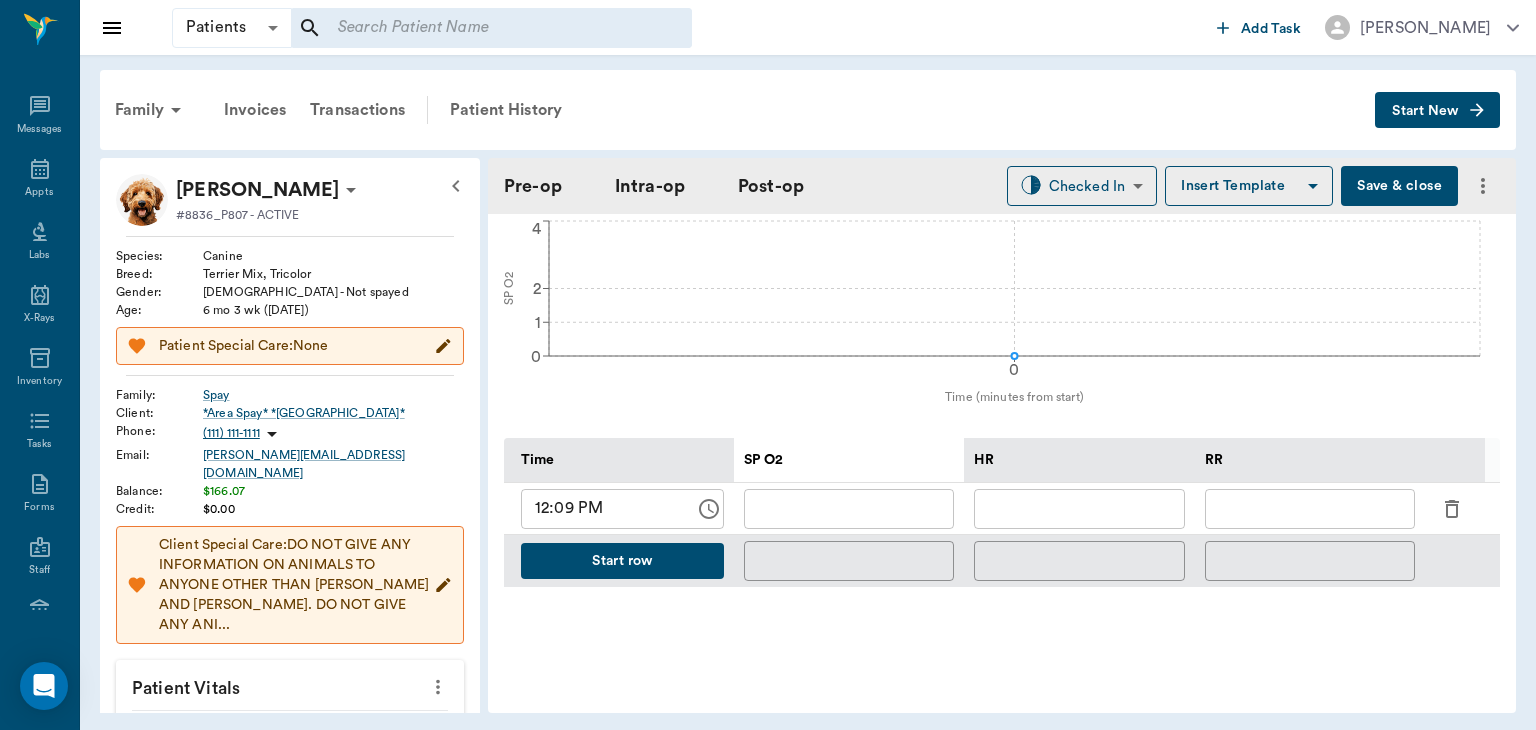 click on "12:09 PM" at bounding box center [601, 509] 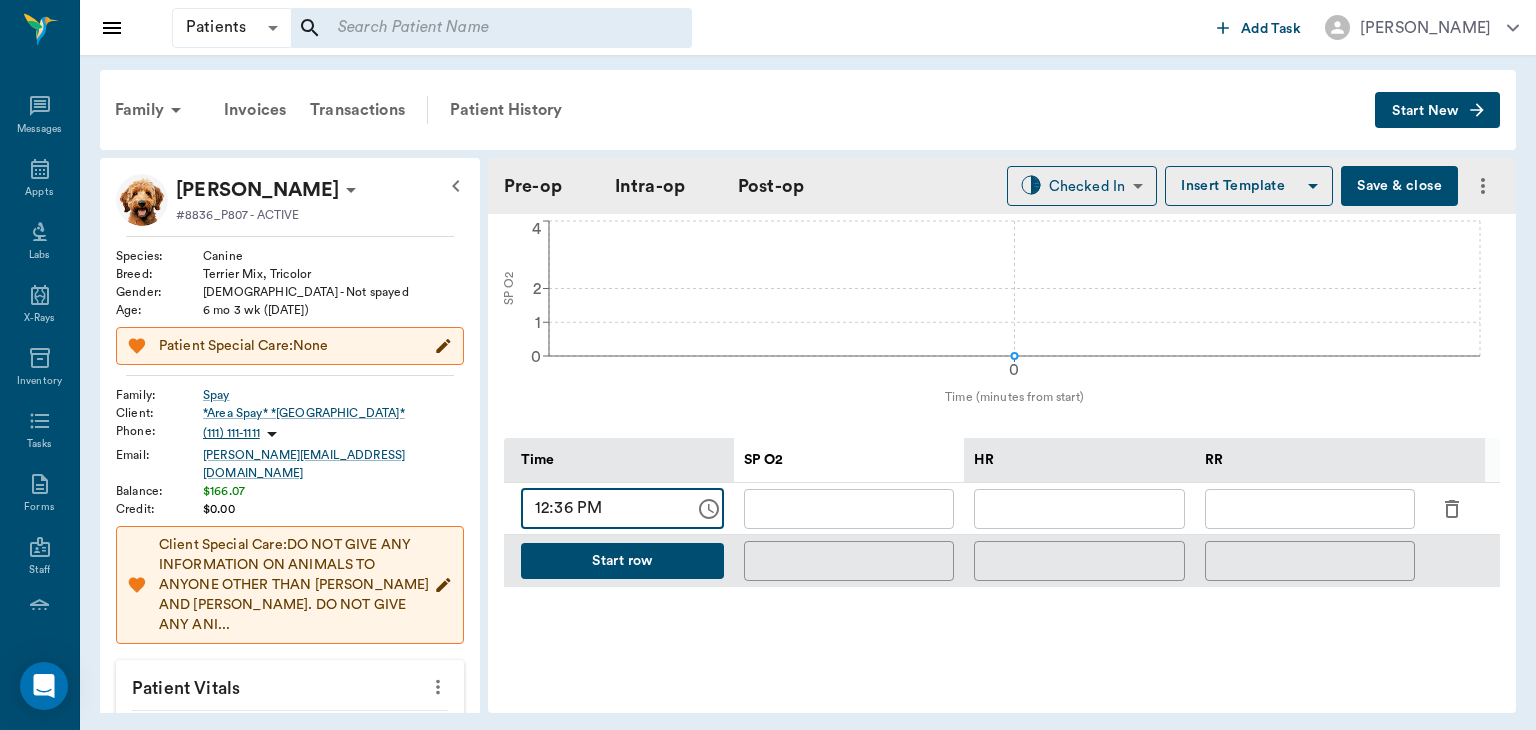 type on "12:36 PM" 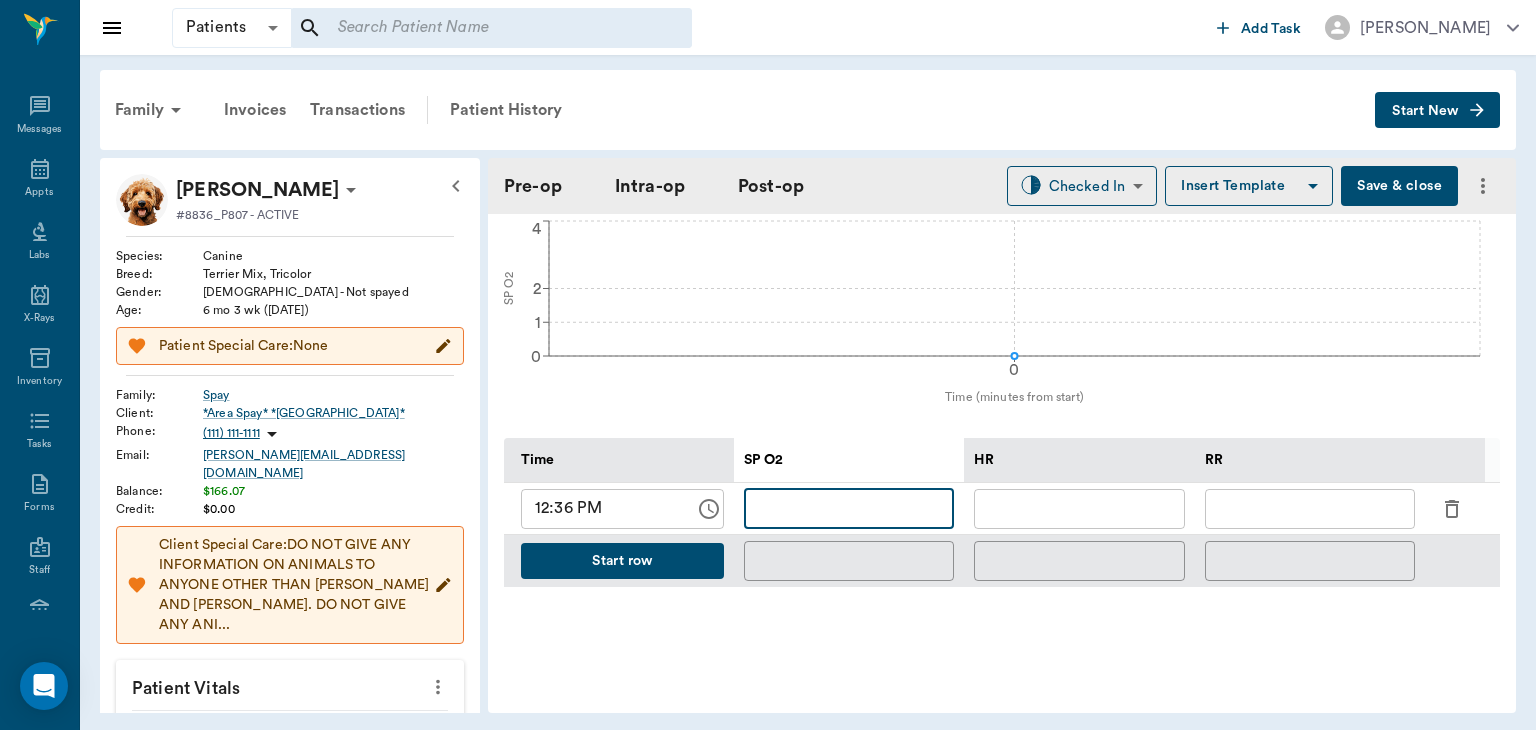 click at bounding box center (849, 509) 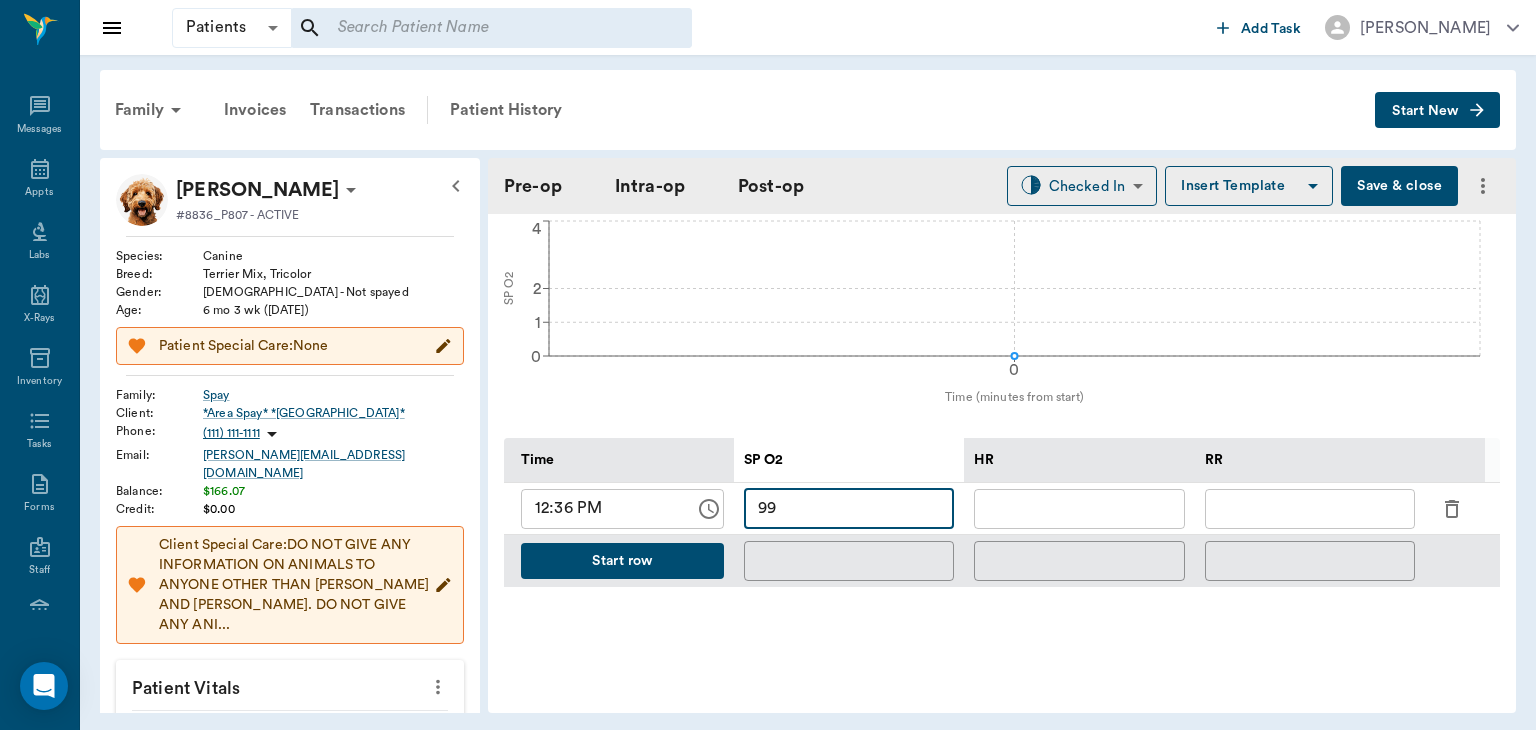 type on "99" 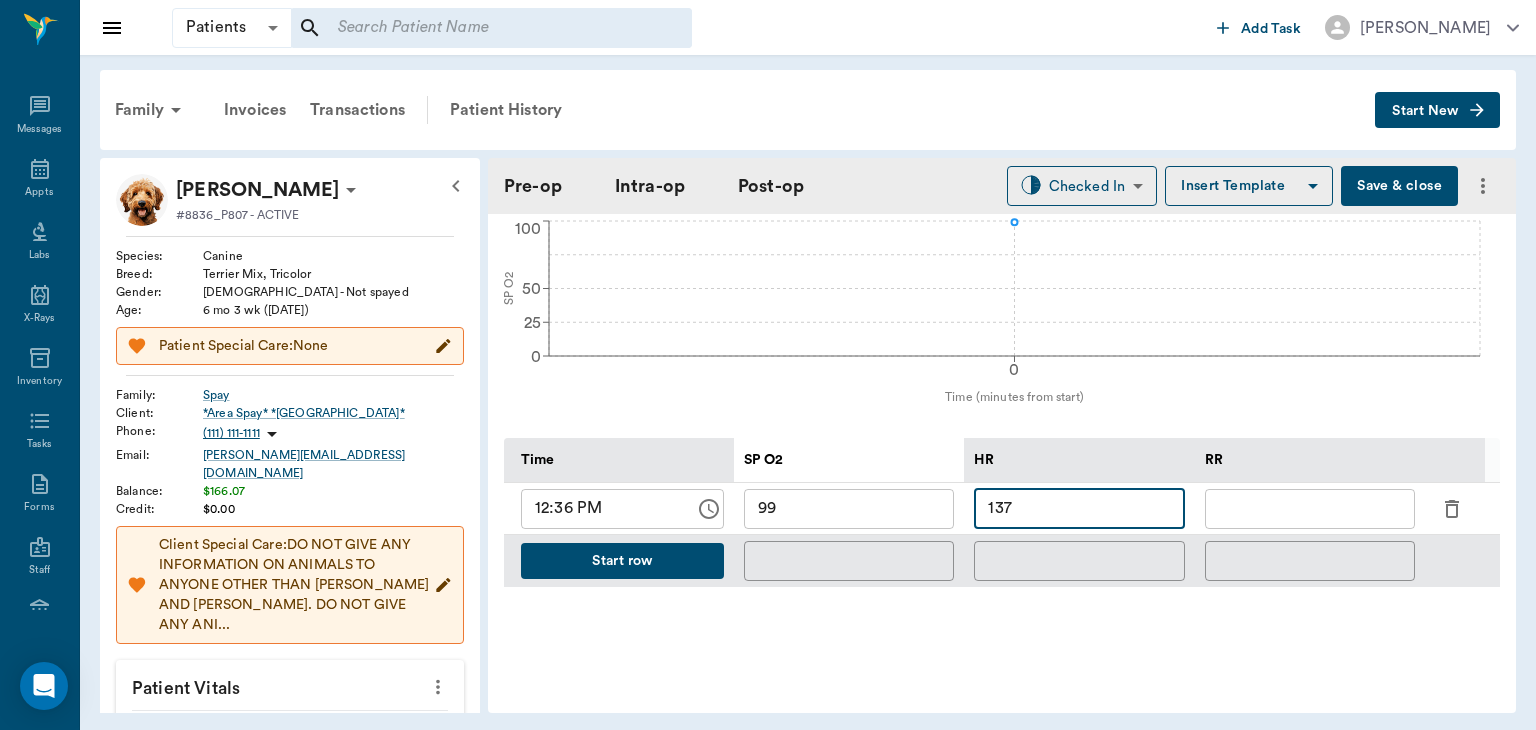 type on "137" 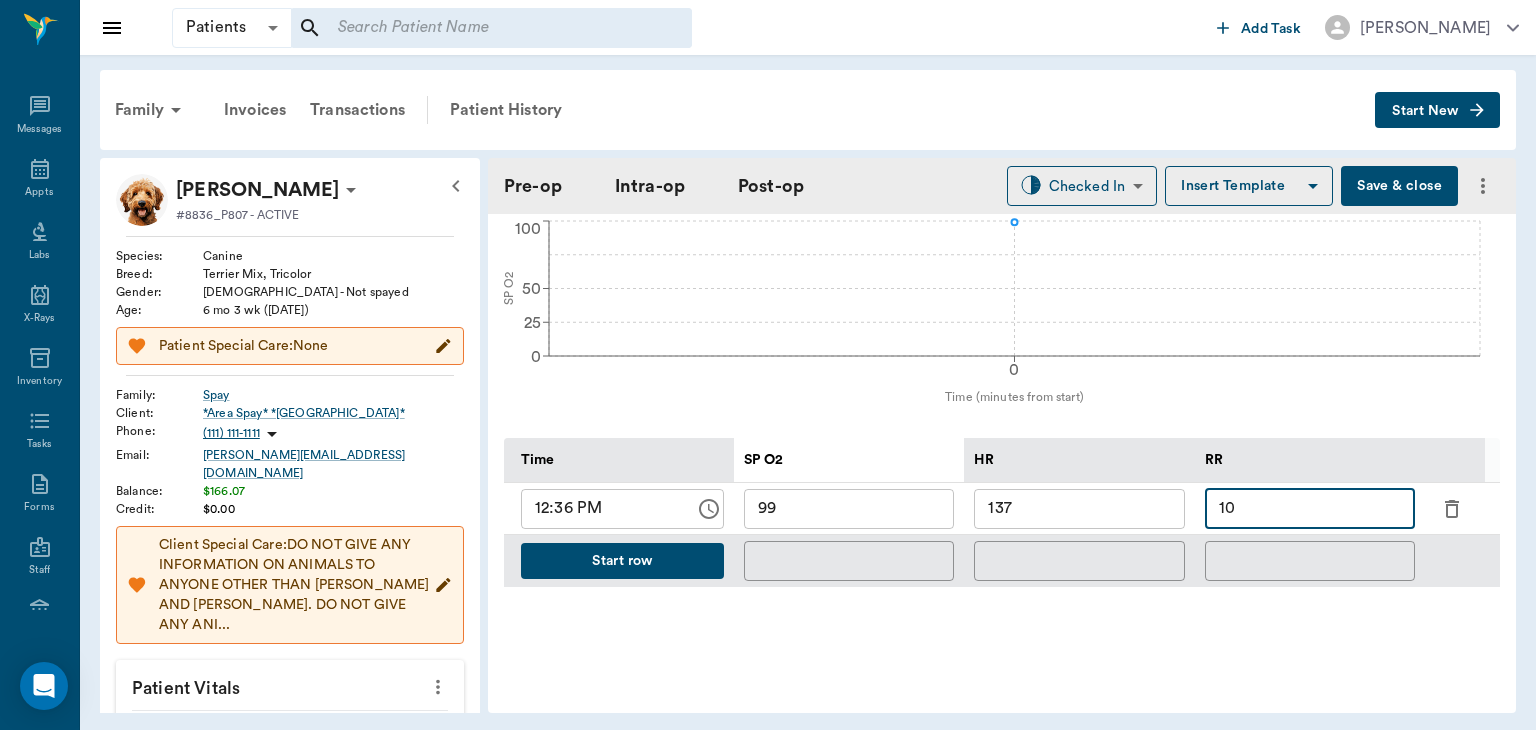 type on "10" 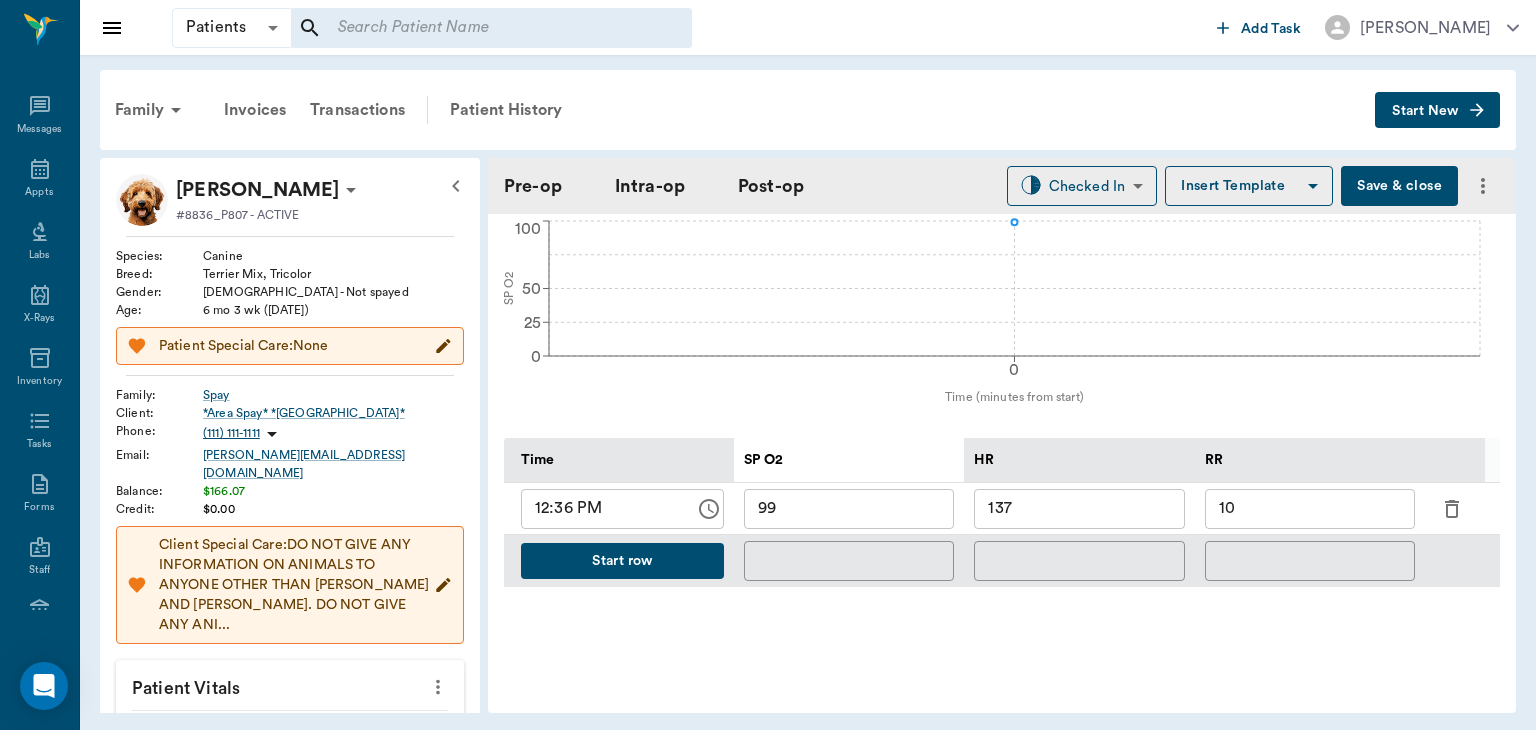 click on "Start row" at bounding box center (622, 561) 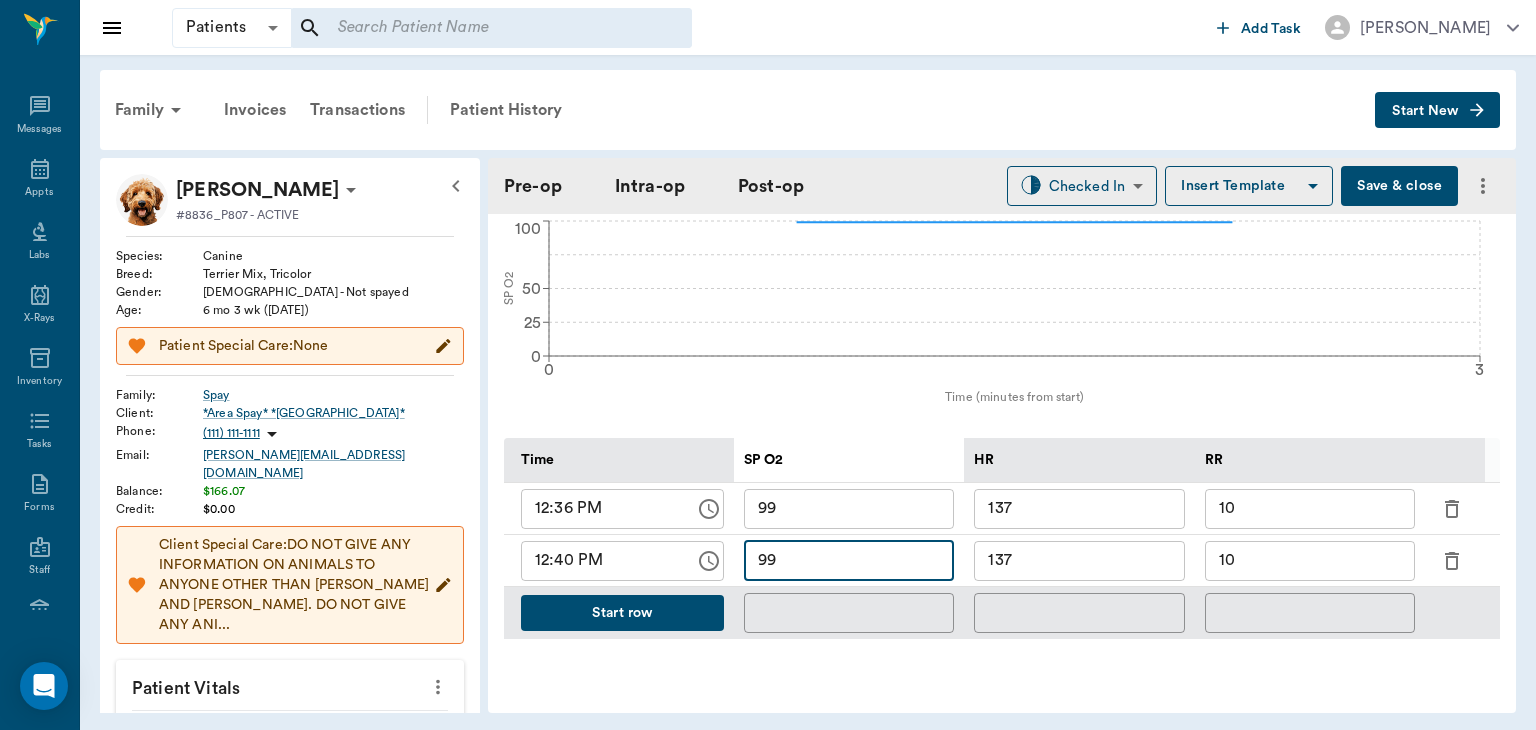 click on "99" at bounding box center (849, 561) 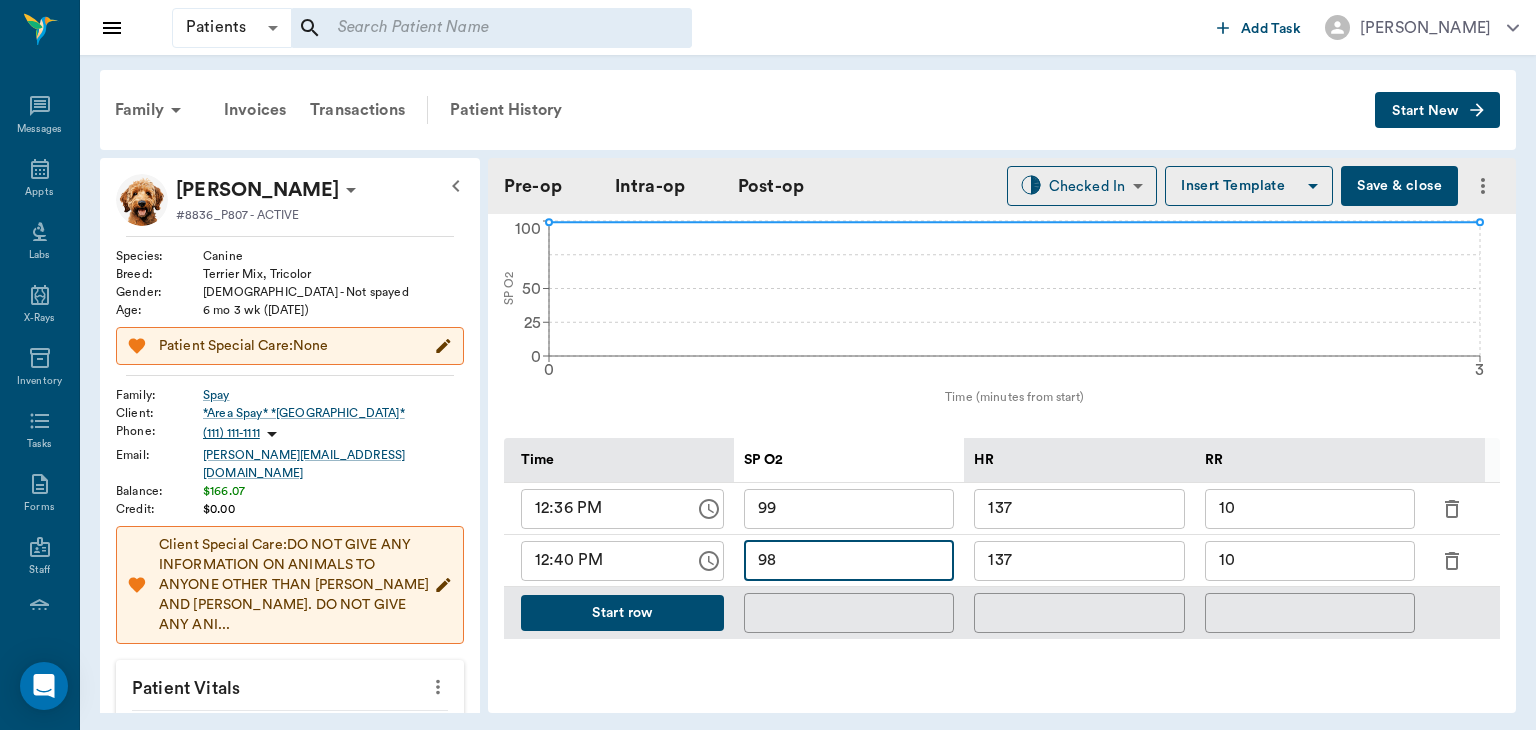 type on "98" 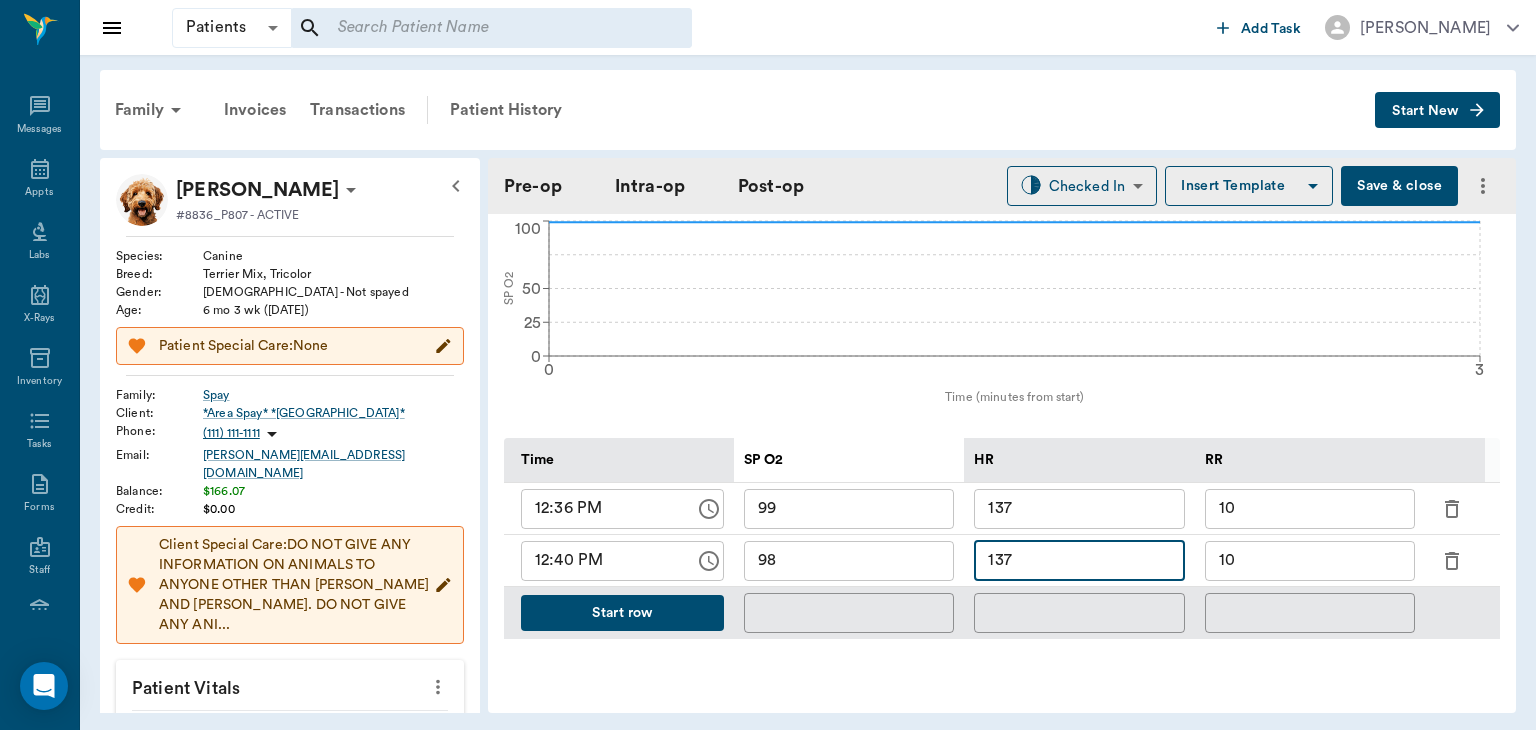 click on "137" at bounding box center [1079, 561] 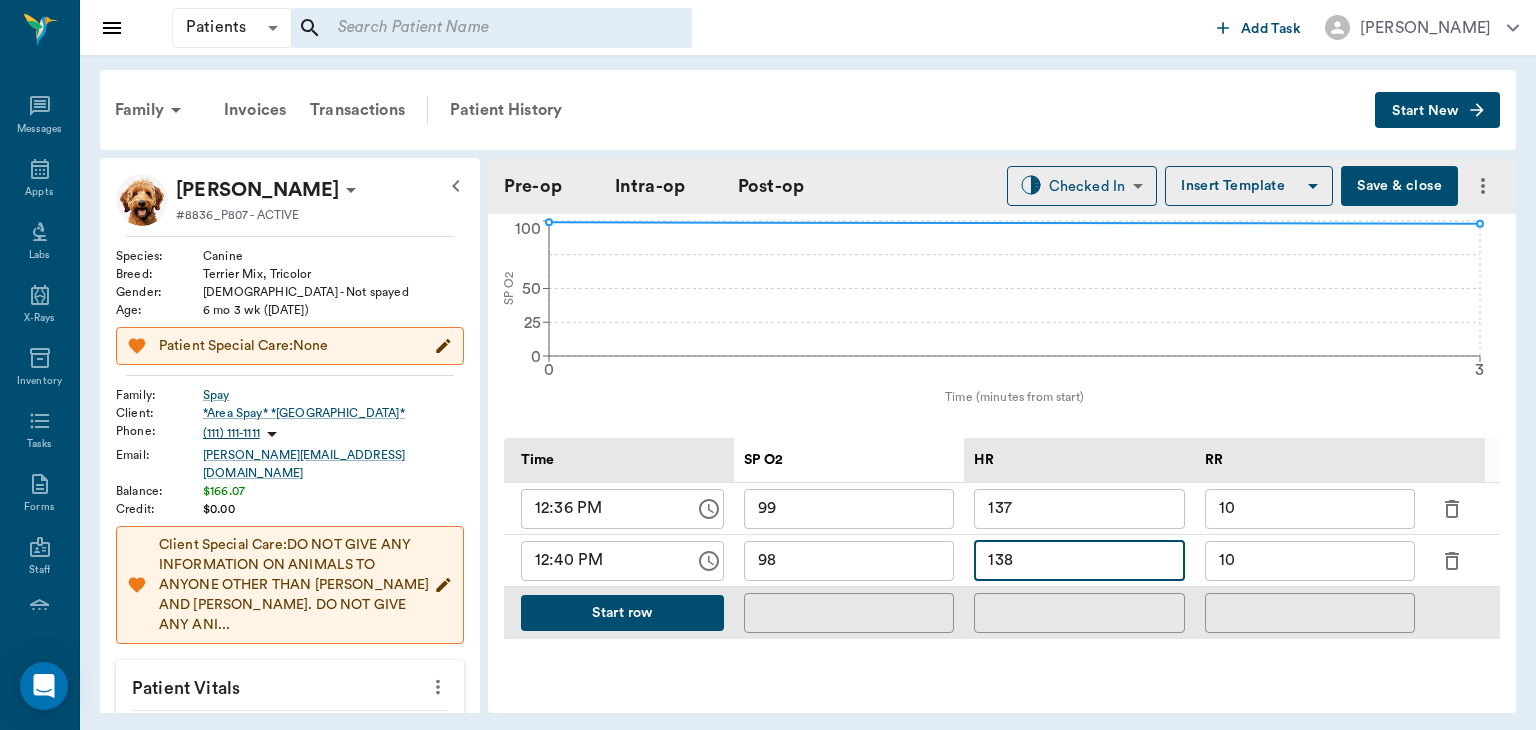type on "138" 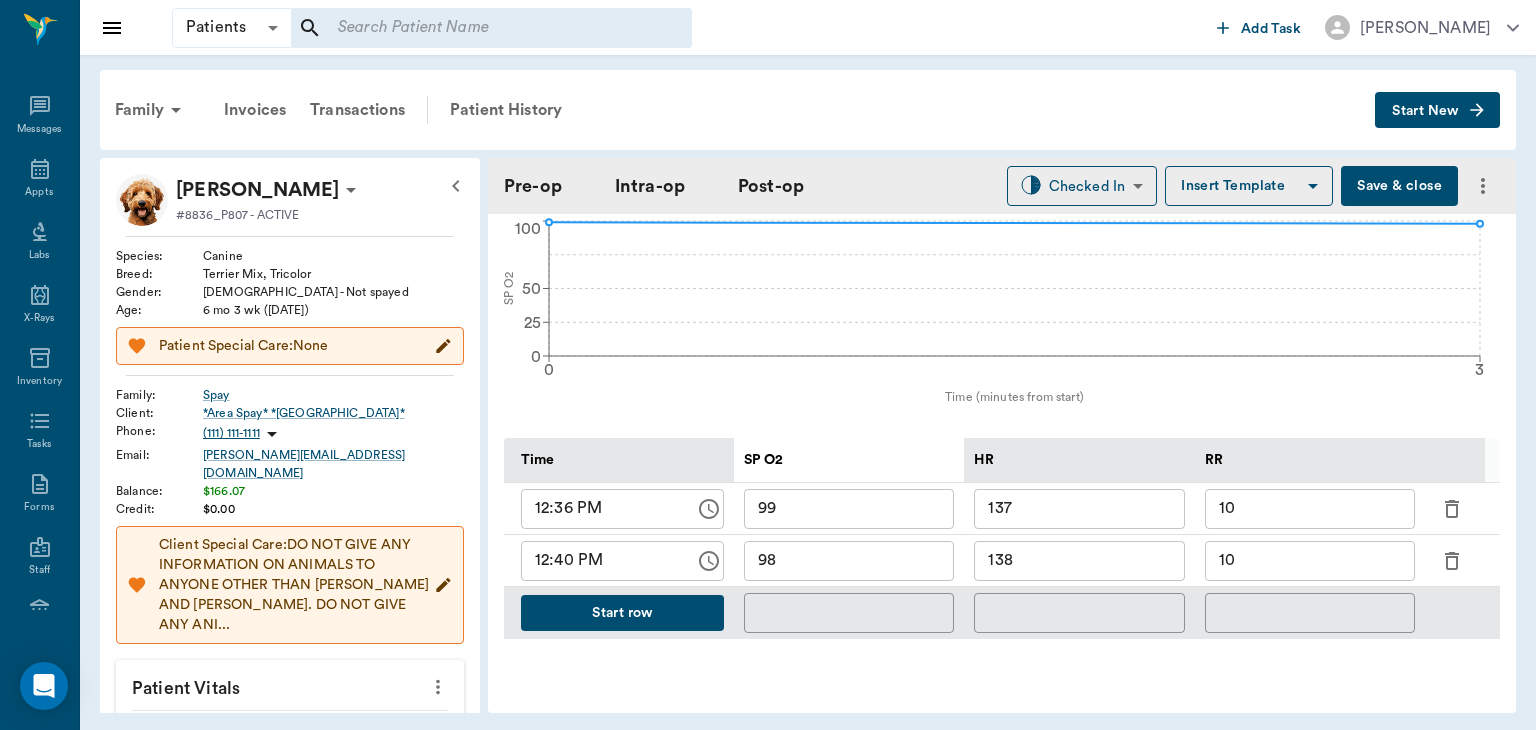 click on "Start row" at bounding box center (622, 613) 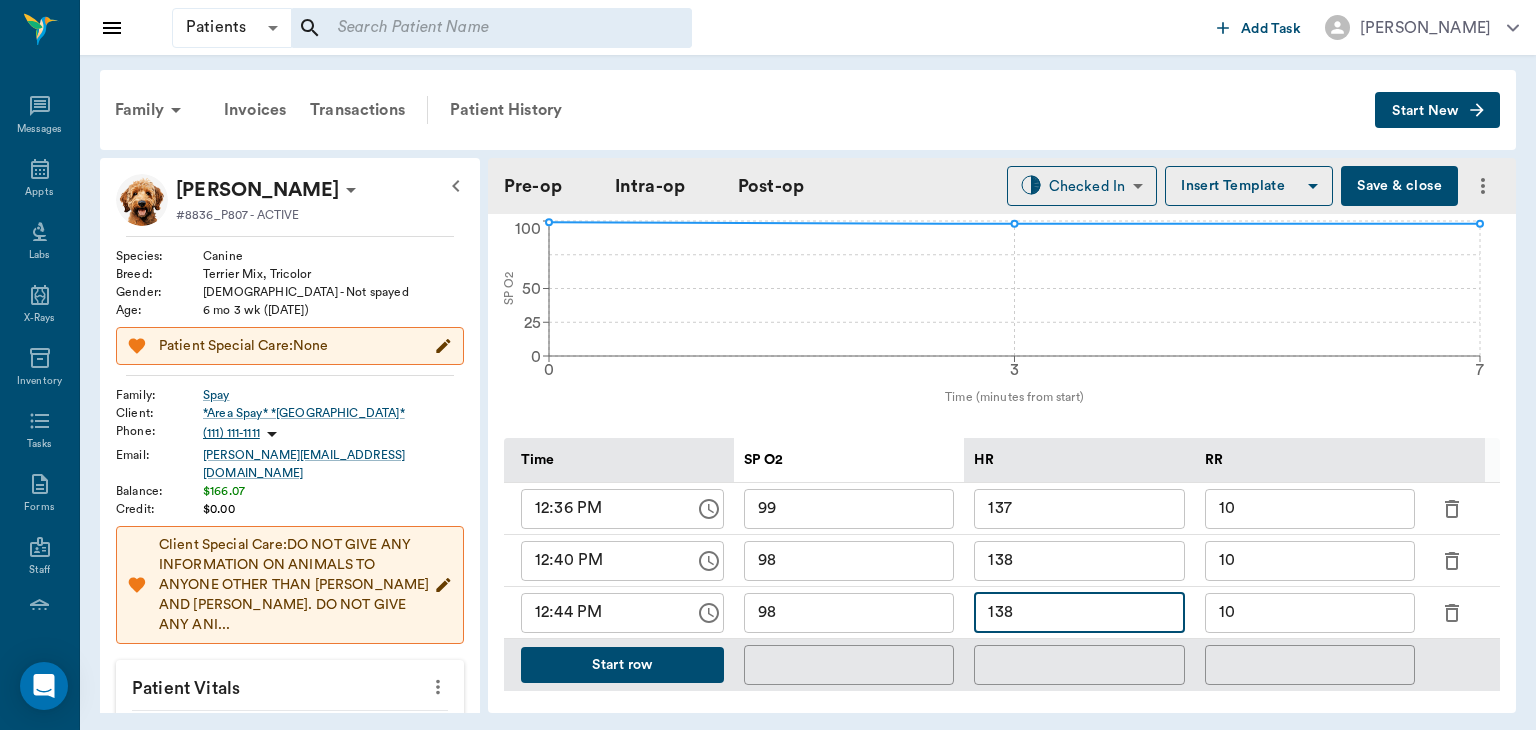 click on "138" at bounding box center (1079, 613) 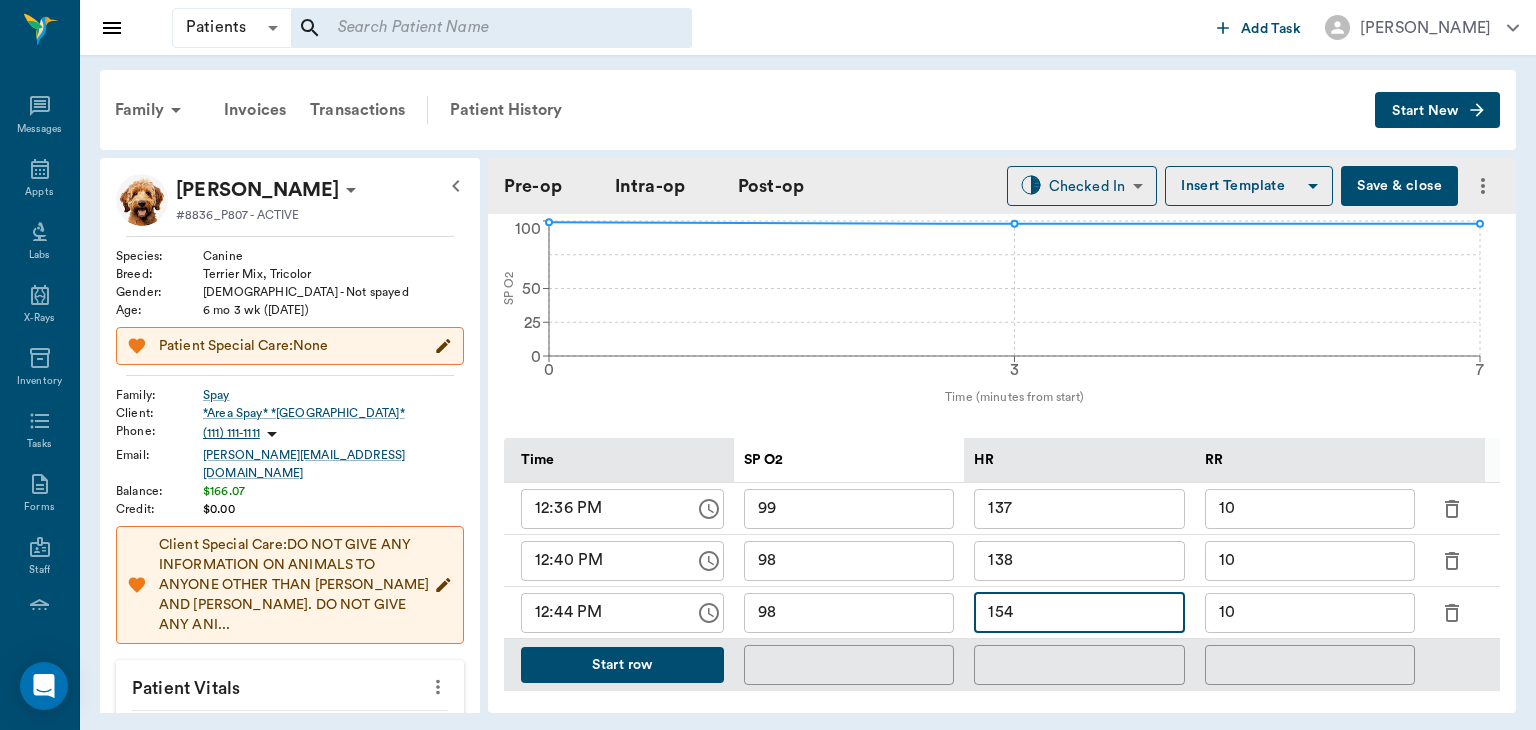 type on "154" 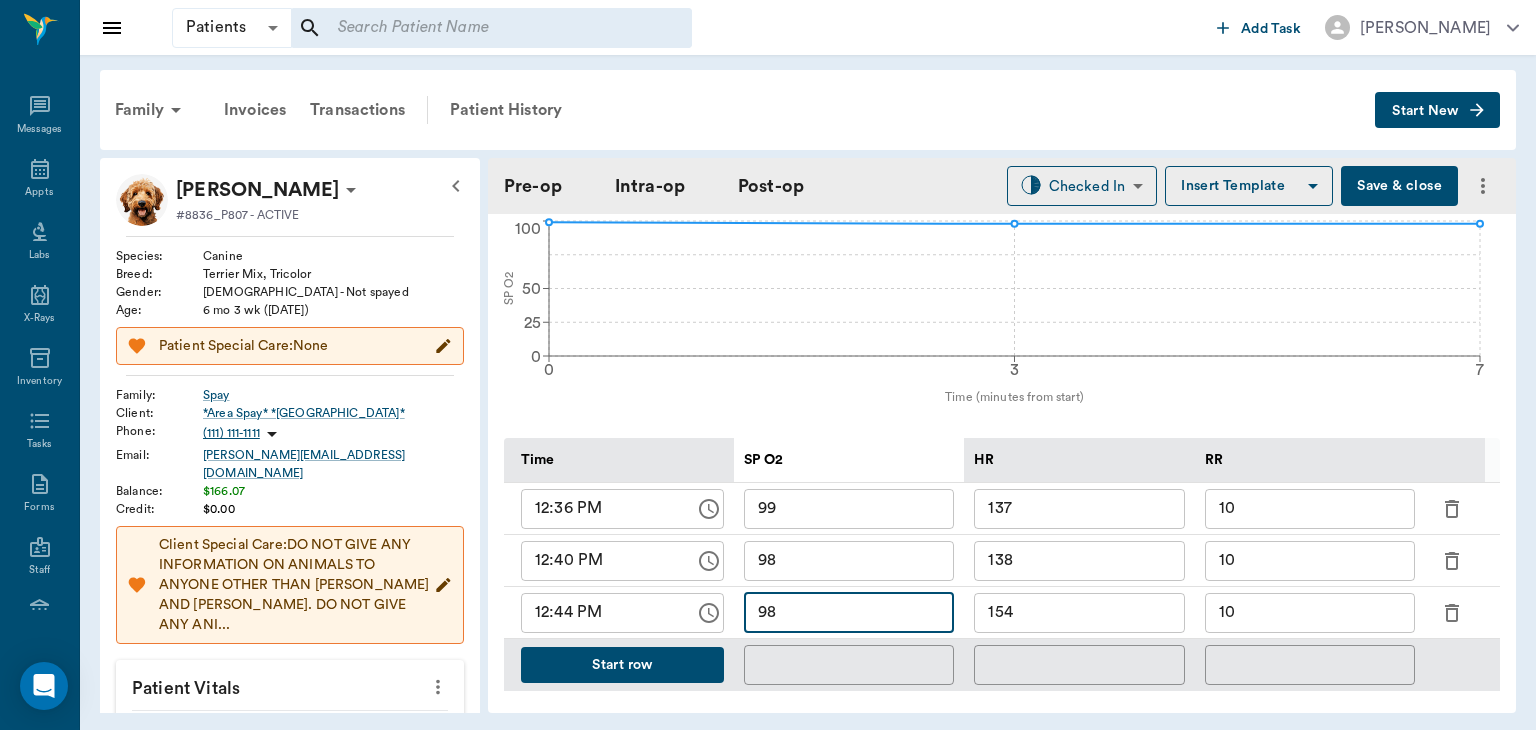 click on "98" at bounding box center (849, 613) 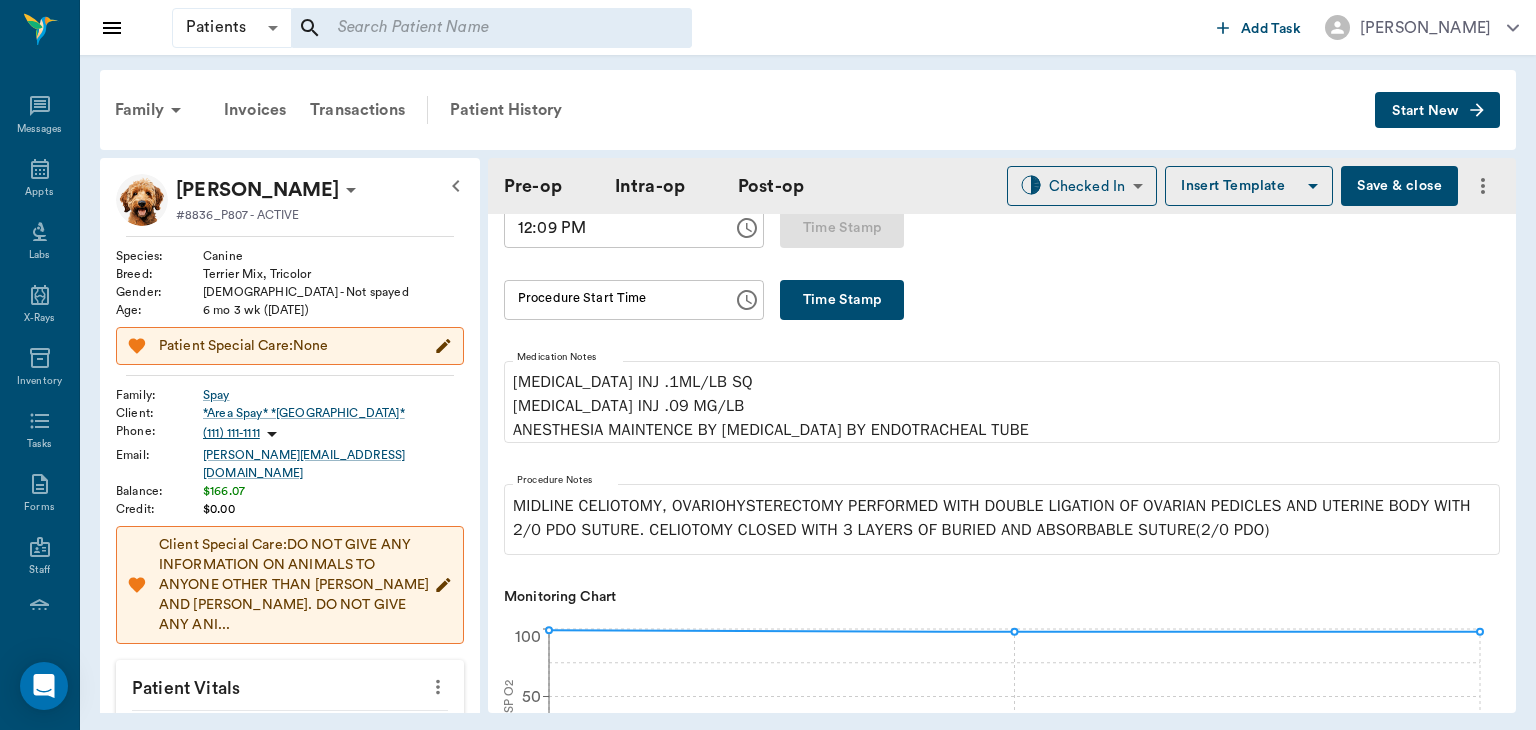 scroll, scrollTop: 0, scrollLeft: 0, axis: both 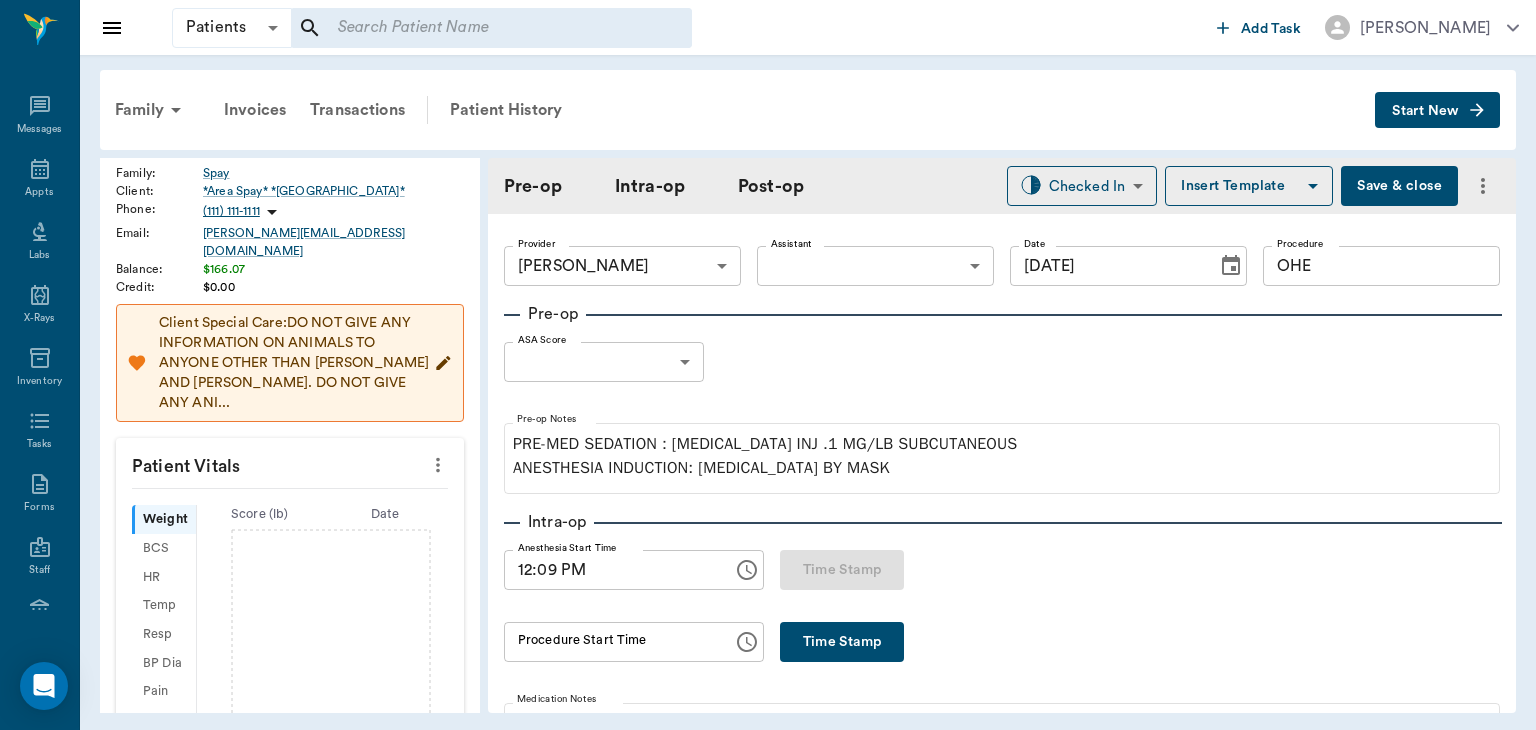 click on "Patient Vitals" at bounding box center (290, 463) 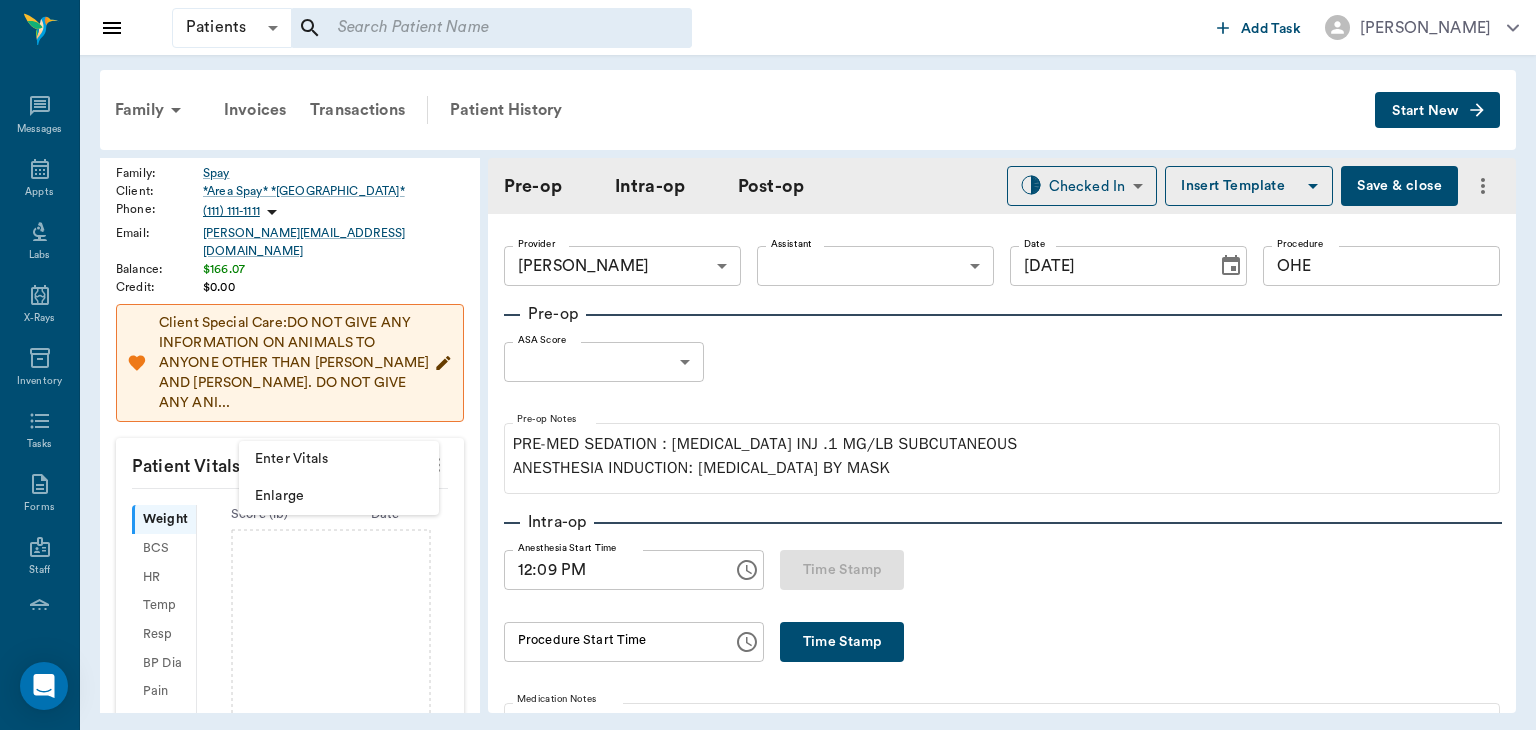 click on "Enter Vitals" at bounding box center (339, 459) 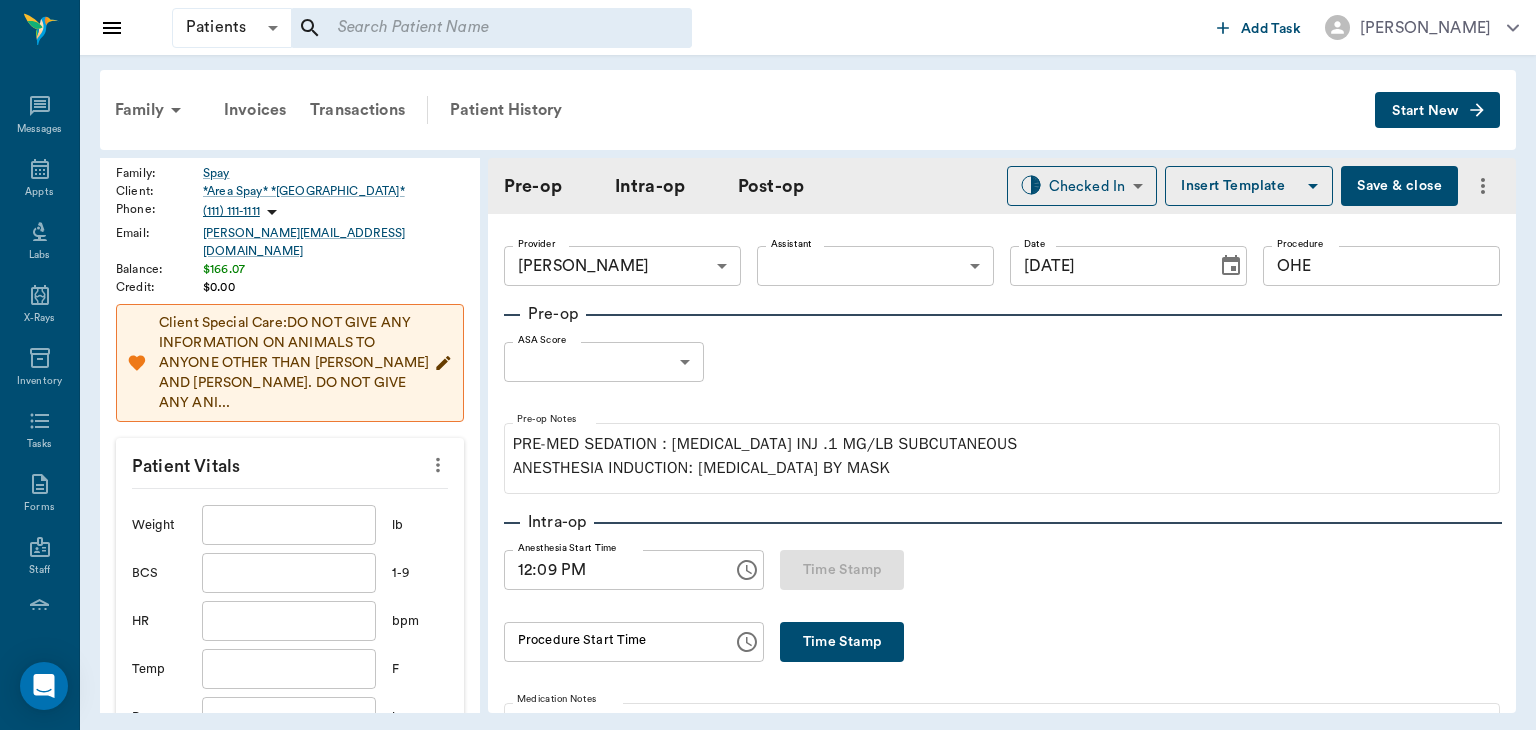 click at bounding box center [289, 525] 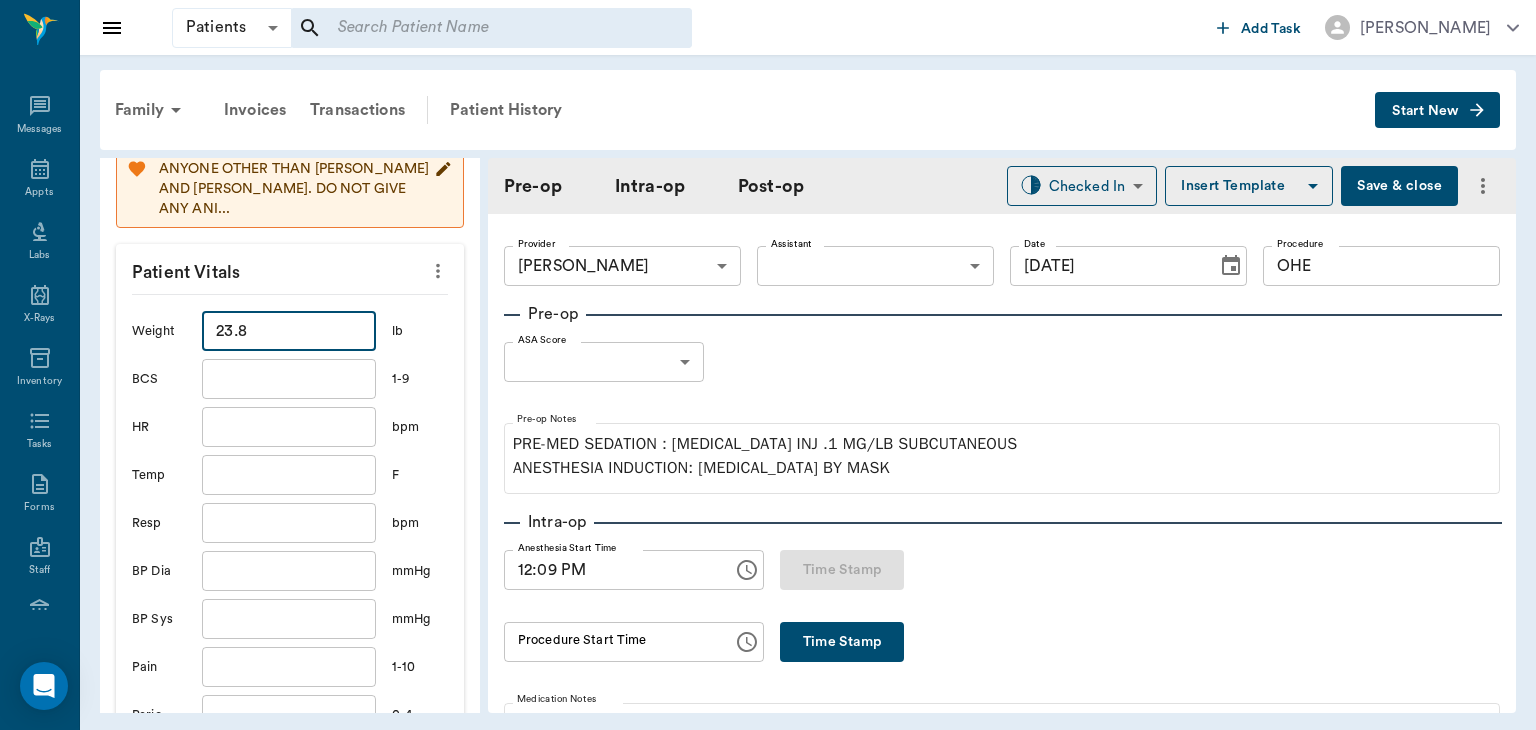 scroll, scrollTop: 579, scrollLeft: 0, axis: vertical 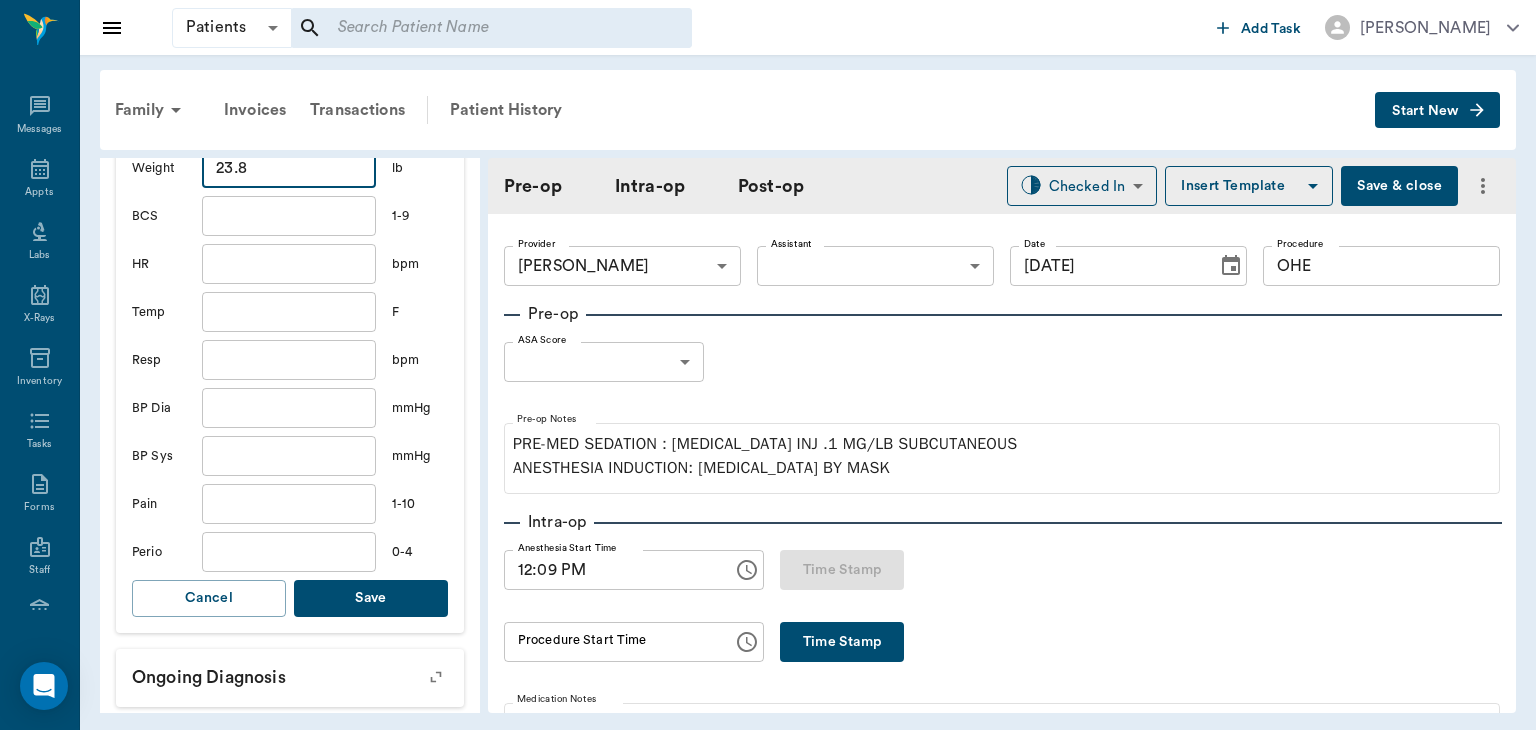type on "23.8" 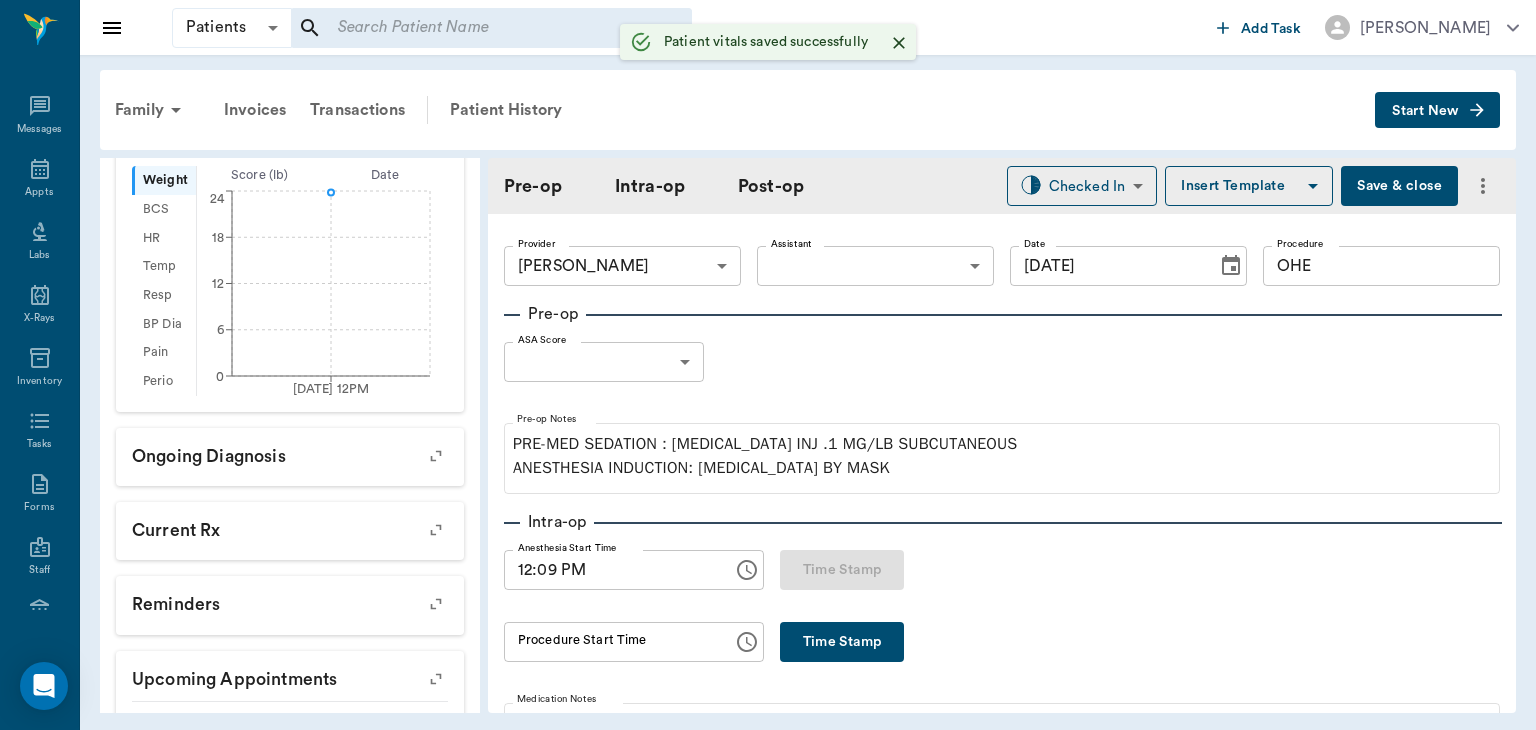 click on "Patients Patients ​ ​ Add Task Dr. Bert Ellsworth Nectar Messages Appts Labs X-Rays Inventory Tasks Forms Staff Reports Lookup Settings Family Invoices Transactions Patient History Start New Jaycee Spay #8836_P807    -    ACTIVE   Species : Canine Breed : Terrier Mix, Tricolor Gender : Female - Not spayed Age : 6 mo 3 wk (12/12/2024) Weight : 23.8 lbs / 10.7955 kg Patient Special Care:  None Family : Spay Client : *Area Spay* *Atlanta* Phone : (111) 111-1111 Email : MICHELE@2mtexas.com Balance : $166.07 Credit : $0.00 Client Special Care:  DO NOT GIVE ANY INFORMATION ON ANIMALS TO ANYONE OTHER THAN MICHELE AND CARISSA. DO NOT GIVE ANY ANI... Patient Vitals Weight BCS HR Temp Resp BP Dia Pain Perio Score ( lb ) Date 07/01/25 12PM 0 6 12 18 24 Ongoing diagnosis Current Rx Reminders Upcoming appointments Surgery 07/01/25 Schedule Appointment Pre-op Intra-op Post-op Checked In CHECKED_IN ​ Insert Template  Save & close Provider Dr. Bert Ellsworth 63ec2f075fda476ae8351a4d Provider Assistant ​ Assistant" at bounding box center (768, 365) 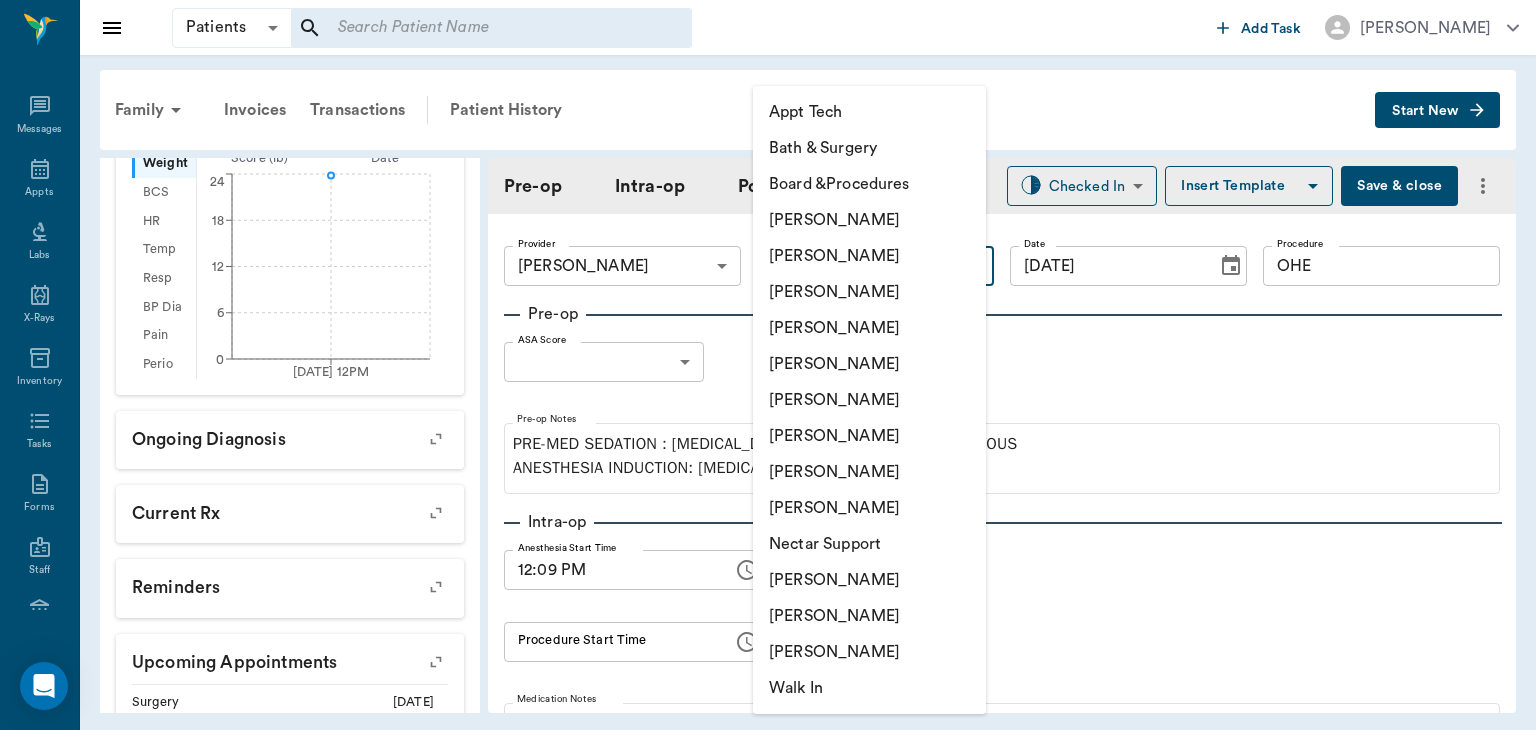 click on "[PERSON_NAME]" at bounding box center (869, 436) 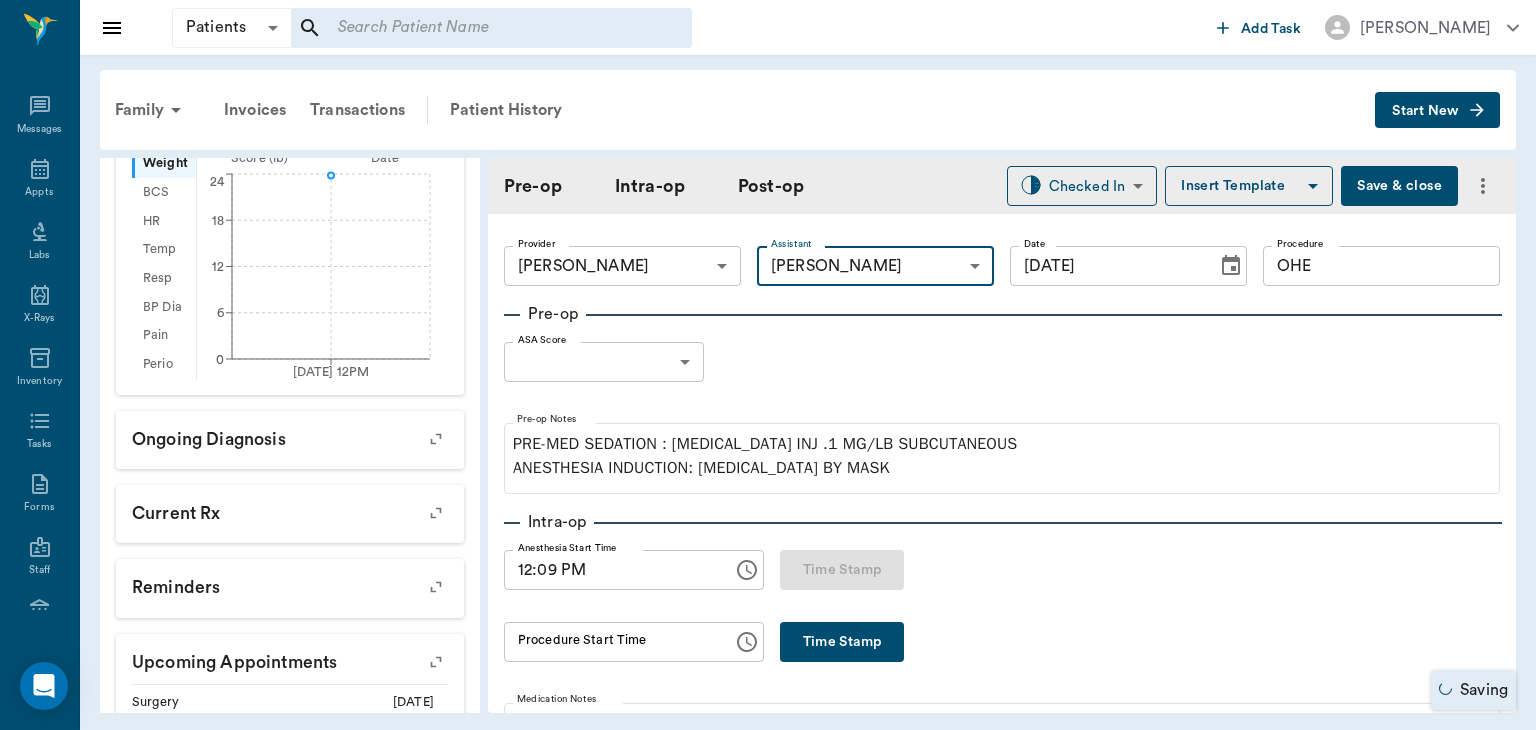 scroll, scrollTop: 90, scrollLeft: 0, axis: vertical 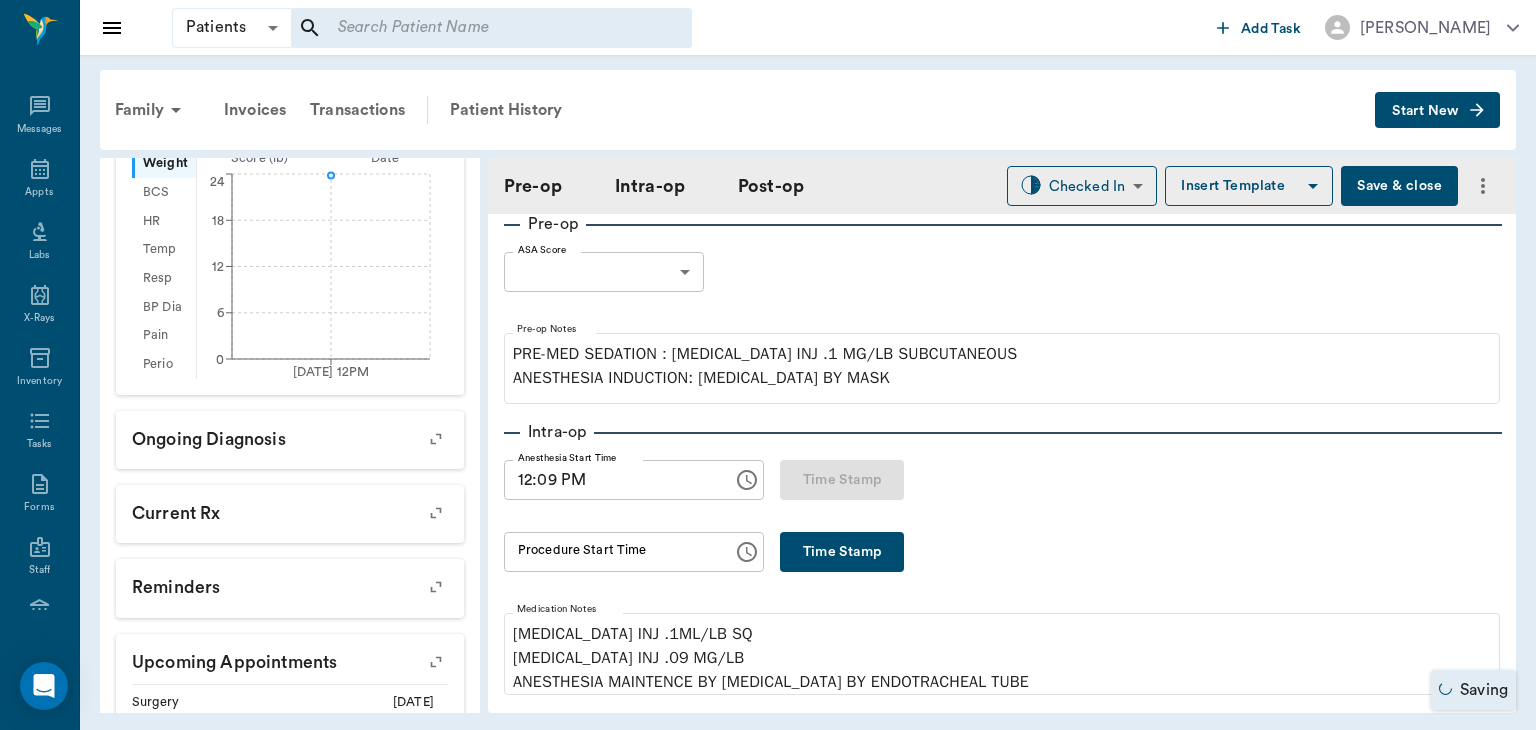 click on "Time Stamp" at bounding box center (842, 552) 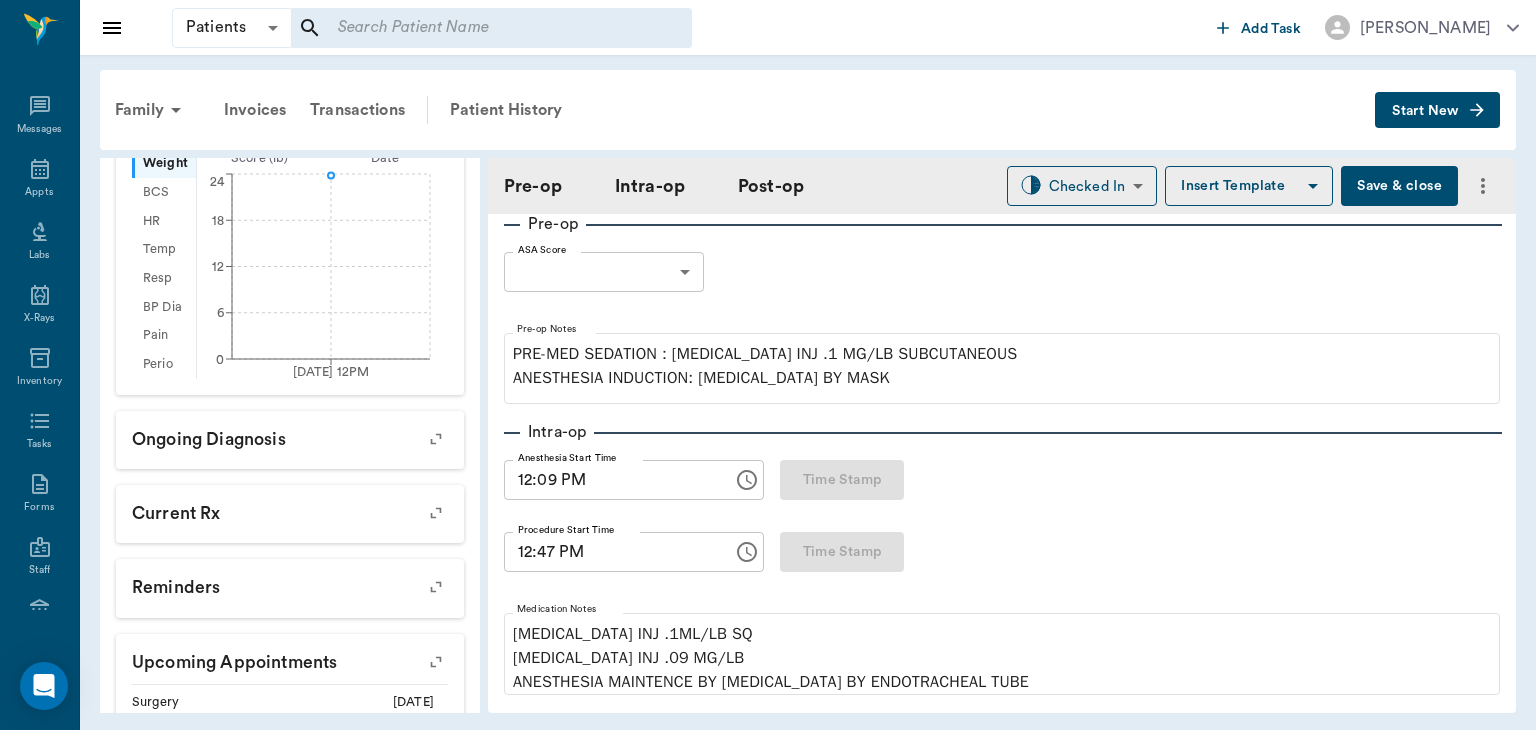 click on "12:47 PM" at bounding box center (611, 552) 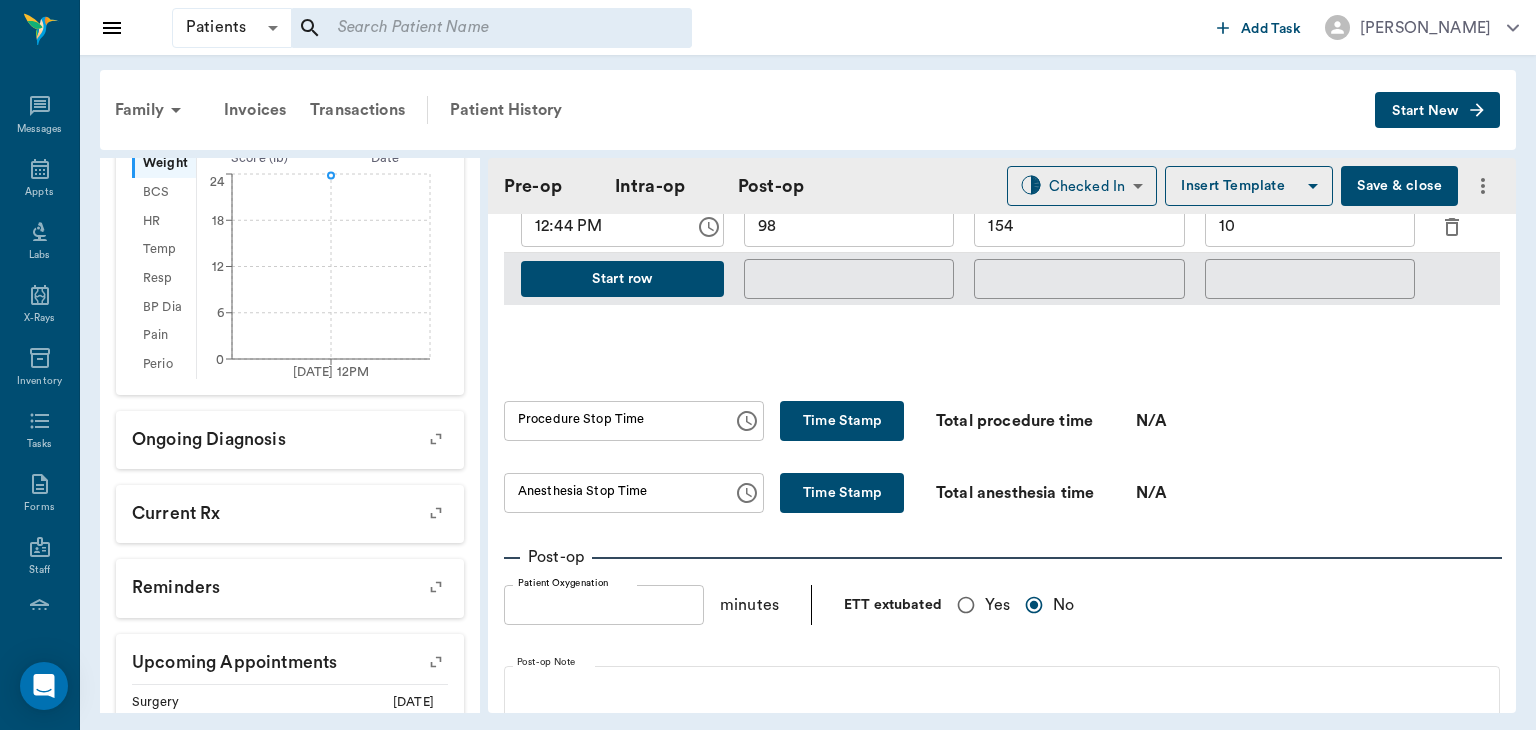 scroll, scrollTop: 1148, scrollLeft: 0, axis: vertical 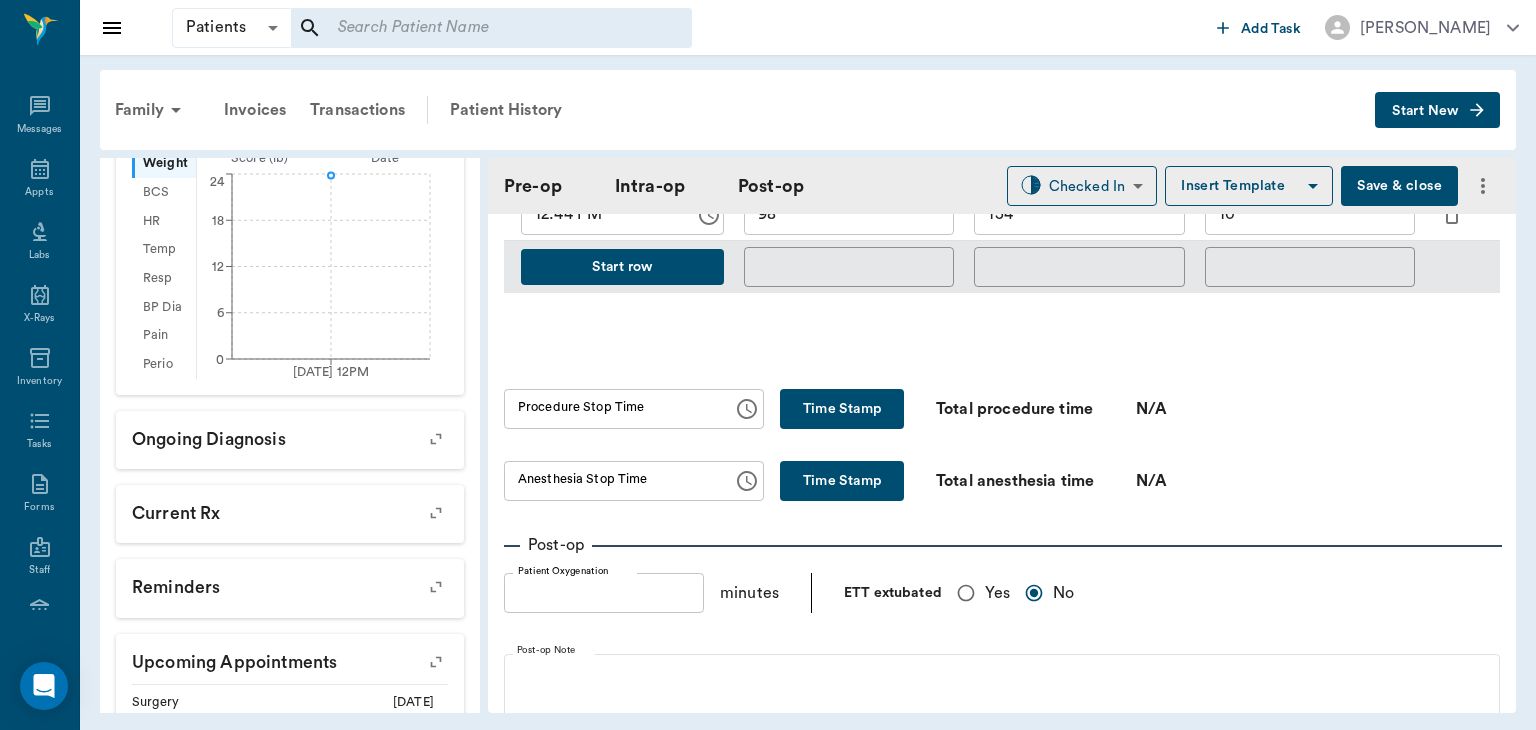 type on "12:45 PM" 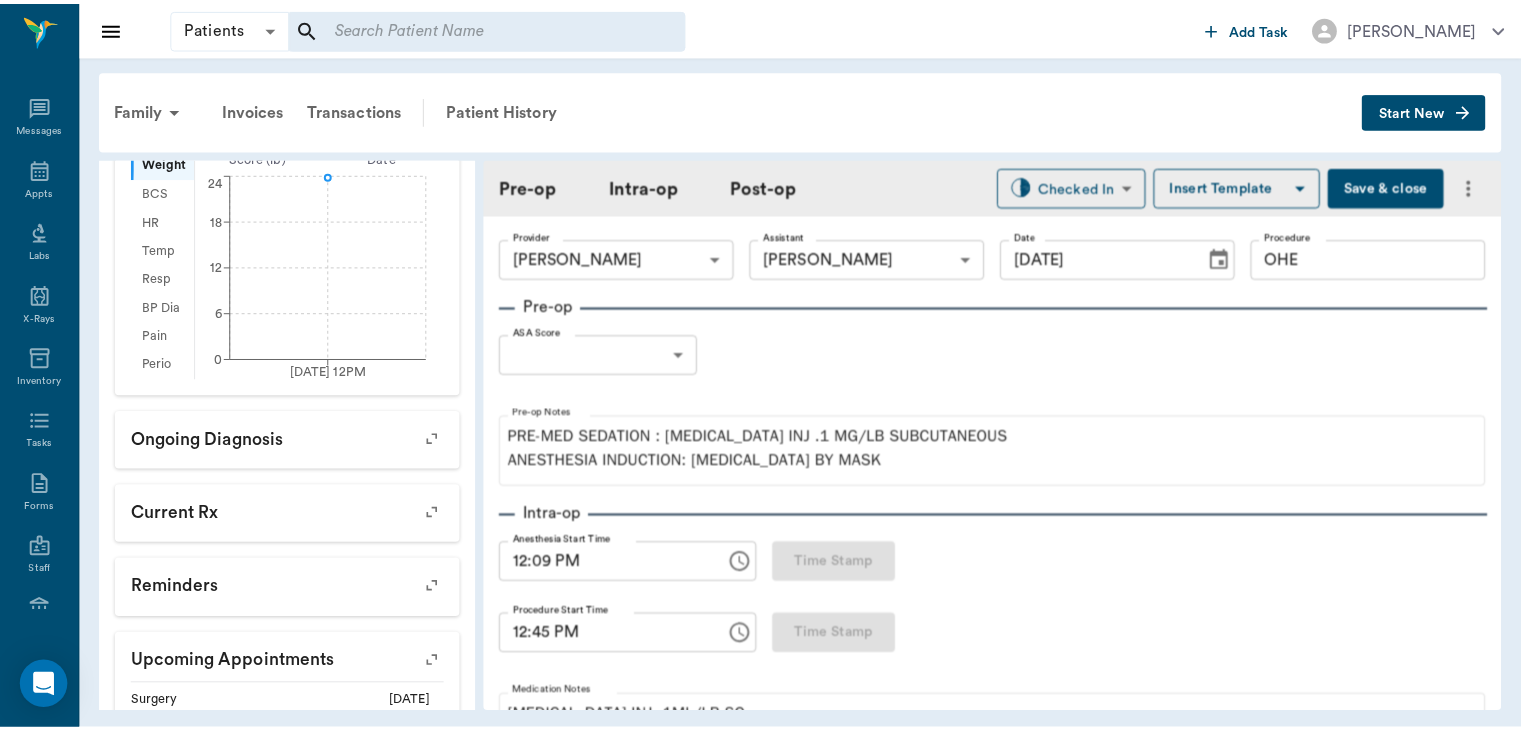 scroll, scrollTop: 0, scrollLeft: 0, axis: both 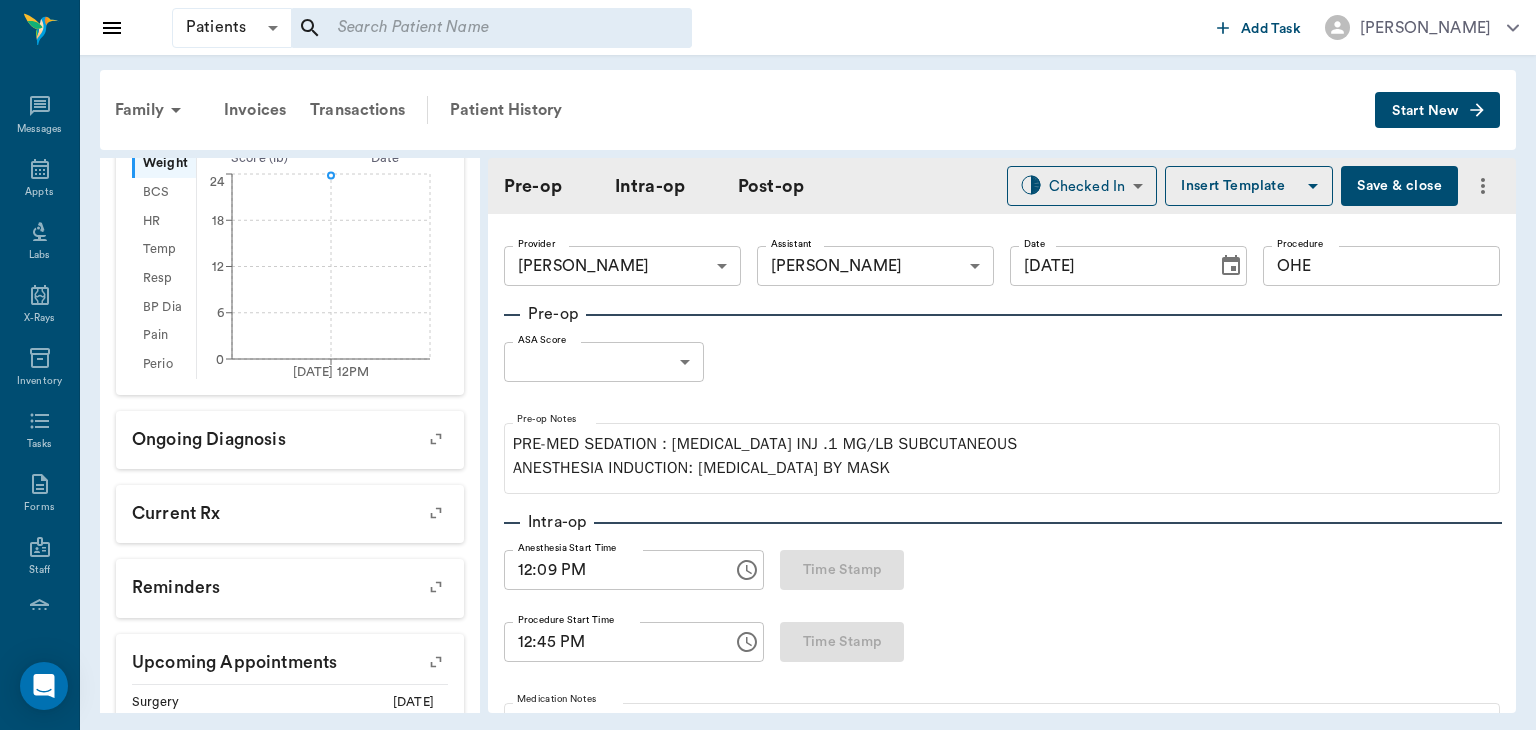 click on "Save & close" at bounding box center [1399, 186] 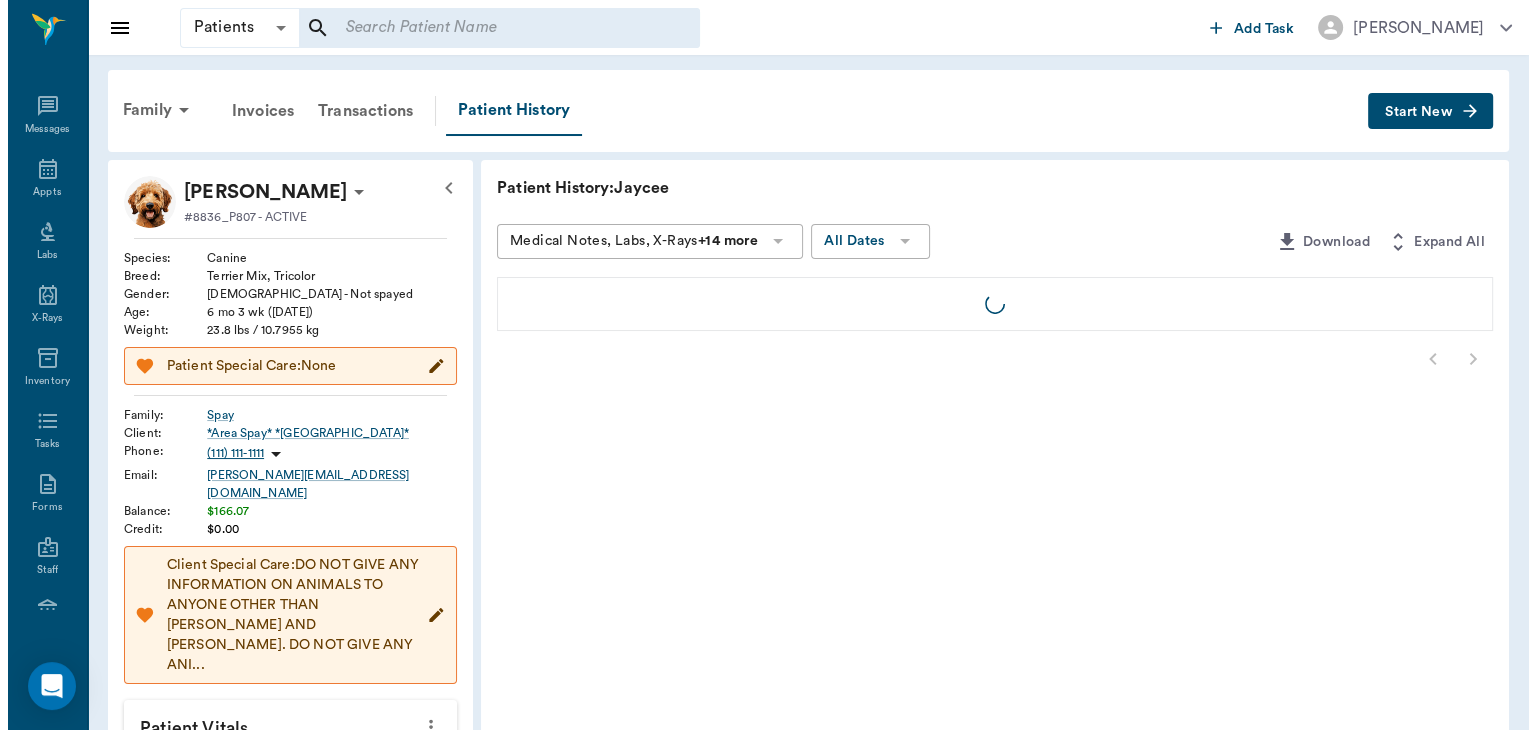 scroll, scrollTop: 0, scrollLeft: 0, axis: both 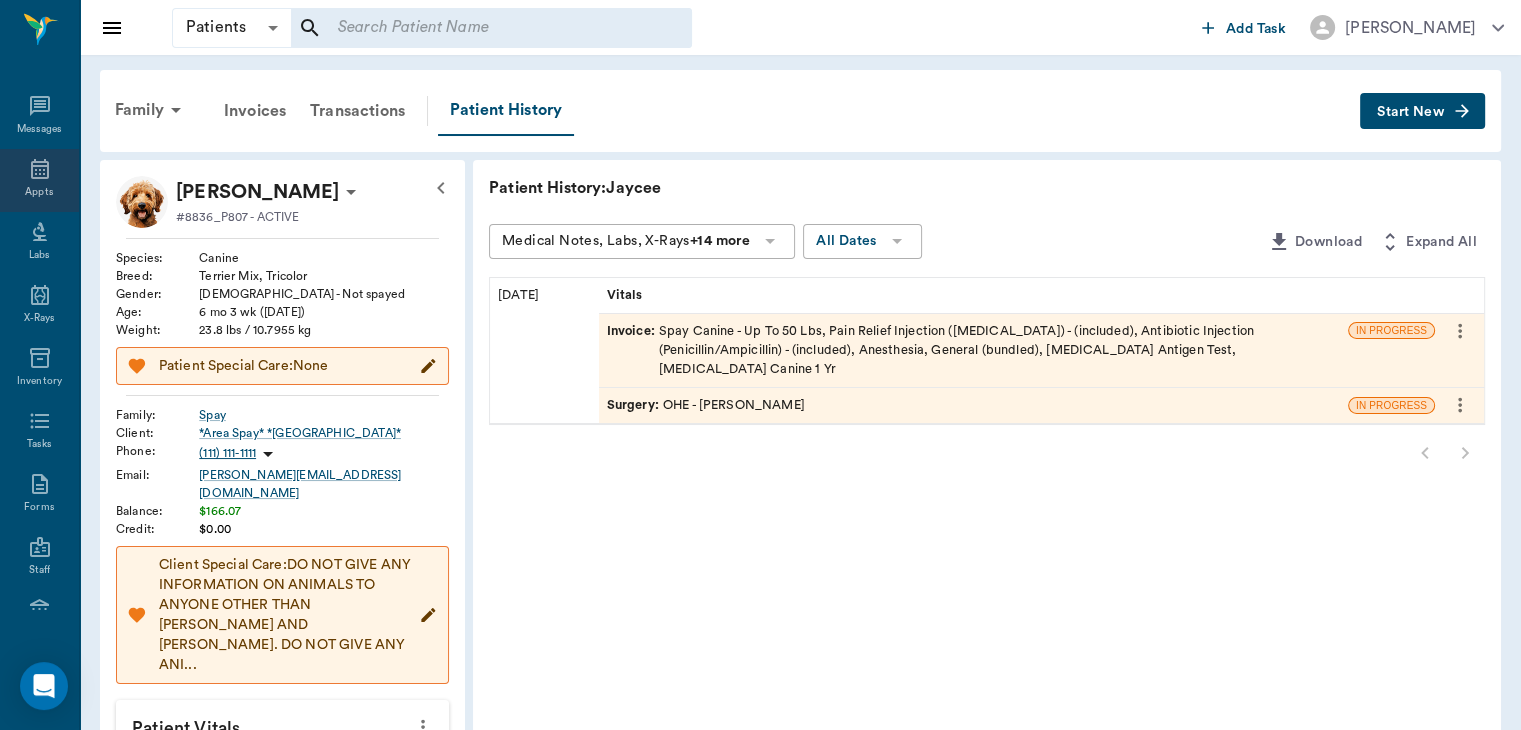 click on "Appts" at bounding box center [39, 192] 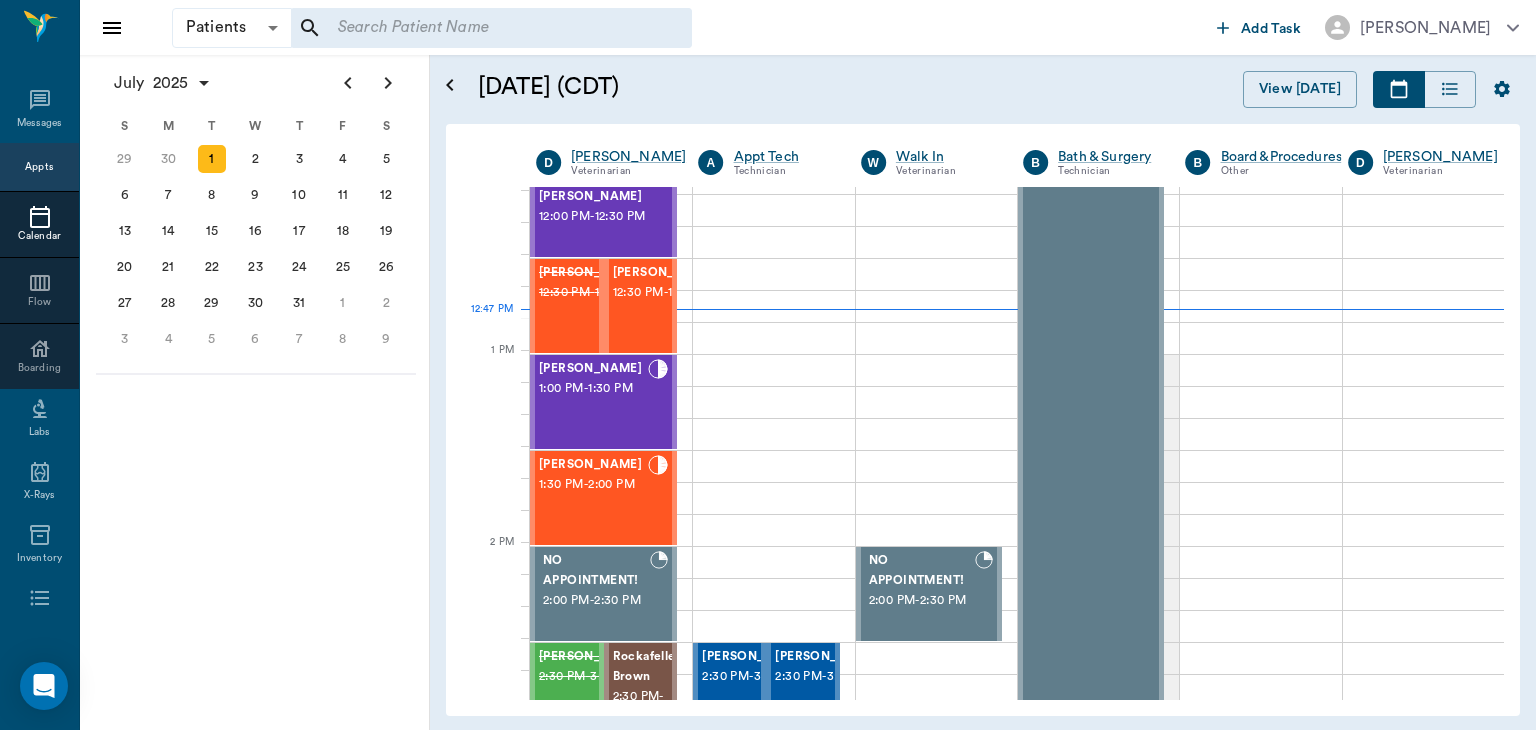 scroll, scrollTop: 808, scrollLeft: 0, axis: vertical 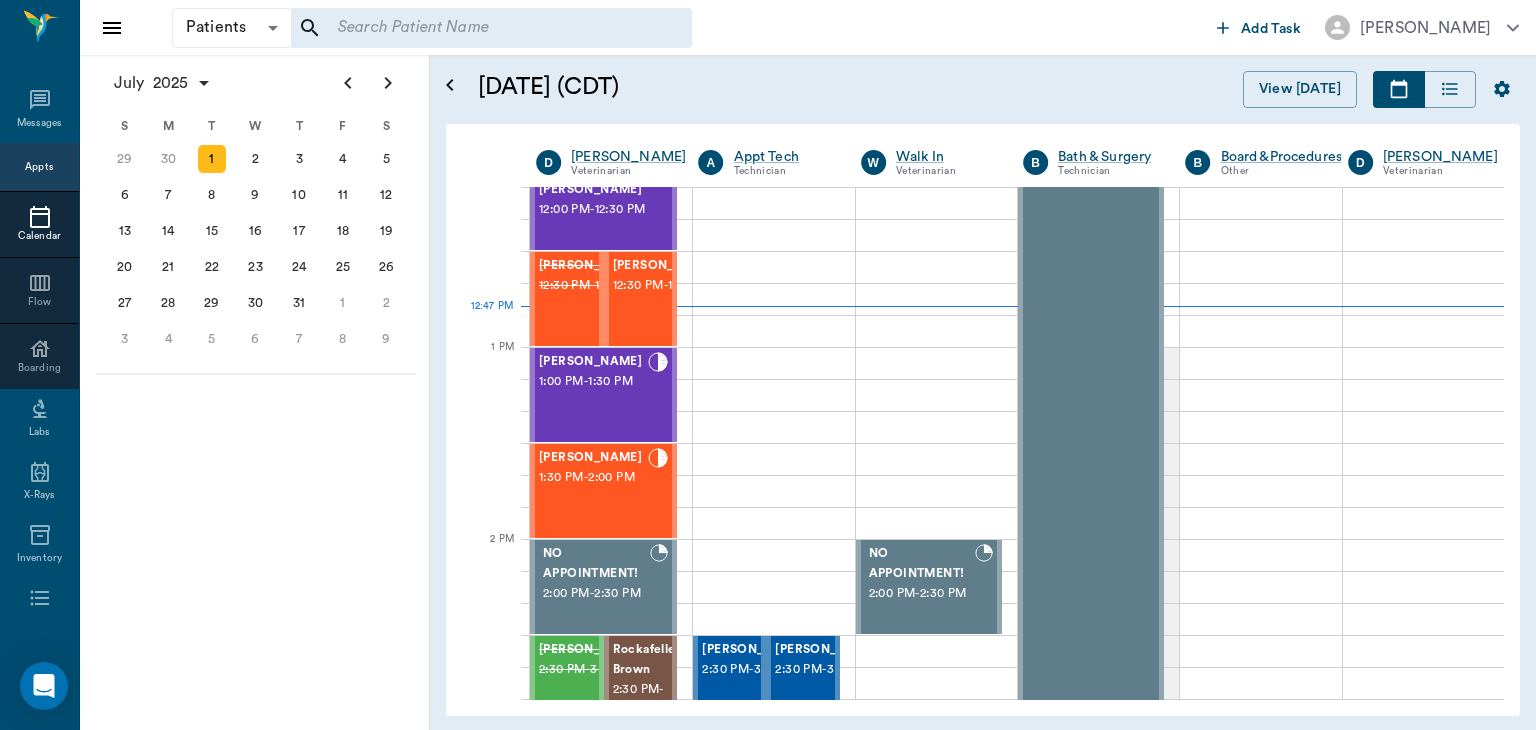 click on "1:30 PM  -  2:00 PM" at bounding box center [593, 478] 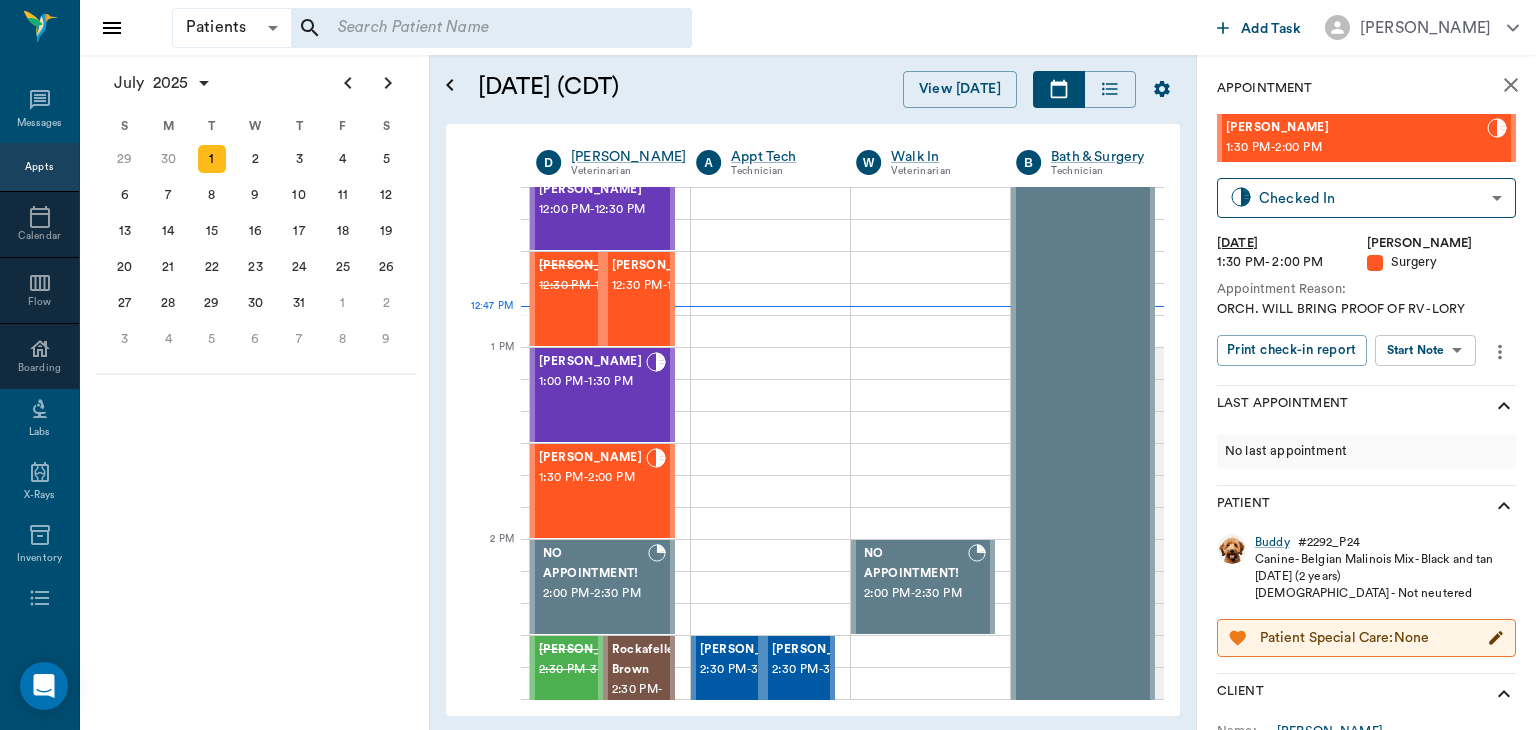 click on "Patients Patients ​ ​ Add Task Dr. Bert Ellsworth Nectar Messages Appts Calendar Flow Boarding Labs X-Rays Inventory Tasks Forms Staff Reports Lookup Settings July 2025 S M T W T F S Jun 1 2 3 4 5 6 7 8 9 10 11 12 13 14 15 16 17 18 19 20 21 22 23 24 25 26 27 28 29 30 Jul 1 2 3 4 5 6 7 8 9 10 11 12 S M T W T F S 29 30 Jul 1 2 3 4 5 6 7 8 9 10 11 12 13 14 15 16 17 18 19 20 21 22 23 24 25 26 27 28 29 30 31 Aug 1 2 3 4 5 6 7 8 9 S M T W T F S 27 28 29 30 31 Aug 1 2 3 4 5 6 7 8 9 10 11 12 13 14 15 16 17 18 19 20 21 22 23 24 25 26 27 28 29 30 31 Sep 1 2 3 4 5 6 July 1, 2025 (CDT) View Today July 2025 Today 1 Tue Jul 2025 D Dr. Bert Ellsworth Veterinarian A Appt Tech Technician W Walk In Veterinarian B Bath & Surgery Technician B Board &Procedures Other D Dr. Kindall Jones Veterinarian 8 AM 9 AM 10 AM 11 AM 12 PM 1 PM 2 PM 3 PM 4 PM 5 PM 6 PM 7 PM 8 PM 12:47 PM Chocolate Chip Fincher 8:00 AM  -  8:30 AM Racey Smith 8:00 AM  -  8:30 AM LOKI Burns 8:30 AM  -  9:00 AM DUCKY Daniels 9:00 AM  -  9:30 AM ALLI Daniels" at bounding box center [768, 365] 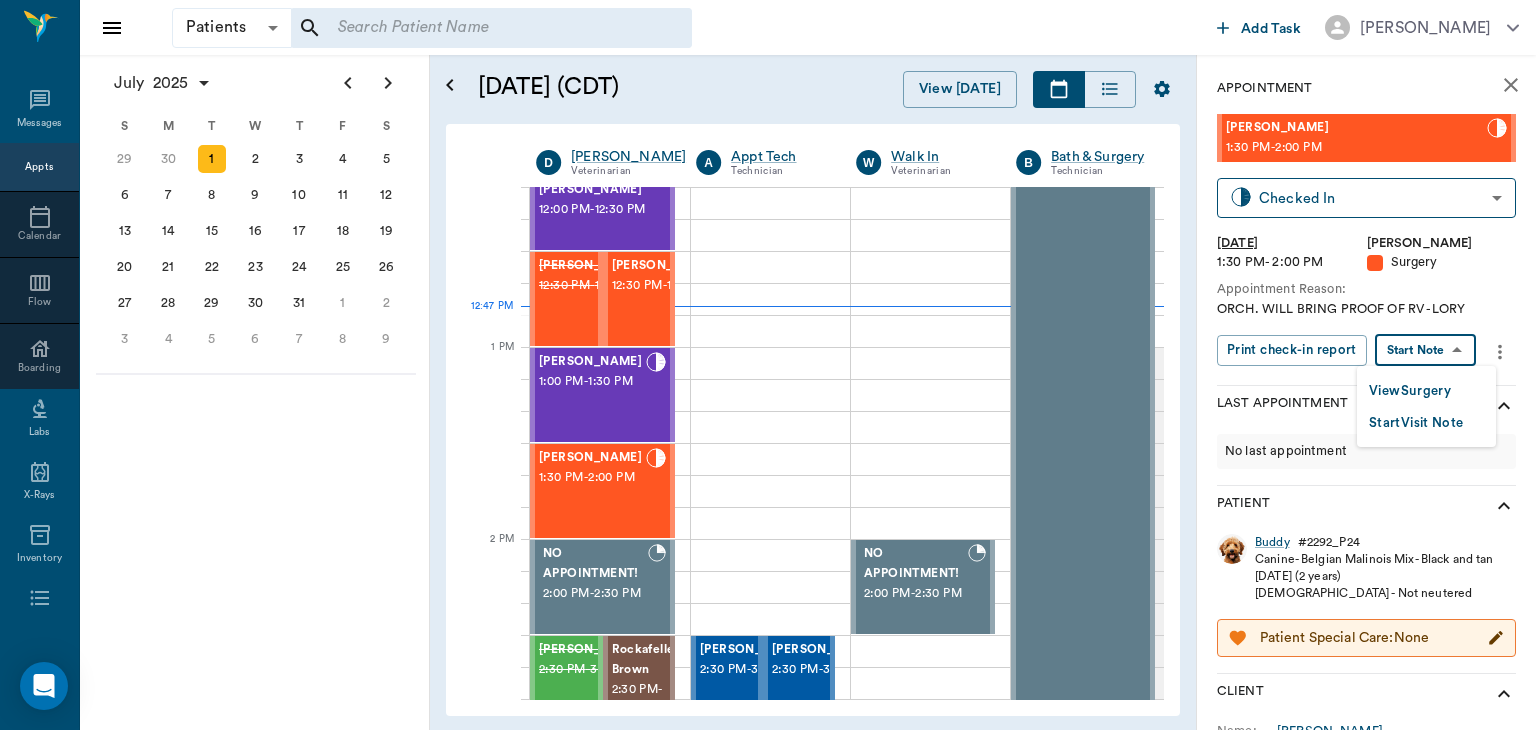 click on "View  Surgery" at bounding box center (1410, 391) 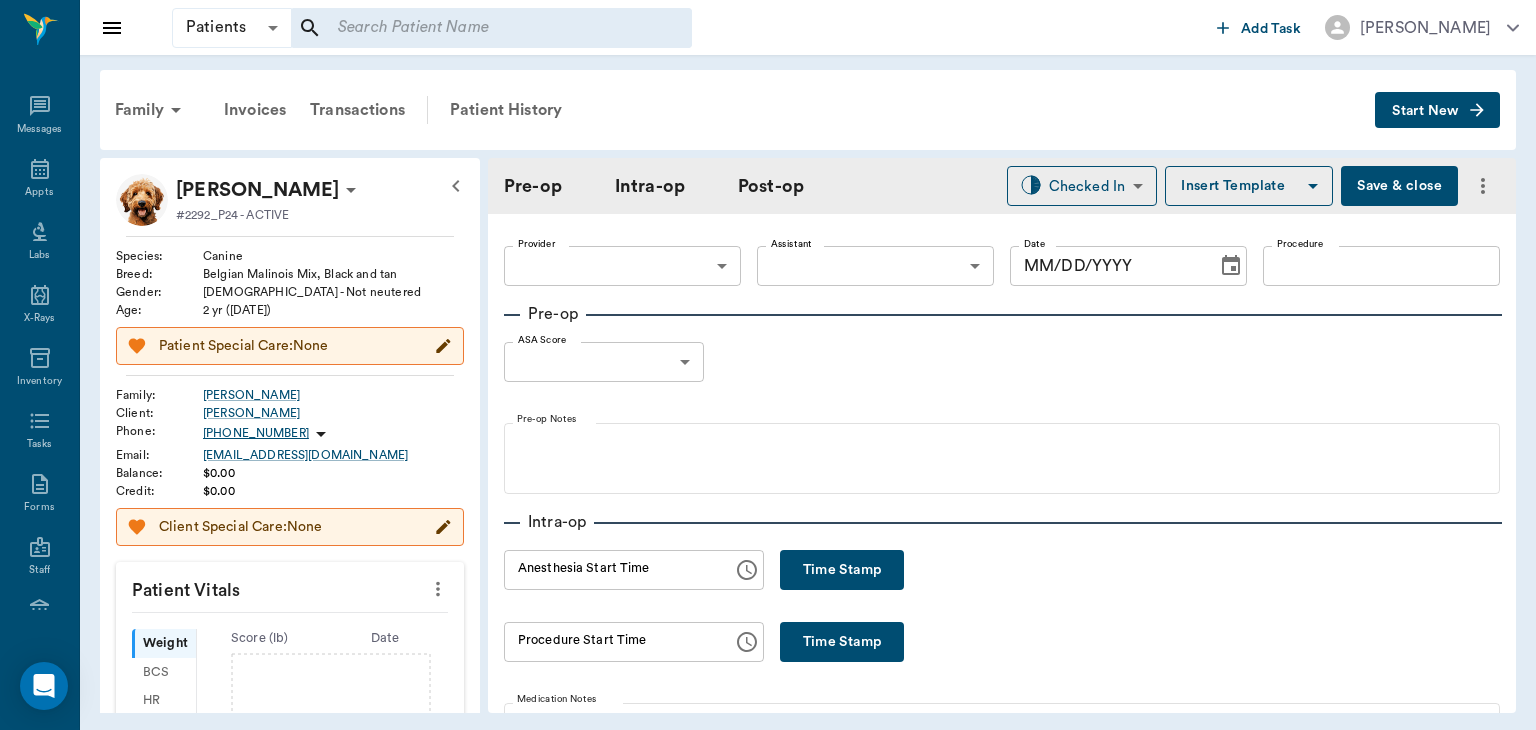 type on "63ec2f075fda476ae8351a4d" 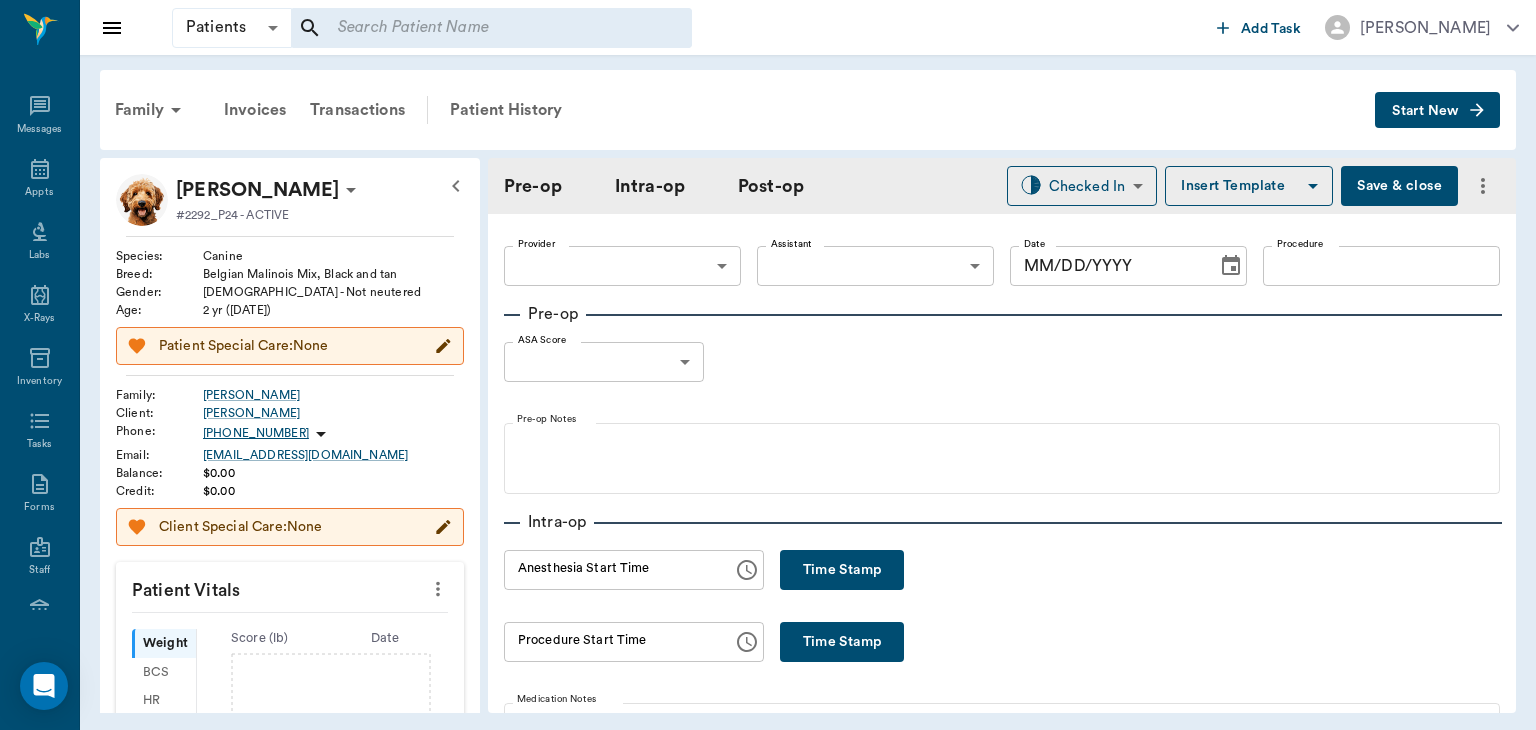 type on "ORCH" 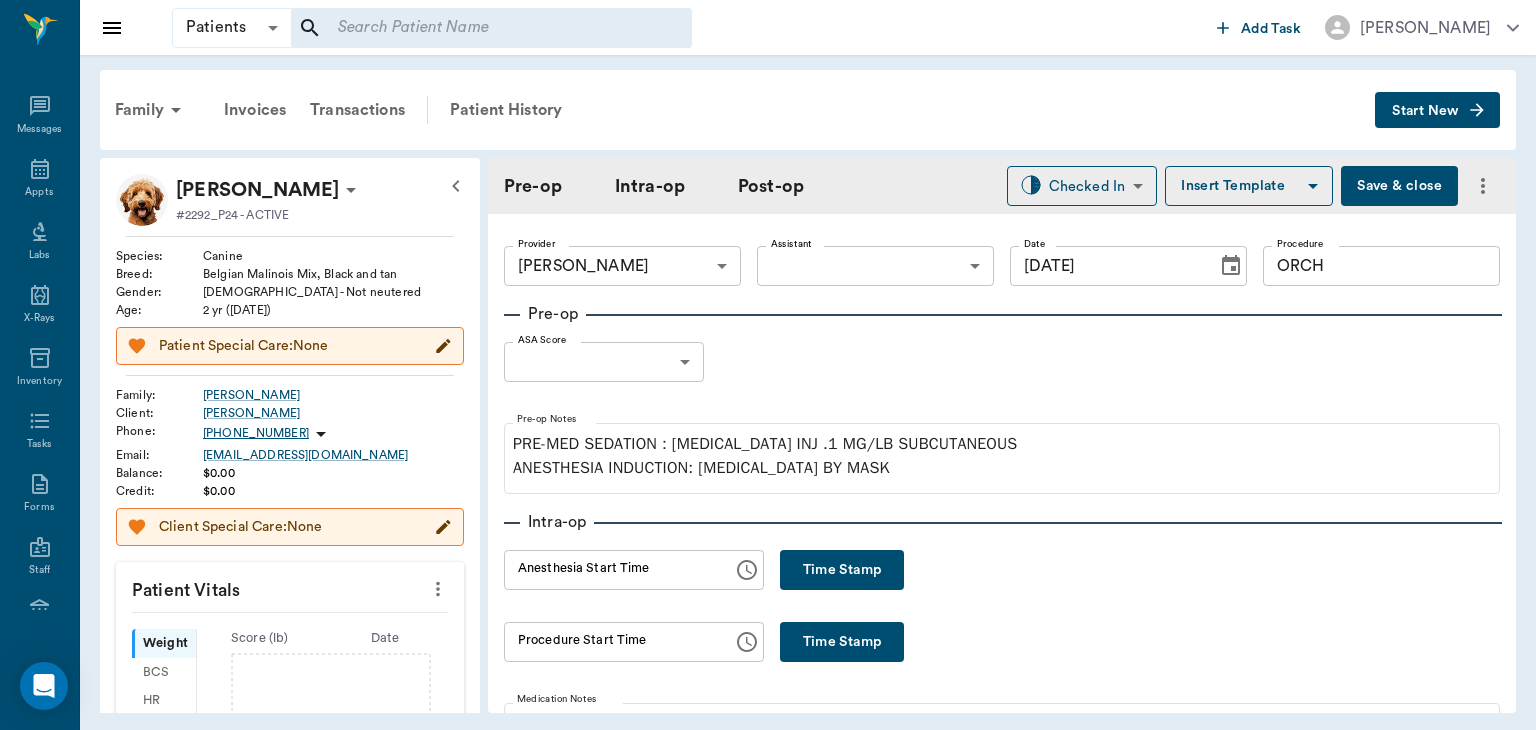 type on "[DATE]" 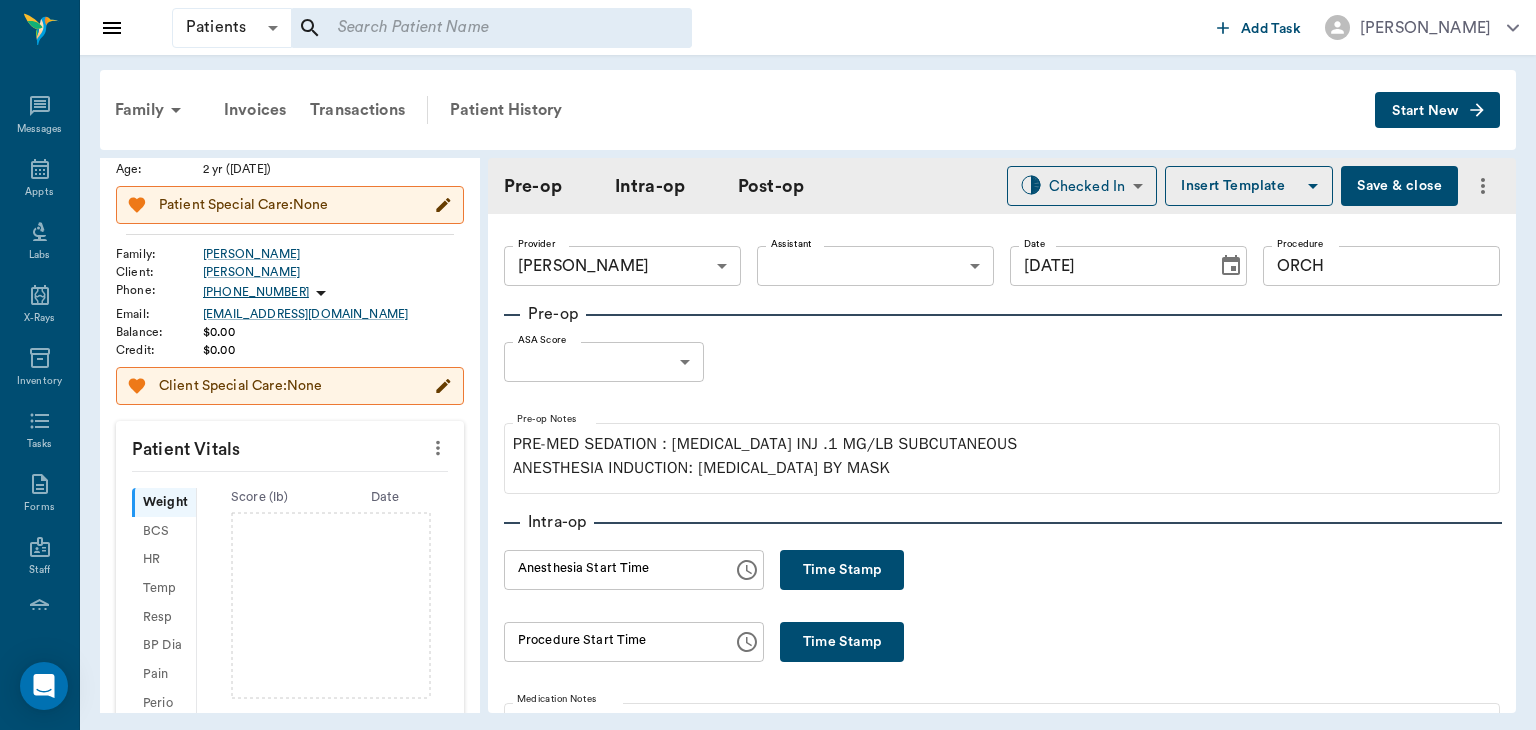 scroll, scrollTop: 170, scrollLeft: 0, axis: vertical 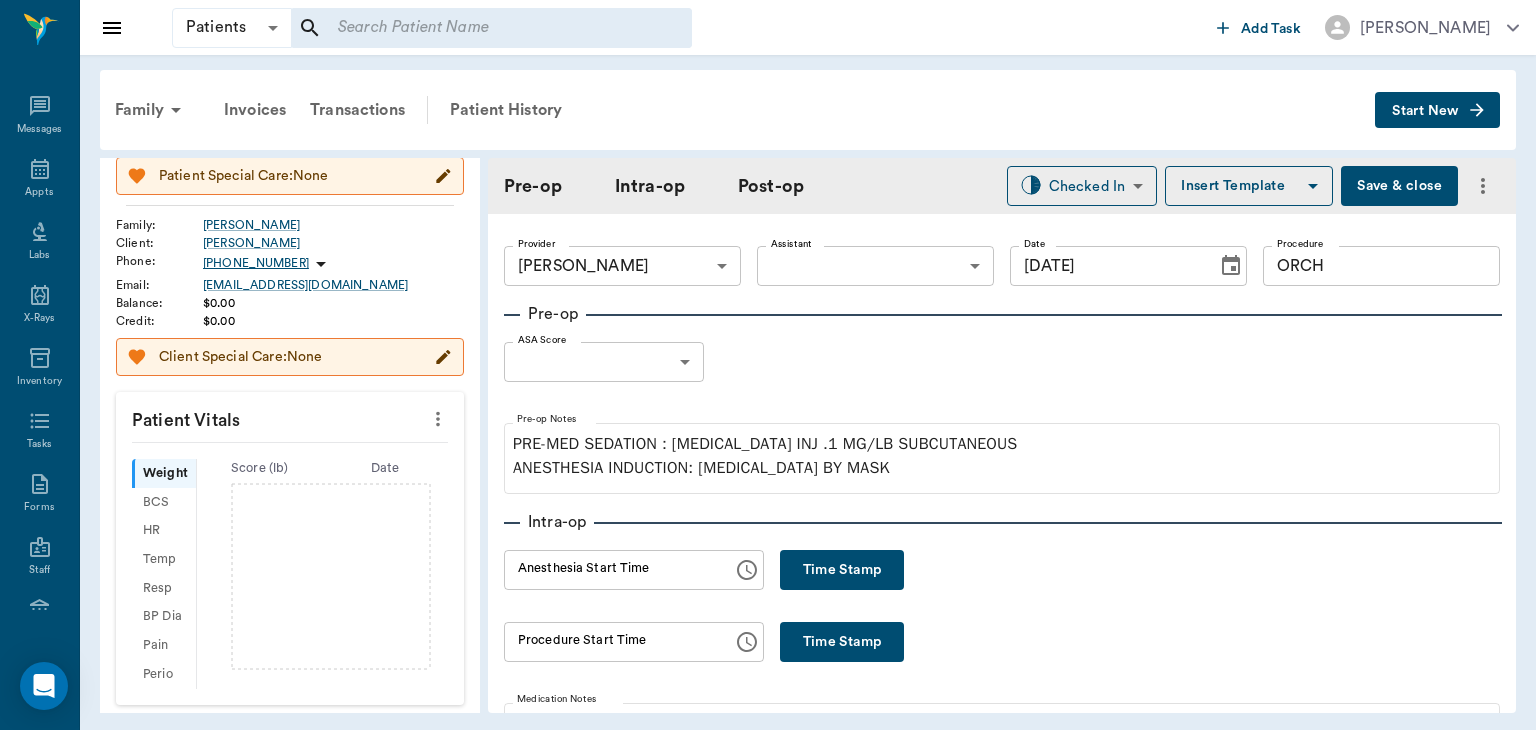 click 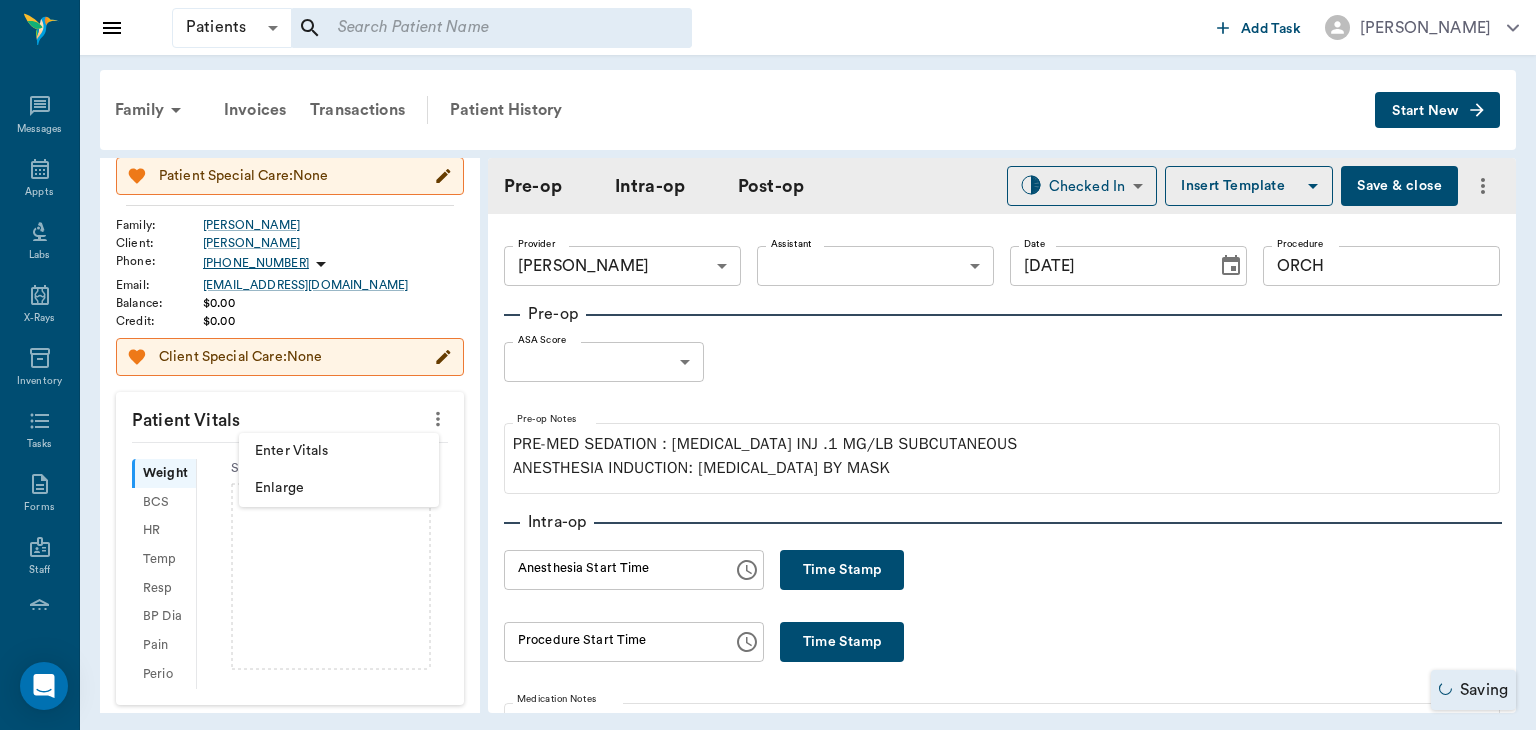 click on "Enter Vitals" at bounding box center [339, 451] 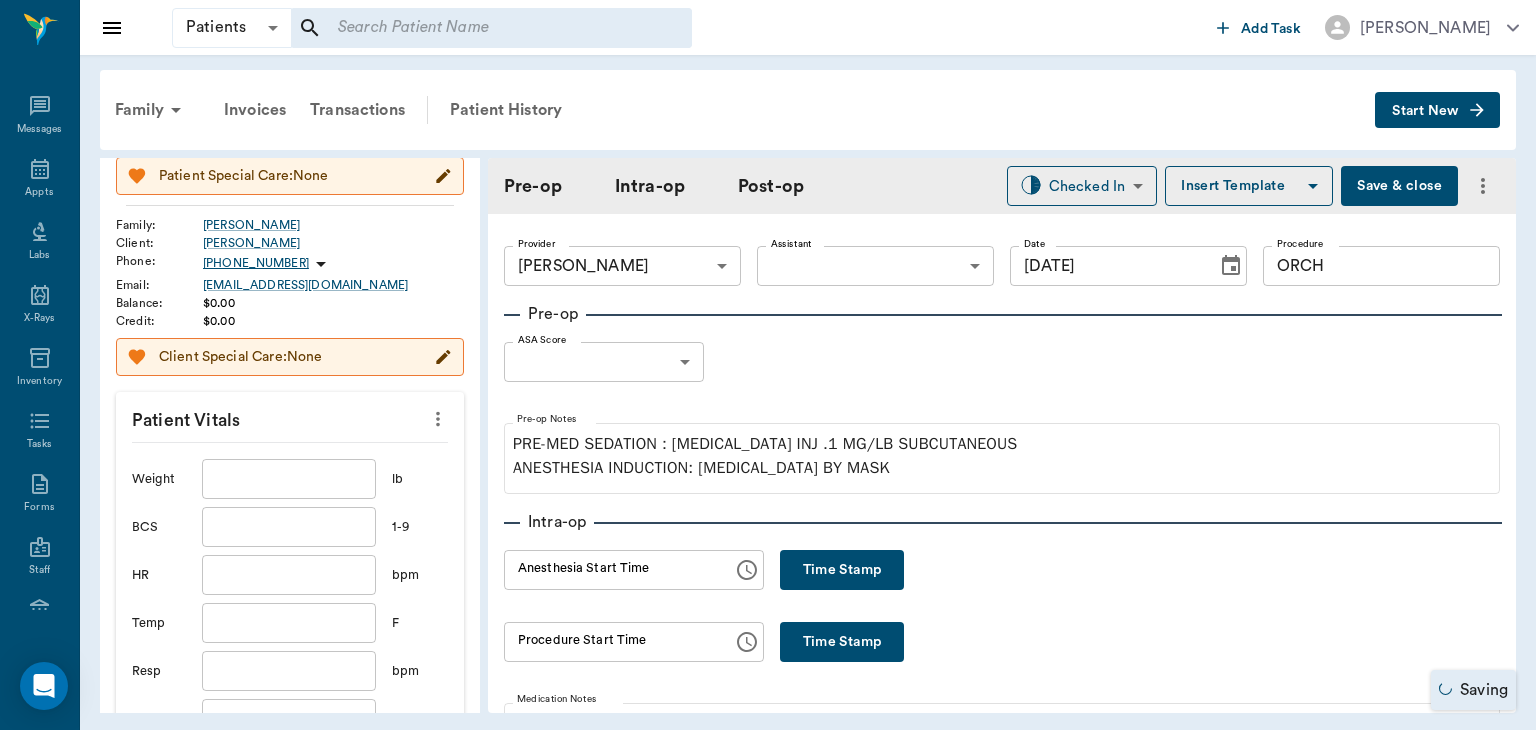 click at bounding box center [289, 479] 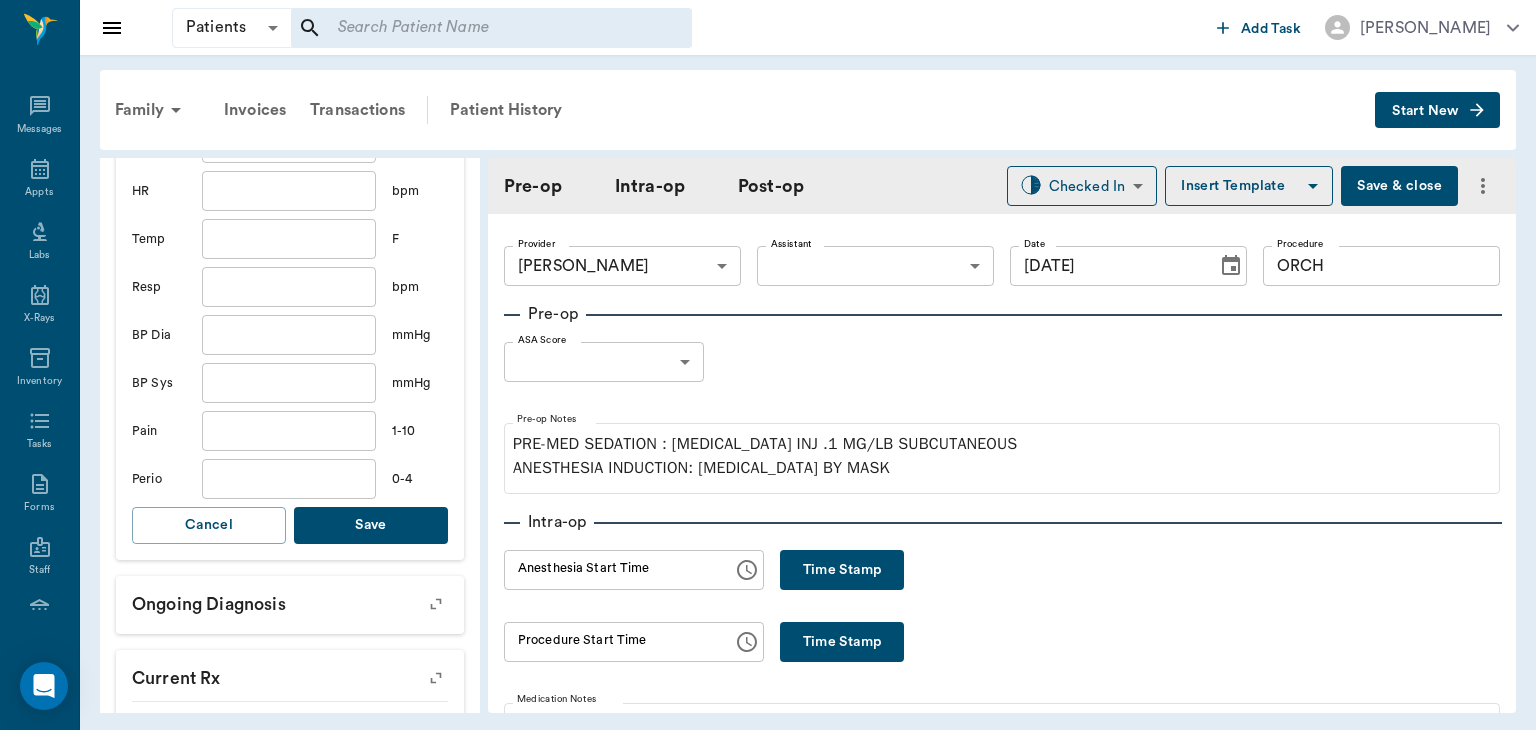 scroll, scrollTop: 556, scrollLeft: 0, axis: vertical 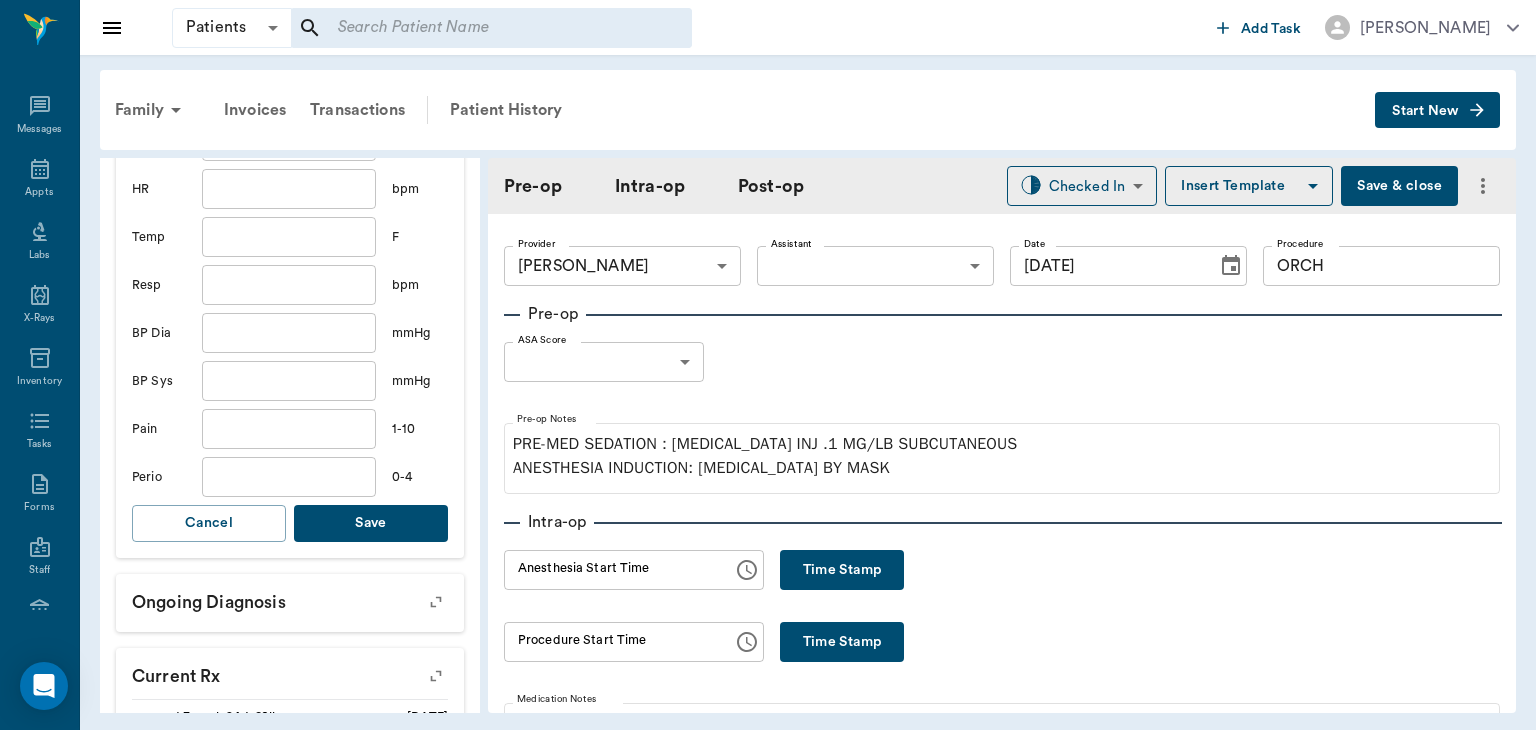 type on "46.9" 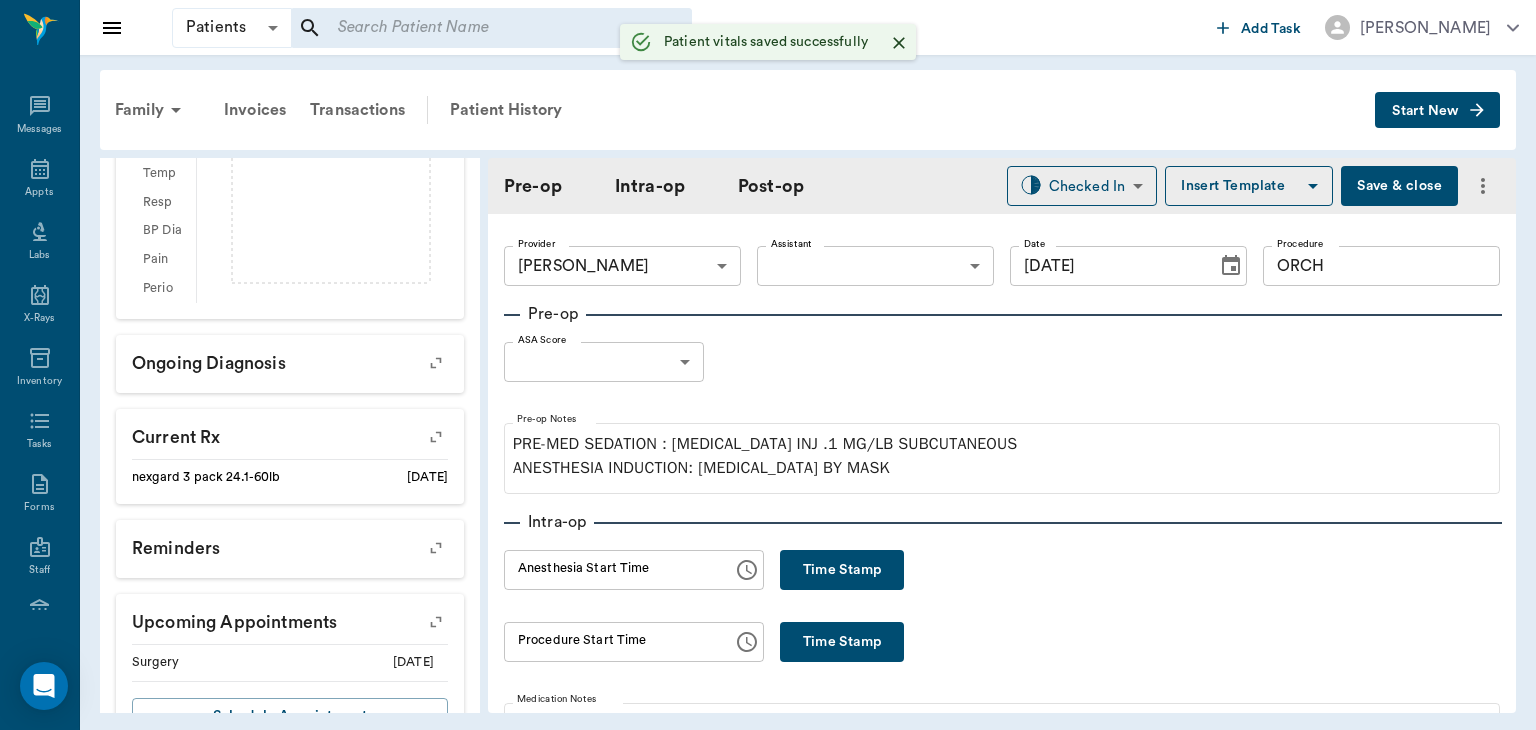 click on "Patients Patients ​ ​ Add Task Dr. Bert Ellsworth Nectar Messages Appts Labs X-Rays Inventory Tasks Forms Staff Reports Lookup Settings Family Invoices Transactions Patient History Start New Buddy Lummus #2292_P24    -    ACTIVE   Species : Canine Breed : Belgian Malinois Mix, Black and tan Gender : Male - Not neutered Age : 2 yr (06/03/2023) Patient Special Care:  None Family : Lummus Client : Marilyn Lummus Phone : (903) 244-9225 Email : mjl75551@sbcglobal.net Balance : $0.00 Credit : $0.00 Client Special Care:  None Patient Vitals Weight BCS HR Temp Resp BP Dia Pain Perio Score ( lb ) Date Ongoing diagnosis Current Rx nexgard 3 pack 24.1-60lb 06/30/26 Reminders Upcoming appointments Surgery 07/01/25 Schedule Appointment Pre-op Intra-op Post-op Checked In CHECKED_IN ​ Insert Template  Save & close Provider Dr. Bert Ellsworth 63ec2f075fda476ae8351a4d Provider Assistant ​ Assistant Date 07/01/2025 Date Procedure ORCH Procedure Pre-op ASA Score ​ null ASA Score Pre-op Notes Intra-op Time Stamp HR" at bounding box center [768, 365] 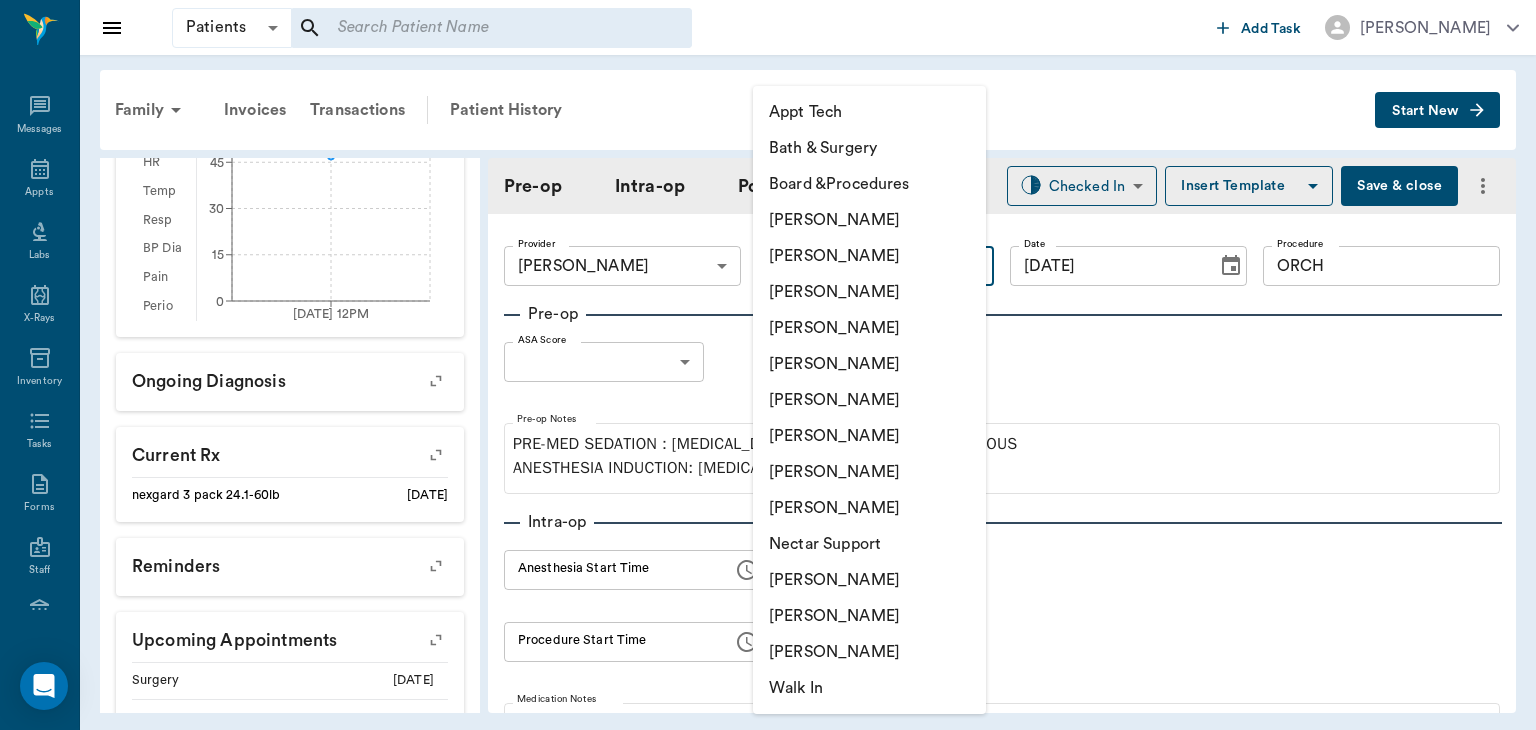 scroll, scrollTop: 573, scrollLeft: 0, axis: vertical 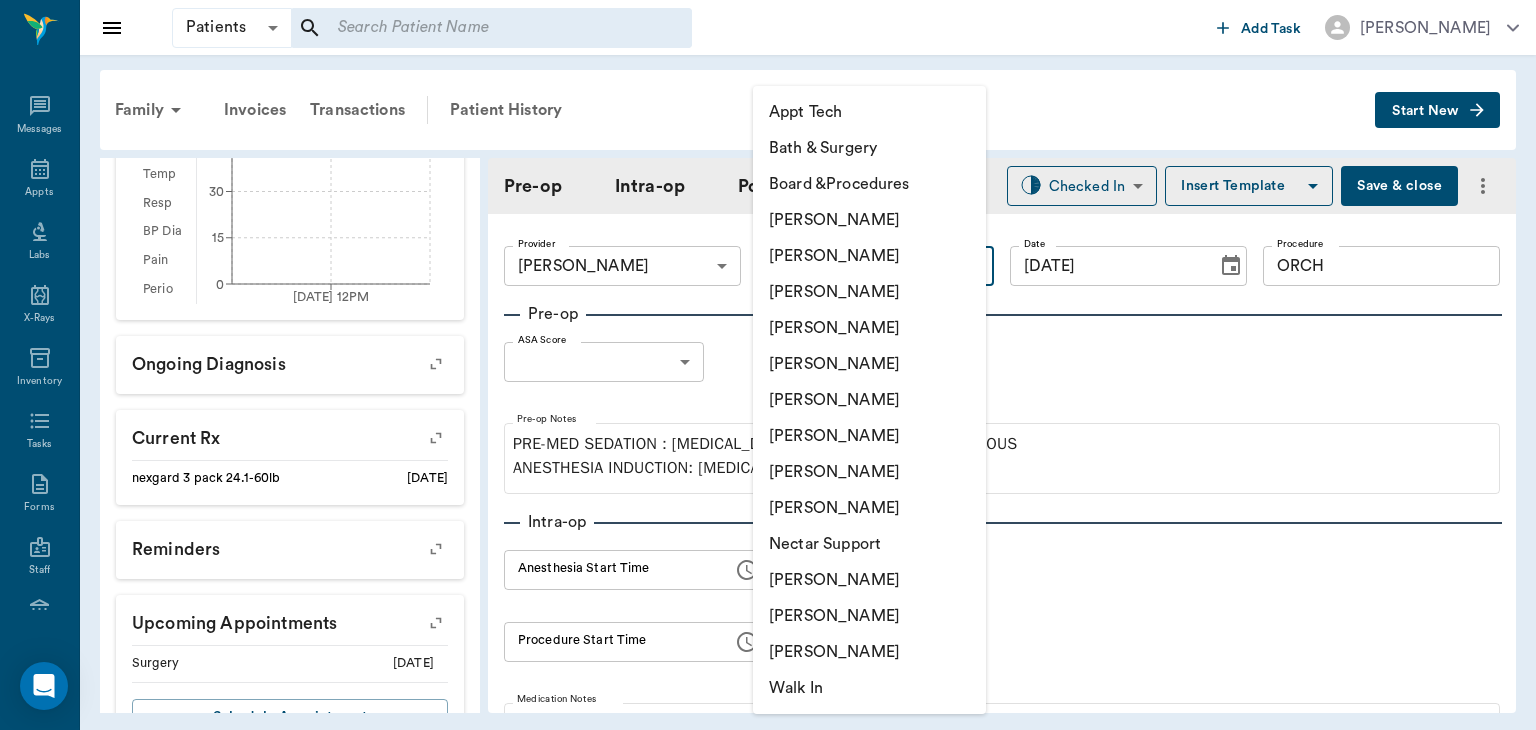 click on "[PERSON_NAME]" at bounding box center (869, 436) 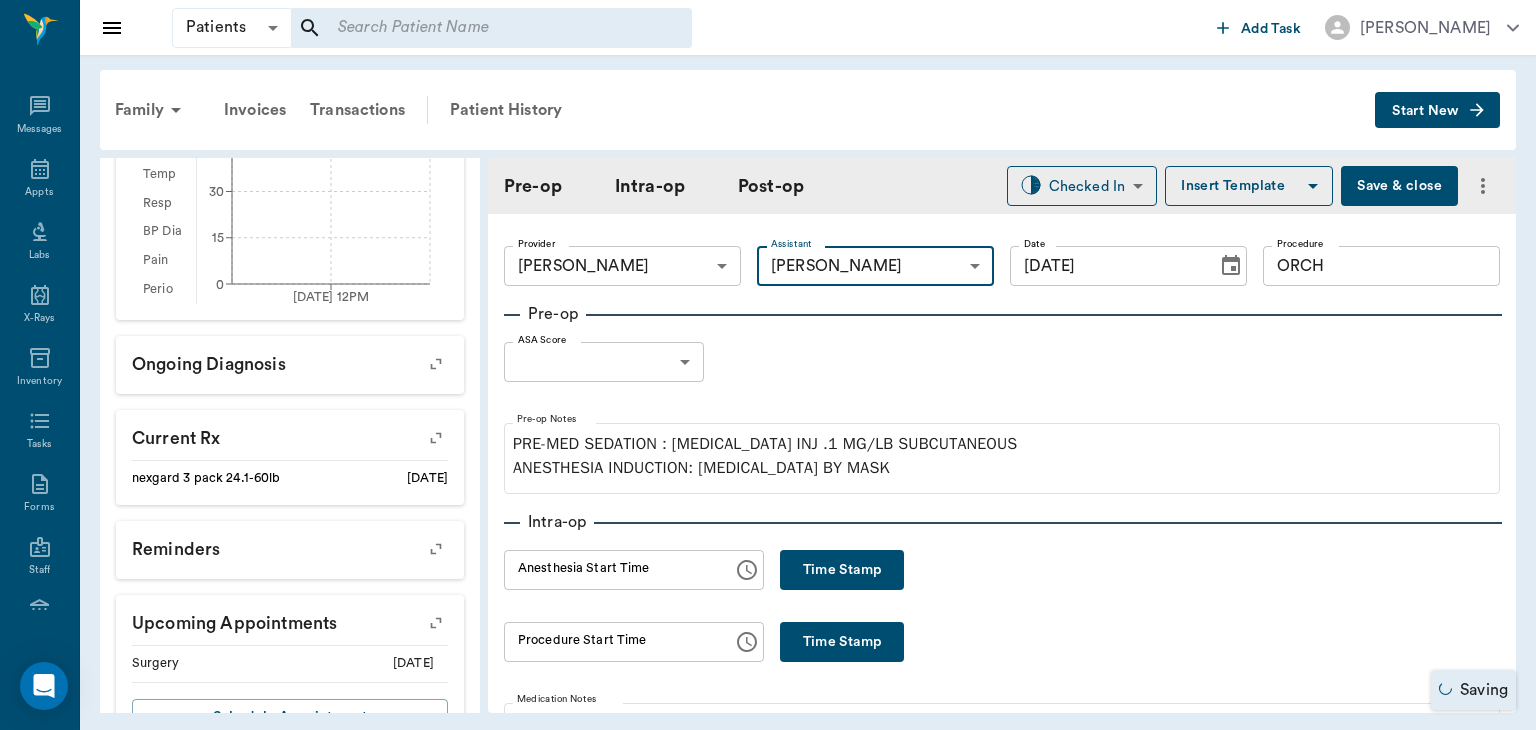 click on "Patients Patients ​ ​ Add Task Dr. Bert Ellsworth Nectar Messages Appts Labs X-Rays Inventory Tasks Forms Staff Reports Lookup Settings Family Invoices Transactions Patient History Start New Buddy Lummus #2292_P24    -    ACTIVE   Species : Canine Breed : Belgian Malinois Mix, Black and tan Gender : Male - Not neutered Age : 2 yr (06/03/2023) Weight : 46.9 lbs / 21.2735 kg Patient Special Care:  None Family : Lummus Client : Marilyn Lummus Phone : (903) 244-9225 Email : mjl75551@sbcglobal.net Balance : $0.00 Credit : $0.00 Client Special Care:  None Patient Vitals Weight BCS HR Temp Resp BP Dia Pain Perio Score ( lb ) Date 07/01/25 12PM 0 15 30 45 60 Ongoing diagnosis Current Rx nexgard 3 pack 24.1-60lb 06/30/26 Reminders Upcoming appointments Surgery 07/01/25 Schedule Appointment Pre-op Intra-op Post-op Checked In CHECKED_IN ​ Insert Template  Save & close Provider Dr. Bert Ellsworth 63ec2f075fda476ae8351a4d Provider Assistant Julie Dickerson 63ec2e7e52e12b0ba117b124 Assistant Date 07/01/2025 Date x" at bounding box center (768, 365) 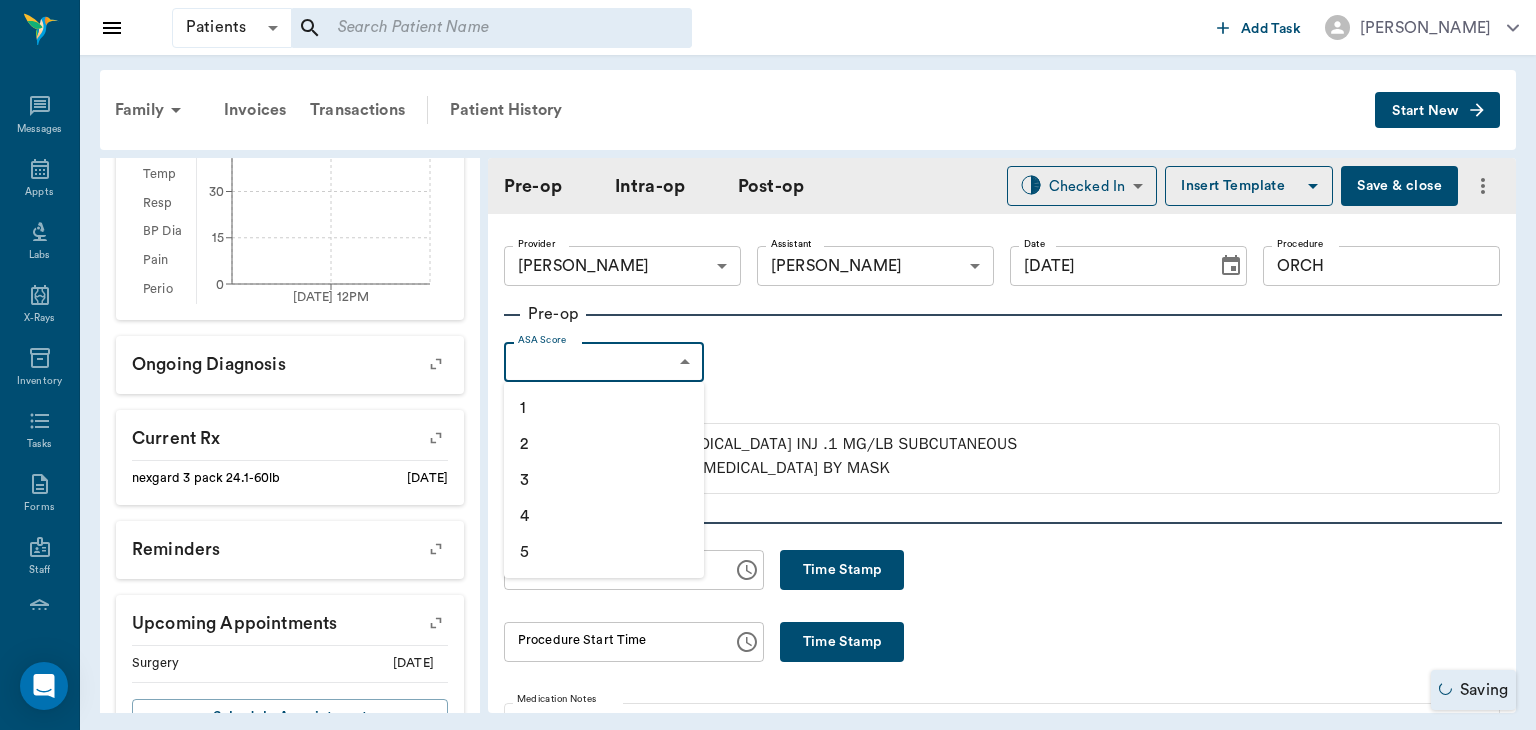 click on "1" at bounding box center (604, 408) 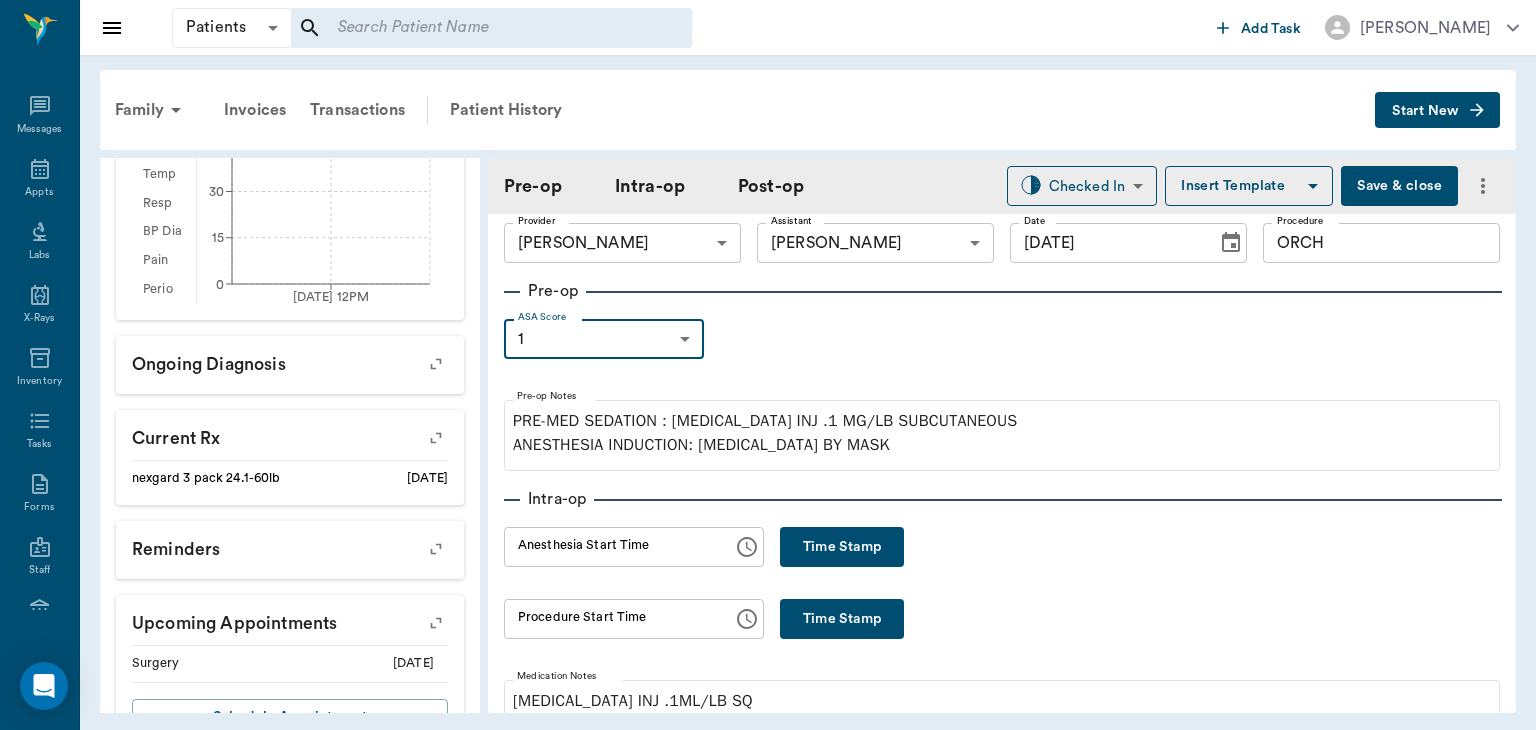 scroll, scrollTop: 0, scrollLeft: 0, axis: both 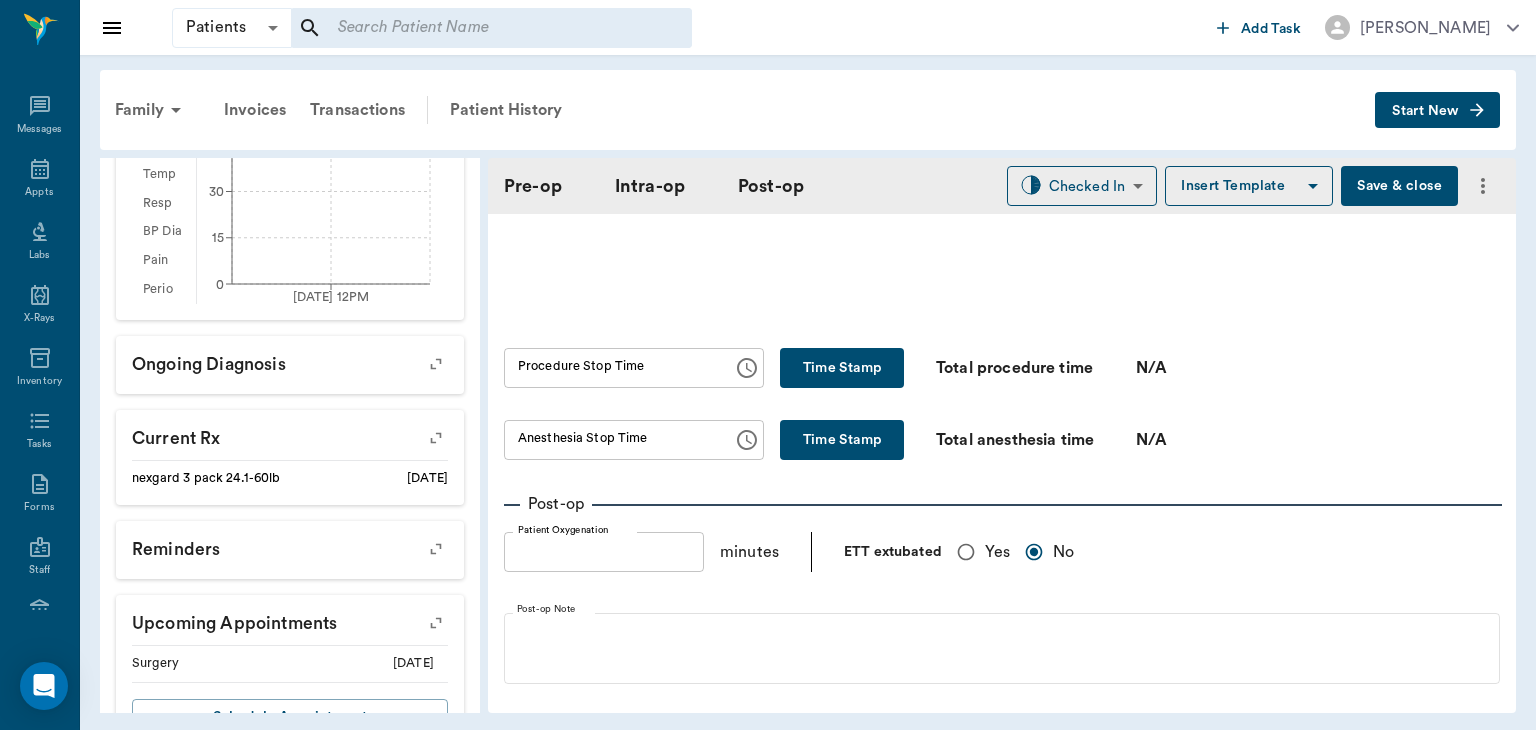click on "Yes" at bounding box center [966, 552] 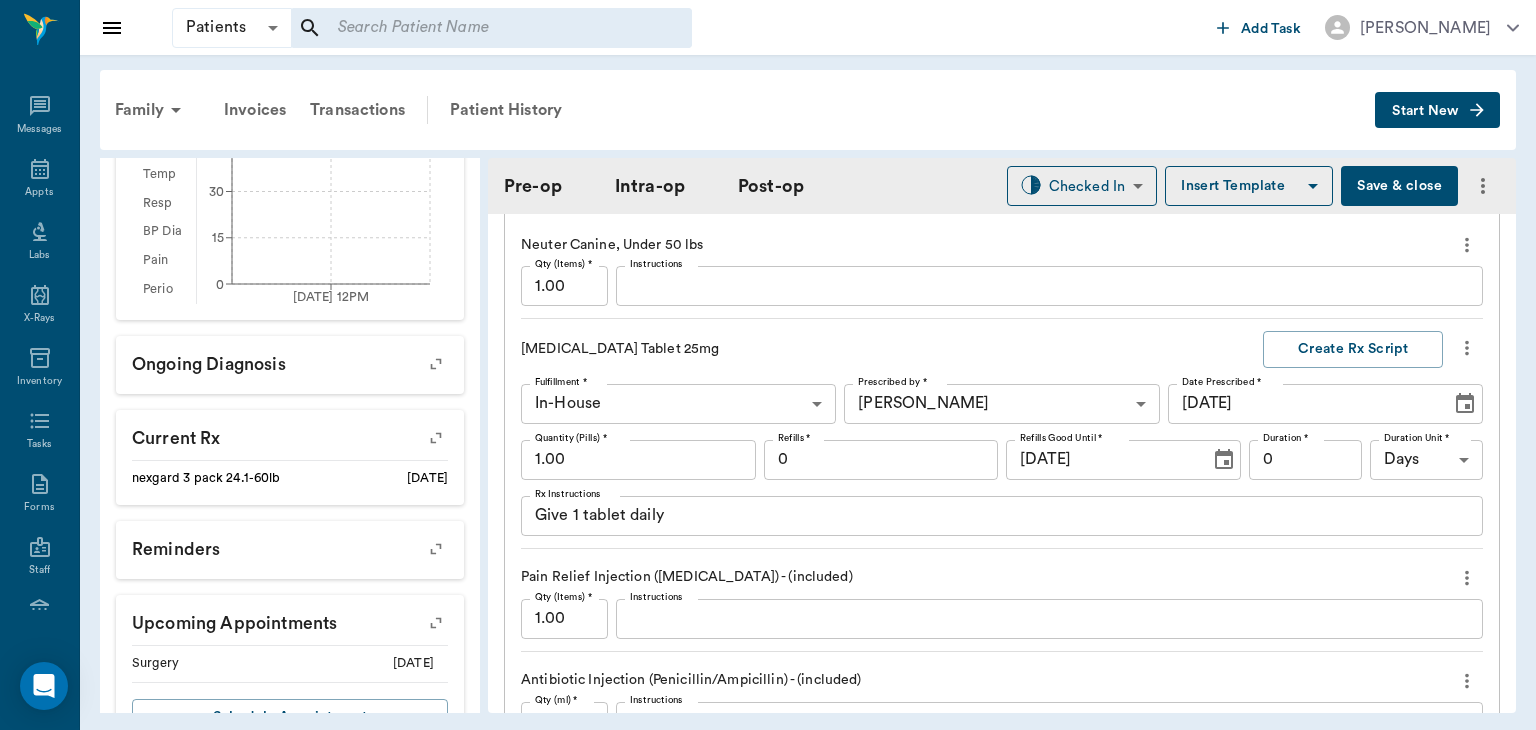 scroll, scrollTop: 1724, scrollLeft: 0, axis: vertical 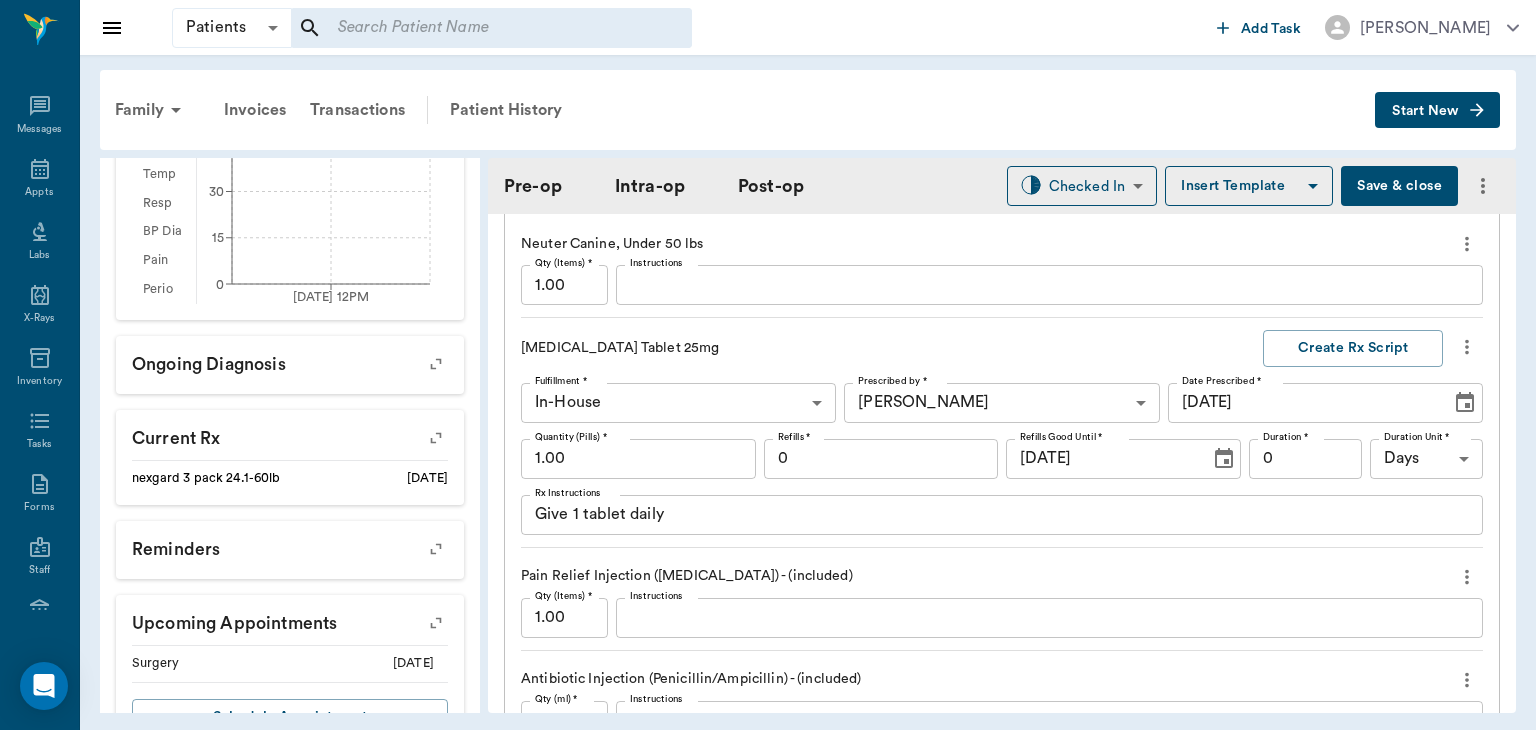 click 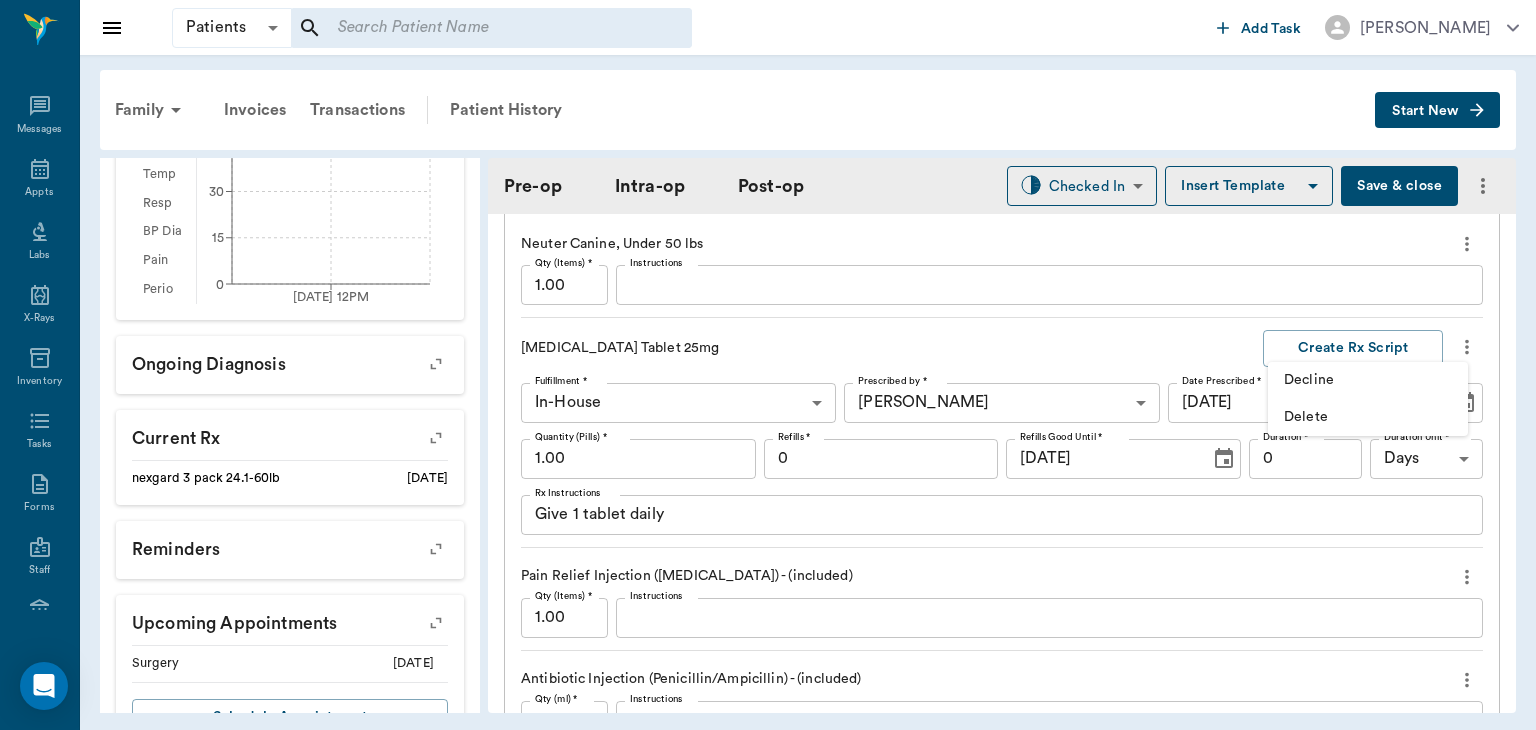 click on "Delete" at bounding box center [1368, 417] 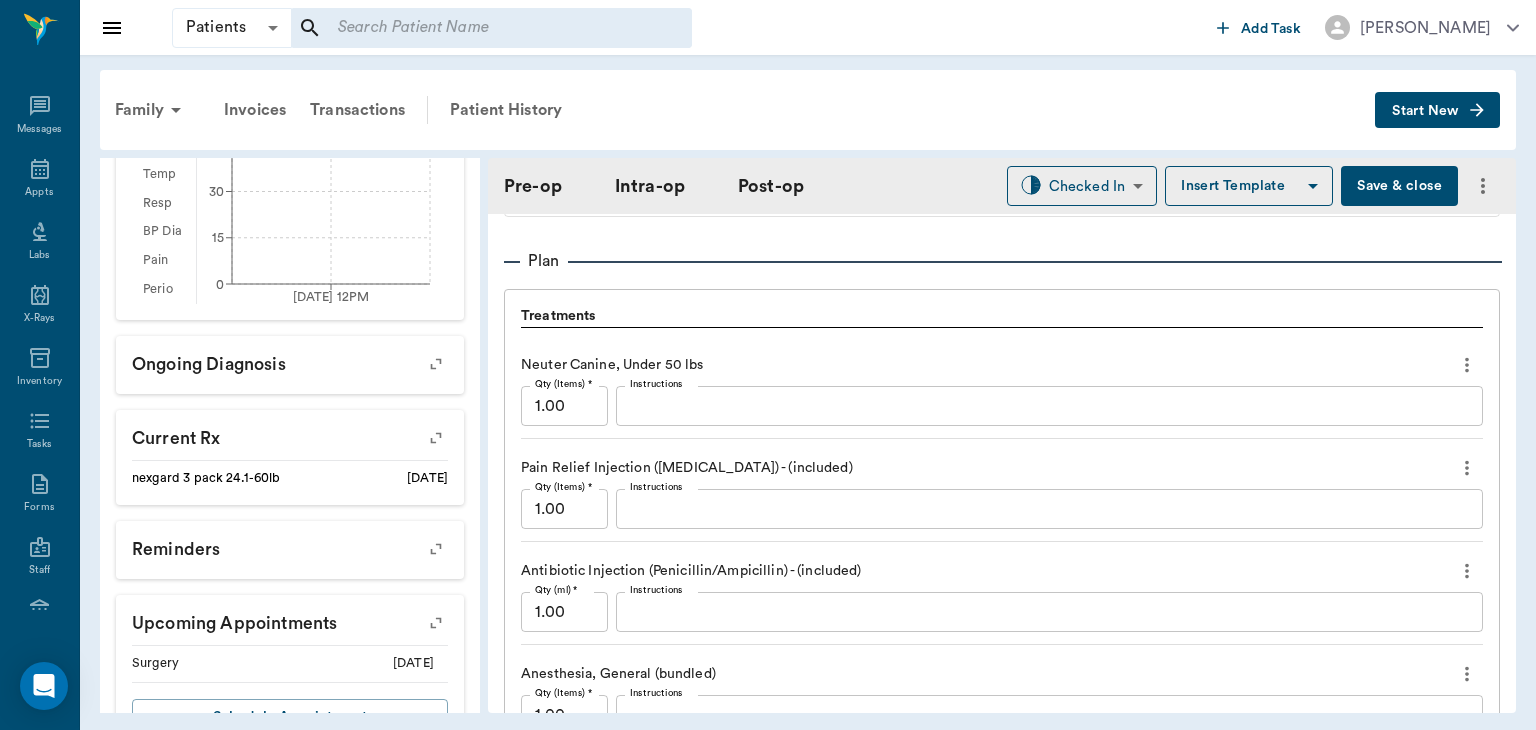 scroll, scrollTop: 1591, scrollLeft: 0, axis: vertical 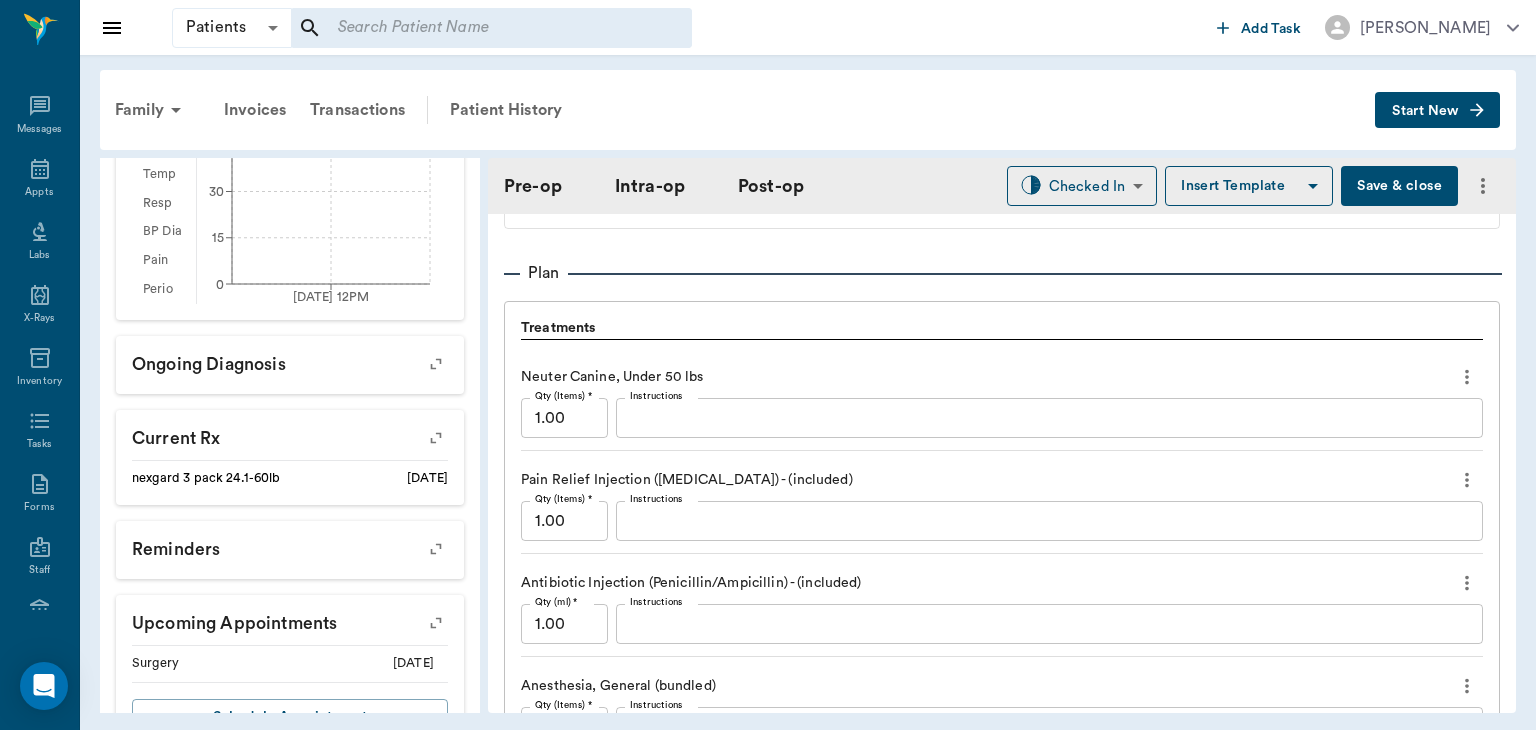 click on "Save & close" at bounding box center [1399, 186] 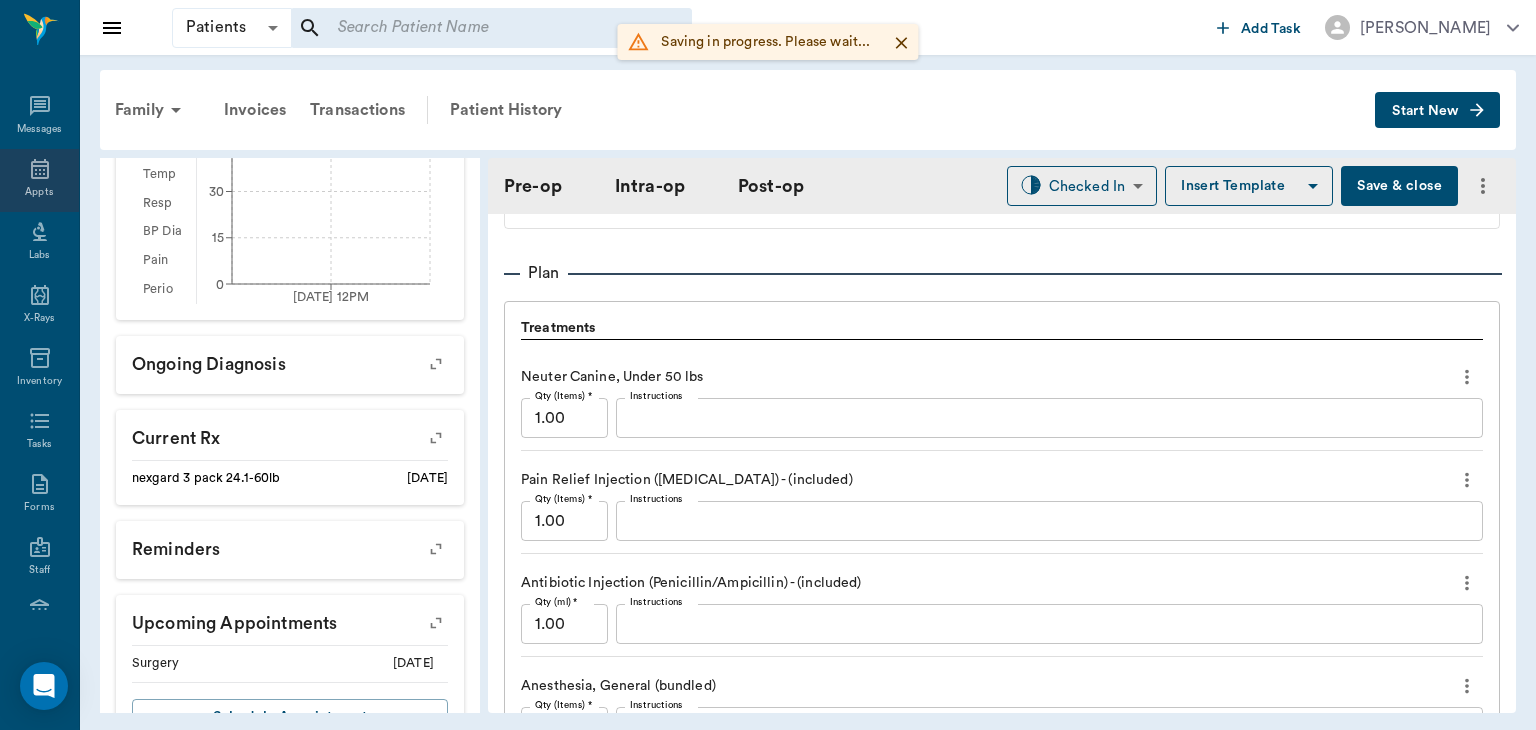 click 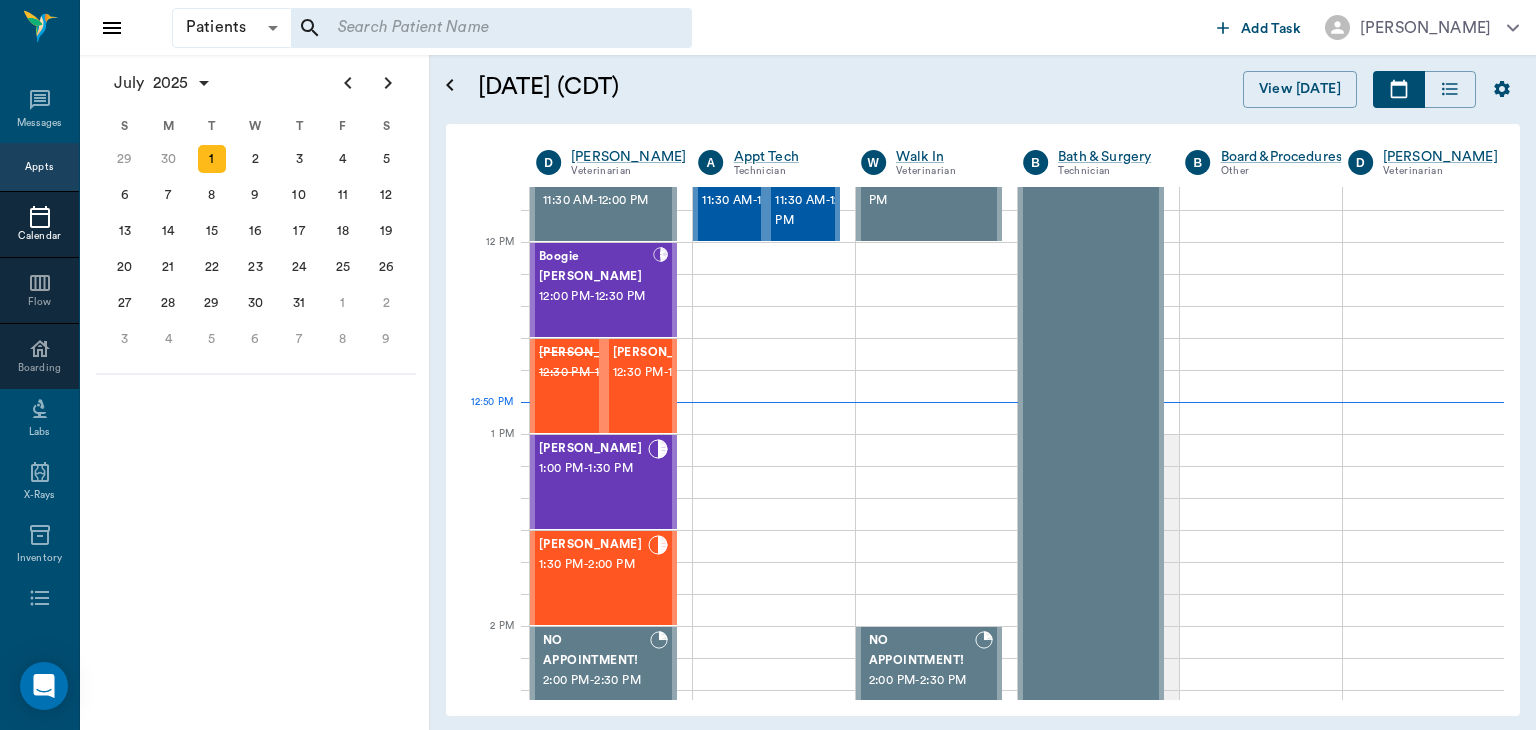 scroll, scrollTop: 728, scrollLeft: 0, axis: vertical 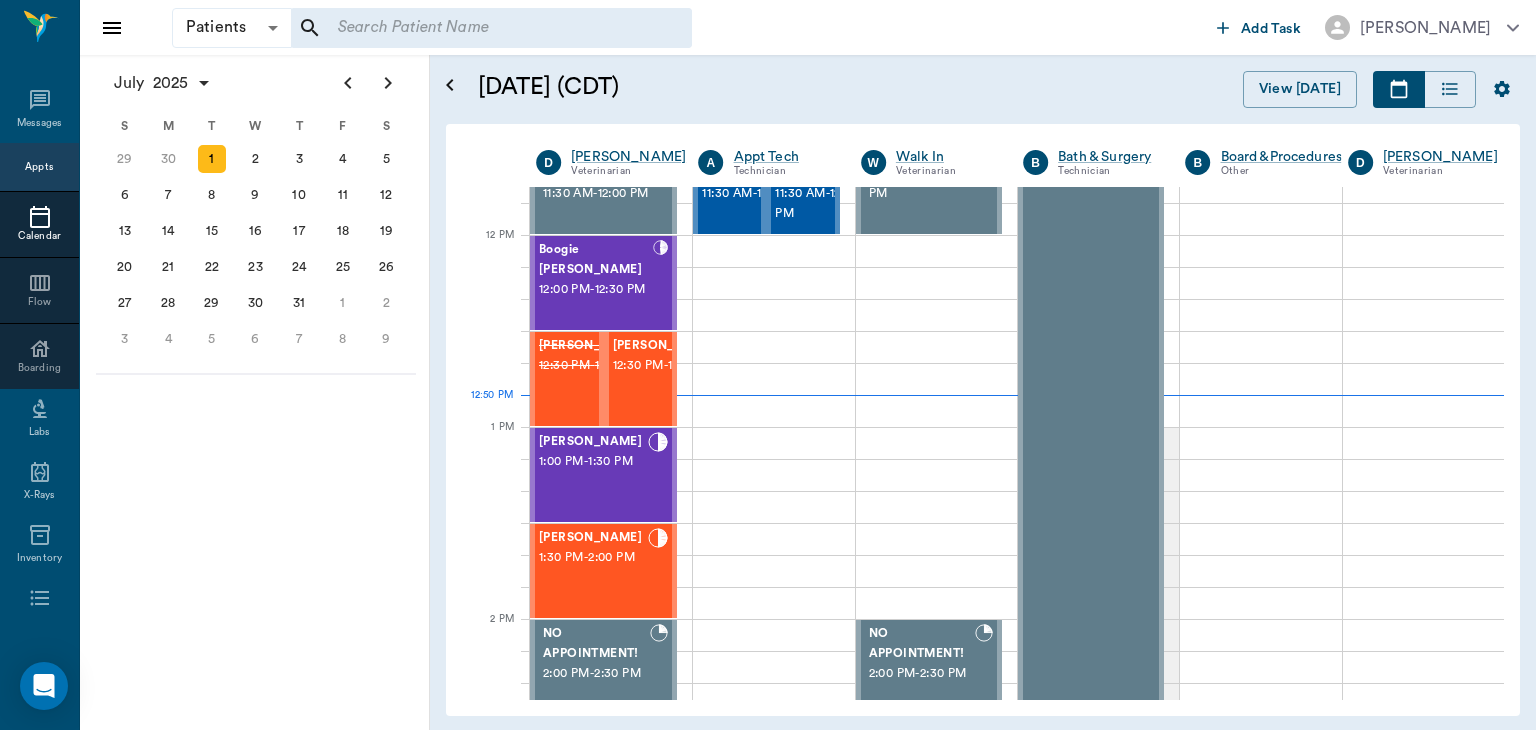 click on "1:00 PM  -  1:30 PM" at bounding box center [593, 462] 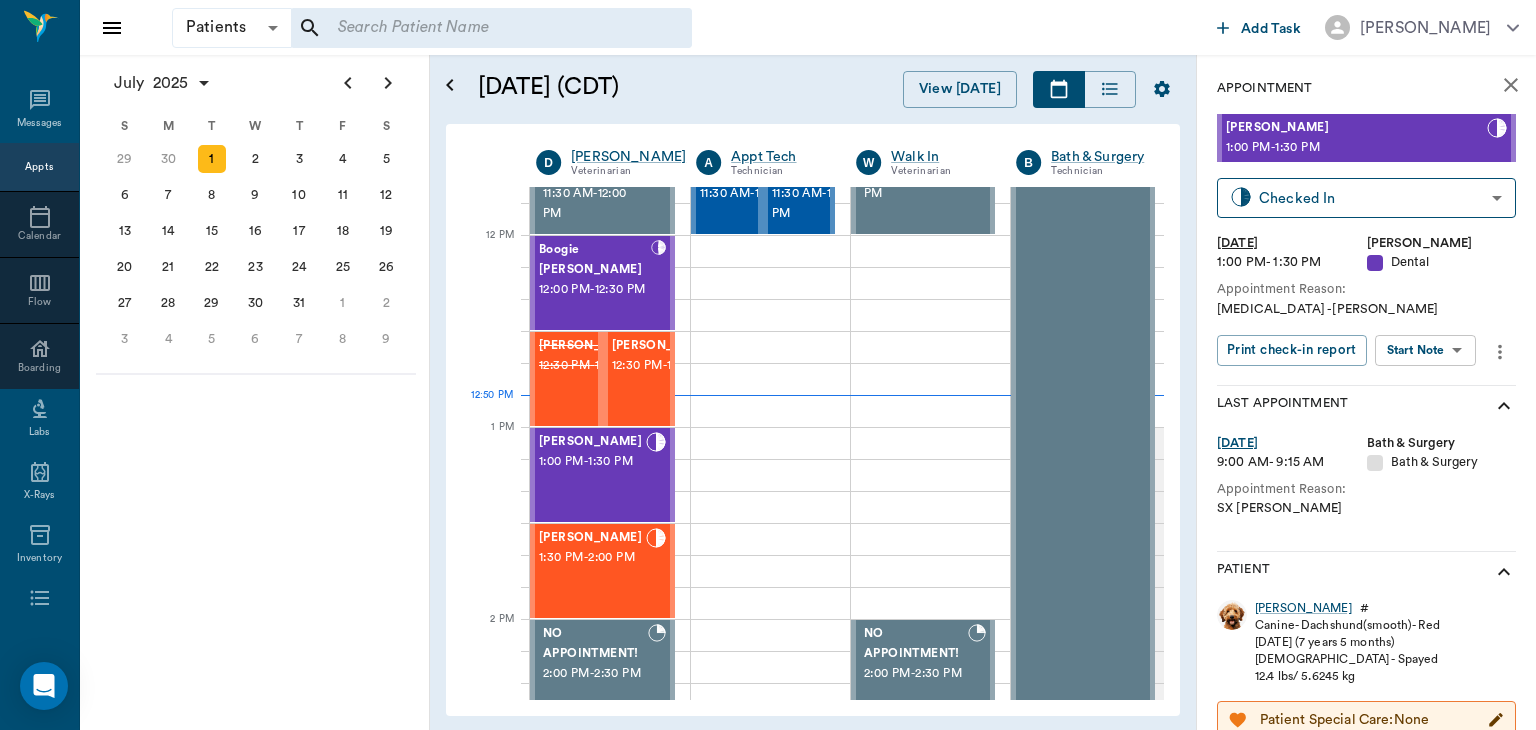 click on "Patients Patients ​ ​ Add Task Dr. Bert Ellsworth Nectar Messages Appts Calendar Flow Boarding Labs X-Rays Inventory Tasks Forms Staff Reports Lookup Settings July 2025 S M T W T F S Jun 1 2 3 4 5 6 7 8 9 10 11 12 13 14 15 16 17 18 19 20 21 22 23 24 25 26 27 28 29 30 Jul 1 2 3 4 5 6 7 8 9 10 11 12 S M T W T F S 29 30 Jul 1 2 3 4 5 6 7 8 9 10 11 12 13 14 15 16 17 18 19 20 21 22 23 24 25 26 27 28 29 30 31 Aug 1 2 3 4 5 6 7 8 9 S M T W T F S 27 28 29 30 31 Aug 1 2 3 4 5 6 7 8 9 10 11 12 13 14 15 16 17 18 19 20 21 22 23 24 25 26 27 28 29 30 31 Sep 1 2 3 4 5 6 July 1, 2025 (CDT) View Today July 2025 Today 1 Tue Jul 2025 D Dr. Bert Ellsworth Veterinarian A Appt Tech Technician W Walk In Veterinarian B Bath & Surgery Technician B Board &Procedures Other D Dr. Kindall Jones Veterinarian 8 AM 9 AM 10 AM 11 AM 12 PM 1 PM 2 PM 3 PM 4 PM 5 PM 6 PM 7 PM 8 PM 12:50 PM Chocolate Chip Fincher 8:00 AM  -  8:30 AM Racey Smith 8:00 AM  -  8:30 AM LOKI Burns 8:30 AM  -  9:00 AM DUCKY Daniels 9:00 AM  -  9:30 AM ALLI Daniels" at bounding box center (768, 365) 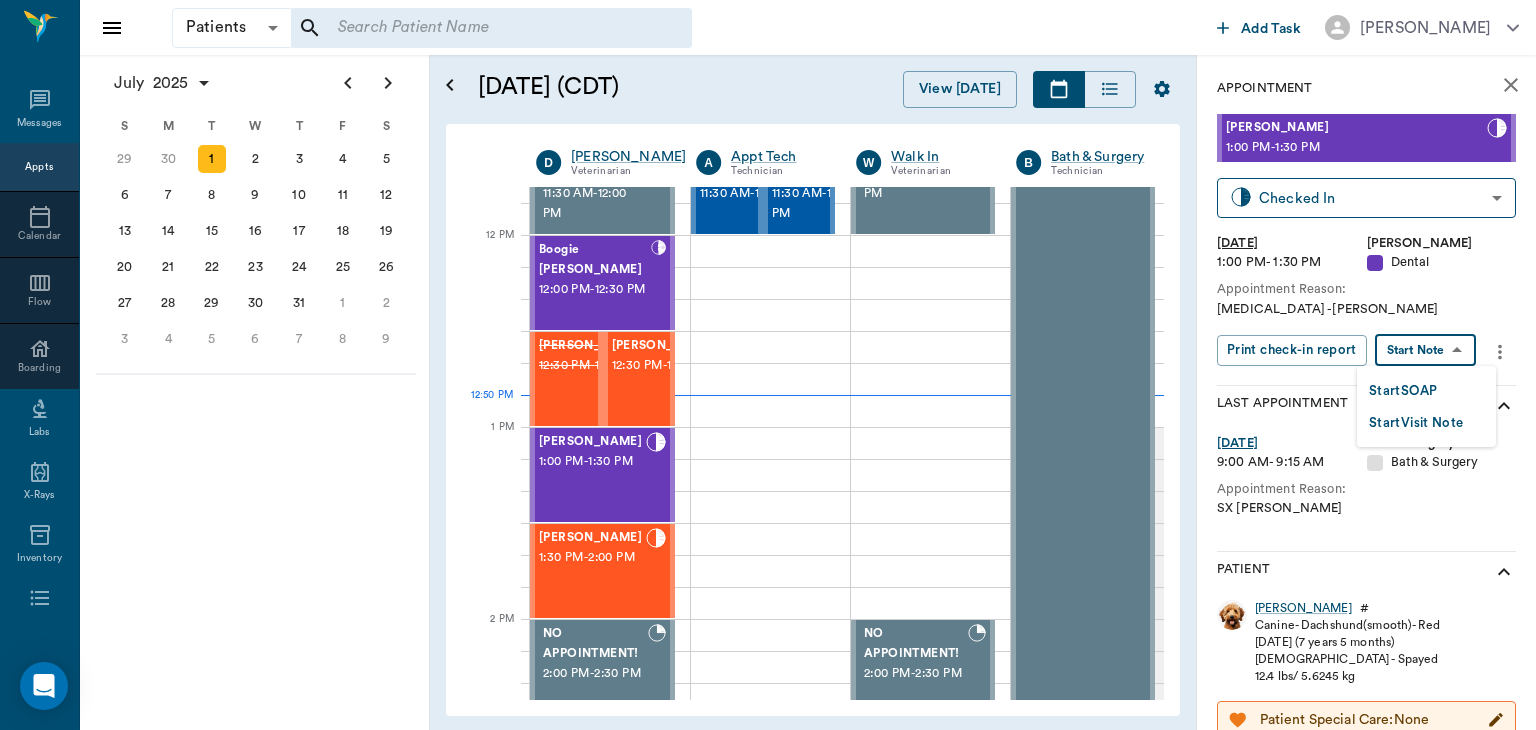 click on "Start  SOAP" at bounding box center (1403, 391) 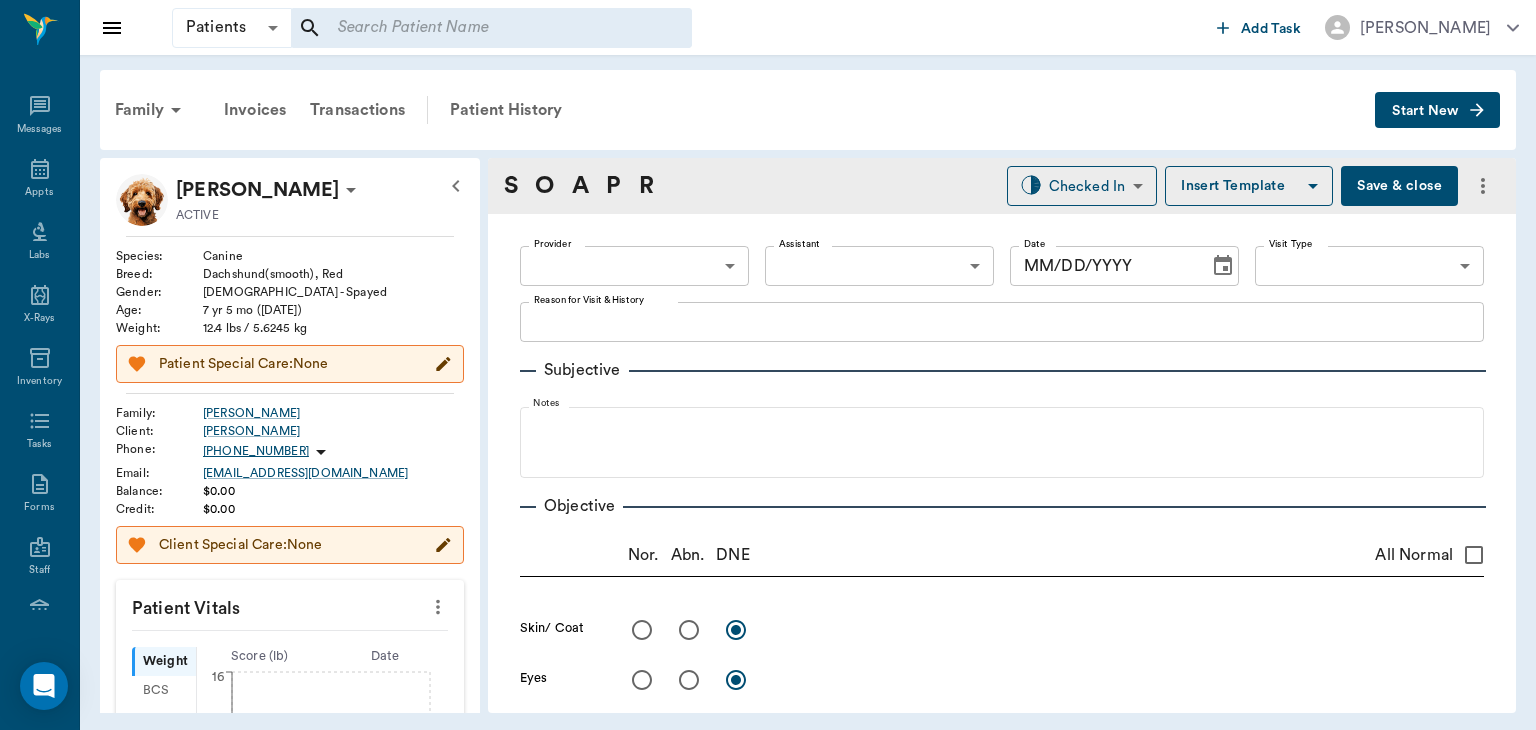 click at bounding box center (438, 607) 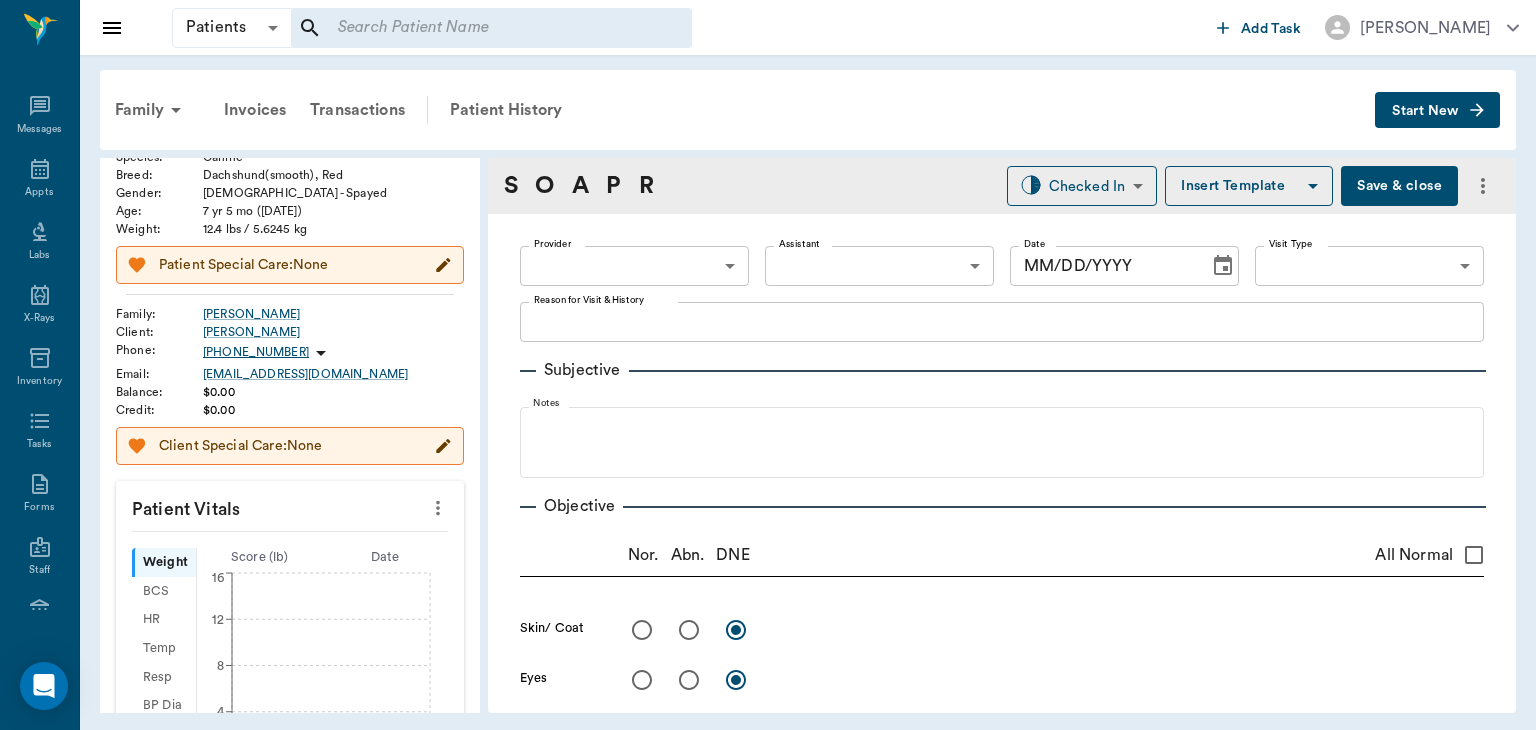 type on "63ec2f075fda476ae8351a4d" 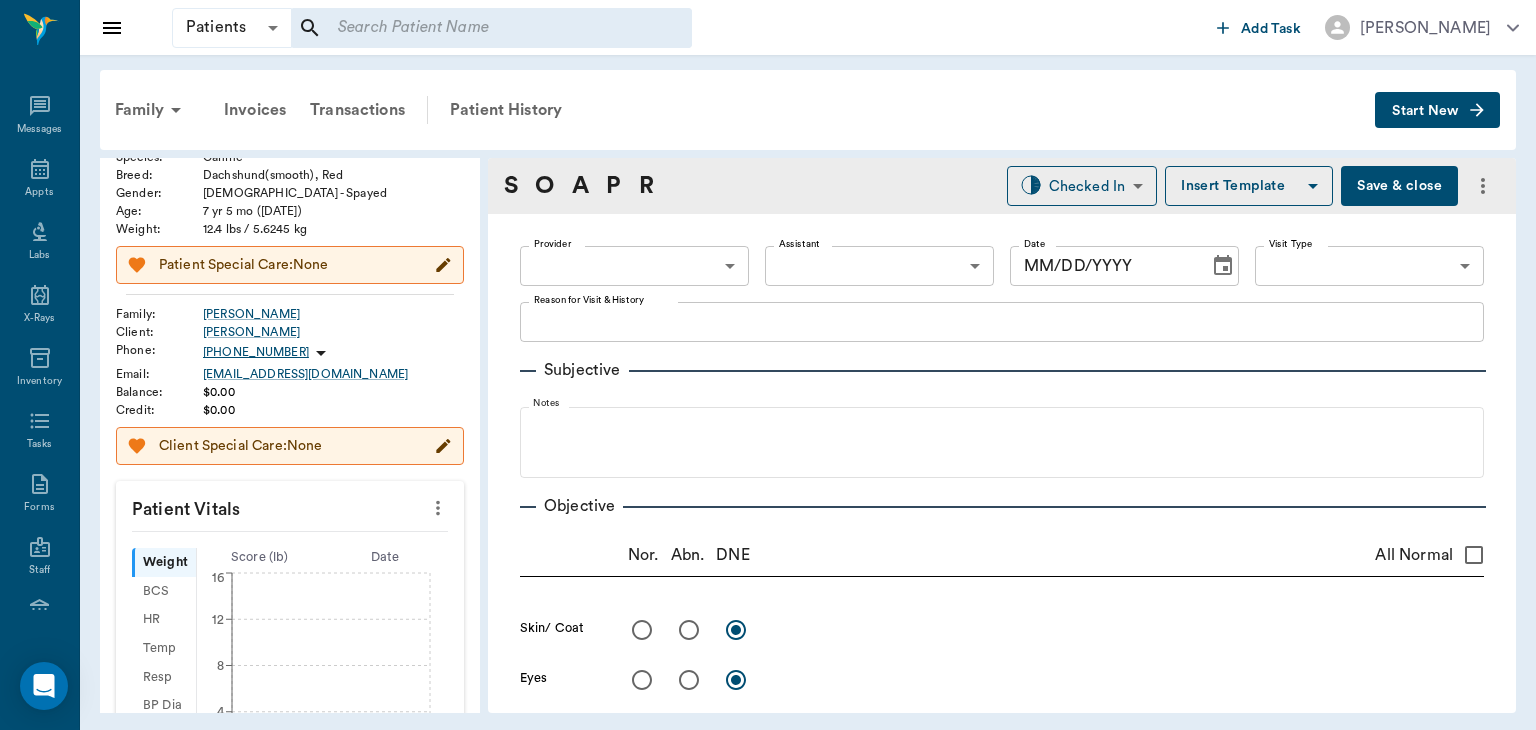type on "65d2be4f46e3a538d89b8c19" 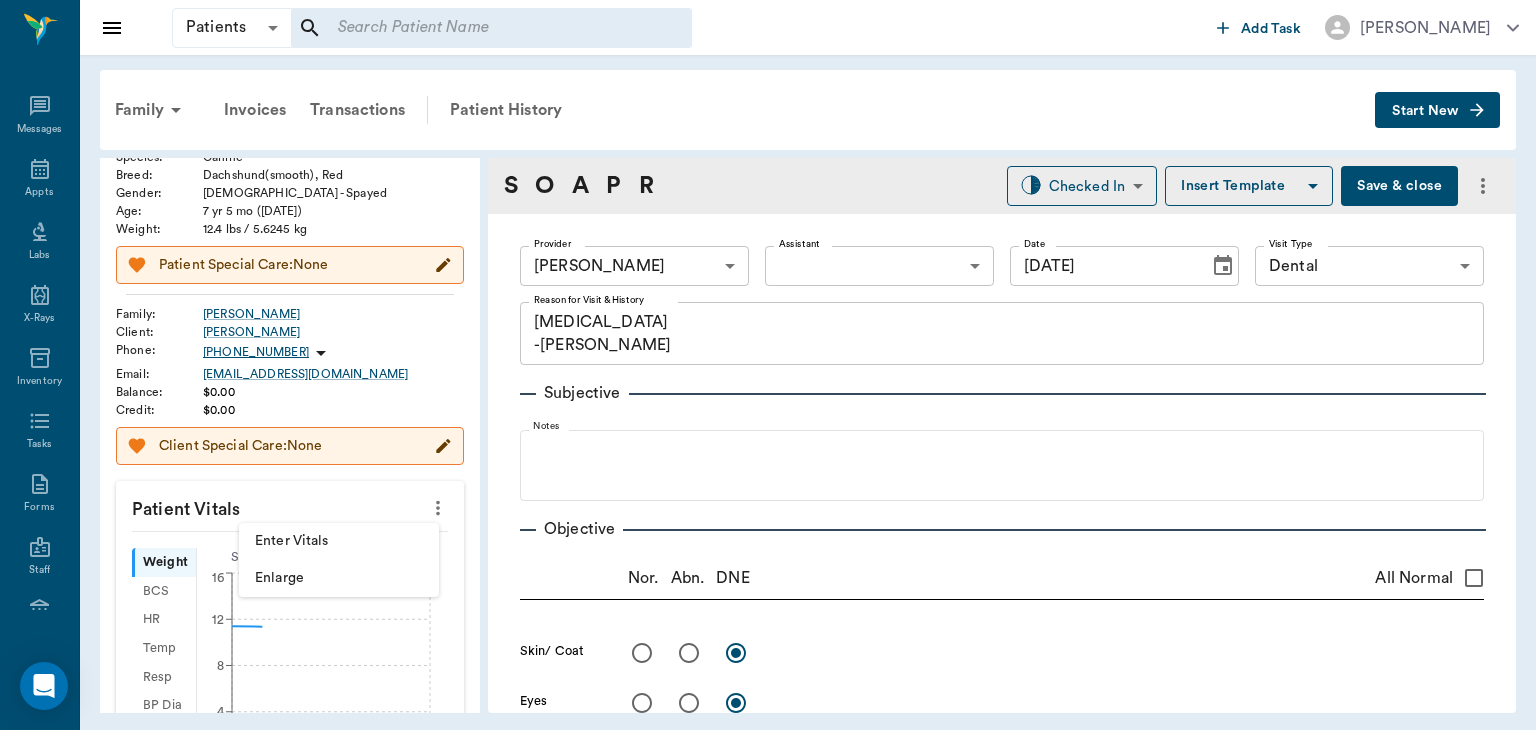 type on "[DATE]" 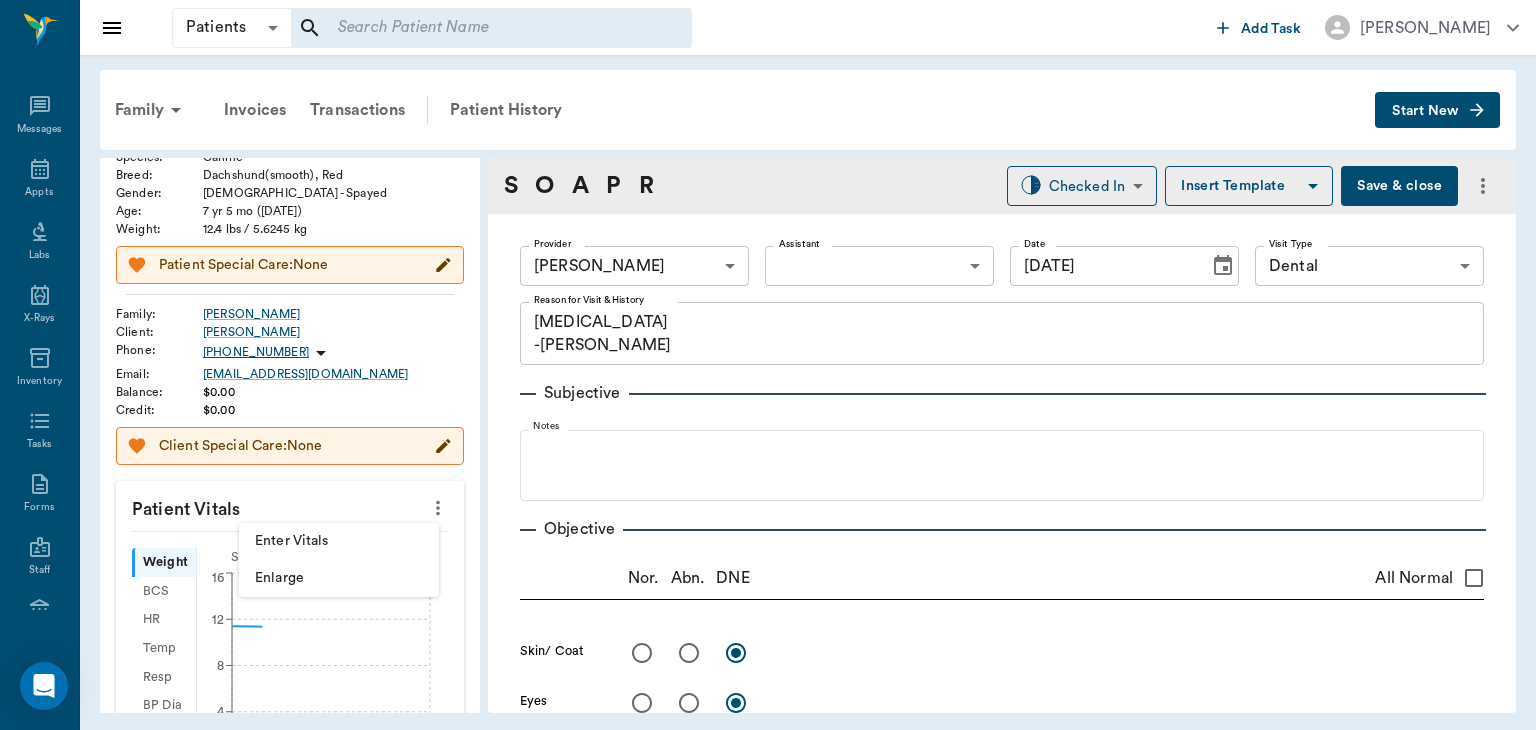 click on "Enter Vitals" at bounding box center [339, 541] 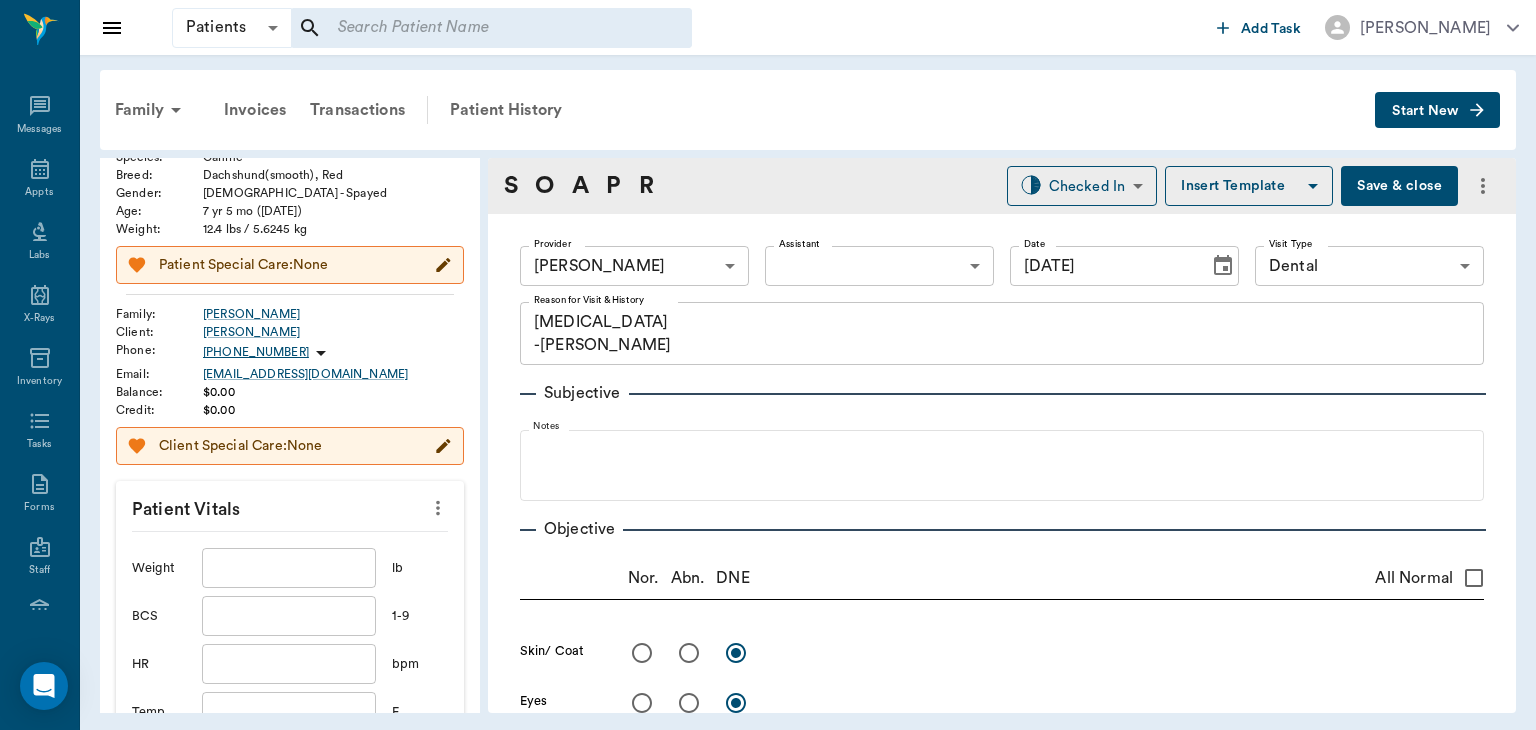click at bounding box center [289, 568] 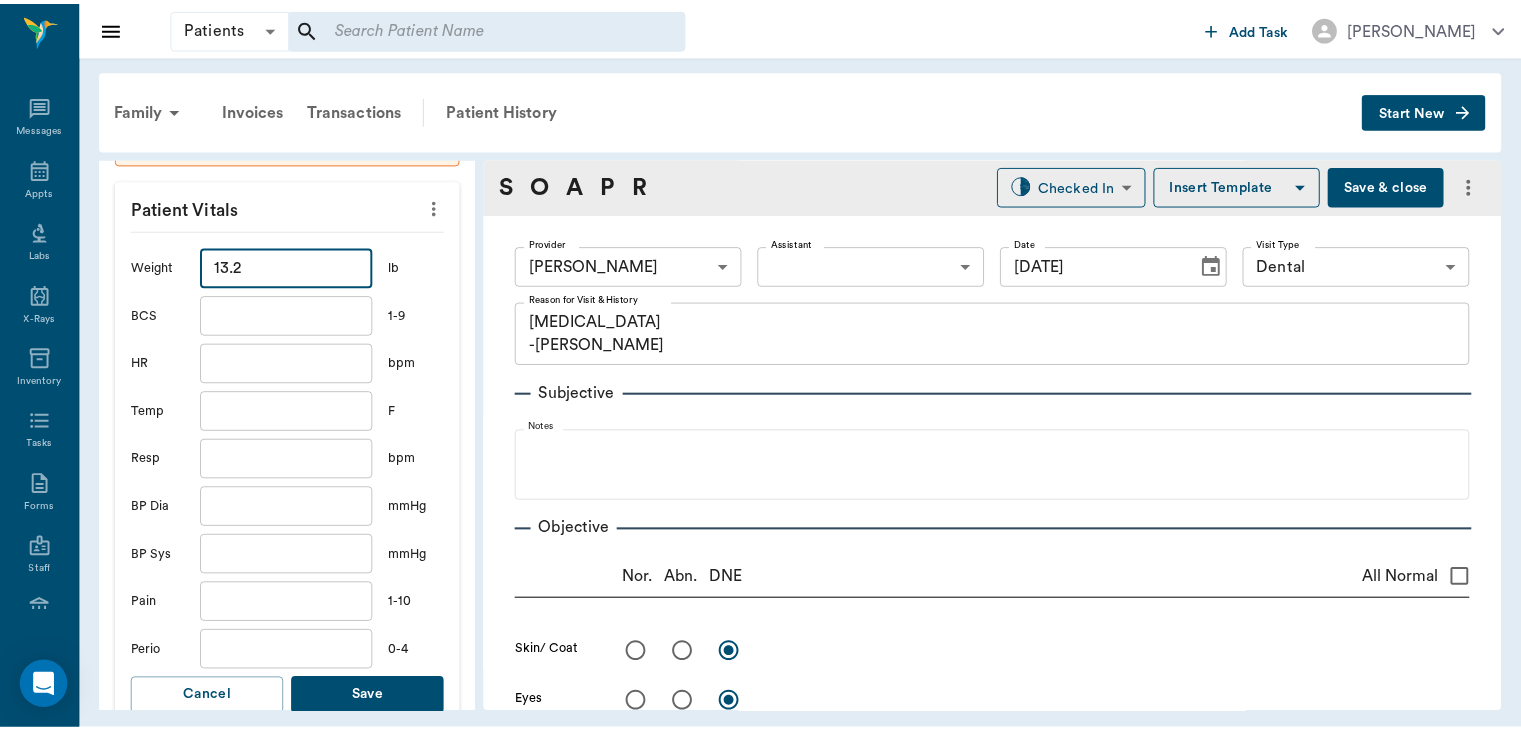 scroll, scrollTop: 452, scrollLeft: 0, axis: vertical 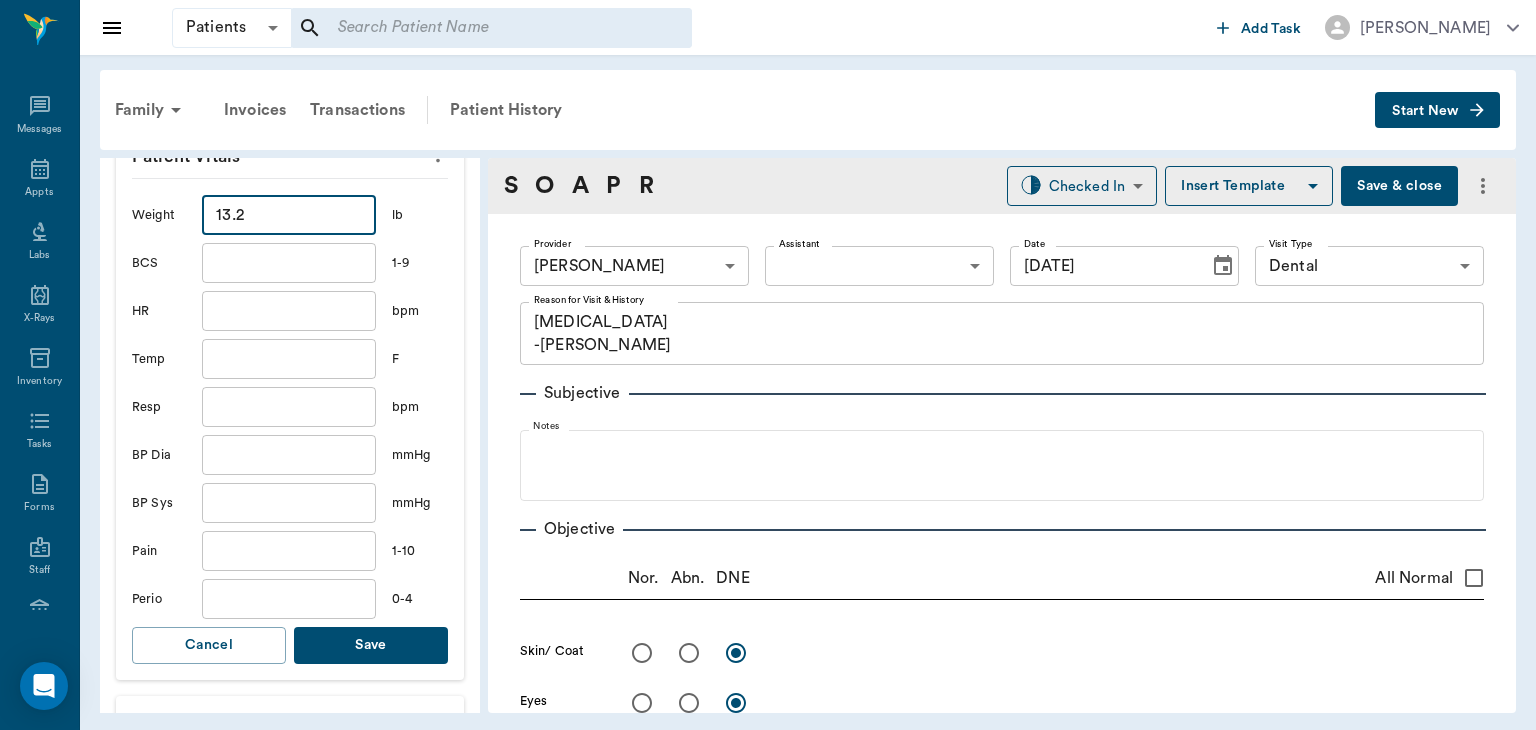 type on "13.2" 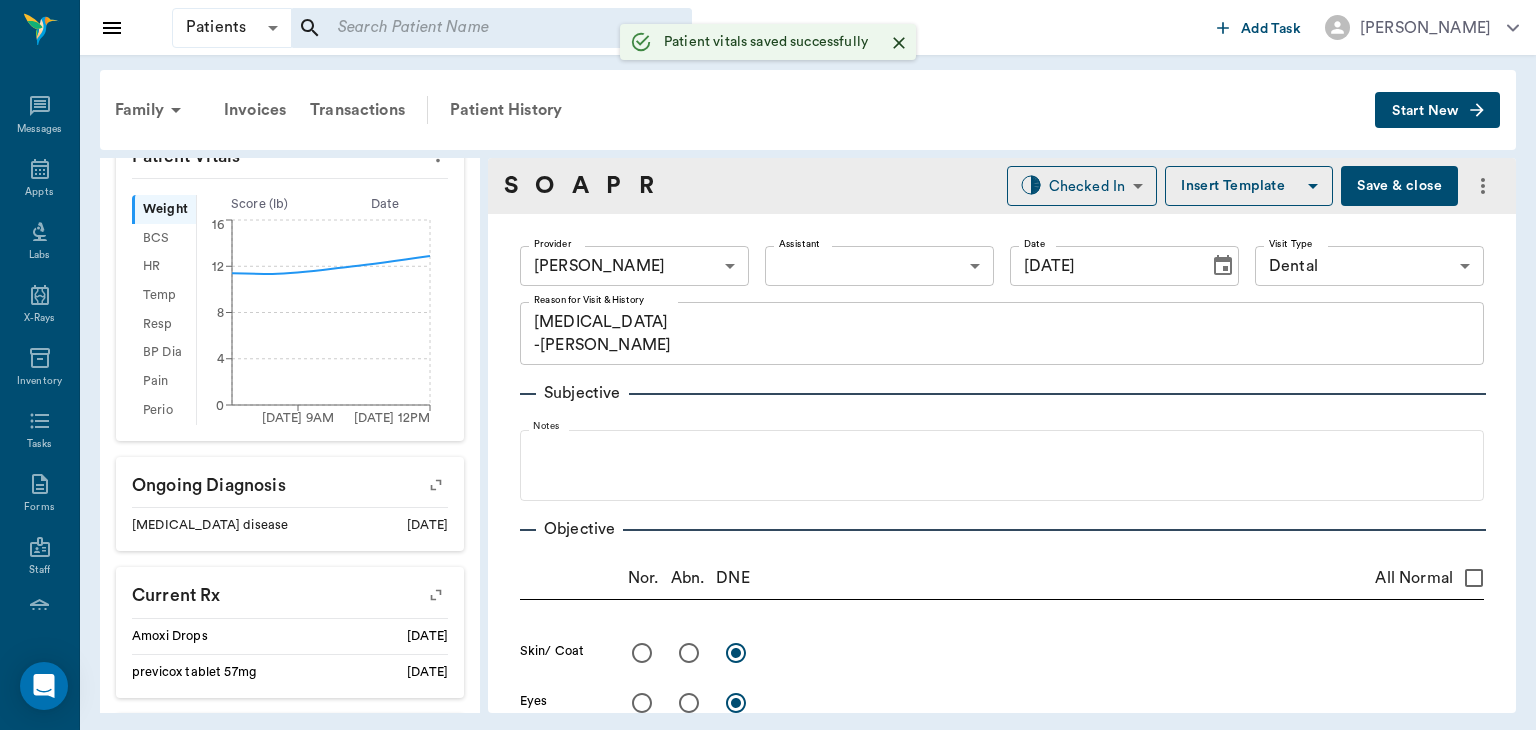 click on "Patients Patients ​ ​ Add Task Dr. Bert Ellsworth Nectar Messages Appts Labs X-Rays Inventory Tasks Forms Staff Reports Lookup Settings Family Invoices Transactions Patient History Start New Sadie Whatley     ACTIVE   Species : Canine Breed : Dachshund(smooth), Red Gender : Female - Spayed Age : 7 yr 5 mo (01/17/2018) Weight : 13.2 lbs / 5.9874 kg Patient Special Care:  None Family : Whatley Client : Marcie Whatley Phone : (903) 720-9878 Email : bmcjwhatley@gmail.com Balance : $0.00 Credit : $0.00 Client Special Care:  None Patient Vitals Weight BCS HR Temp Resp BP Dia Pain Perio Score ( lb ) Date 10/11/24 9AM 07/01/25 12PM 0 4 8 12 16 Ongoing diagnosis Intervertebral disc disease 01/24/25 Current Rx Amoxi Drops 12/31/99 previcox tablet 57mg 01/24/26 Reminders 3 Month Flea & Tick Rx < 50 Lbs 08/22/25 Distemper/Parvo Vaccination Annual 10/07/25 Corona Vaccination Annual 10/07/25 Rabies Vaccination Canine 1 Yr 10/07/25 Upcoming appointments Dental 07/01/25 Schedule Appointment S O A P R Checked In ​ ​" at bounding box center (768, 365) 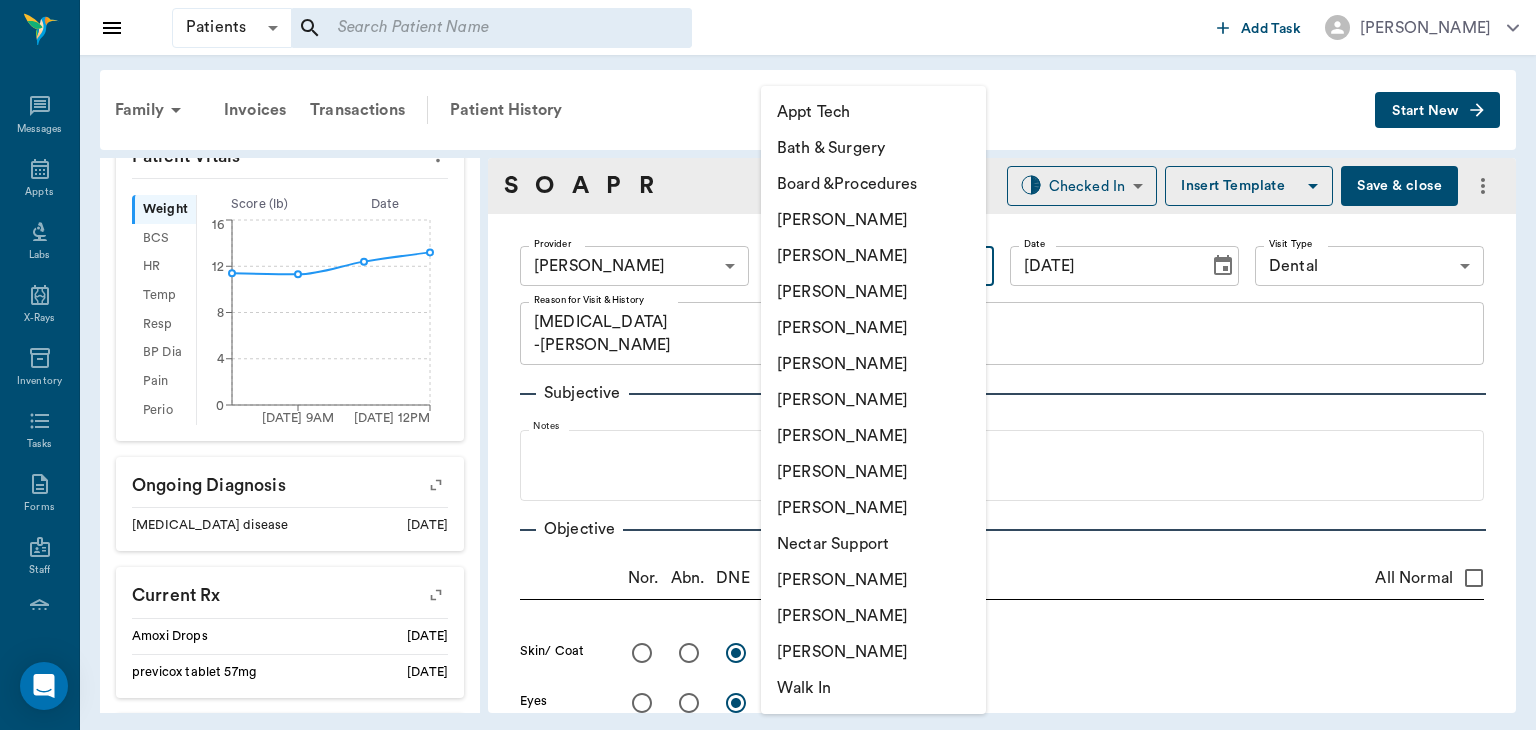 click on "[PERSON_NAME]" at bounding box center [873, 220] 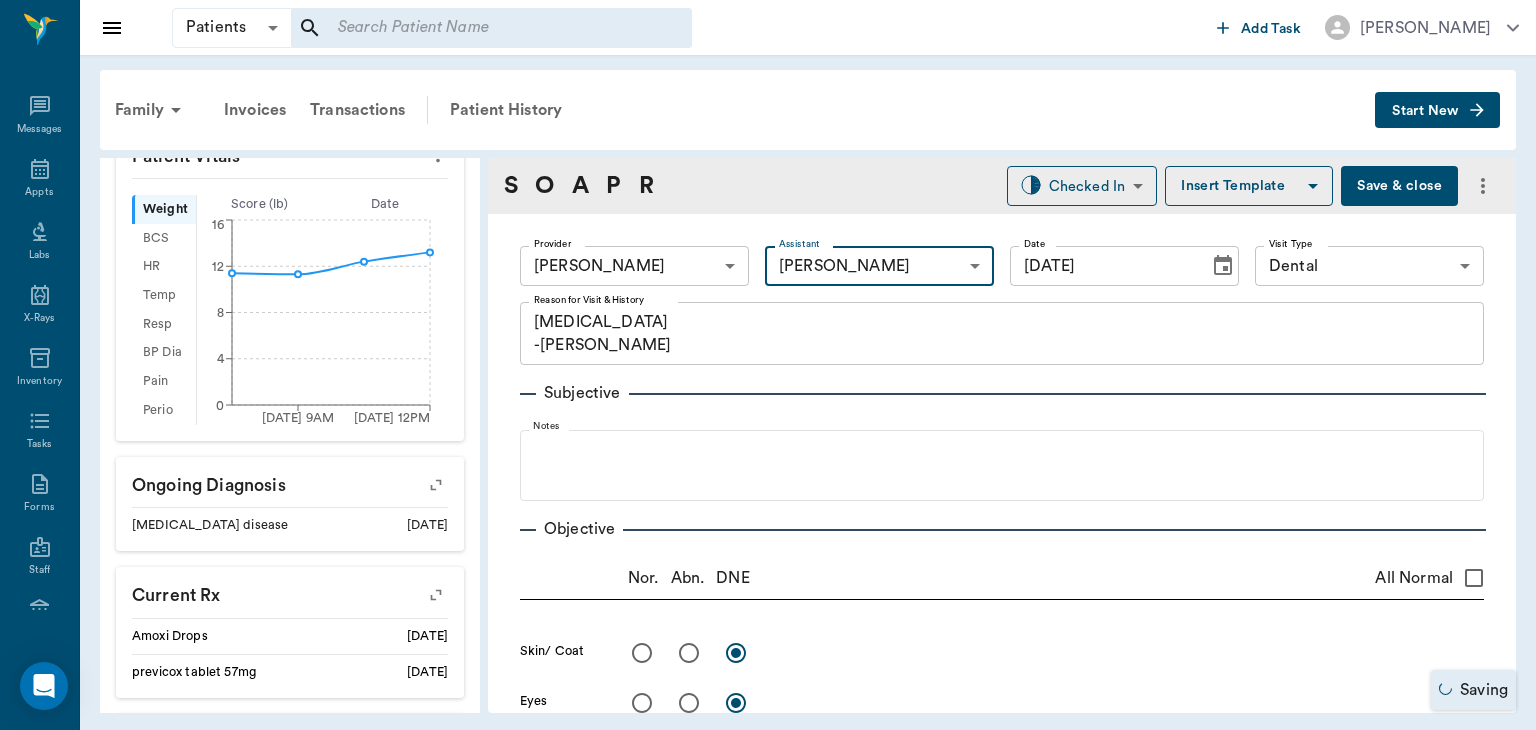 click on "Insert Template" at bounding box center [1249, 186] 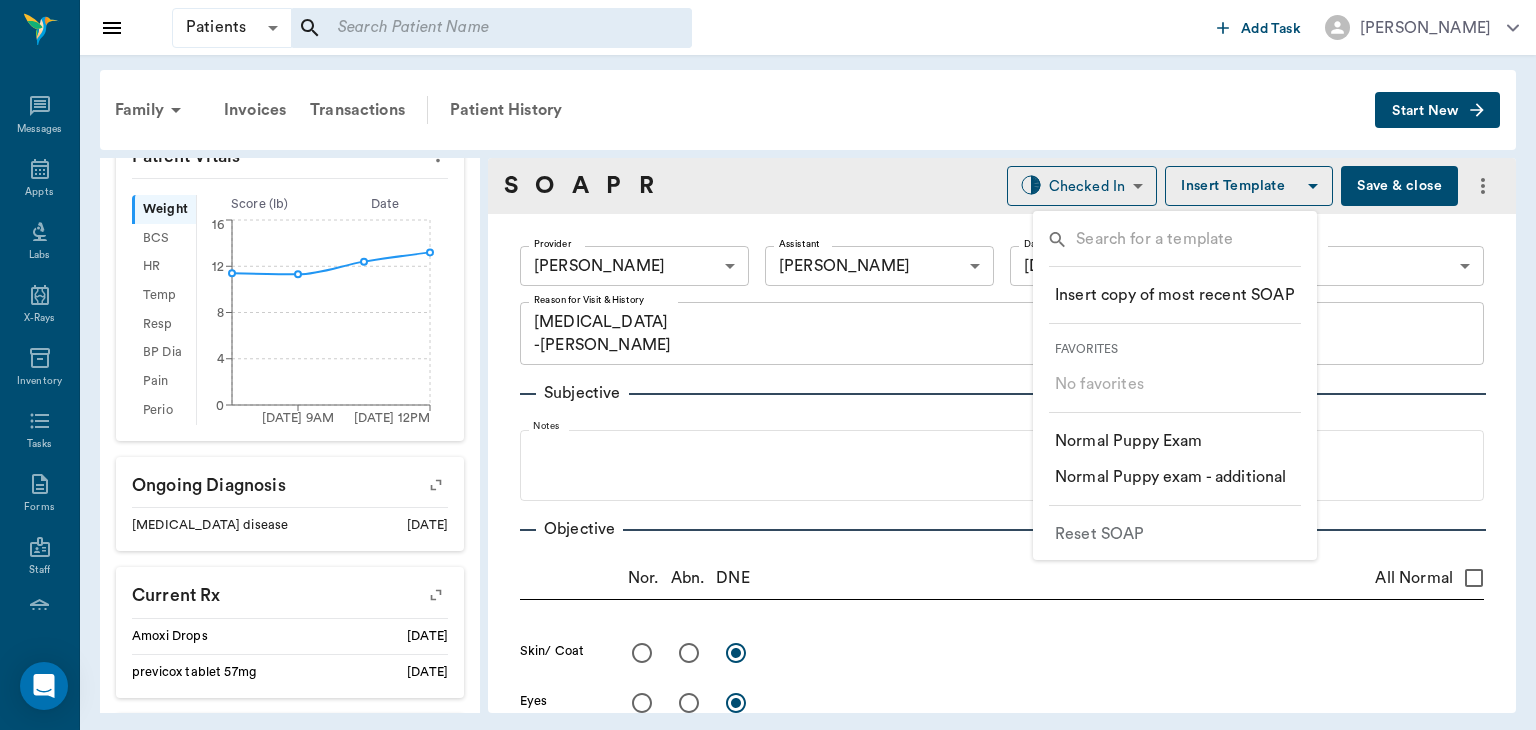 click at bounding box center (1189, 241) 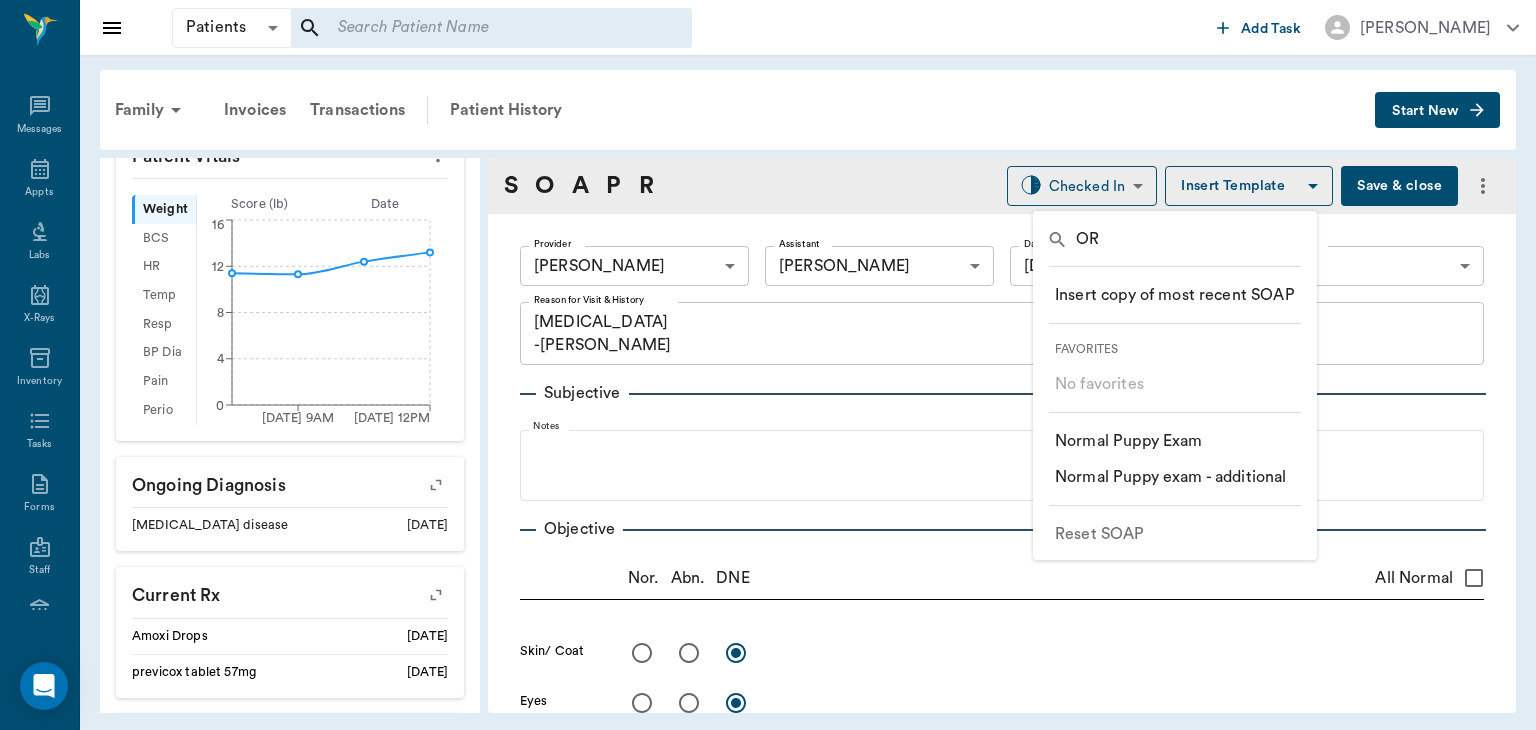 type on "O" 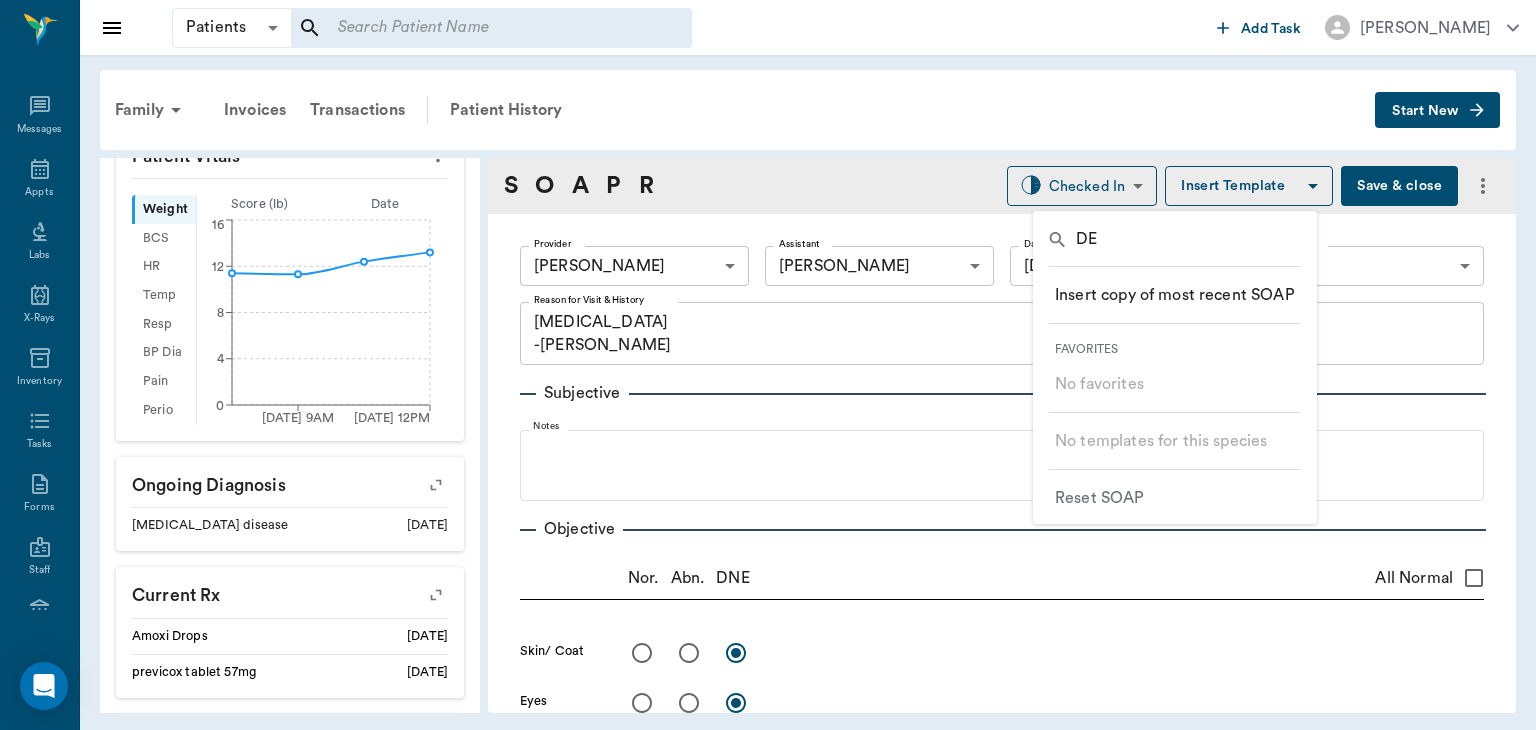 type on "D" 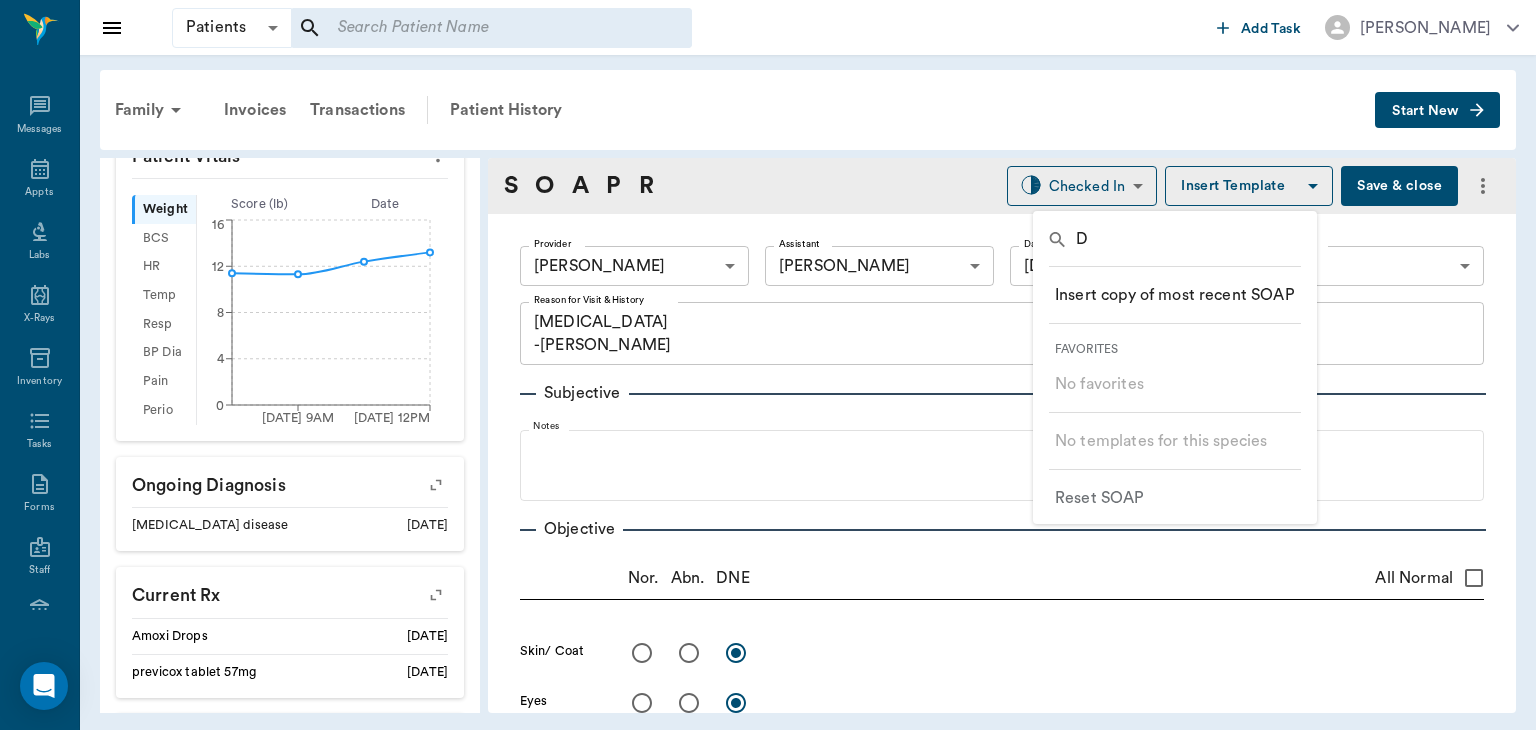 type 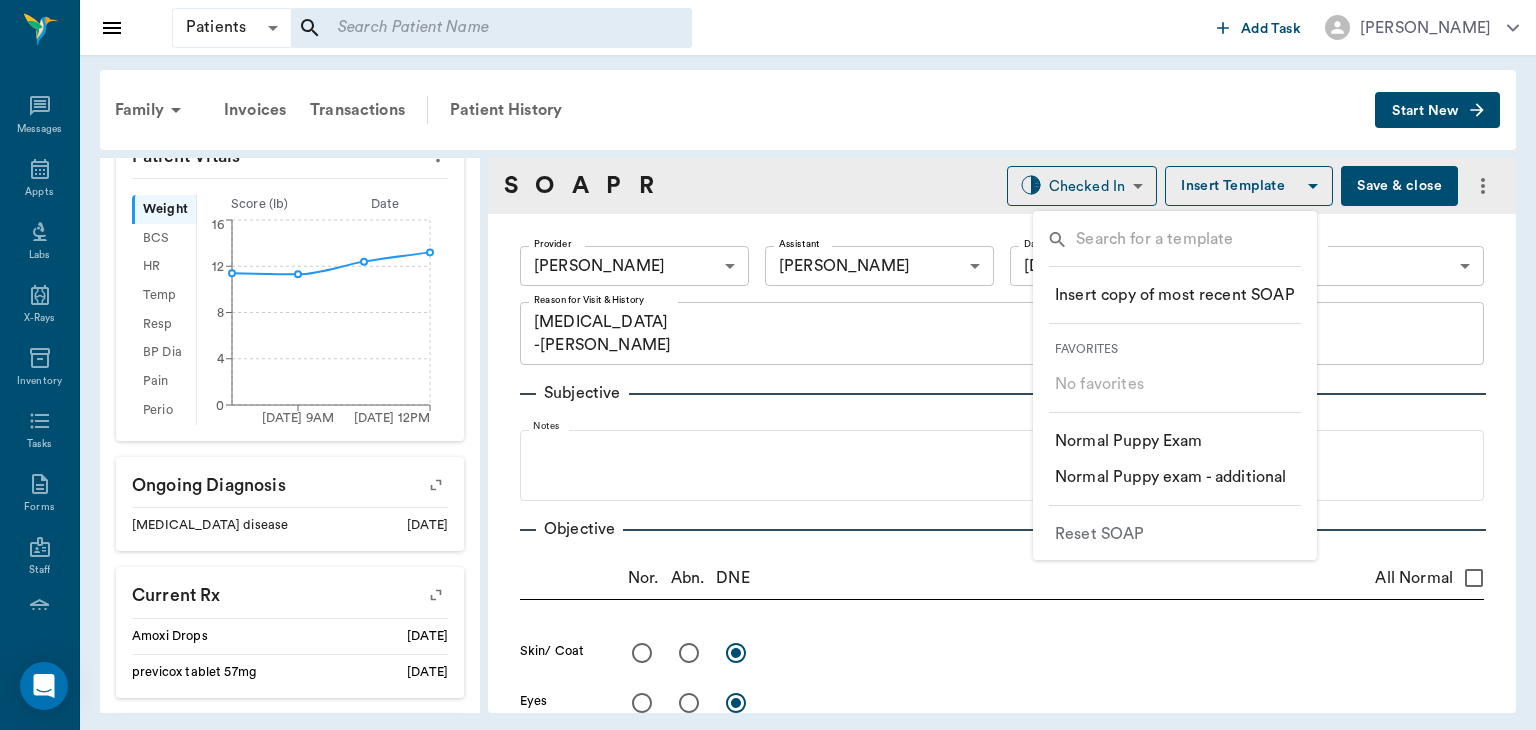 click at bounding box center [768, 365] 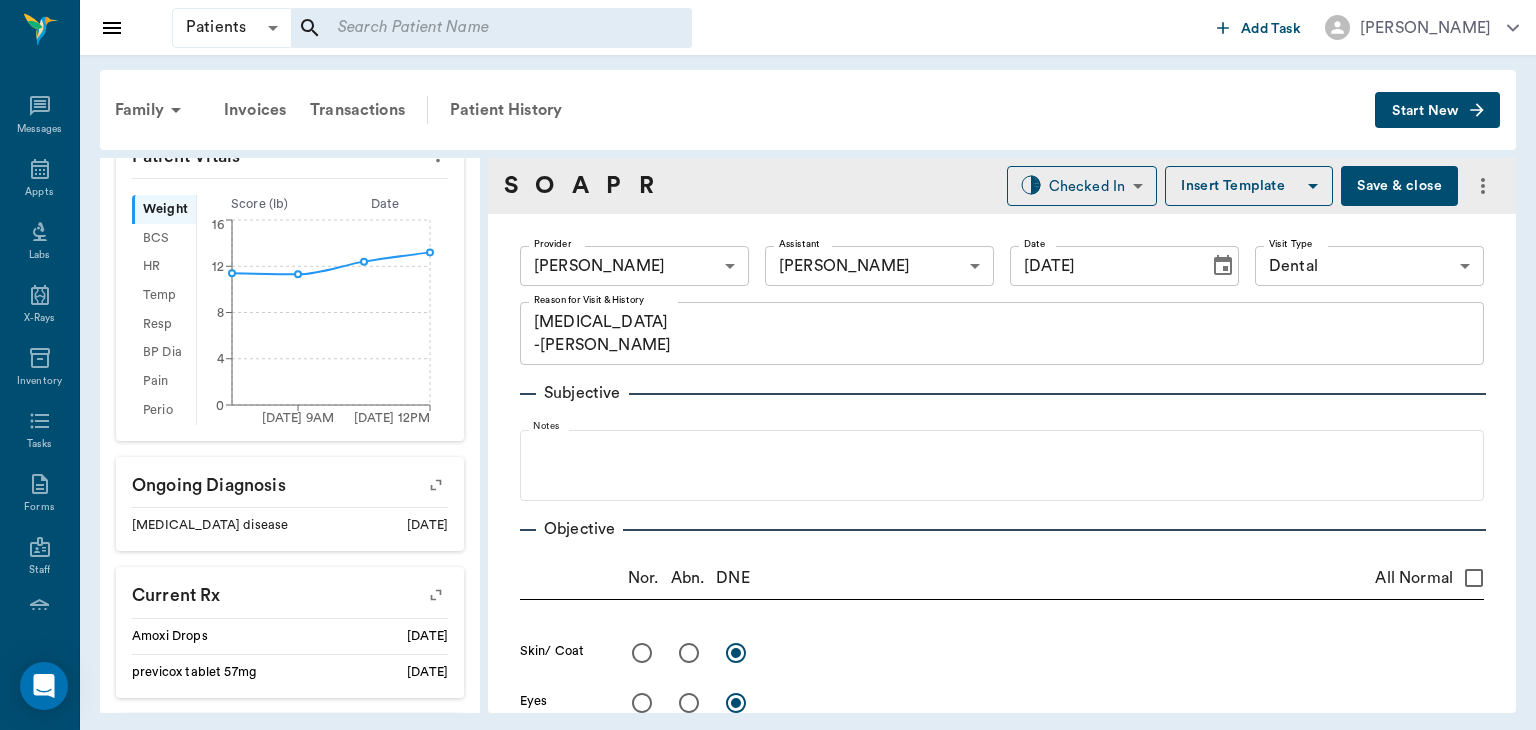 click on "Save & close" at bounding box center [1399, 186] 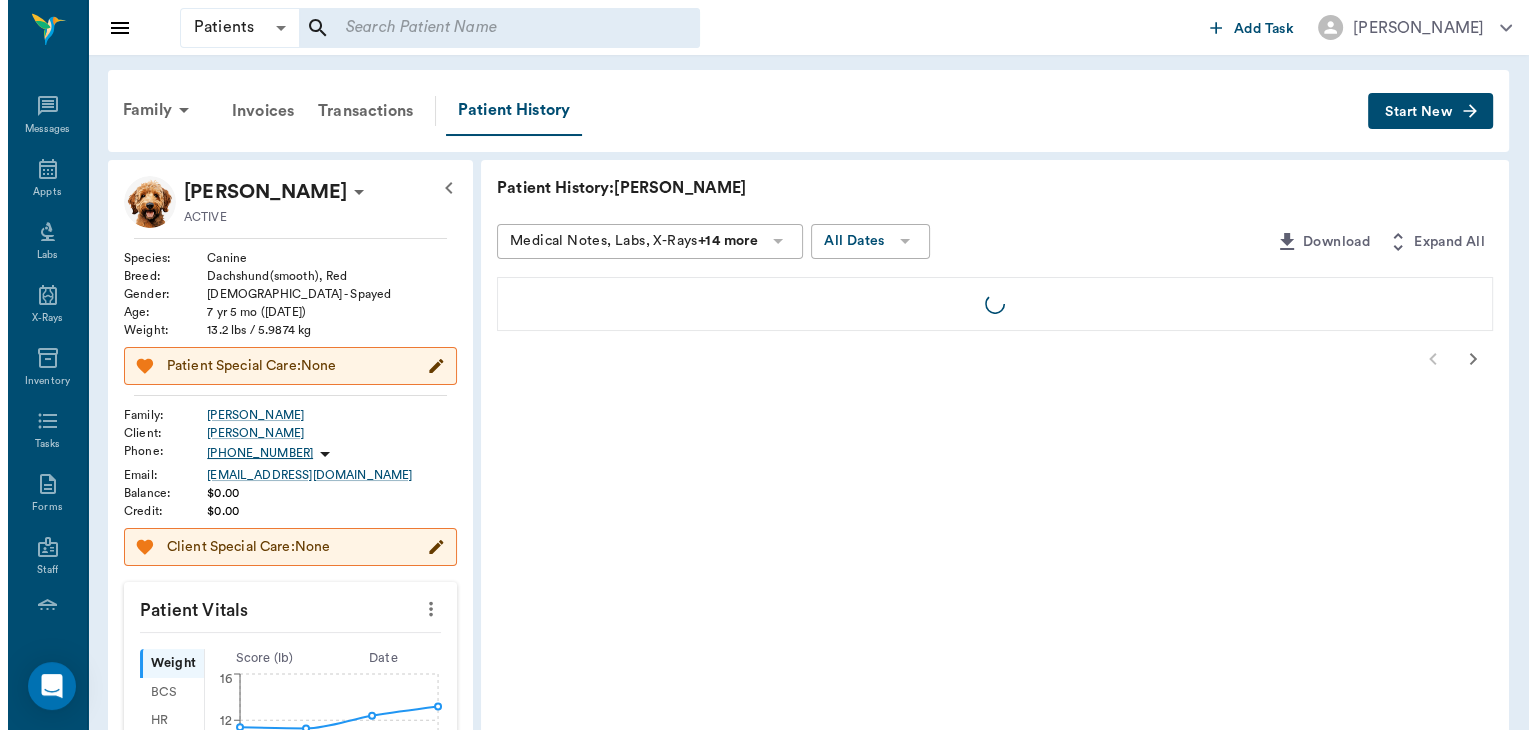 scroll, scrollTop: 0, scrollLeft: 0, axis: both 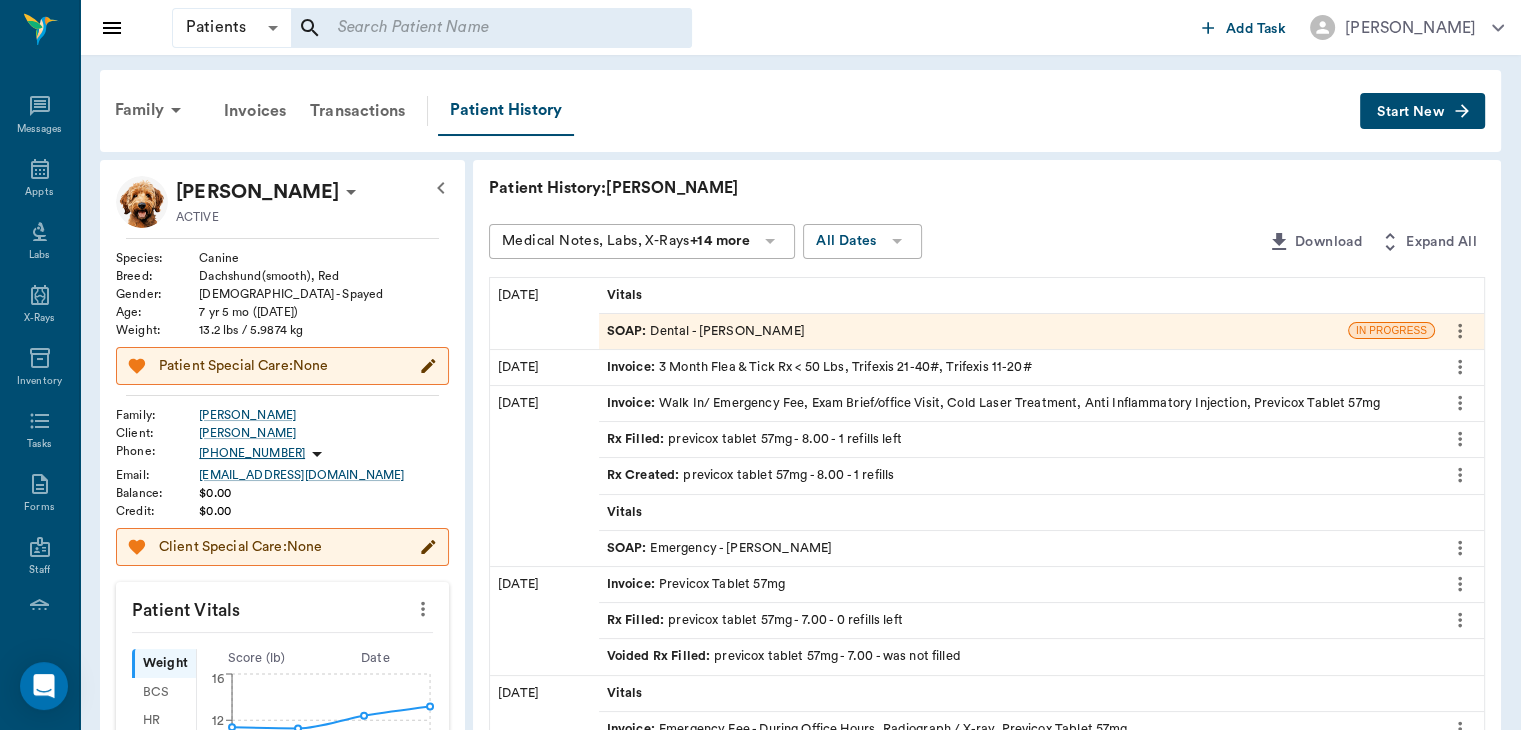 click 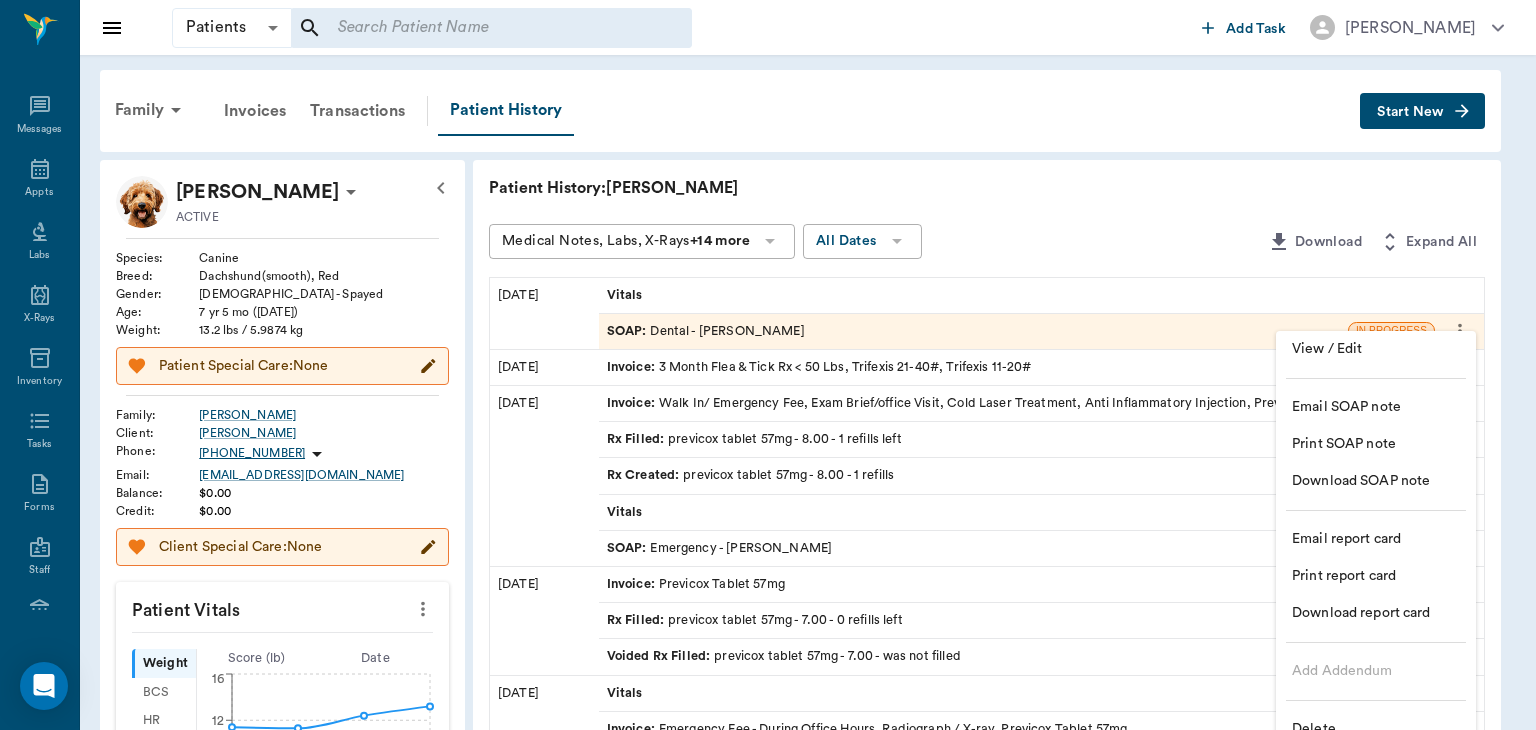 click on "Delete" at bounding box center (1376, 729) 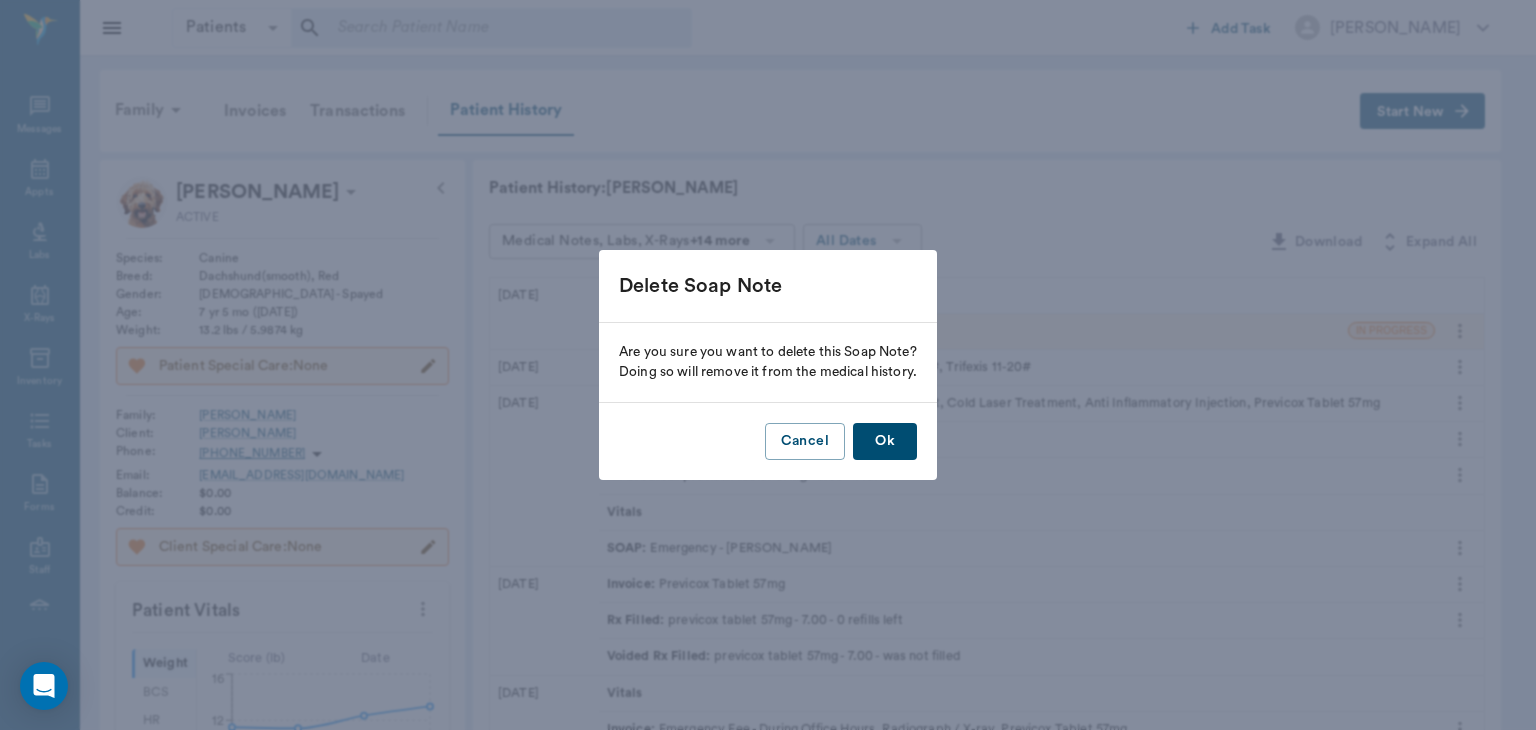 click on "Ok" at bounding box center (885, 441) 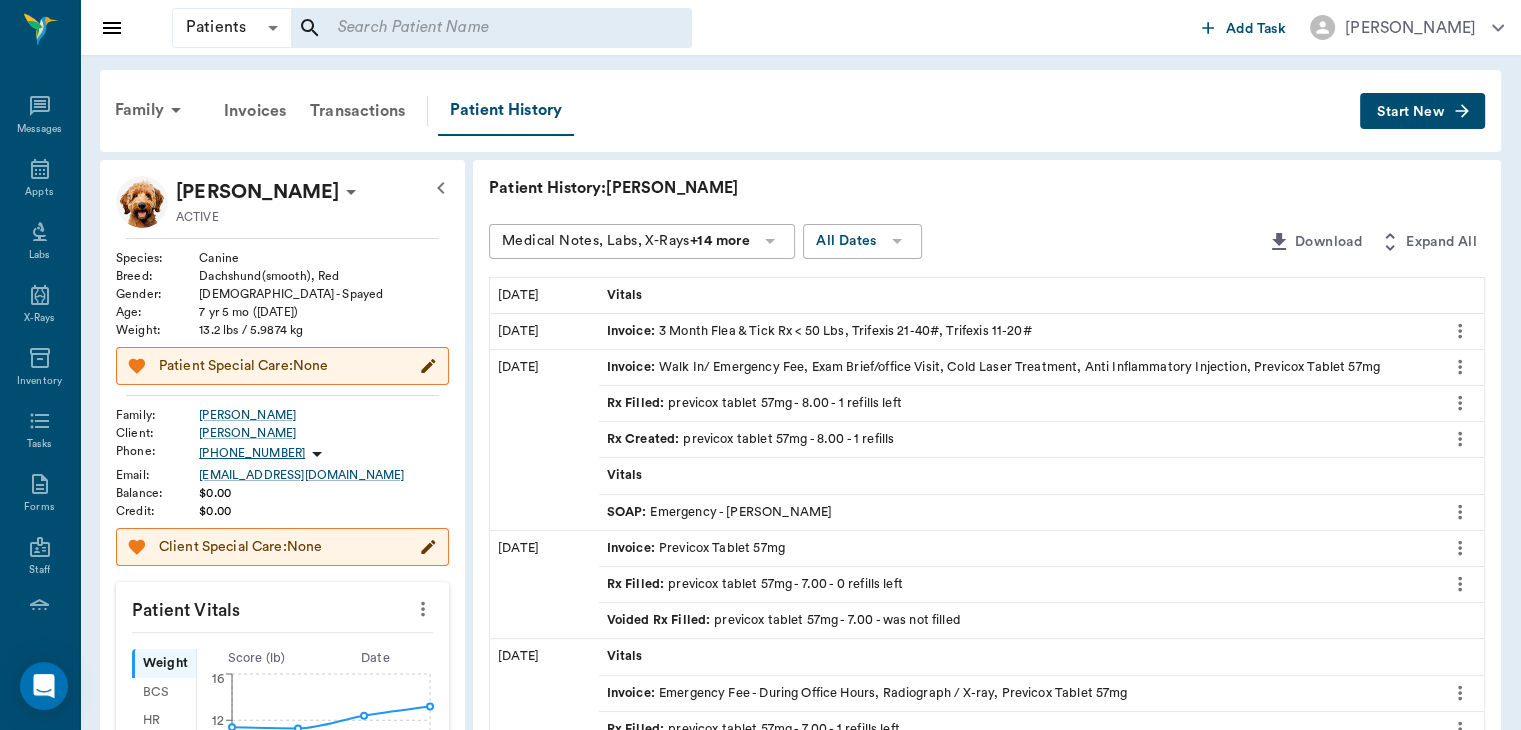 click on "Medical Notes, Labs, X-Rays  +14 more All Dates" at bounding box center [874, 242] 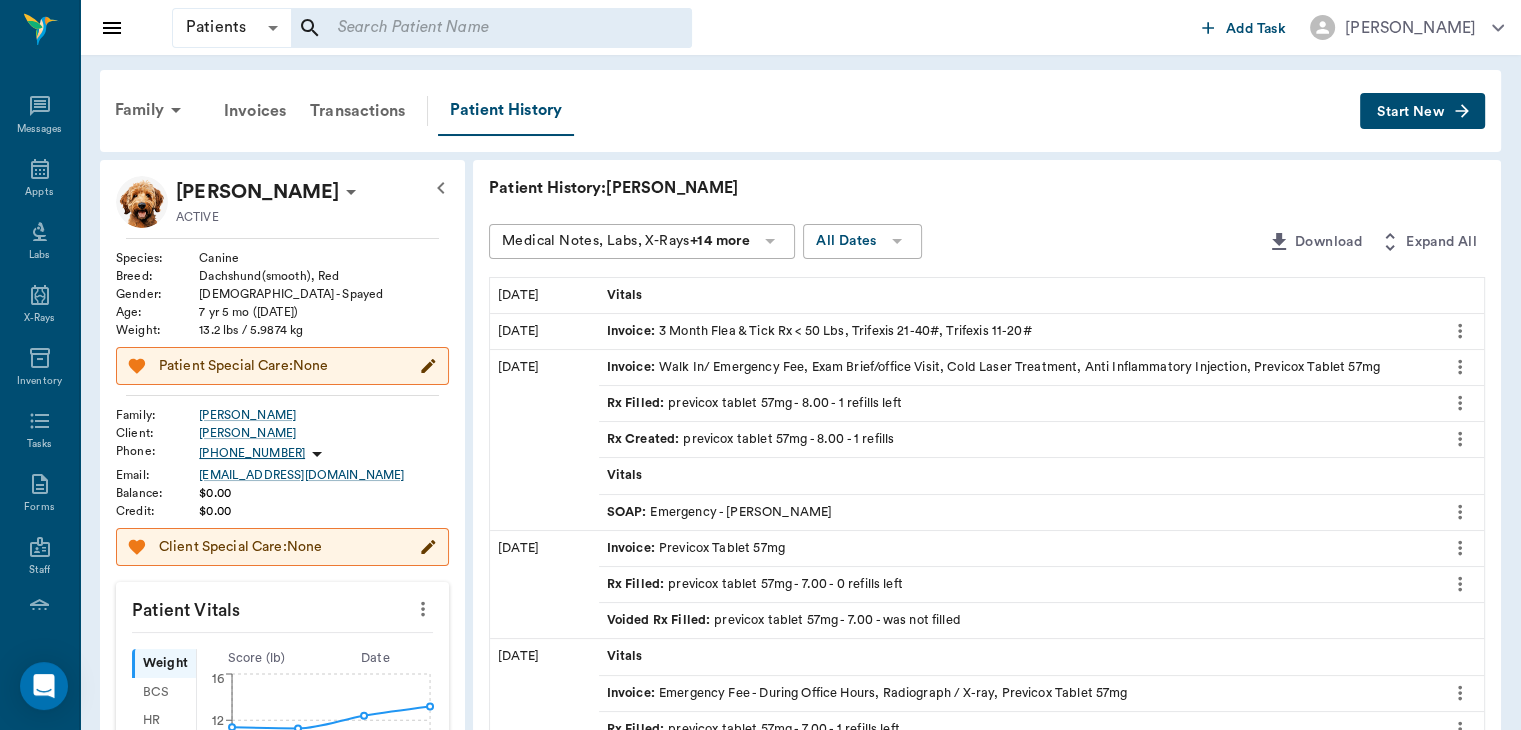 click on "Start New" at bounding box center [1410, 112] 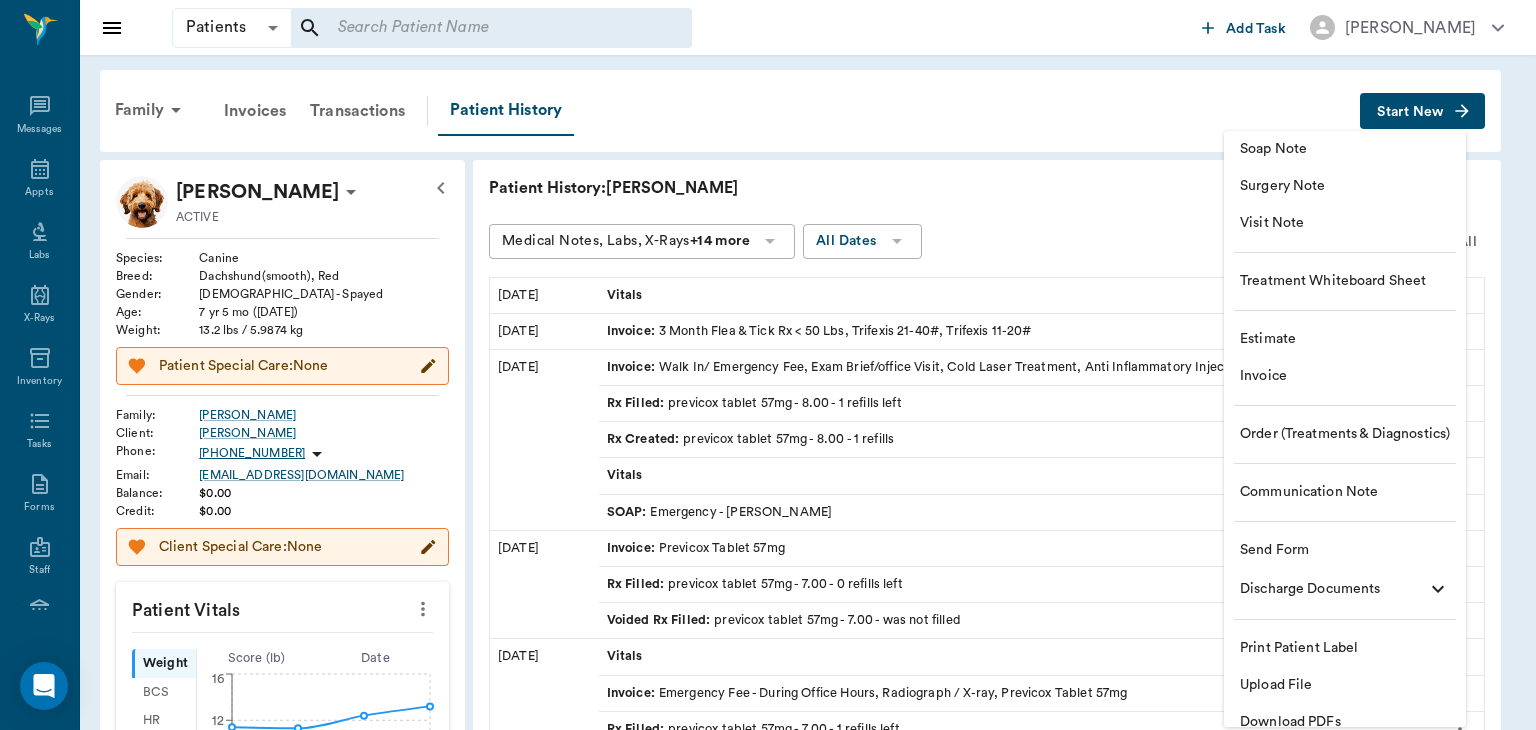 click on "Surgery Note" at bounding box center (1345, 186) 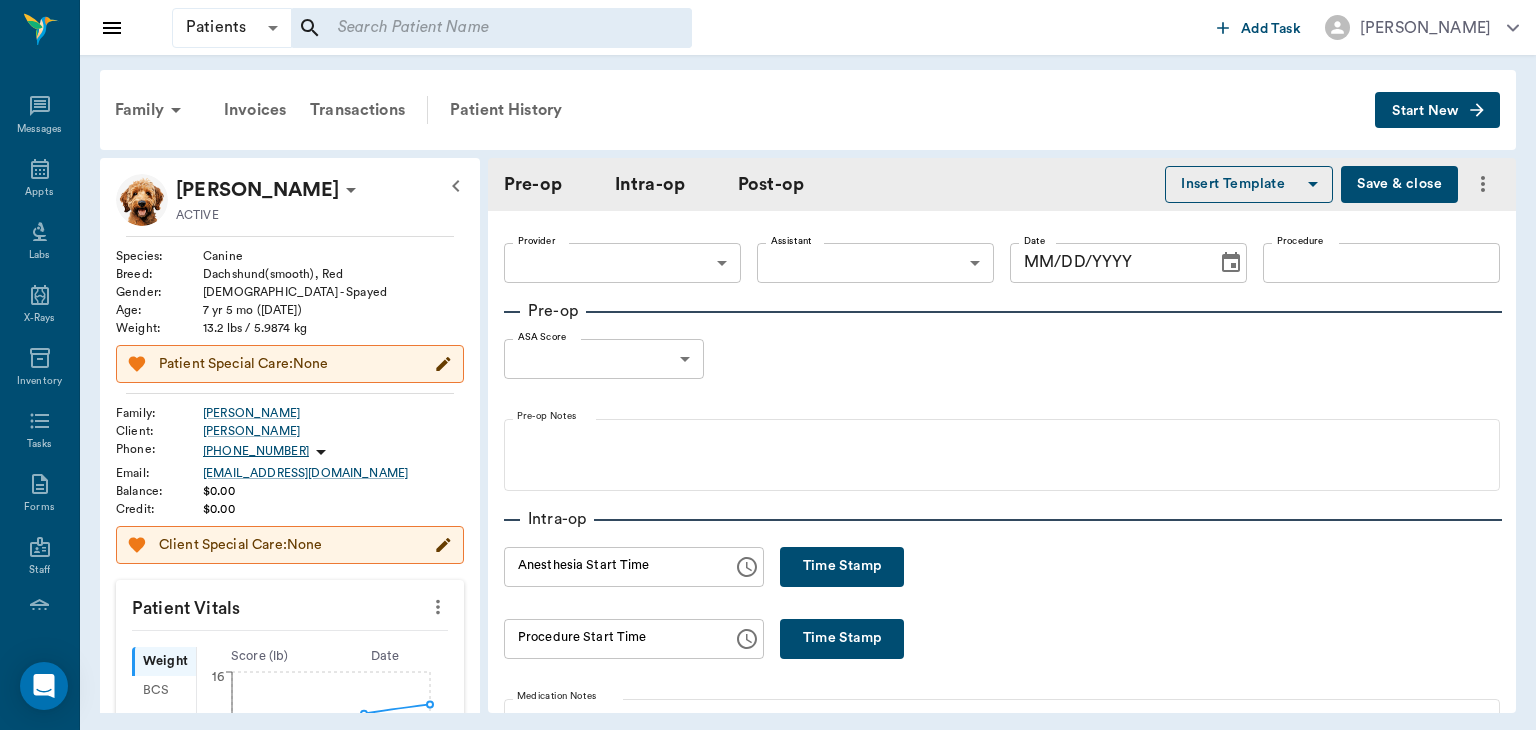 type on "63ec2f075fda476ae8351a4a" 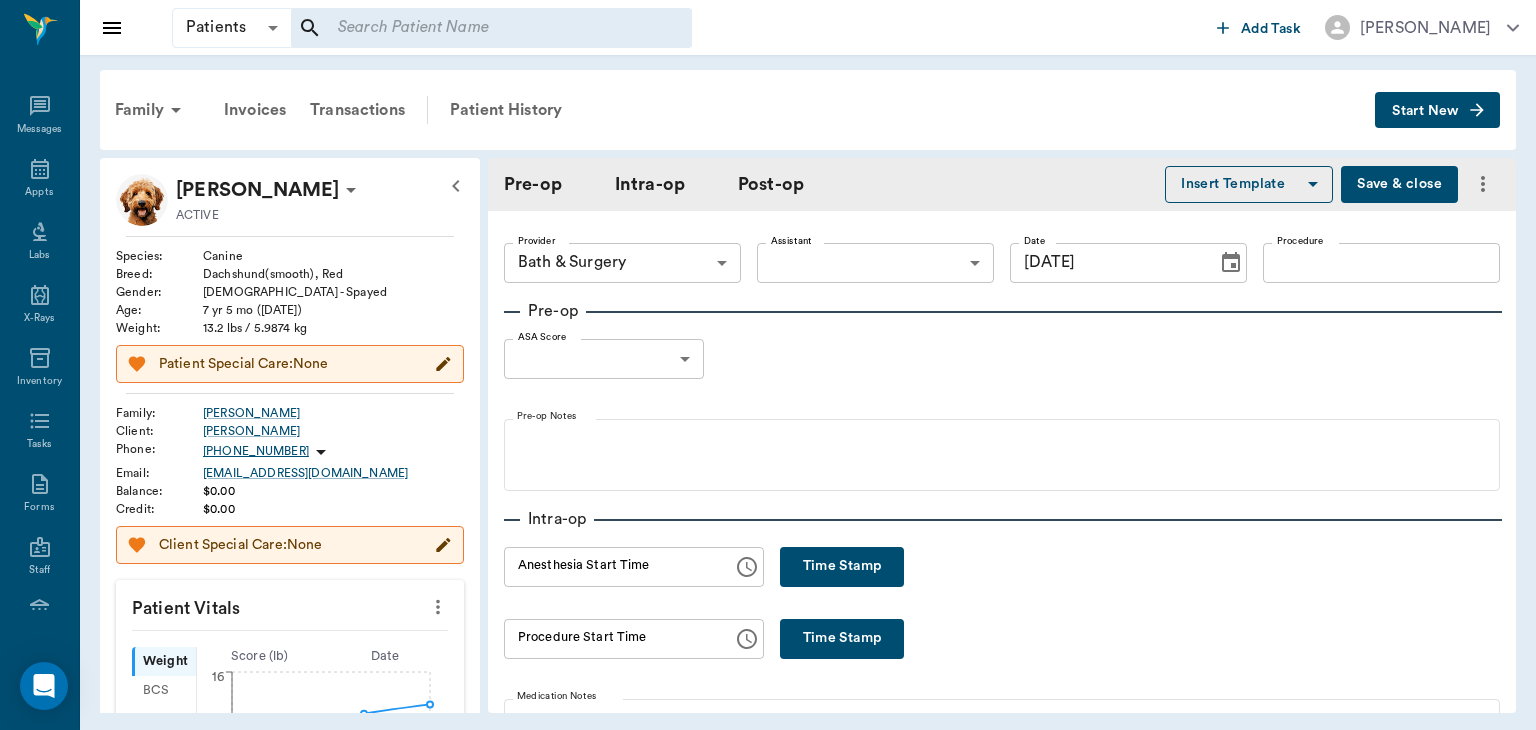 type on "[DATE]" 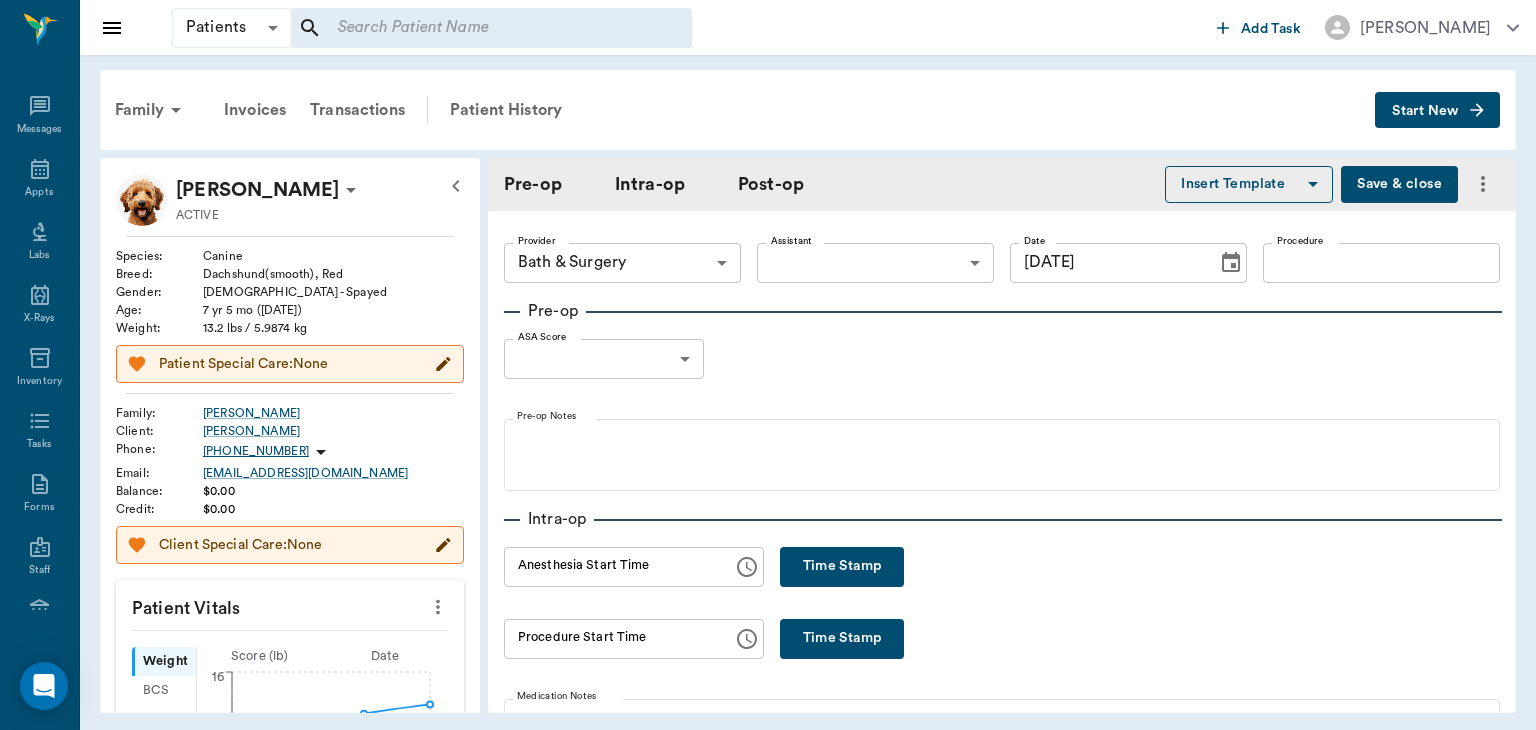 click on "Patients Patients ​ ​ Add Task Dr. Bert Ellsworth Nectar Messages Appts Labs X-Rays Inventory Tasks Forms Staff Reports Lookup Settings Family Invoices Transactions Patient History Start New Sadie Whatley     ACTIVE   Species : Canine Breed : Dachshund(smooth), Red Gender : Female - Spayed Age : 7 yr 5 mo (01/17/2018) Weight : 13.2 lbs / 5.9874 kg Patient Special Care:  None Family : Whatley Client : Marcie Whatley Phone : (903) 720-9878 Email : bmcjwhatley@gmail.com Balance : $0.00 Credit : $0.00 Client Special Care:  None Patient Vitals Weight BCS HR Temp Resp BP Dia Pain Perio Score ( lb ) Date 10/11/24 9AM 07/01/25 12PM 0 4 8 12 16 Ongoing diagnosis Intervertebral disc disease 01/24/25 Current Rx Amoxi Drops 12/31/99 previcox tablet 57mg 01/24/26 Reminders 3 Month Flea & Tick Rx < 50 Lbs 08/22/25 Distemper/Parvo Vaccination Annual 10/07/25 Corona Vaccination Annual 10/07/25 Rabies Vaccination Canine 1 Yr 10/07/25 Upcoming appointments Dental 07/01/25 Schedule Appointment Pre-op Intra-op Post-op ​" at bounding box center [768, 365] 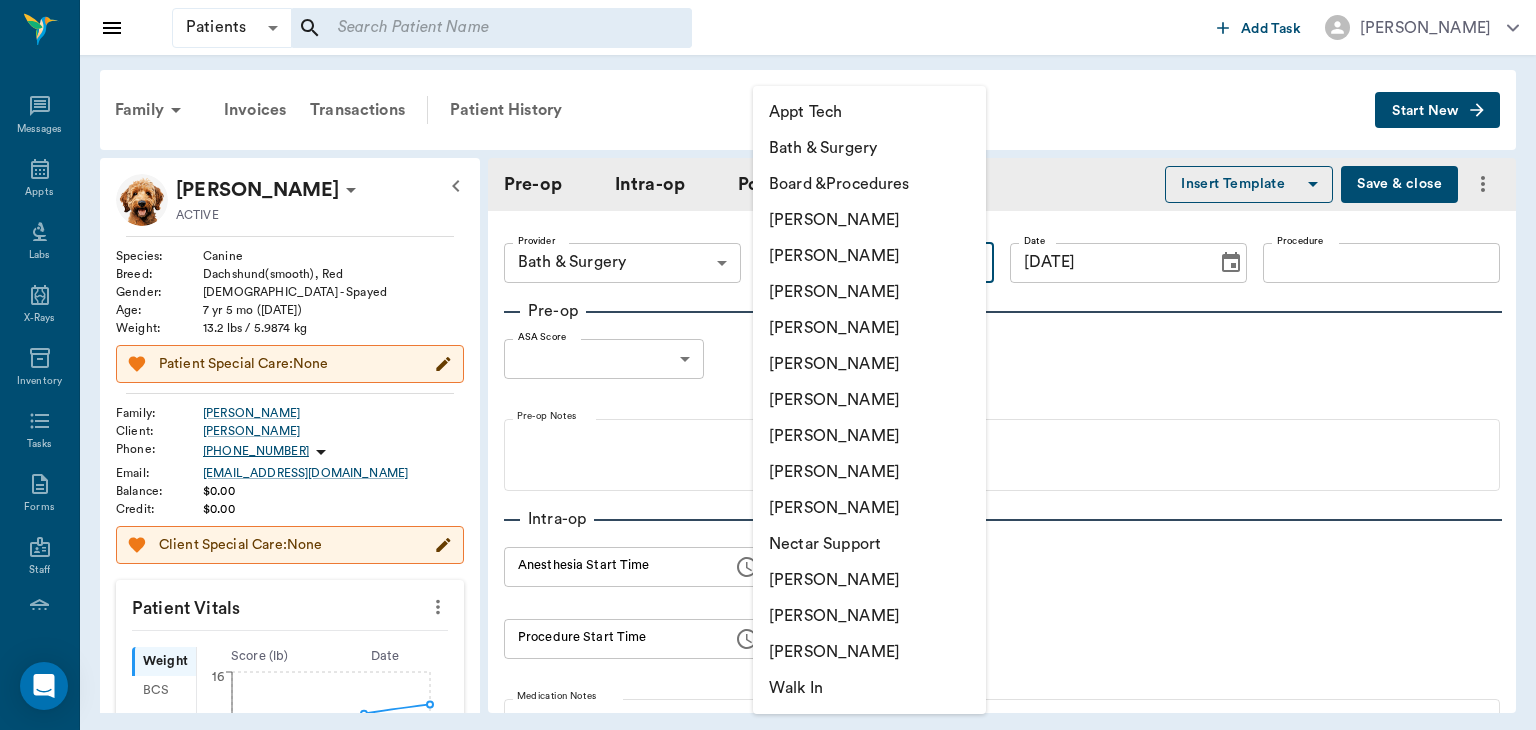 click on "[PERSON_NAME]" at bounding box center [869, 220] 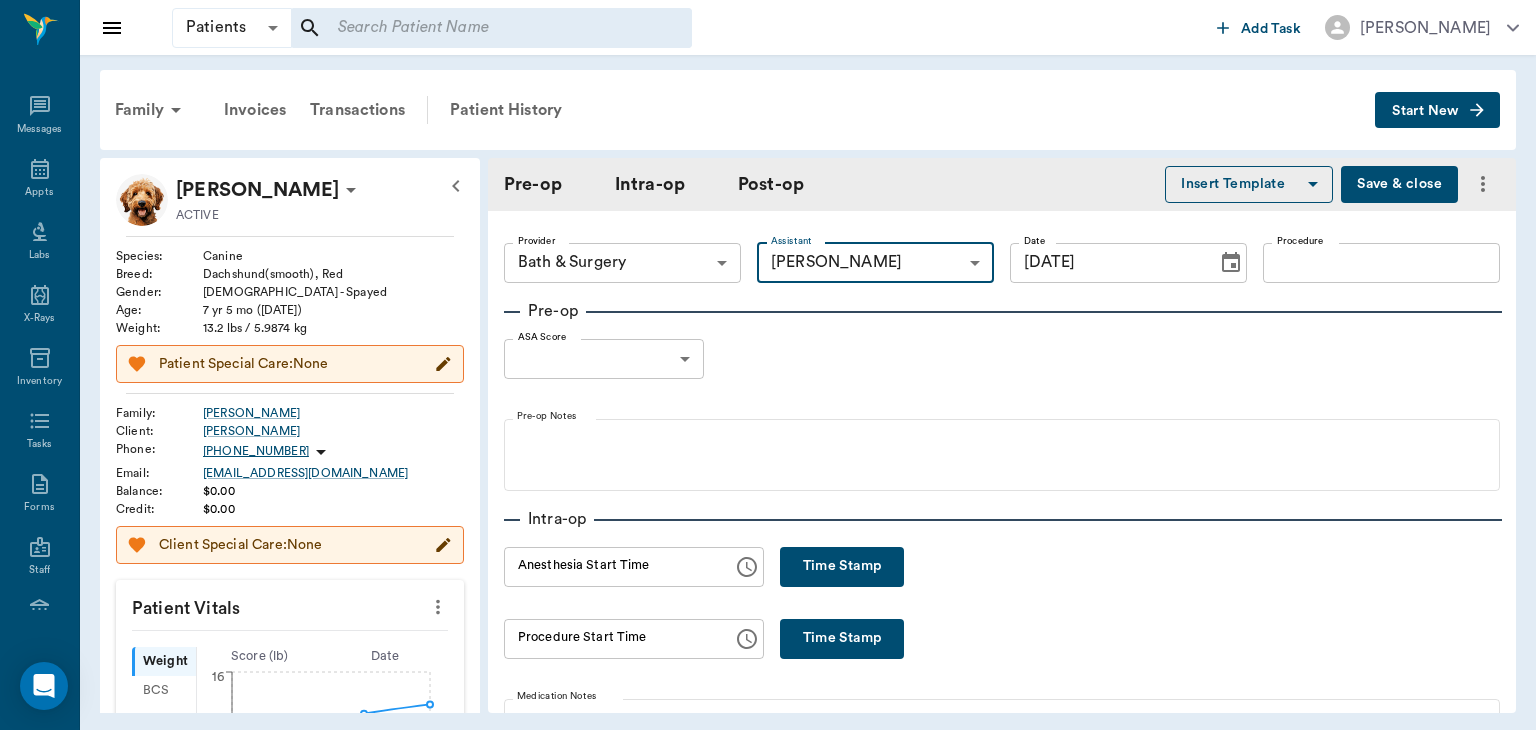 click on "Procedure" at bounding box center [1381, 263] 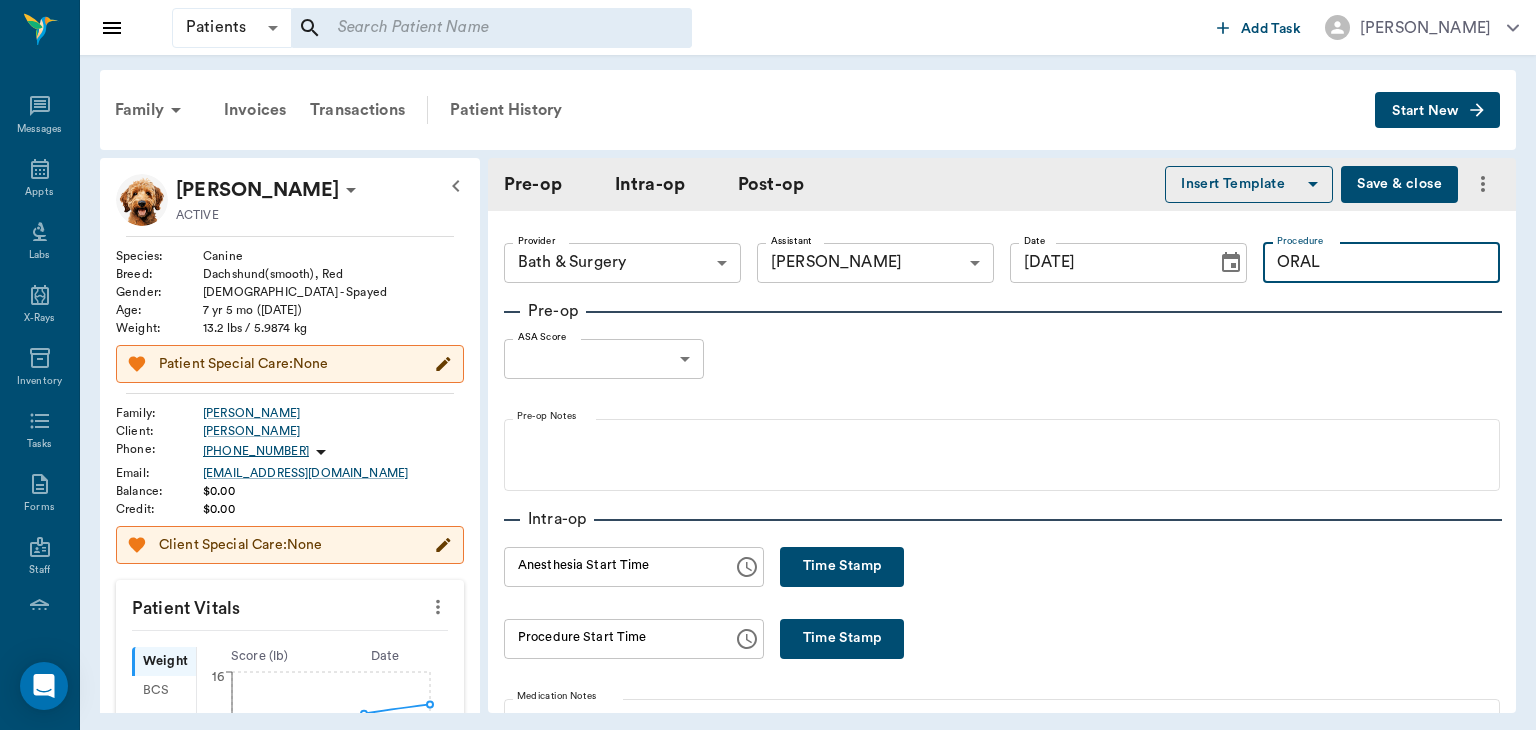 click on "Insert Template" at bounding box center (1249, 184) 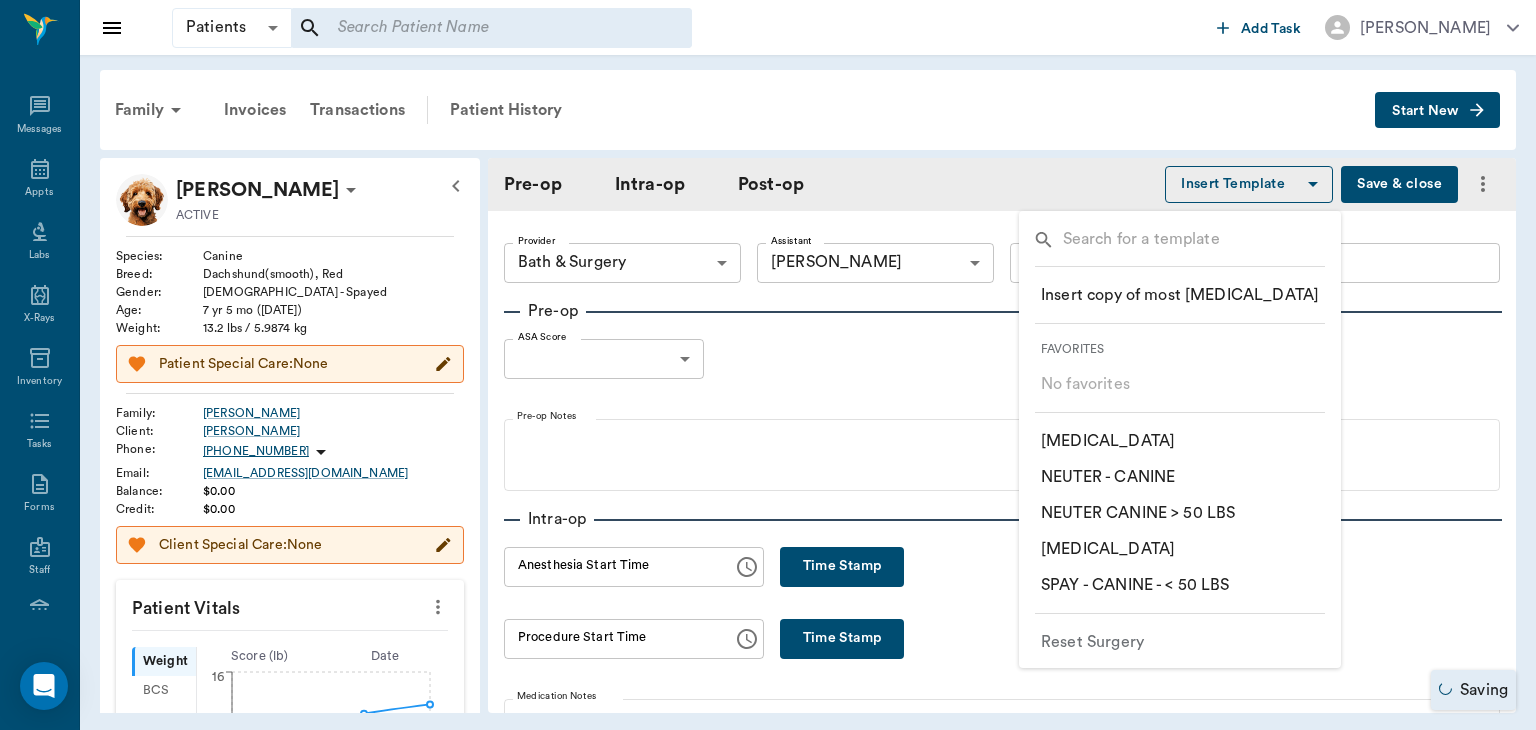 click on "​ ORAL SURGERY" at bounding box center [1108, 549] 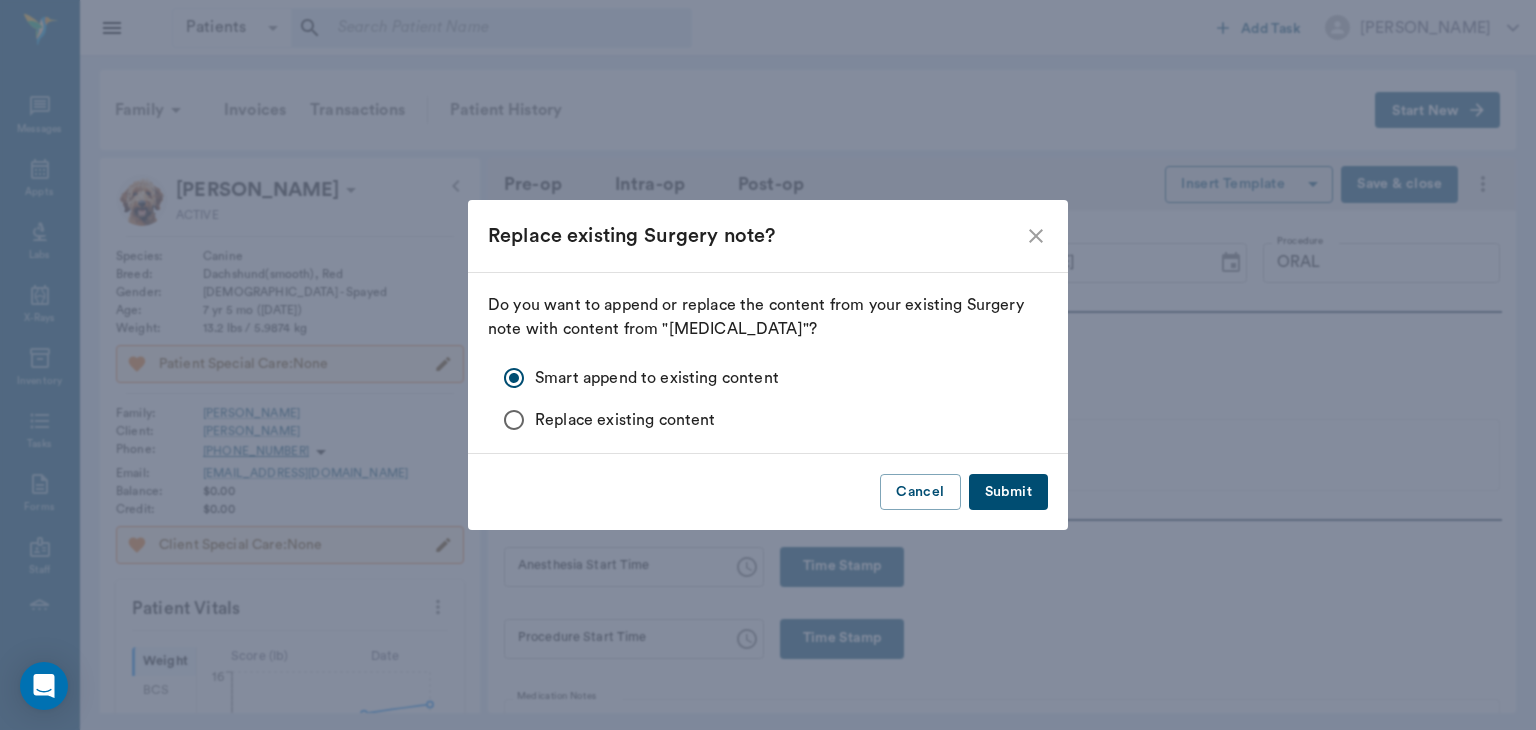 click on "Submit" at bounding box center (1008, 492) 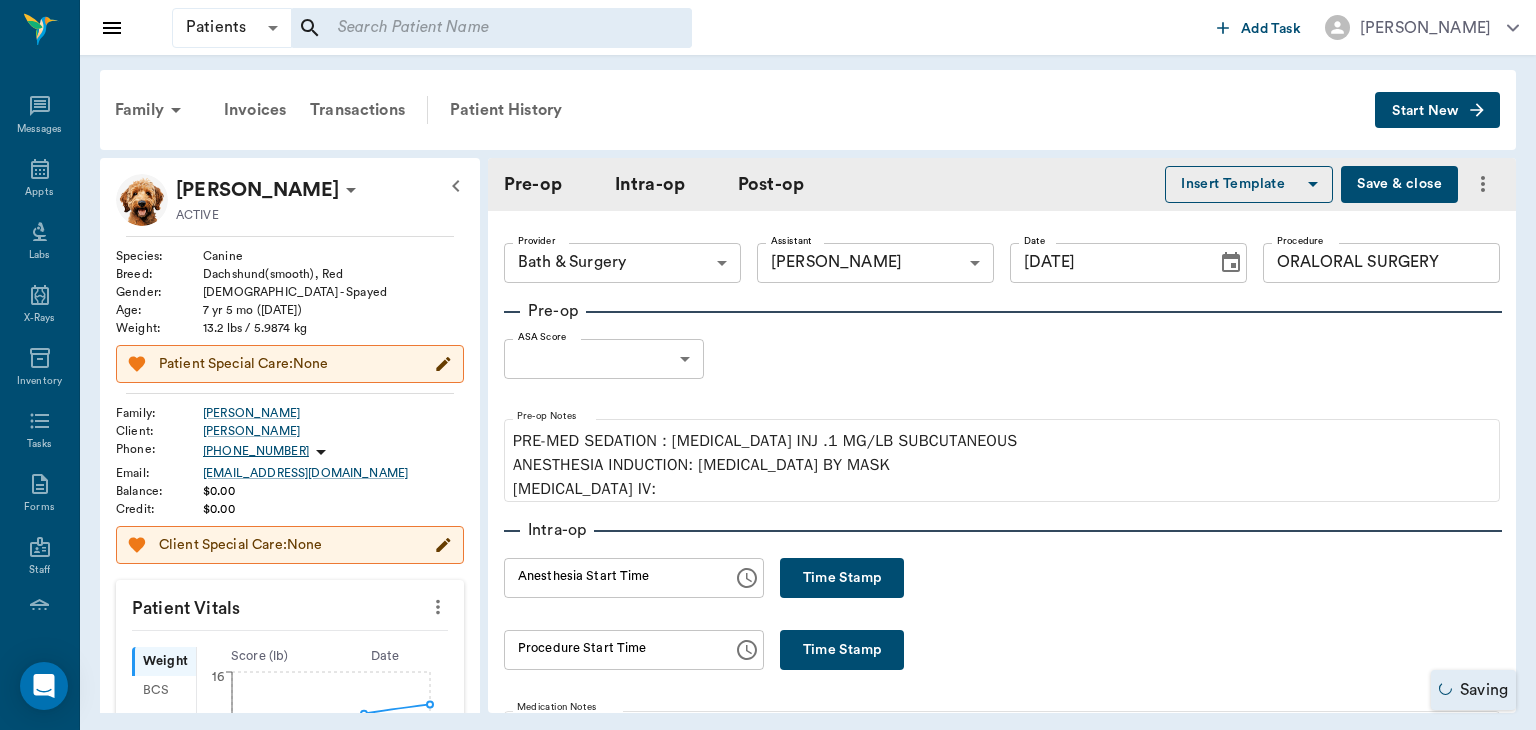 click on "Patients Patients ​ ​ Add Task Dr. Bert Ellsworth Nectar Messages Appts Labs X-Rays Inventory Tasks Forms Staff Reports Lookup Settings Family Invoices Transactions Patient History Start New Sadie Whatley     ACTIVE   Species : Canine Breed : Dachshund(smooth), Red Gender : Female - Spayed Age : 7 yr 5 mo (01/17/2018) Weight : 13.2 lbs / 5.9874 kg Patient Special Care:  None Family : Whatley Client : Marcie Whatley Phone : (903) 720-9878 Email : bmcjwhatley@gmail.com Balance : $0.00 Credit : $0.00 Client Special Care:  None Patient Vitals Weight BCS HR Temp Resp BP Dia Pain Perio Score ( lb ) Date 10/11/24 9AM 07/01/25 12PM 0 4 8 12 16 Ongoing diagnosis Intervertebral disc disease 01/24/25 Current Rx Amoxi Drops 12/31/99 previcox tablet 57mg 01/24/26 Reminders 3 Month Flea & Tick Rx < 50 Lbs 08/22/25 Distemper/Parvo Vaccination Annual 10/07/25 Corona Vaccination Annual 10/07/25 Rabies Vaccination Canine 1 Yr 10/07/25 Upcoming appointments Dental 07/01/25 Schedule Appointment Pre-op Intra-op Post-op Date" at bounding box center (768, 365) 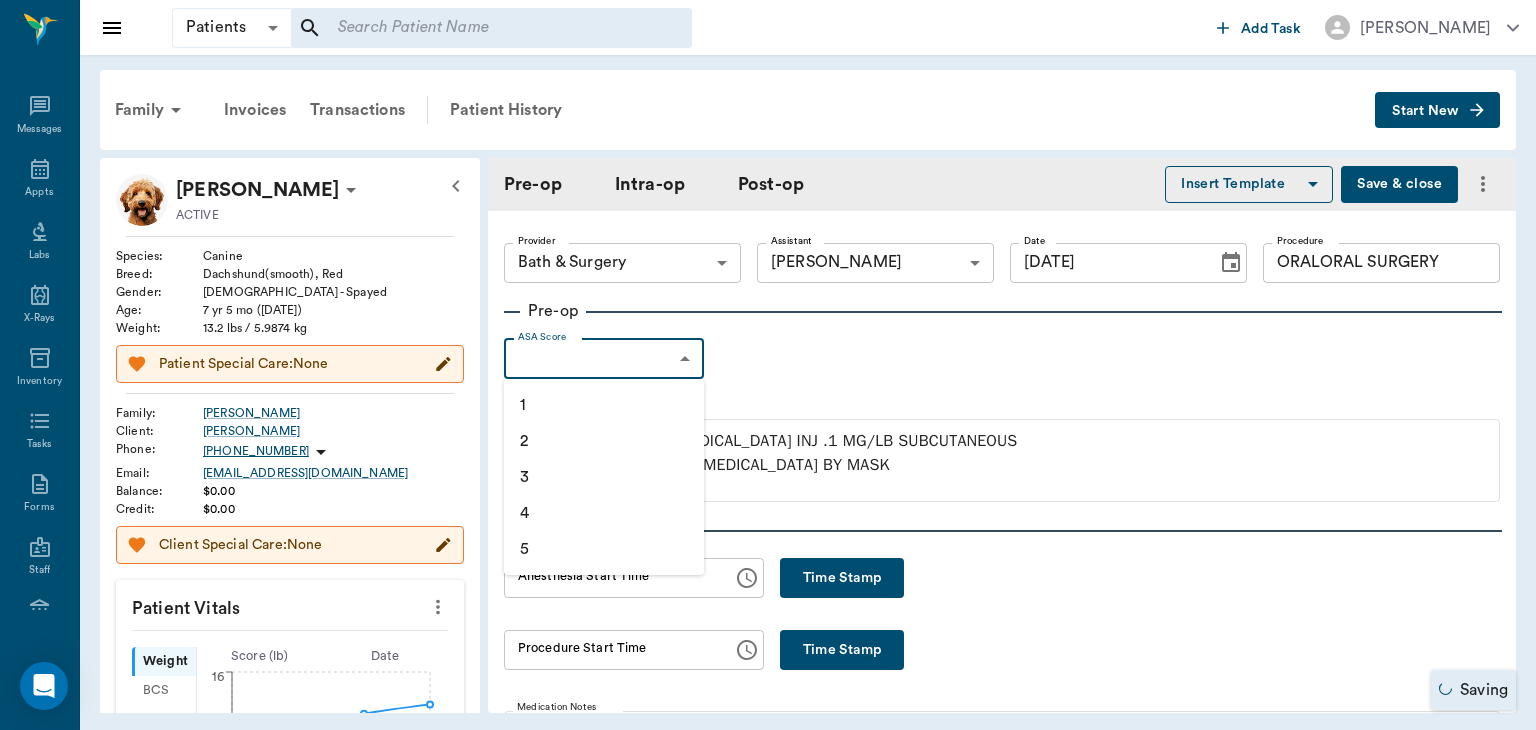type on "ORALORAL SURGERY" 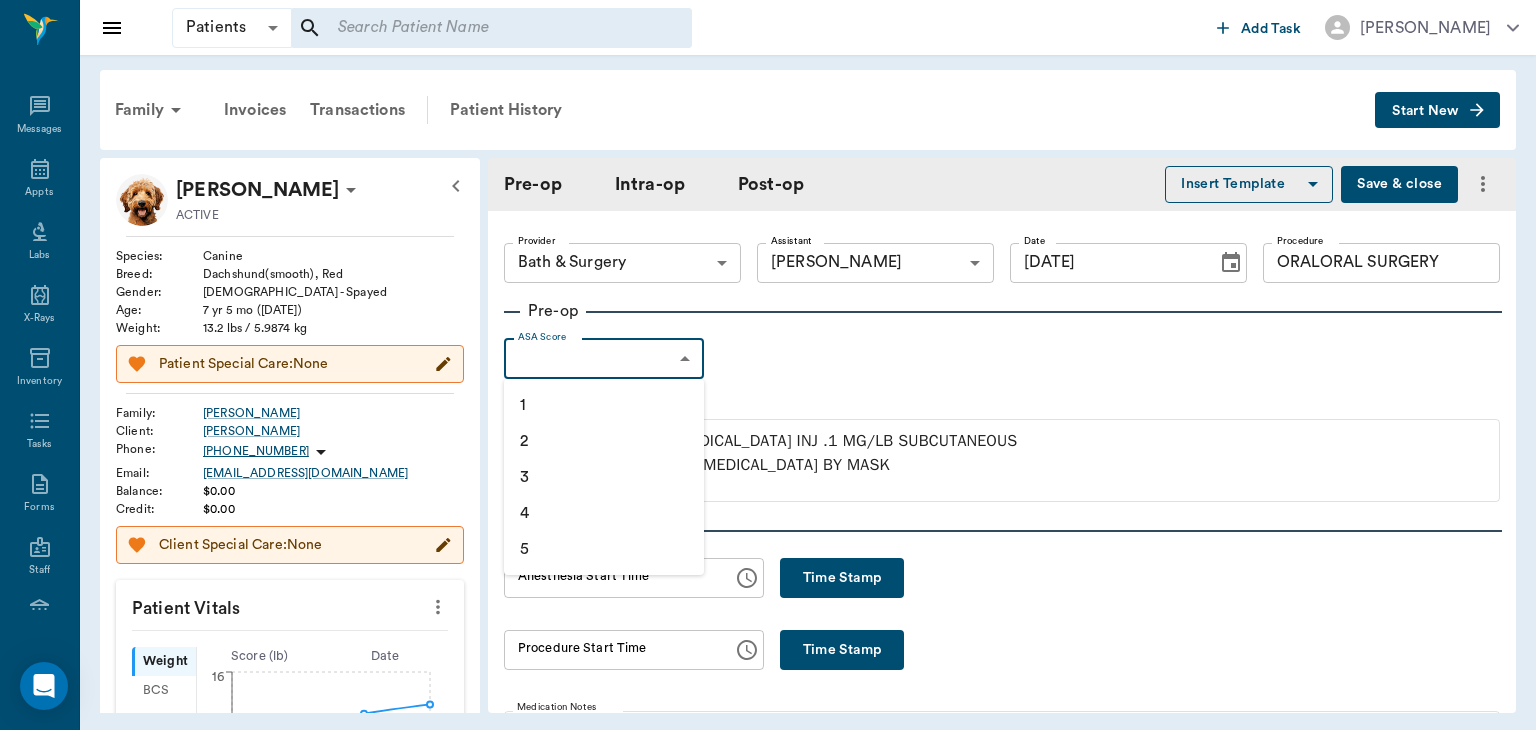 click on "1" at bounding box center [604, 405] 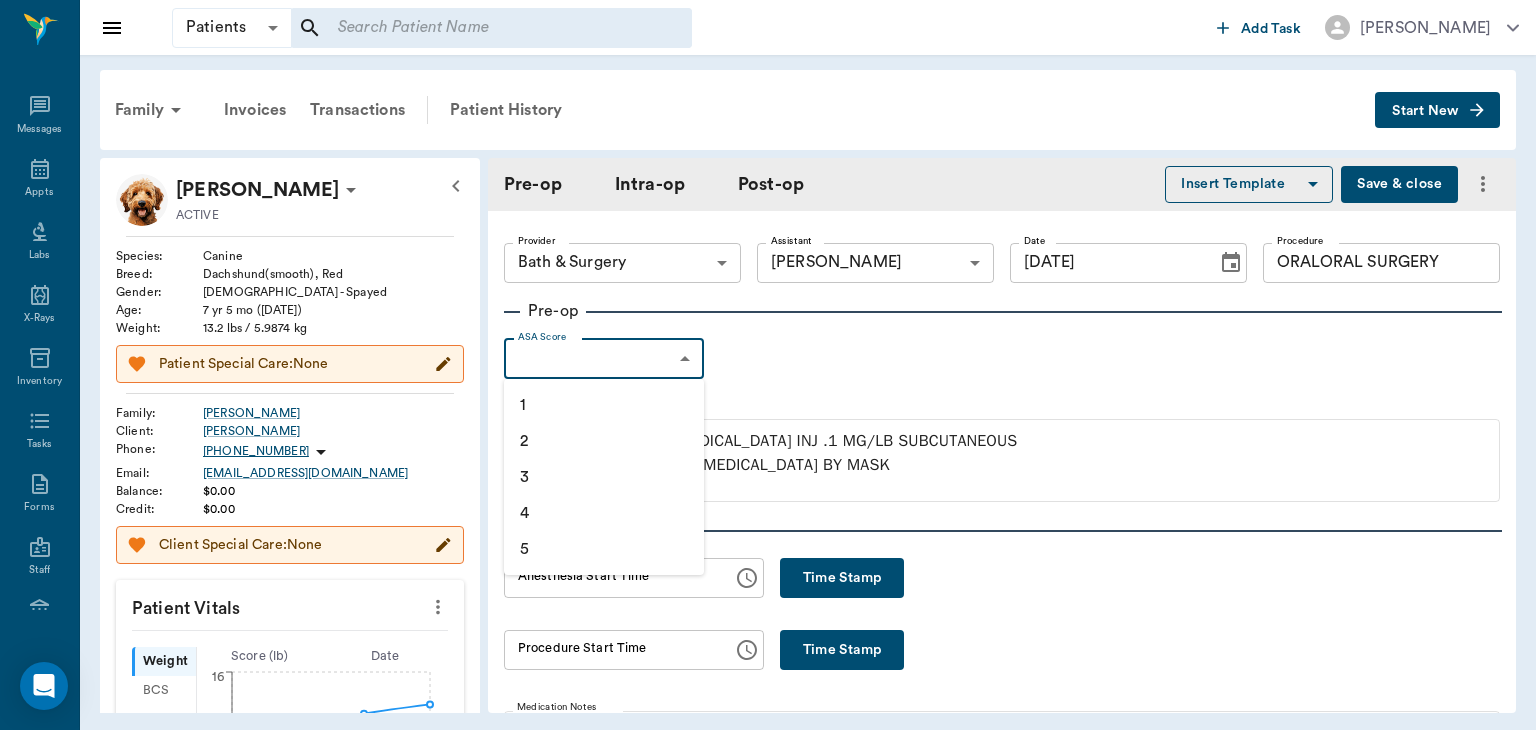 type on "1" 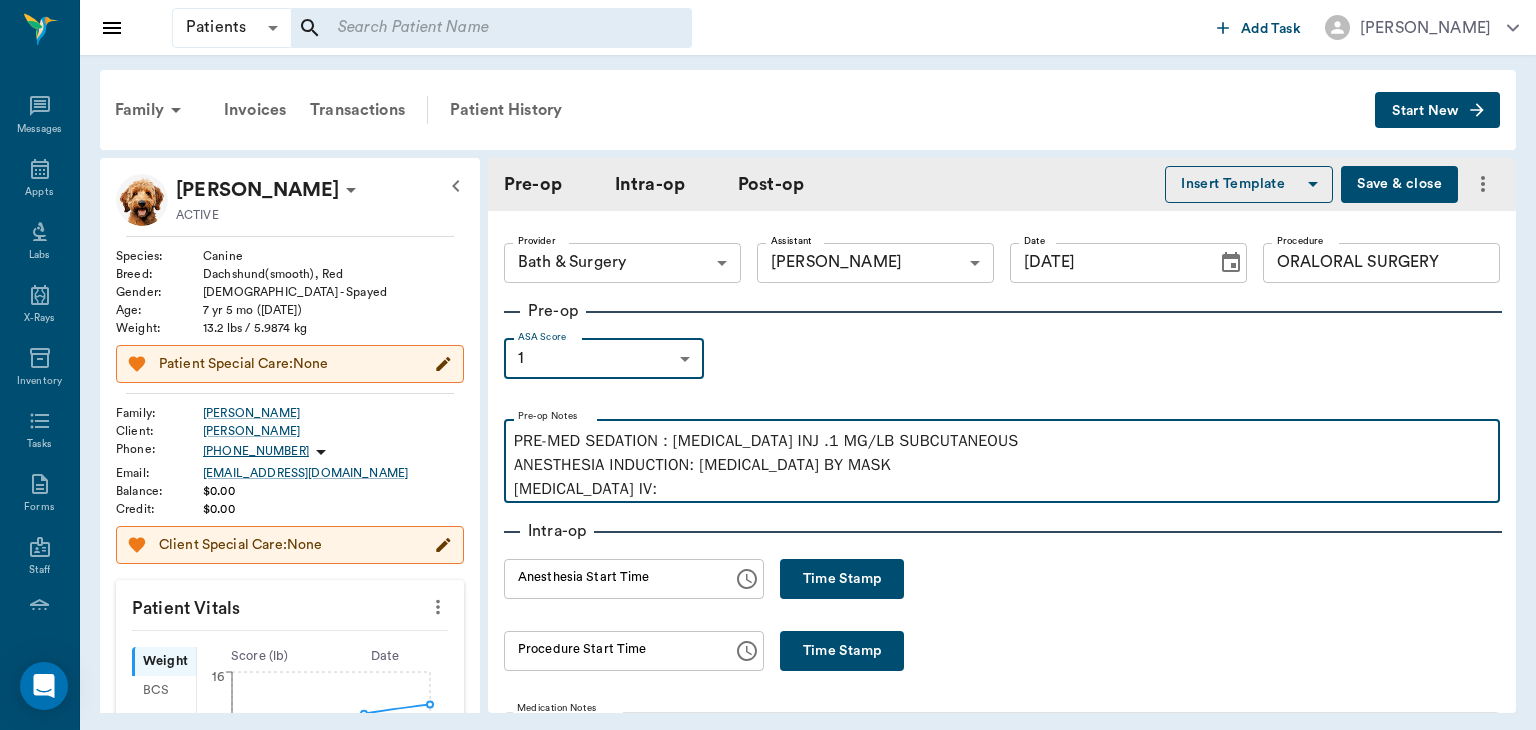 click on "PRE-MED SEDATION : ACEPROMAZINE INJ .1 MG/LB SUBCUTANEOUS ANESTHESIA INDUCTION: ISOFLURANE BY MASK PROPOFOL IV:" at bounding box center [1002, 465] 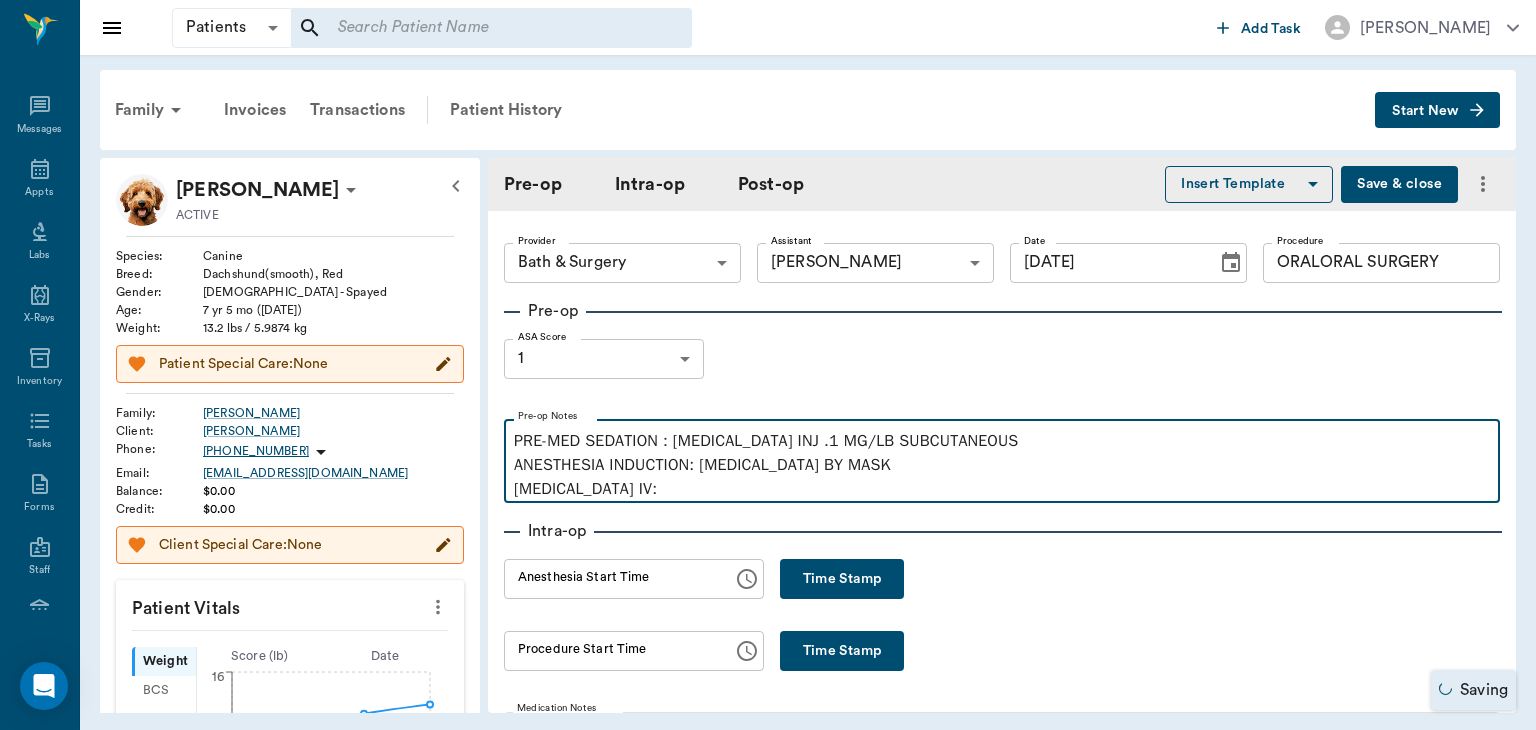 type on "ORALORAL SURGERY" 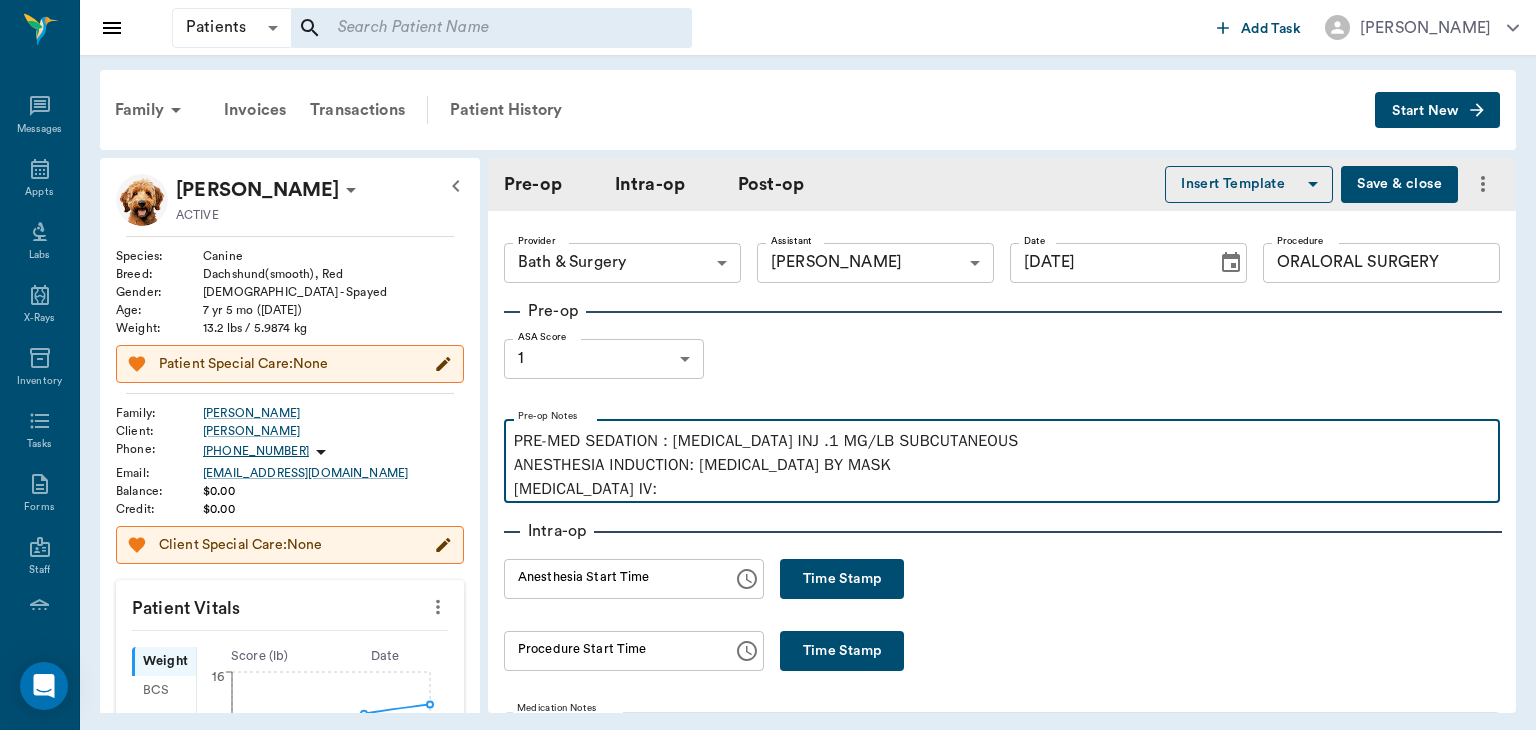 type 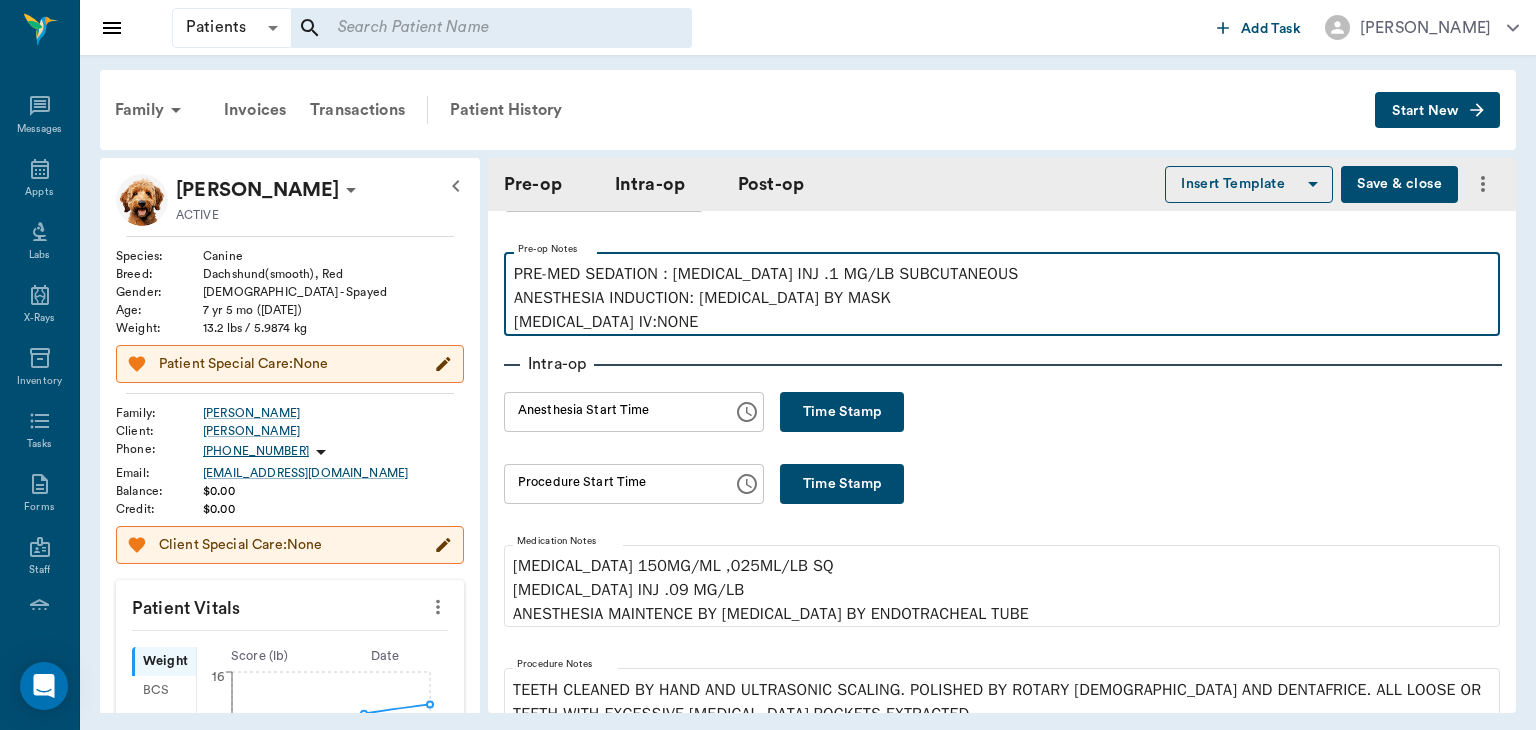 scroll, scrollTop: 0, scrollLeft: 0, axis: both 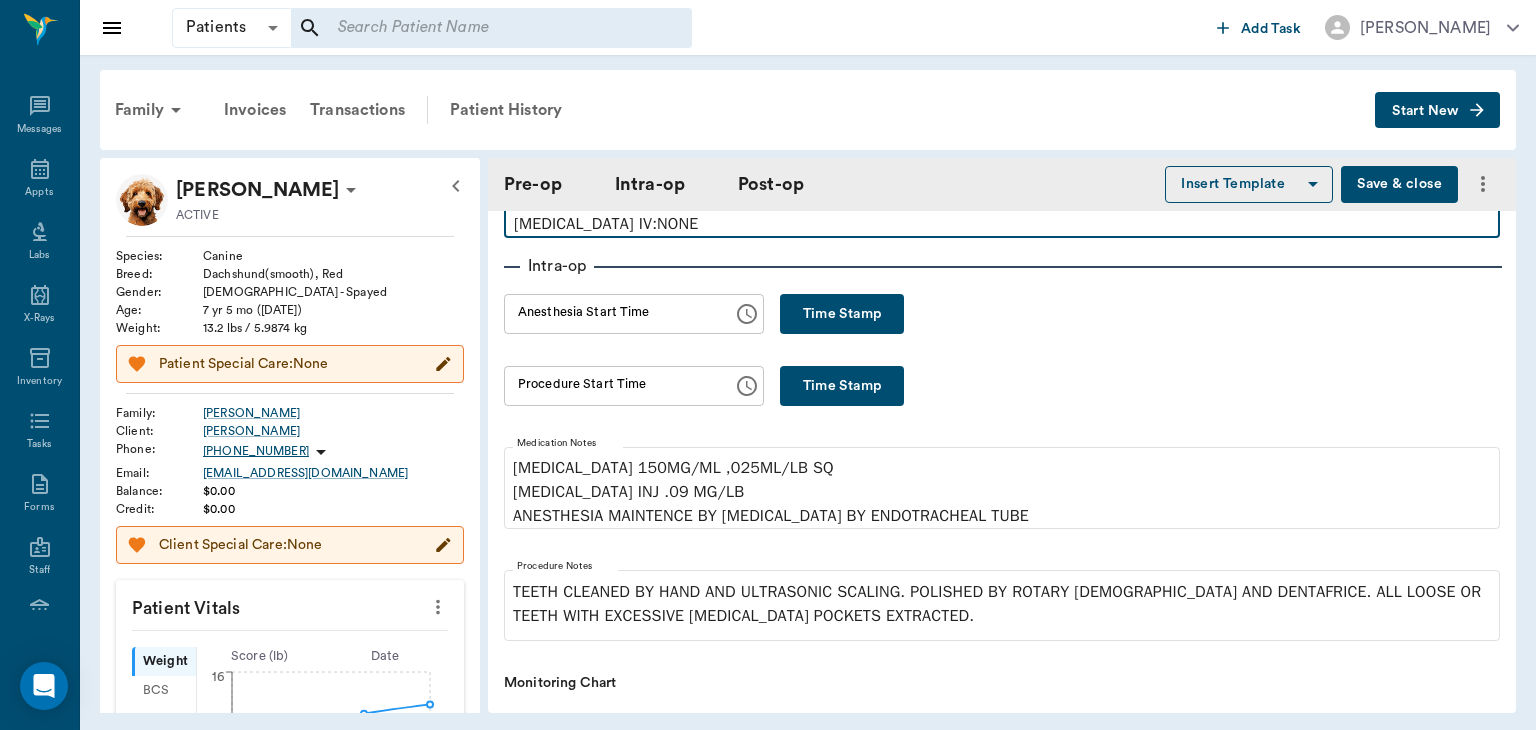 type on "ORALORAL SURGERY" 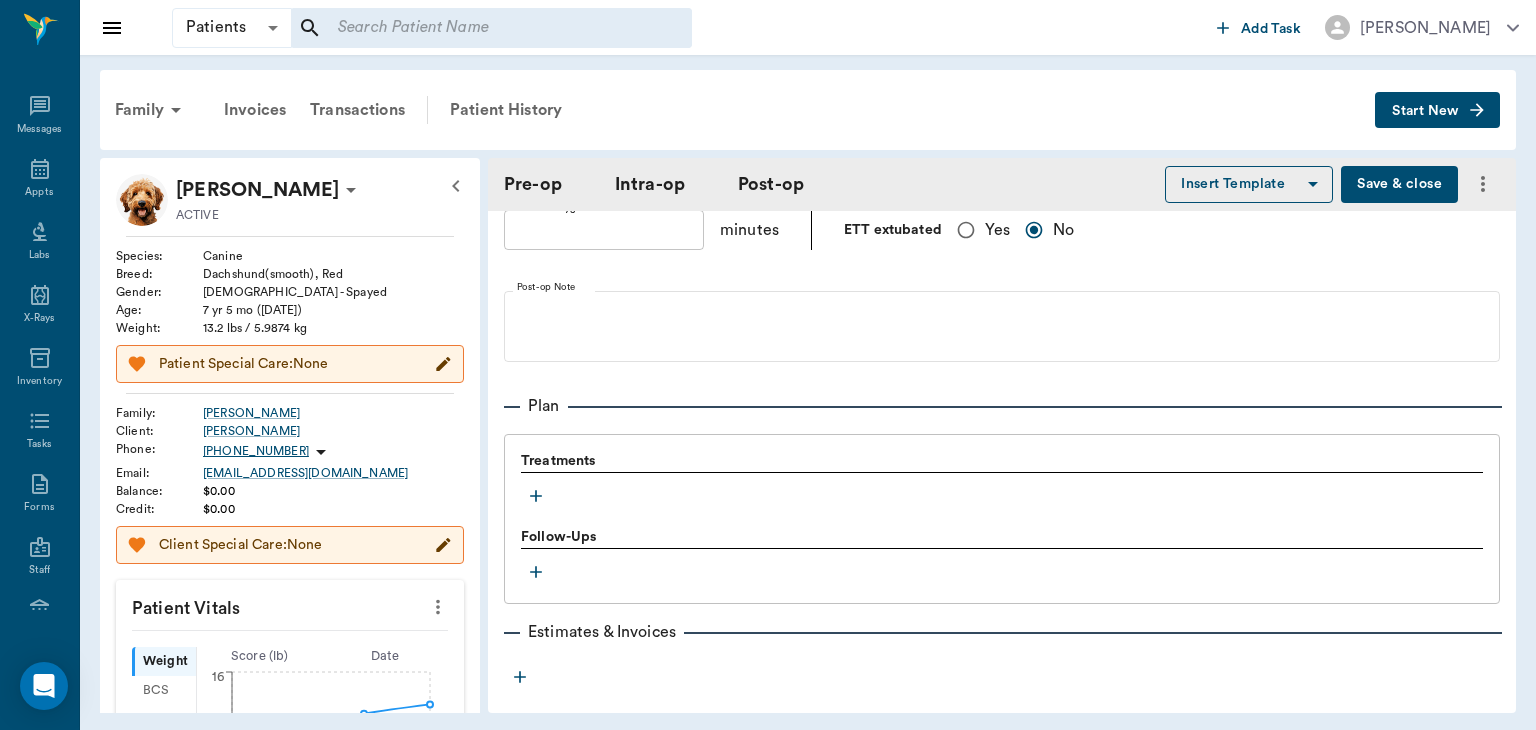 scroll, scrollTop: 1493, scrollLeft: 0, axis: vertical 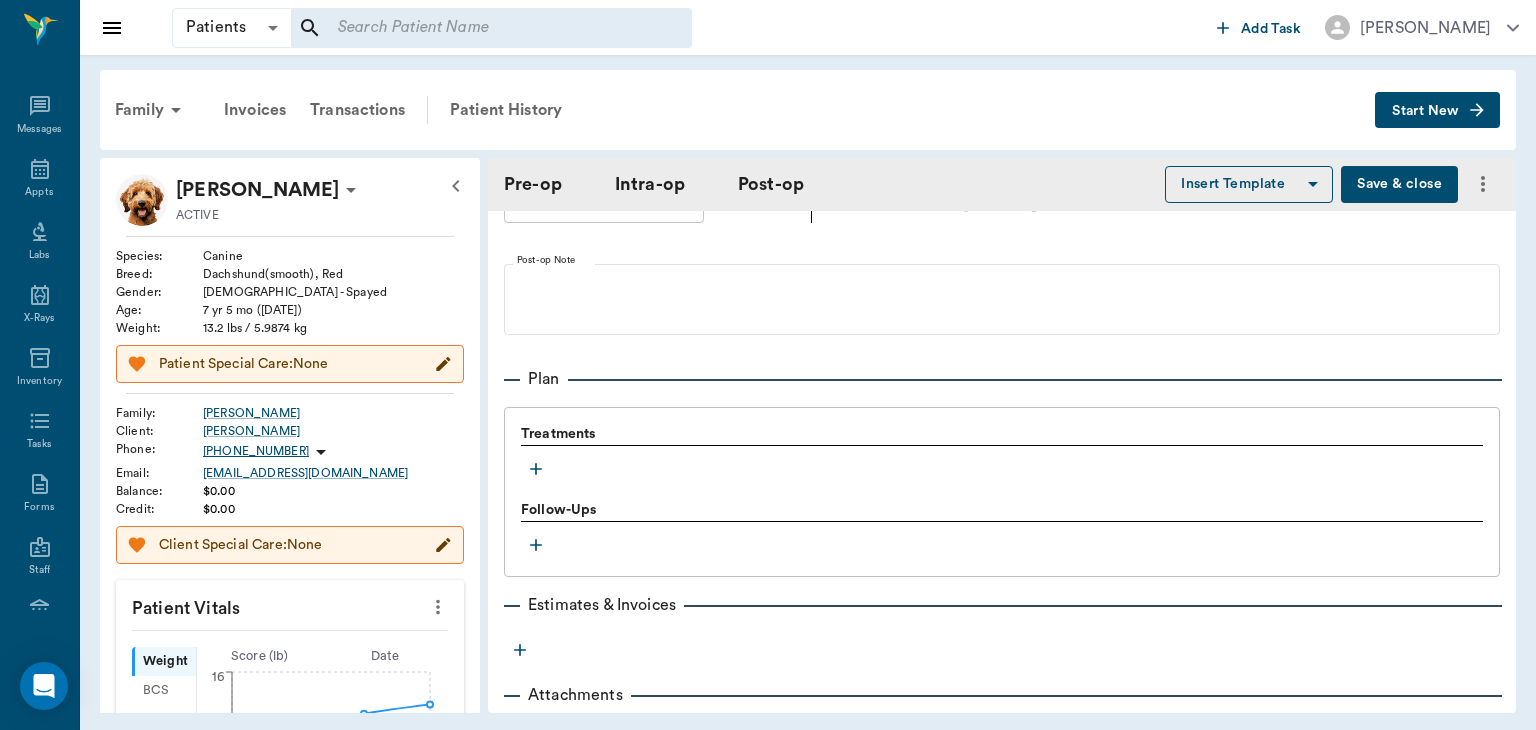 click 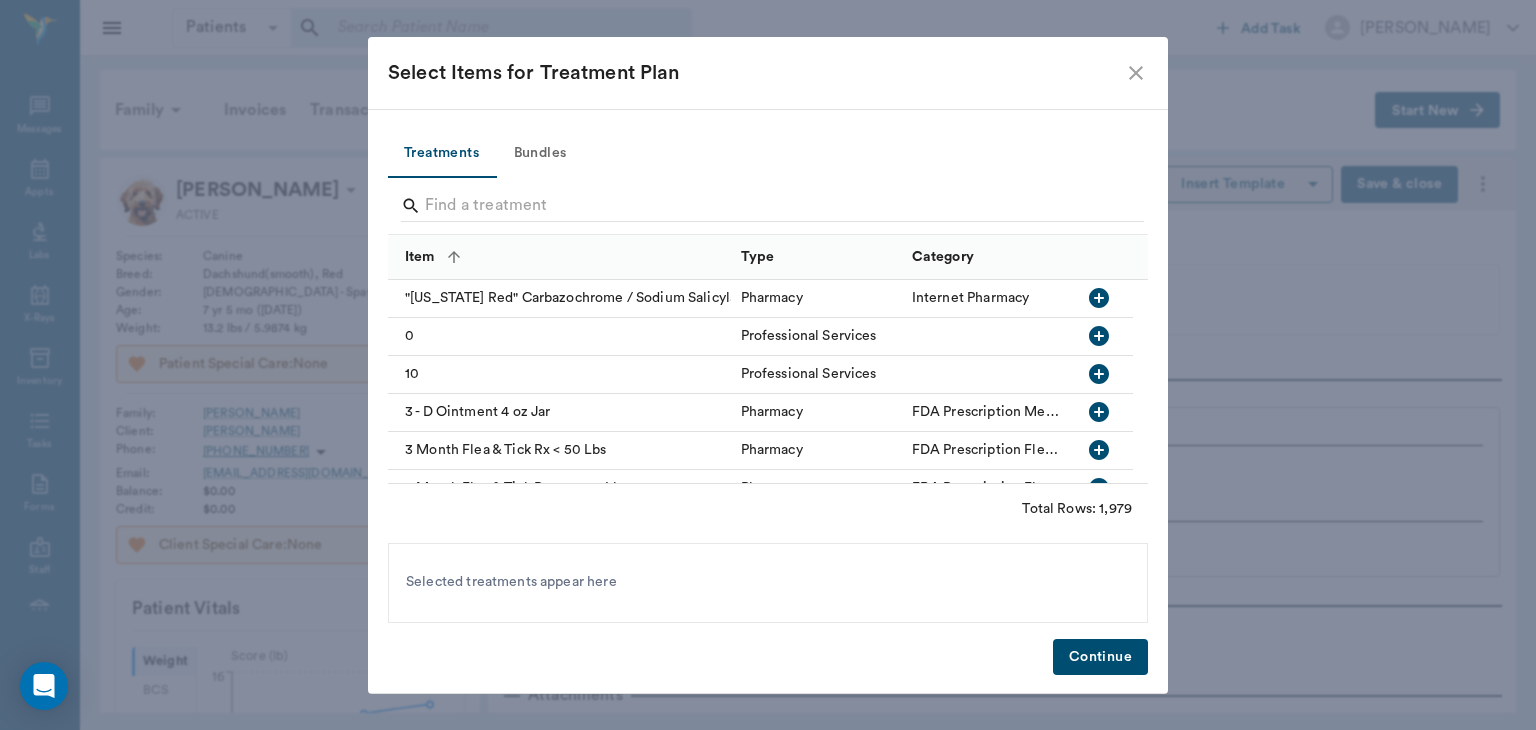 scroll, scrollTop: 1492, scrollLeft: 0, axis: vertical 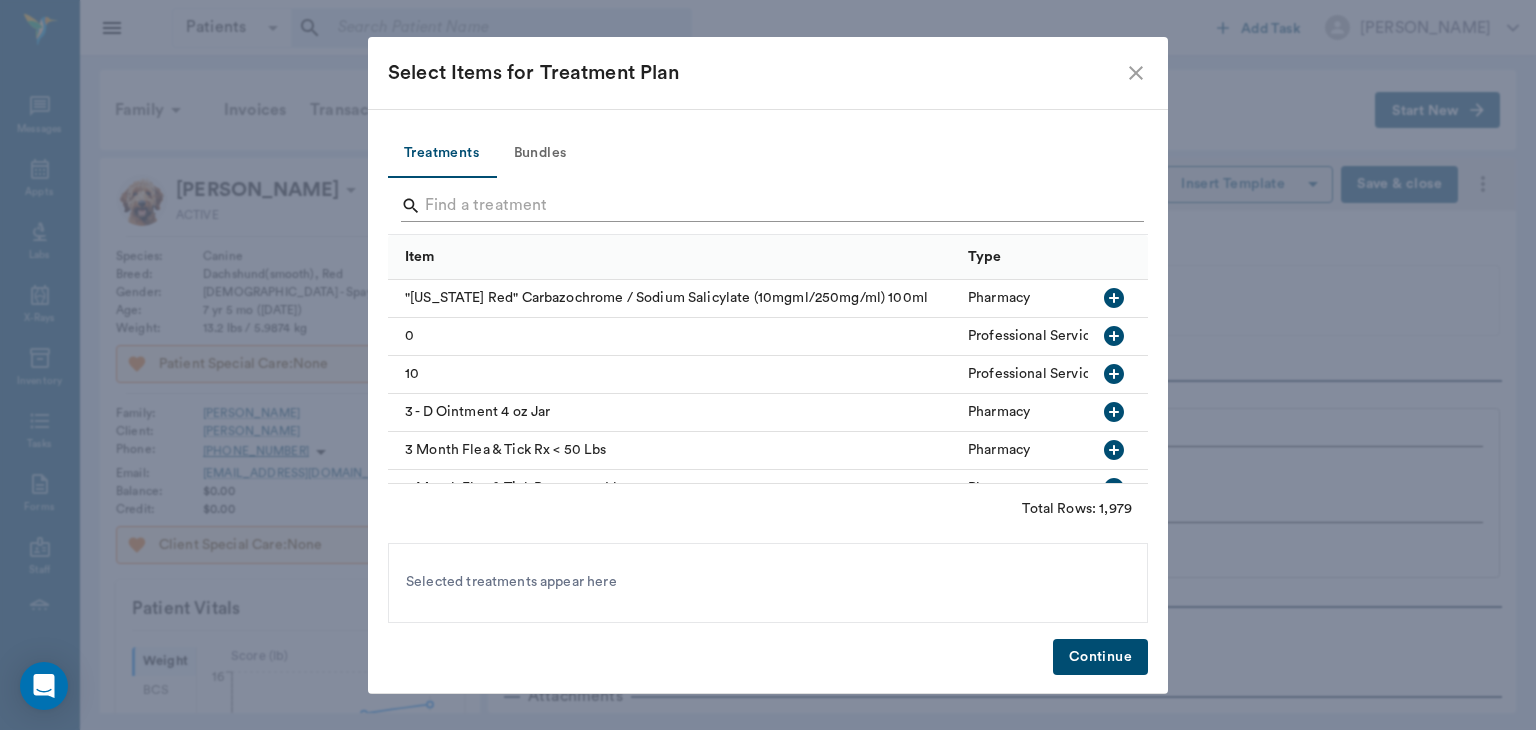 click at bounding box center [769, 206] 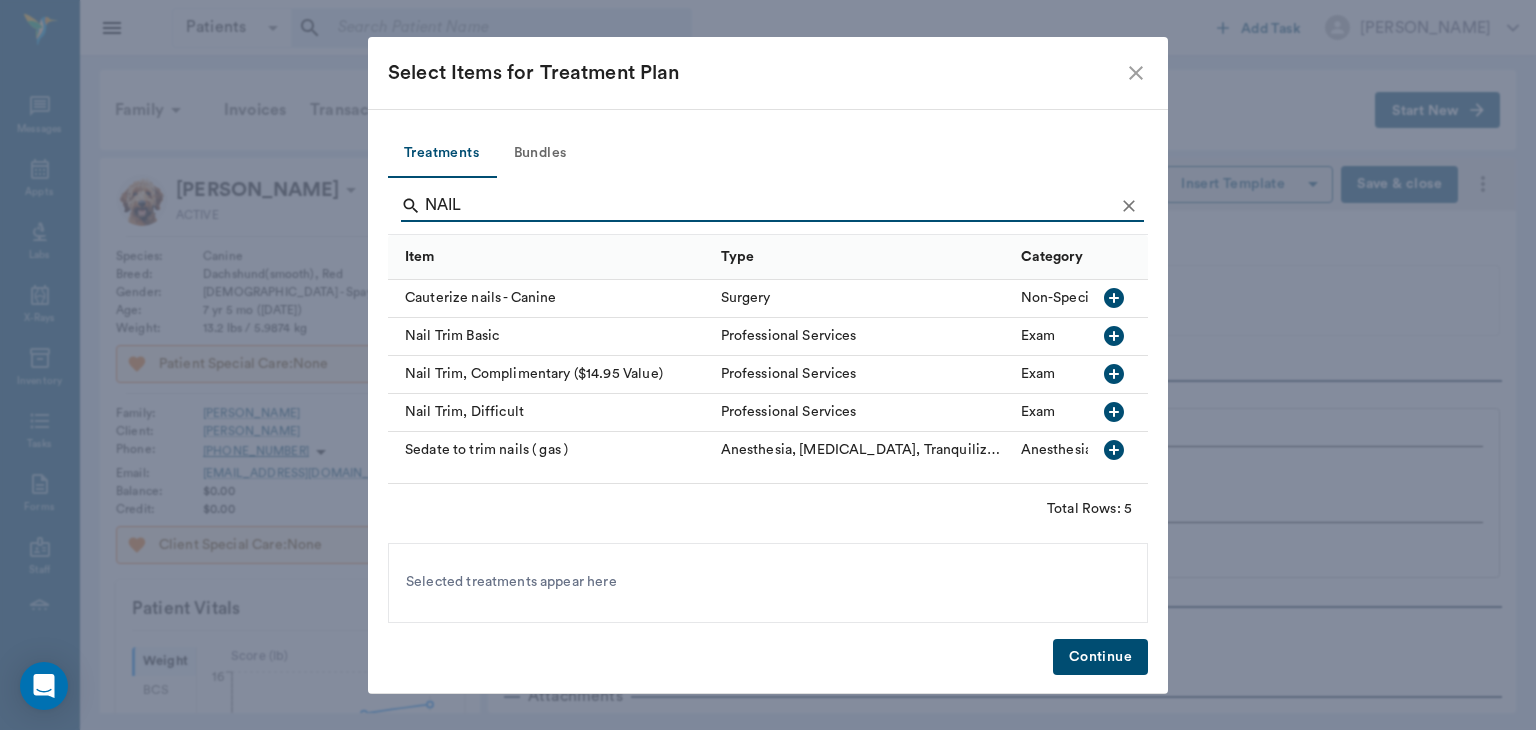 type on "NAIL" 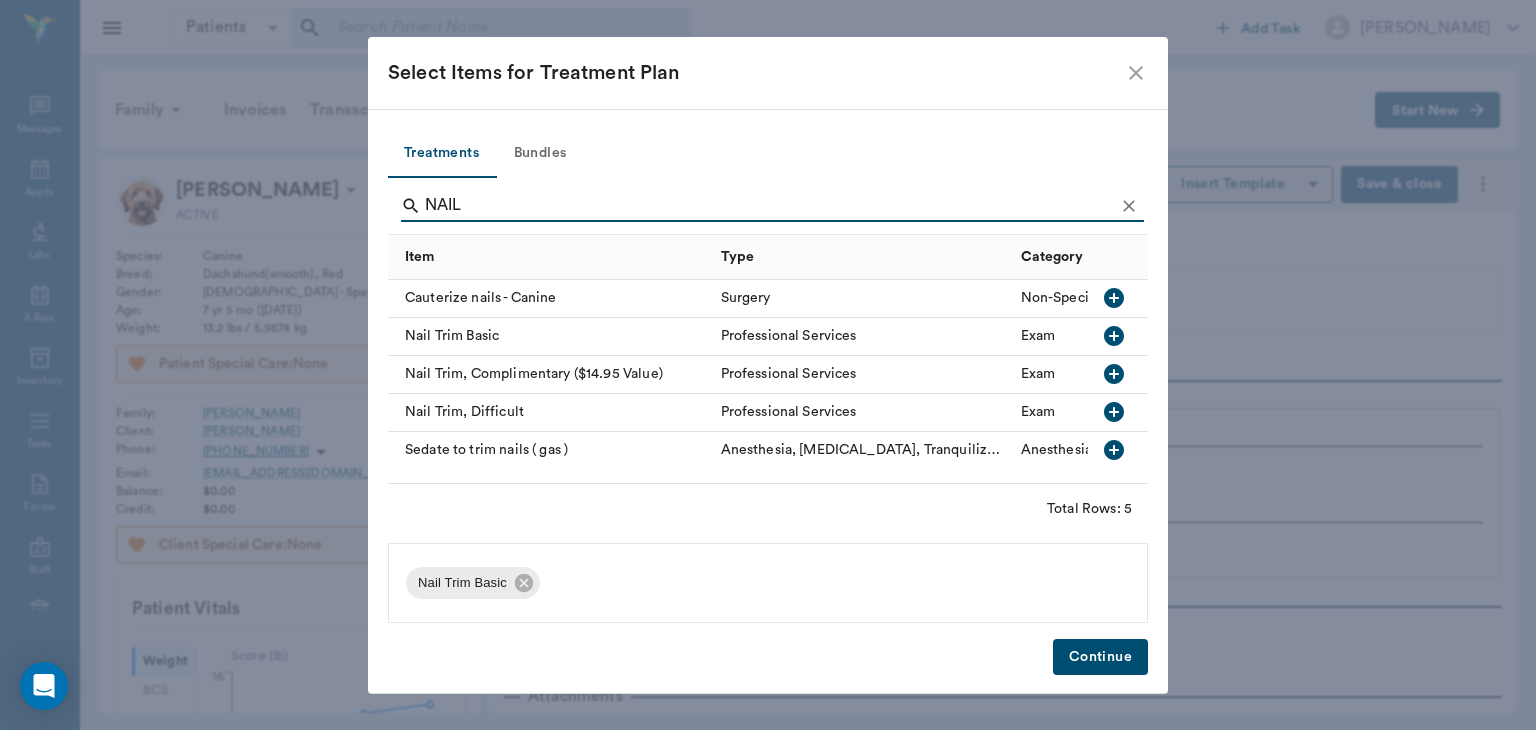 click on "Continue" at bounding box center (1100, 657) 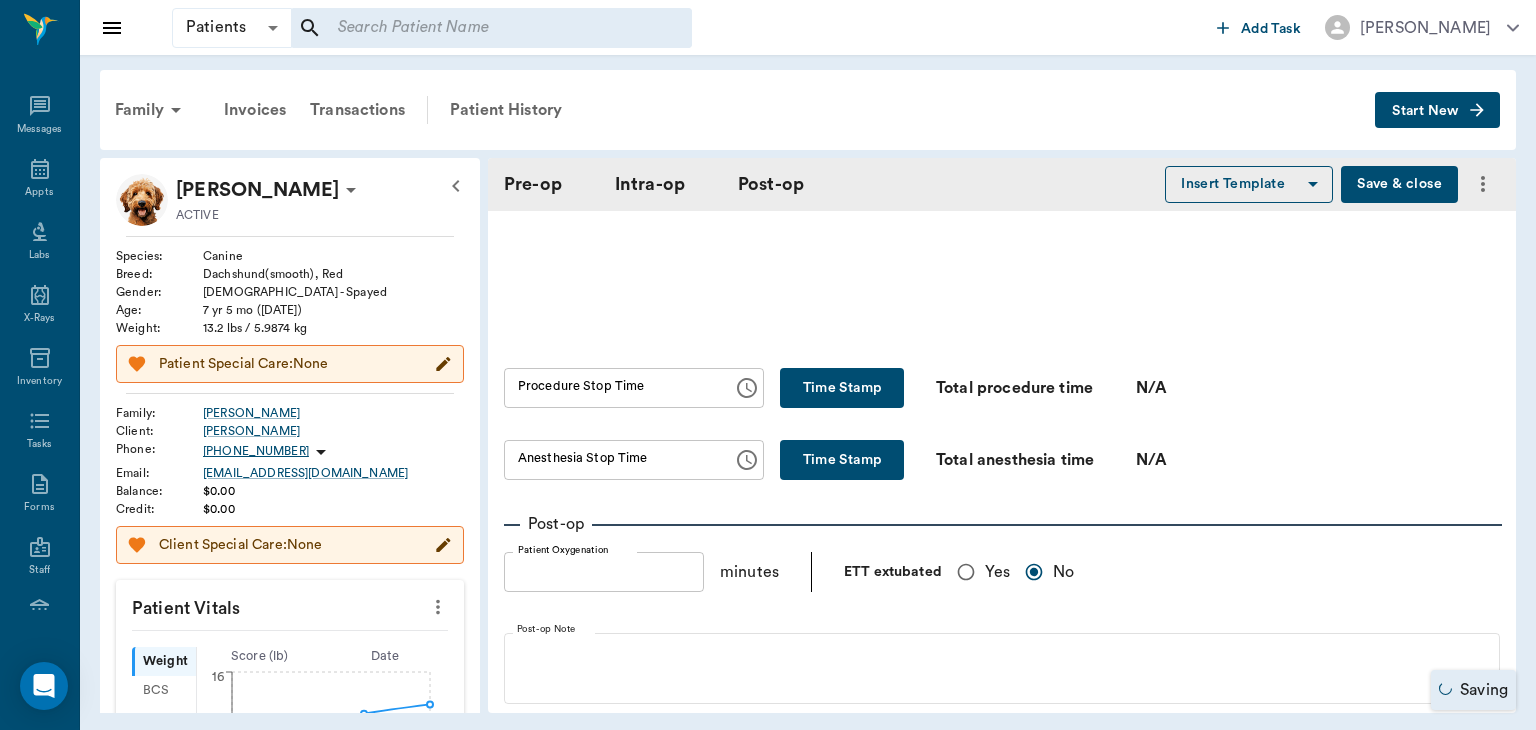 scroll, scrollTop: 1044, scrollLeft: 0, axis: vertical 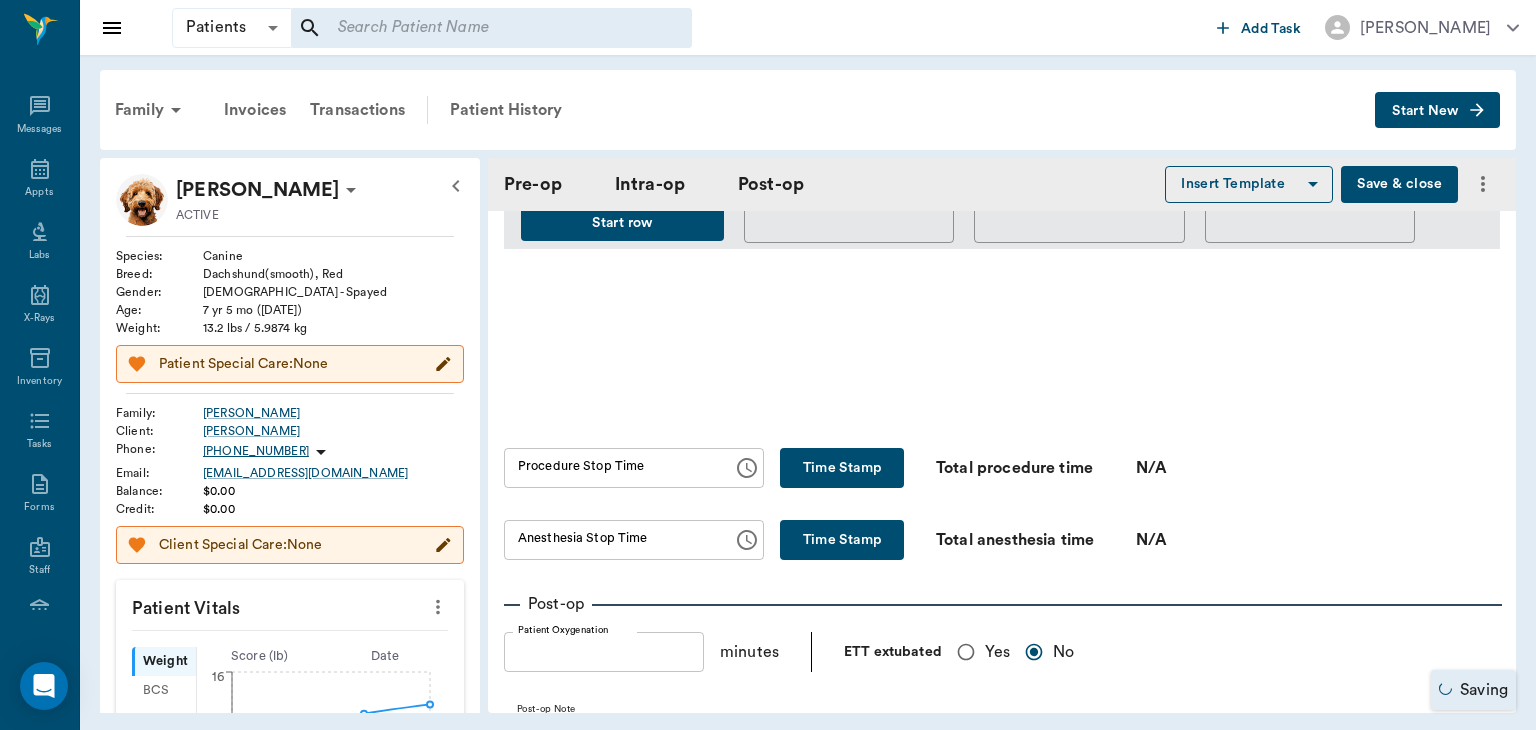type on "ORALORAL SURGERY" 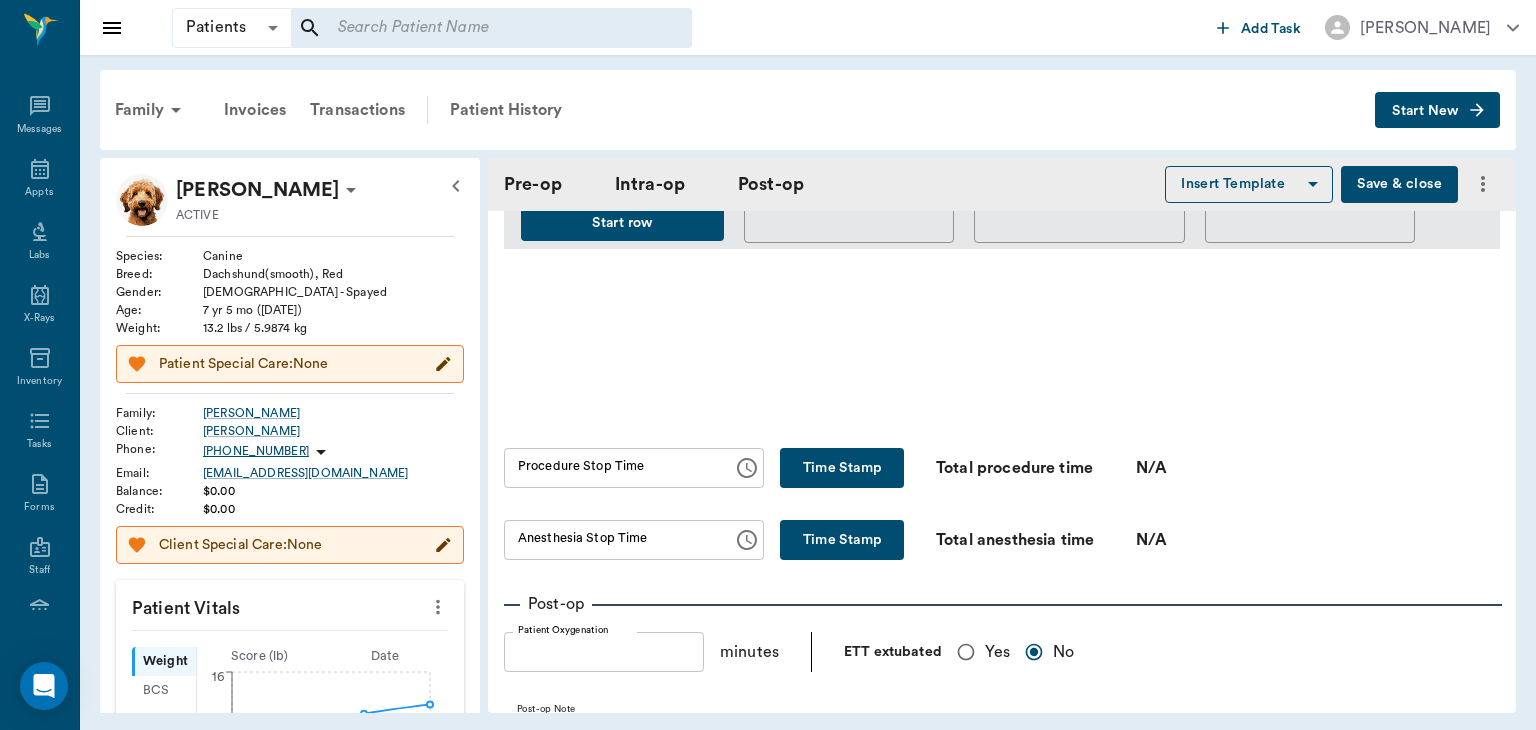 click on "Yes" at bounding box center (966, 652) 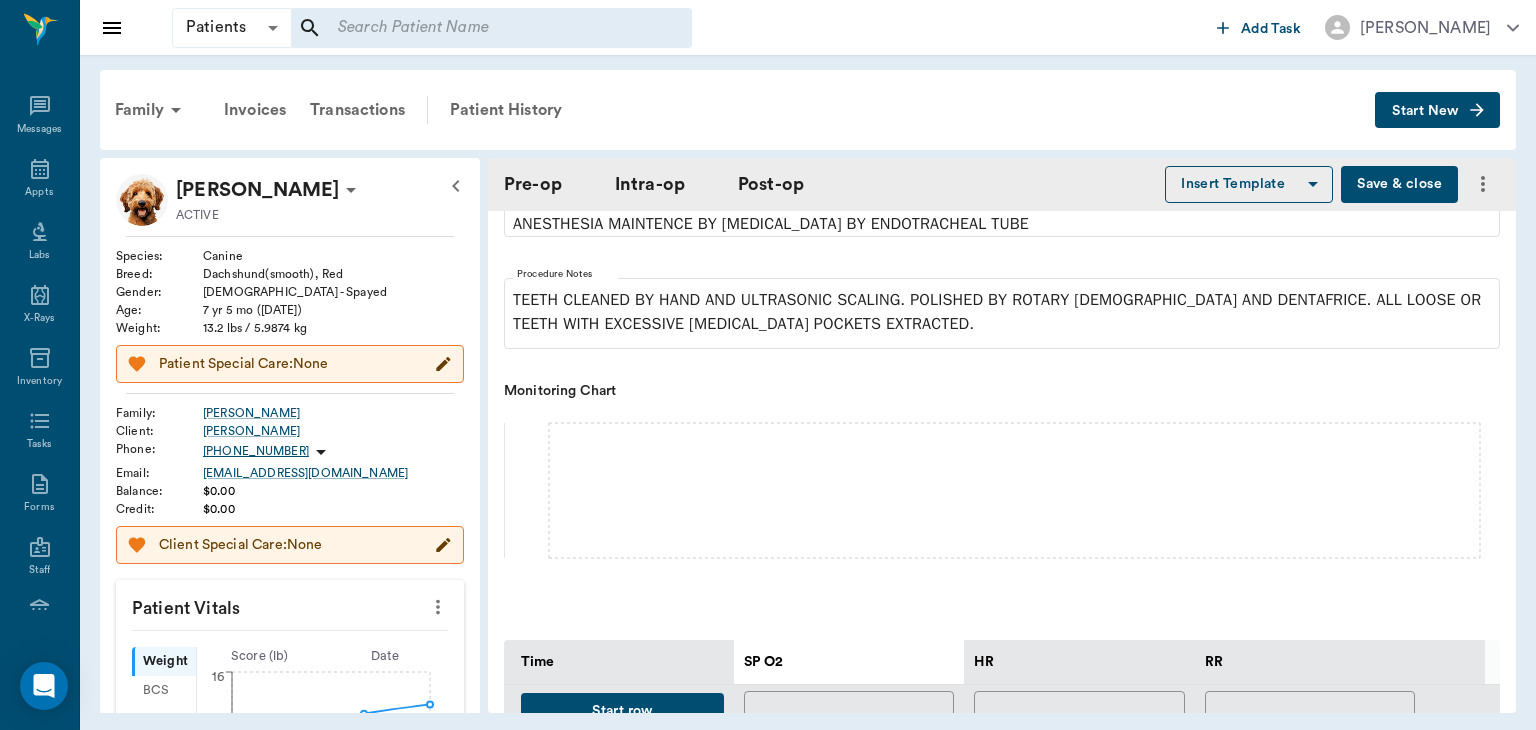 scroll, scrollTop: 554, scrollLeft: 0, axis: vertical 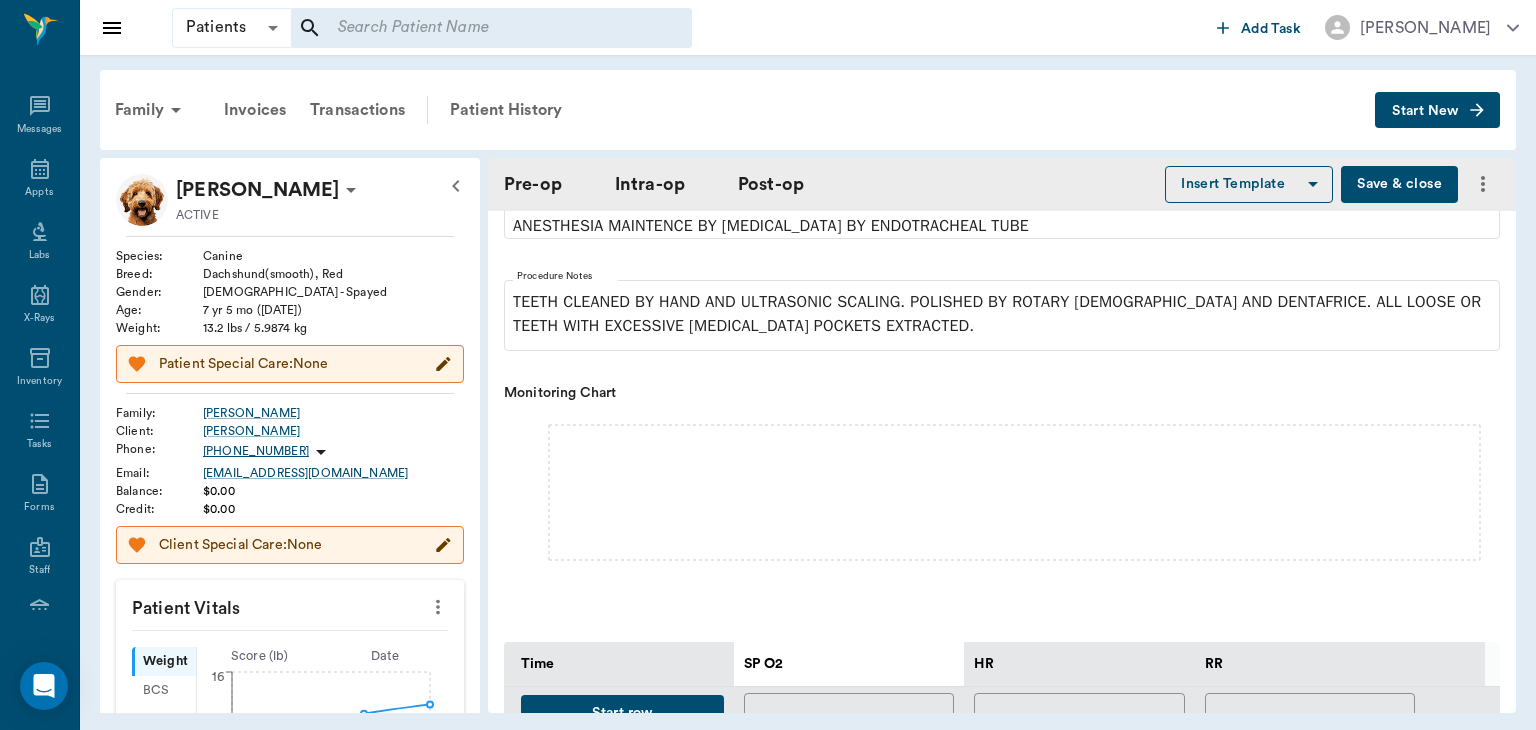 click on "Save & close" at bounding box center (1399, 184) 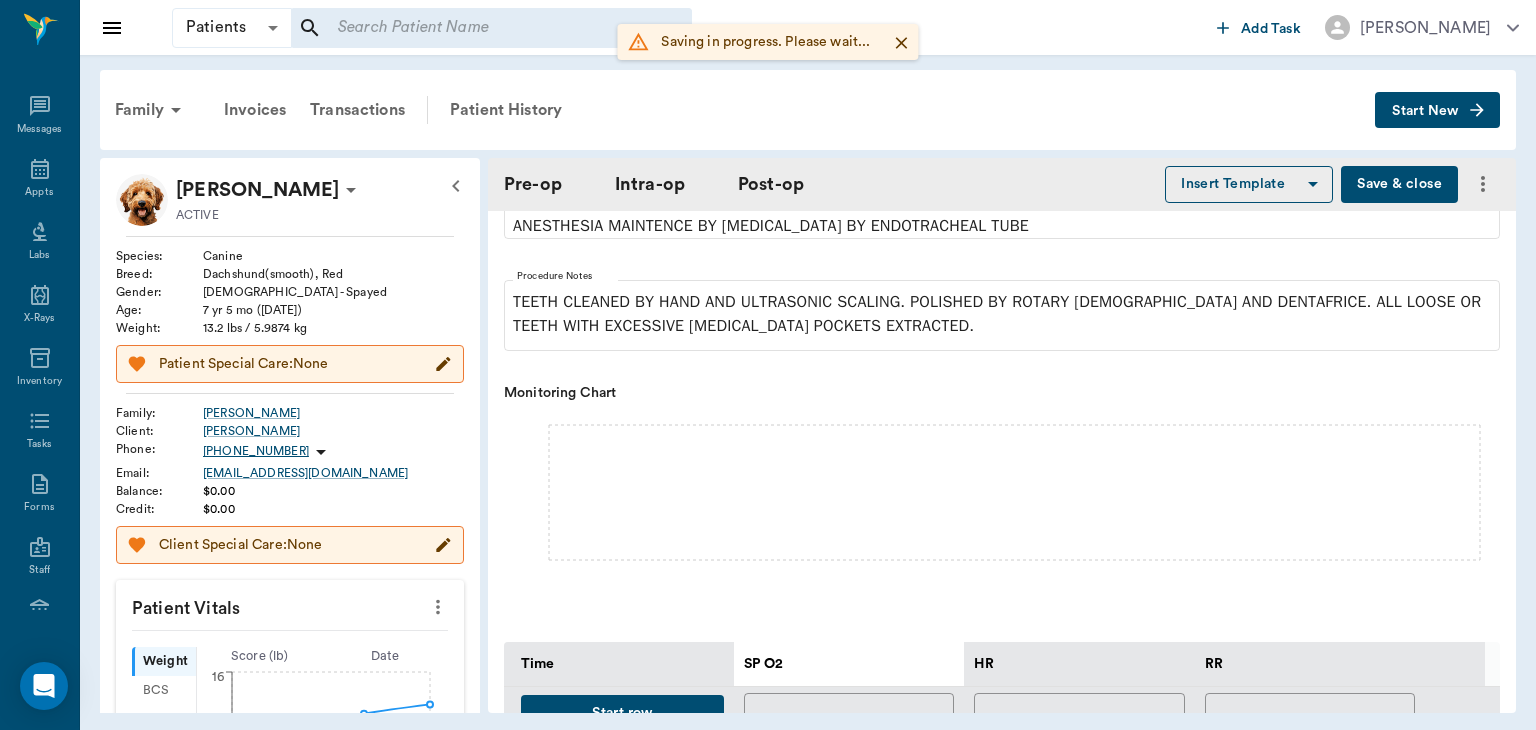 type on "ORALORAL SURGERY" 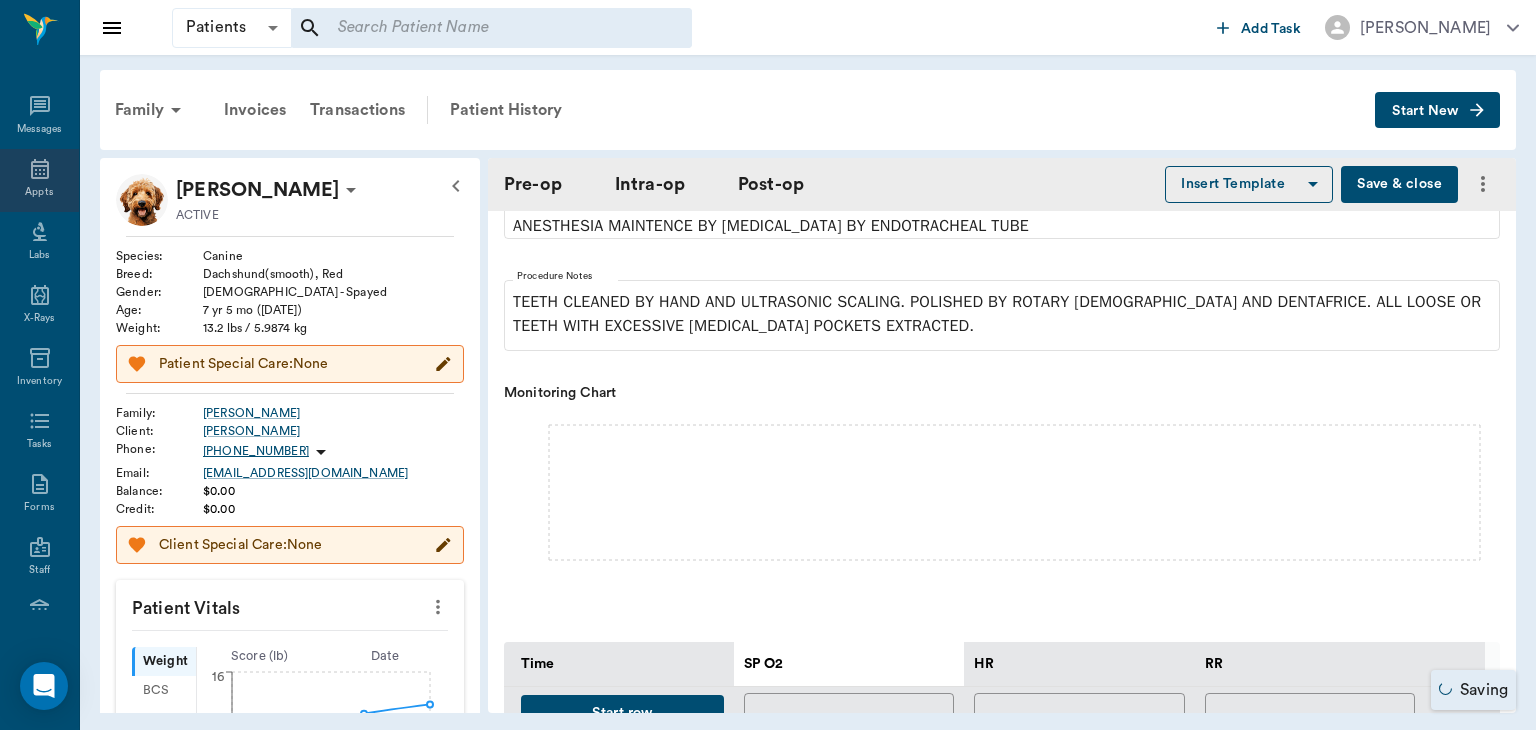 click on "Appts" at bounding box center (39, 192) 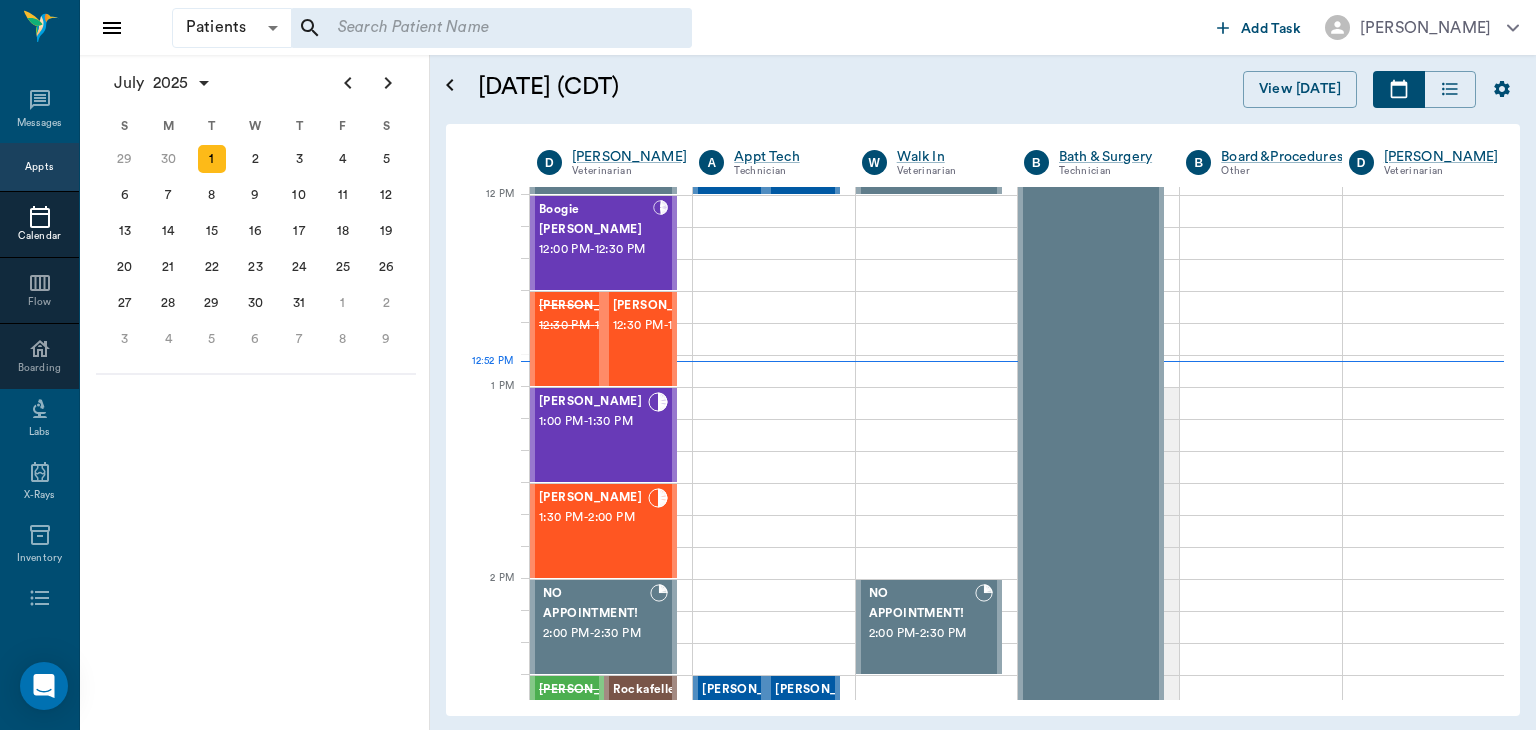 scroll, scrollTop: 768, scrollLeft: 0, axis: vertical 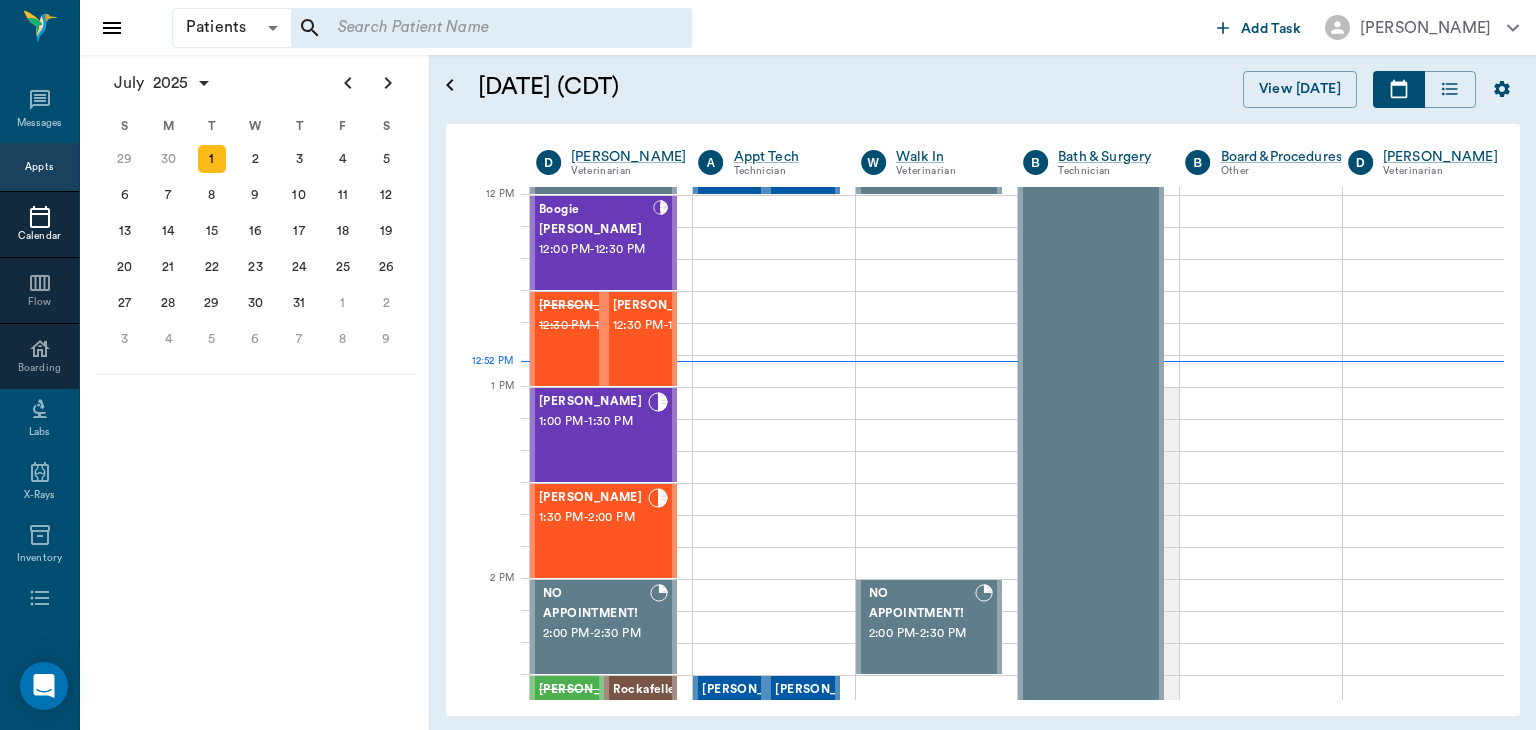 click on "12:30 PM  -  1:00 PM" at bounding box center (664, 326) 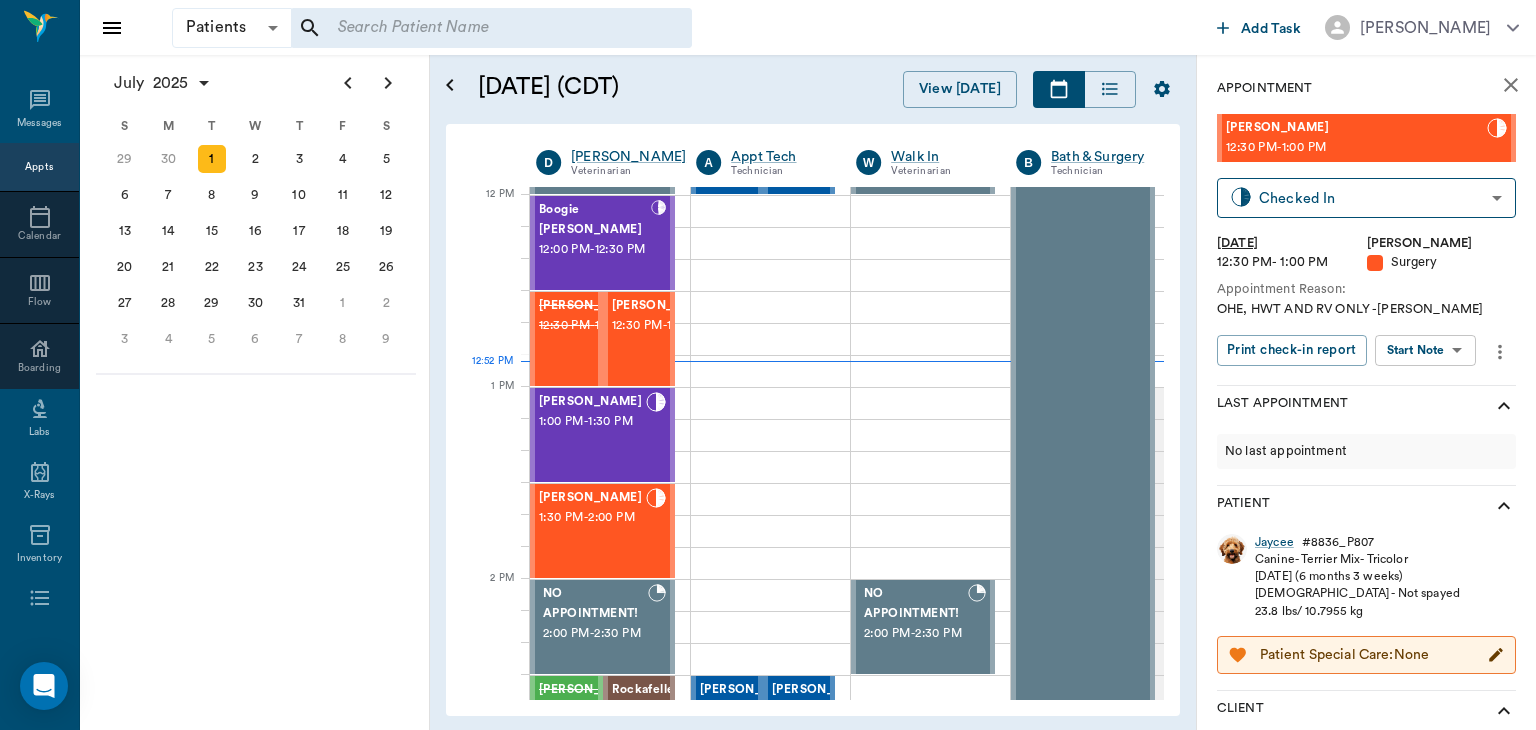 click on "Patients Patients ​ ​ Add Task Dr. Bert Ellsworth Nectar Messages Appts Calendar Flow Boarding Labs X-Rays Inventory Tasks Forms Staff Reports Lookup Settings July 2025 S M T W T F S Jun 1 2 3 4 5 6 7 8 9 10 11 12 13 14 15 16 17 18 19 20 21 22 23 24 25 26 27 28 29 30 Jul 1 2 3 4 5 6 7 8 9 10 11 12 S M T W T F S 29 30 Jul 1 2 3 4 5 6 7 8 9 10 11 12 13 14 15 16 17 18 19 20 21 22 23 24 25 26 27 28 29 30 31 Aug 1 2 3 4 5 6 7 8 9 S M T W T F S 27 28 29 30 31 Aug 1 2 3 4 5 6 7 8 9 10 11 12 13 14 15 16 17 18 19 20 21 22 23 24 25 26 27 28 29 30 31 Sep 1 2 3 4 5 6 July 1, 2025 (CDT) View Today July 2025 Today 1 Tue Jul 2025 D Dr. Bert Ellsworth Veterinarian A Appt Tech Technician W Walk In Veterinarian B Bath & Surgery Technician B Board &Procedures Other D Dr. Kindall Jones Veterinarian 8 AM 9 AM 10 AM 11 AM 12 PM 1 PM 2 PM 3 PM 4 PM 5 PM 6 PM 7 PM 8 PM 12:52 PM Chocolate Chip Fincher 8:00 AM  -  8:30 AM Racey Smith 8:00 AM  -  8:30 AM LOKI Burns 8:30 AM  -  9:00 AM DUCKY Daniels 9:00 AM  -  9:30 AM ALLI Daniels" at bounding box center [768, 365] 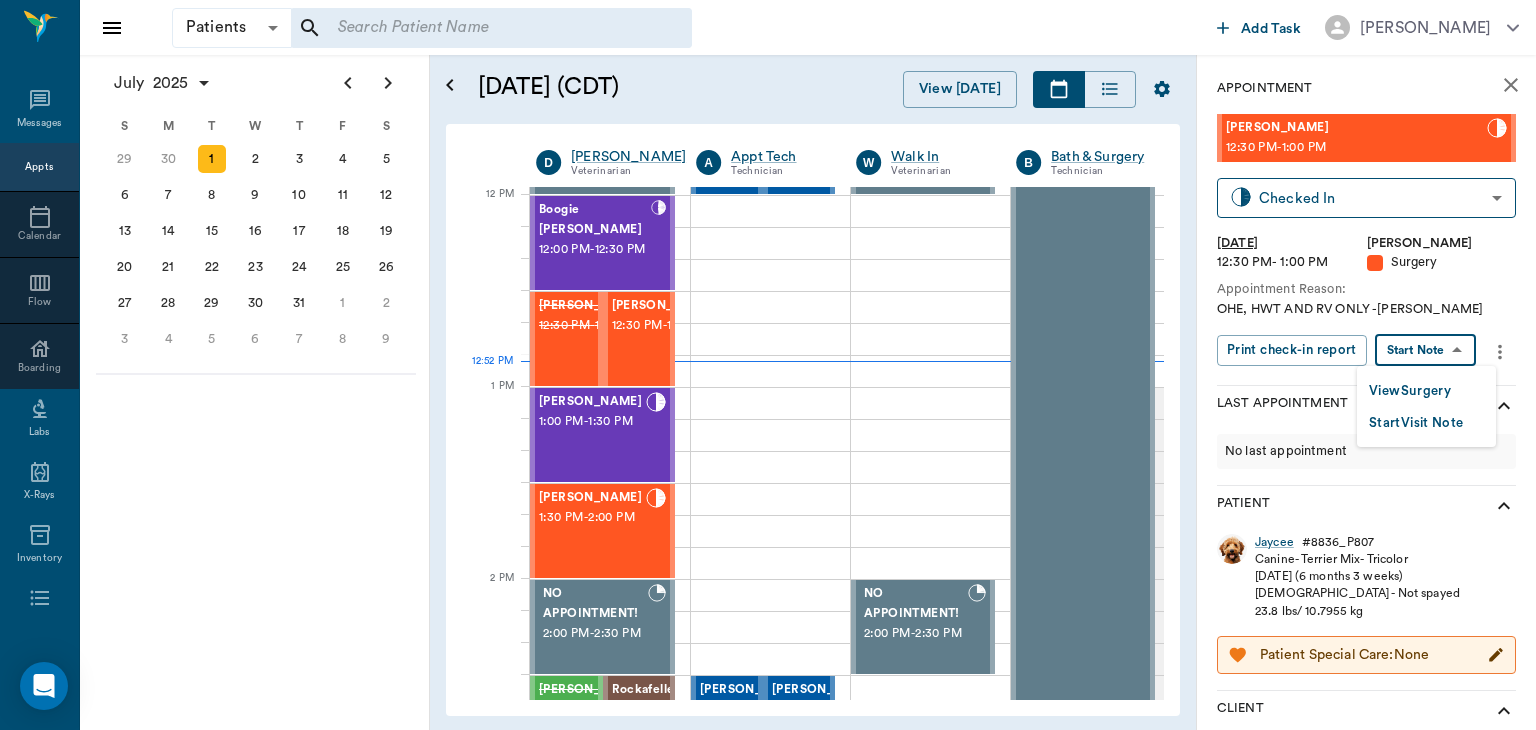 click on "View  Surgery" at bounding box center [1410, 391] 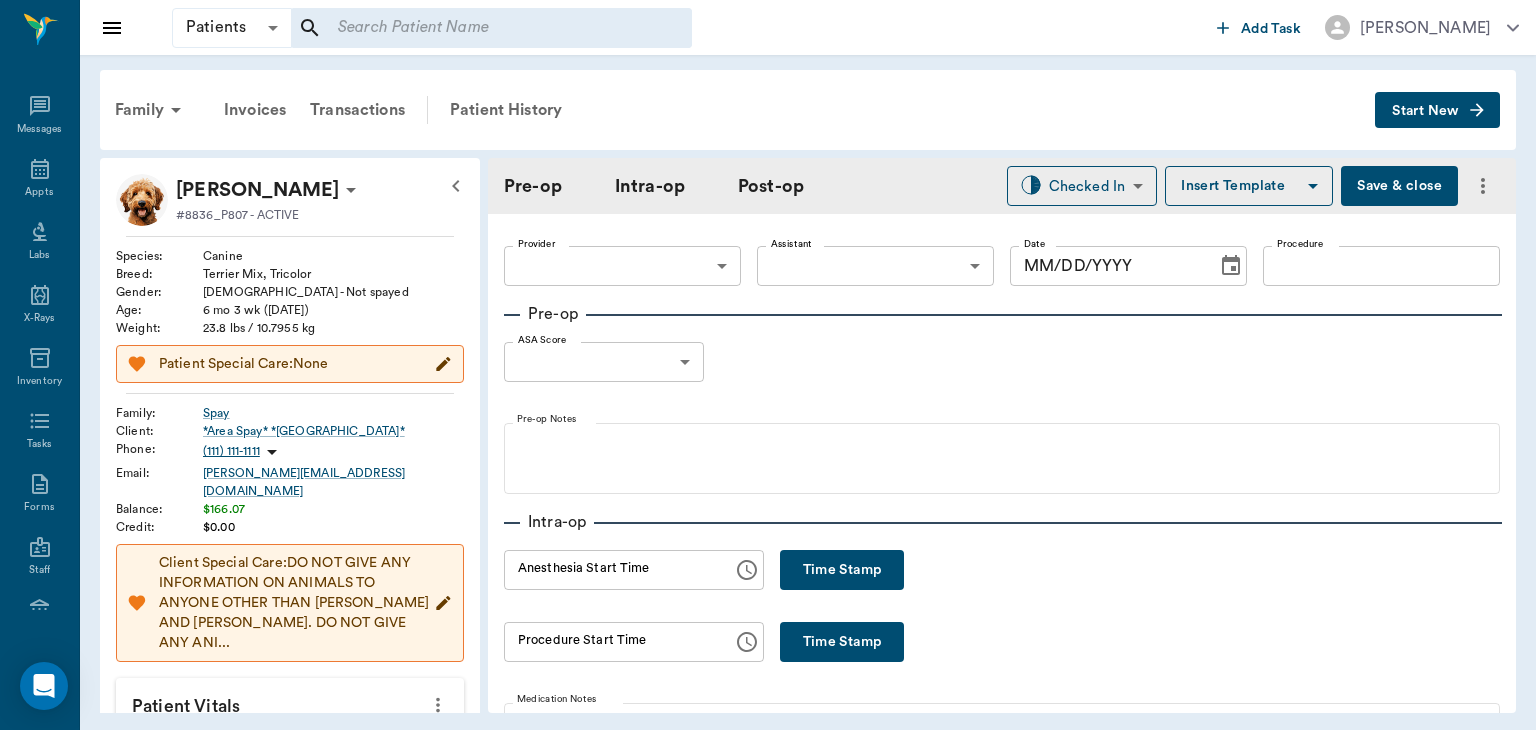 type on "63ec2f075fda476ae8351a4d" 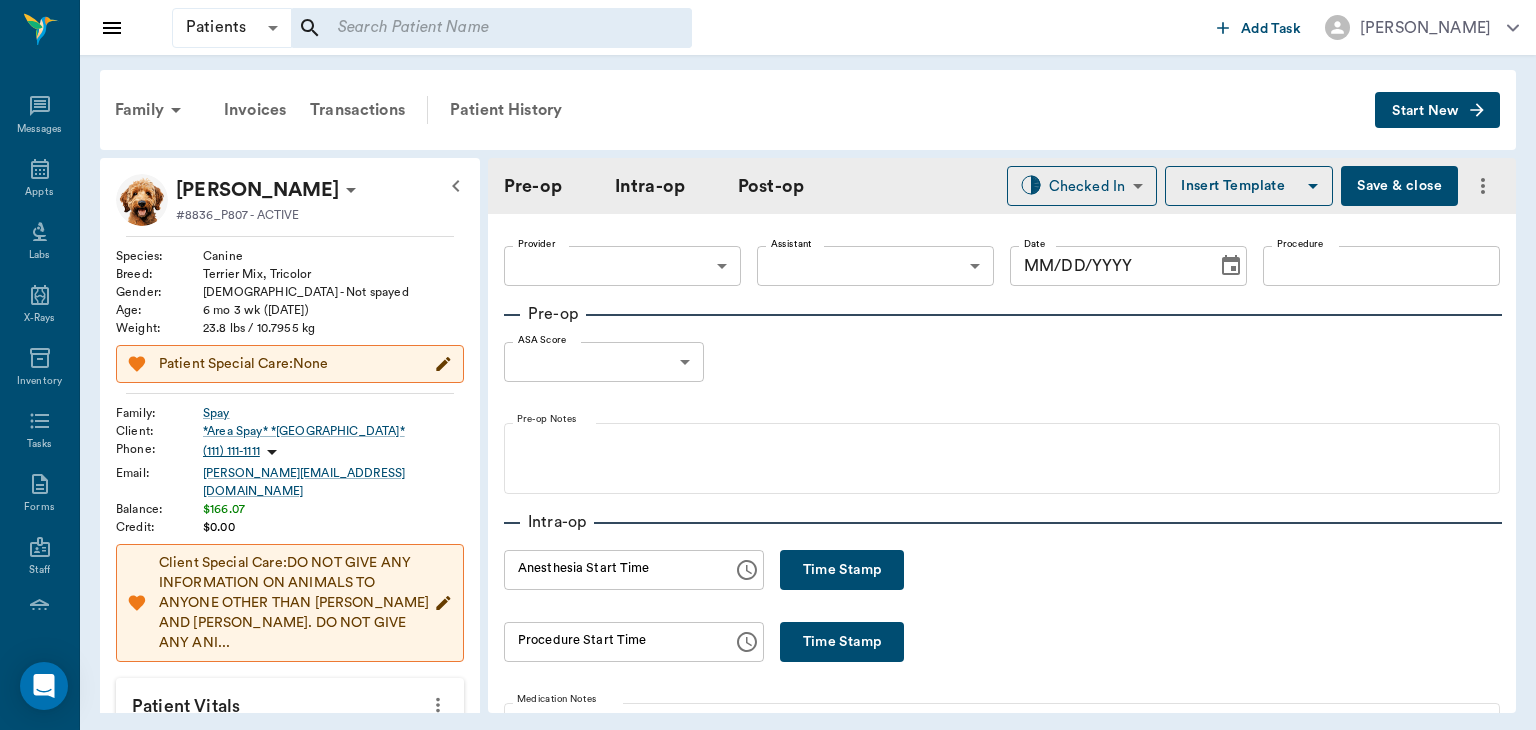 type on "63ec2e7e52e12b0ba117b124" 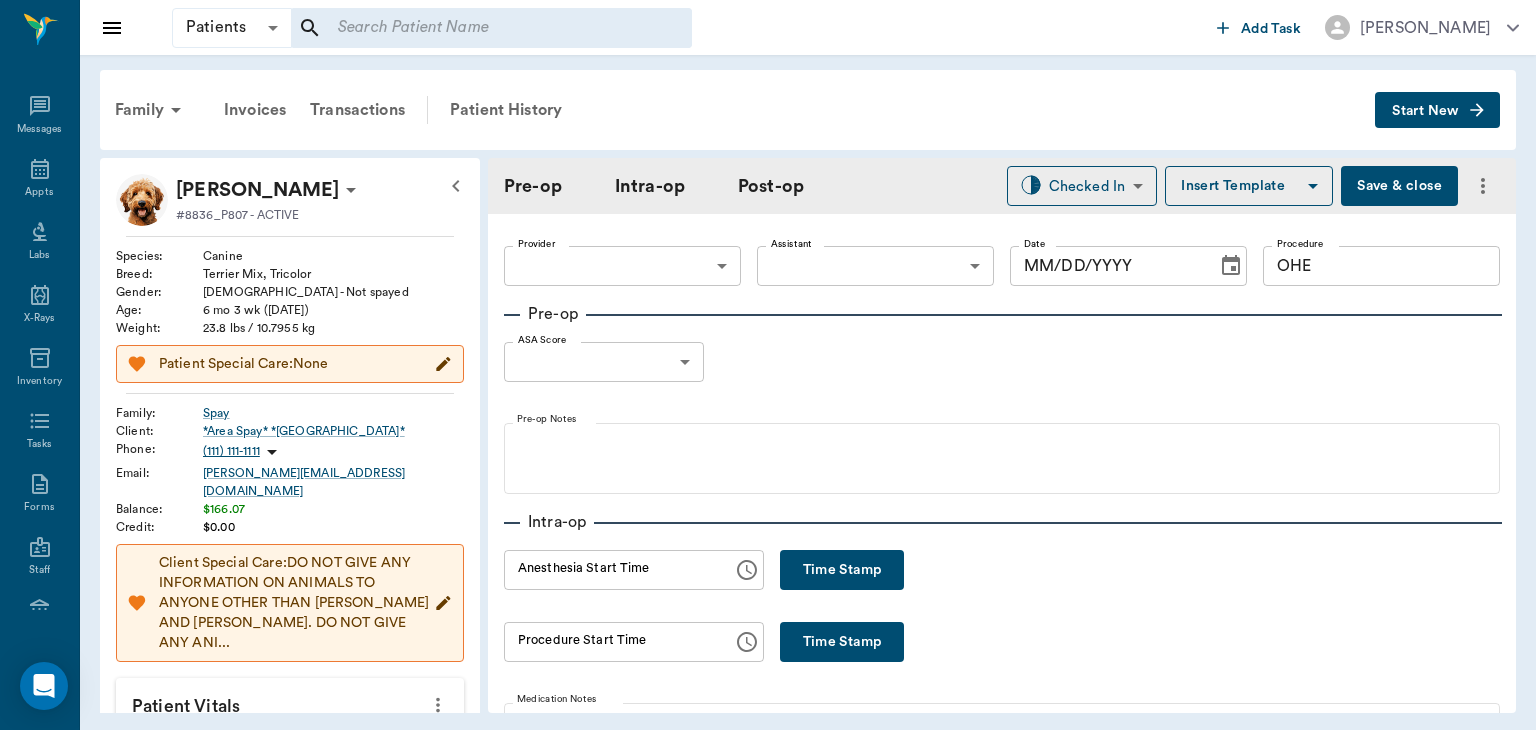 type on "[DATE]" 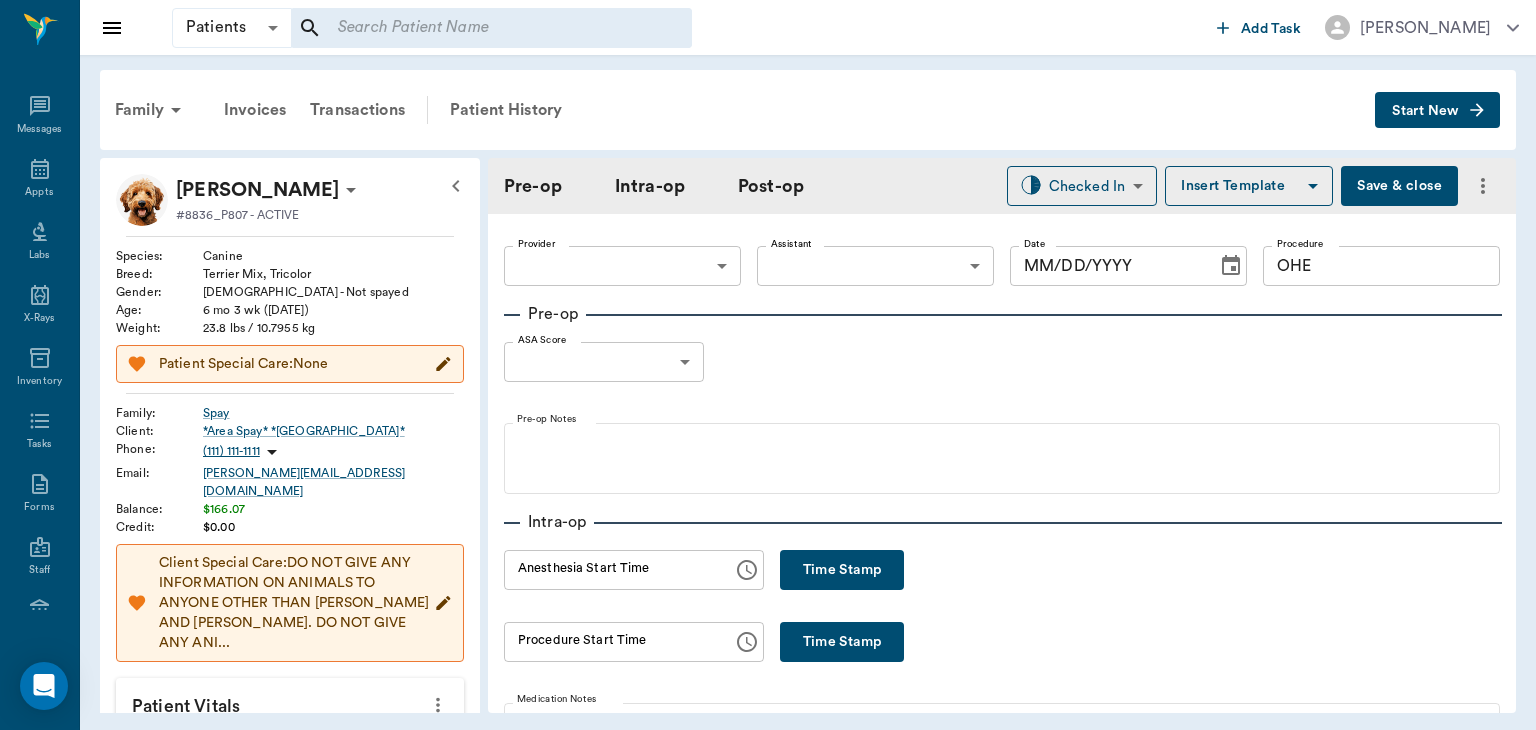 type on "12:09 PM" 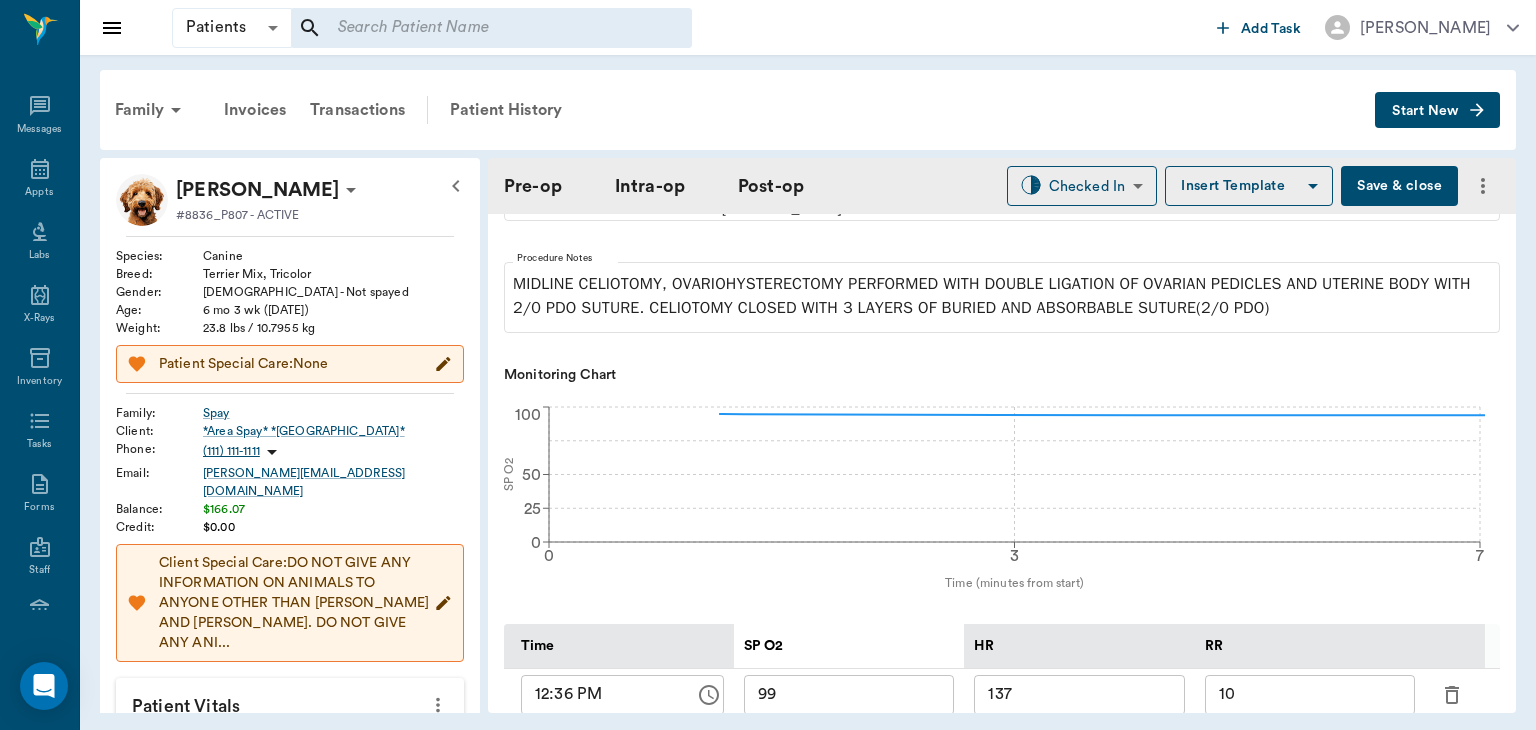 scroll, scrollTop: 722, scrollLeft: 0, axis: vertical 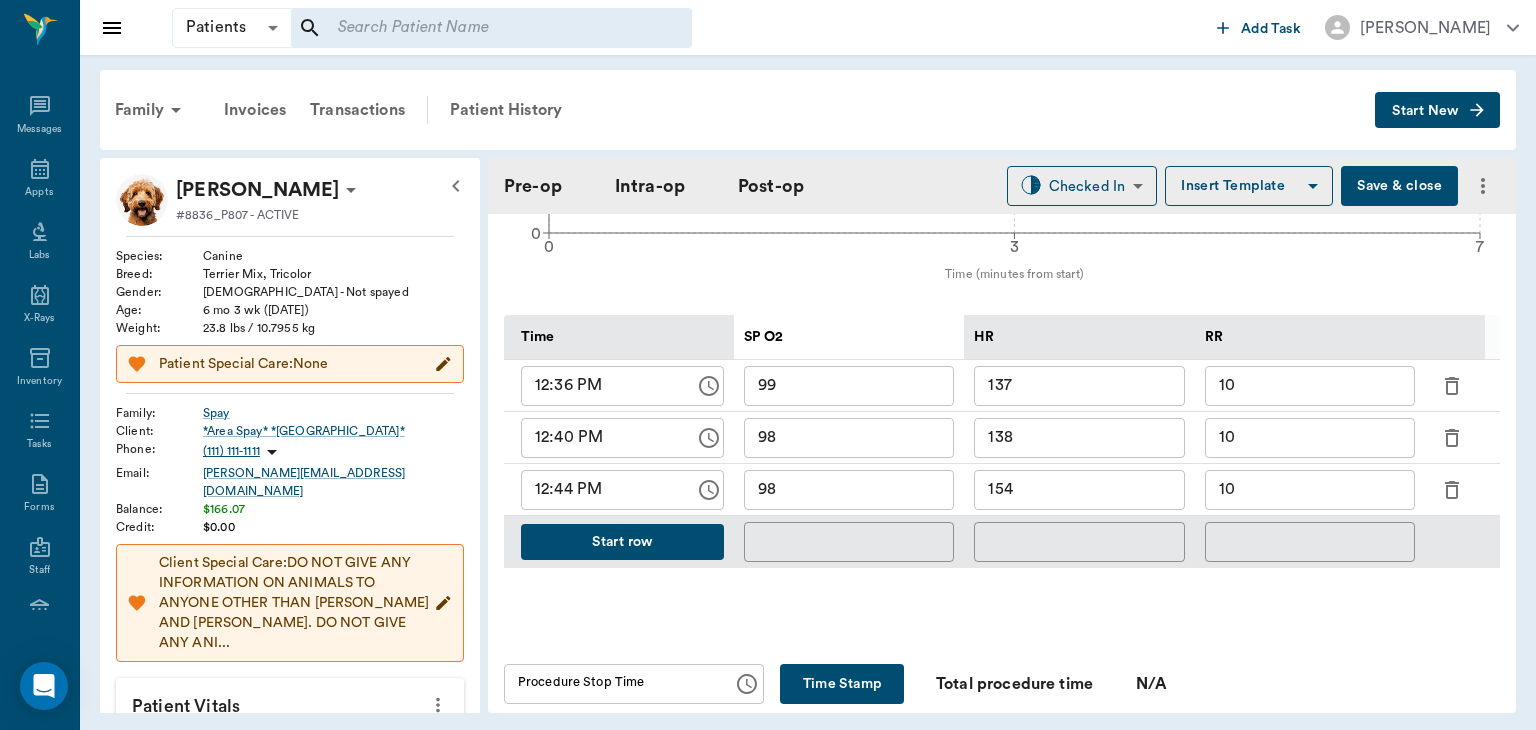 click on "Start row" at bounding box center (622, 542) 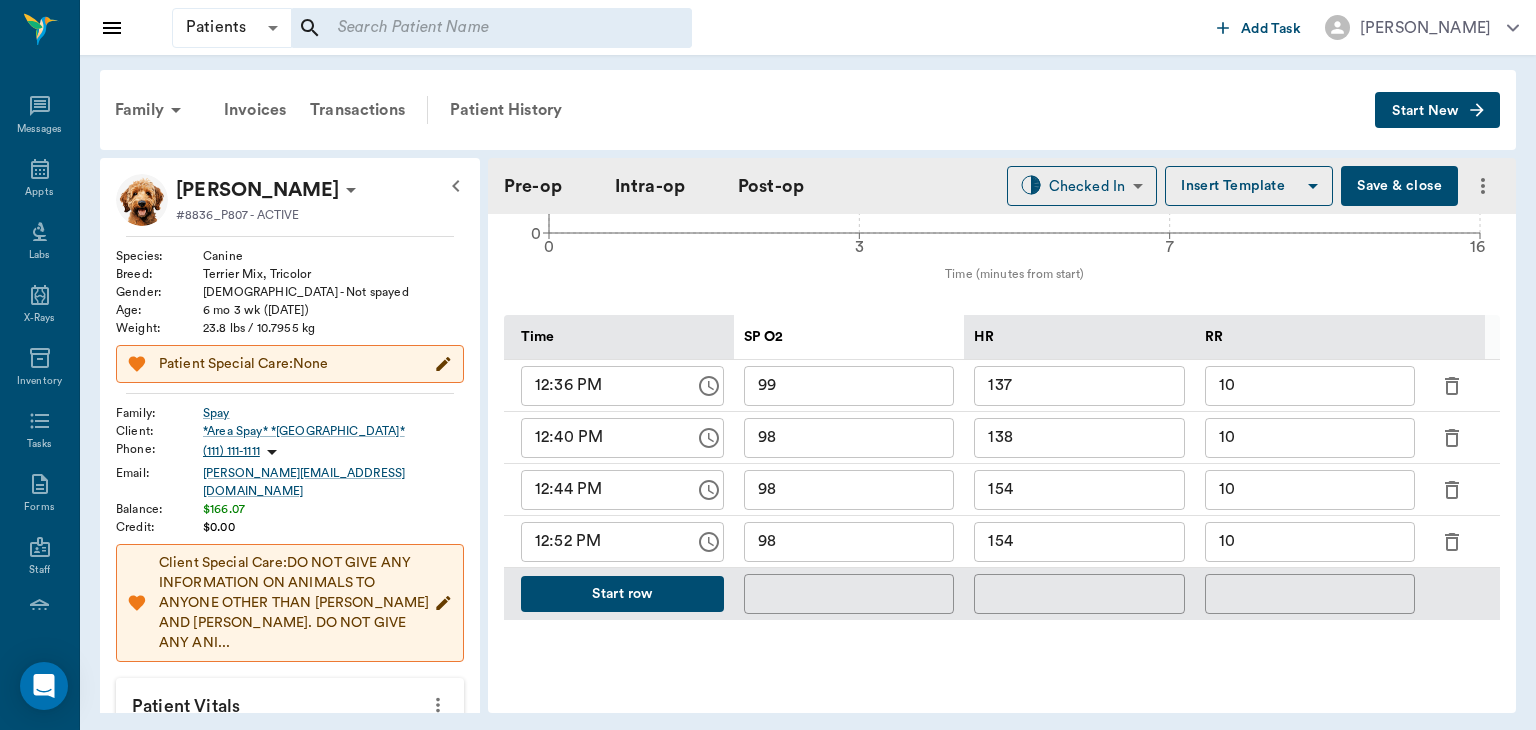 click on "10" at bounding box center [1310, 542] 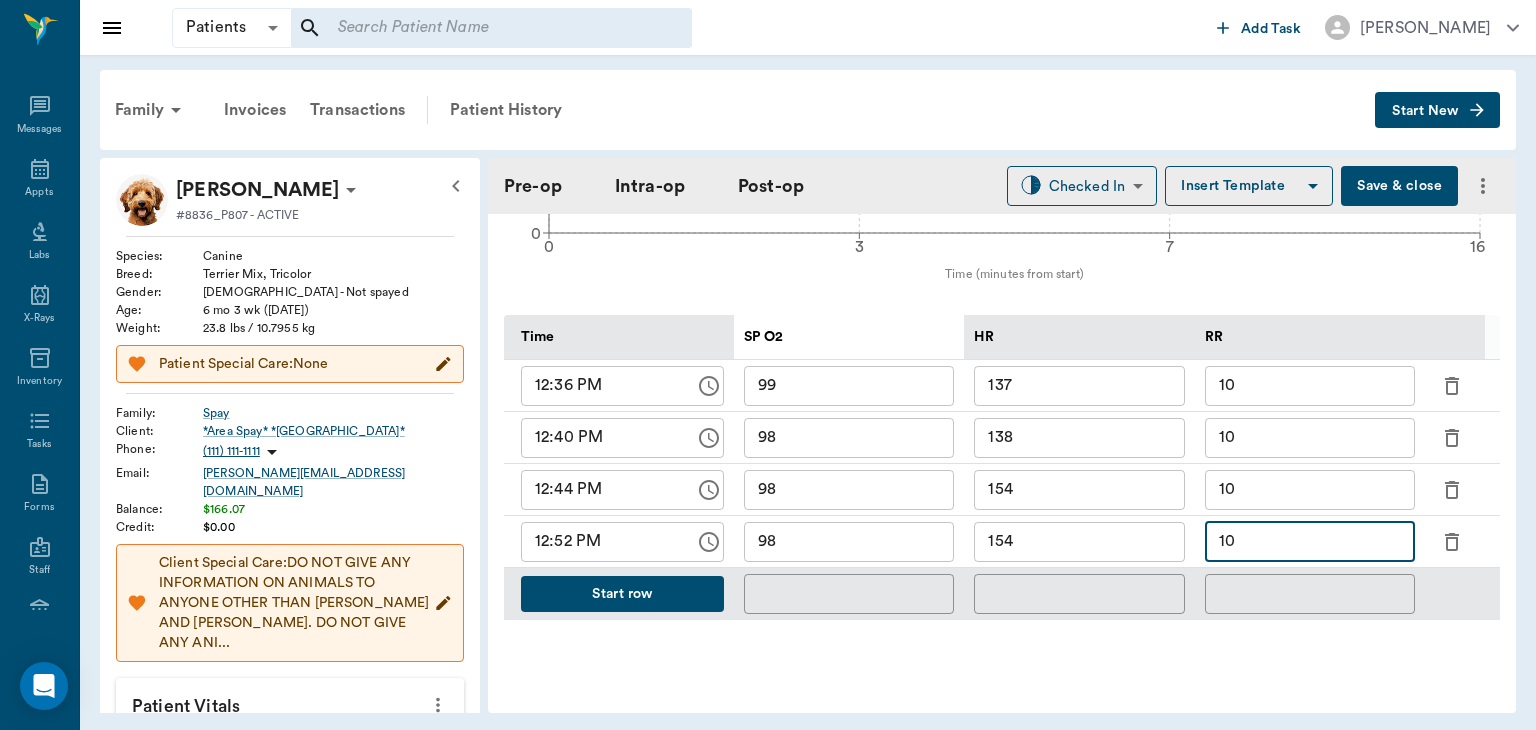 type on "1" 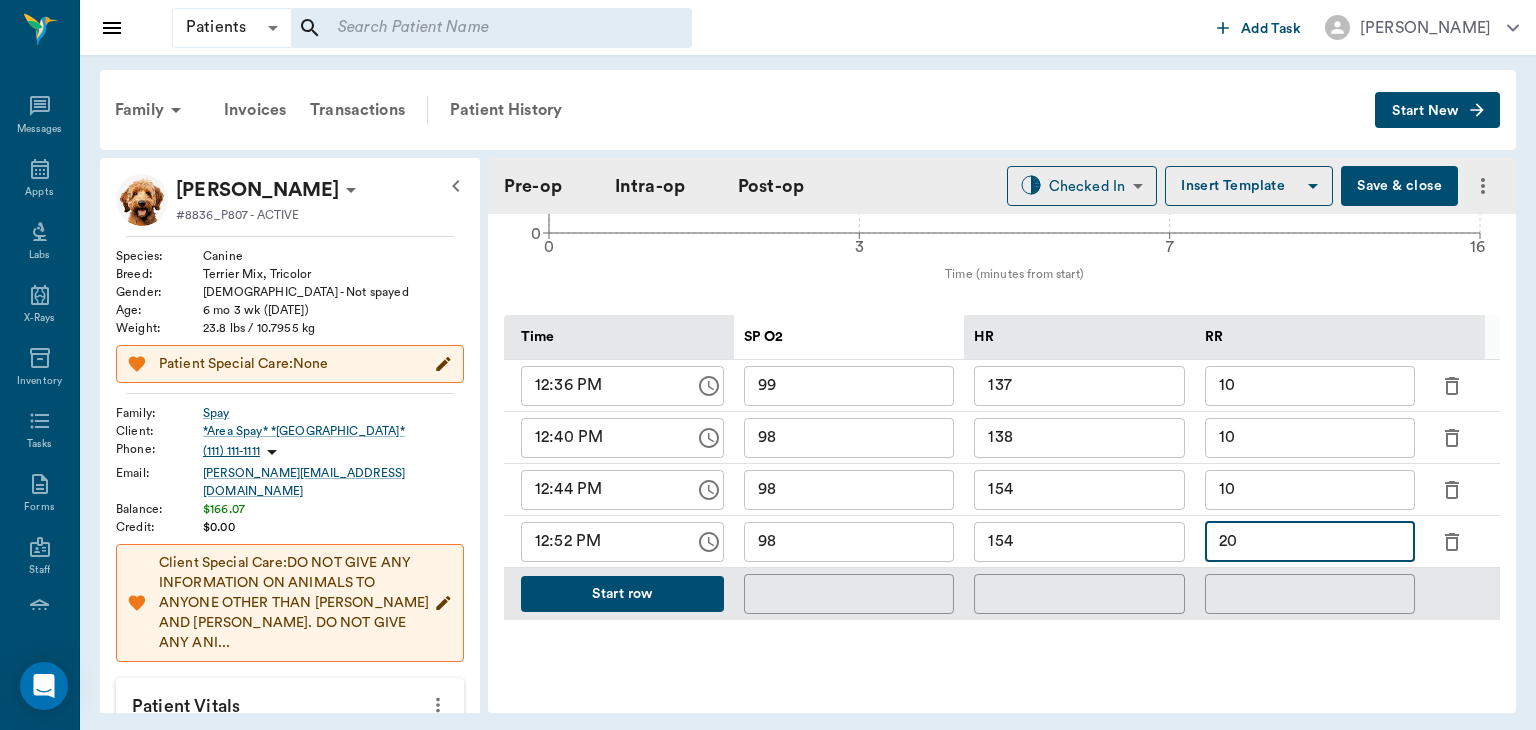 type on "20" 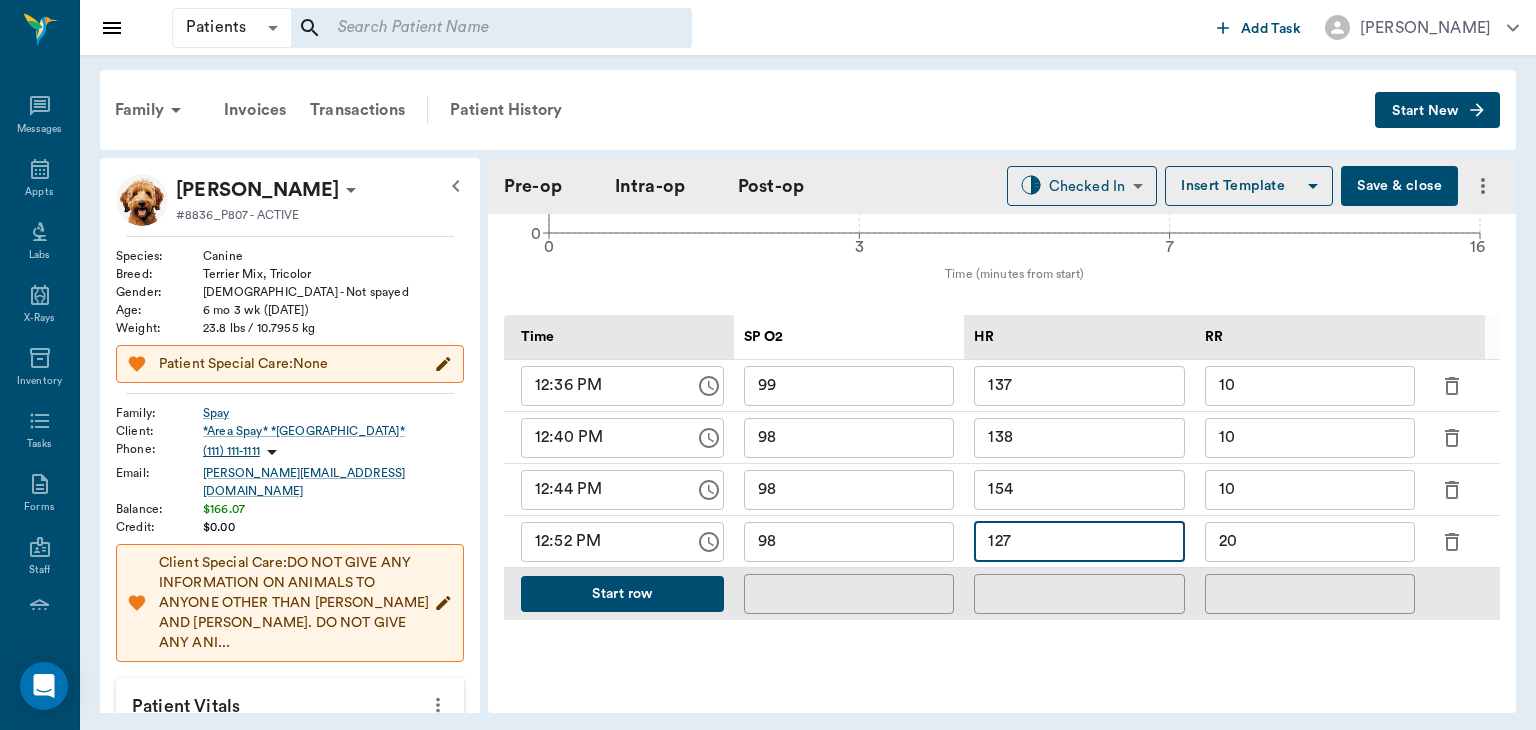 type on "127" 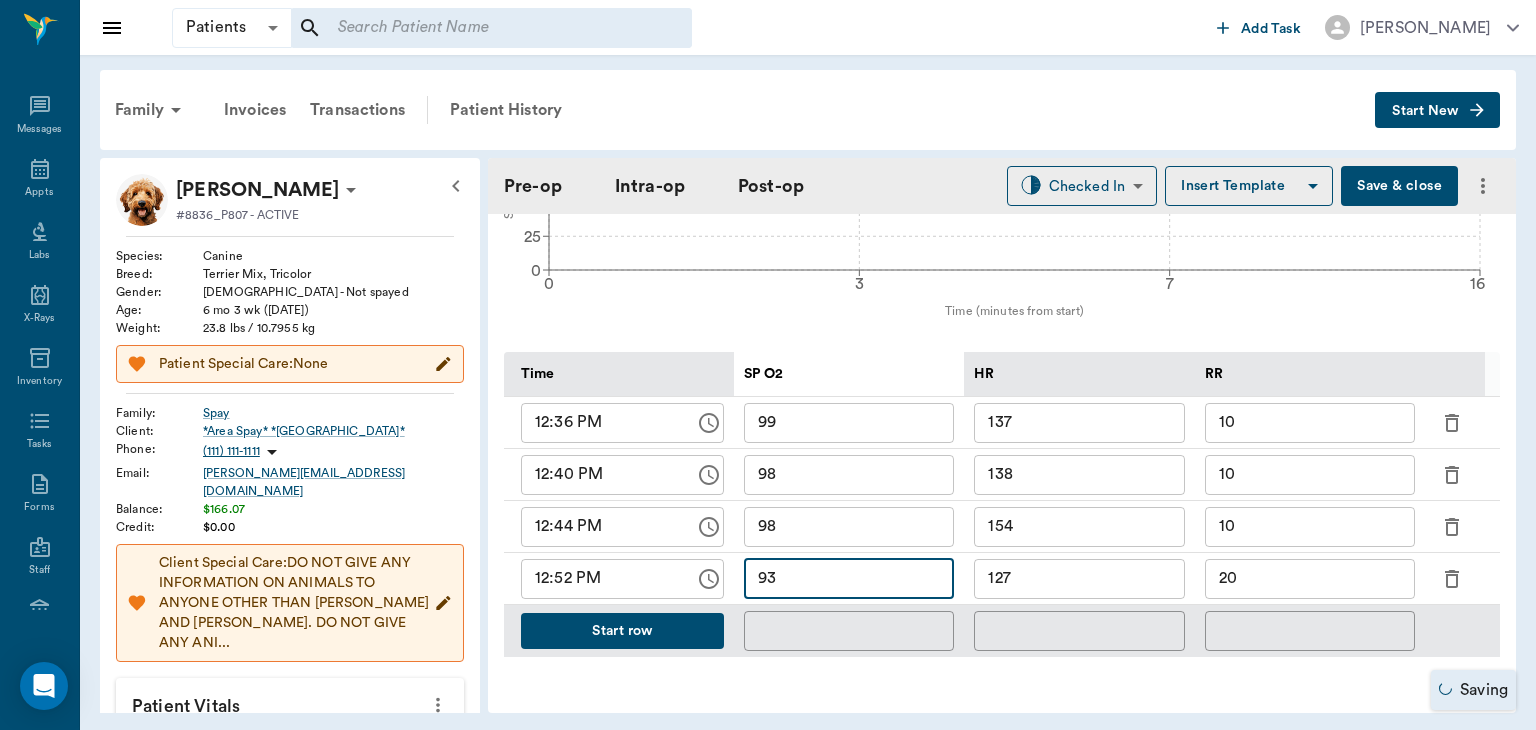 scroll, scrollTop: 762, scrollLeft: 0, axis: vertical 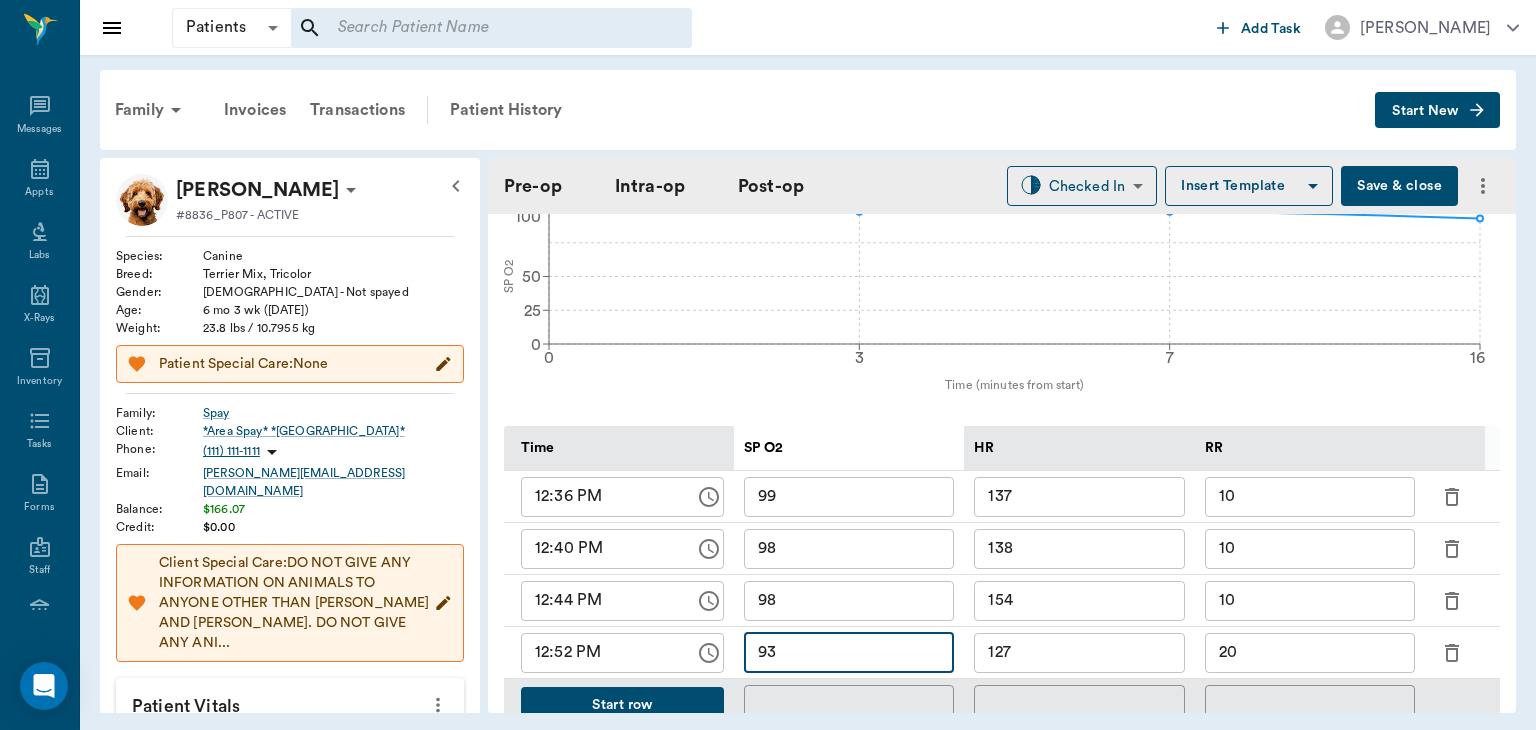 type on "93" 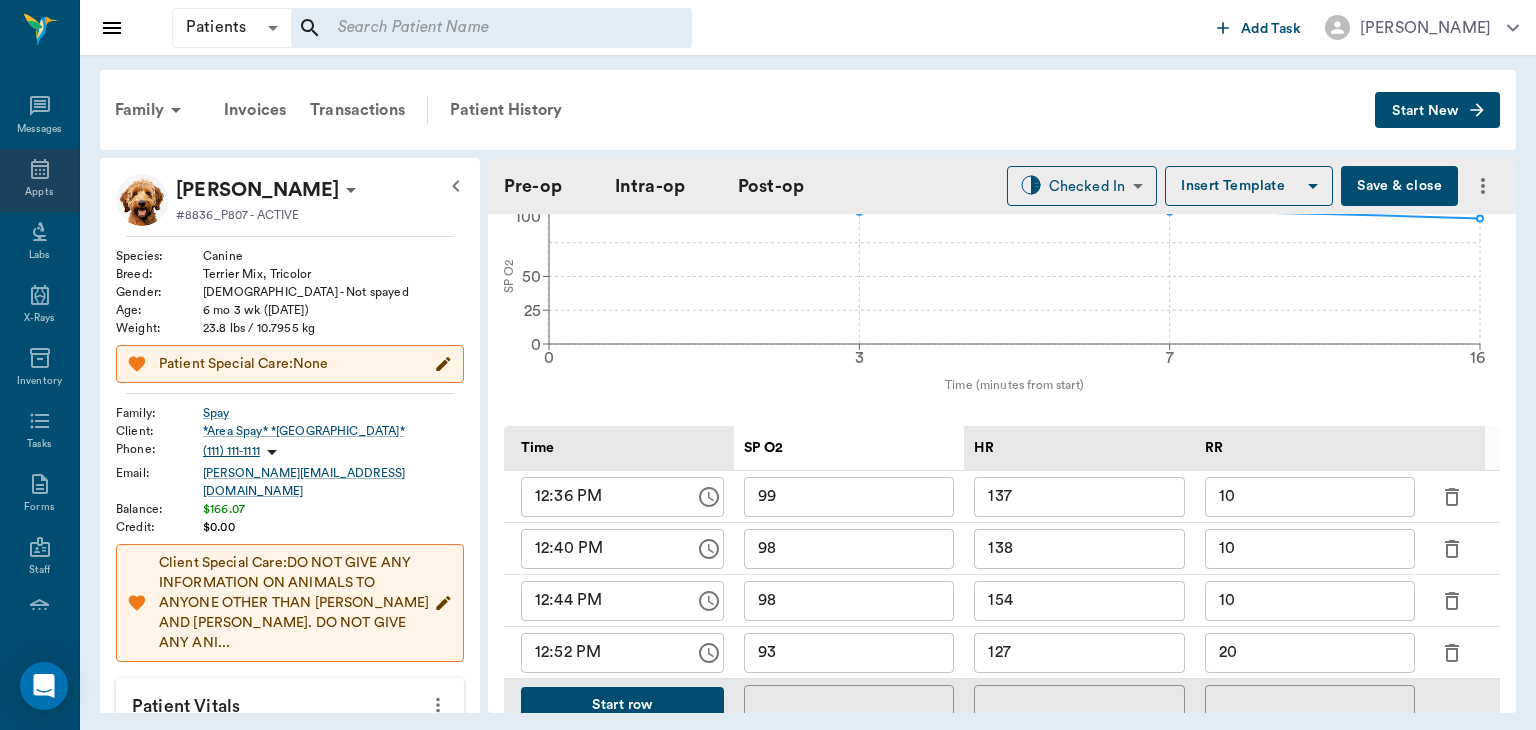 click 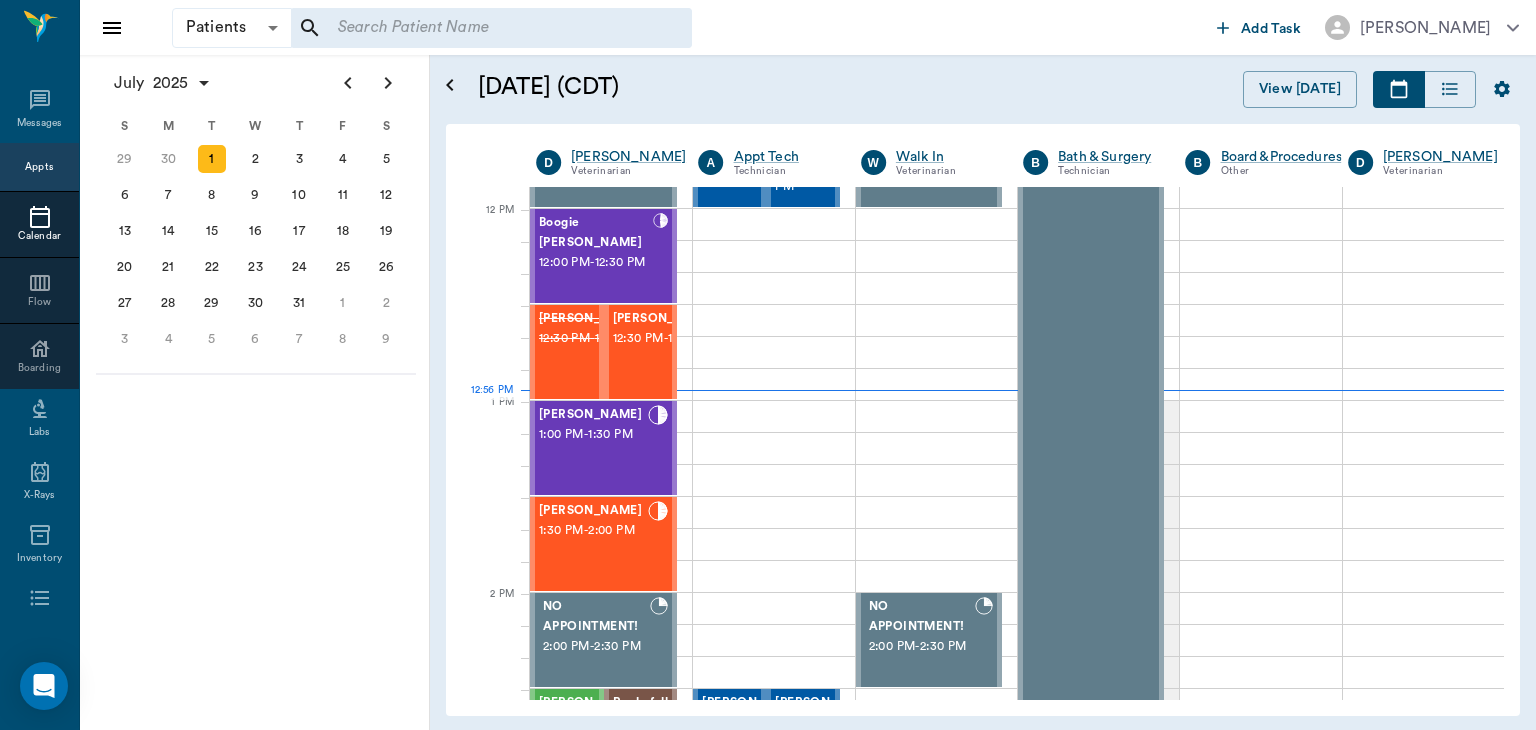 scroll, scrollTop: 752, scrollLeft: 0, axis: vertical 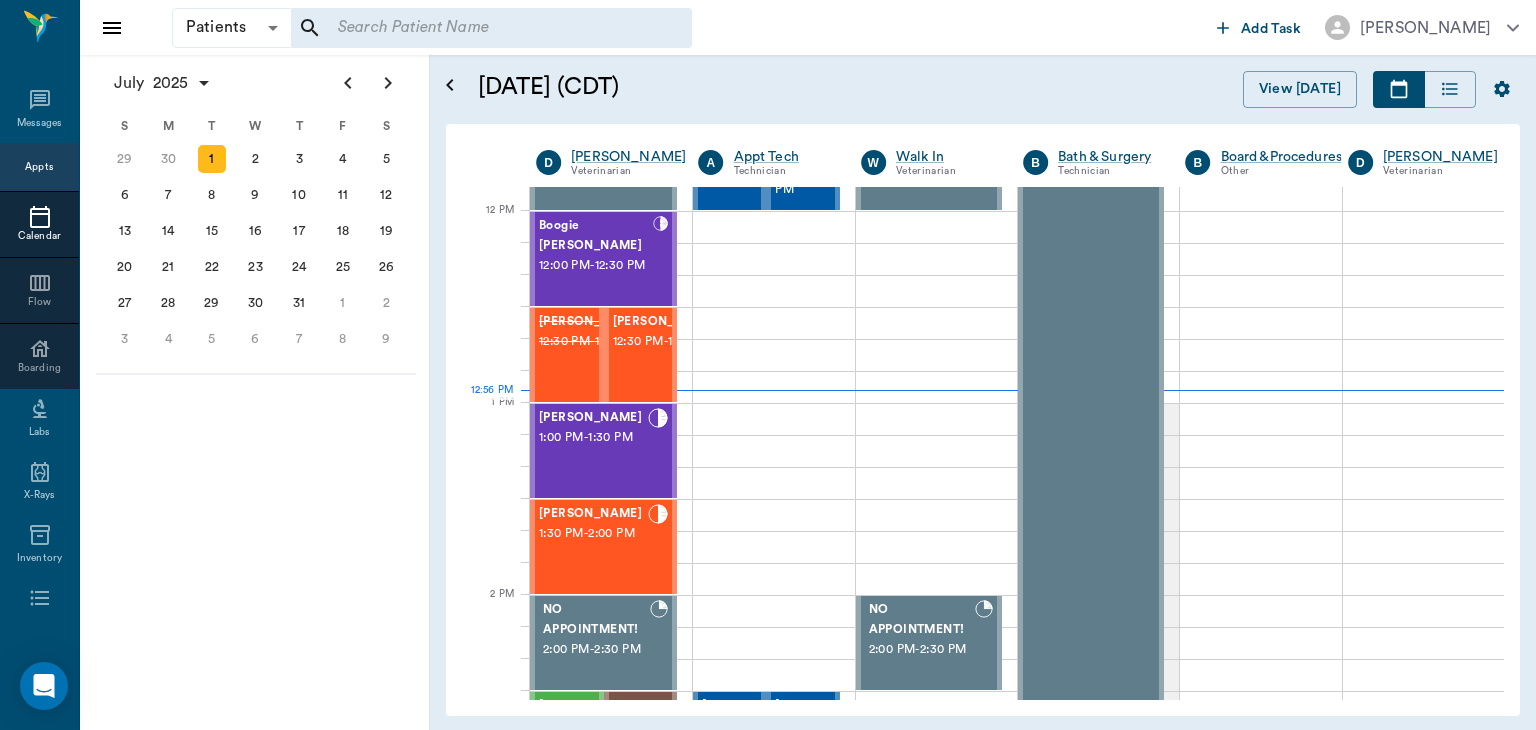click on "1:30 PM  -  2:00 PM" at bounding box center [593, 534] 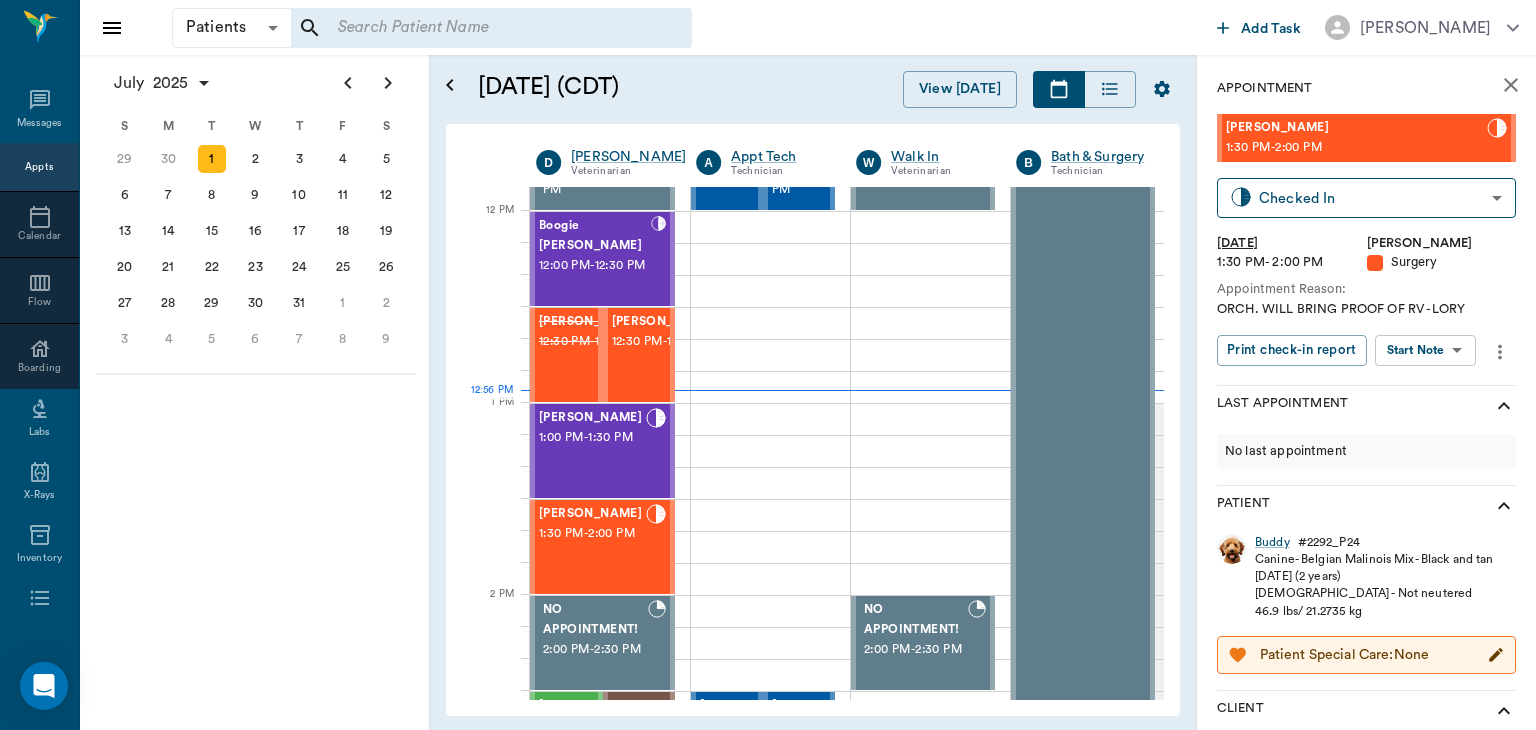 click on "Patients Patients ​ ​ Add Task Dr. Bert Ellsworth Nectar Messages Appts Calendar Flow Boarding Labs X-Rays Inventory Tasks Forms Staff Reports Lookup Settings July 2025 S M T W T F S Jun 1 2 3 4 5 6 7 8 9 10 11 12 13 14 15 16 17 18 19 20 21 22 23 24 25 26 27 28 29 30 Jul 1 2 3 4 5 6 7 8 9 10 11 12 S M T W T F S 29 30 Jul 1 2 3 4 5 6 7 8 9 10 11 12 13 14 15 16 17 18 19 20 21 22 23 24 25 26 27 28 29 30 31 Aug 1 2 3 4 5 6 7 8 9 S M T W T F S 27 28 29 30 31 Aug 1 2 3 4 5 6 7 8 9 10 11 12 13 14 15 16 17 18 19 20 21 22 23 24 25 26 27 28 29 30 31 Sep 1 2 3 4 5 6 July 1, 2025 (CDT) View Today July 2025 Today 1 Tue Jul 2025 D Dr. Bert Ellsworth Veterinarian A Appt Tech Technician W Walk In Veterinarian B Bath & Surgery Technician B Board &Procedures Other D Dr. Kindall Jones Veterinarian 8 AM 9 AM 10 AM 11 AM 12 PM 1 PM 2 PM 3 PM 4 PM 5 PM 6 PM 7 PM 8 PM 12:56 PM Chocolate Chip Fincher 8:00 AM  -  8:30 AM Racey Smith 8:00 AM  -  8:30 AM LOKI Burns 8:30 AM  -  9:00 AM DUCKY Daniels 9:00 AM  -  9:30 AM ALLI Daniels" at bounding box center (768, 365) 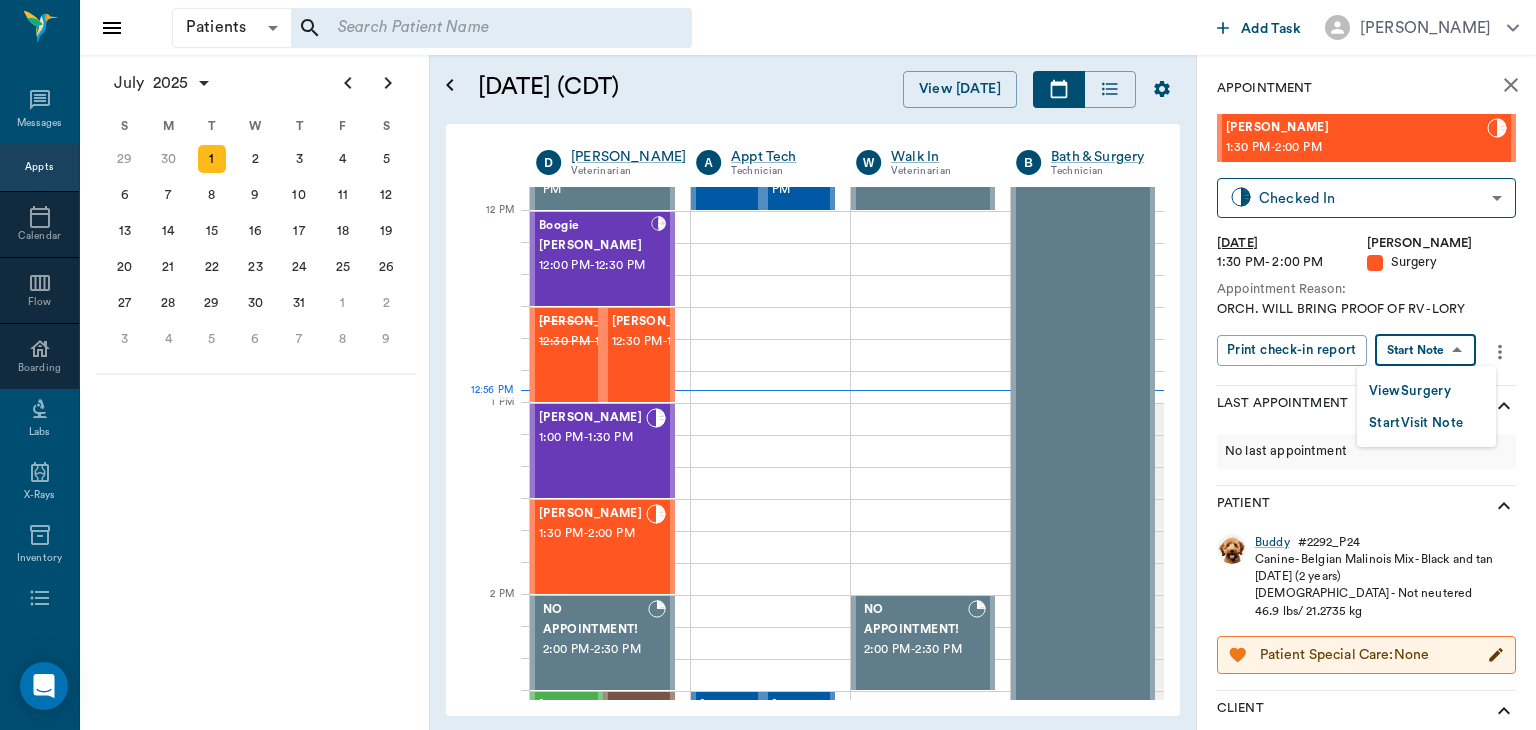 click on "View  Surgery" at bounding box center [1410, 391] 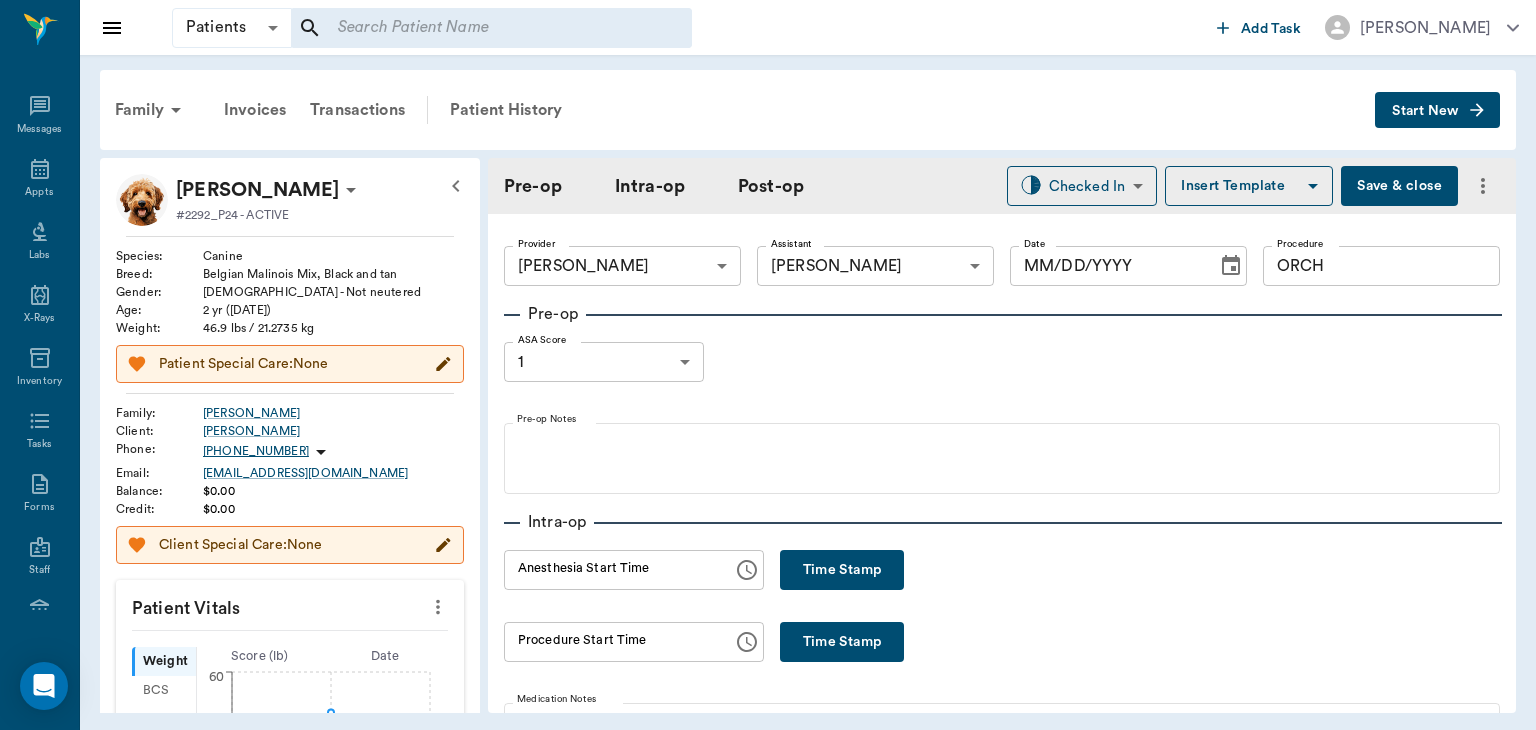 type on "63ec2f075fda476ae8351a4d" 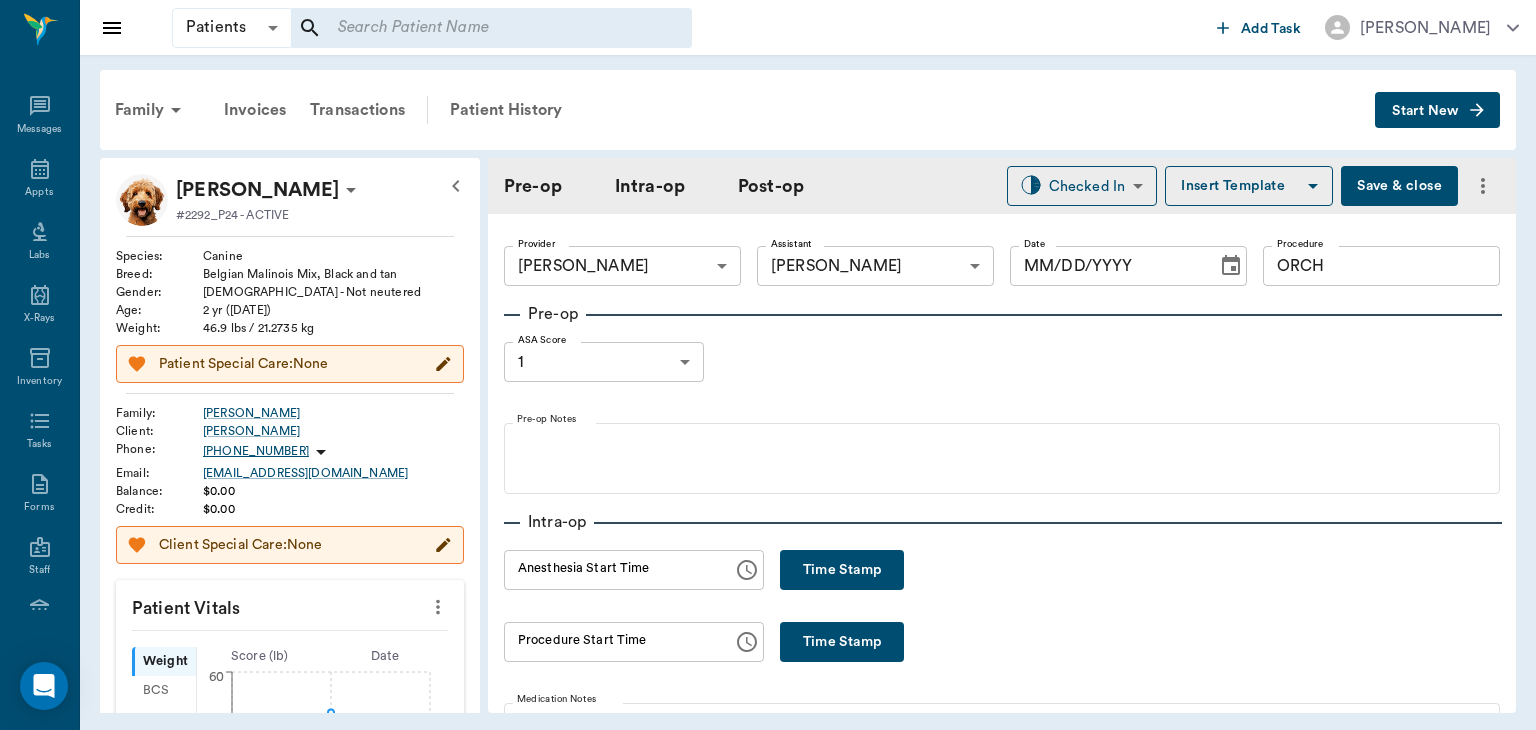 type on "63ec2e7e52e12b0ba117b124" 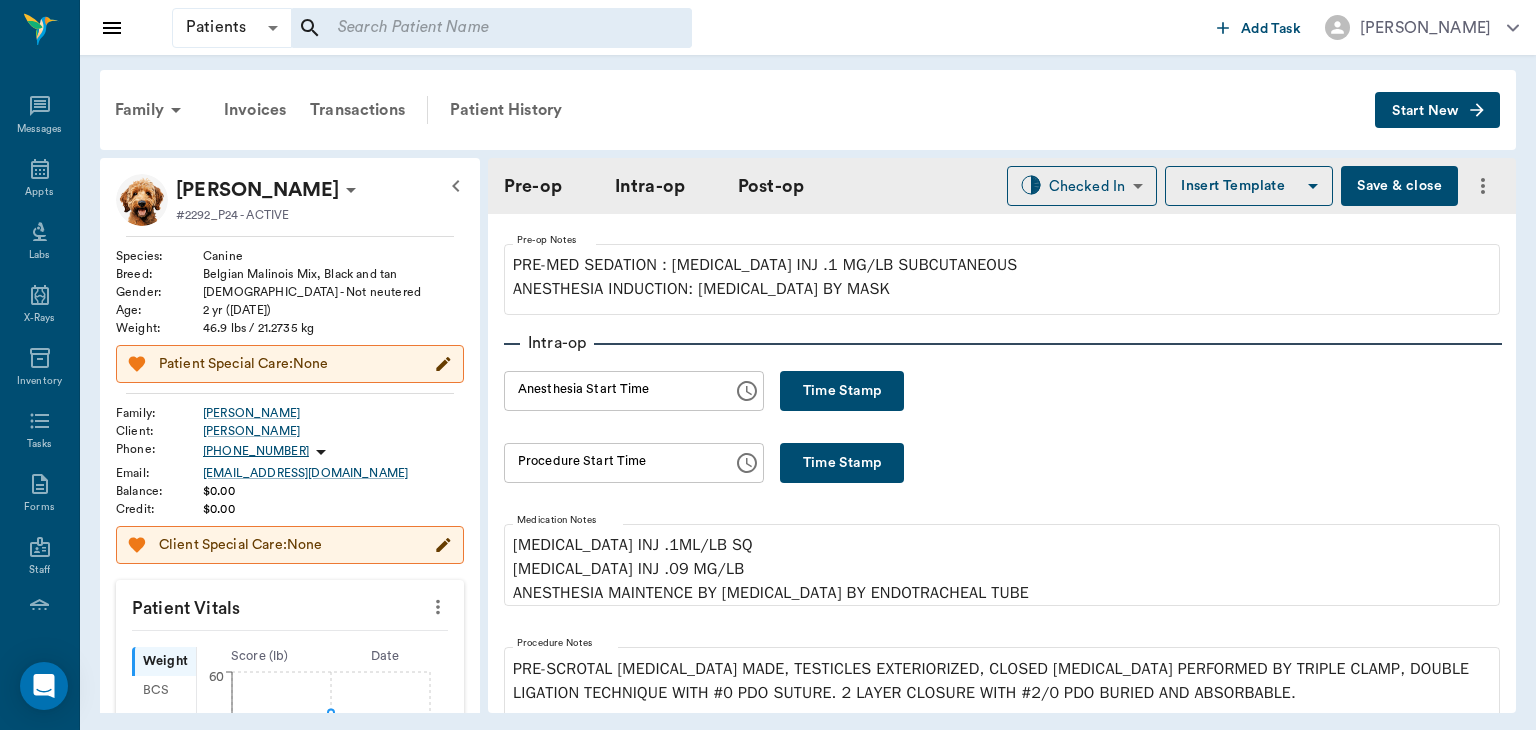 scroll, scrollTop: 174, scrollLeft: 0, axis: vertical 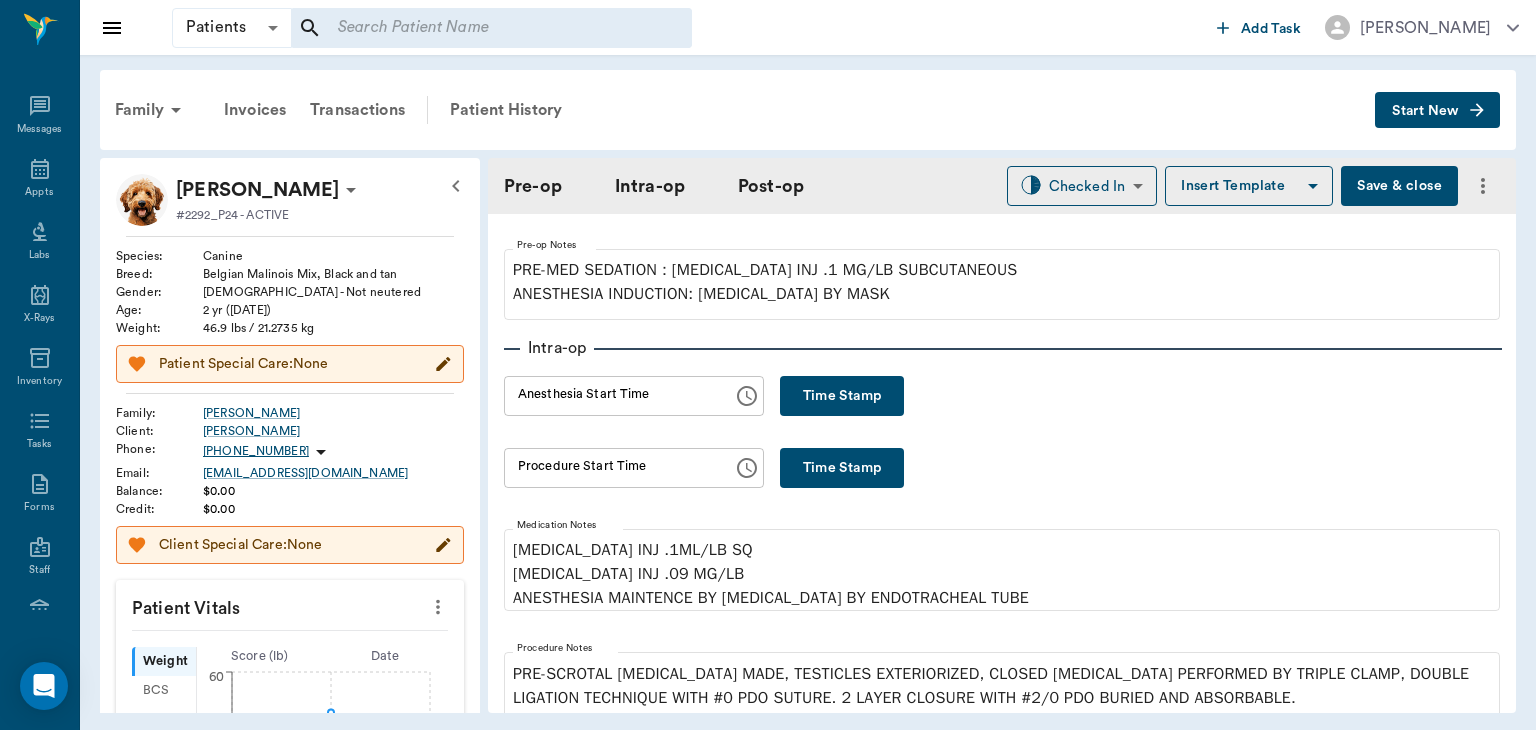 click on "Time Stamp" at bounding box center [842, 396] 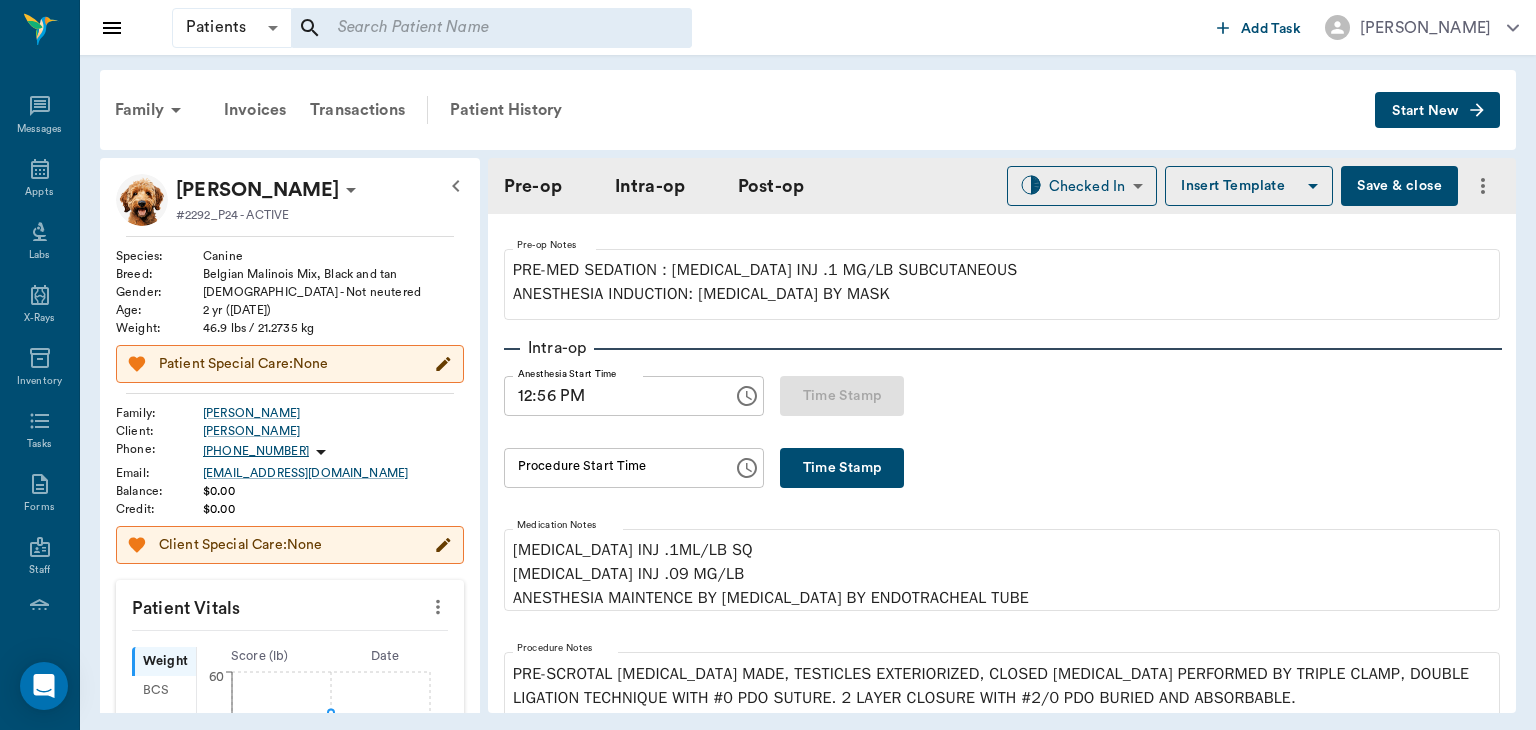 type on "12:56 PM" 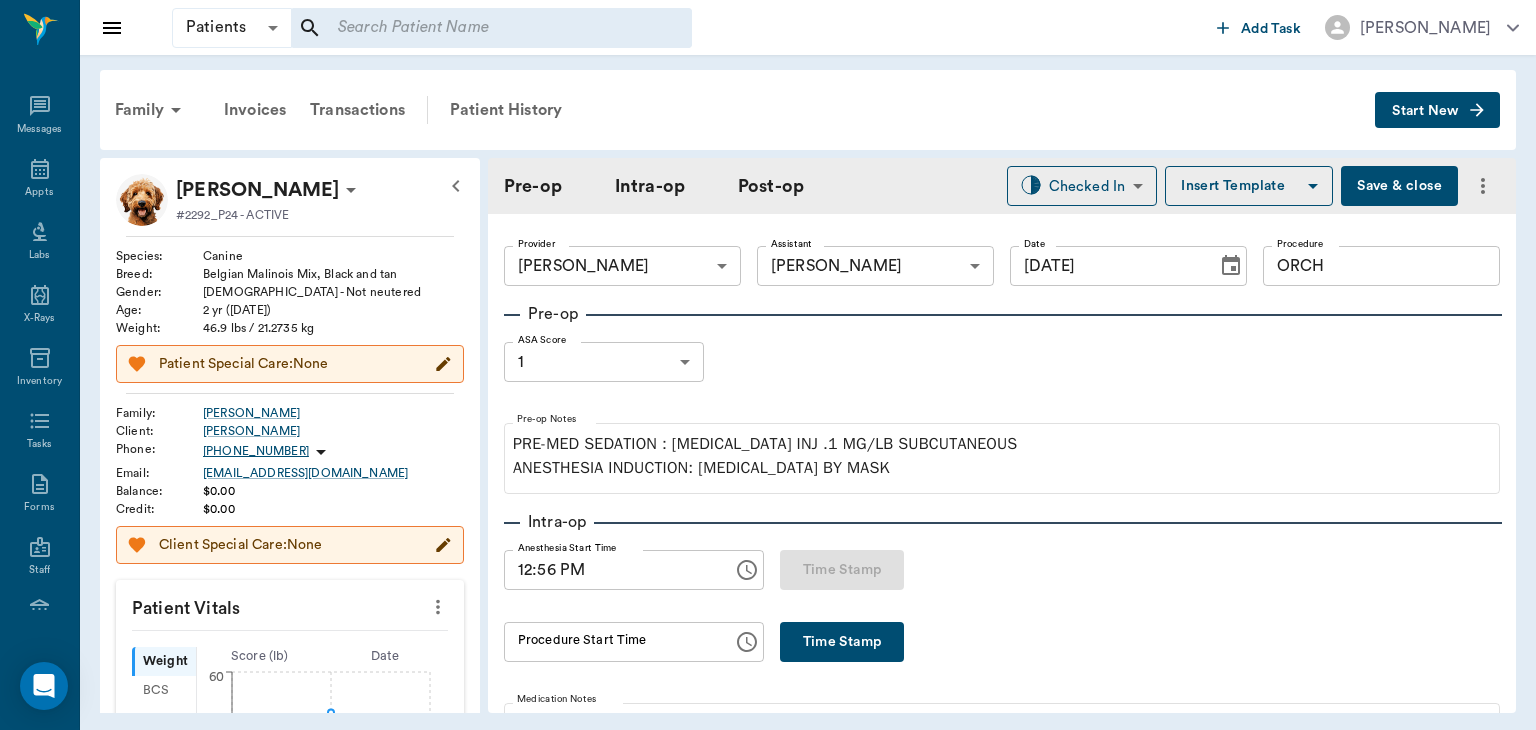 click on "Save & close" at bounding box center [1399, 186] 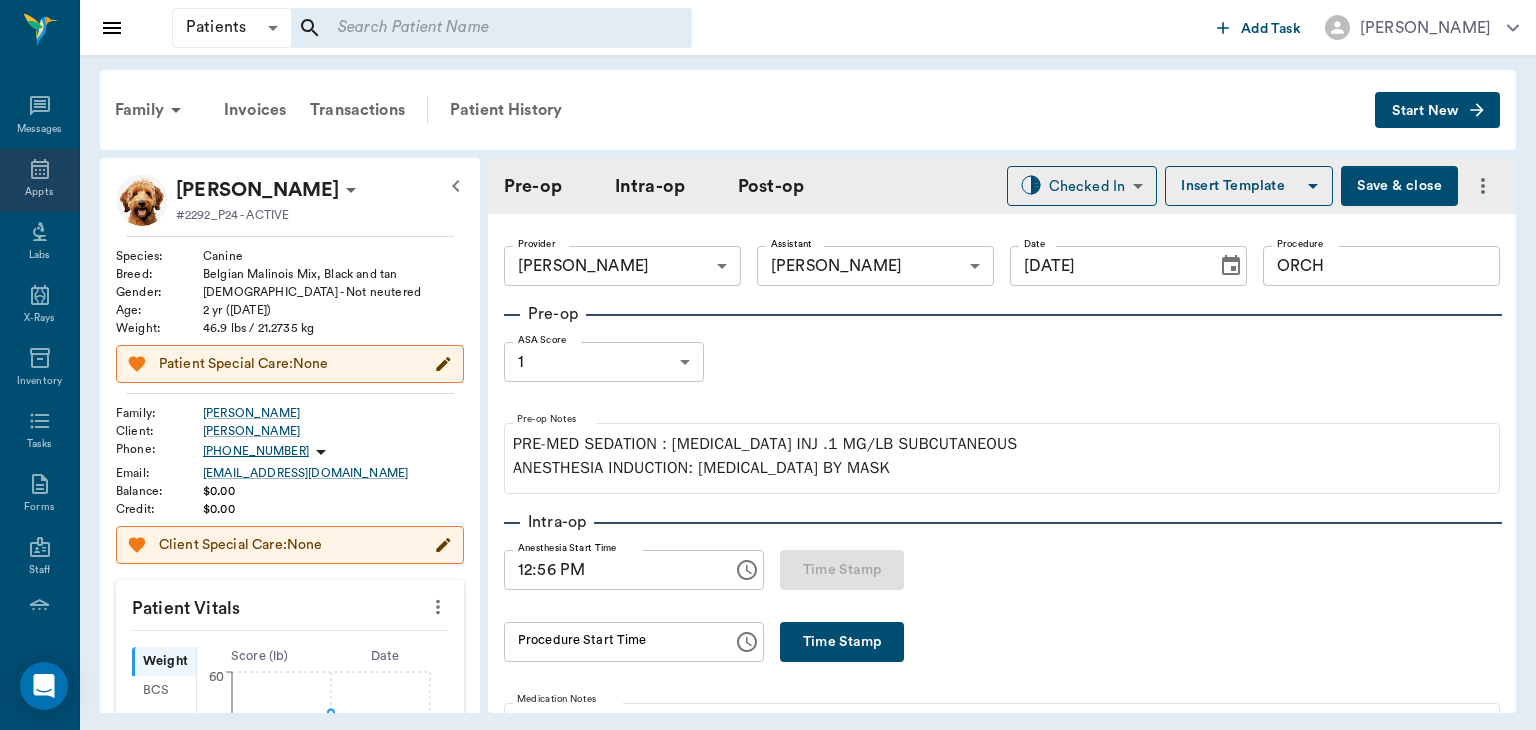 click on "Appts" at bounding box center (39, 192) 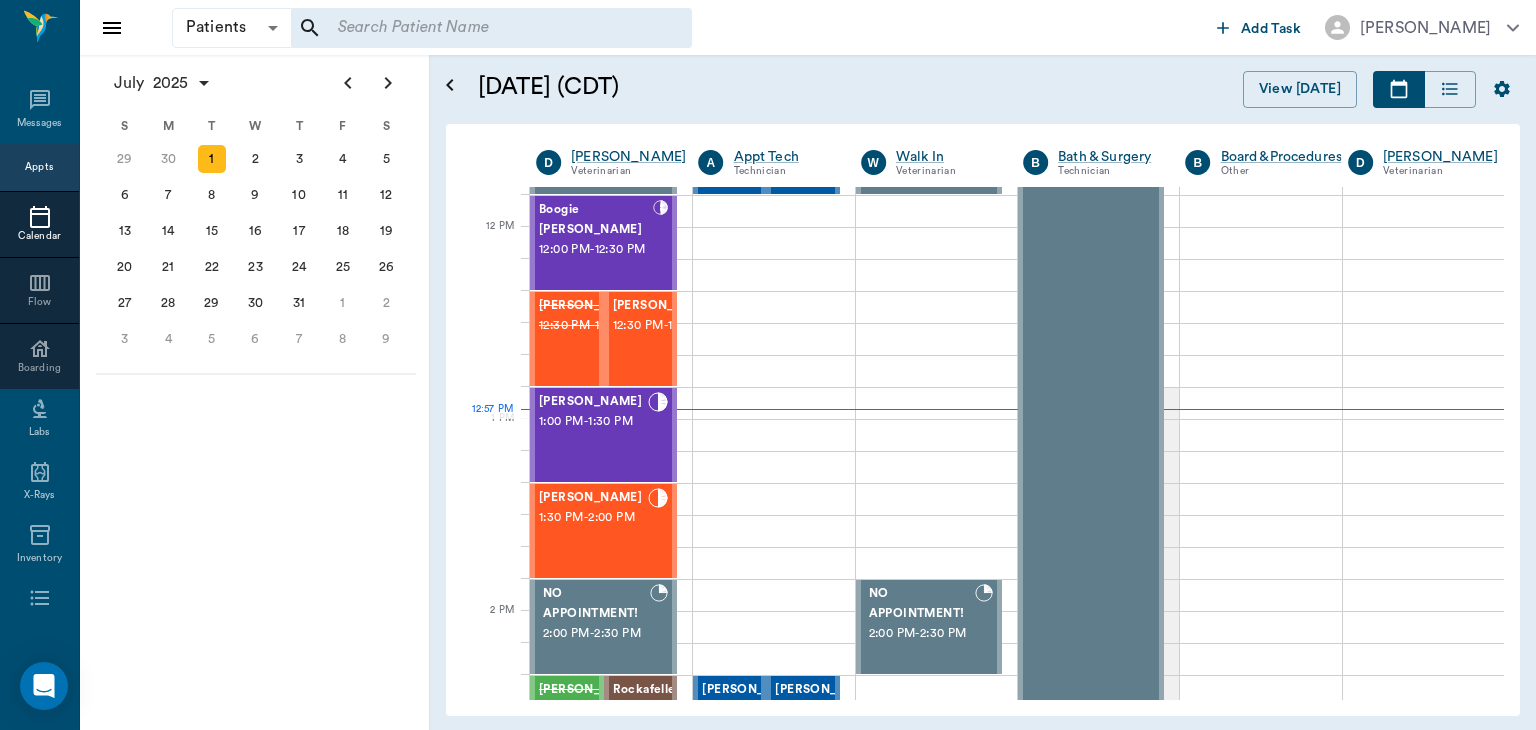 scroll, scrollTop: 734, scrollLeft: 0, axis: vertical 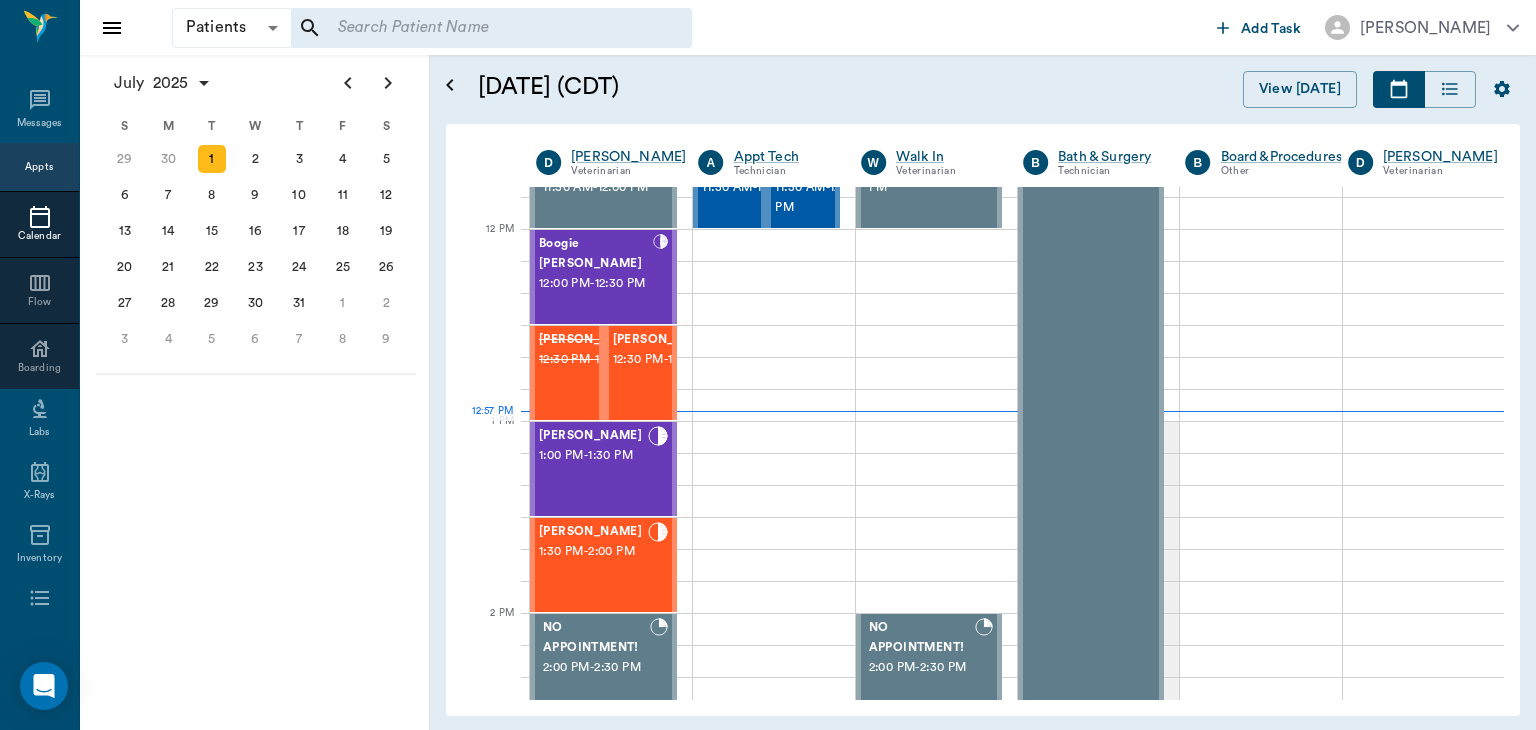 click on "[PERSON_NAME]" at bounding box center (664, 340) 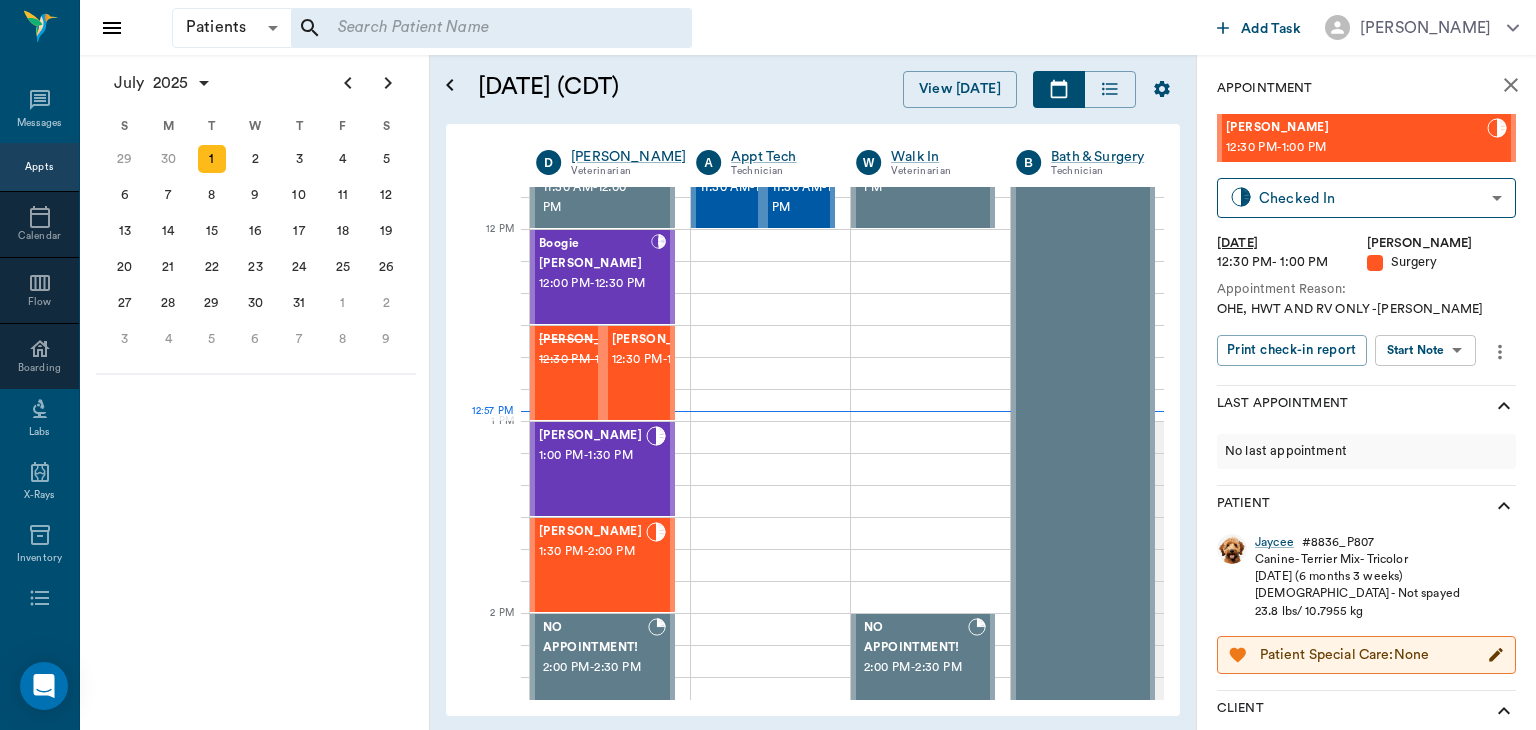 click on "Patients Patients ​ ​ Add Task Dr. Bert Ellsworth Nectar Messages Appts Calendar Flow Boarding Labs X-Rays Inventory Tasks Forms Staff Reports Lookup Settings July 2025 S M T W T F S Jun 1 2 3 4 5 6 7 8 9 10 11 12 13 14 15 16 17 18 19 20 21 22 23 24 25 26 27 28 29 30 Jul 1 2 3 4 5 6 7 8 9 10 11 12 S M T W T F S 29 30 Jul 1 2 3 4 5 6 7 8 9 10 11 12 13 14 15 16 17 18 19 20 21 22 23 24 25 26 27 28 29 30 31 Aug 1 2 3 4 5 6 7 8 9 S M T W T F S 27 28 29 30 31 Aug 1 2 3 4 5 6 7 8 9 10 11 12 13 14 15 16 17 18 19 20 21 22 23 24 25 26 27 28 29 30 31 Sep 1 2 3 4 5 6 July 1, 2025 (CDT) View Today July 2025 Today 1 Tue Jul 2025 D Dr. Bert Ellsworth Veterinarian A Appt Tech Technician W Walk In Veterinarian B Bath & Surgery Technician B Board &Procedures Other D Dr. Kindall Jones Veterinarian 8 AM 9 AM 10 AM 11 AM 12 PM 1 PM 2 PM 3 PM 4 PM 5 PM 6 PM 7 PM 8 PM 12:57 PM Chocolate Chip Fincher 8:00 AM  -  8:30 AM Racey Smith 8:00 AM  -  8:30 AM LOKI Burns 8:30 AM  -  9:00 AM DUCKY Daniels 9:00 AM  -  9:30 AM ALLI Daniels" at bounding box center [768, 365] 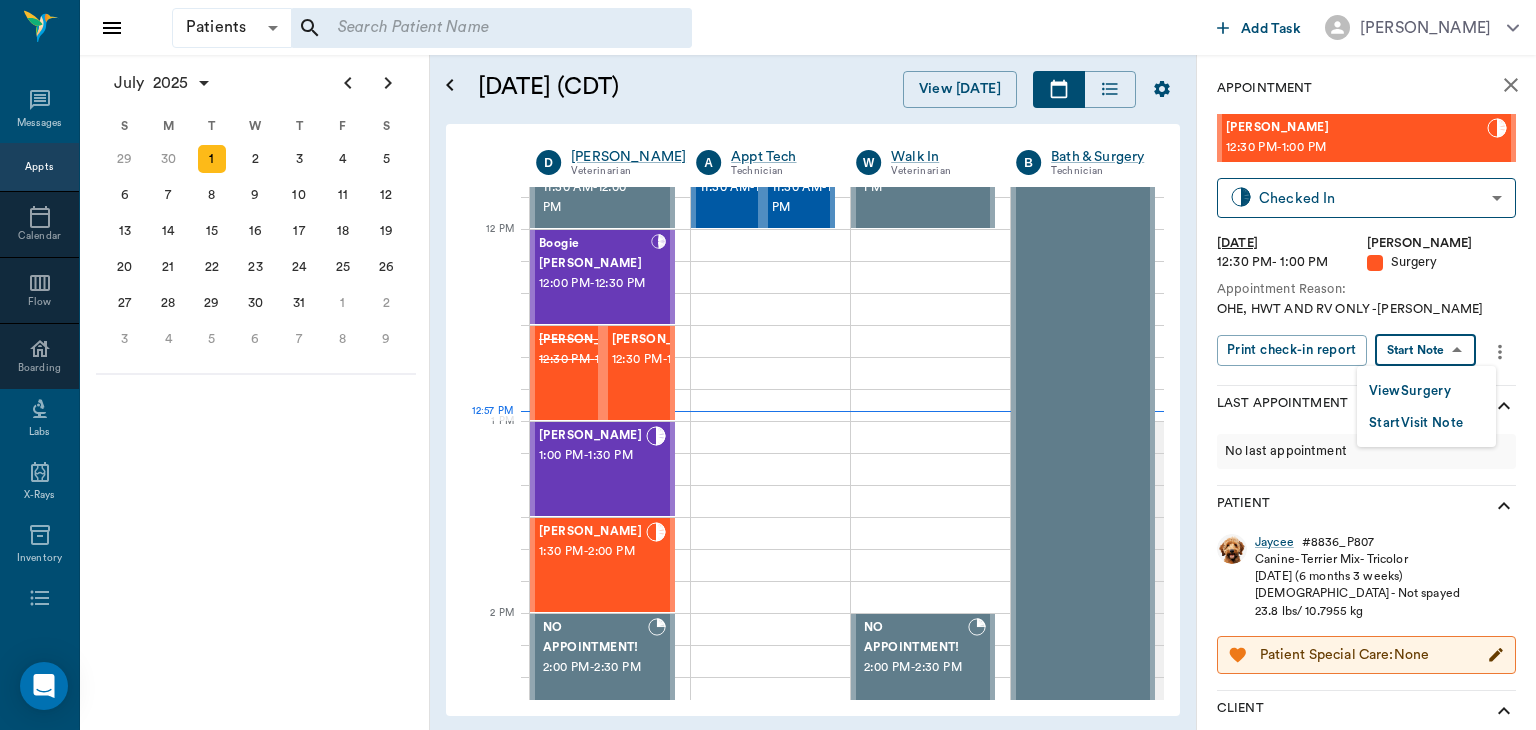 click on "View  Surgery" at bounding box center [1410, 391] 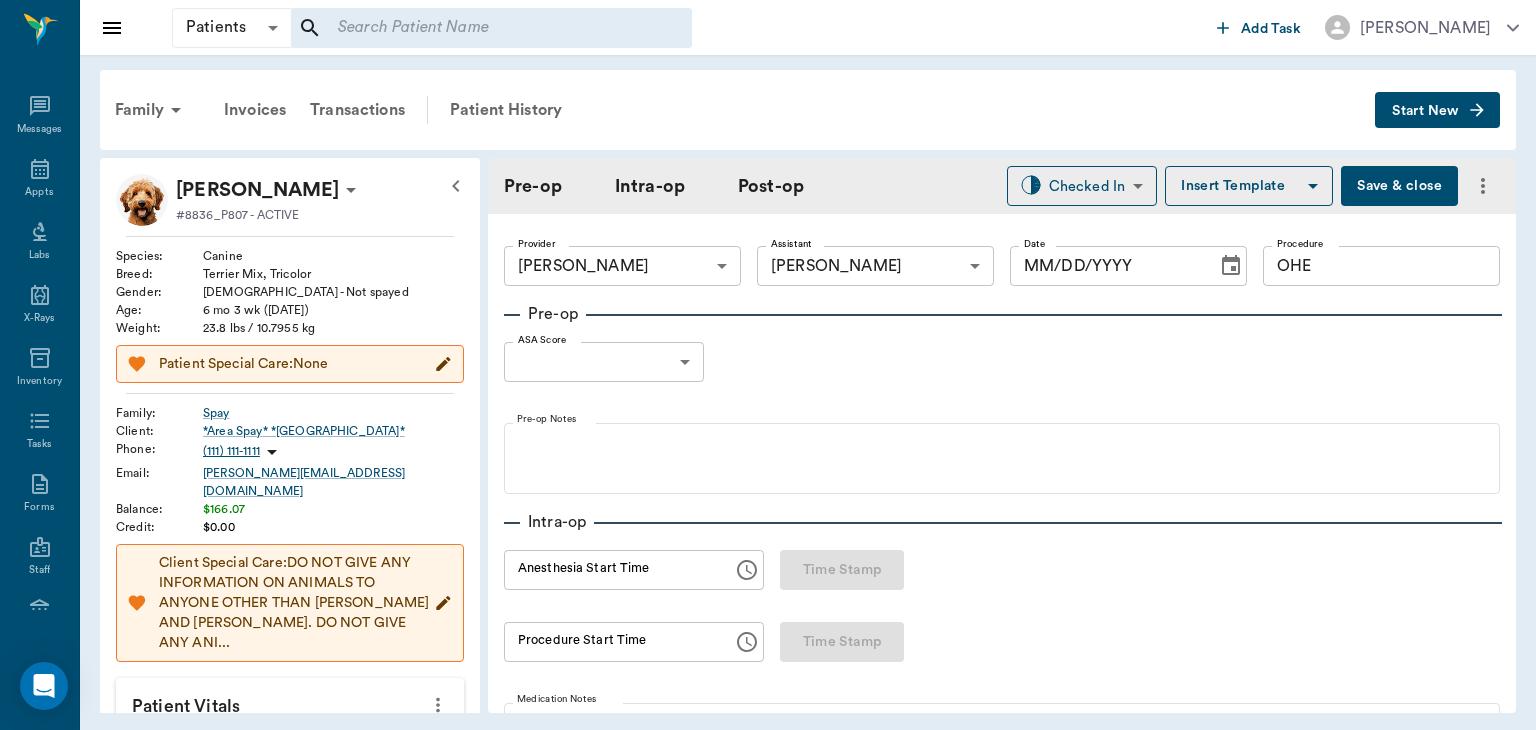 type on "63ec2f075fda476ae8351a4d" 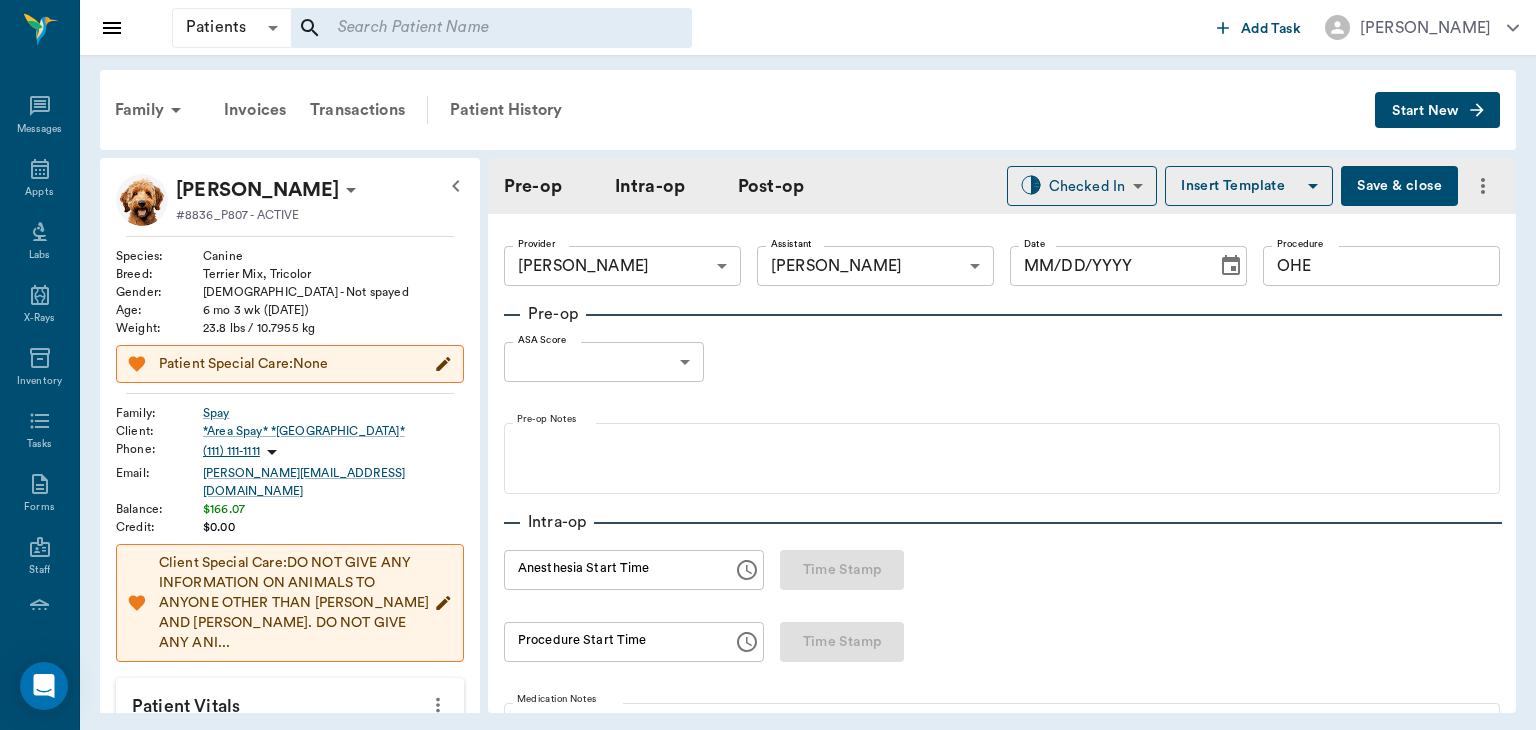 type on "63ec2e7e52e12b0ba117b124" 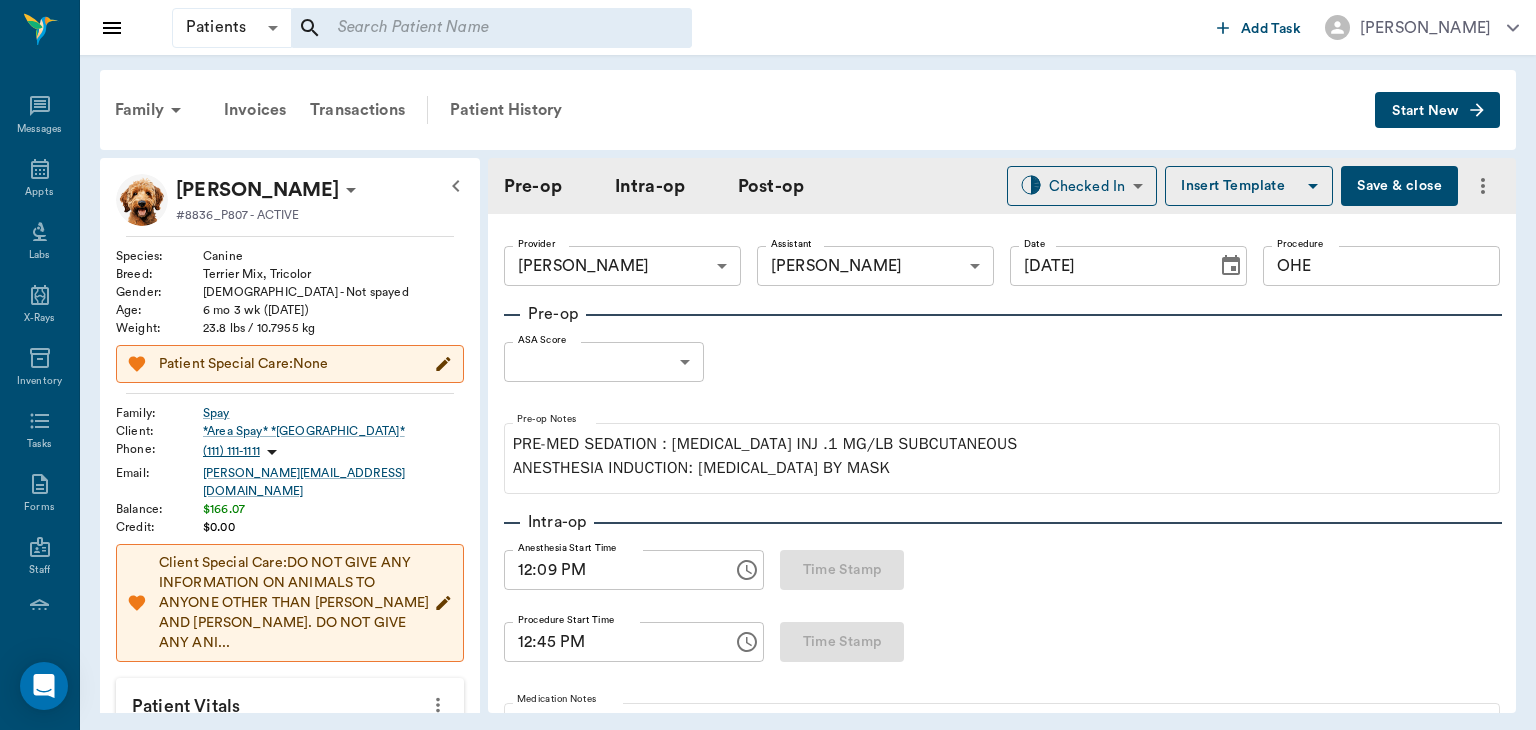 click on "Patients Patients ​ ​ Add Task Dr. Bert Ellsworth Nectar Messages Appts Labs X-Rays Inventory Tasks Forms Staff Reports Lookup Settings Family Invoices Transactions Patient History Start New Jaycee Spay #8836_P807    -    ACTIVE   Species : Canine Breed : Terrier Mix, Tricolor Gender : Female - Not spayed Age : 6 mo 3 wk (12/12/2024) Weight : 23.8 lbs / 10.7955 kg Patient Special Care:  None Family : Spay Client : *Area Spay* *Atlanta* Phone : (111) 111-1111 Email : MICHELE@2mtexas.com Balance : $166.07 Credit : $0.00 Client Special Care:  DO NOT GIVE ANY INFORMATION ON ANIMALS TO ANYONE OTHER THAN MICHELE AND CARISSA. DO NOT GIVE ANY ANI... Patient Vitals Weight BCS HR Temp Resp BP Dia Pain Perio Score ( lb ) Date 07/01/25 12PM 0 6 12 18 24 Ongoing diagnosis Current Rx Reminders Upcoming appointments Schedule Appointment Pre-op Intra-op Post-op Checked In CHECKED_IN ​ Insert Template  Save & close Provider Dr. Bert Ellsworth 63ec2f075fda476ae8351a4d Provider Assistant Julie Dickerson Assistant Date" at bounding box center (768, 365) 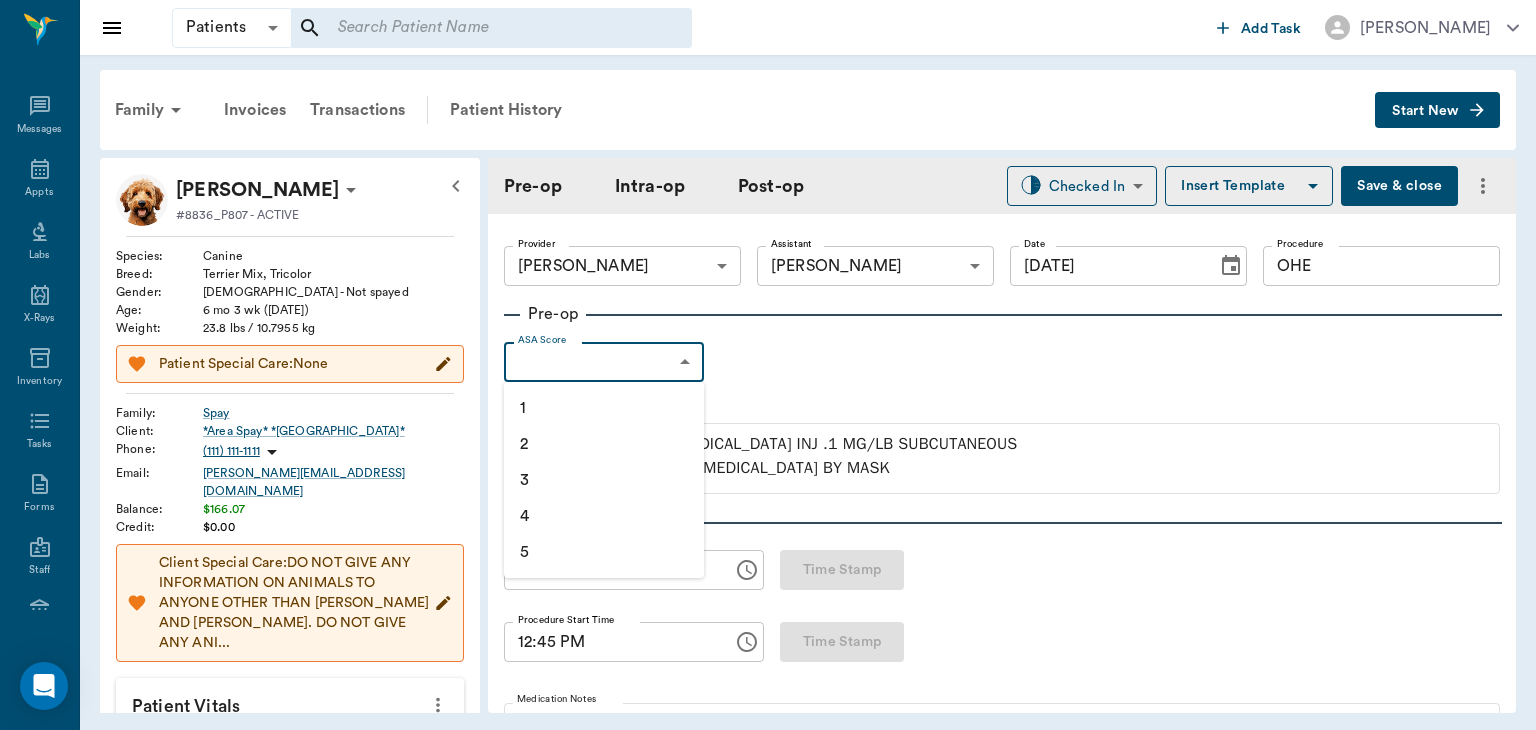 click on "1" at bounding box center [604, 408] 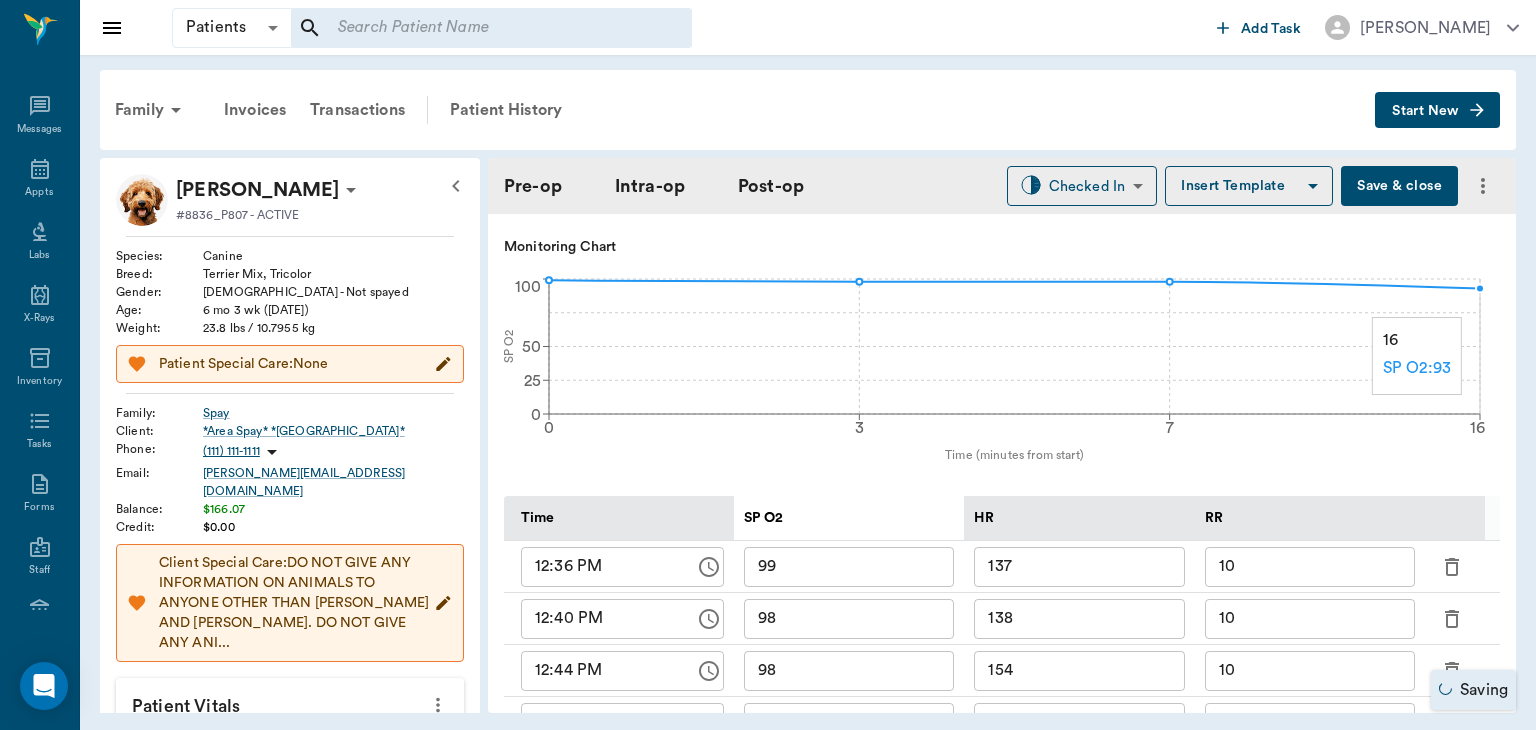 scroll, scrollTop: 996, scrollLeft: 0, axis: vertical 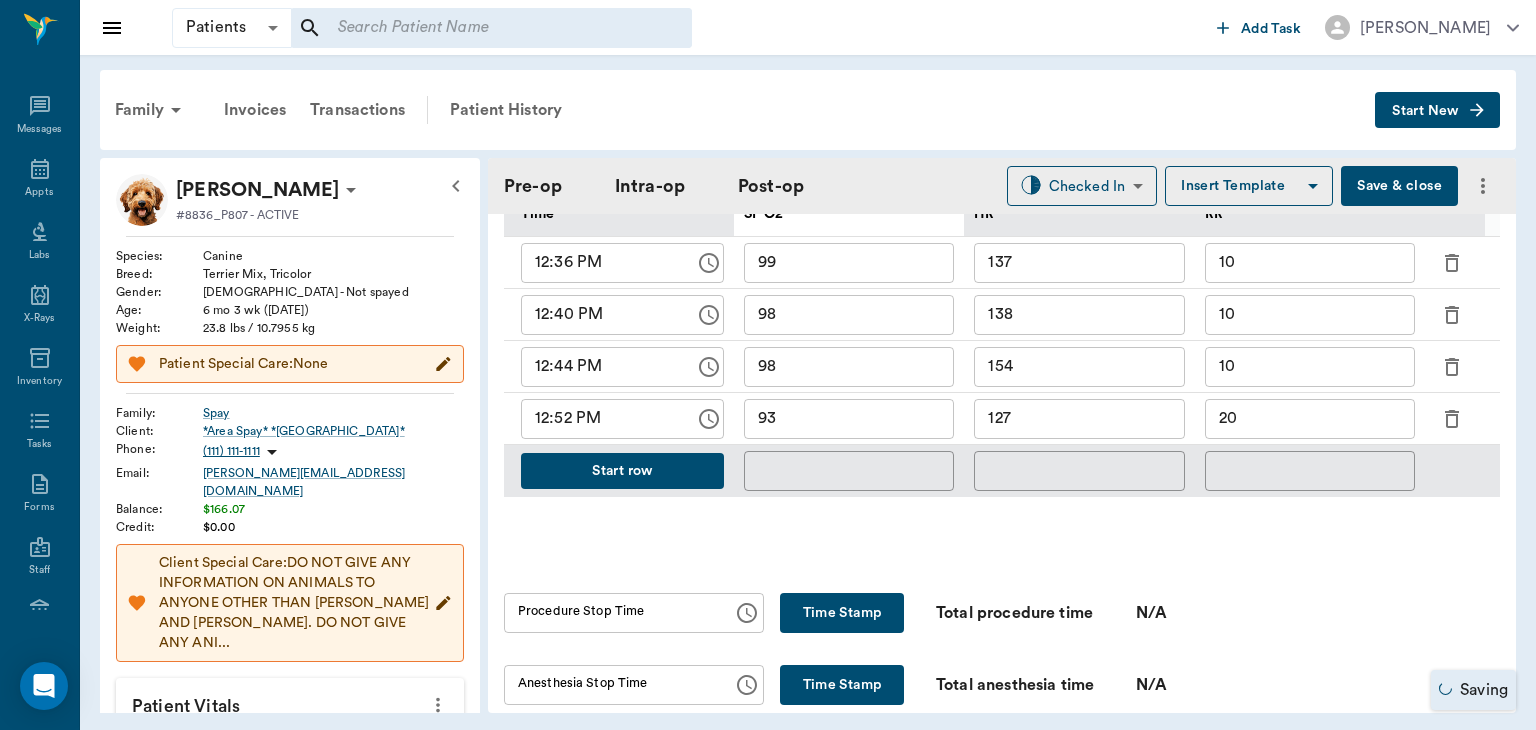 click on "Start row" at bounding box center [622, 471] 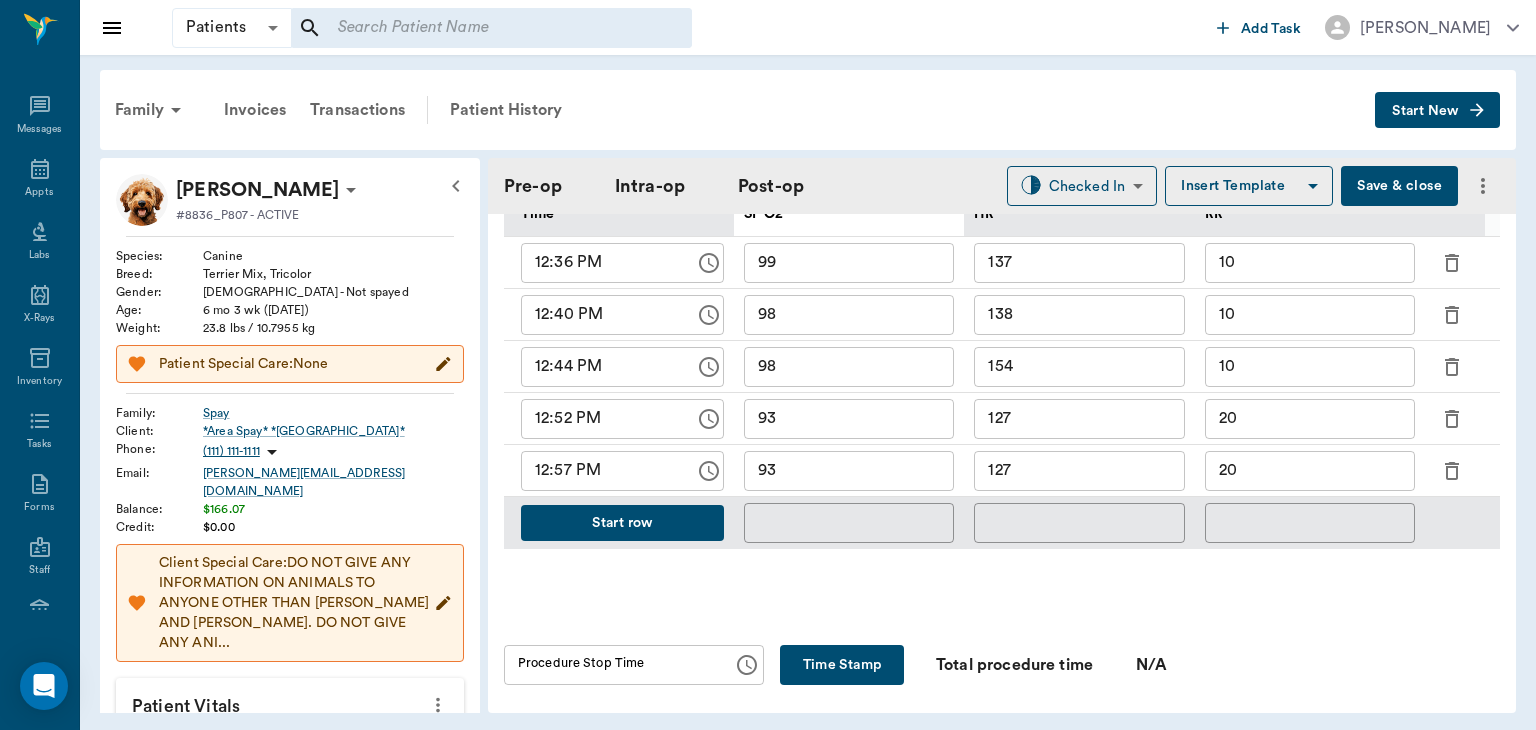 click on "127" at bounding box center (1079, 471) 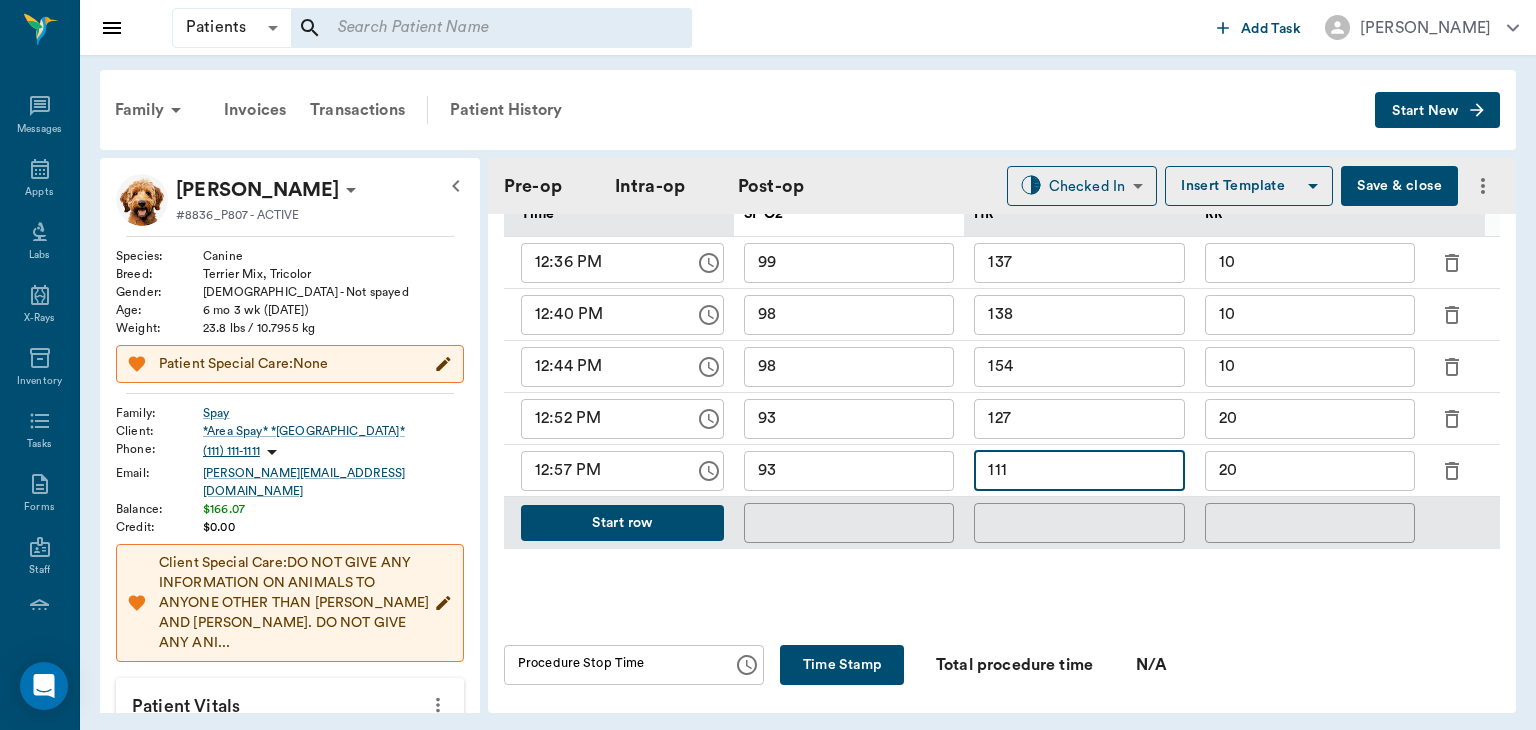 type on "111" 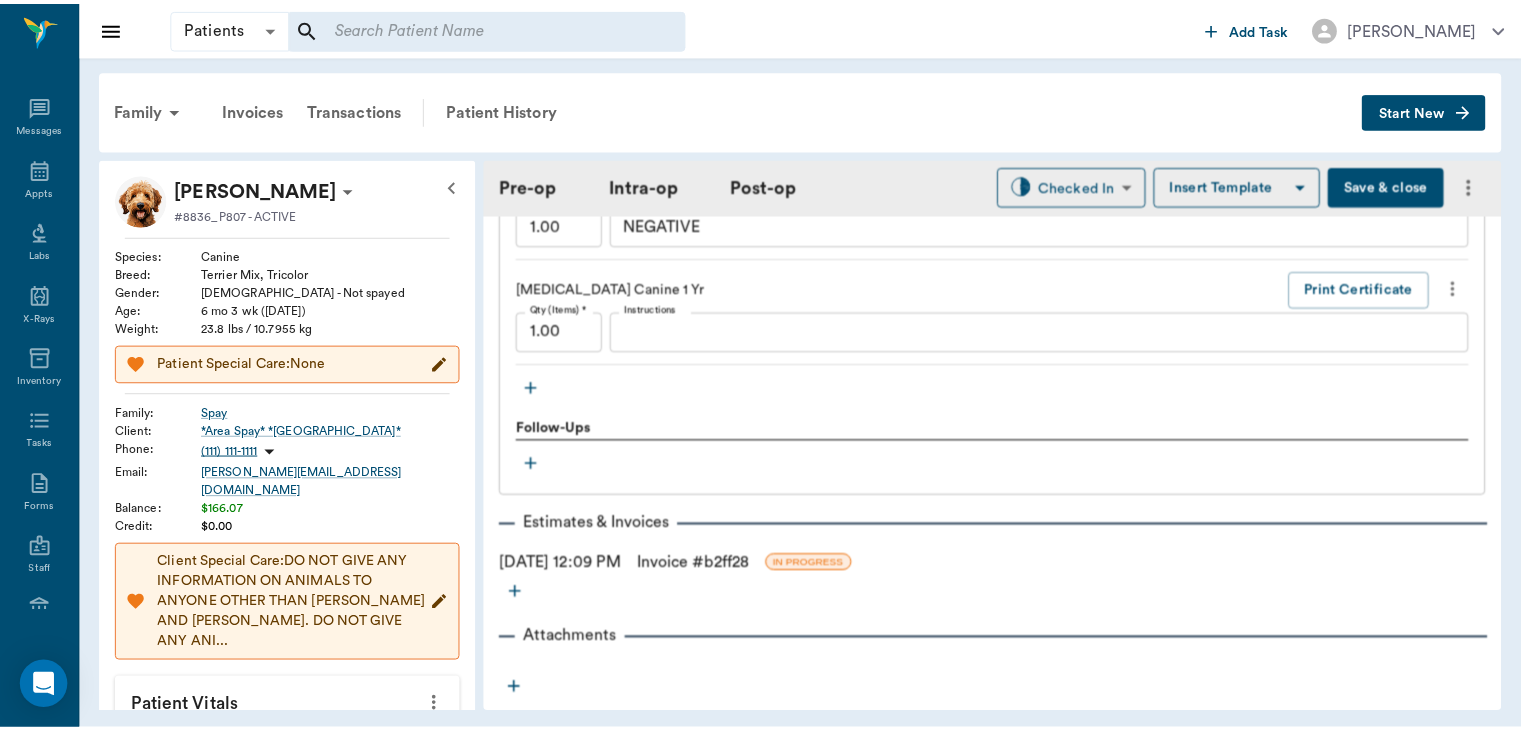scroll, scrollTop: 2304, scrollLeft: 0, axis: vertical 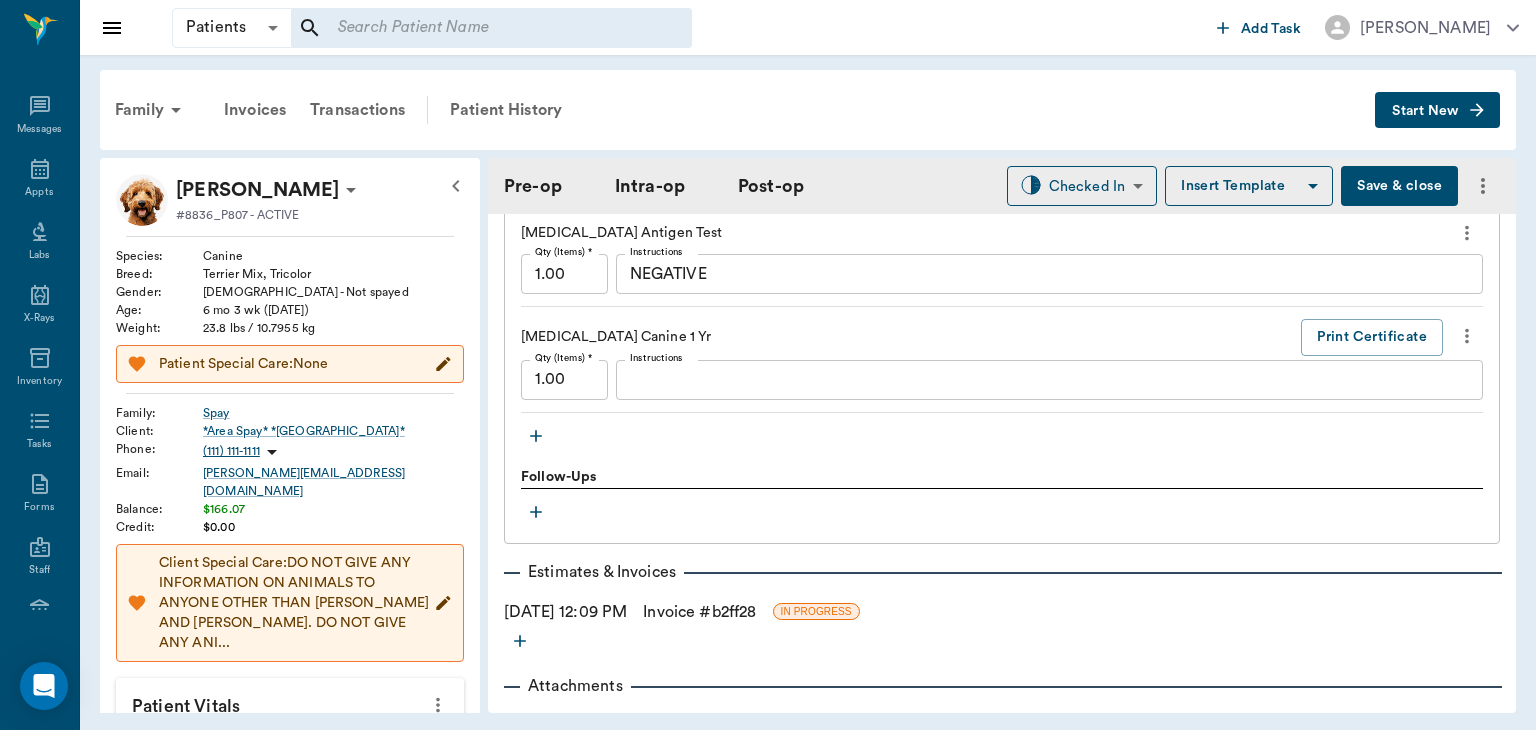 type on "96" 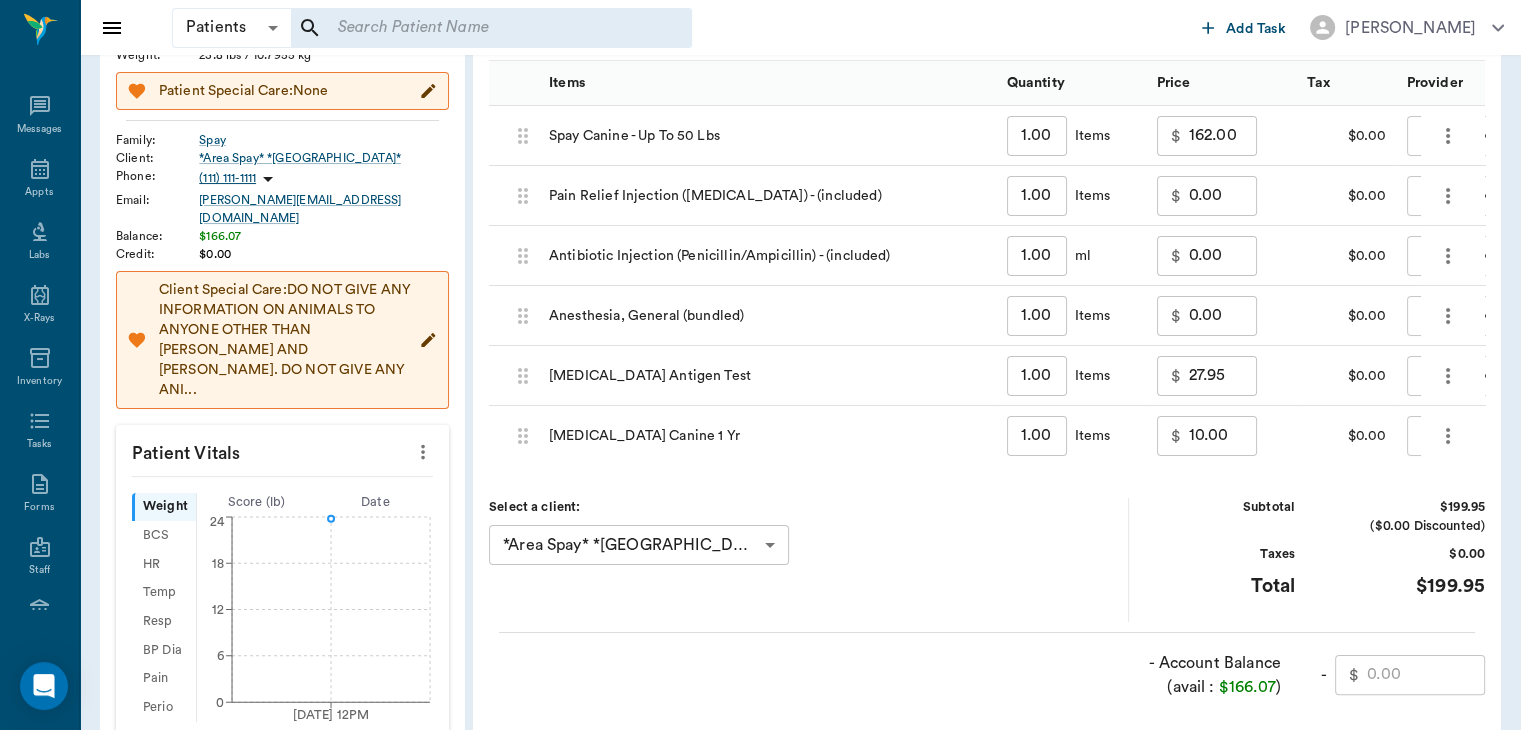 scroll, scrollTop: 92, scrollLeft: 0, axis: vertical 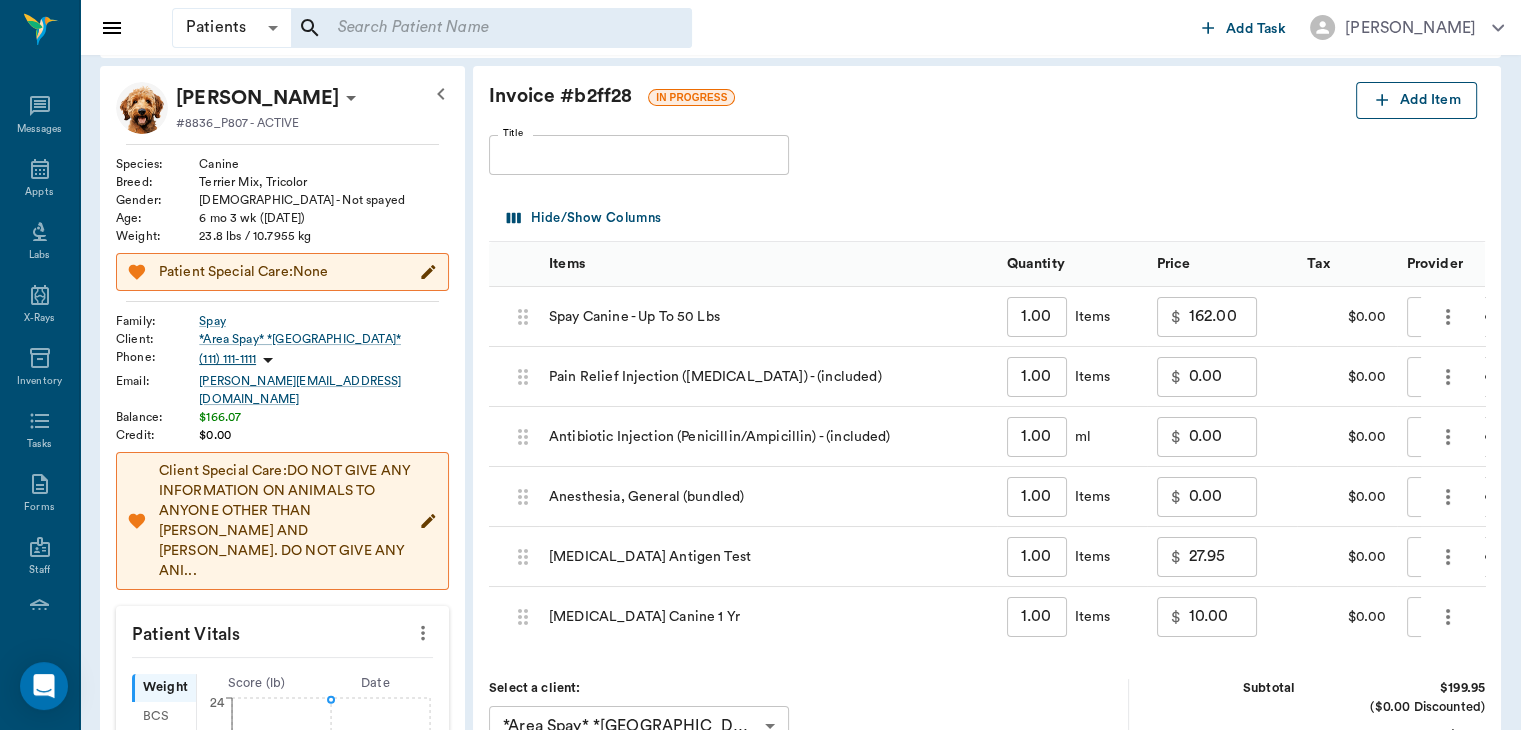 click on "Add Item" at bounding box center (1416, 100) 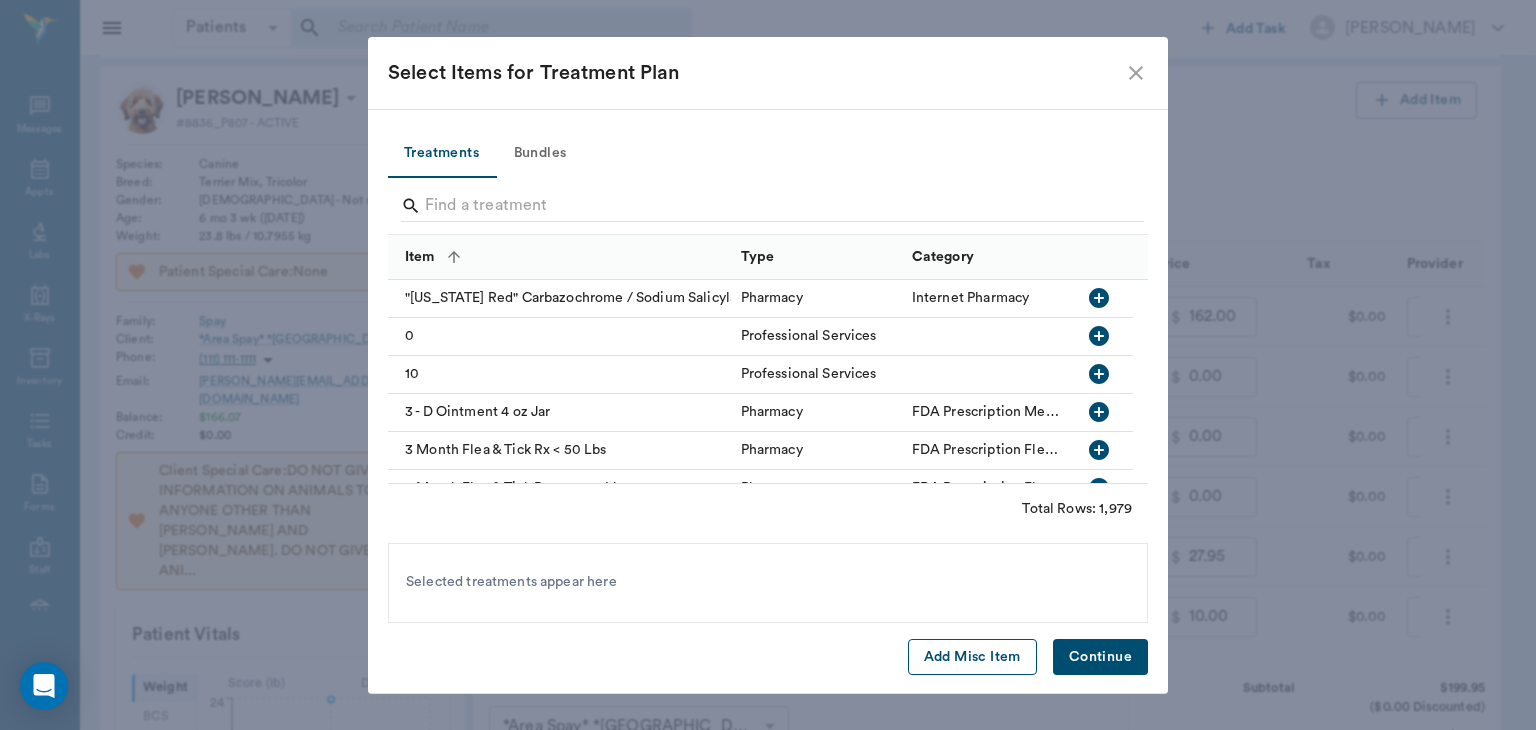 click on "Add Misc Item" at bounding box center [972, 657] 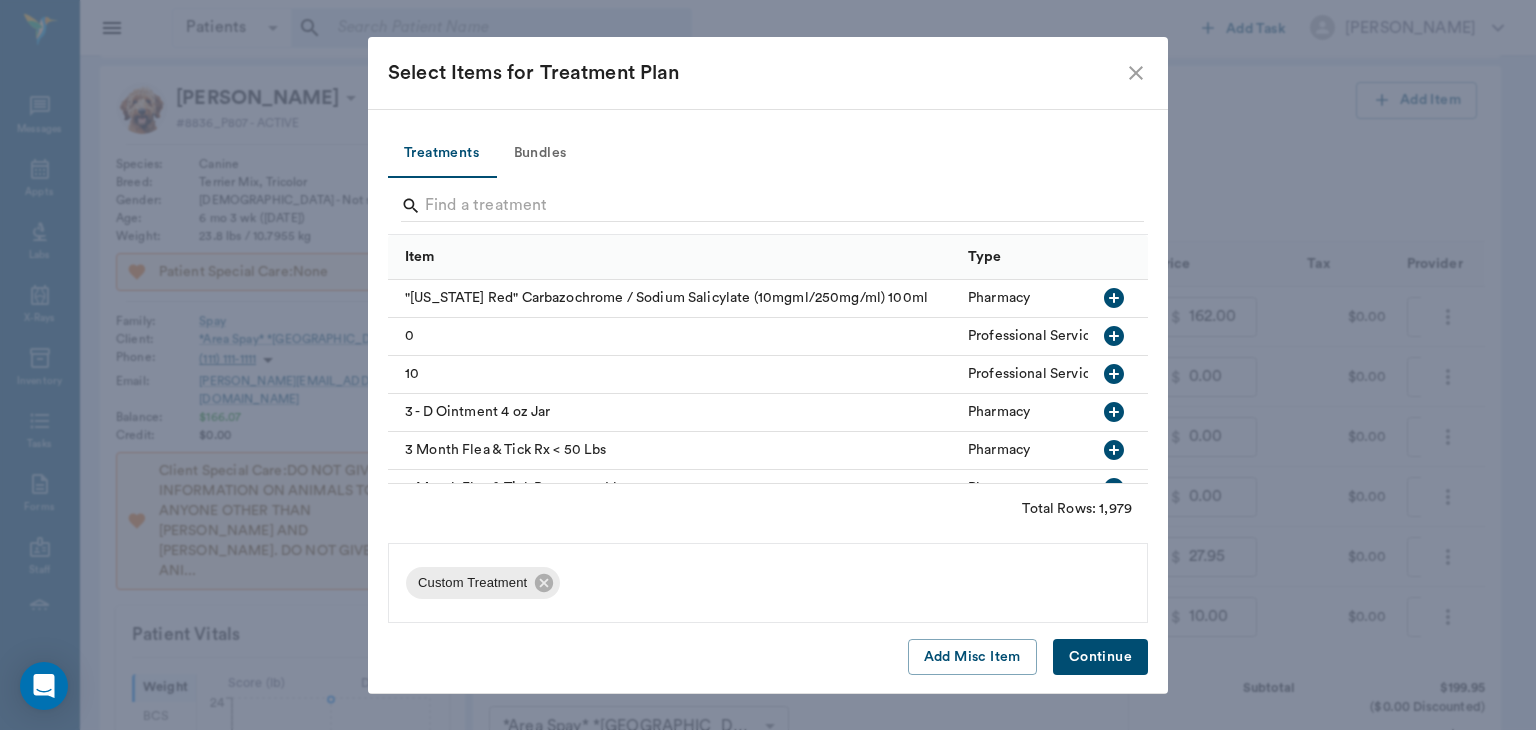 click on "Continue" at bounding box center [1100, 657] 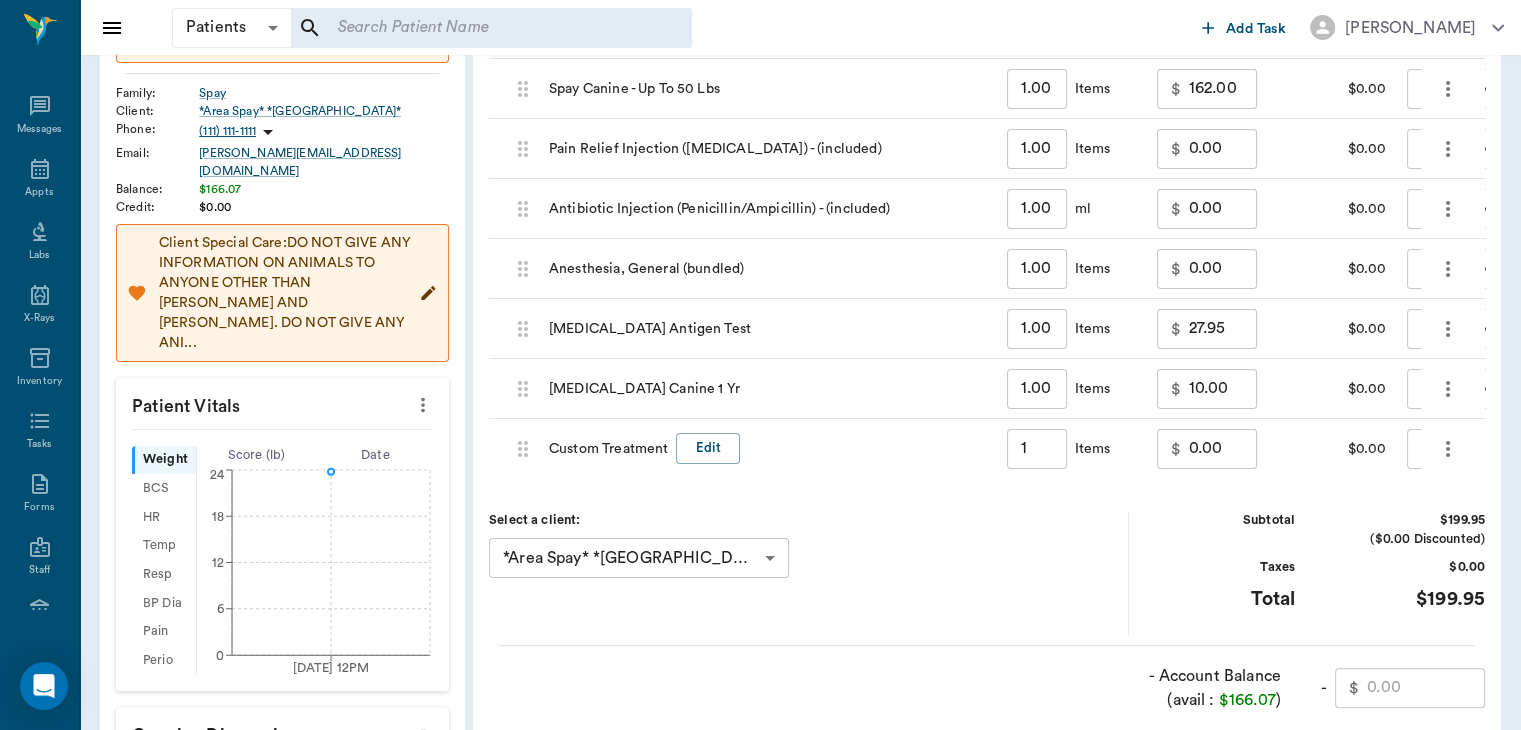 scroll, scrollTop: 337, scrollLeft: 0, axis: vertical 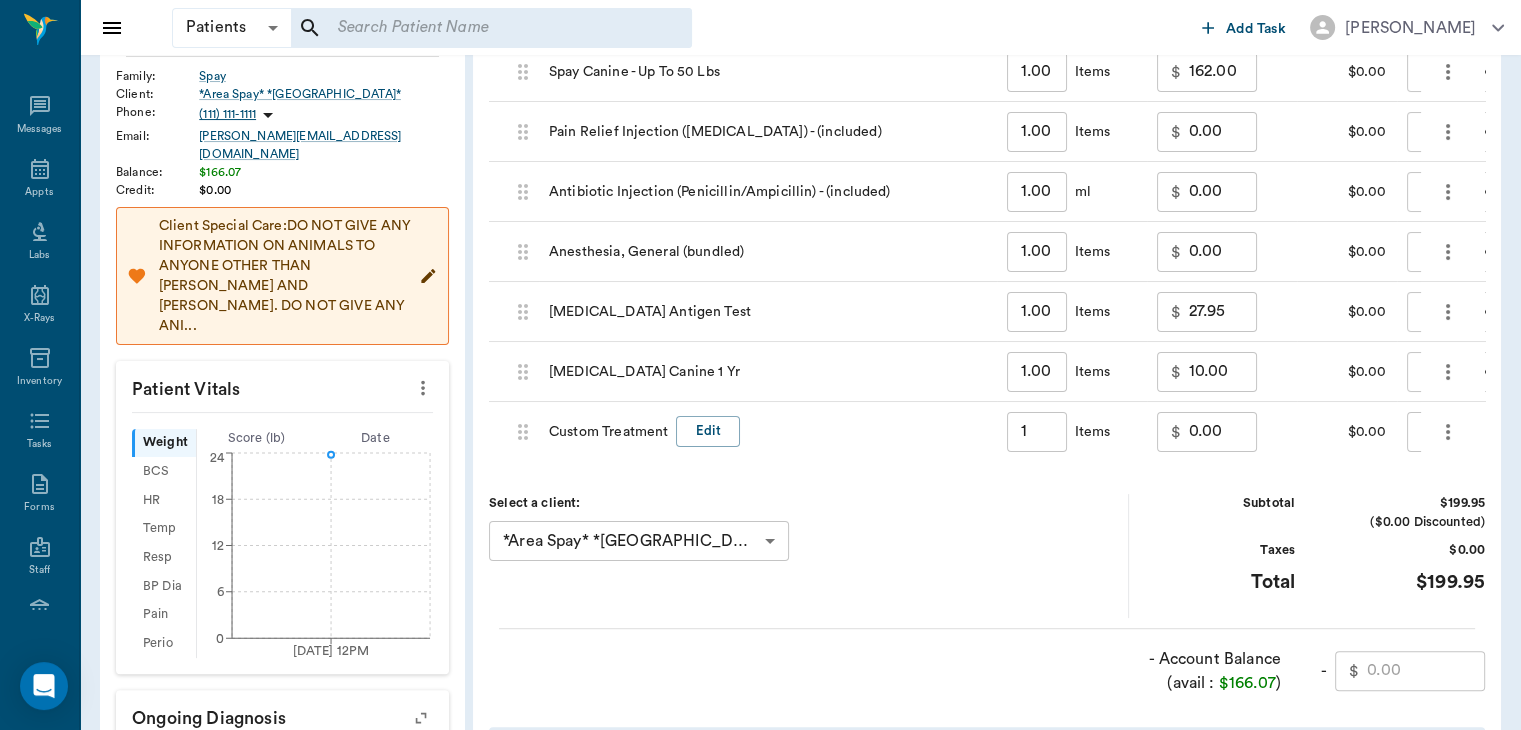 click on "0.00" at bounding box center (1223, 432) 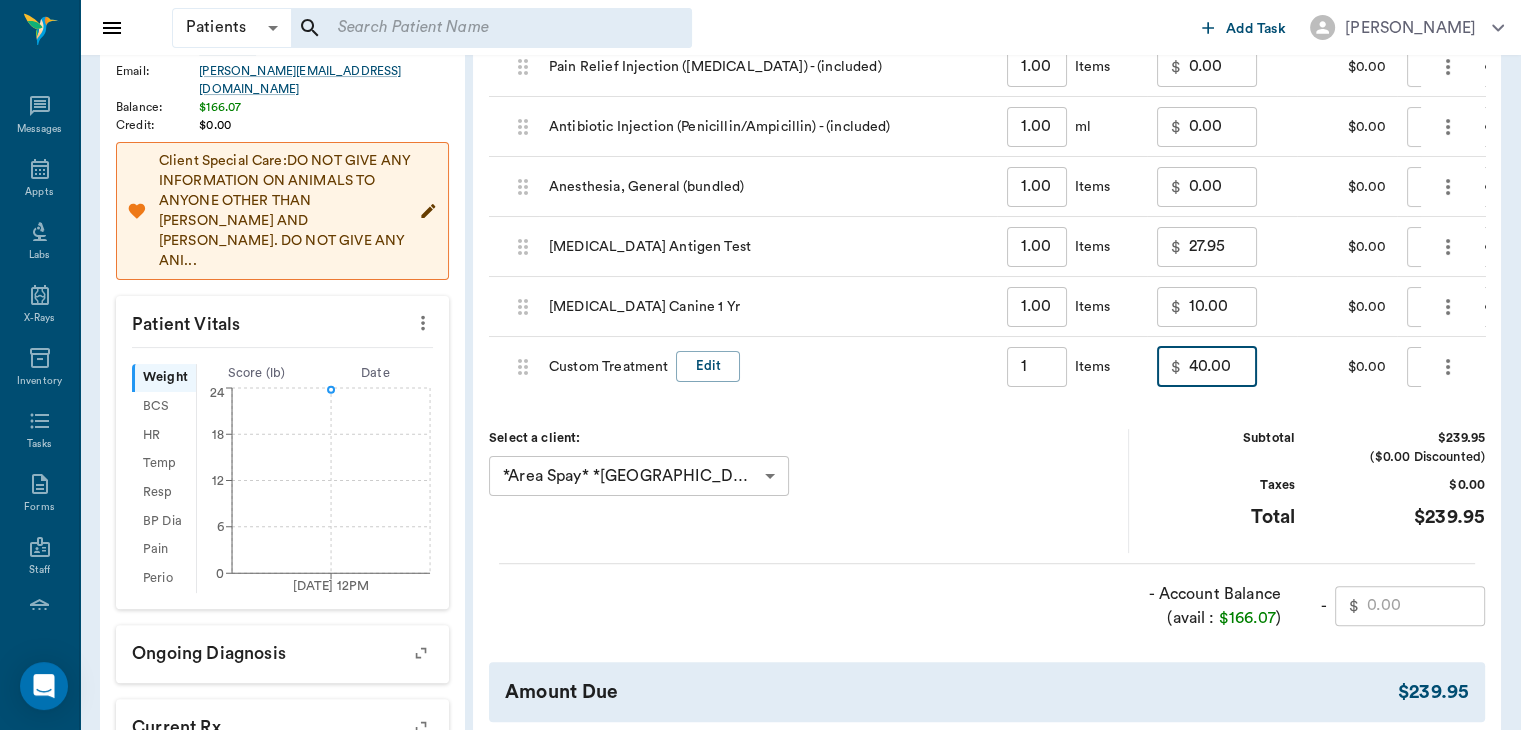 scroll, scrollTop: 397, scrollLeft: 0, axis: vertical 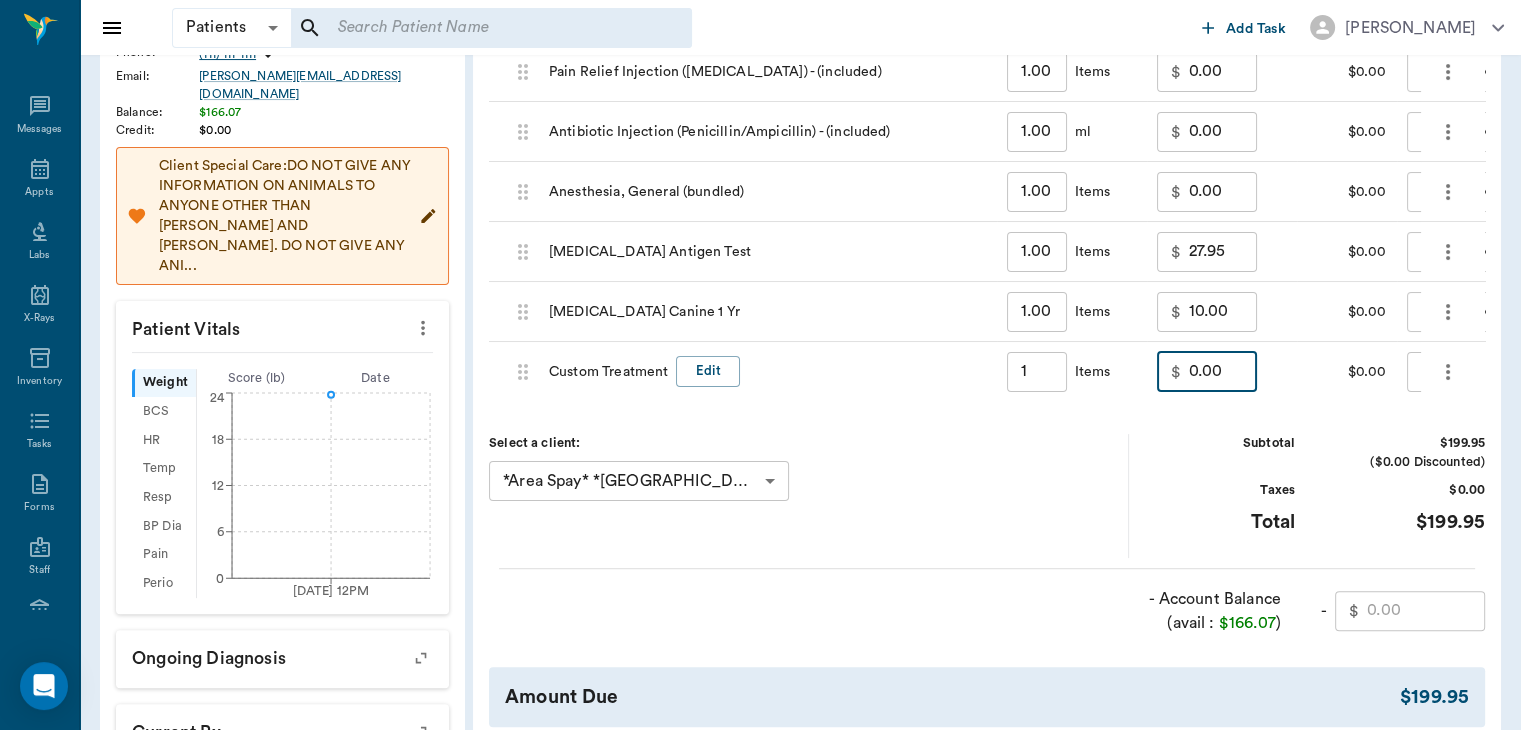 click on "0.00" at bounding box center [1223, 372] 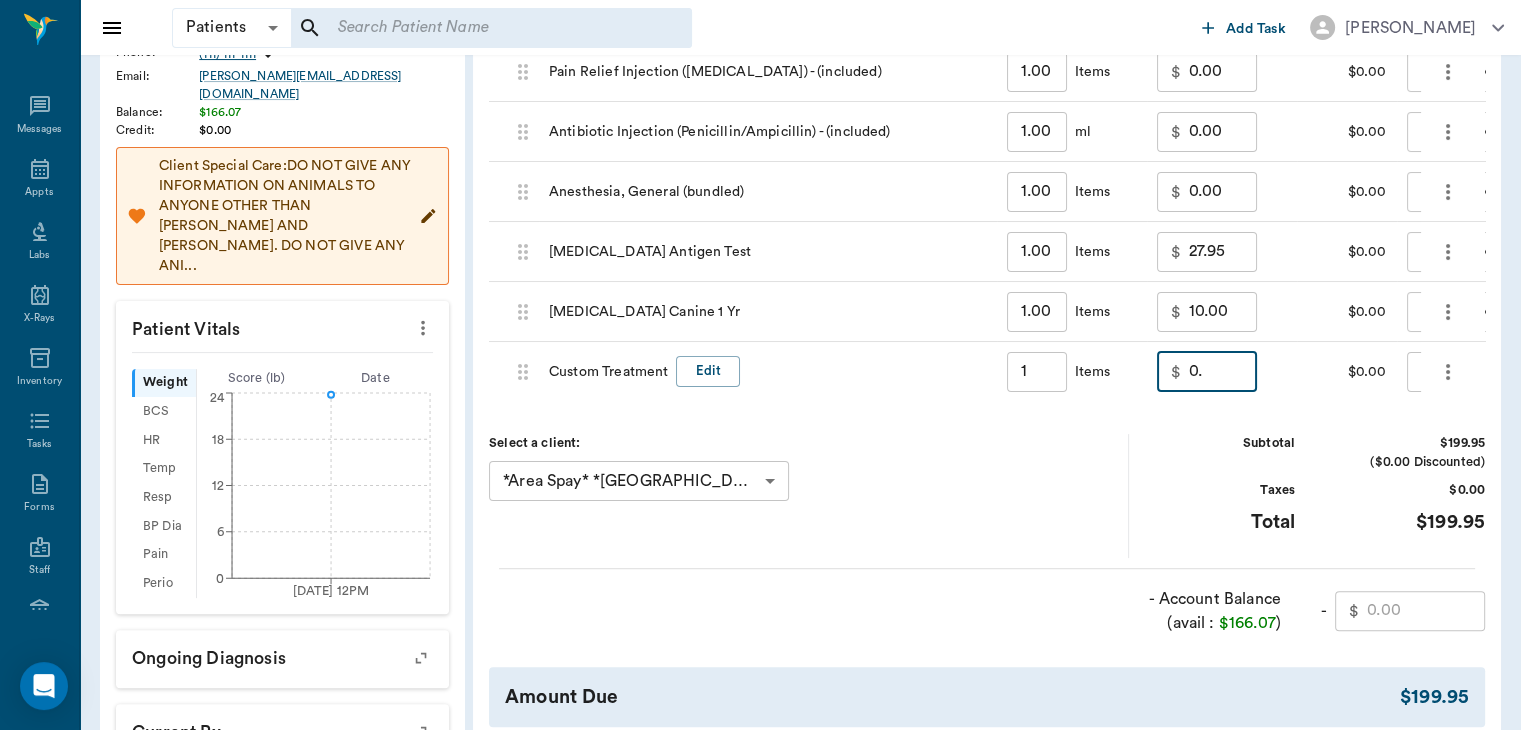 type on "0" 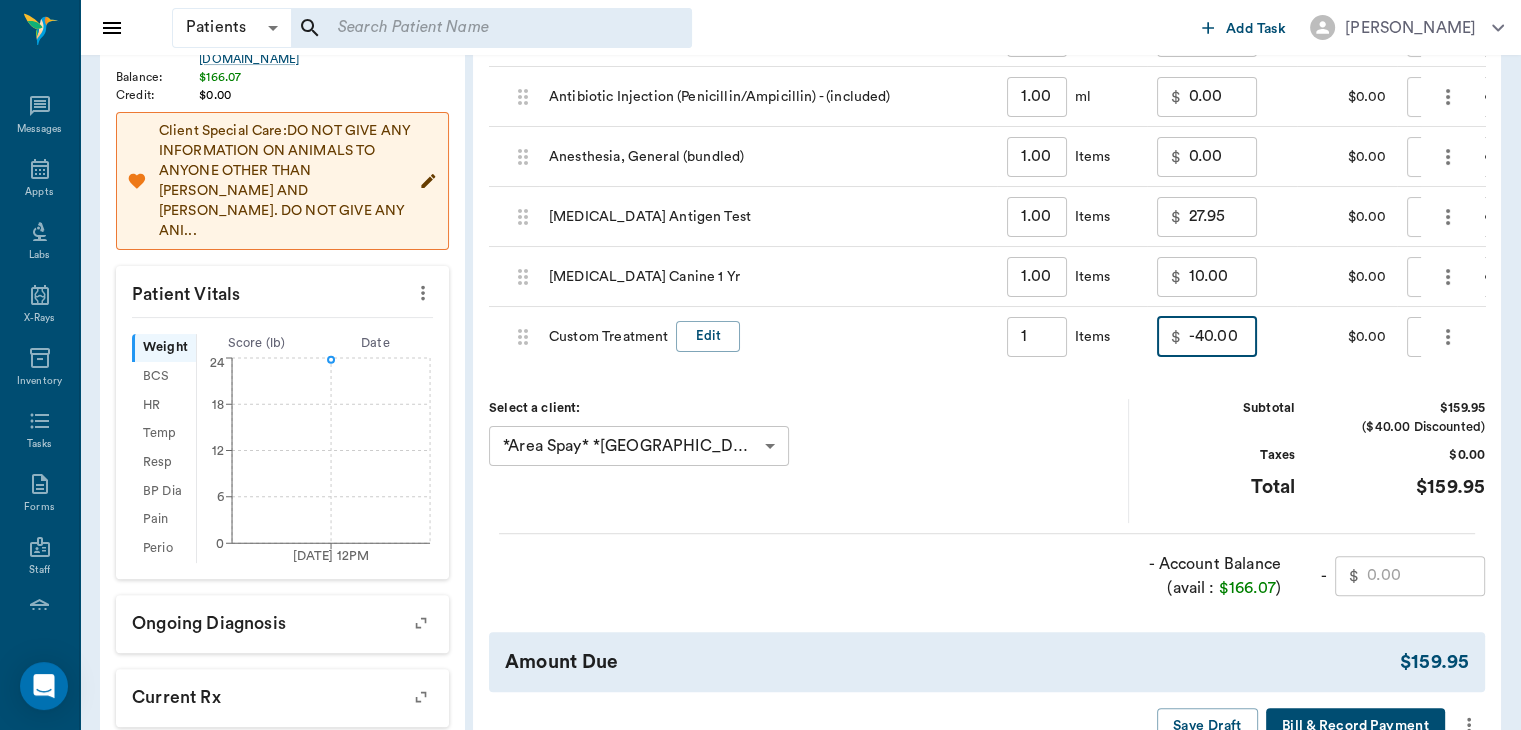 scroll, scrollTop: 400, scrollLeft: 0, axis: vertical 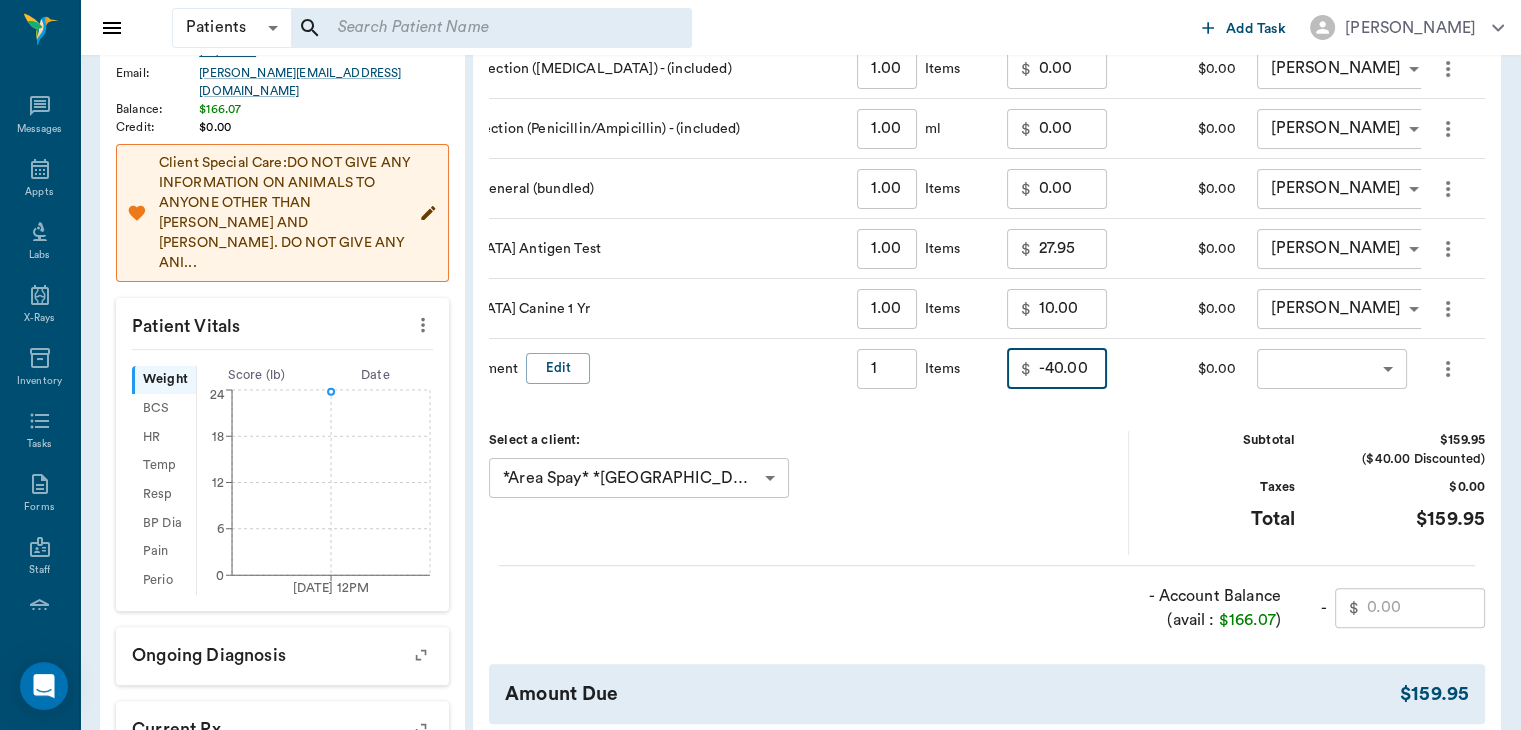 type on "-40.00" 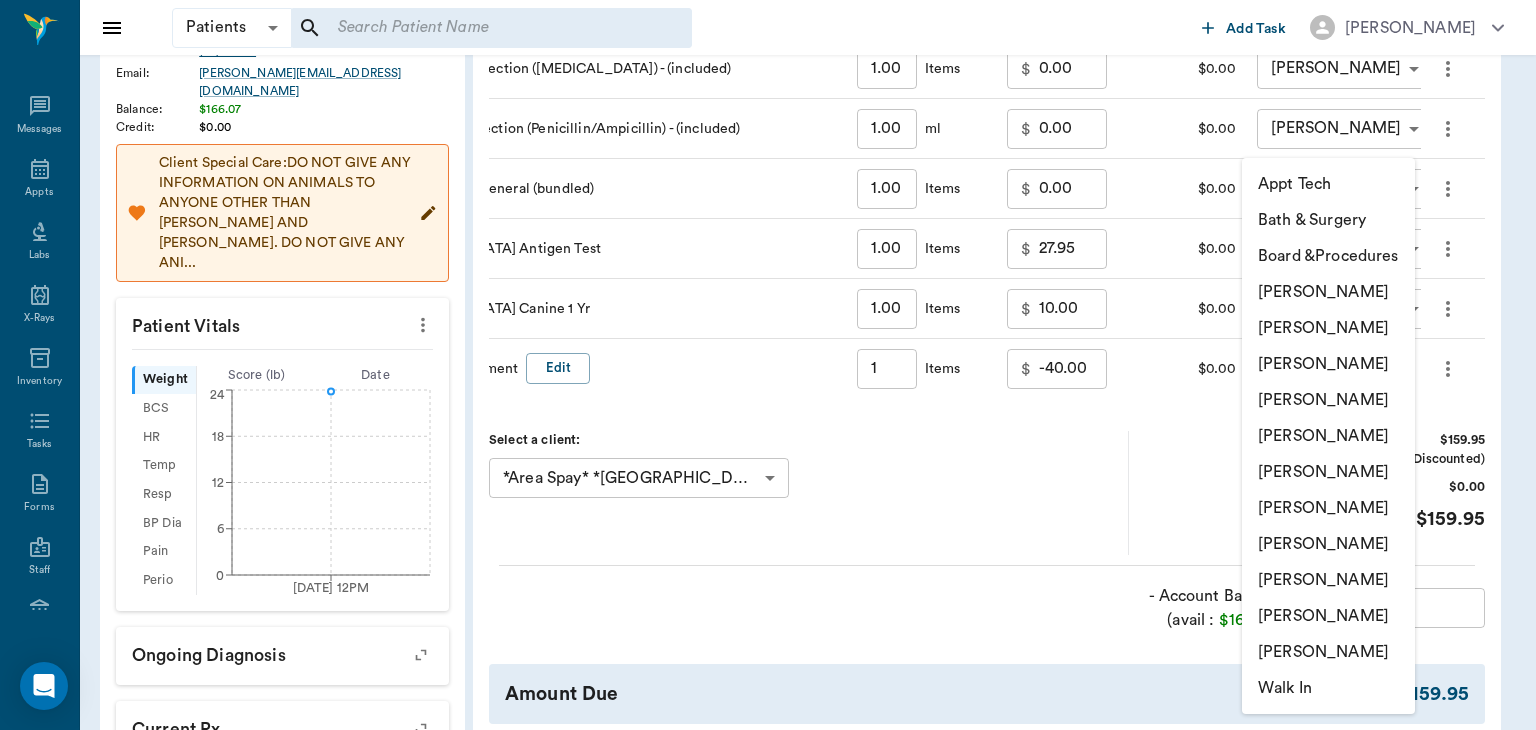 click on "[PERSON_NAME]" at bounding box center [1328, 328] 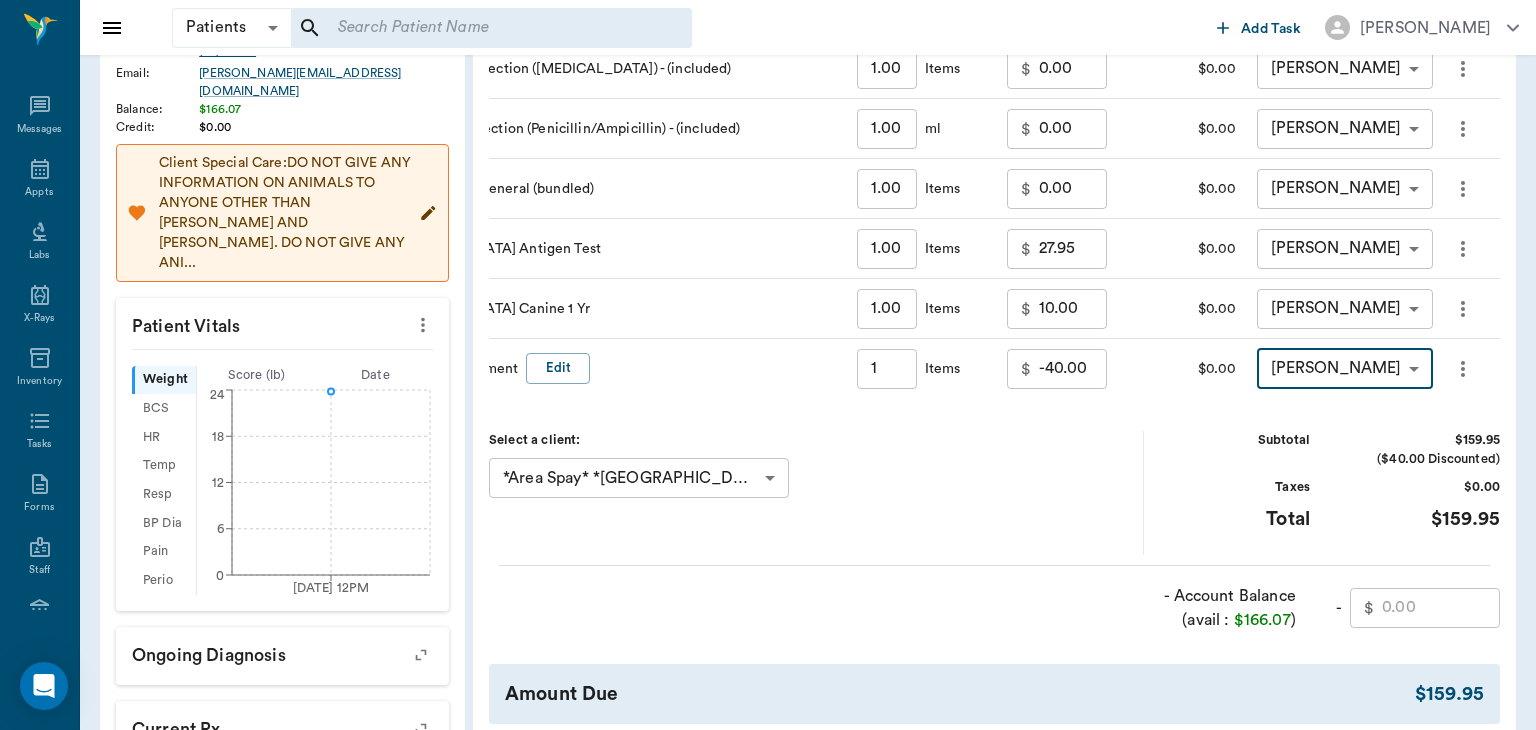 type on "none-63ec2f075fda476ae8351a4d" 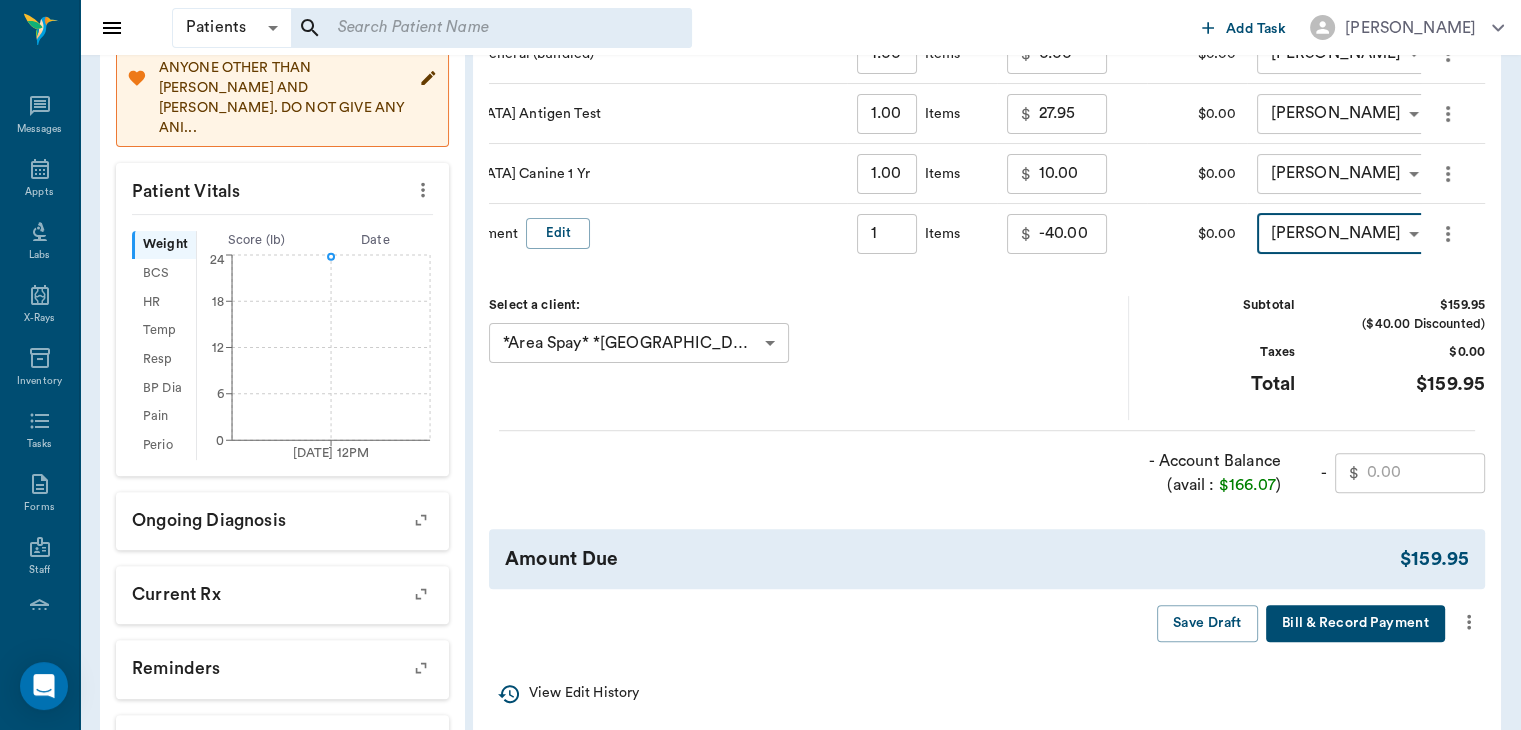 scroll, scrollTop: 540, scrollLeft: 0, axis: vertical 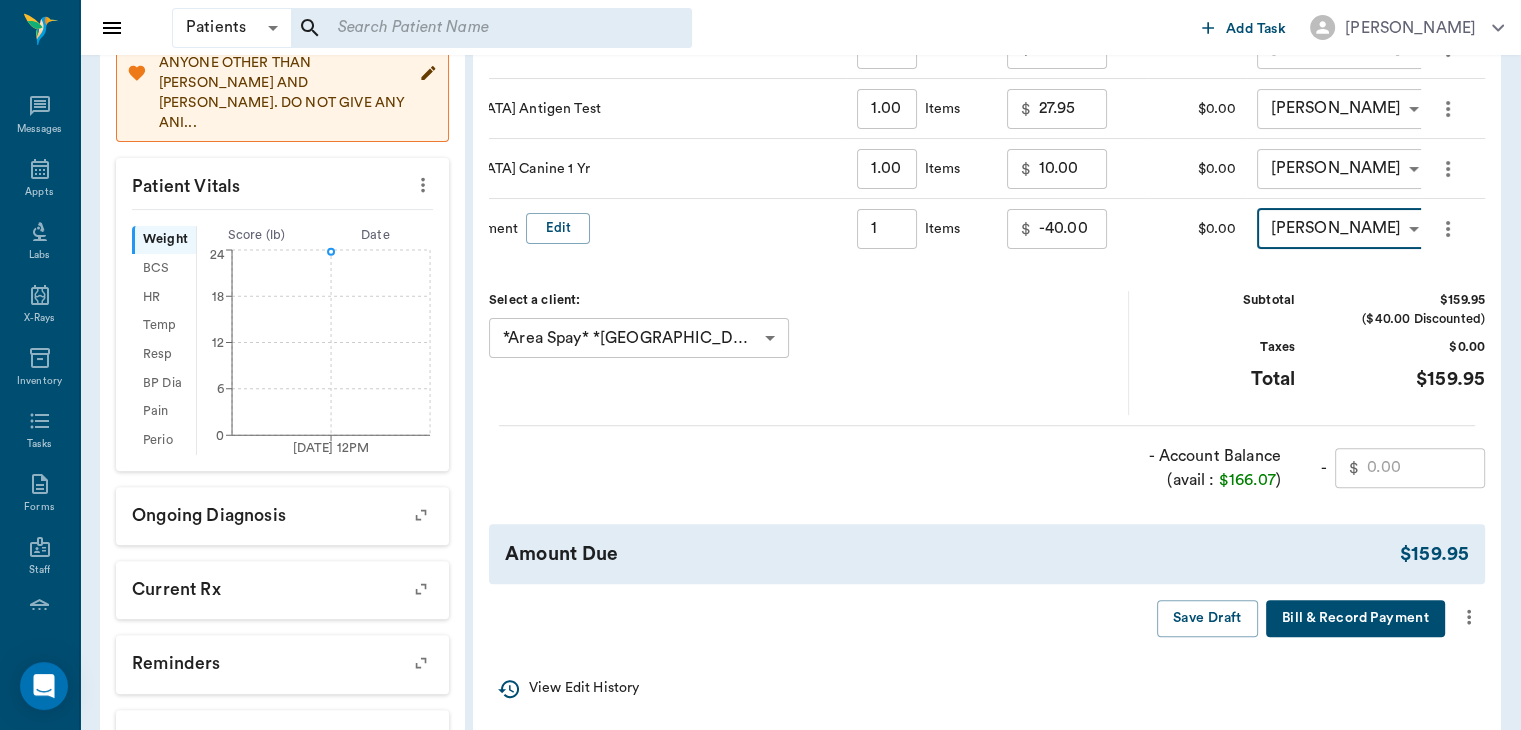 click 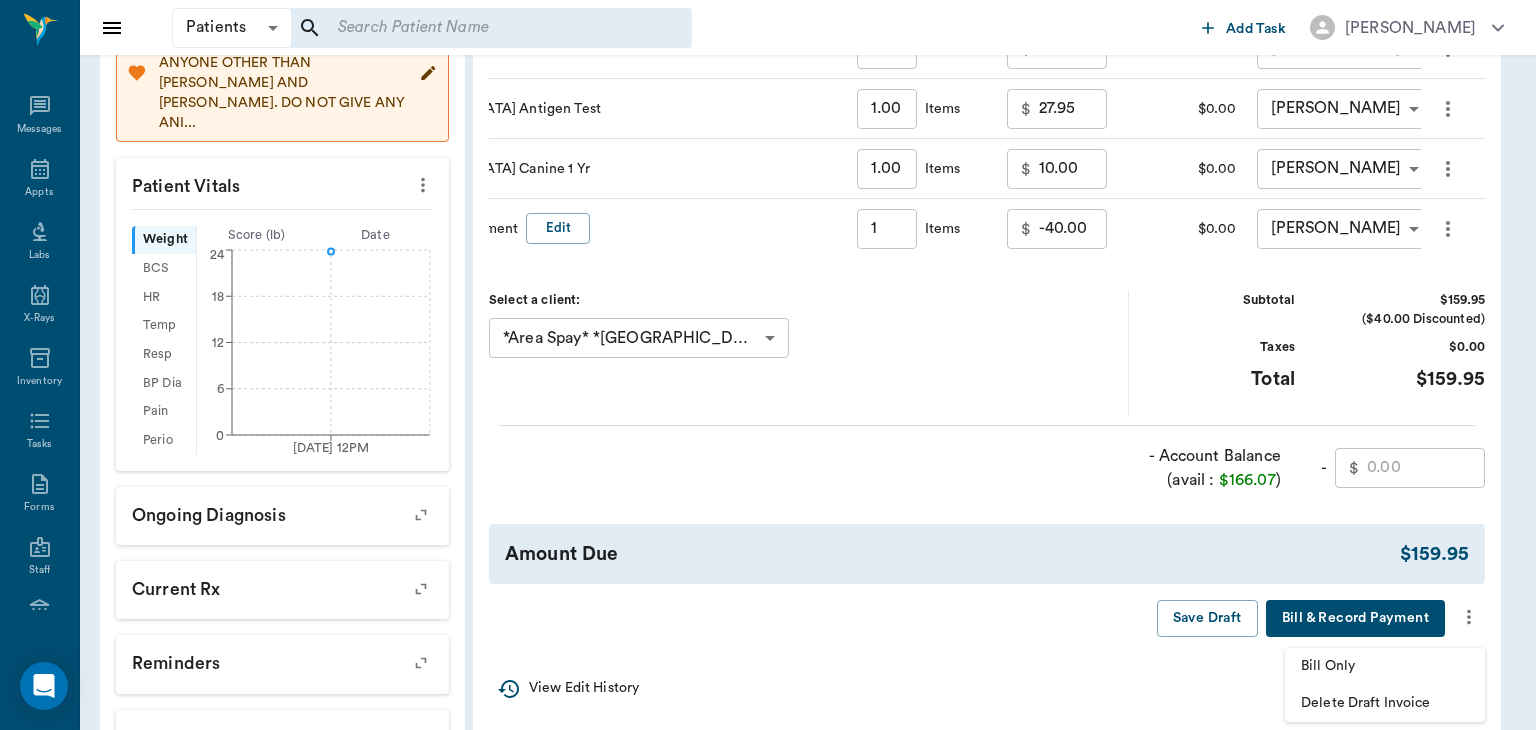 click on "Bill Only" at bounding box center (1385, 666) 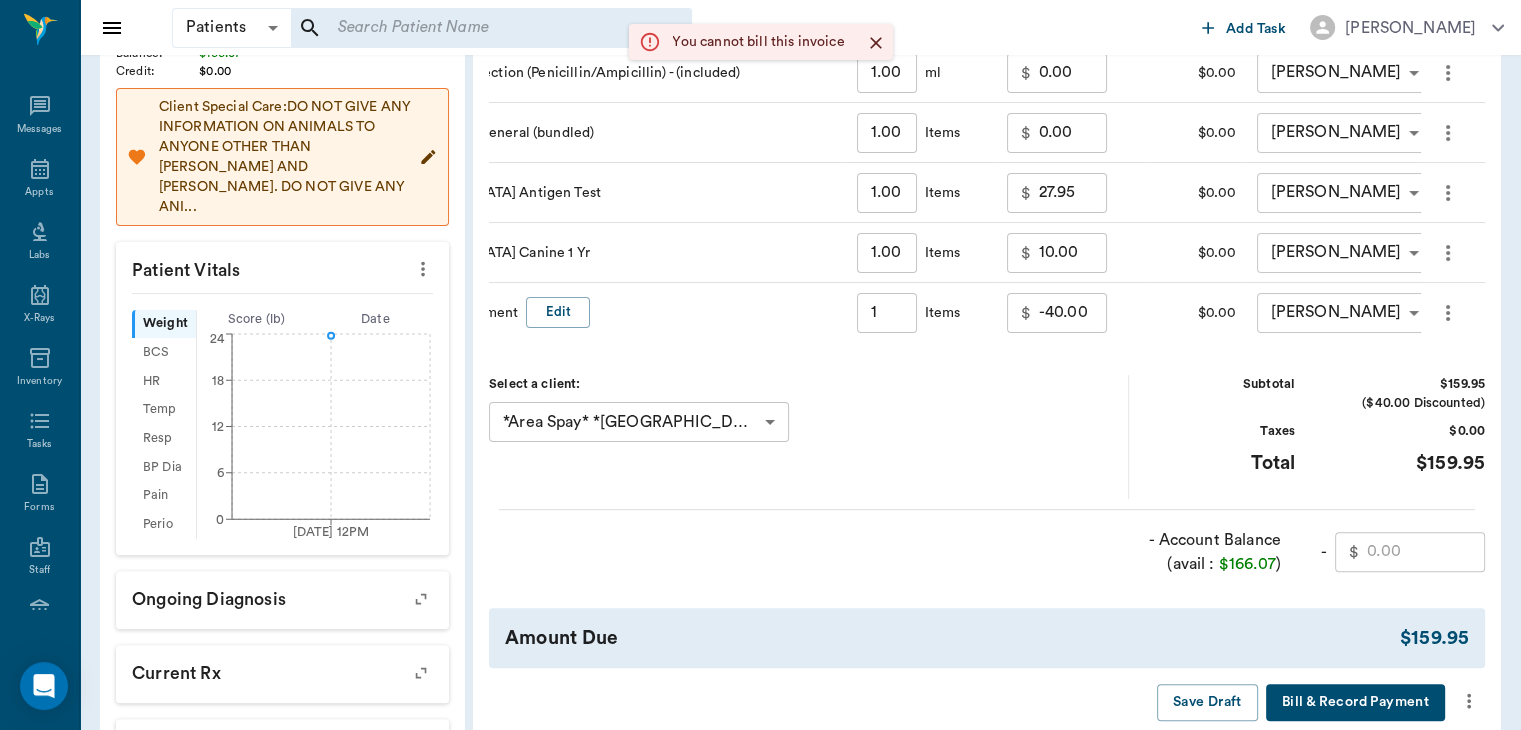 scroll, scrollTop: 0, scrollLeft: 0, axis: both 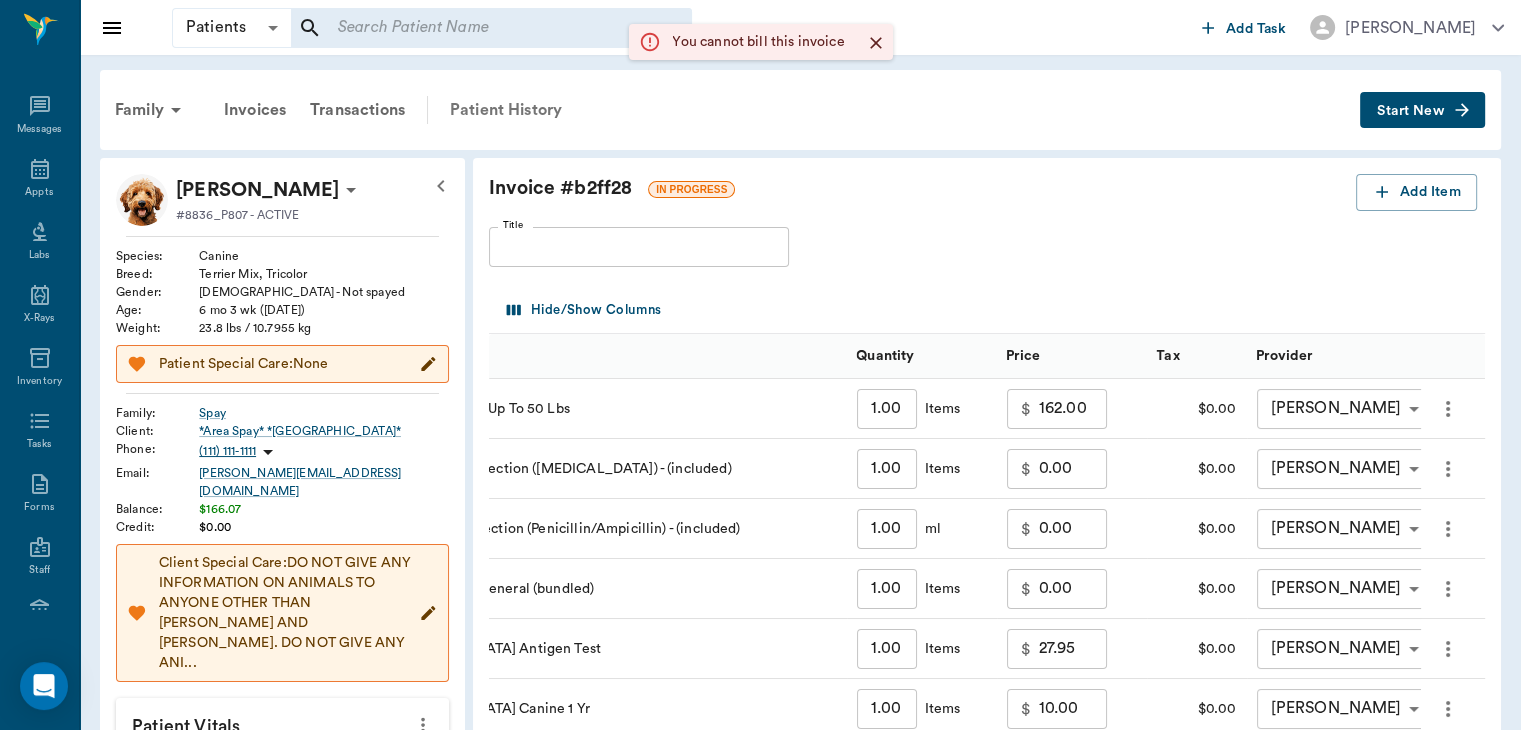 click on "Patient History" at bounding box center (506, 110) 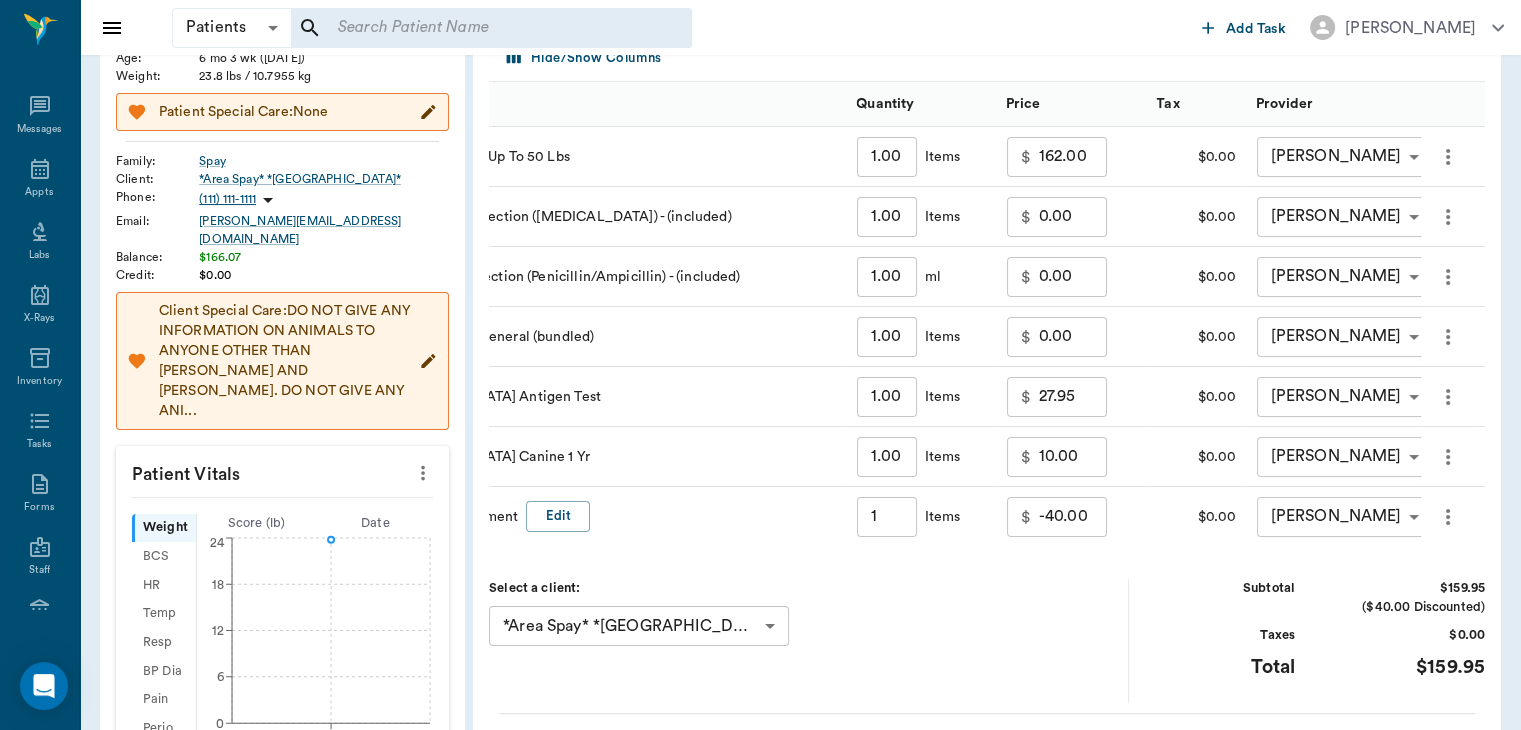 scroll, scrollTop: 0, scrollLeft: 0, axis: both 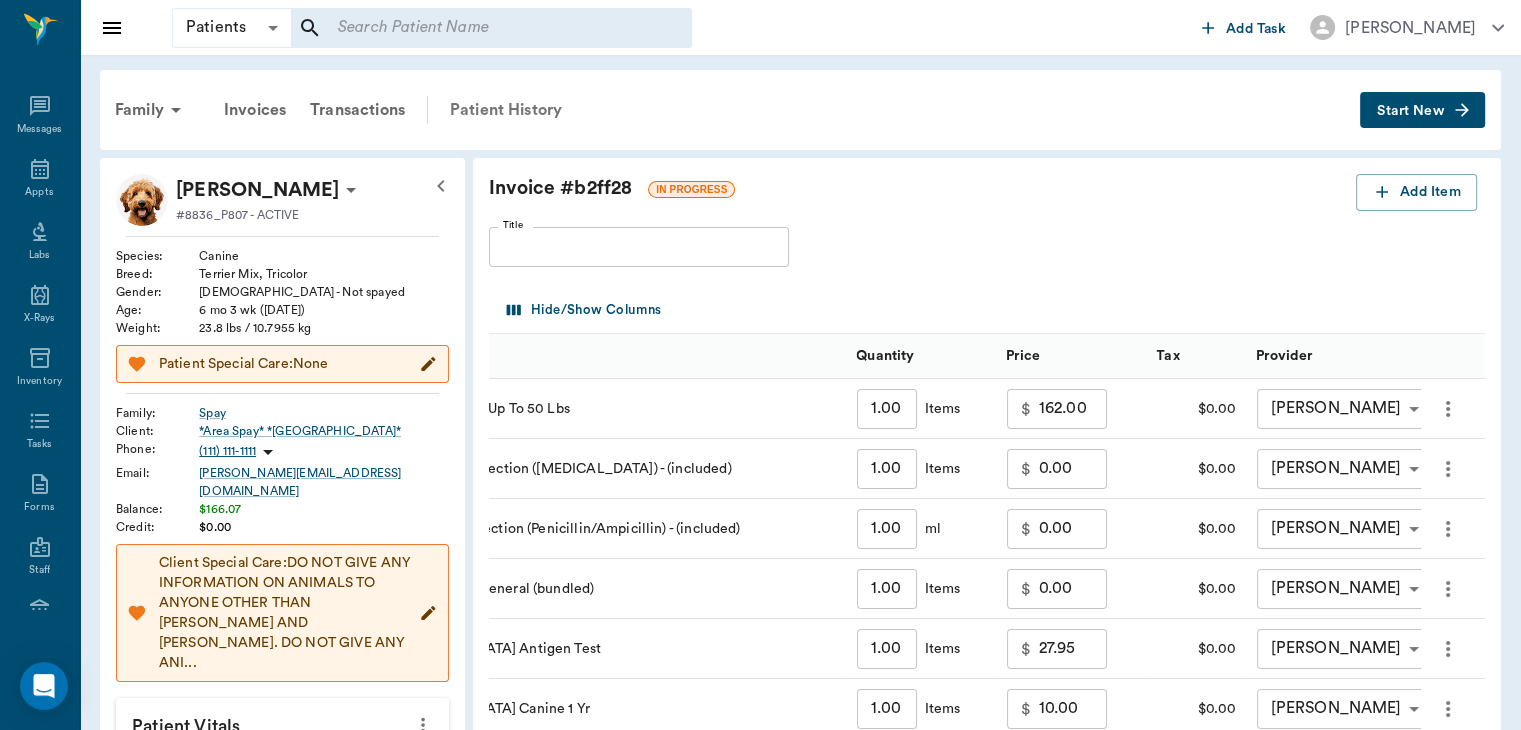click on "Patient History" at bounding box center (506, 110) 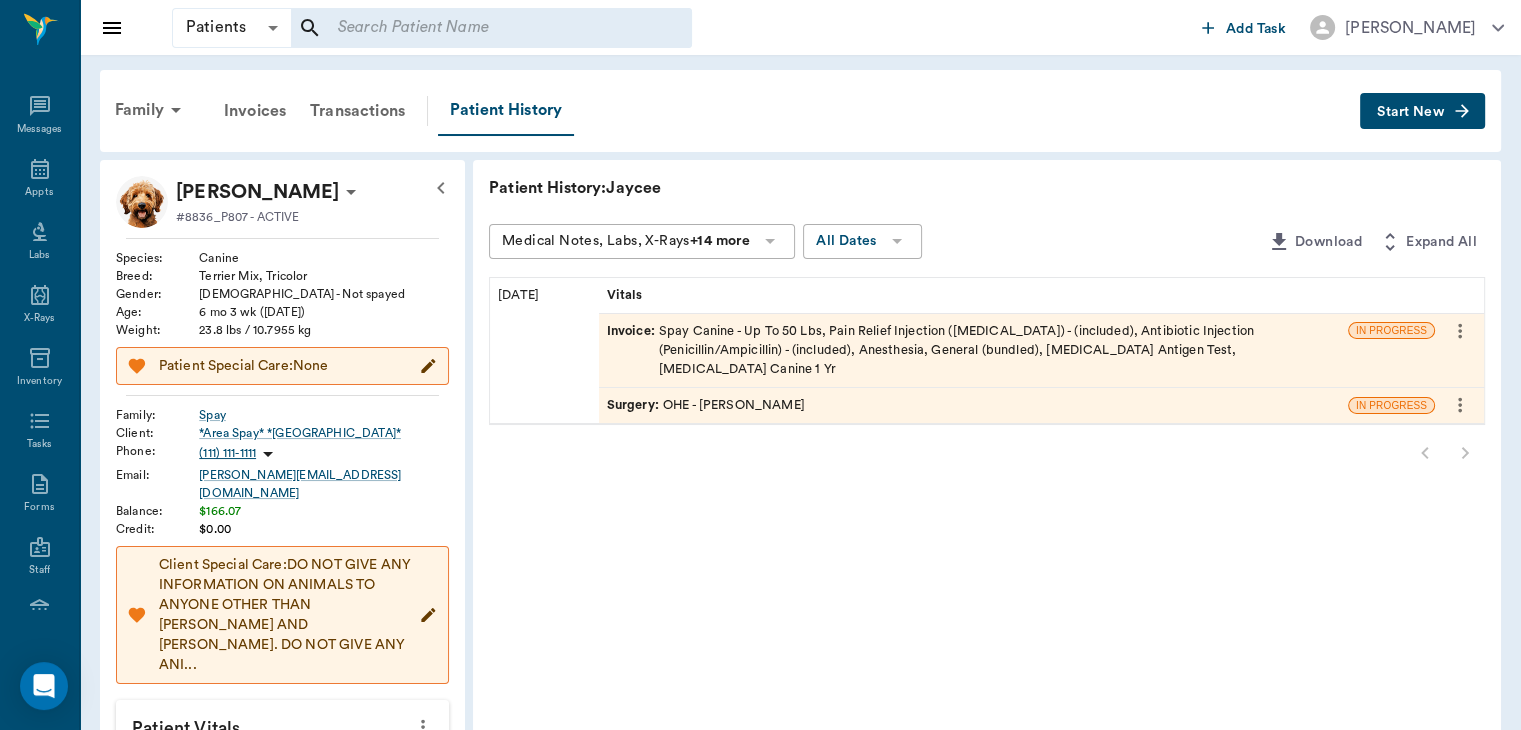 click on "Invoice :" at bounding box center [633, 351] 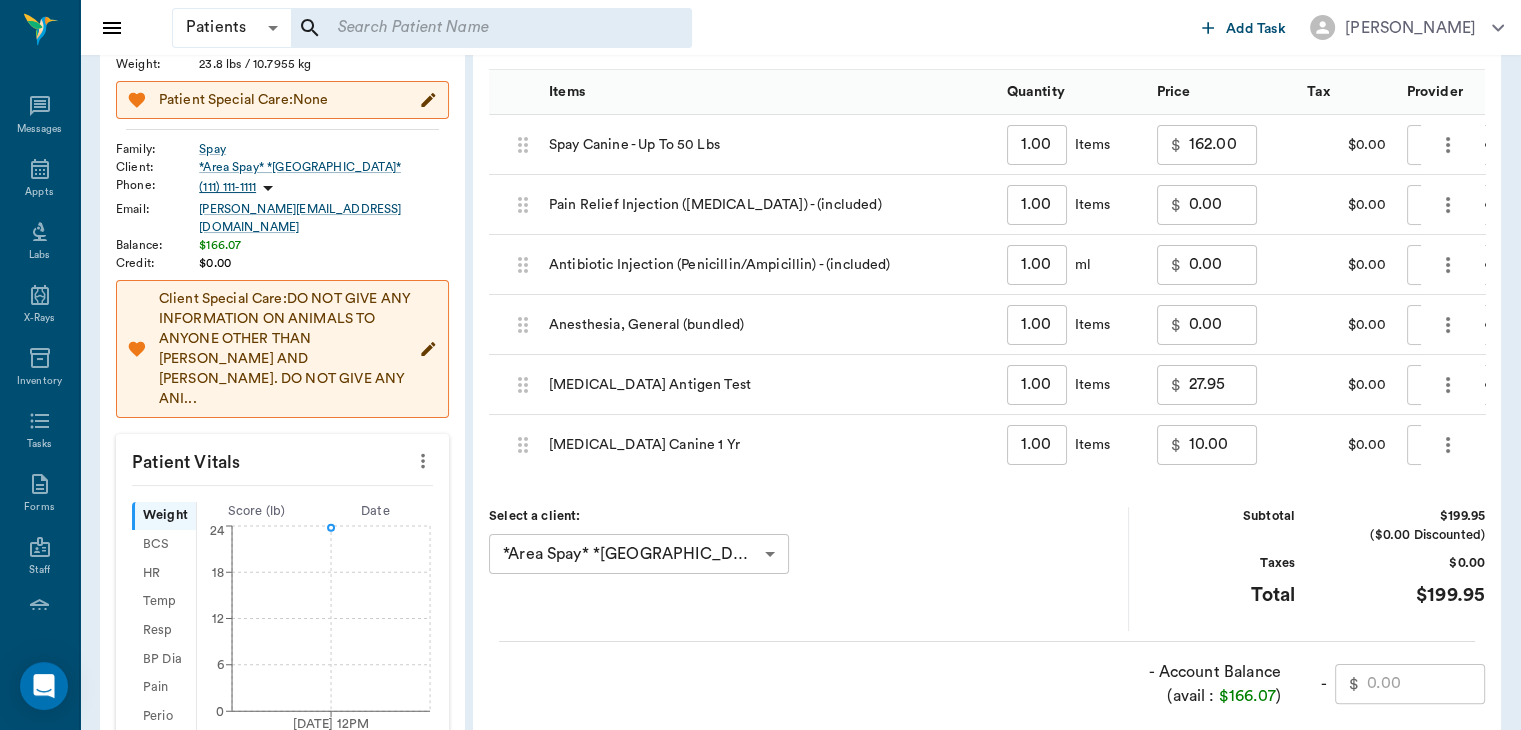 scroll, scrollTop: 0, scrollLeft: 0, axis: both 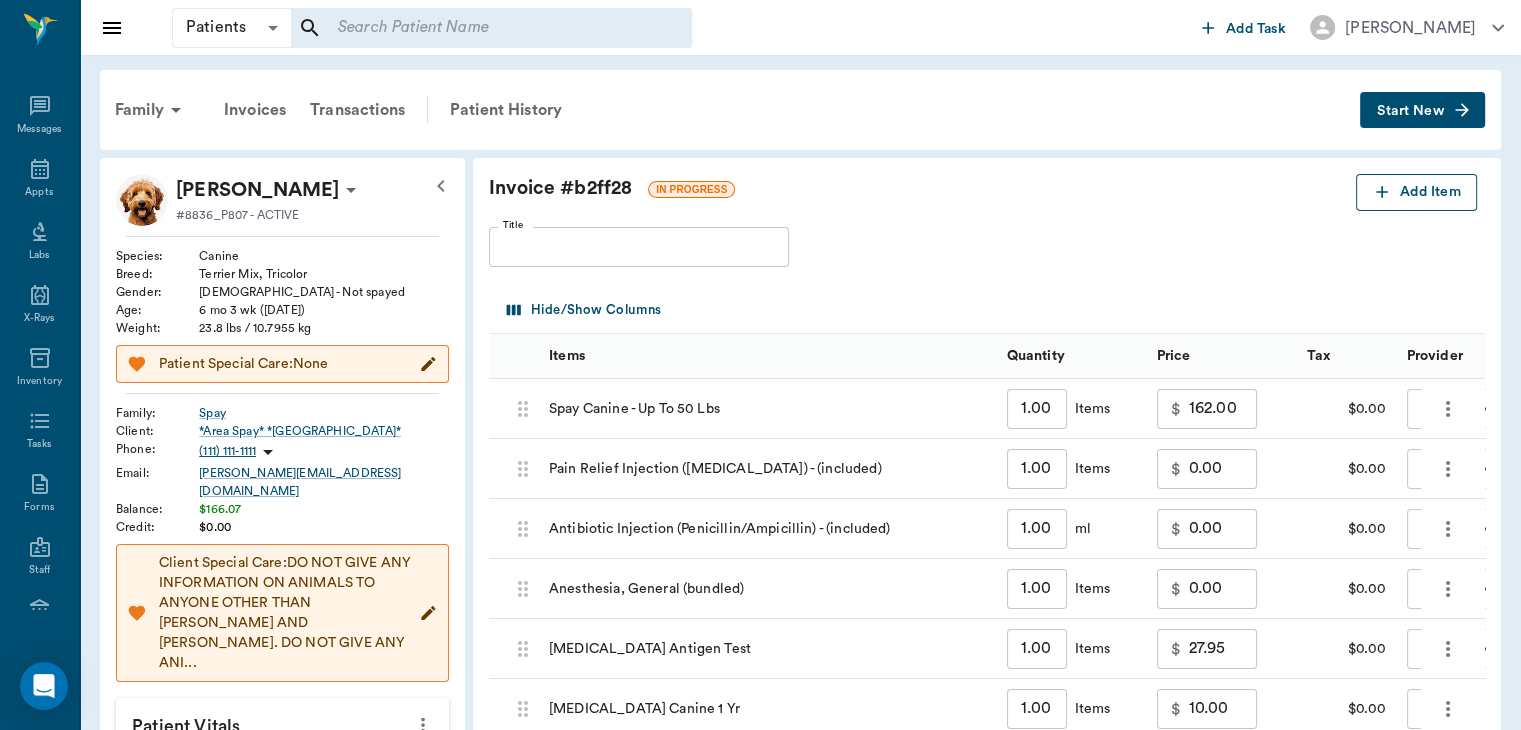 click on "Add Item" at bounding box center (1416, 192) 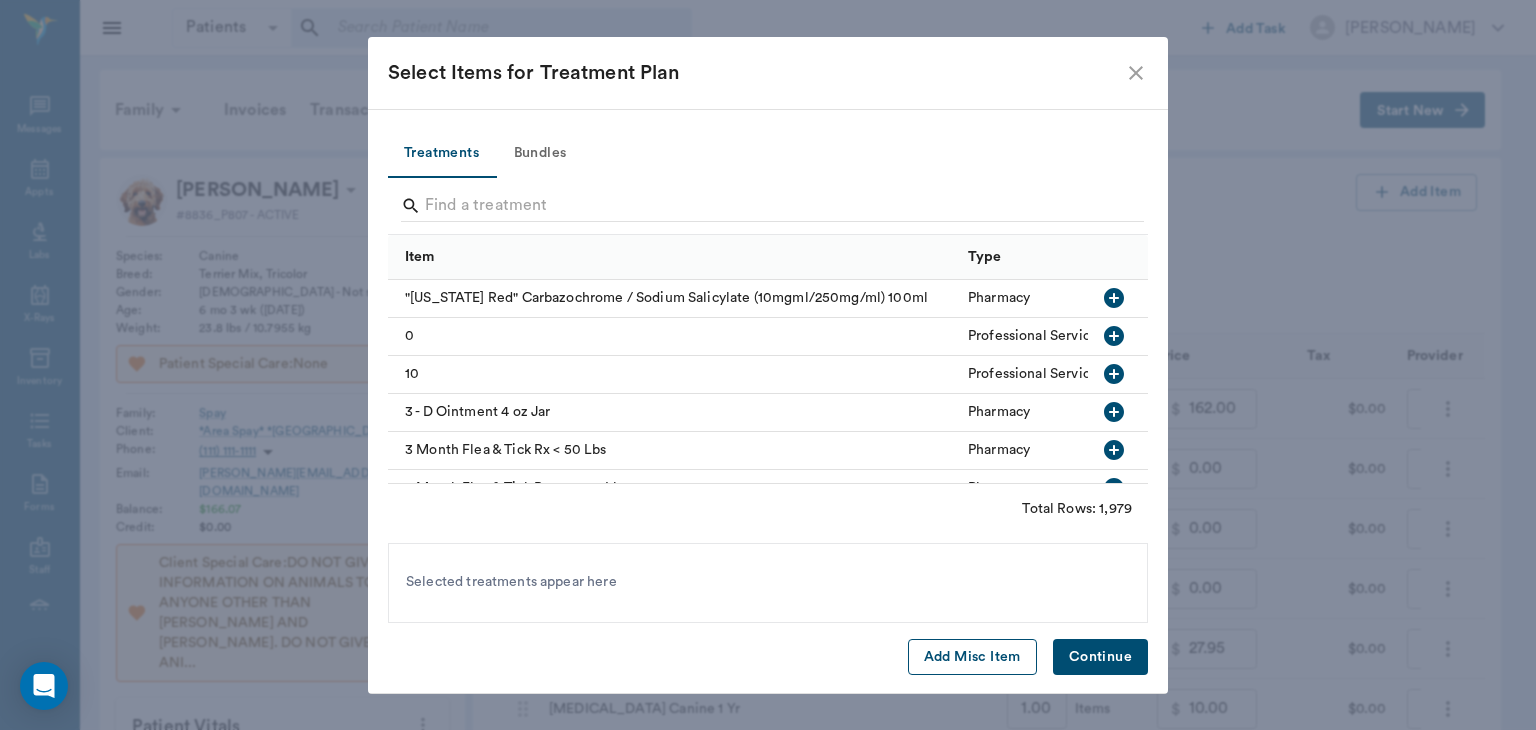 click on "Add Misc Item" at bounding box center [972, 657] 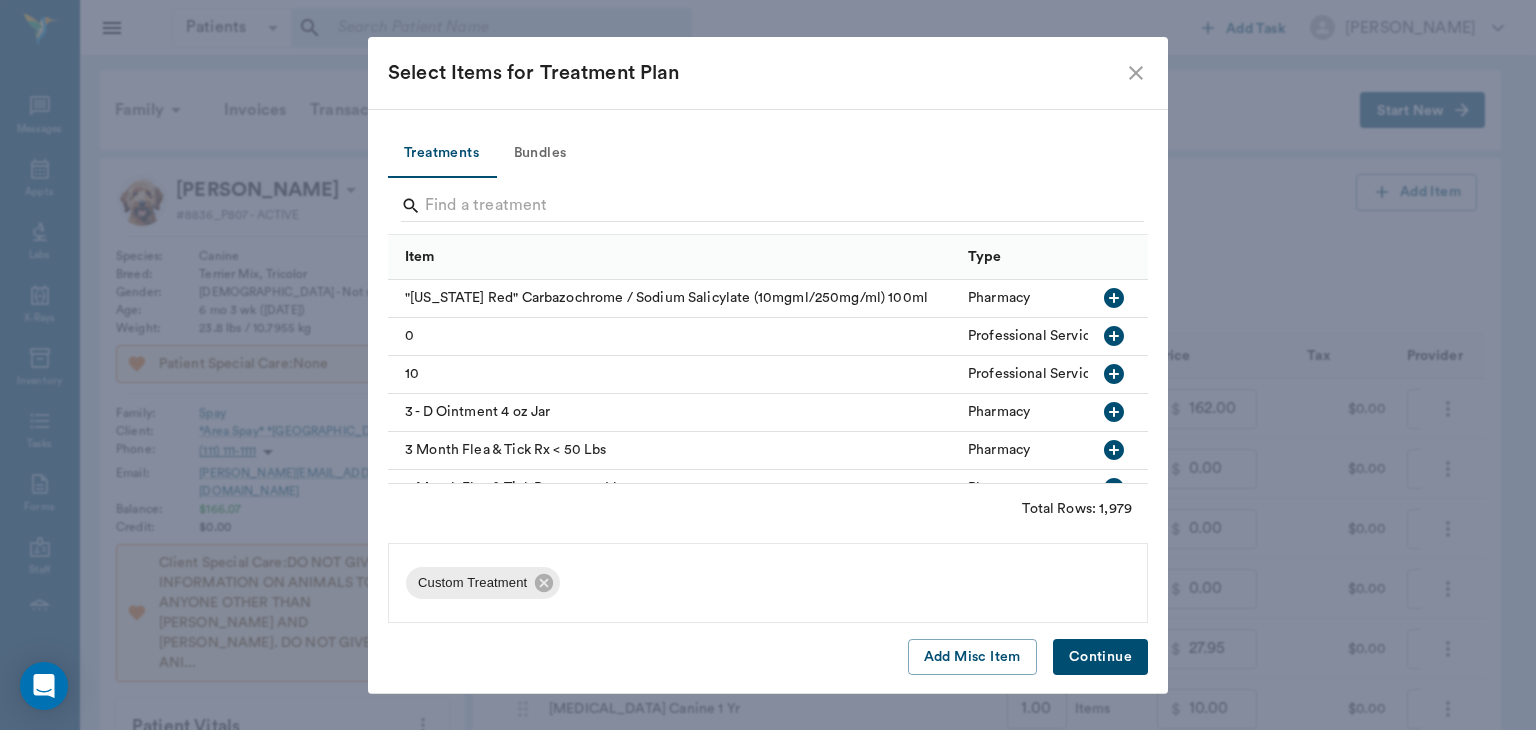 click on "Continue" at bounding box center [1100, 657] 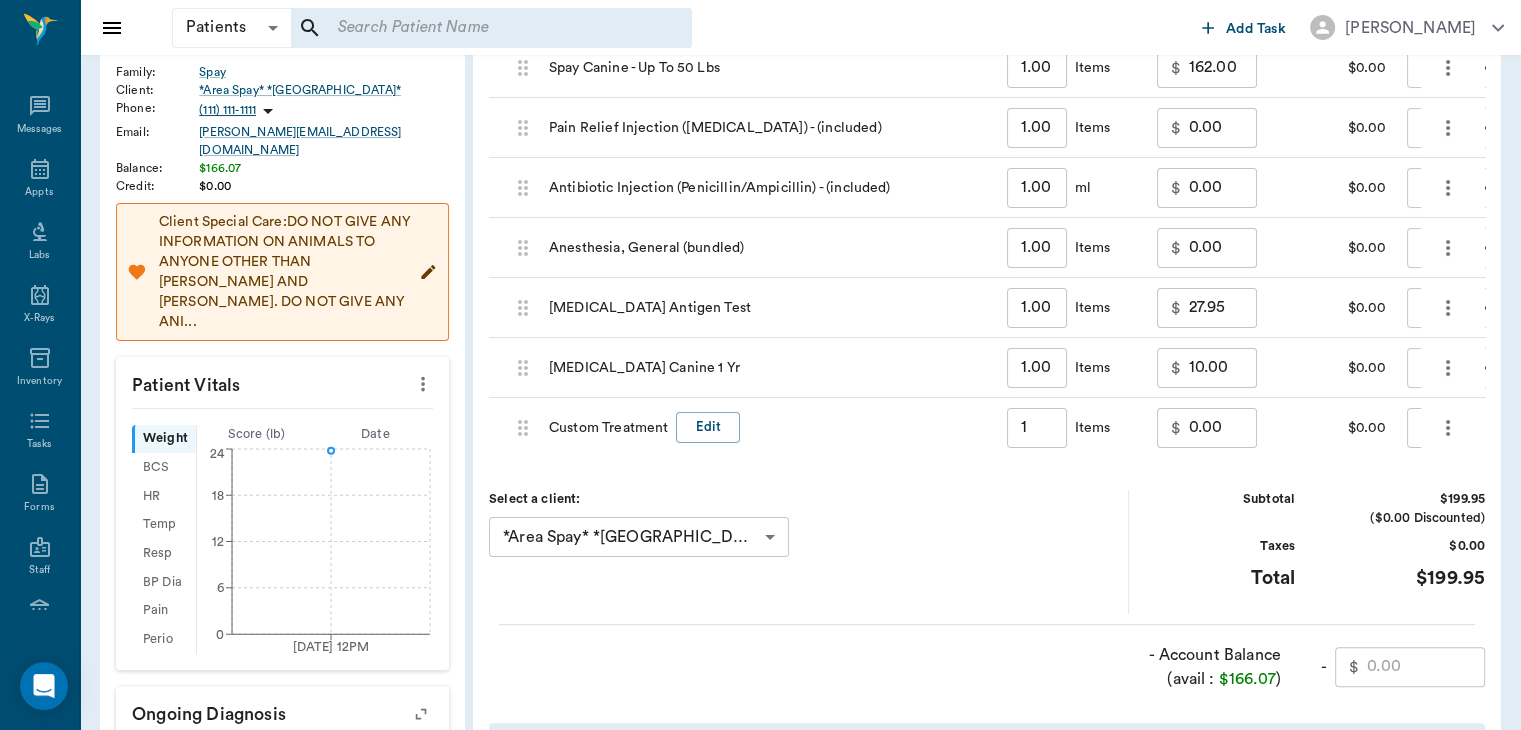scroll, scrollTop: 403, scrollLeft: 0, axis: vertical 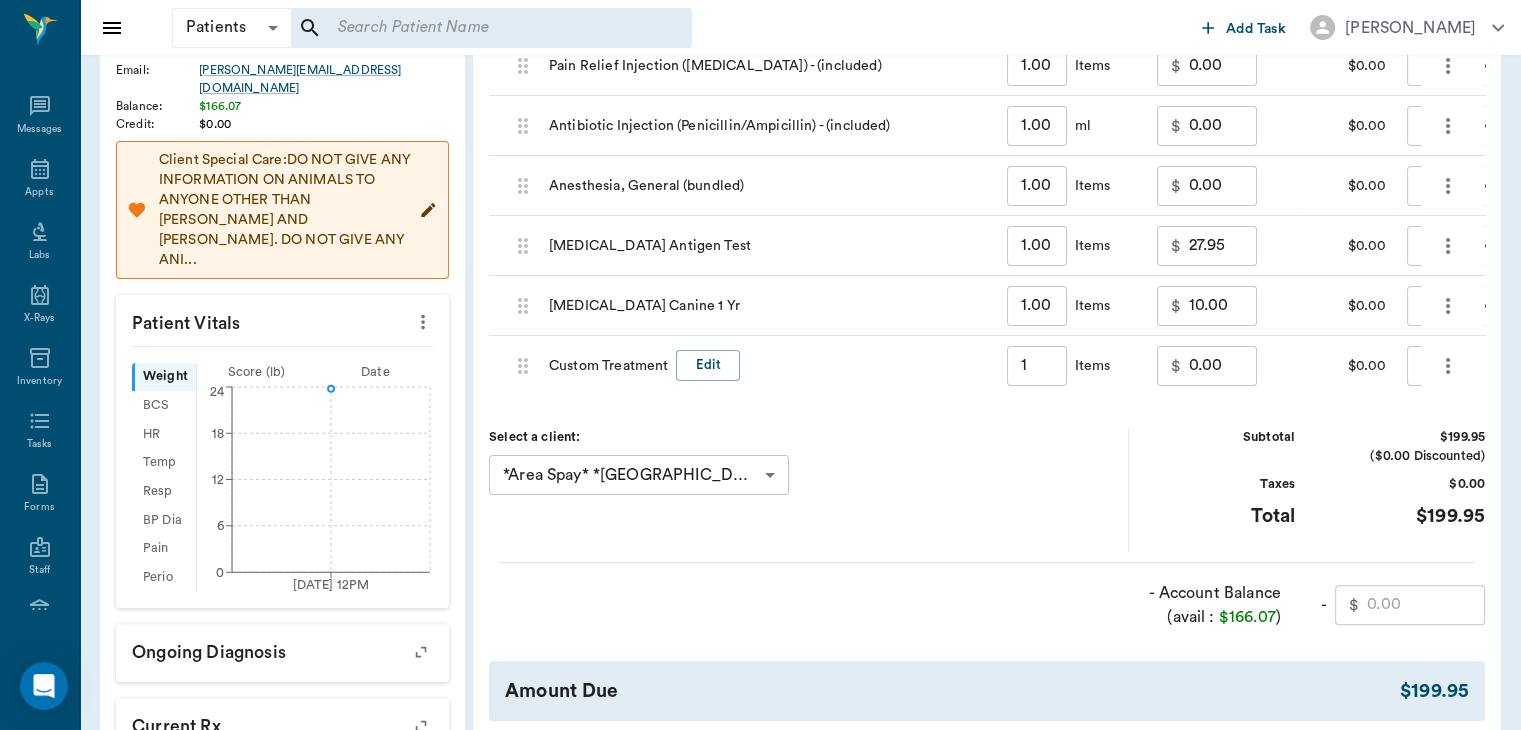 click on "0.00" at bounding box center [1223, 366] 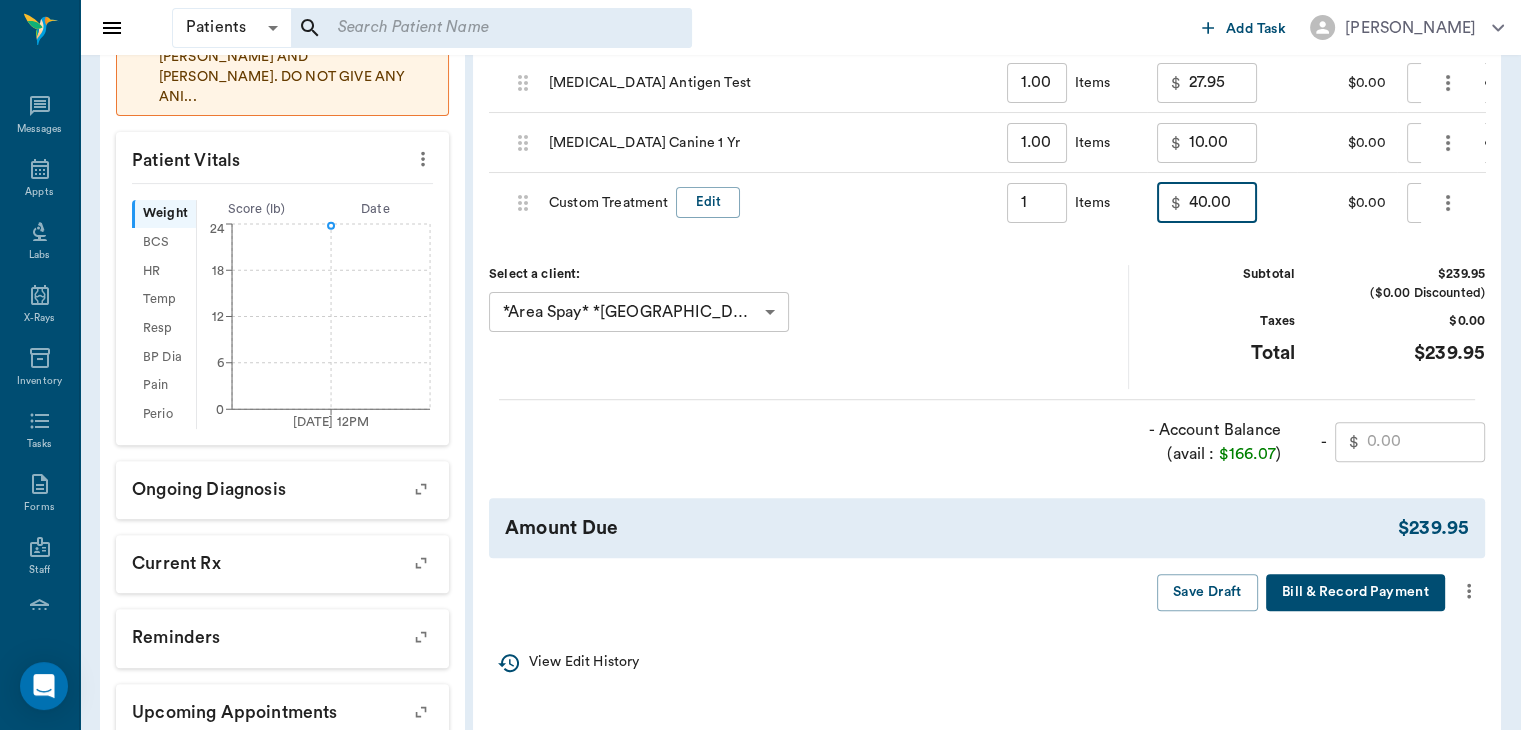 scroll, scrollTop: 576, scrollLeft: 0, axis: vertical 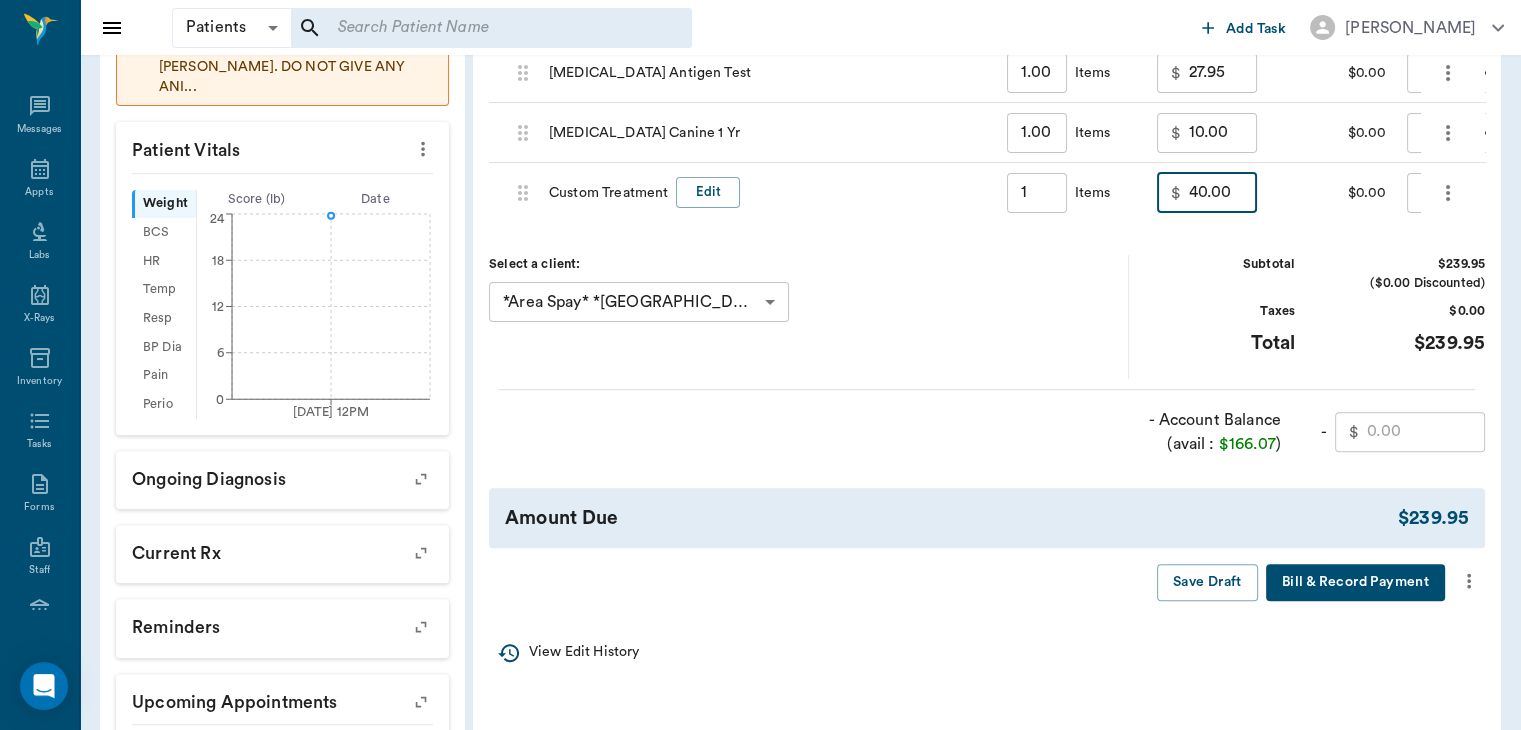 type on "40.00" 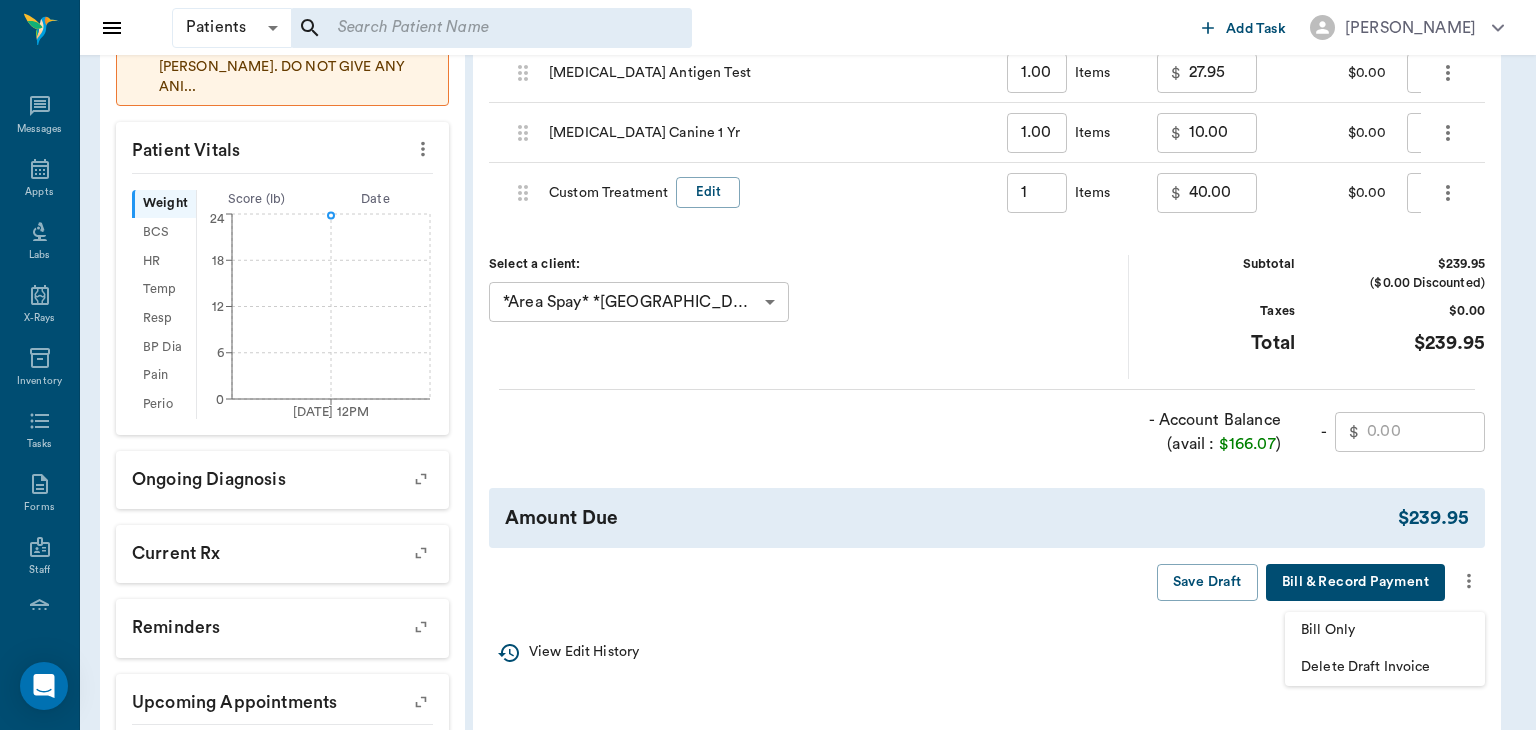 click on "Bill Only" at bounding box center [1385, 630] 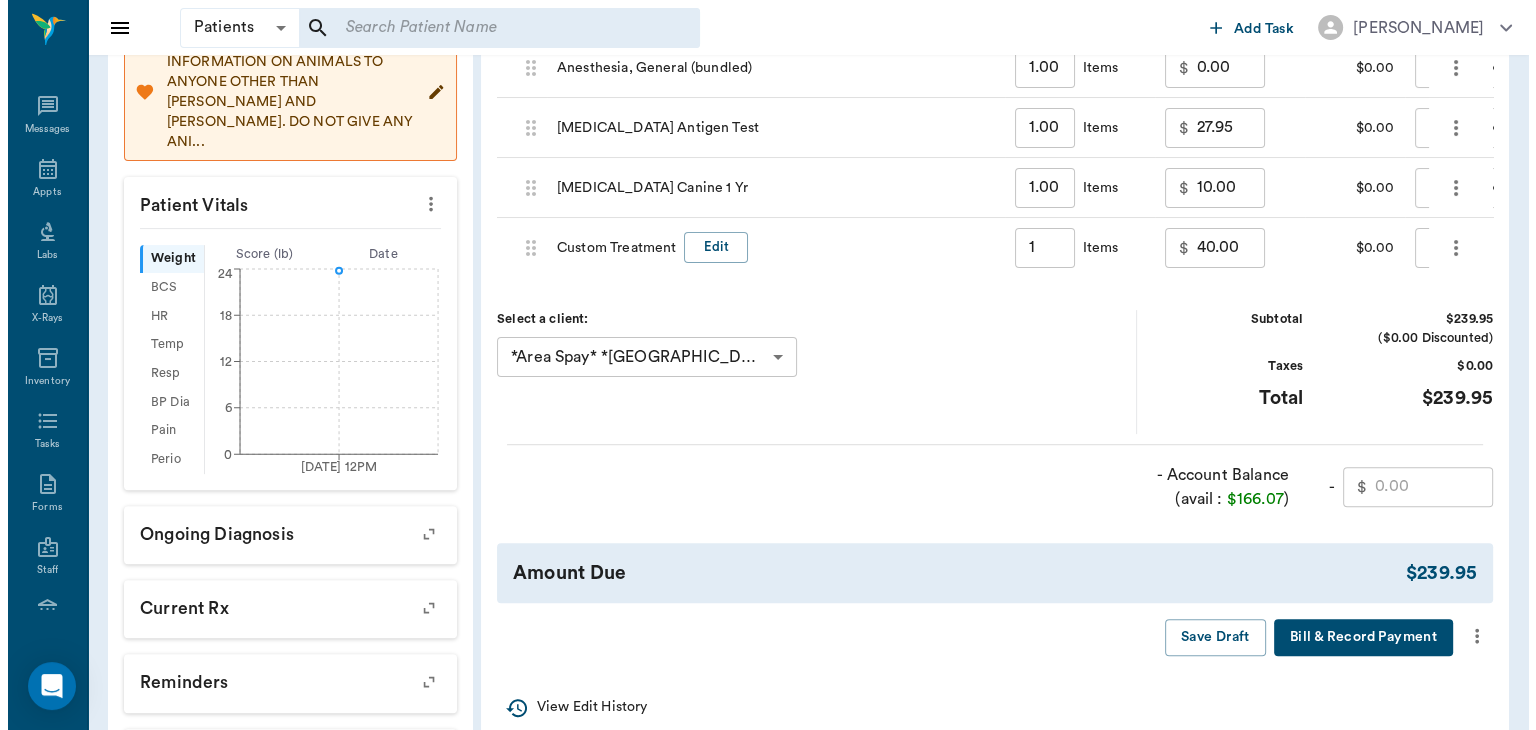 scroll, scrollTop: 627, scrollLeft: 0, axis: vertical 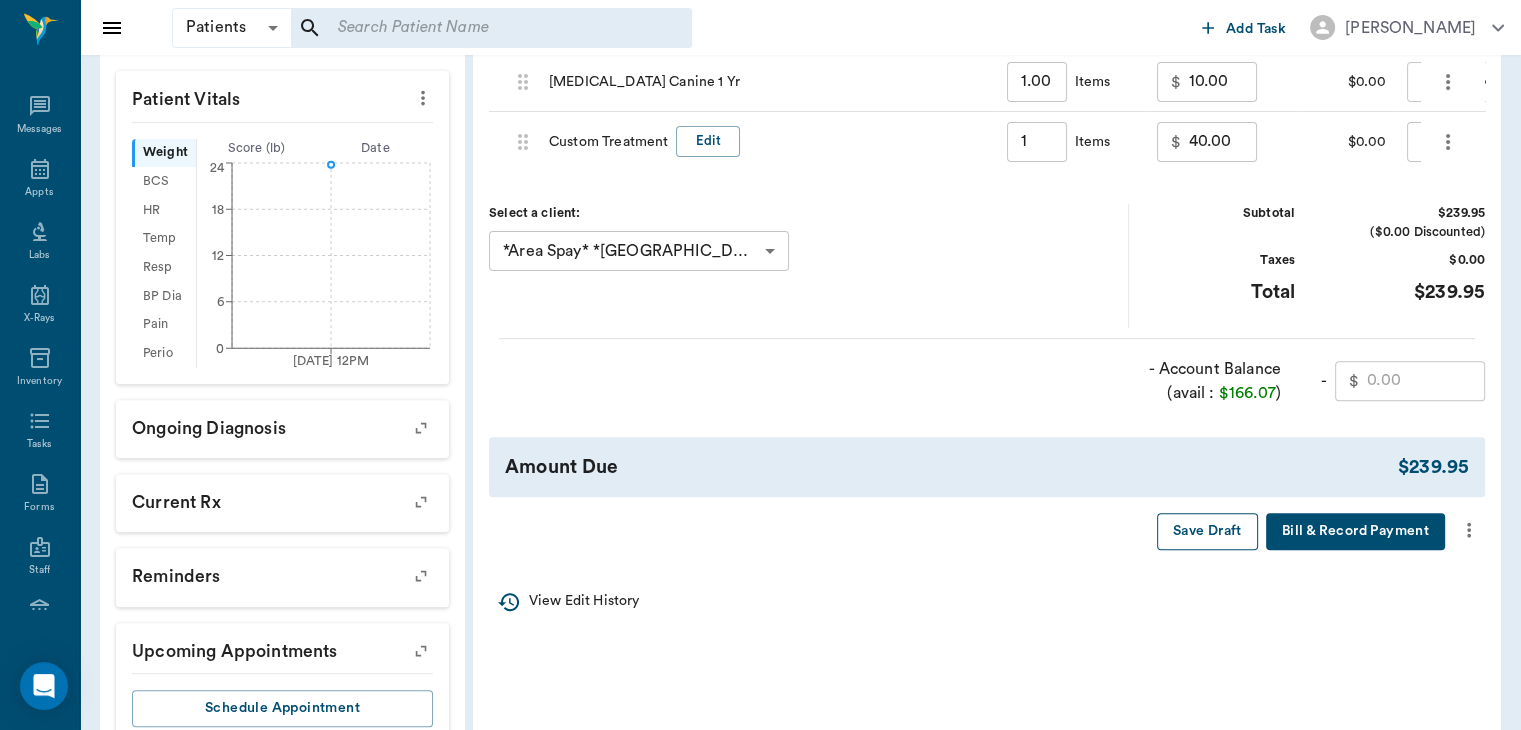 click on "Save Draft" at bounding box center [1207, 531] 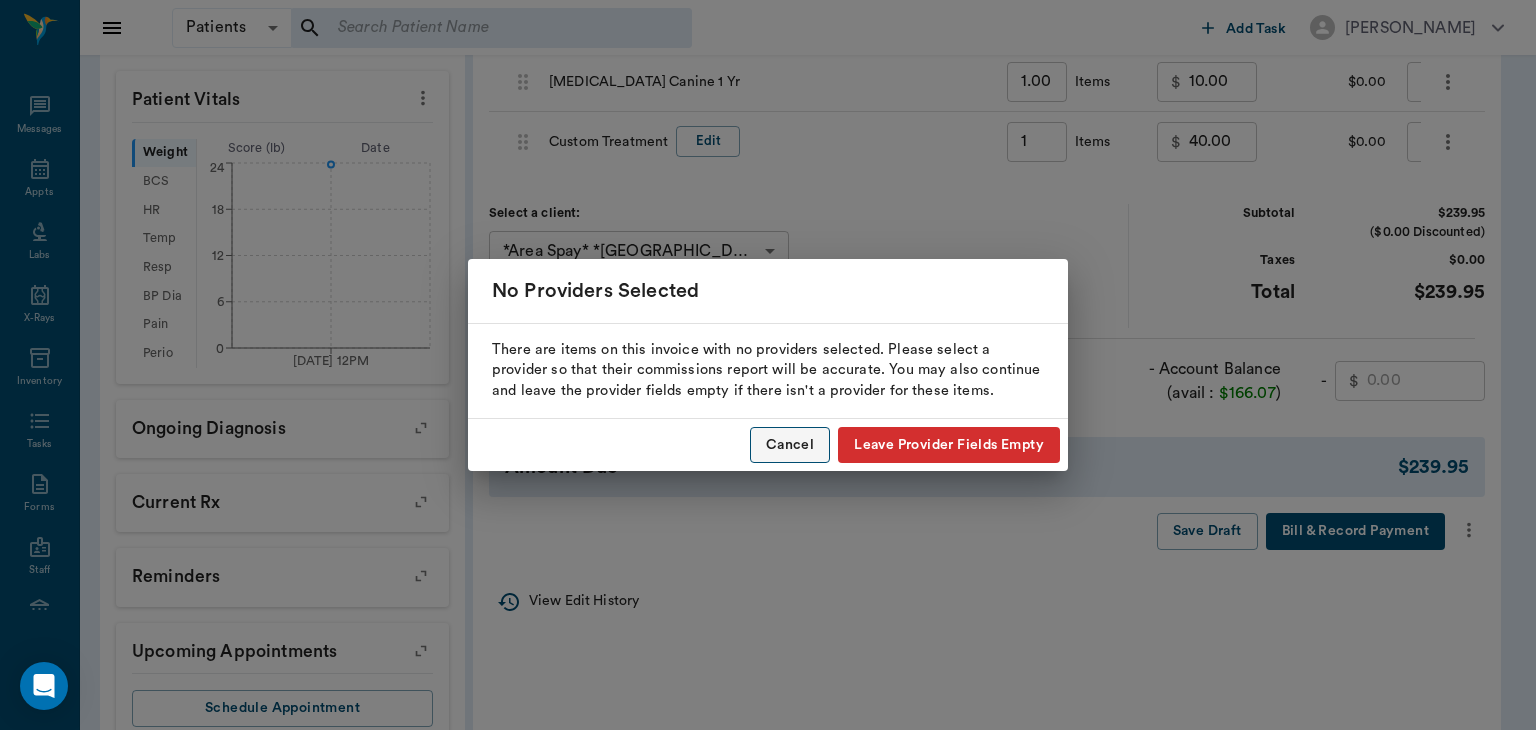 click on "Cancel" at bounding box center [790, 445] 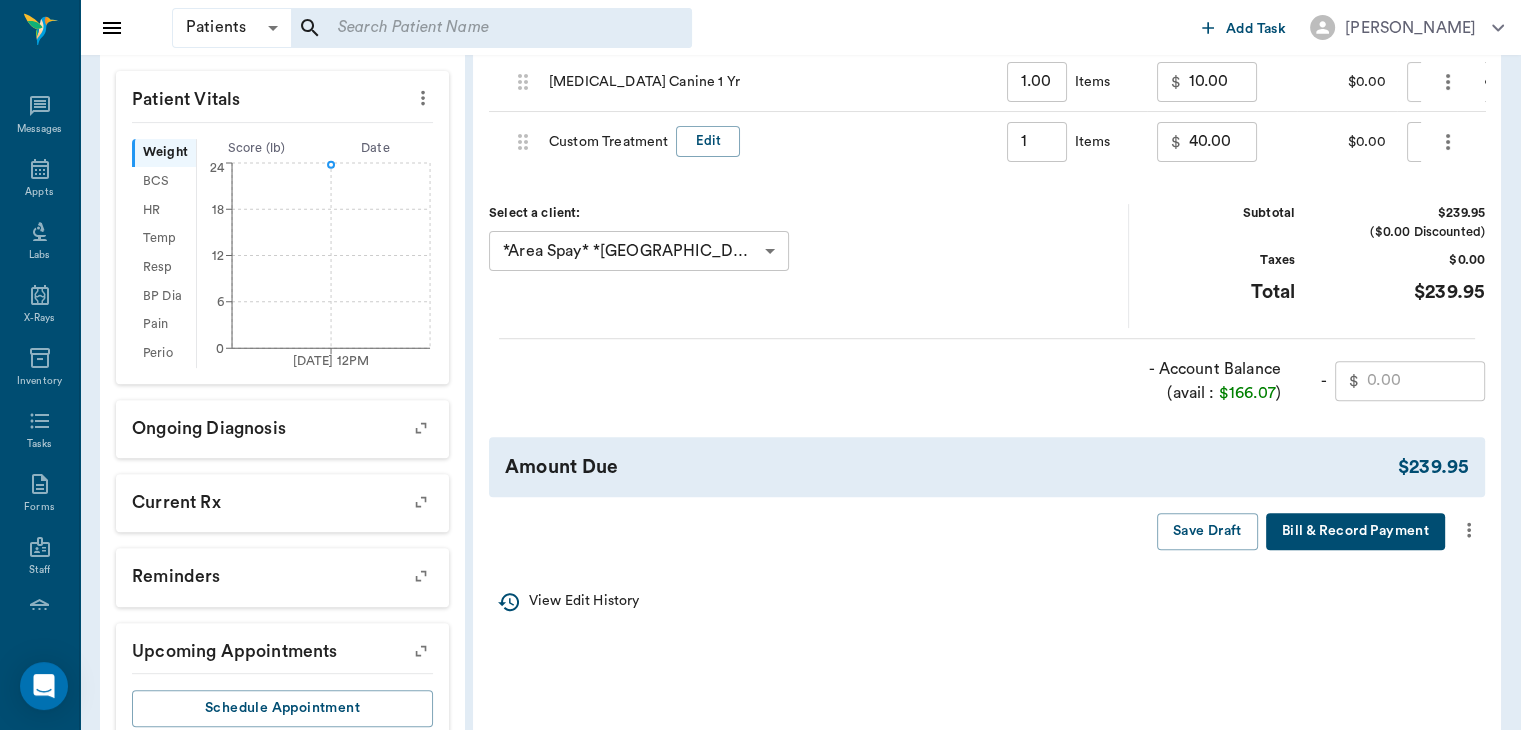 click 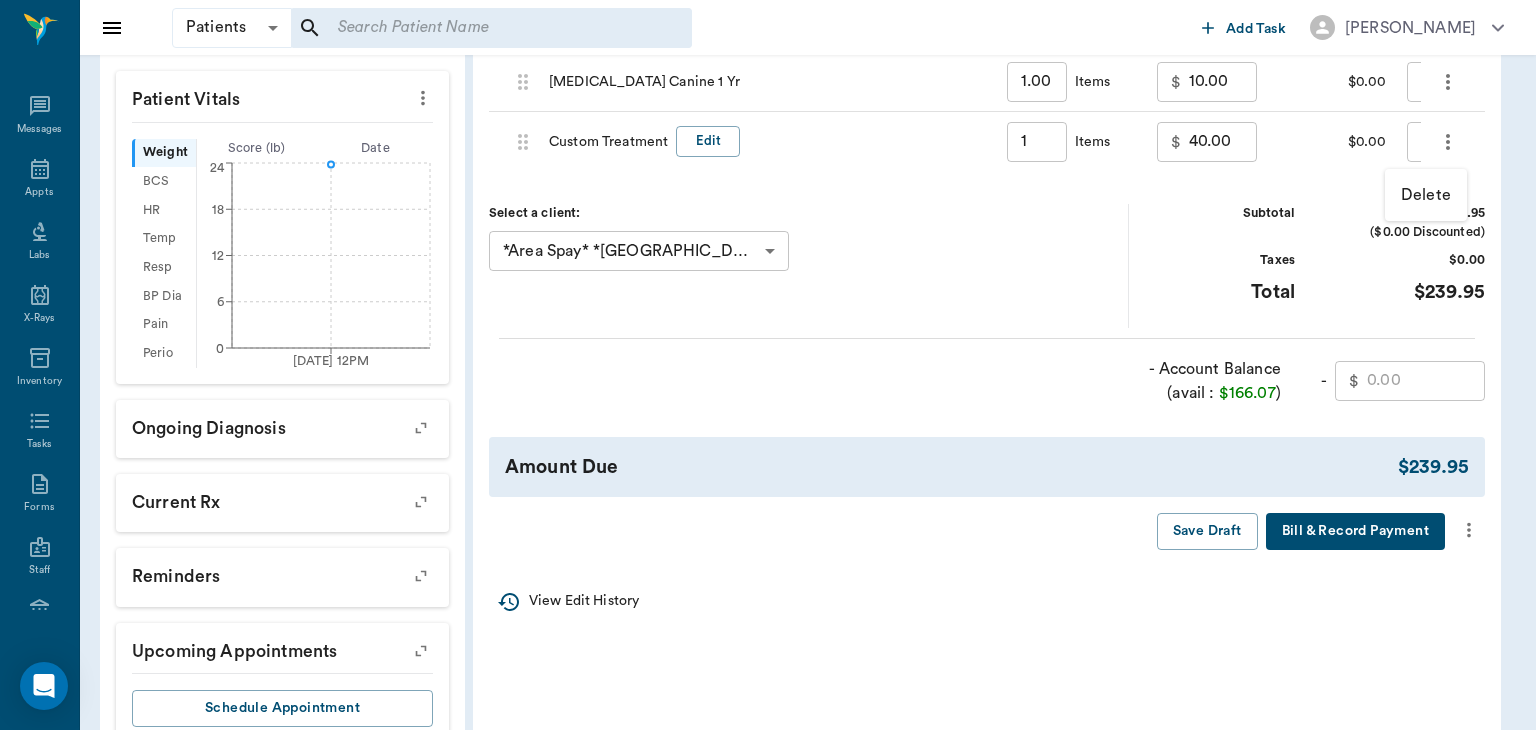 click at bounding box center [768, 365] 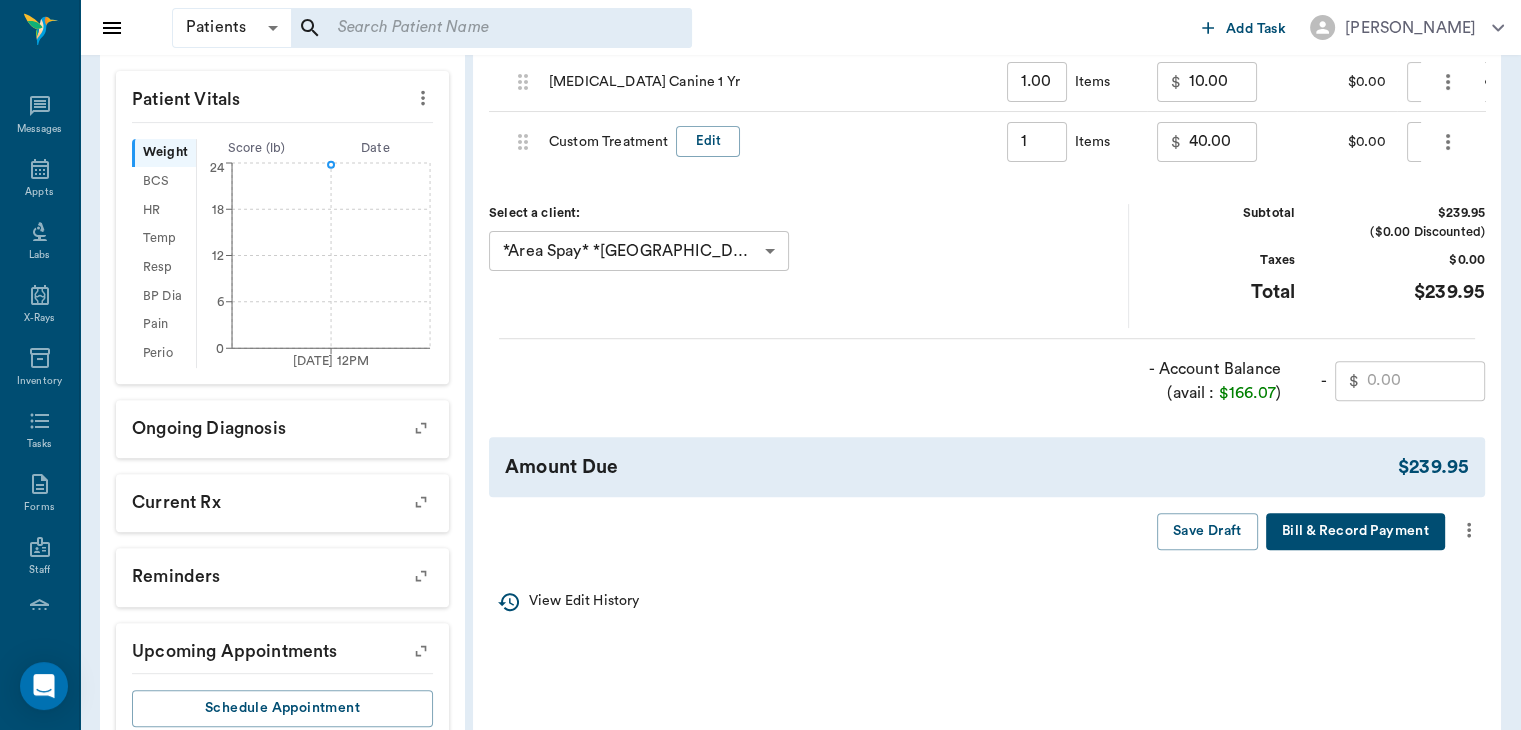 click on "Patients Patients ​ ​ Add Task Dr. Bert Ellsworth Nectar Messages Appts Labs X-Rays Inventory Tasks Forms Staff Reports Lookup Settings Family Invoices Transactions Patient History Start New Jaycee Spay #8836_P807    -    ACTIVE   Species : Canine Breed : Terrier Mix, Tricolor Gender : Female - Not spayed Age : 6 mo 3 wk (12/12/2024) Weight : 23.8 lbs / 10.7955 kg Patient Special Care:  None Family : Spay Client : *Area Spay* *Atlanta* Phone : (111) 111-1111 Email : MICHELE@2mtexas.com Balance : $166.07 Credit : $0.00 Client Special Care:  DO NOT GIVE ANY INFORMATION ON ANIMALS TO ANYONE OTHER THAN MICHELE AND CARISSA. DO NOT GIVE ANY ANI... Patient Vitals Weight BCS HR Temp Resp BP Dia Pain Perio Score ( lb ) Date 07/01/25 12PM 0 6 12 18 24 Ongoing diagnosis Current Rx Reminders Upcoming appointments Schedule Appointment Invoice # b2ff28 IN PROGRESS Add Item Title Title Hide/Show Columns   Items Quantity Price Tax Provider 68641615f50a0e031efd73d6 Spay Canine - Up To 50 Lbs 1.00 ​ Items $ 162.00 ​ $" at bounding box center (760, 81) 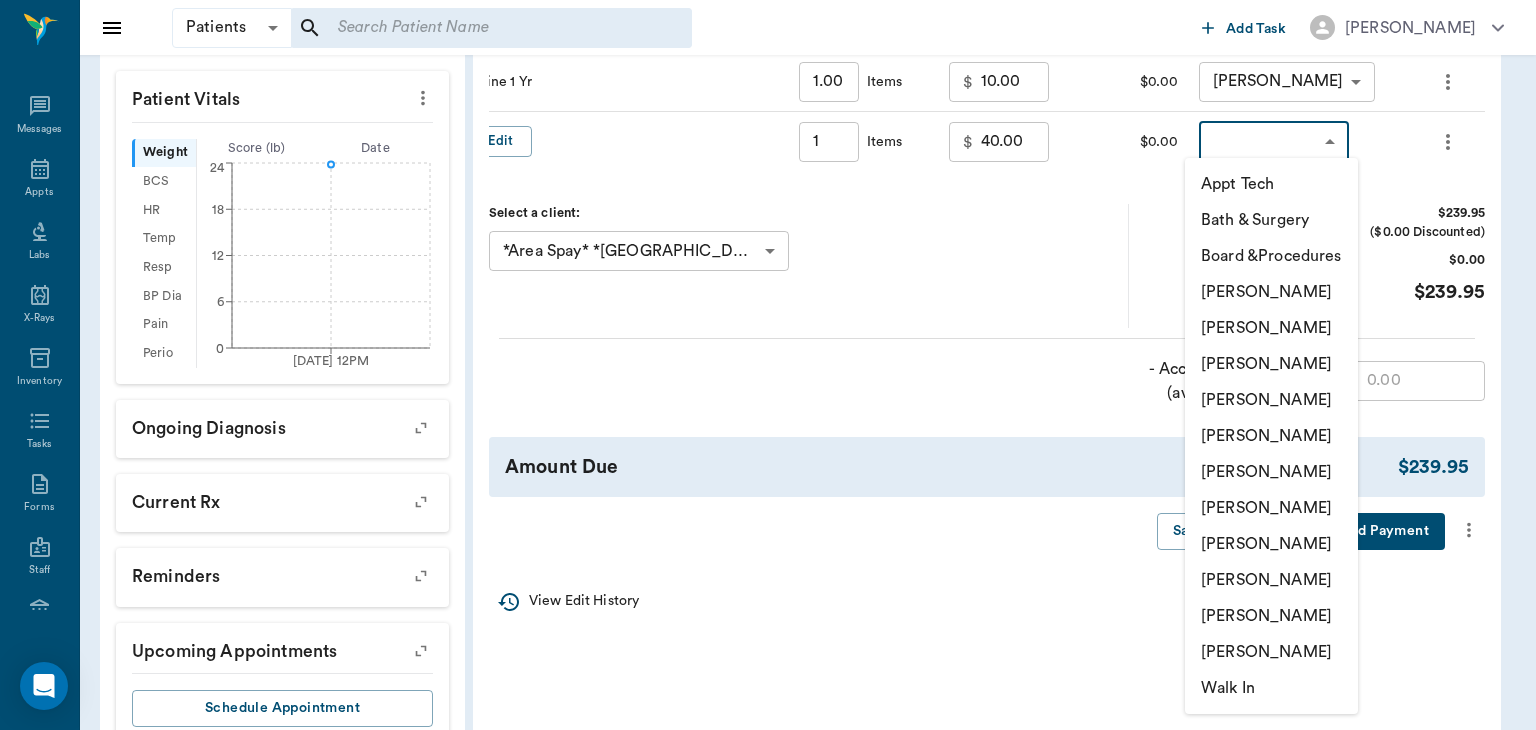 click on "[PERSON_NAME]" at bounding box center (1271, 328) 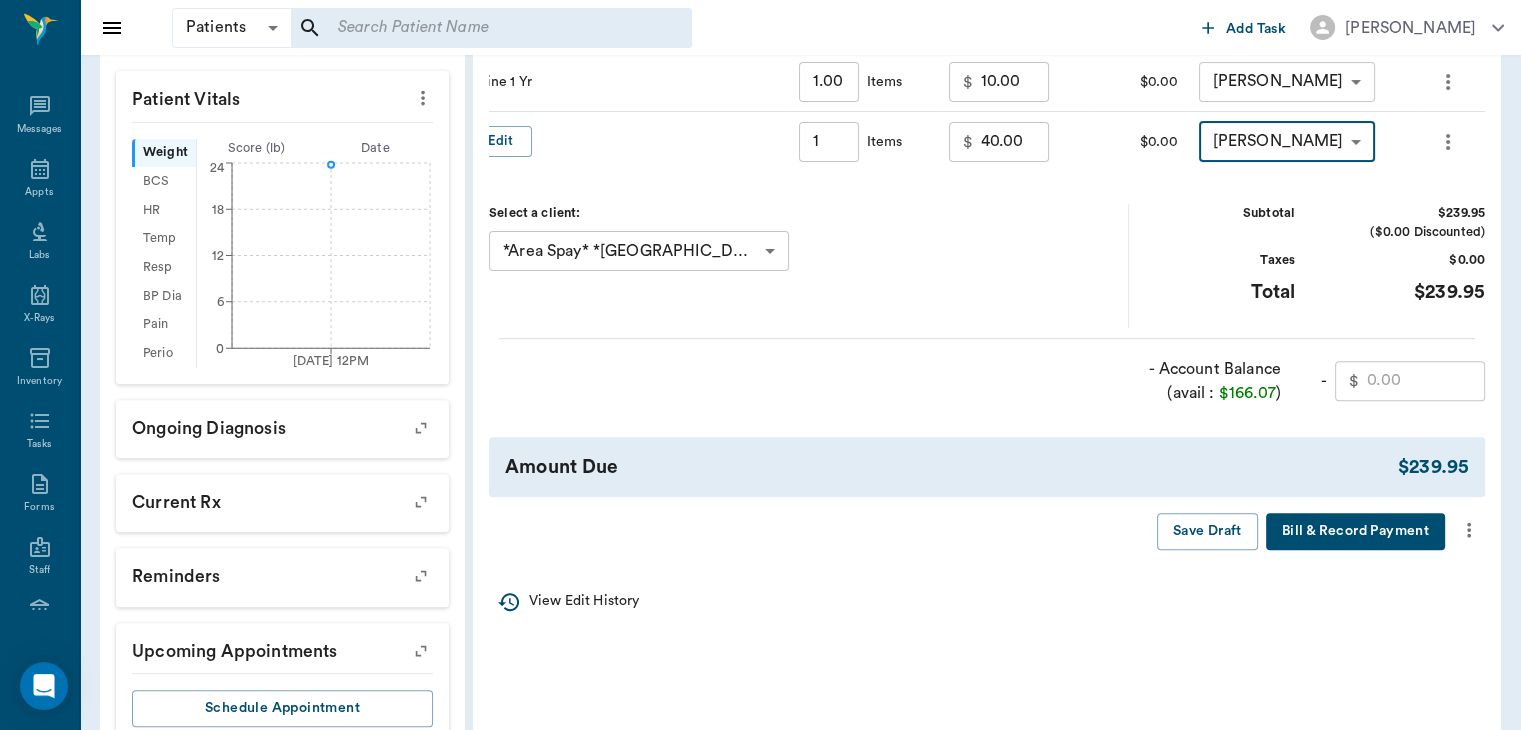 type on "none-63ec2f075fda476ae8351a4d" 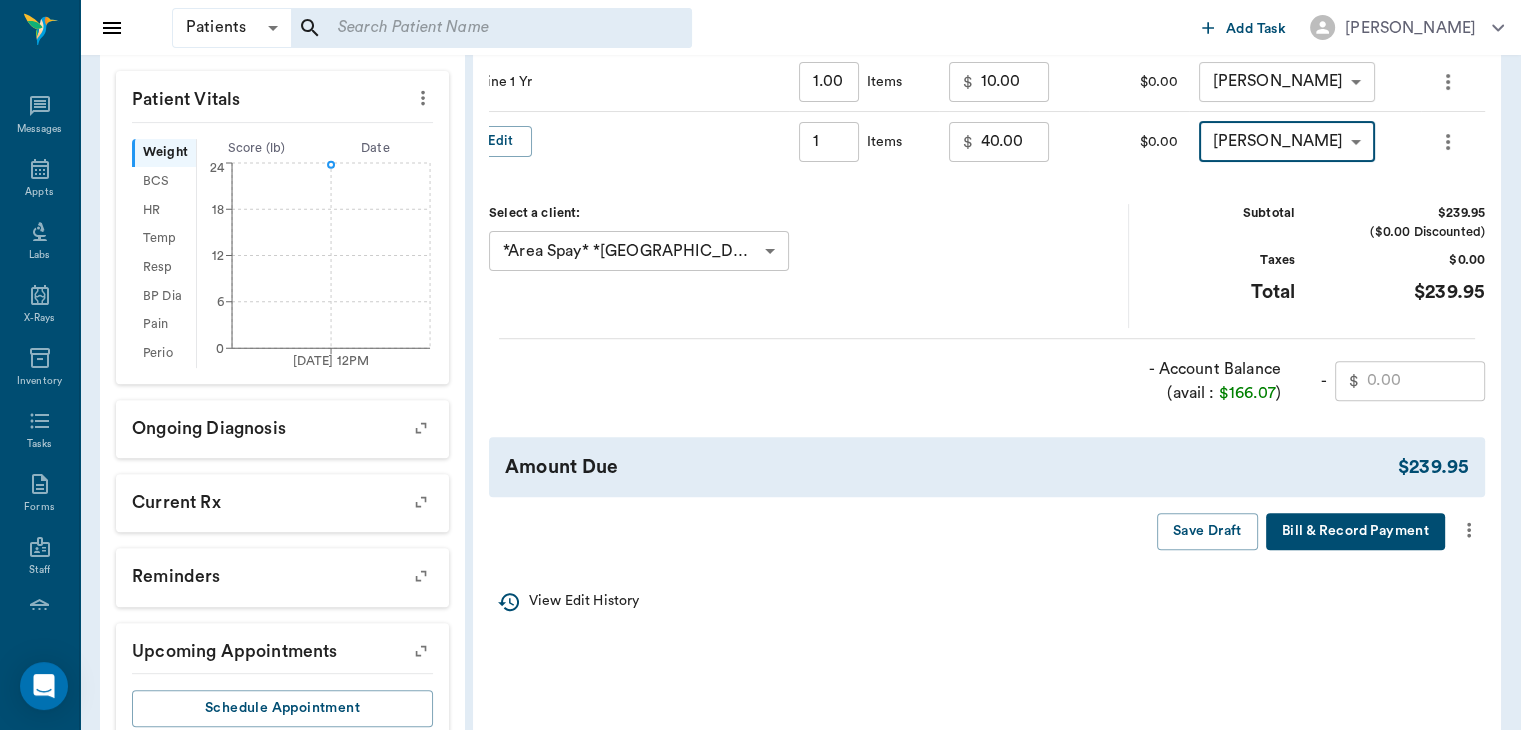 scroll, scrollTop: 0, scrollLeft: 192, axis: horizontal 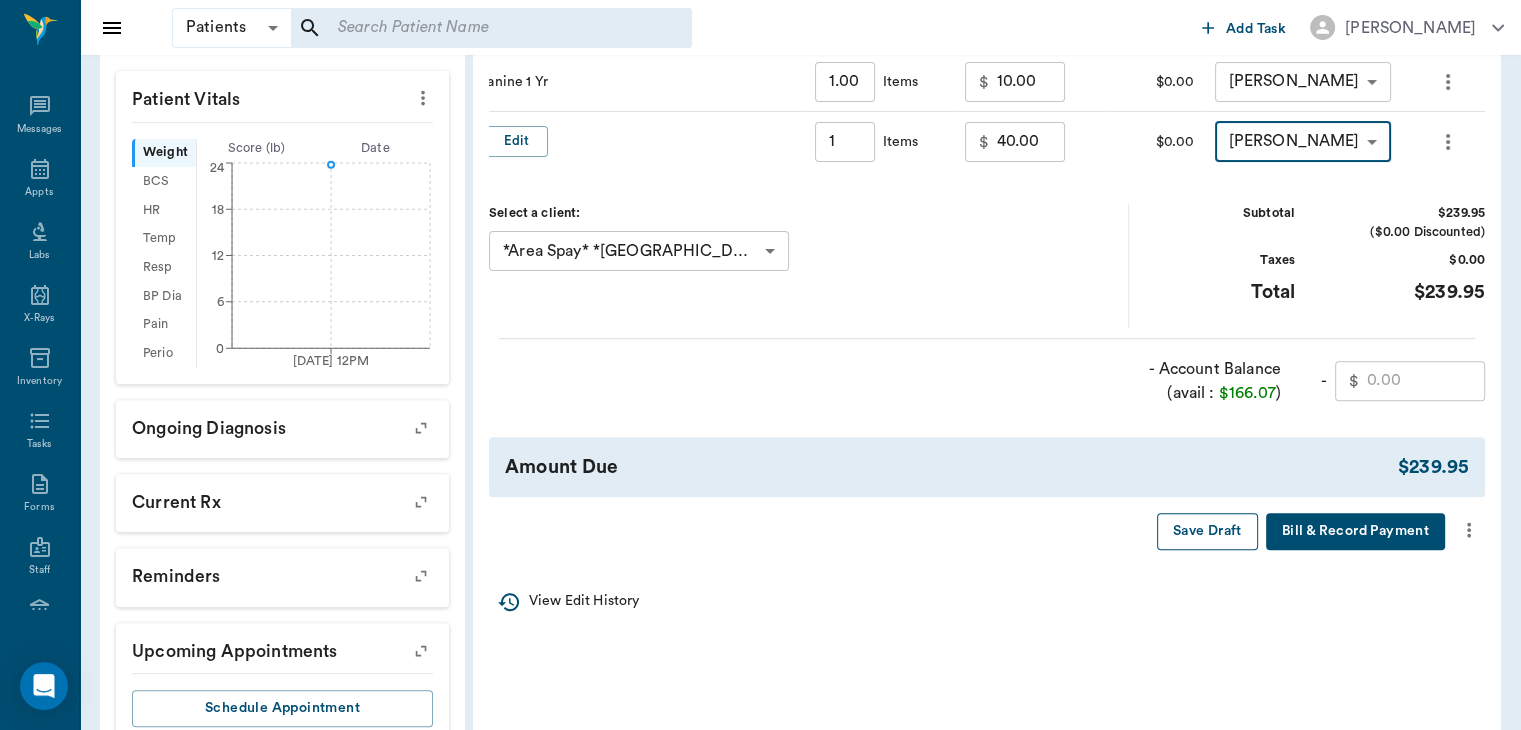 click on "Save Draft" at bounding box center (1207, 531) 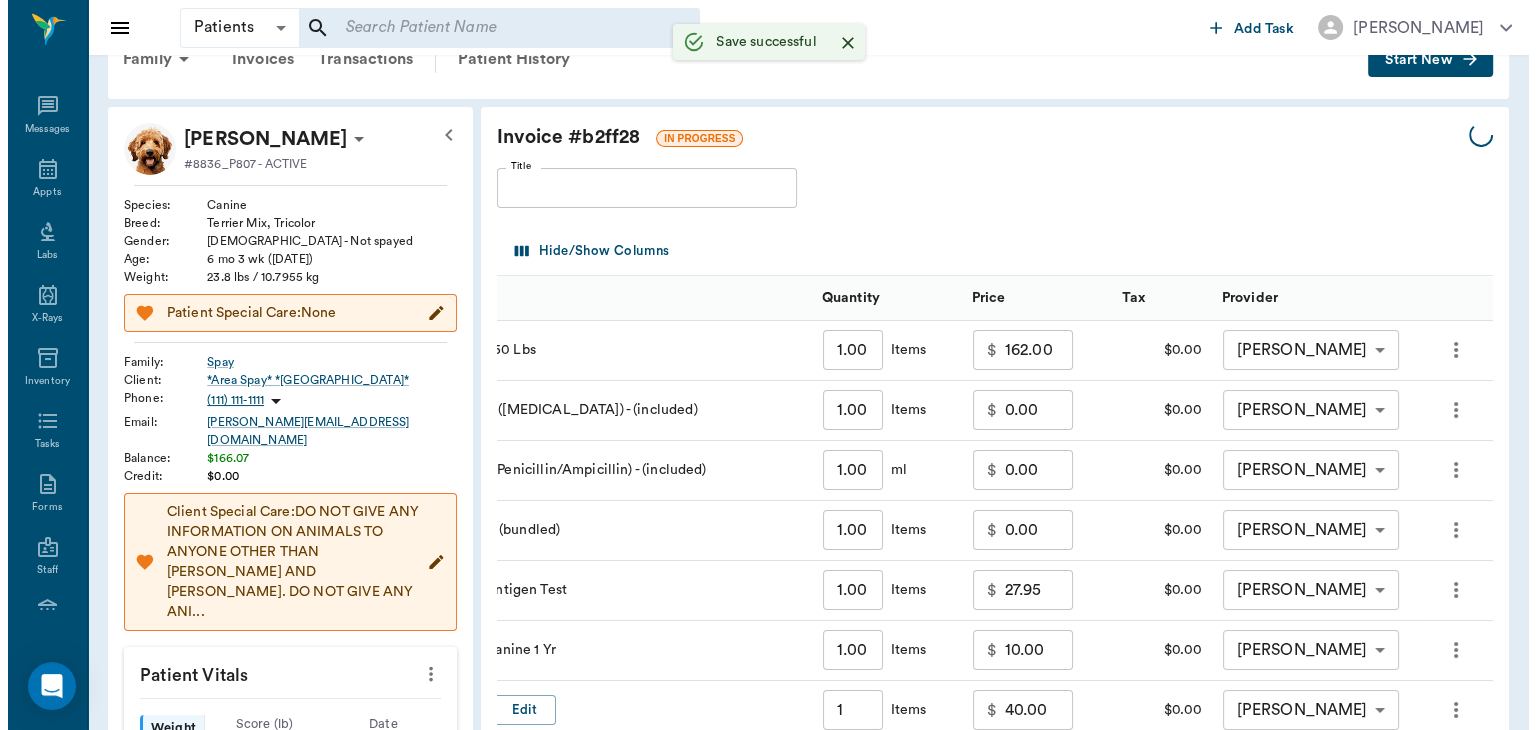 scroll, scrollTop: 0, scrollLeft: 0, axis: both 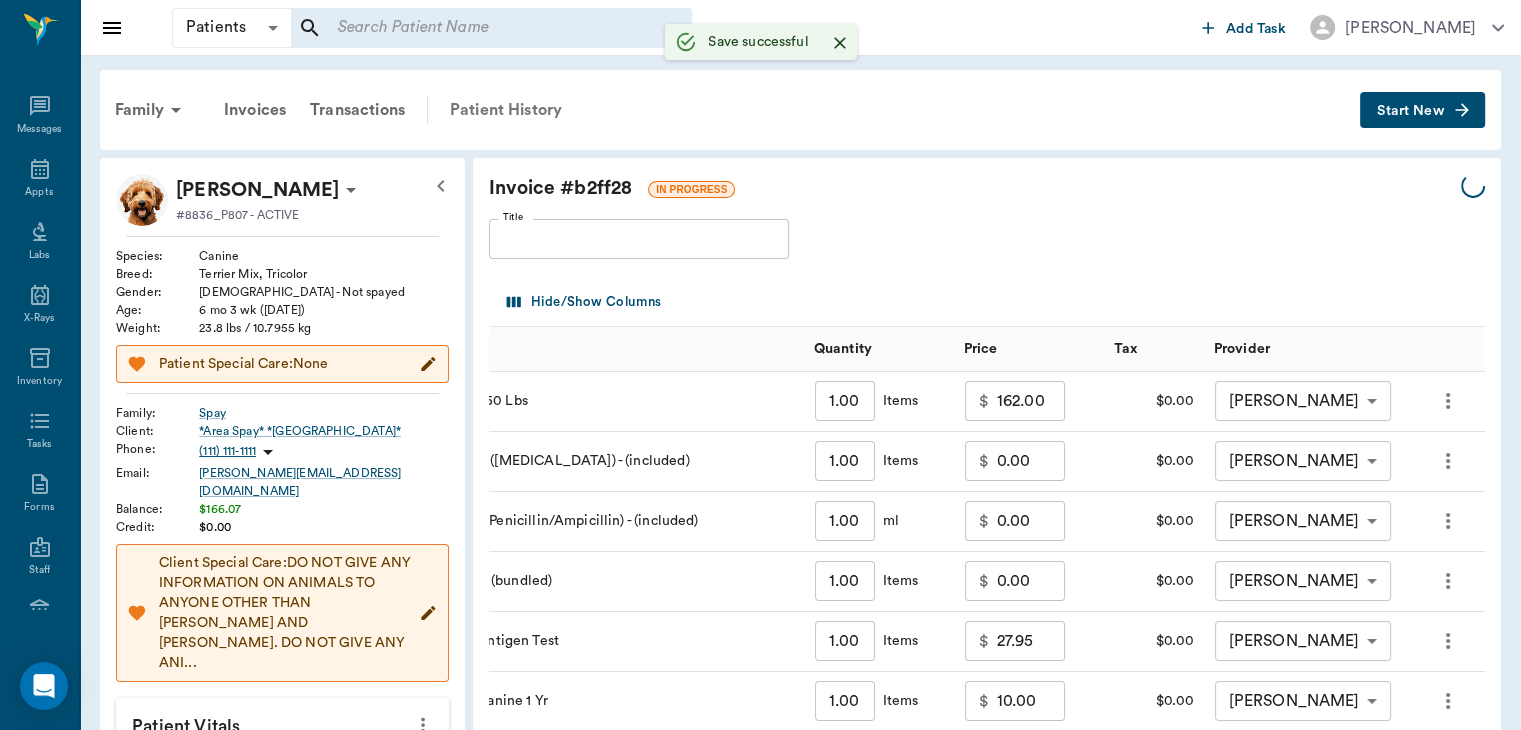 click on "Patient History" at bounding box center (506, 110) 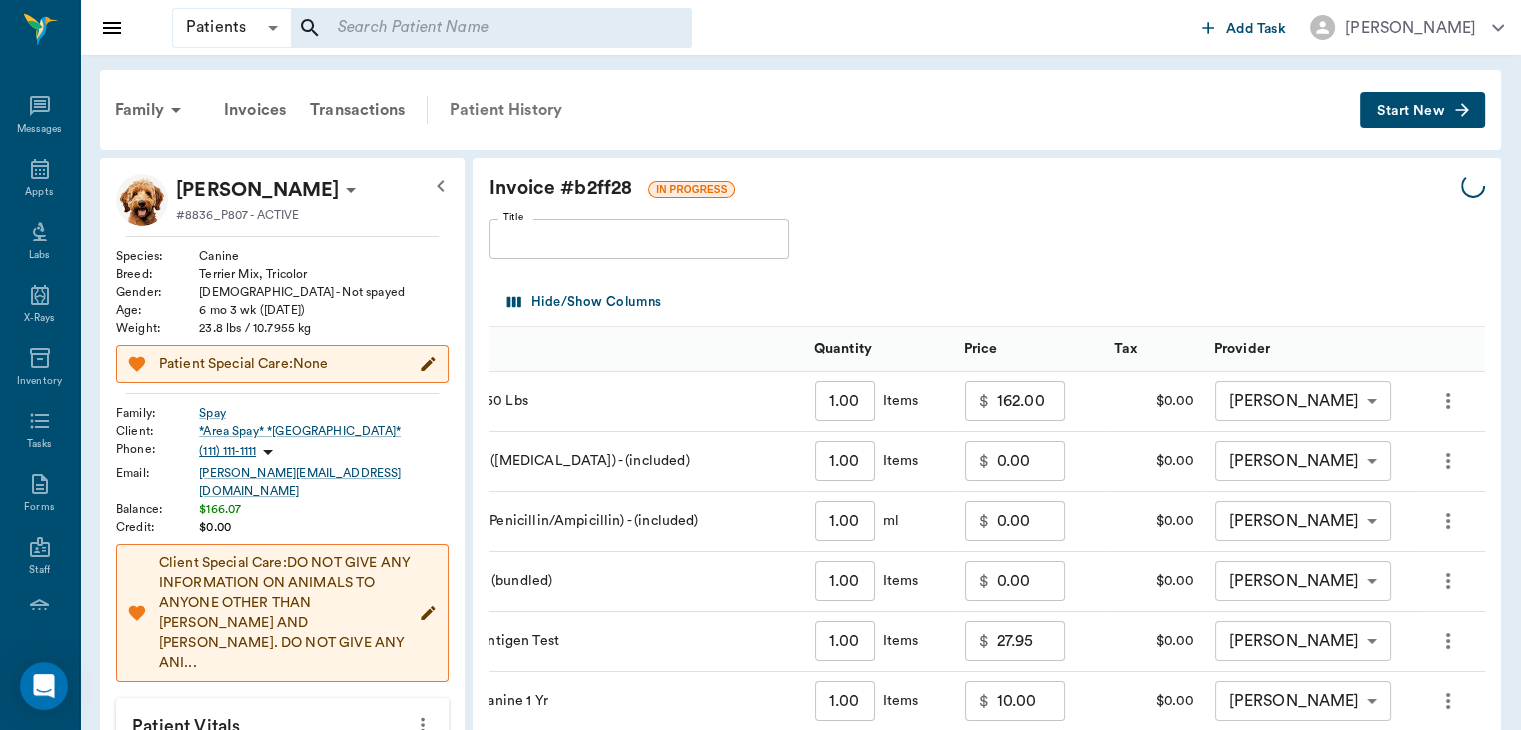 click on "Patient History" at bounding box center [506, 110] 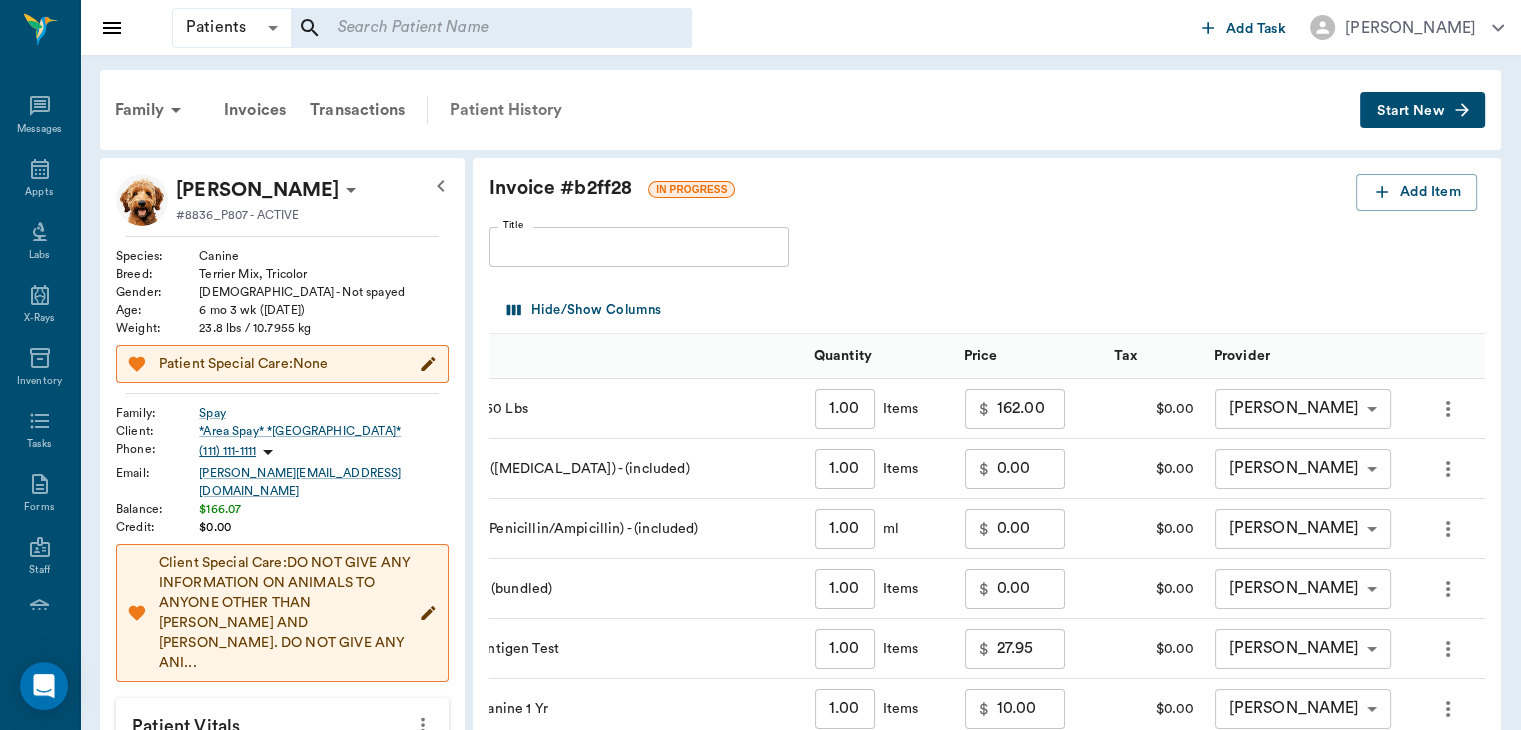 type on "1.00" 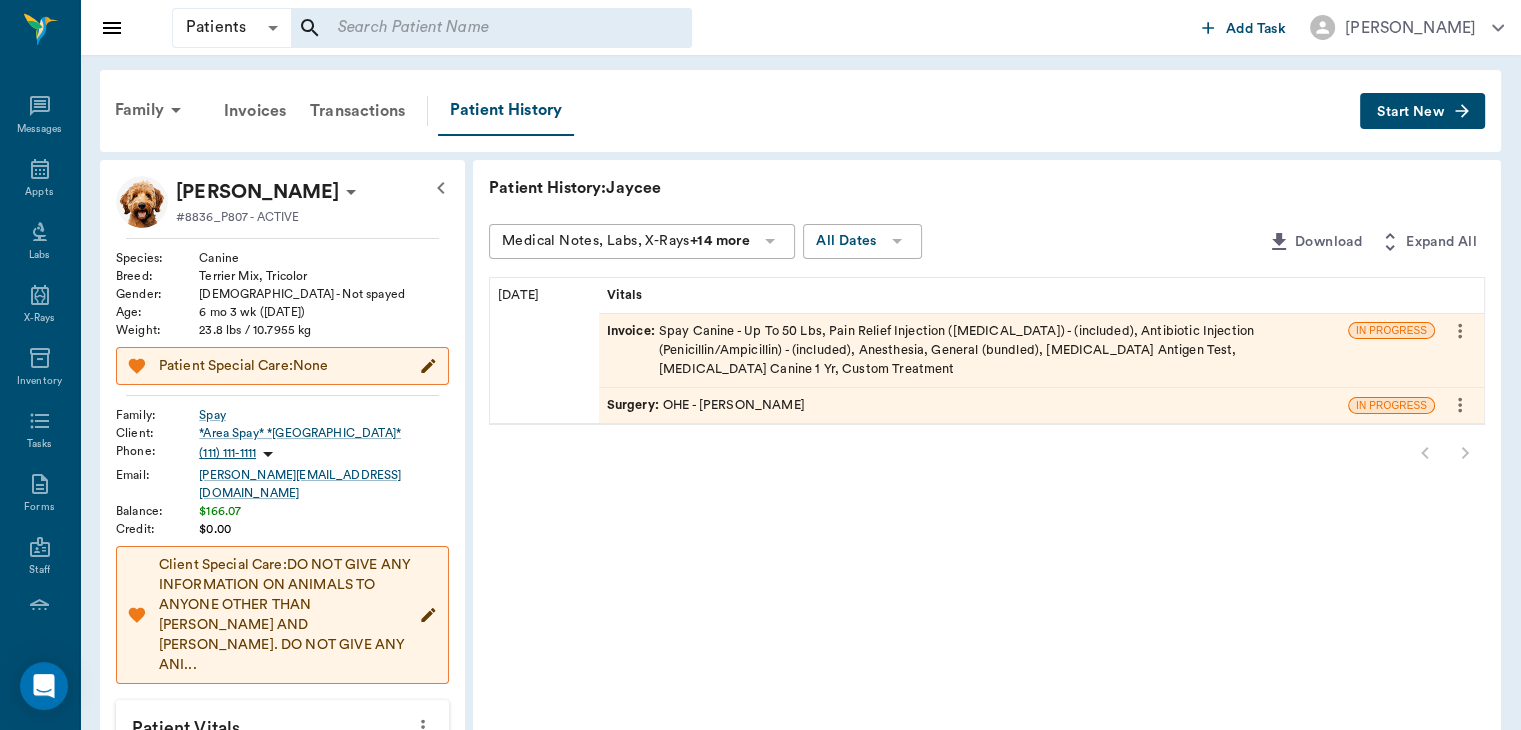 click on "Surgery :" at bounding box center [635, 405] 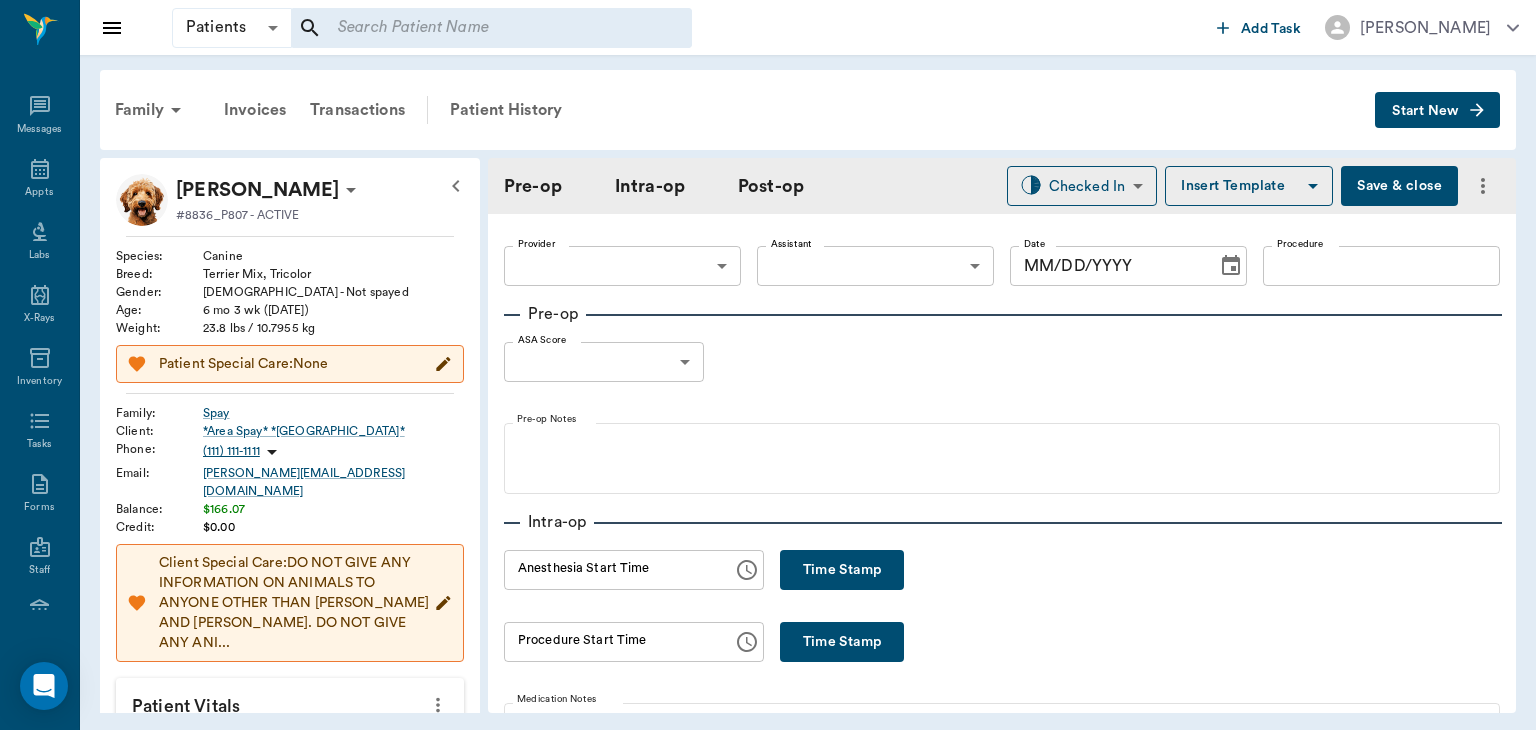type on "63ec2f075fda476ae8351a4d" 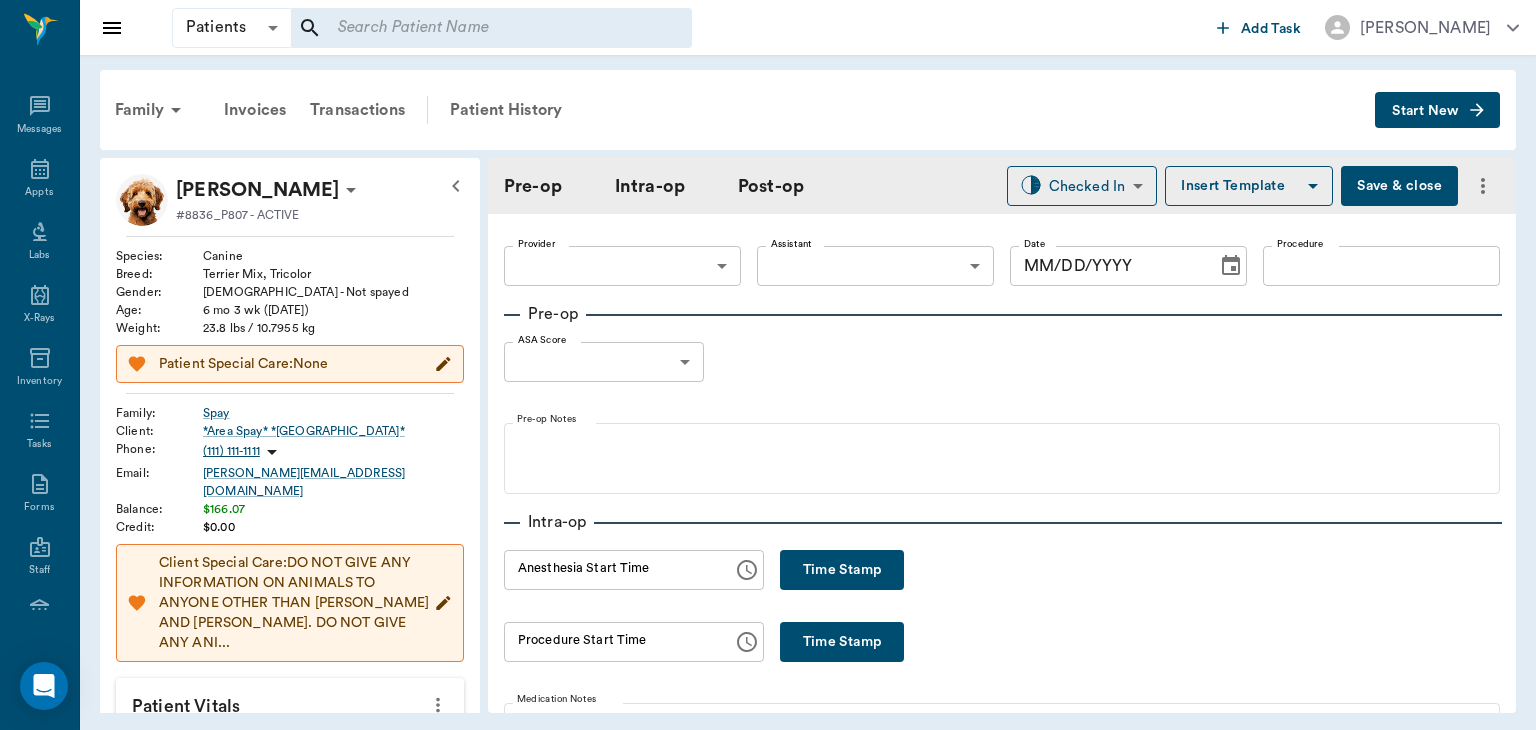 type on "63ec2e7e52e12b0ba117b124" 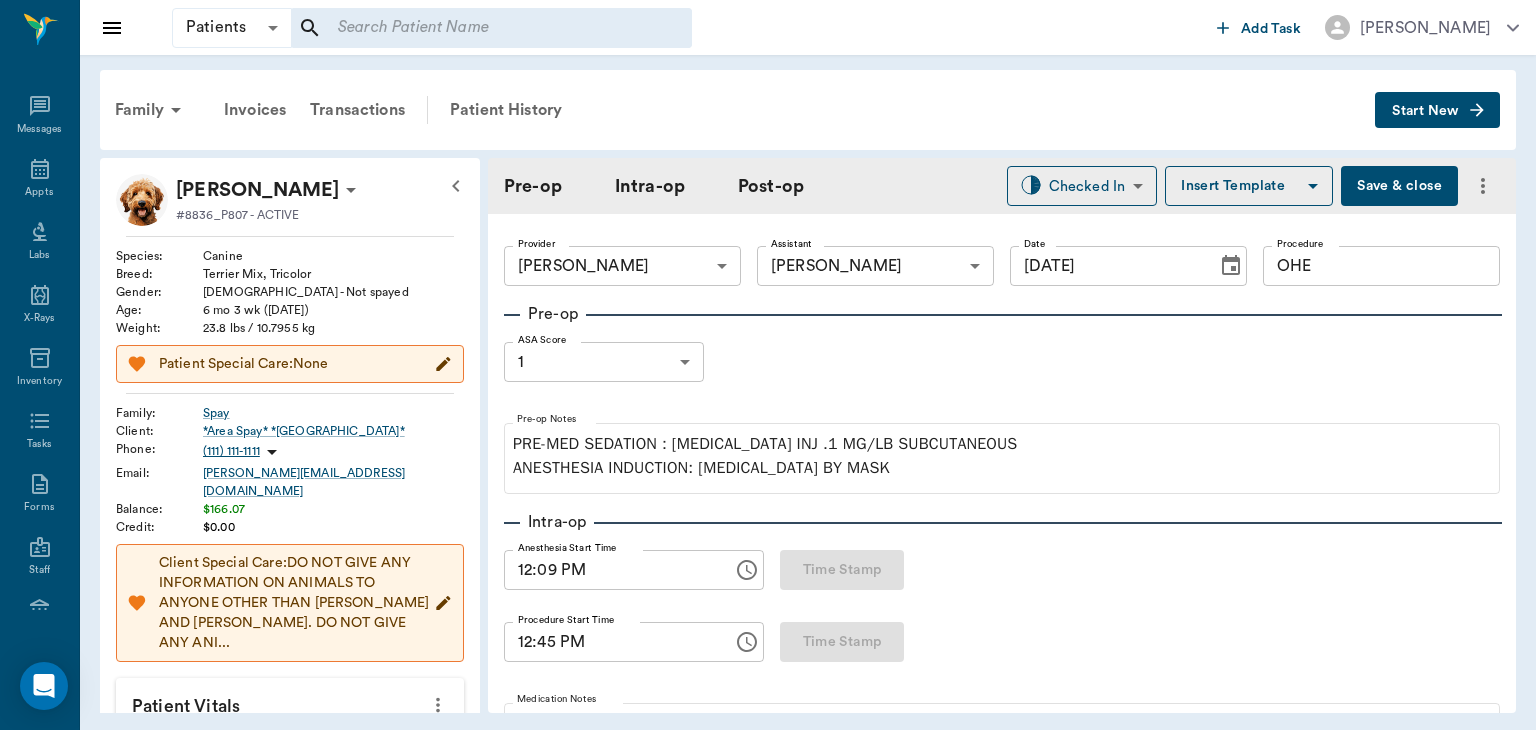 type on "[DATE]" 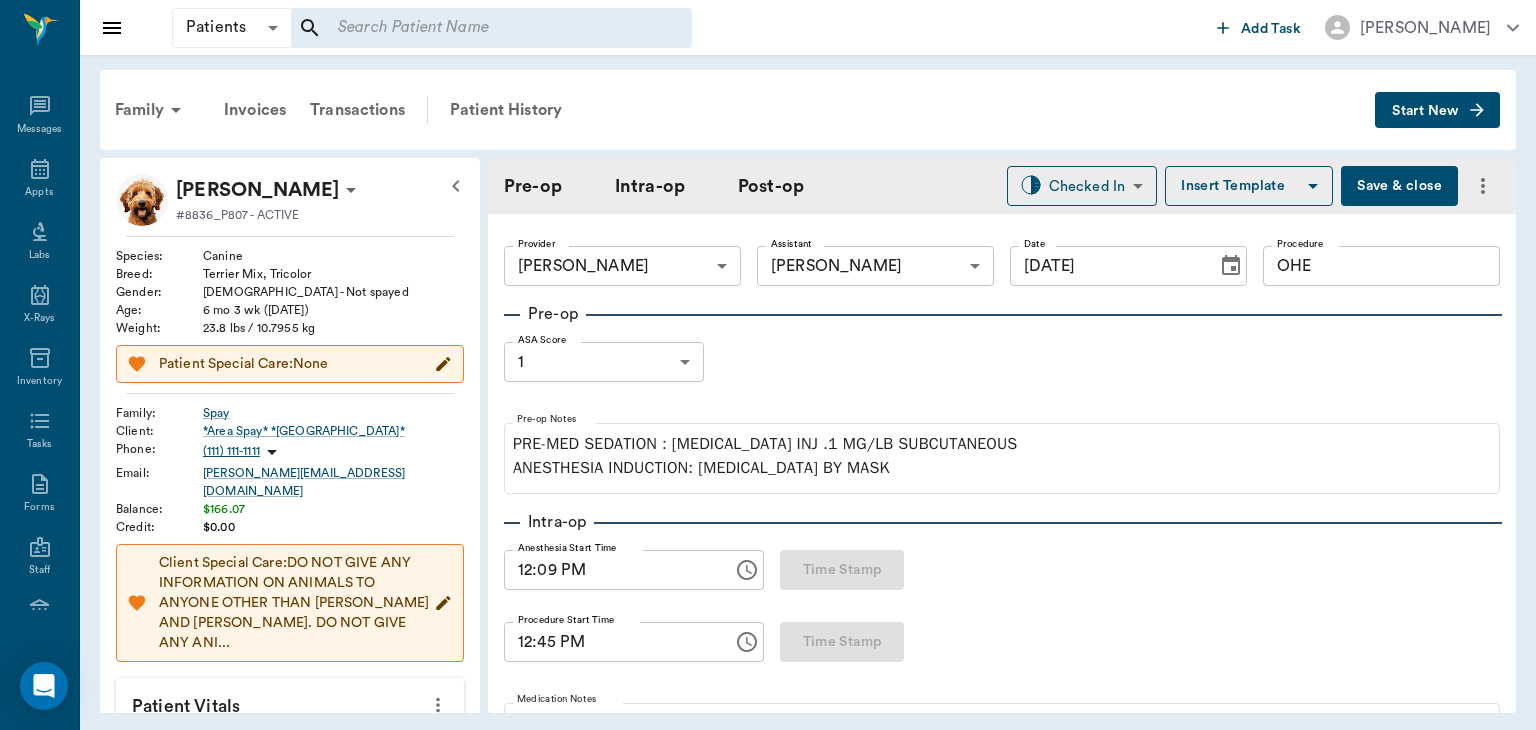 type on "12:09 PM" 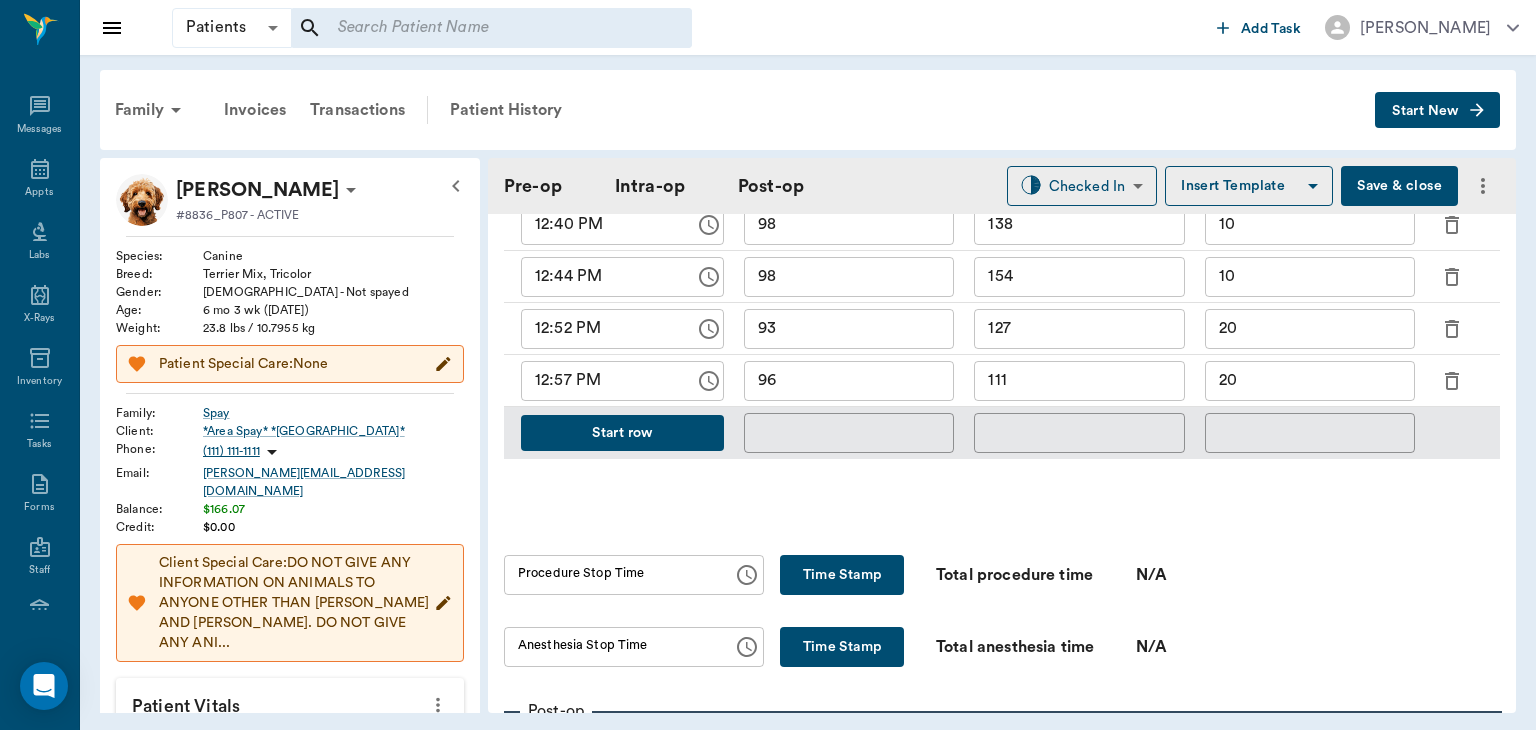 scroll, scrollTop: 1078, scrollLeft: 0, axis: vertical 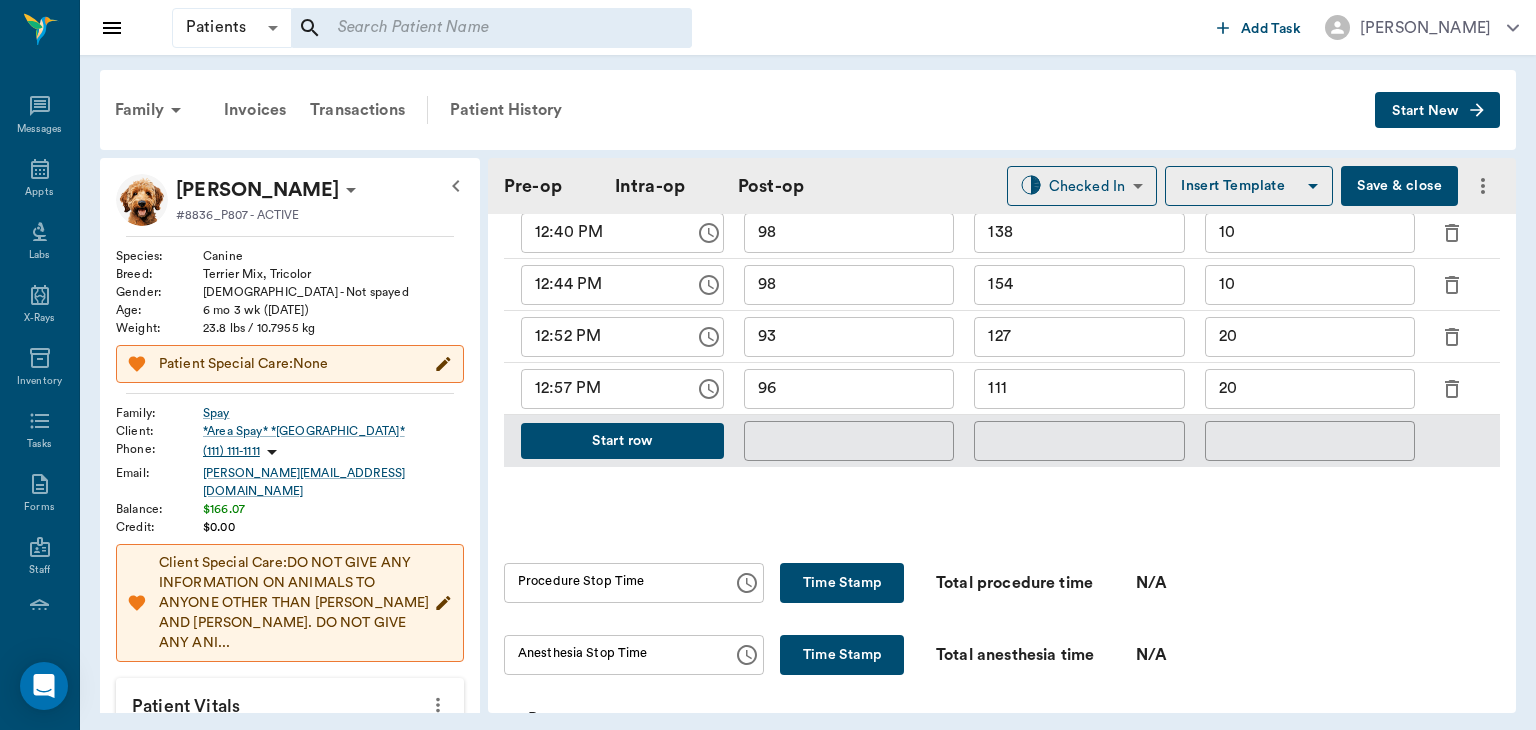 click on "Start row" at bounding box center (622, 441) 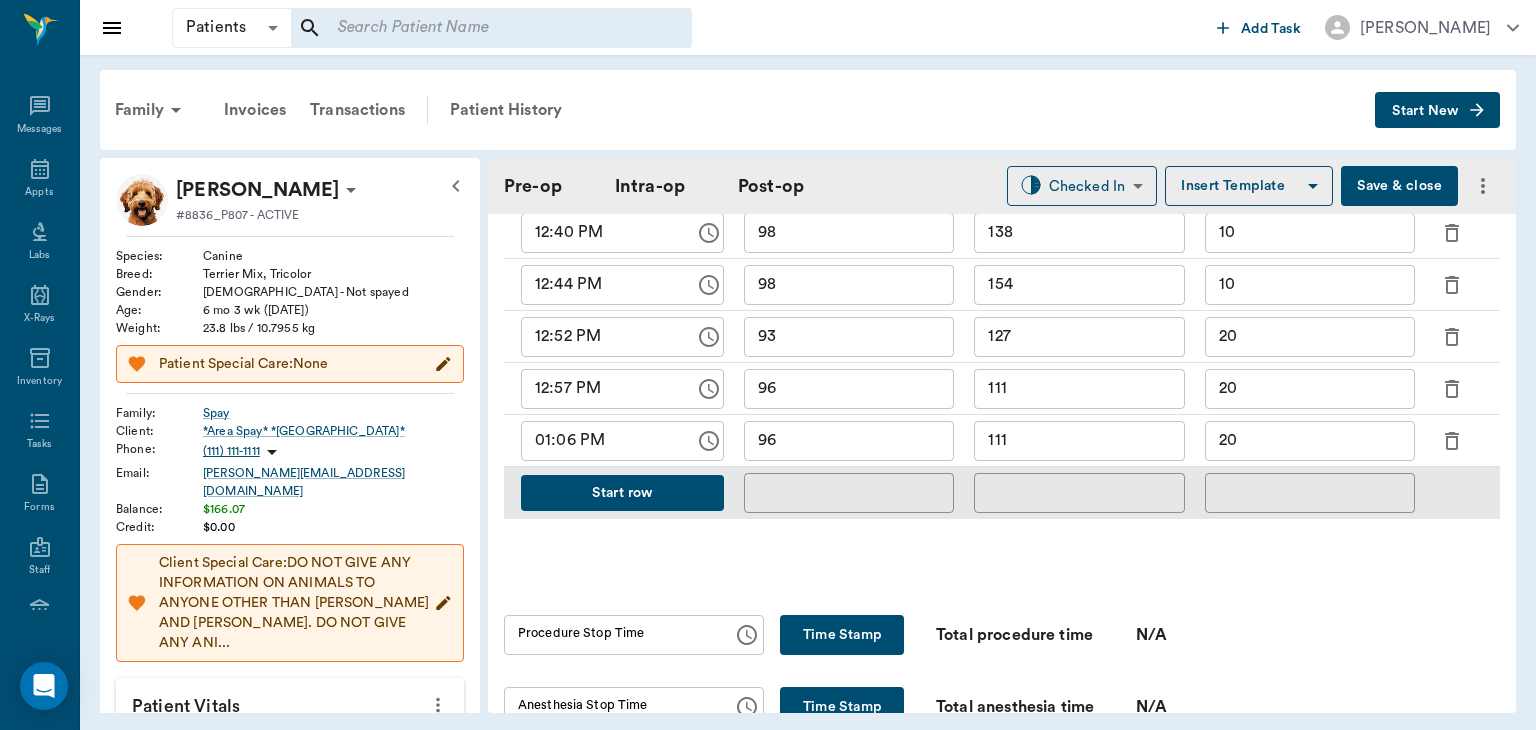 click on "111" at bounding box center [1079, 441] 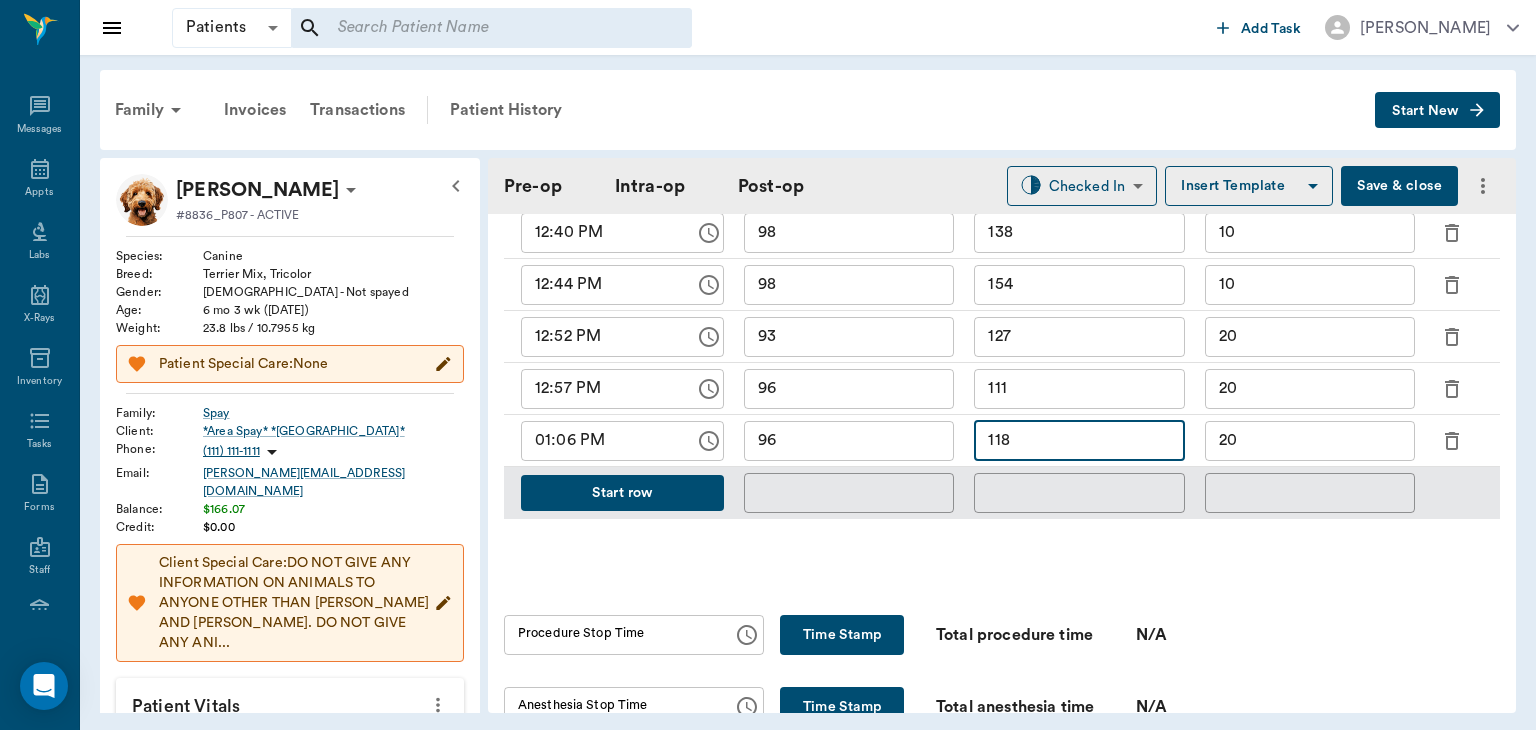 type on "118" 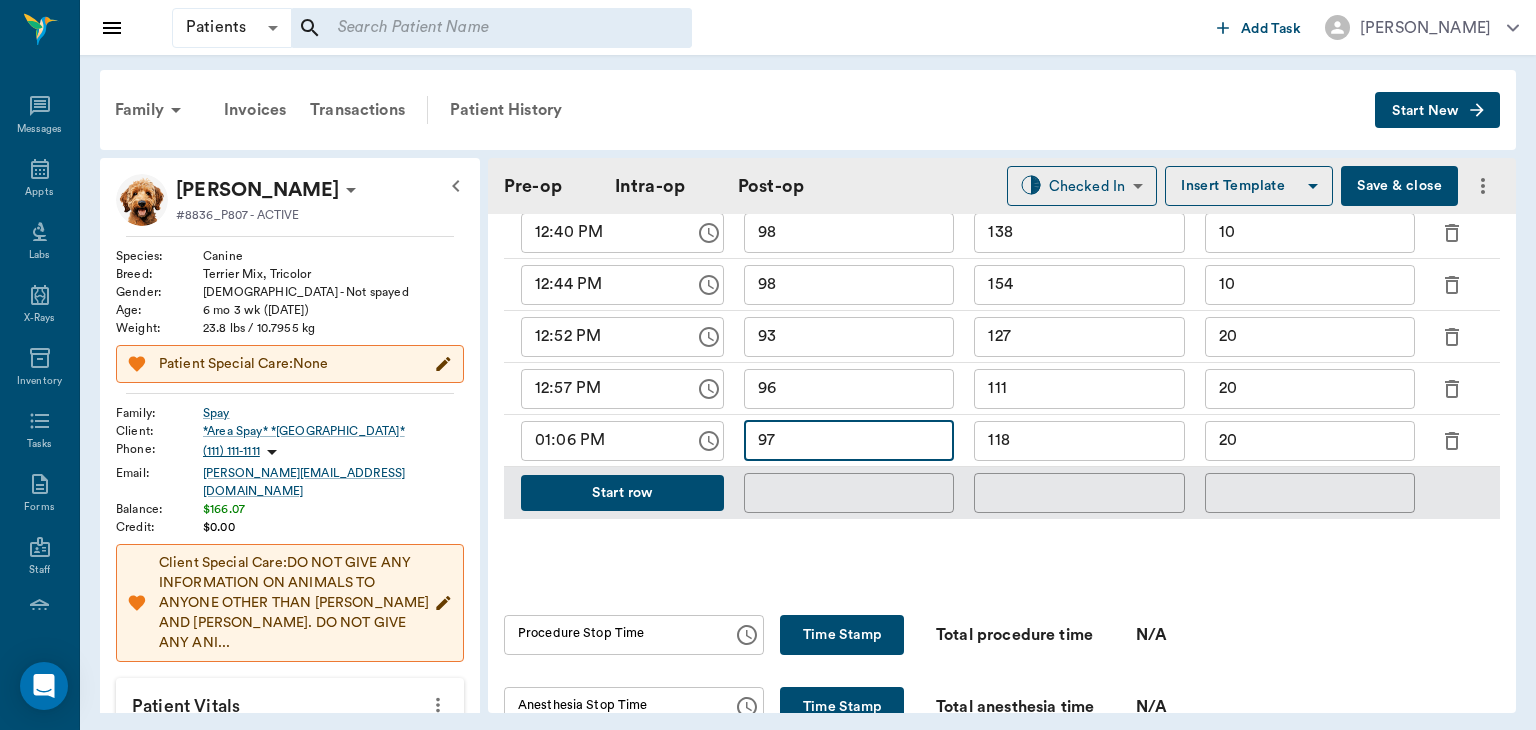 scroll, scrollTop: 1152, scrollLeft: 0, axis: vertical 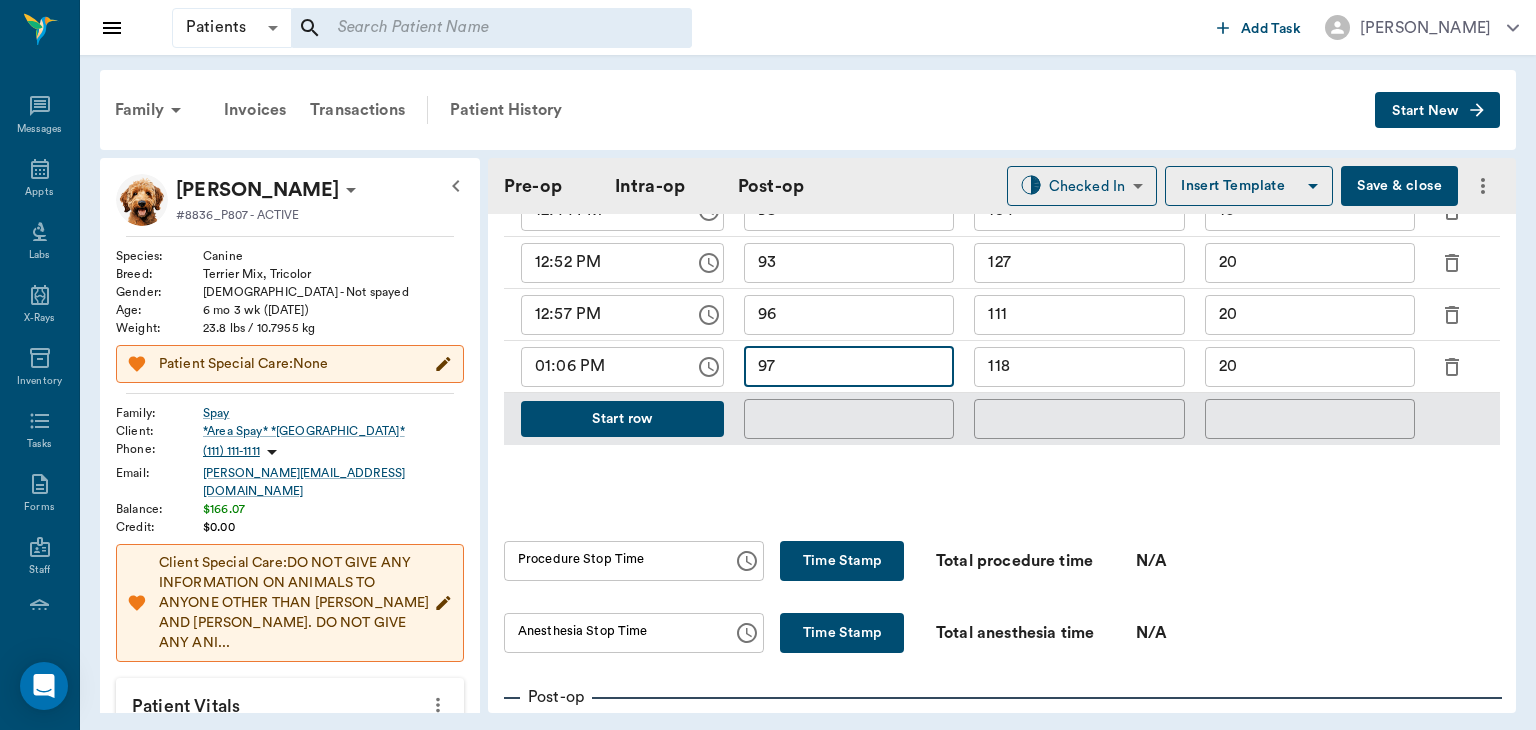type on "97" 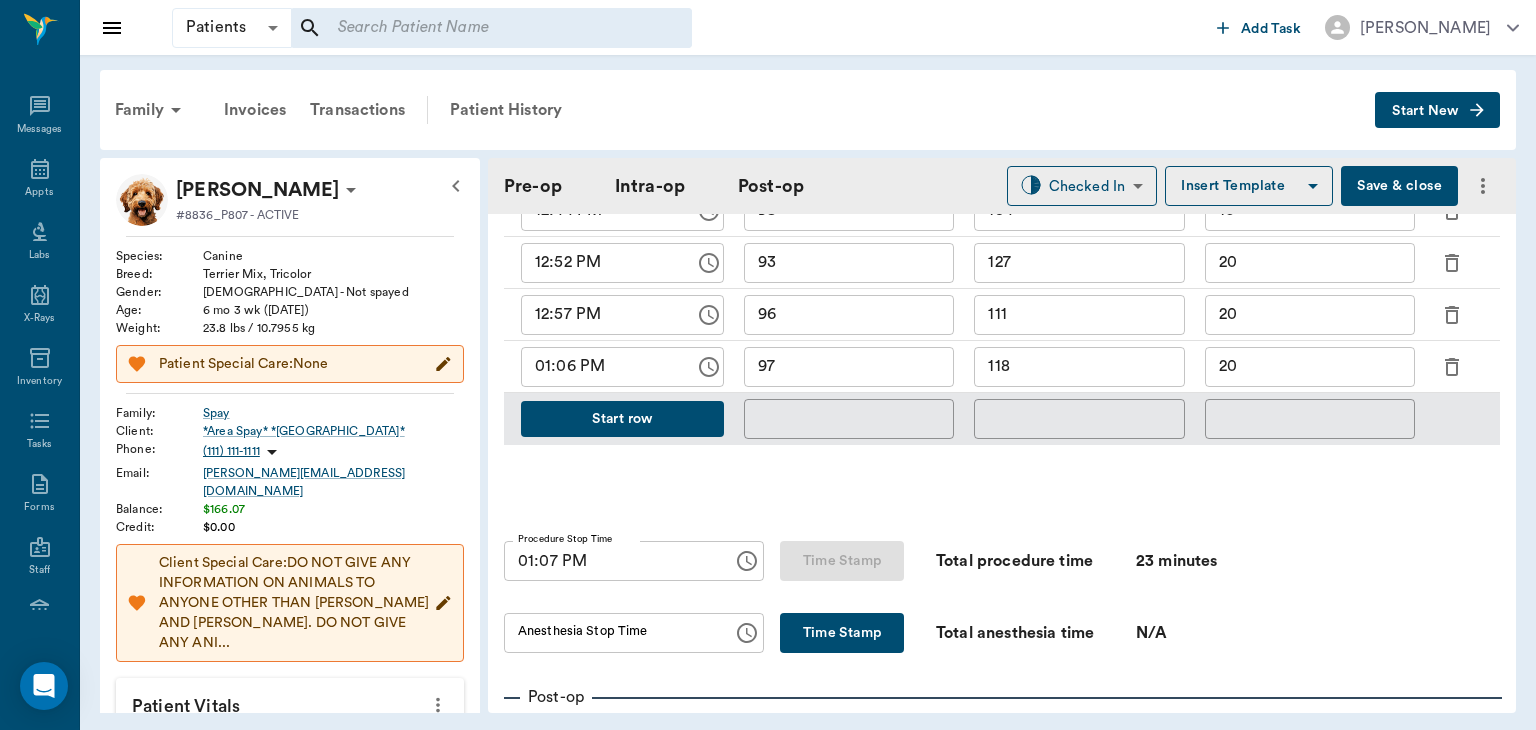 click on "01:07 PM" at bounding box center (611, 561) 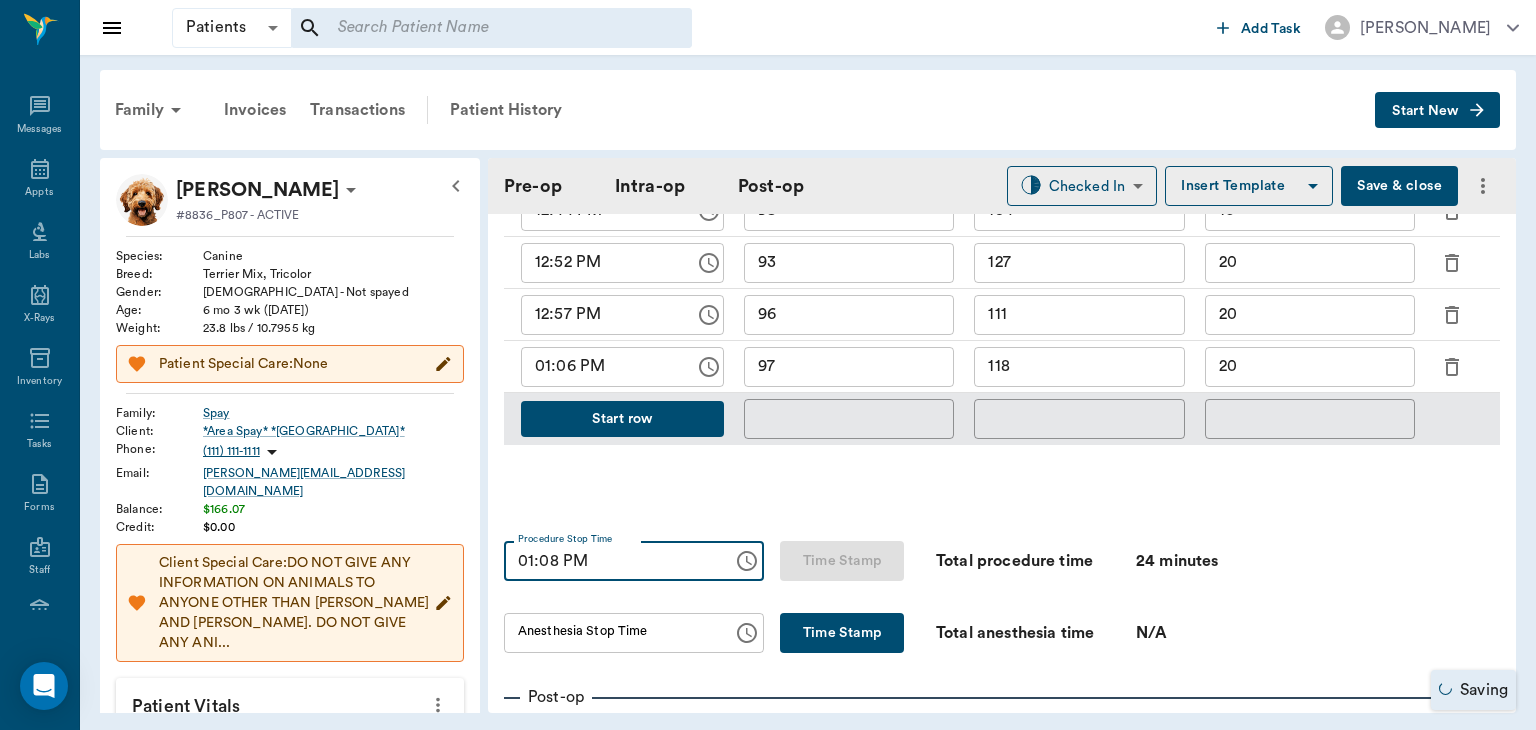 type on "01:08 PM" 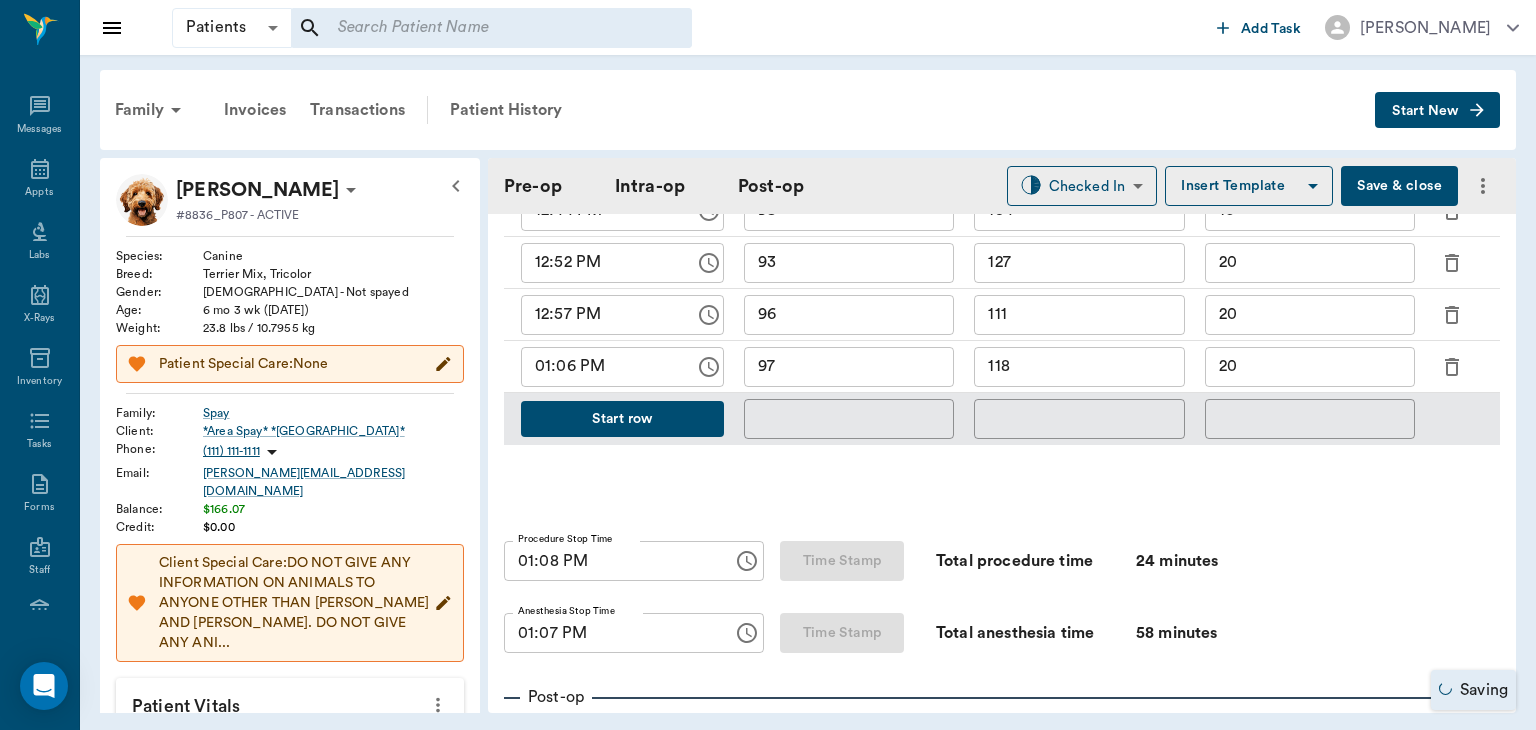 type on "01:07 PM" 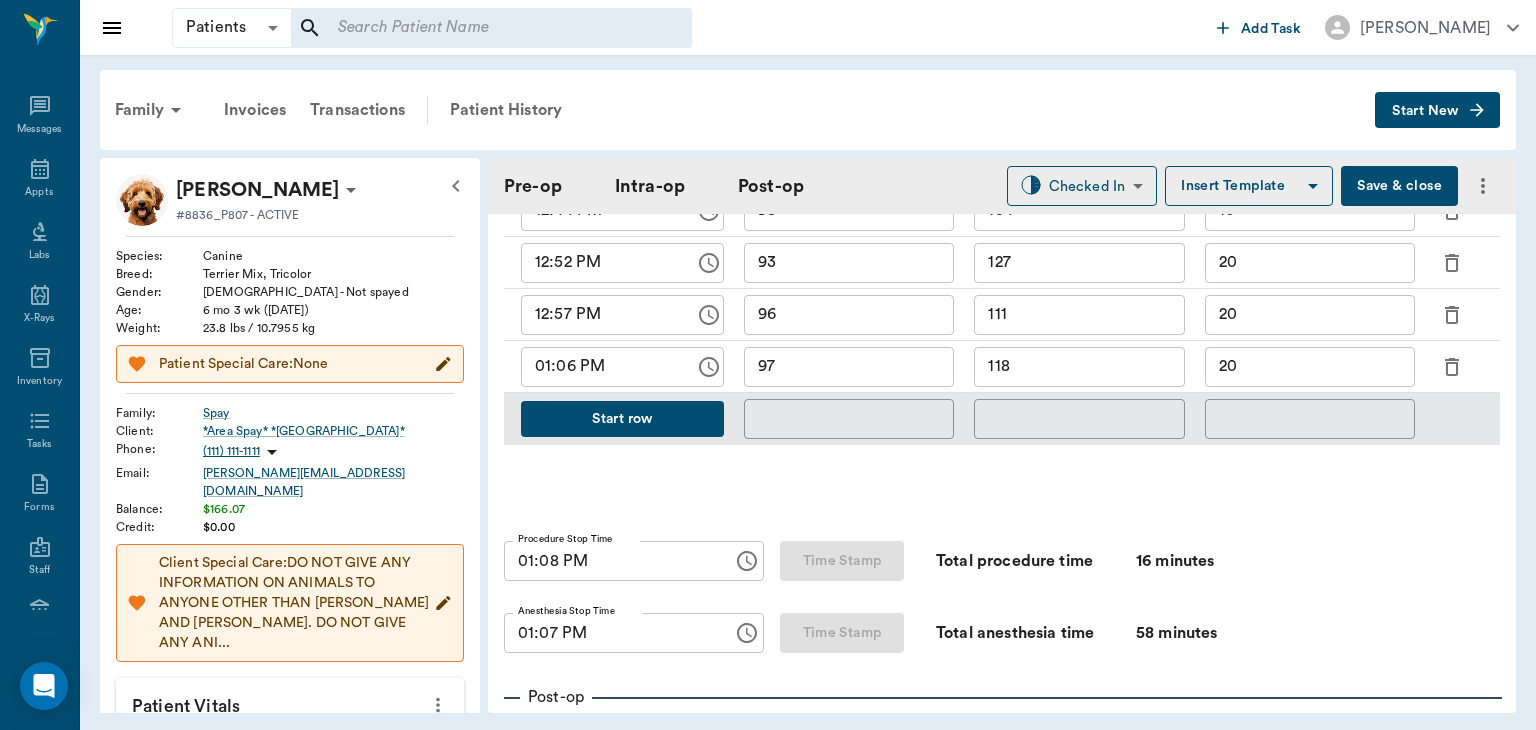 type on "01:00 PM" 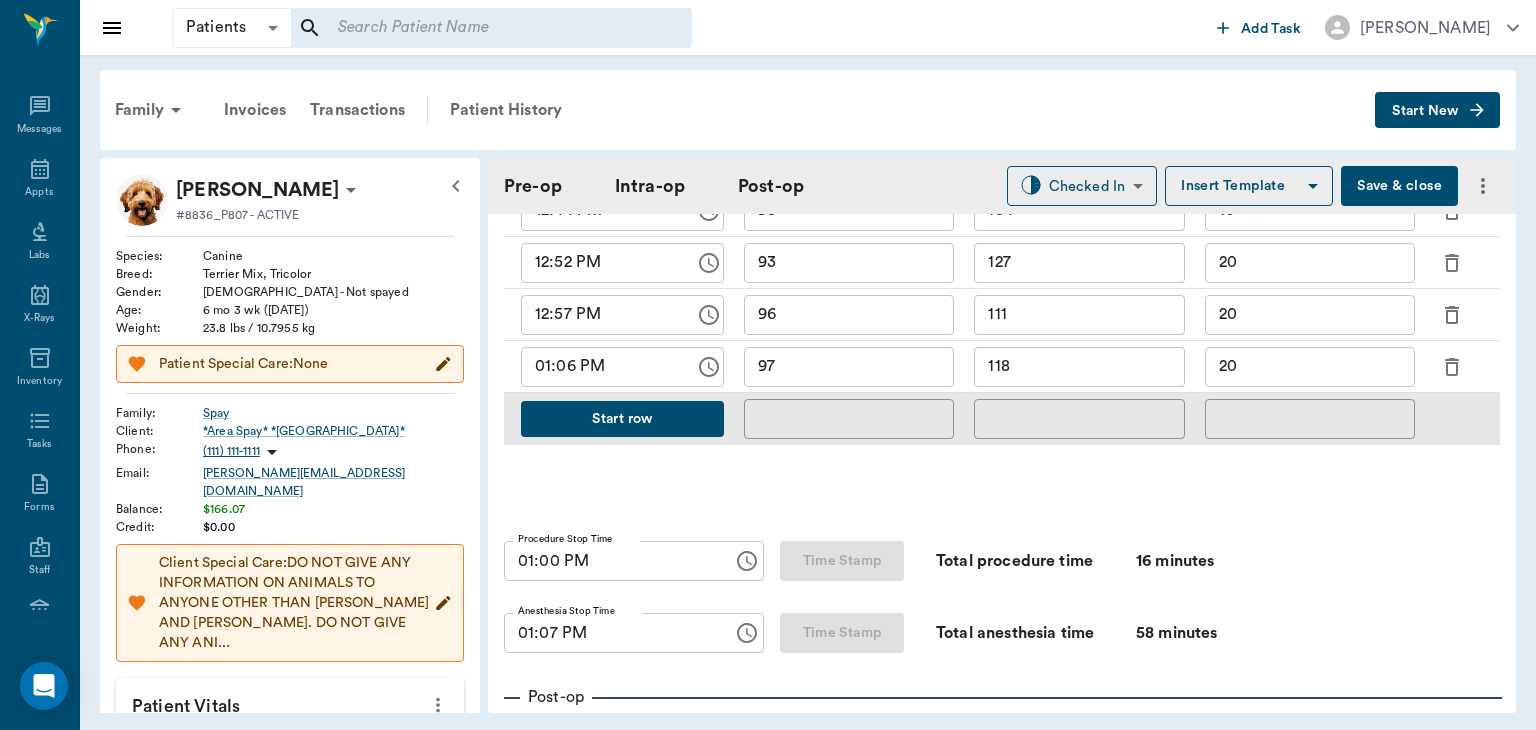 click on "01:07 PM" at bounding box center (611, 633) 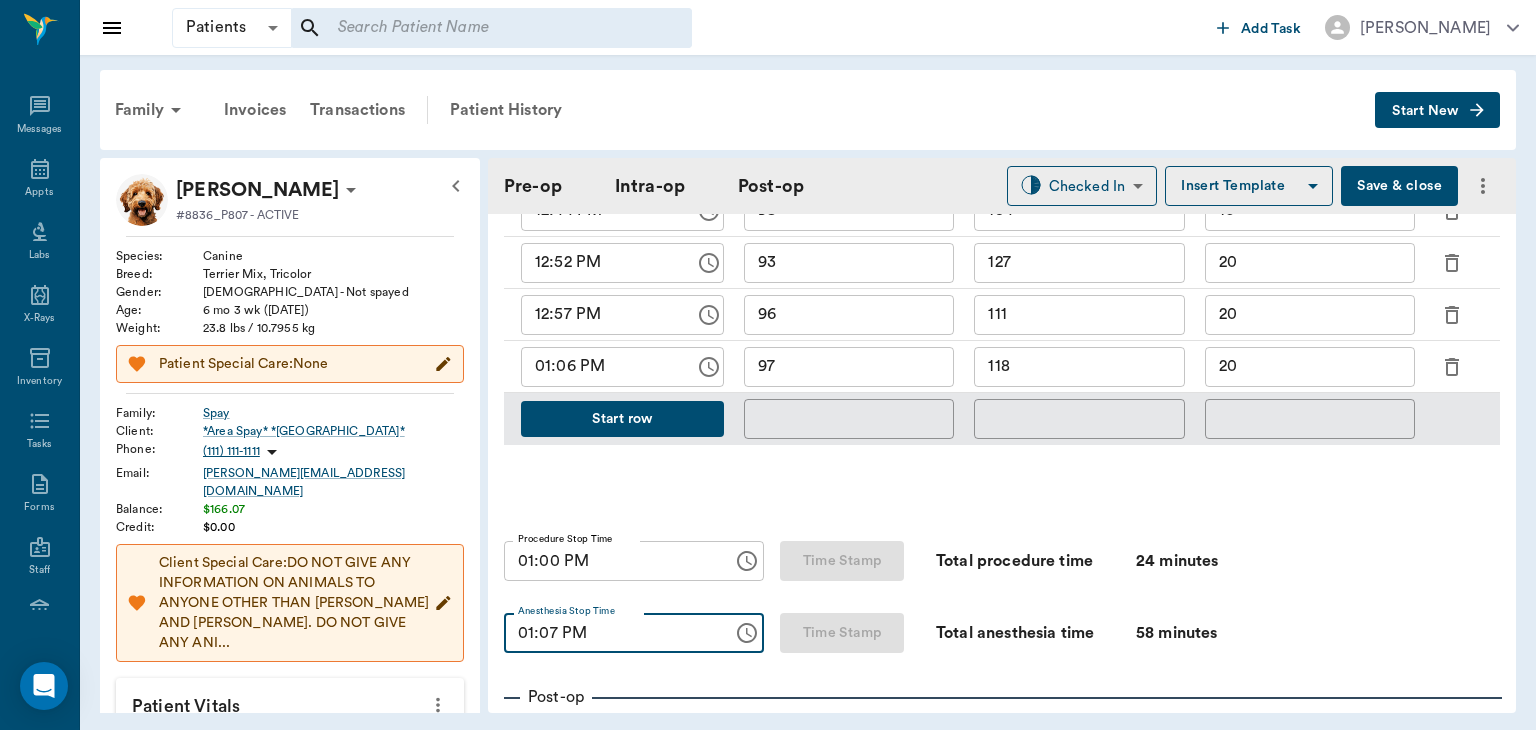 type on "01:00 PM" 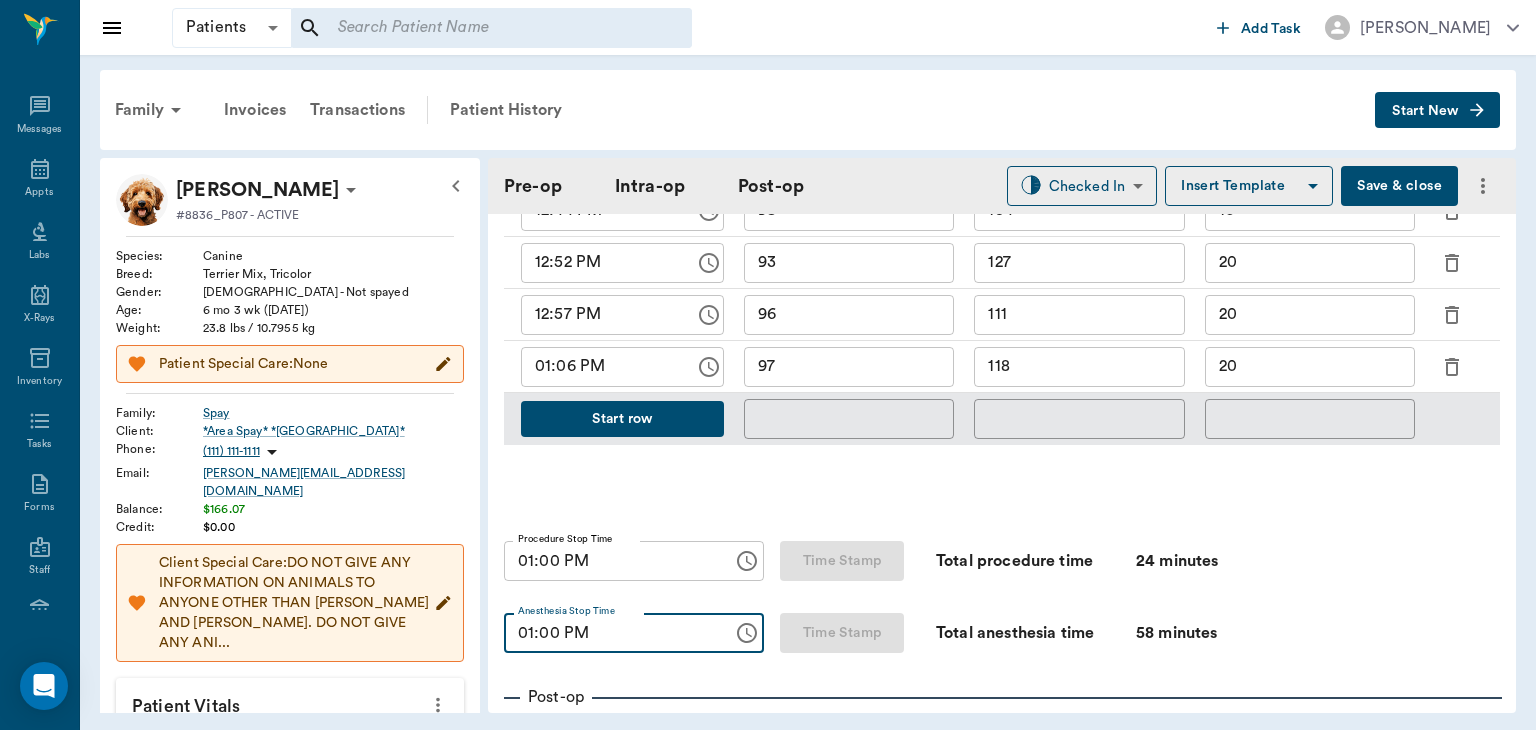 type on "01:08 PM" 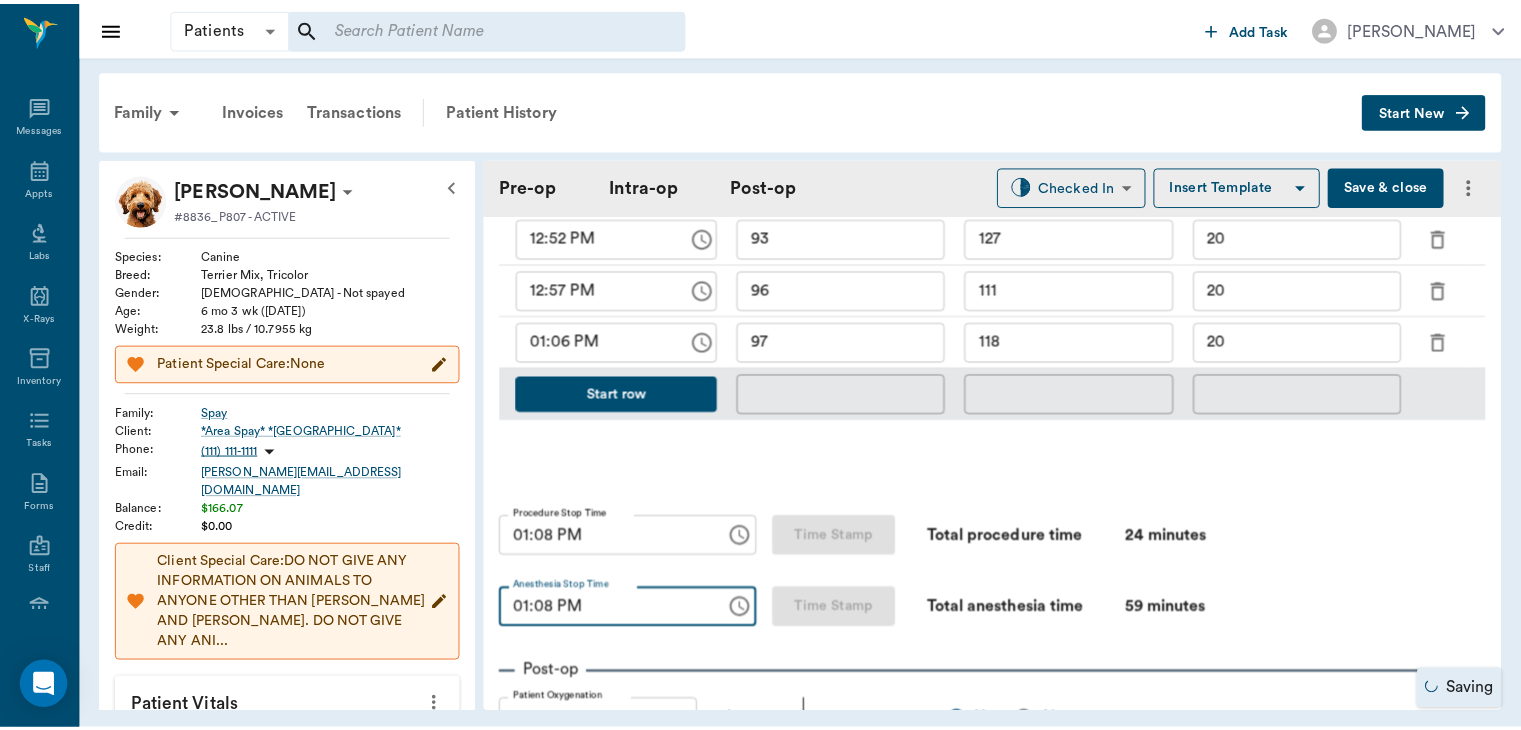 scroll, scrollTop: 978, scrollLeft: 0, axis: vertical 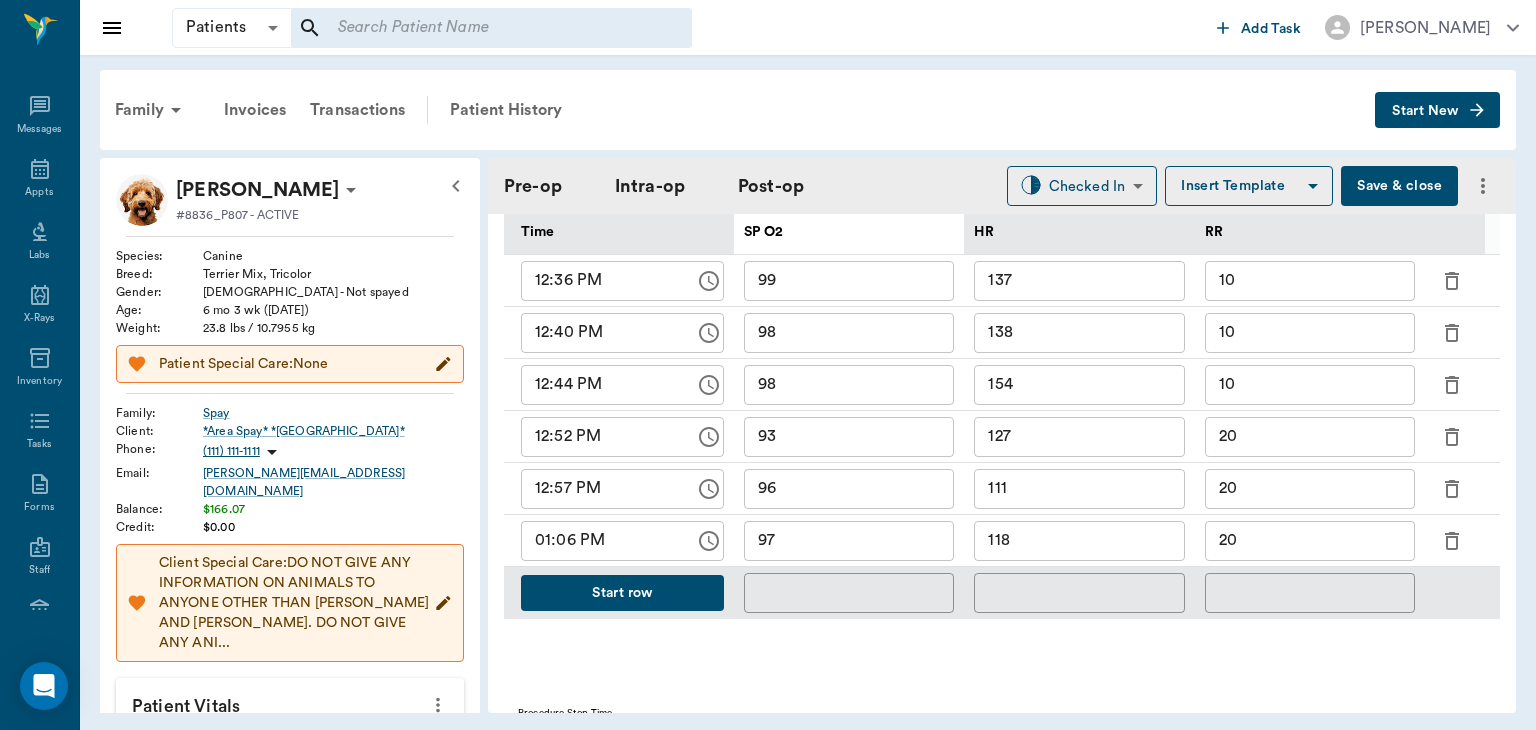 type on "01:08 PM" 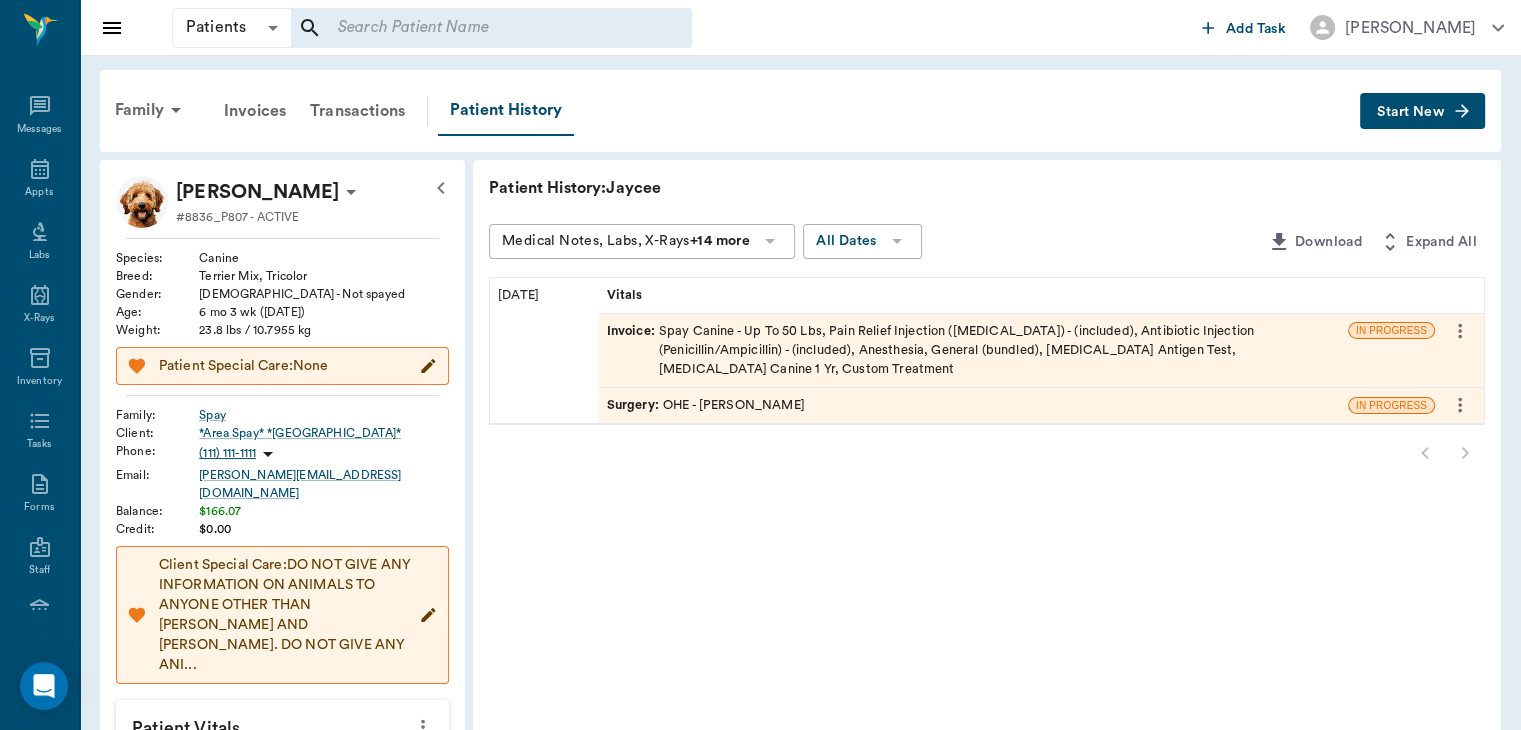 click on "Invoice :" at bounding box center [633, 351] 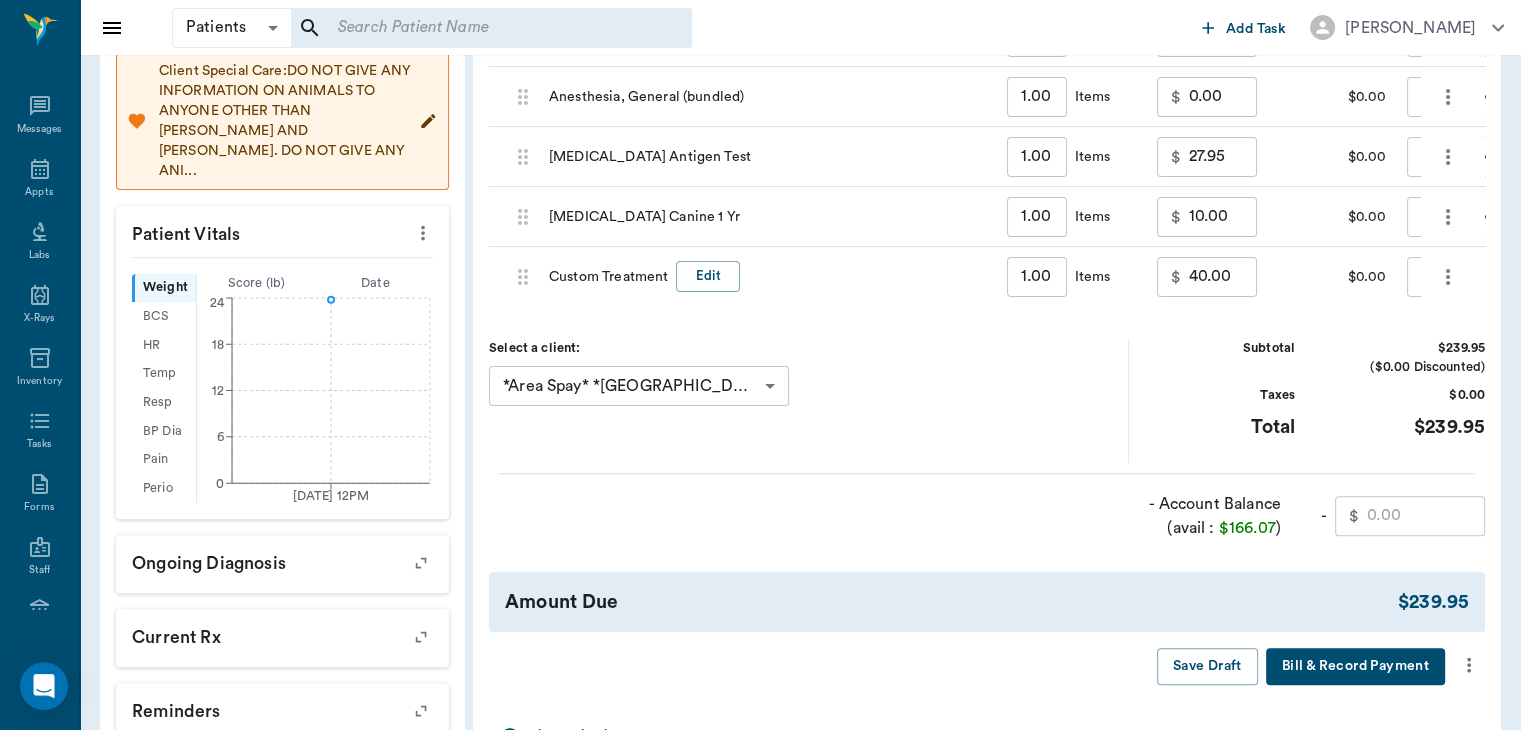 scroll, scrollTop: 508, scrollLeft: 0, axis: vertical 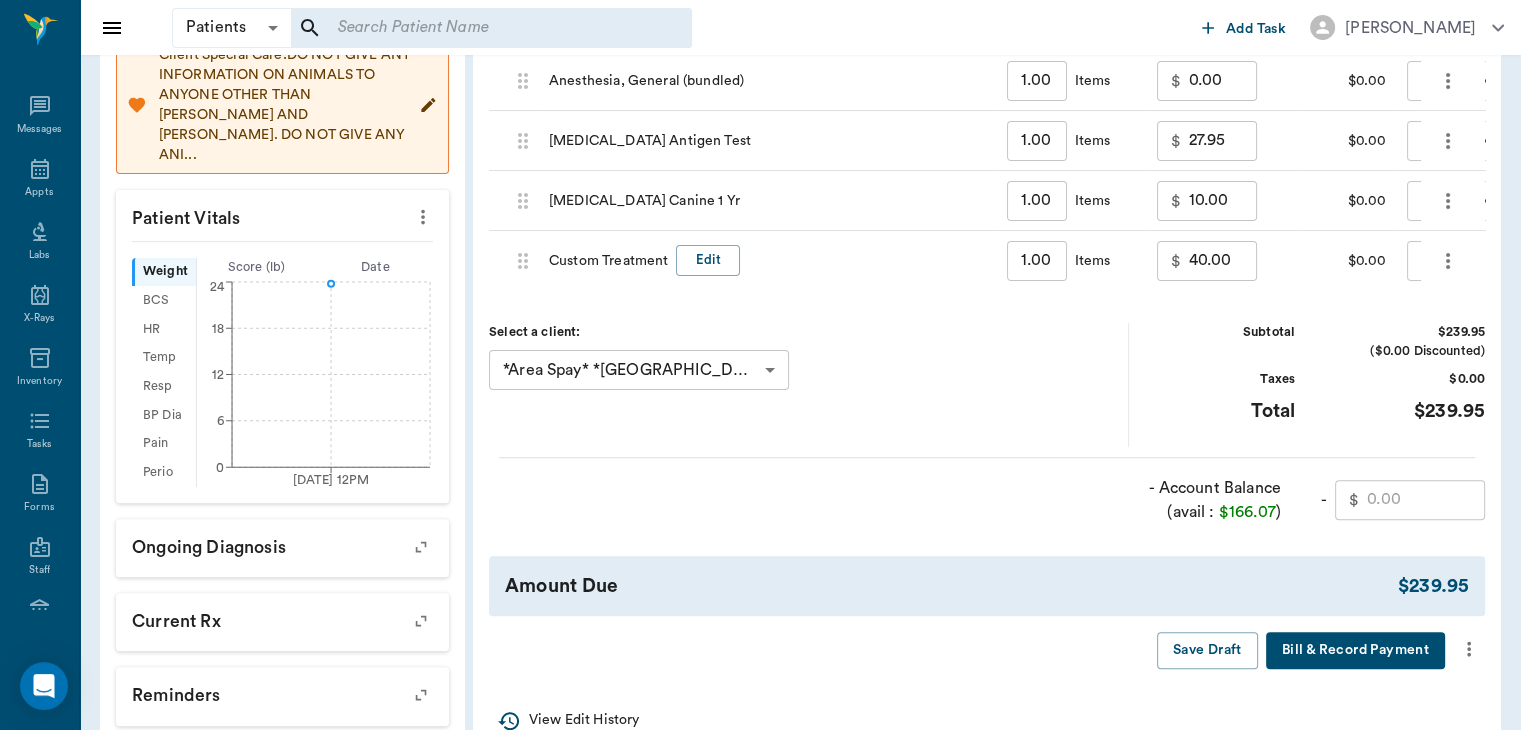 click 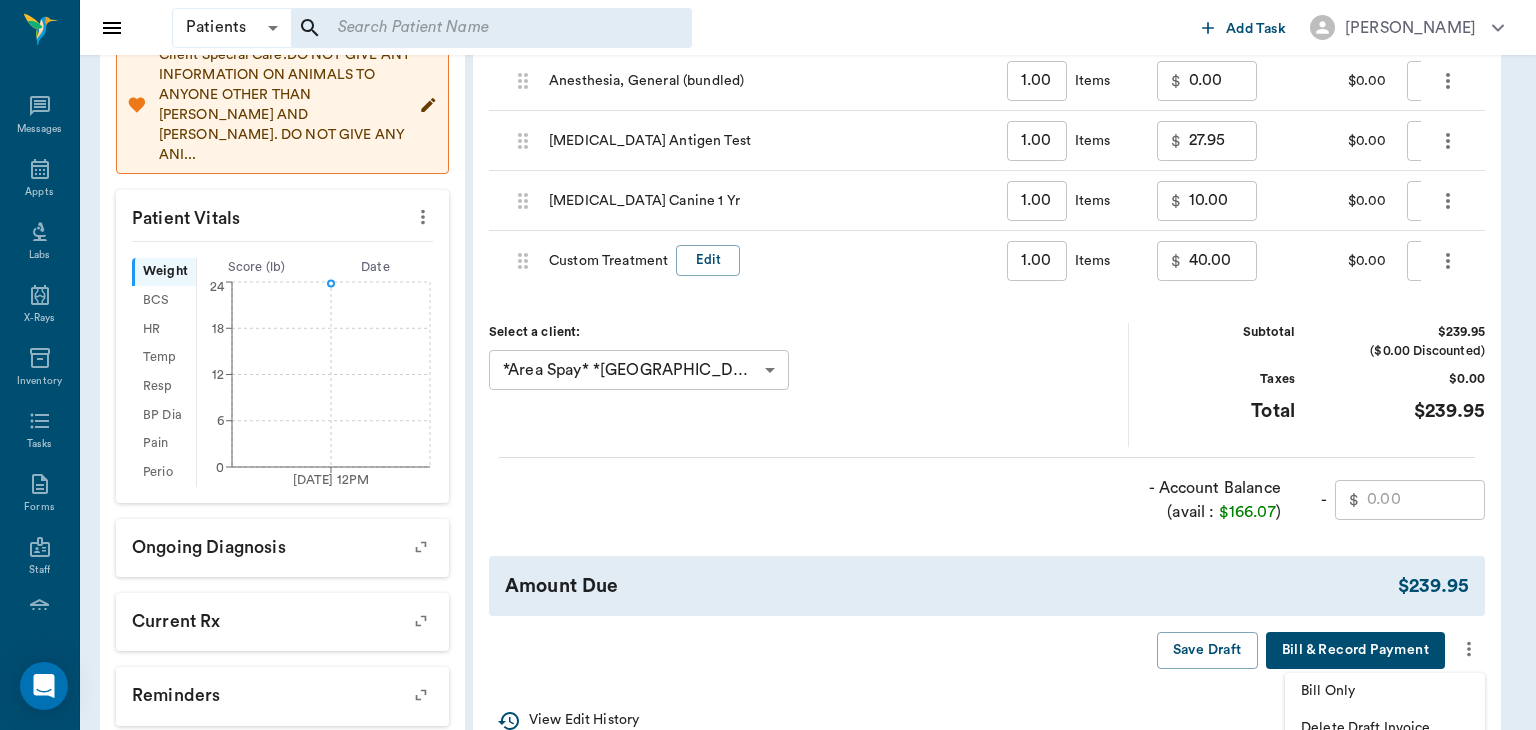 click at bounding box center (768, 365) 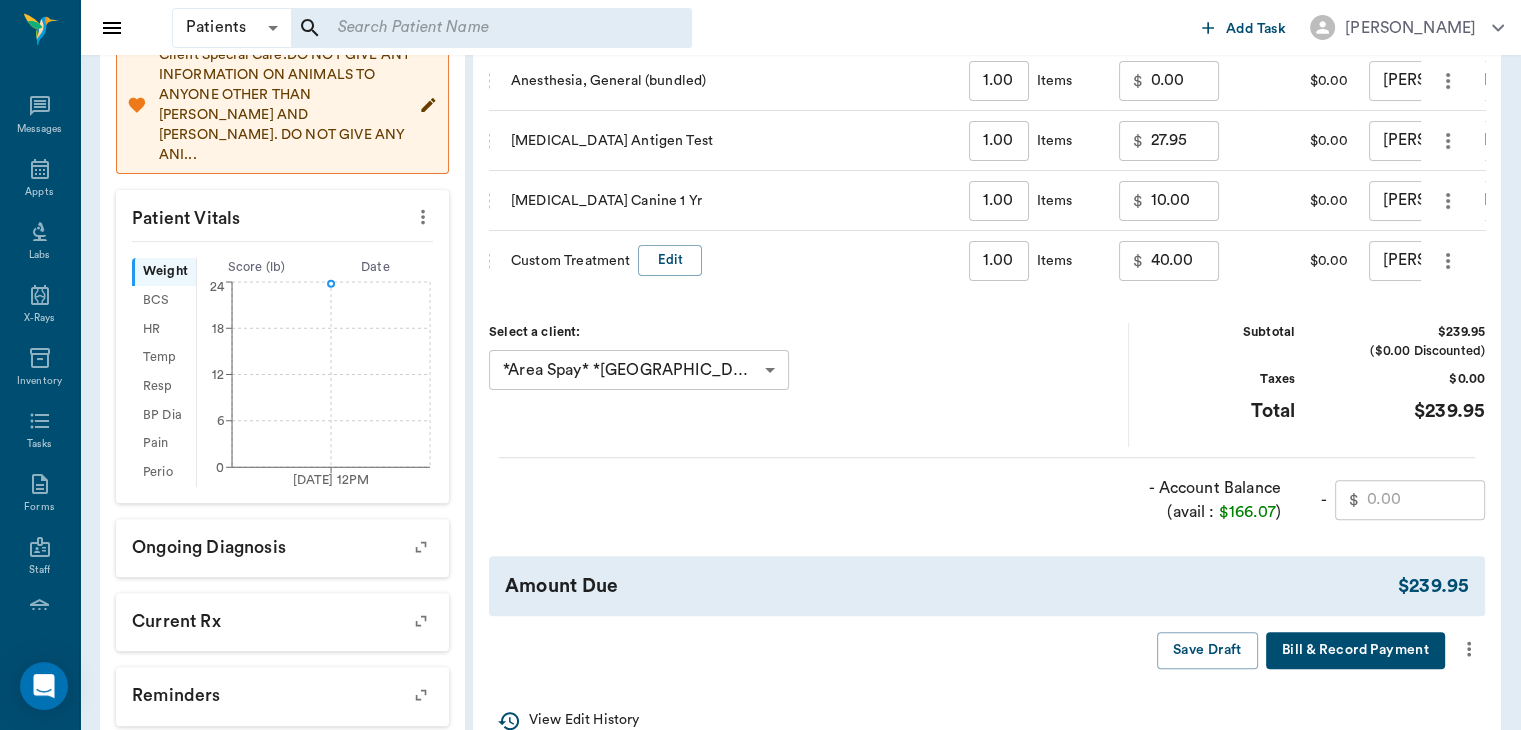 scroll, scrollTop: 0, scrollLeft: 0, axis: both 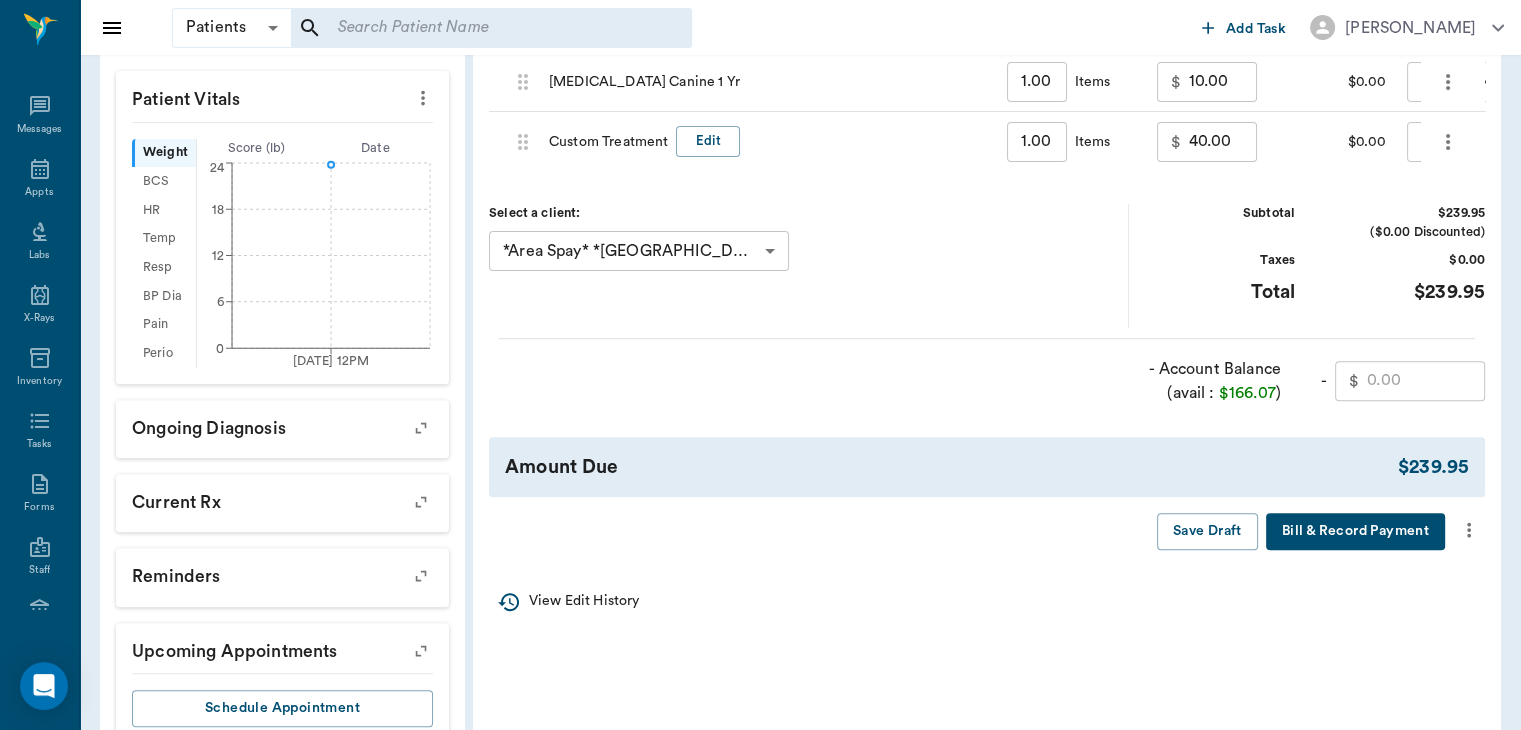 click 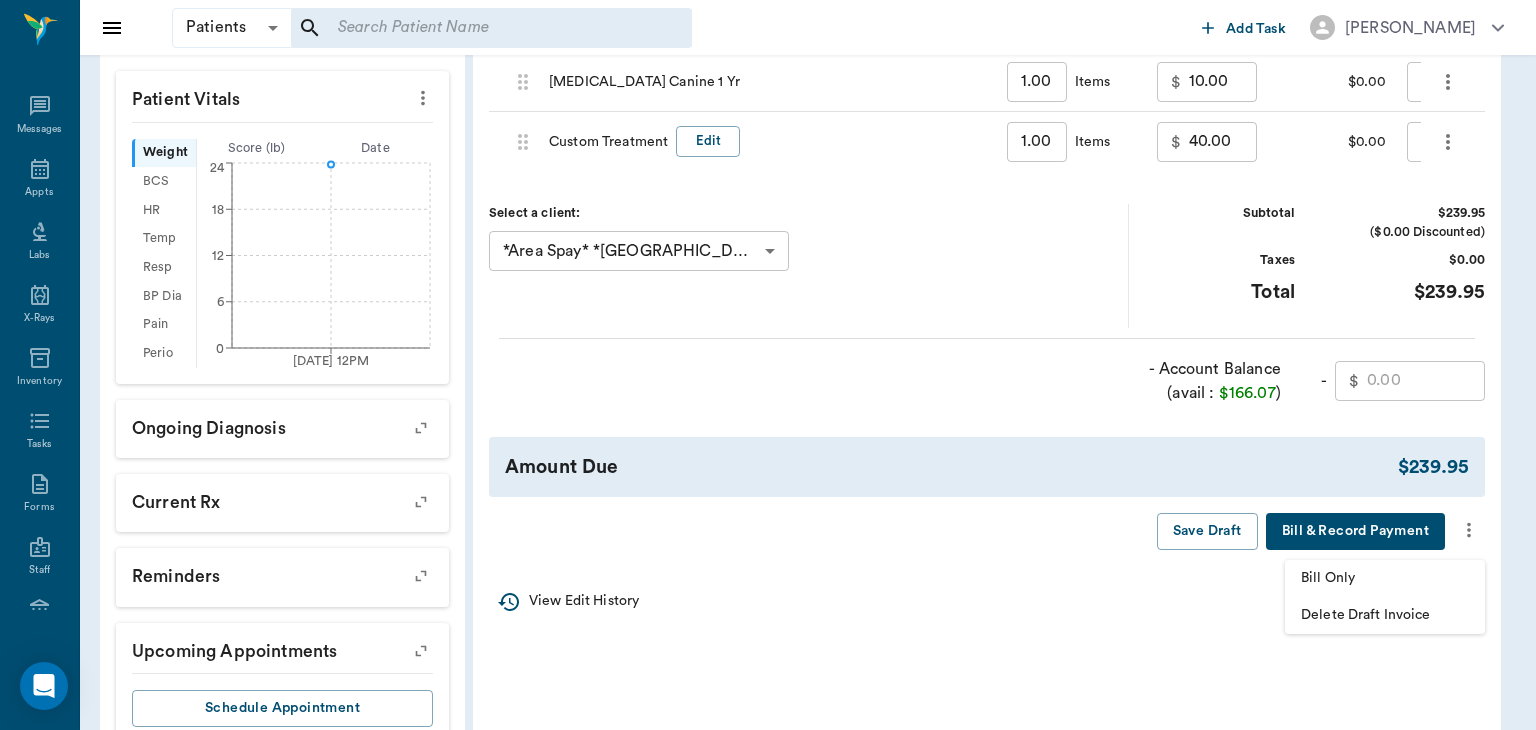 click on "Bill Only" at bounding box center [1385, 578] 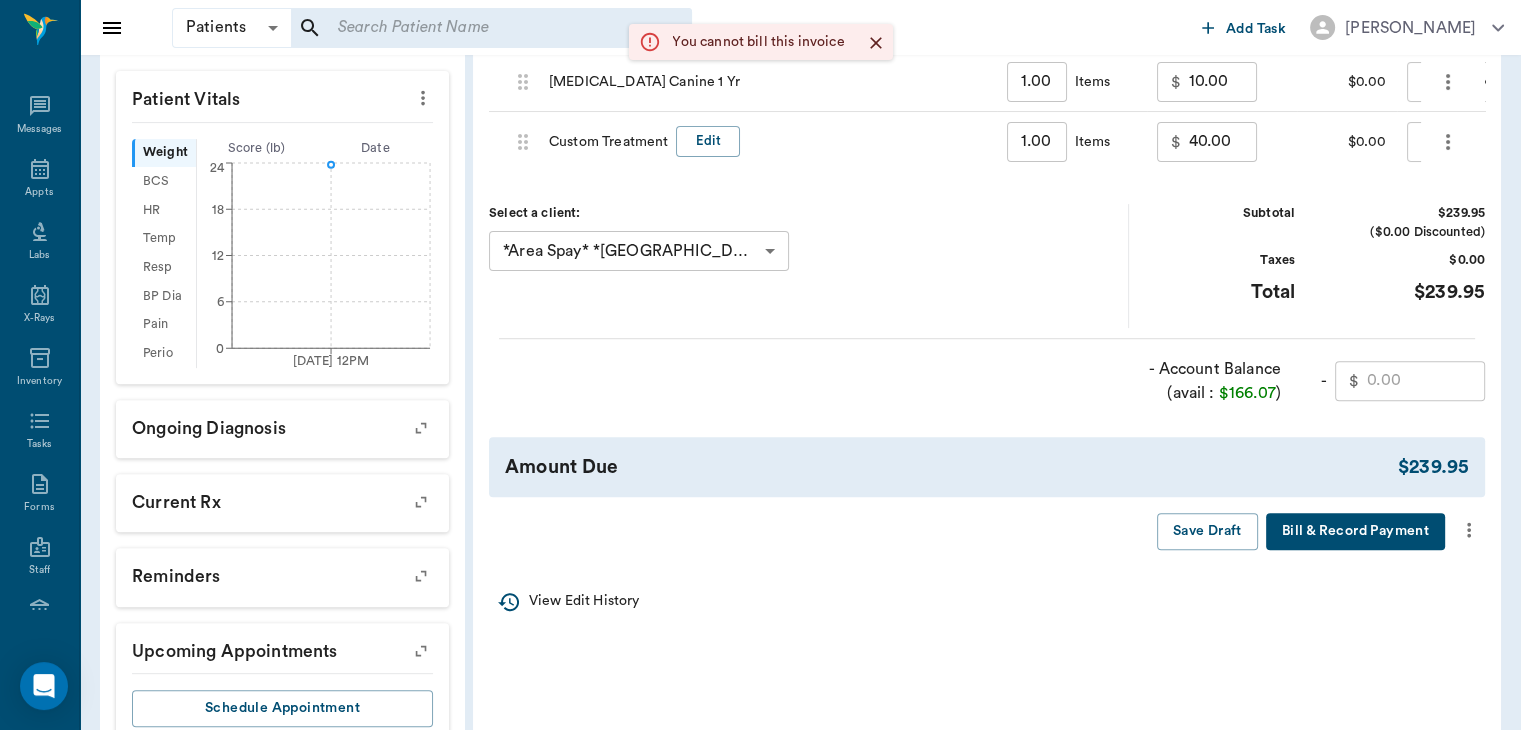 click on "Amount Due $239.95" at bounding box center [987, 467] 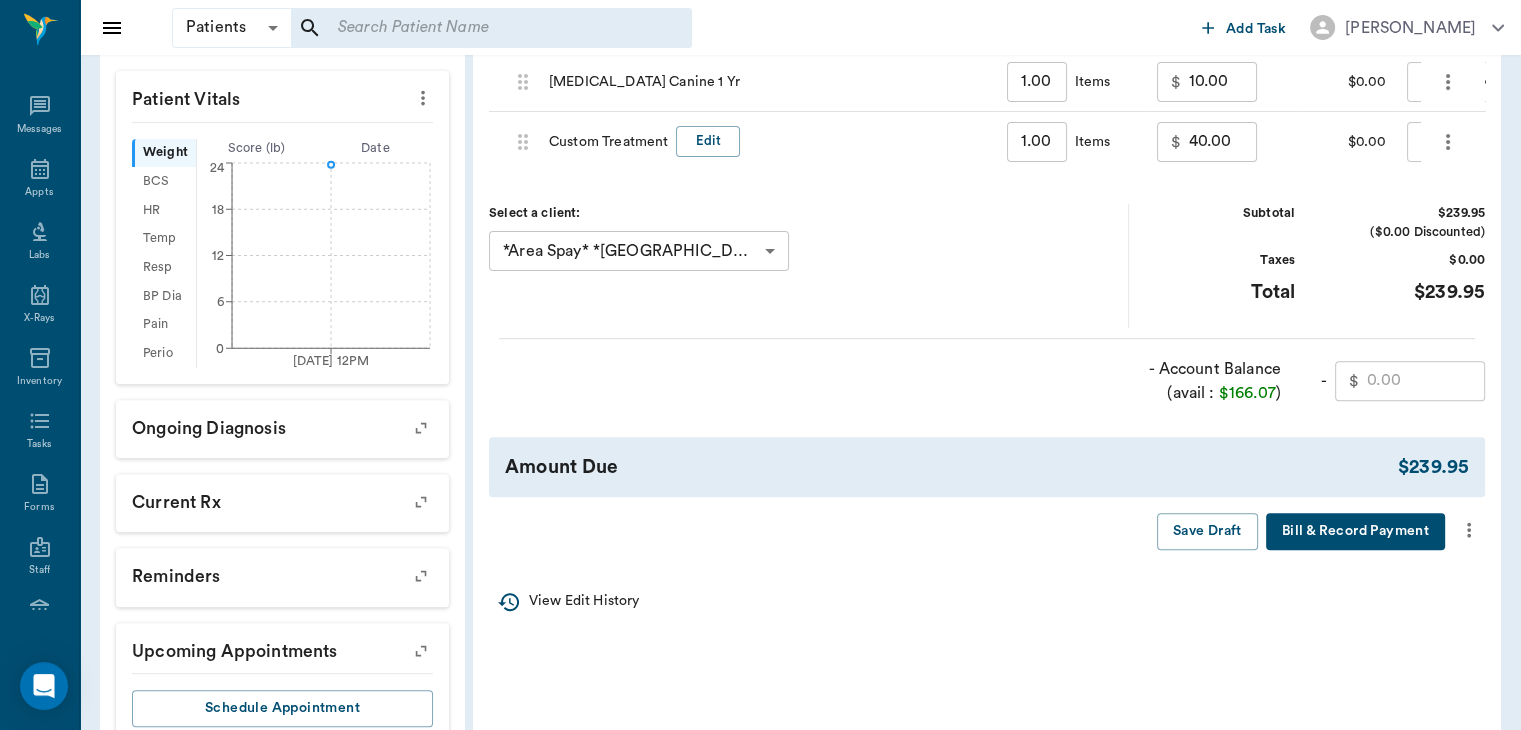 click at bounding box center (1426, 381) 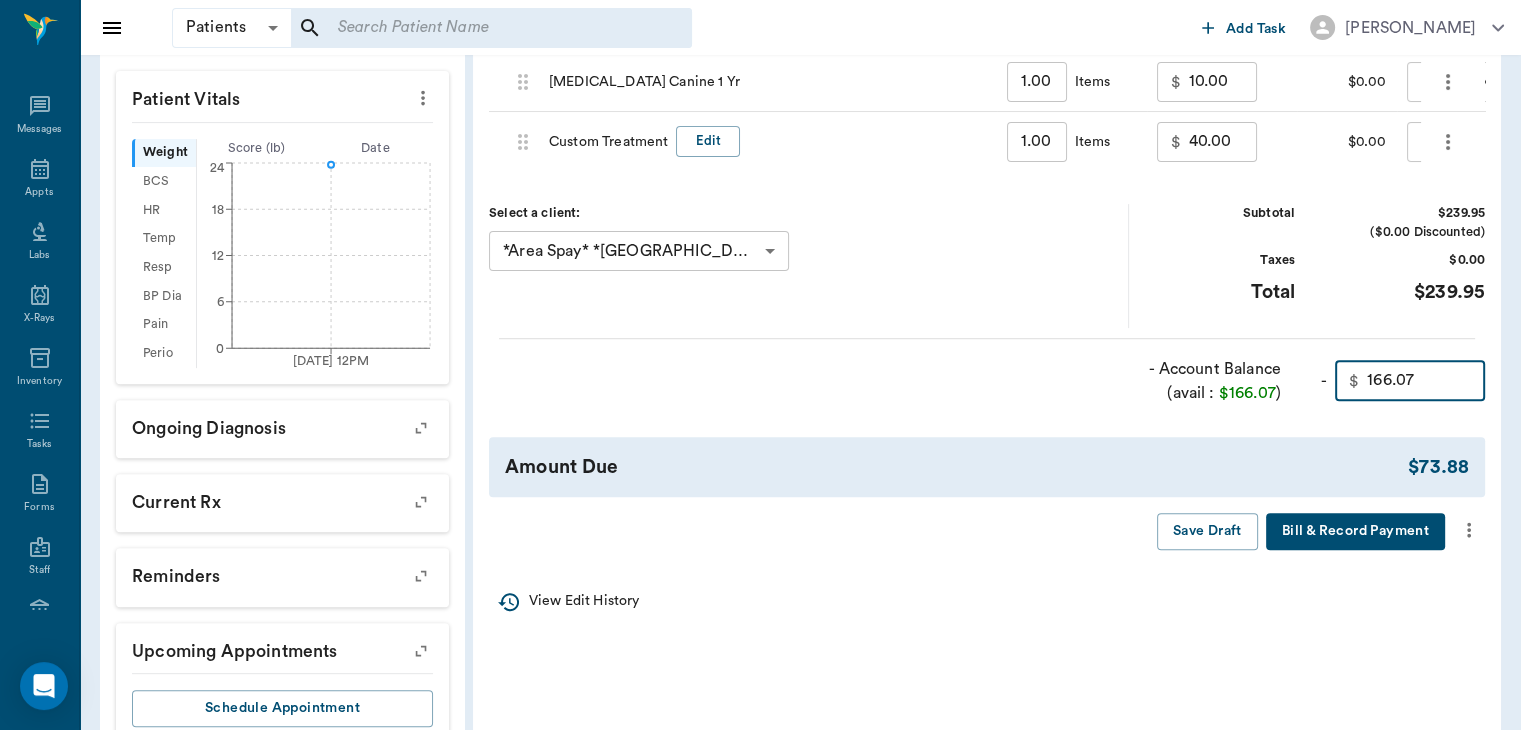 type on "166.07" 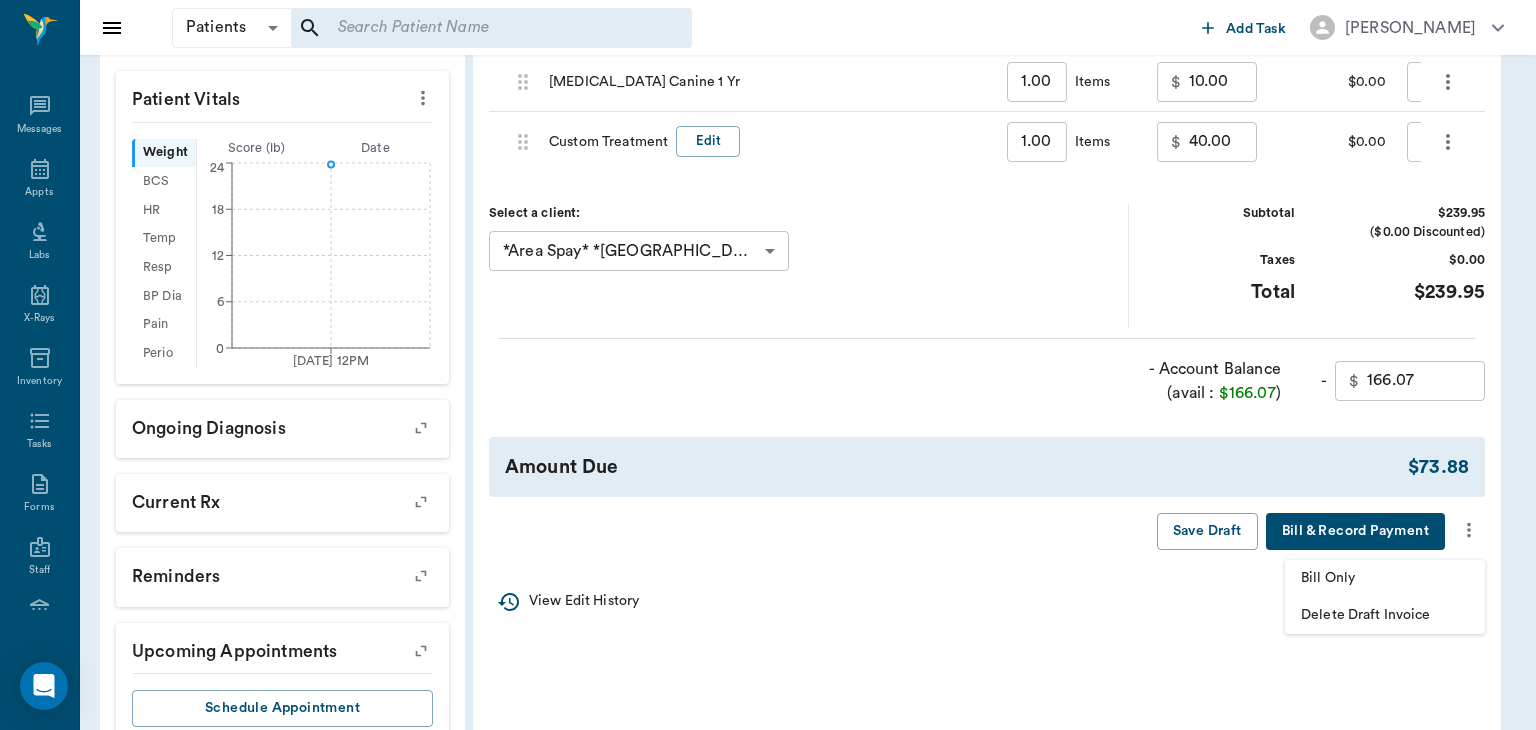 click on "Bill Only" at bounding box center [1385, 578] 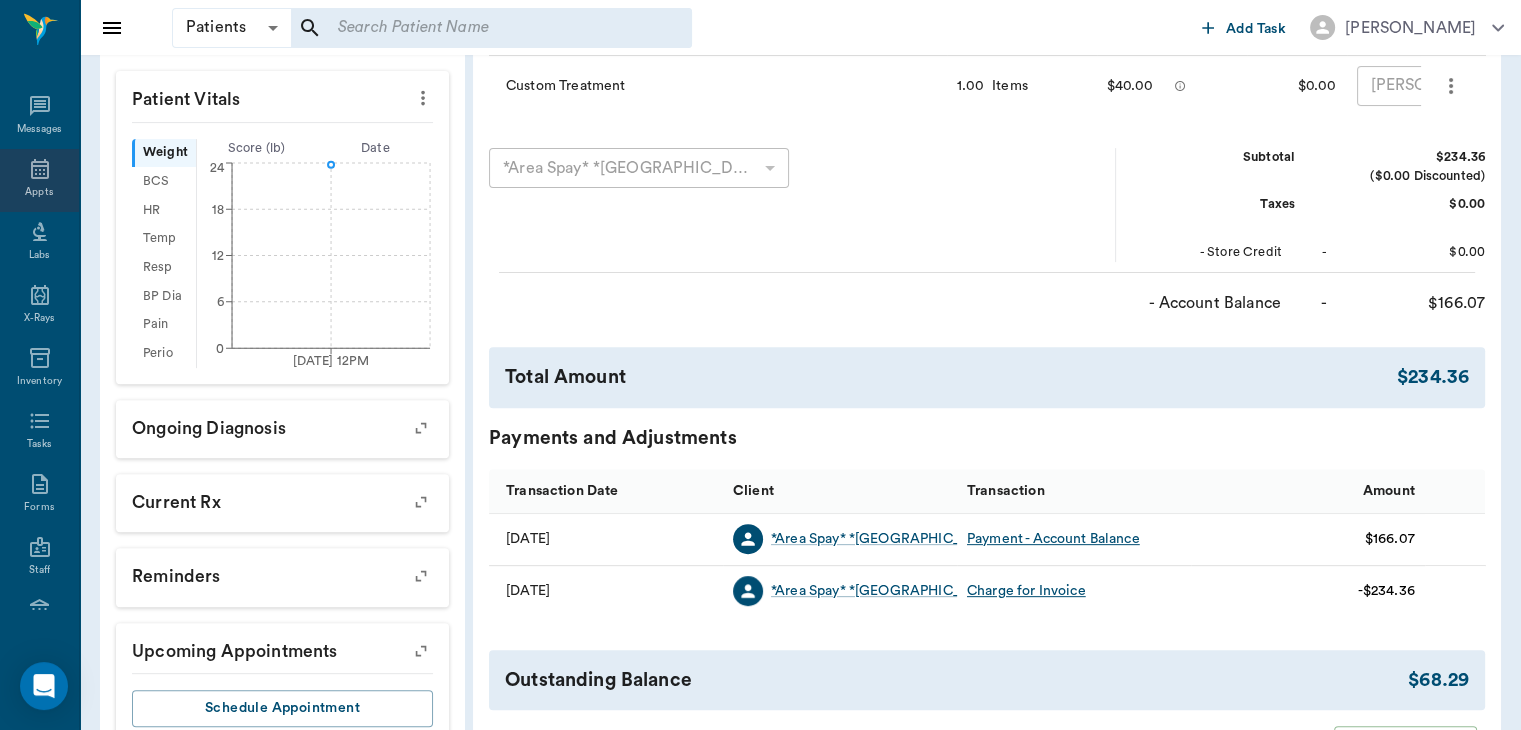 click 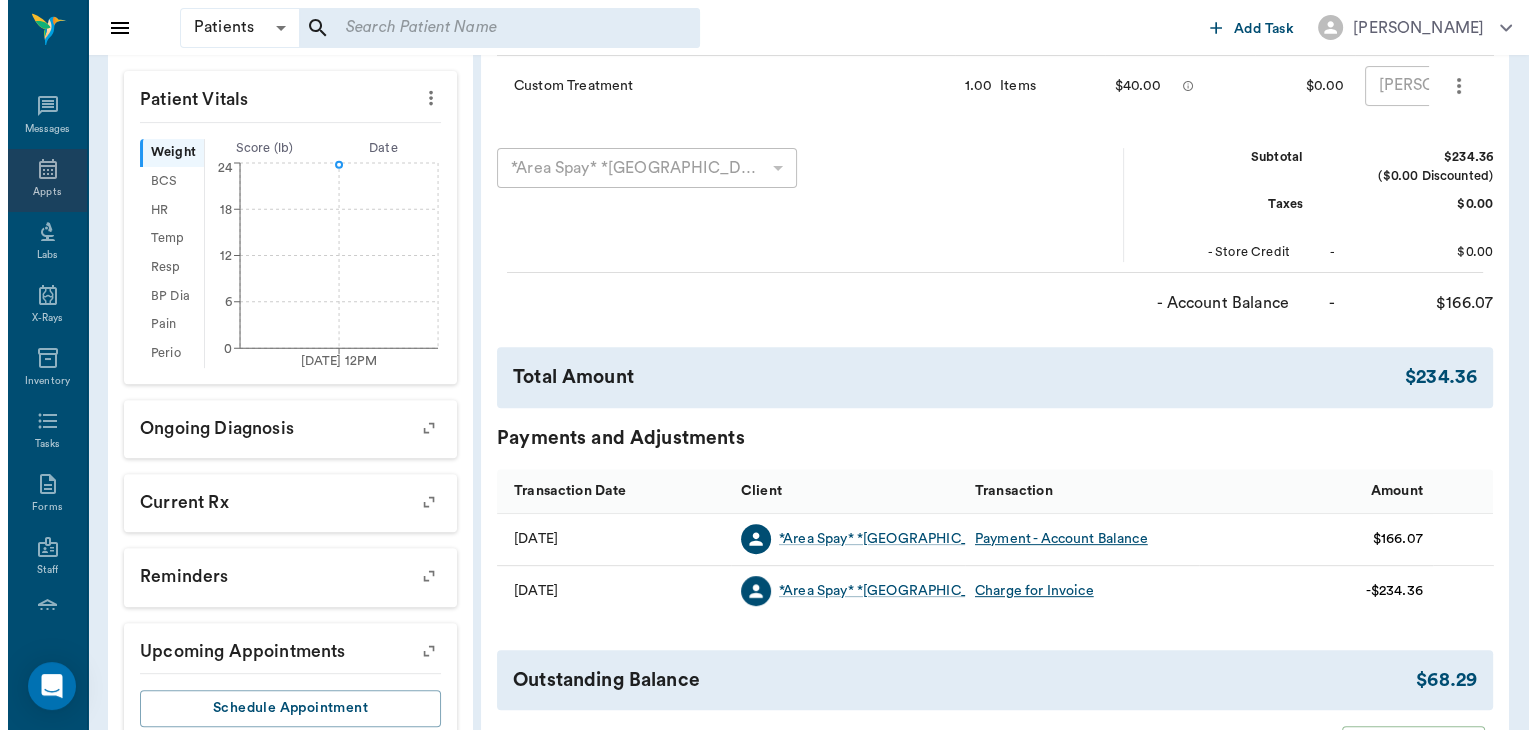 scroll, scrollTop: 0, scrollLeft: 0, axis: both 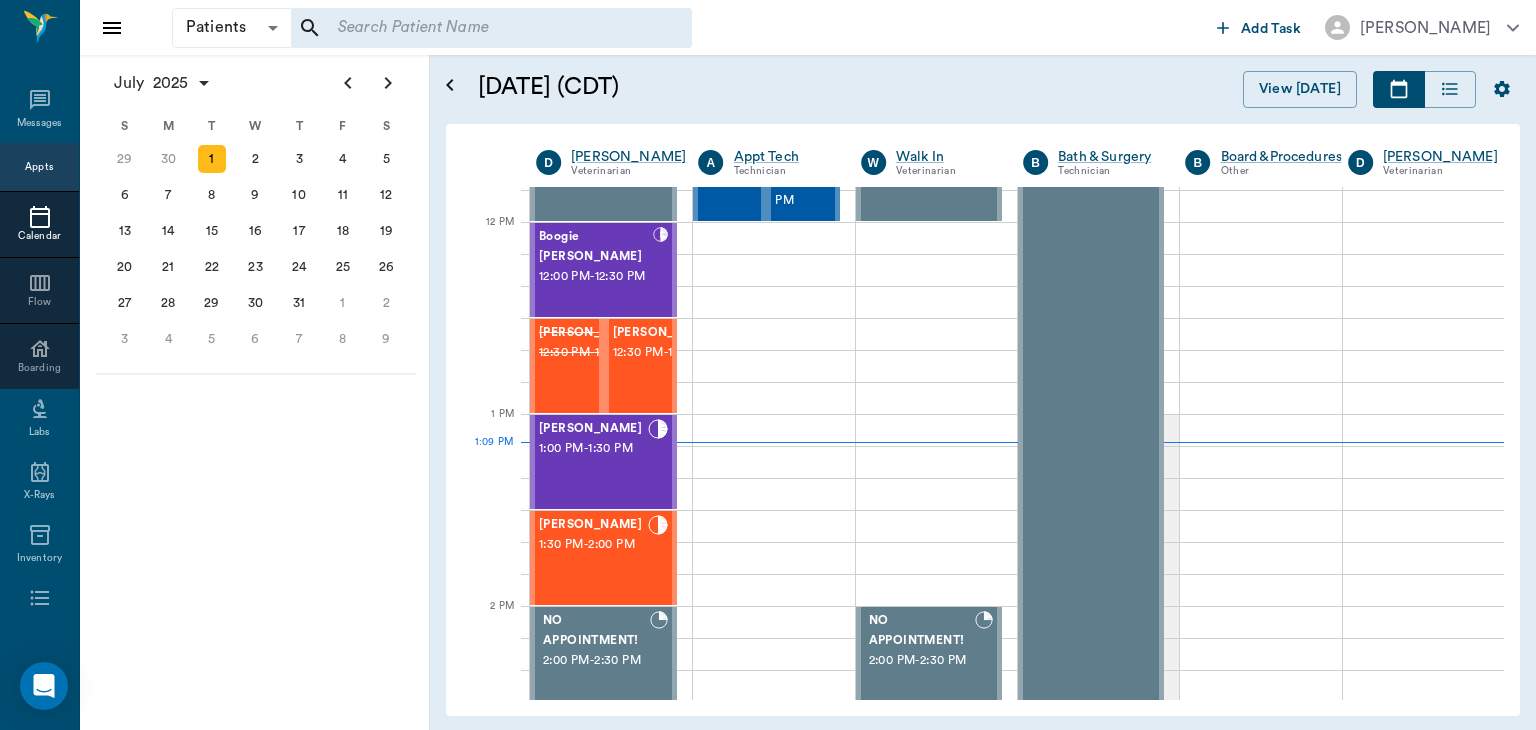 click on "1:30 PM  -  2:00 PM" at bounding box center [593, 545] 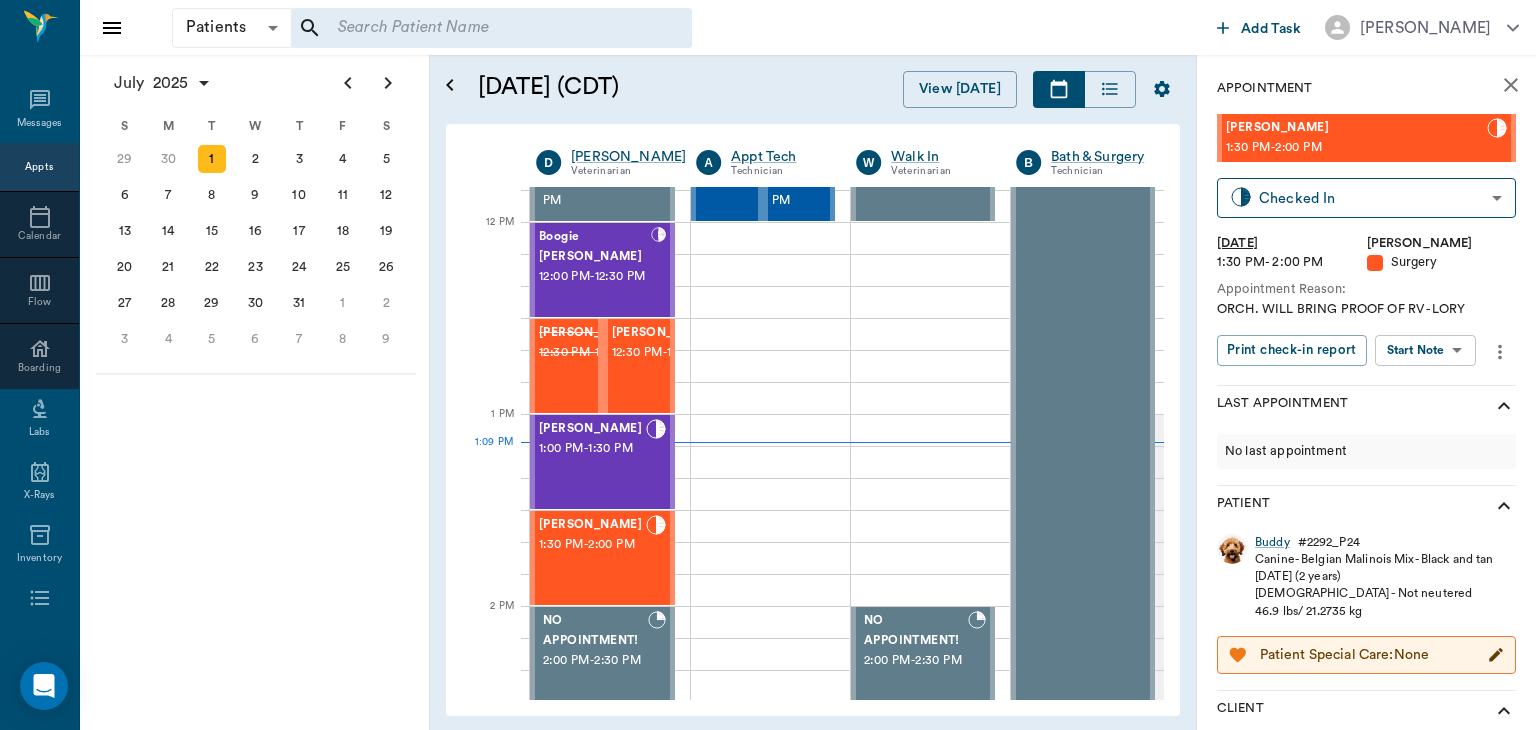 click on "Patients Patients ​ ​ Add Task Dr. Bert Ellsworth Nectar Messages Appts Calendar Flow Boarding Labs X-Rays Inventory Tasks Forms Staff Reports Lookup Settings July 2025 S M T W T F S Jun 1 2 3 4 5 6 7 8 9 10 11 12 13 14 15 16 17 18 19 20 21 22 23 24 25 26 27 28 29 30 Jul 1 2 3 4 5 6 7 8 9 10 11 12 S M T W T F S 29 30 Jul 1 2 3 4 5 6 7 8 9 10 11 12 13 14 15 16 17 18 19 20 21 22 23 24 25 26 27 28 29 30 31 Aug 1 2 3 4 5 6 7 8 9 S M T W T F S 27 28 29 30 31 Aug 1 2 3 4 5 6 7 8 9 10 11 12 13 14 15 16 17 18 19 20 21 22 23 24 25 26 27 28 29 30 31 Sep 1 2 3 4 5 6 July 1, 2025 (CDT) View Today July 2025 Today 1 Tue Jul 2025 D Dr. Bert Ellsworth Veterinarian A Appt Tech Technician W Walk In Veterinarian B Bath & Surgery Technician B Board &Procedures Other D Dr. Kindall Jones Veterinarian 8 AM 9 AM 10 AM 11 AM 12 PM 1 PM 2 PM 3 PM 4 PM 5 PM 6 PM 7 PM 8 PM 1:09 PM Chocolate Chip Fincher 8:00 AM  -  8:30 AM Racey Smith 8:00 AM  -  8:30 AM LOKI Burns 8:30 AM  -  9:00 AM DUCKY Daniels 9:00 AM  -  9:30 AM ALLI Daniels" at bounding box center (768, 365) 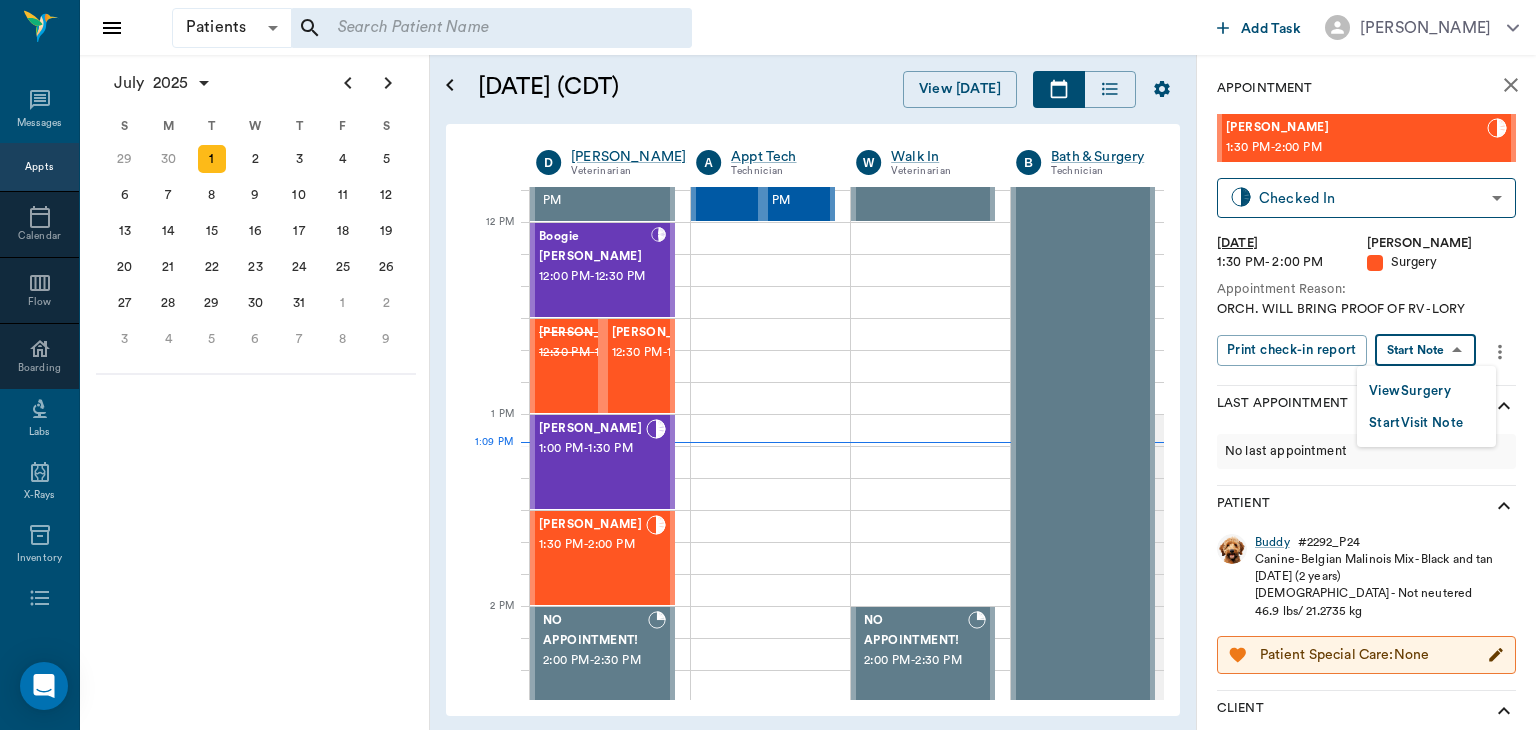 click on "View  Surgery" at bounding box center [1410, 391] 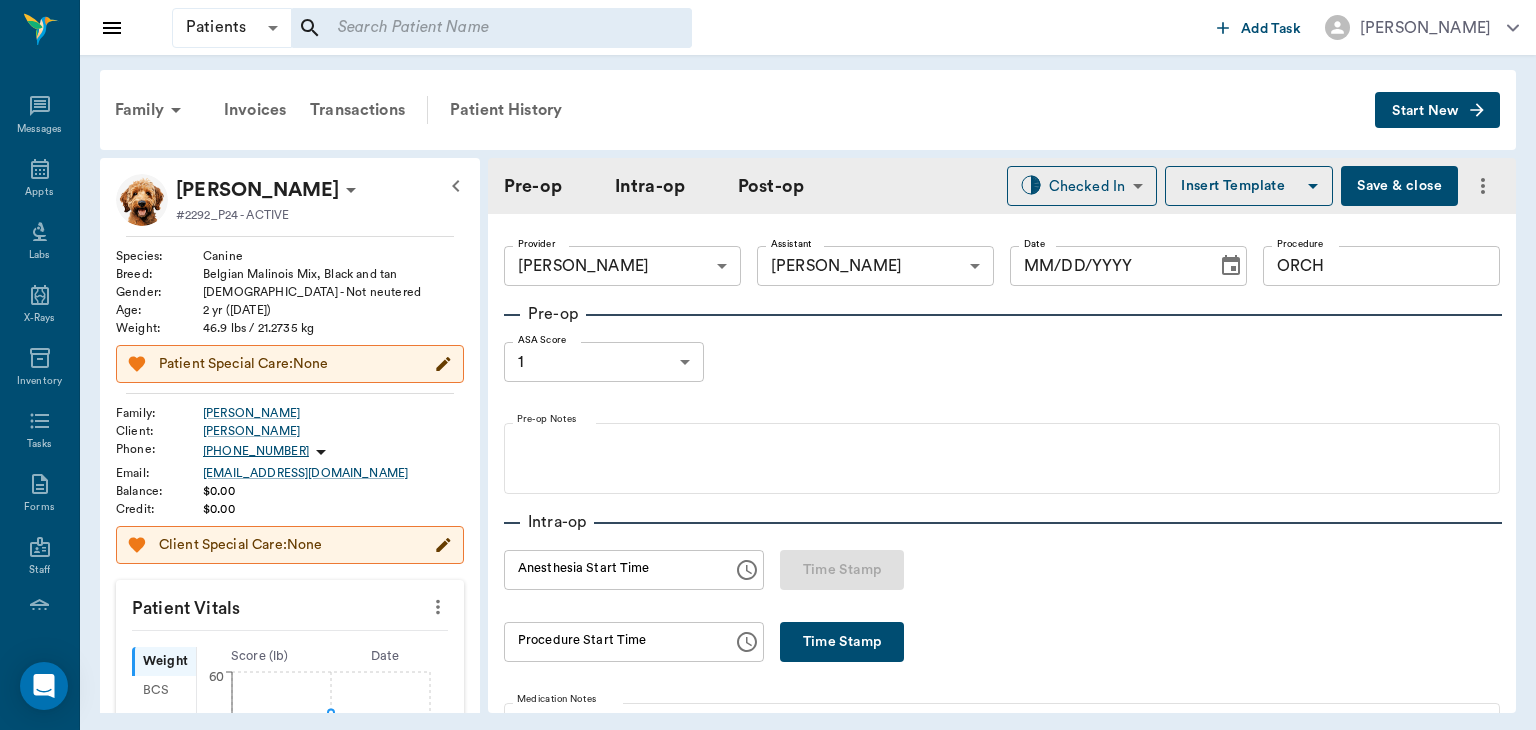type on "63ec2f075fda476ae8351a4d" 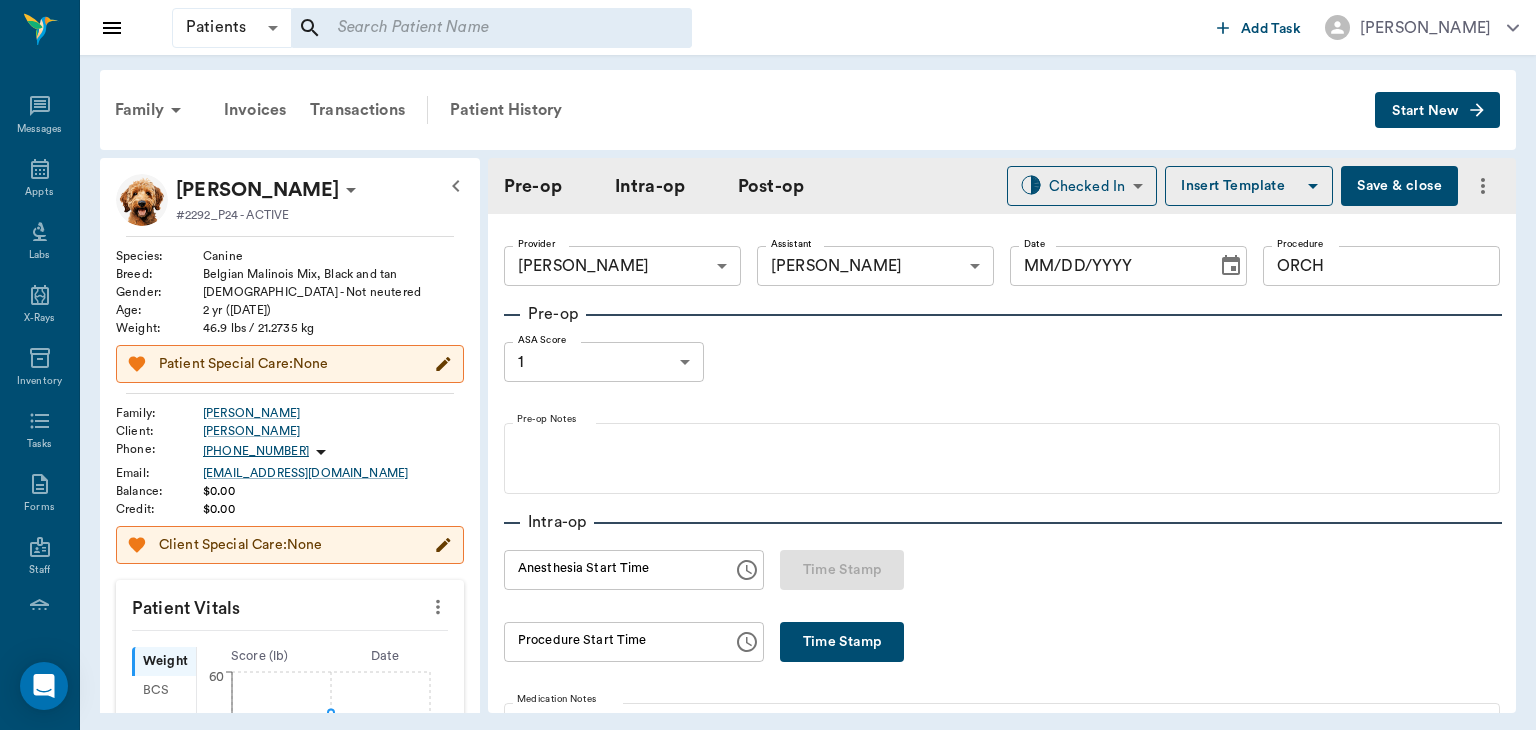 type on "63ec2e7e52e12b0ba117b124" 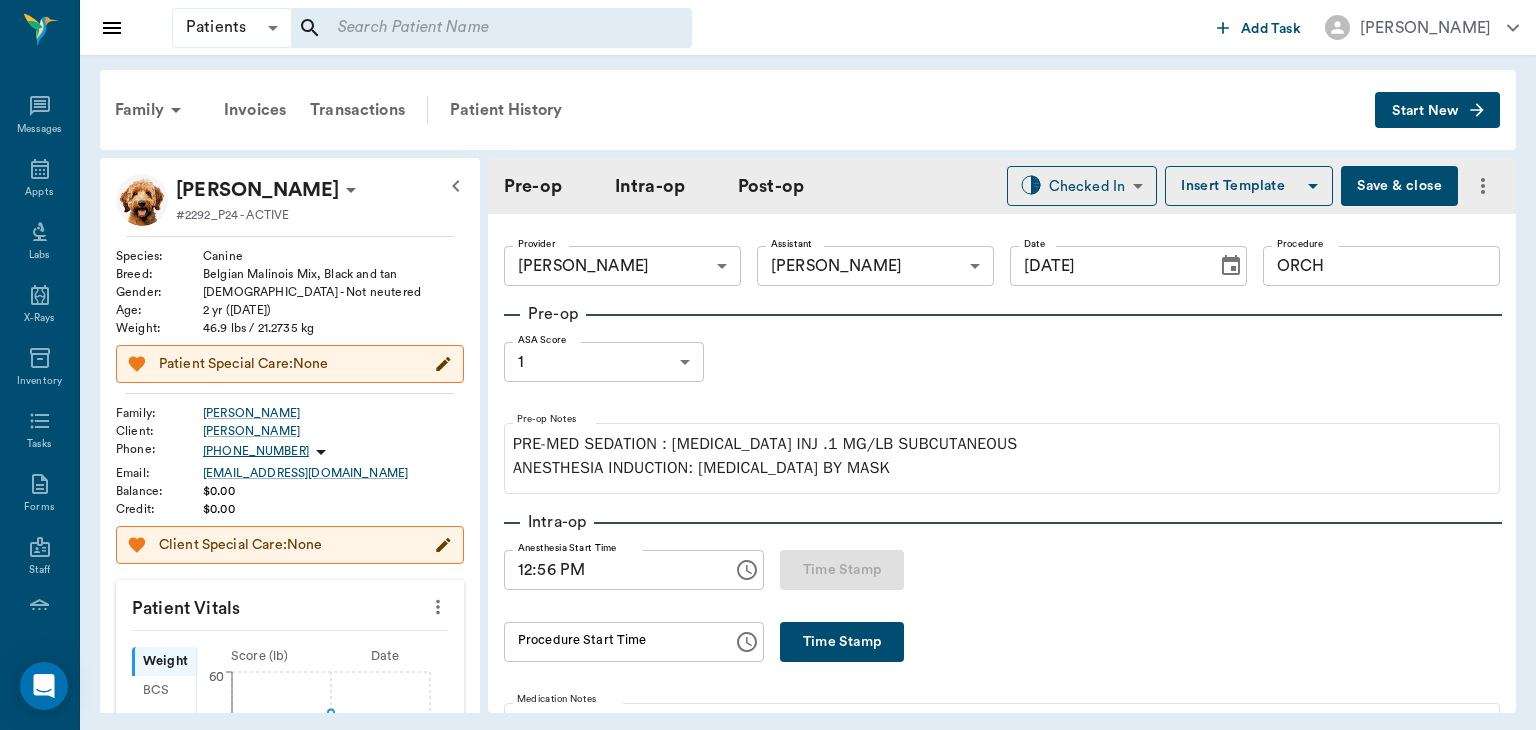 click on "Time Stamp" at bounding box center (842, 642) 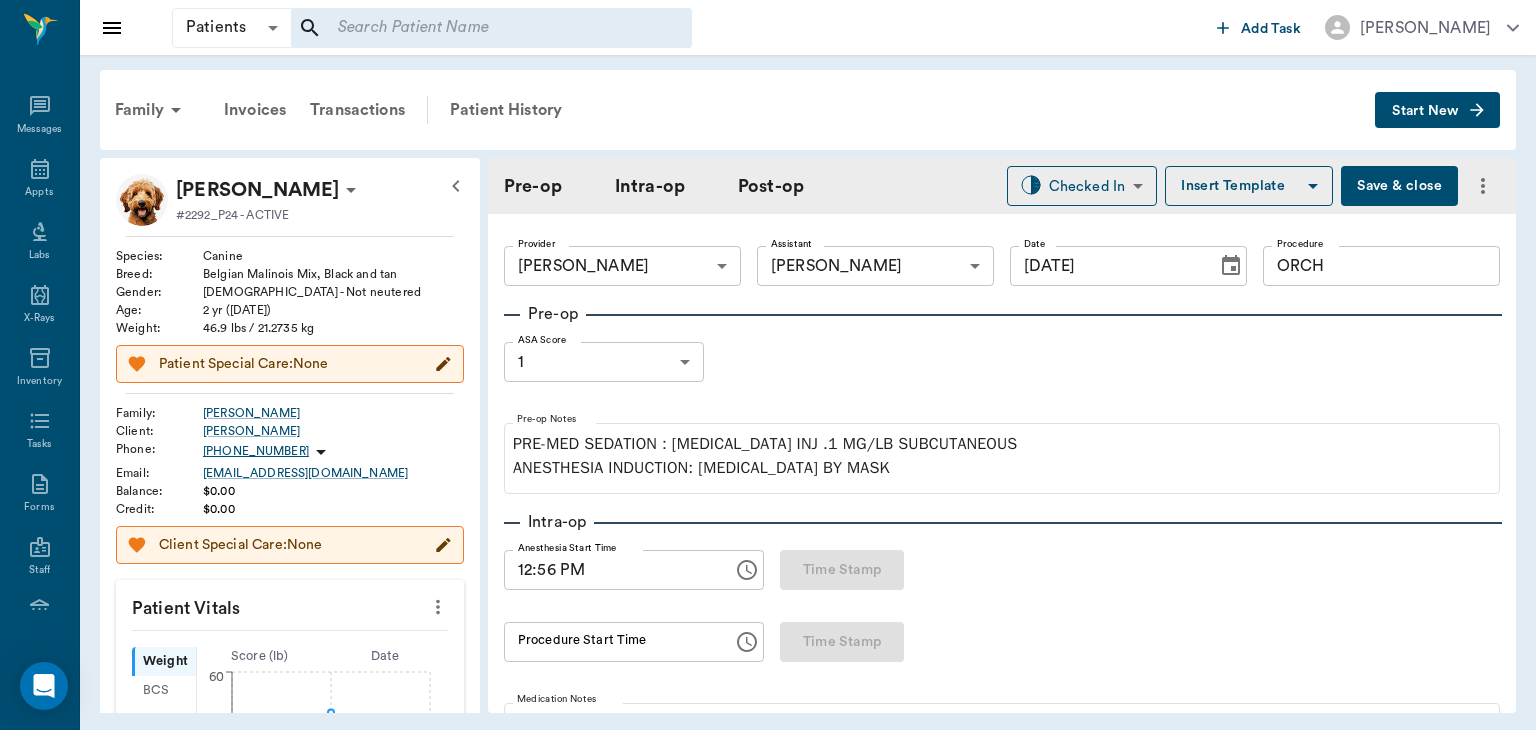 type on "01:17 PM" 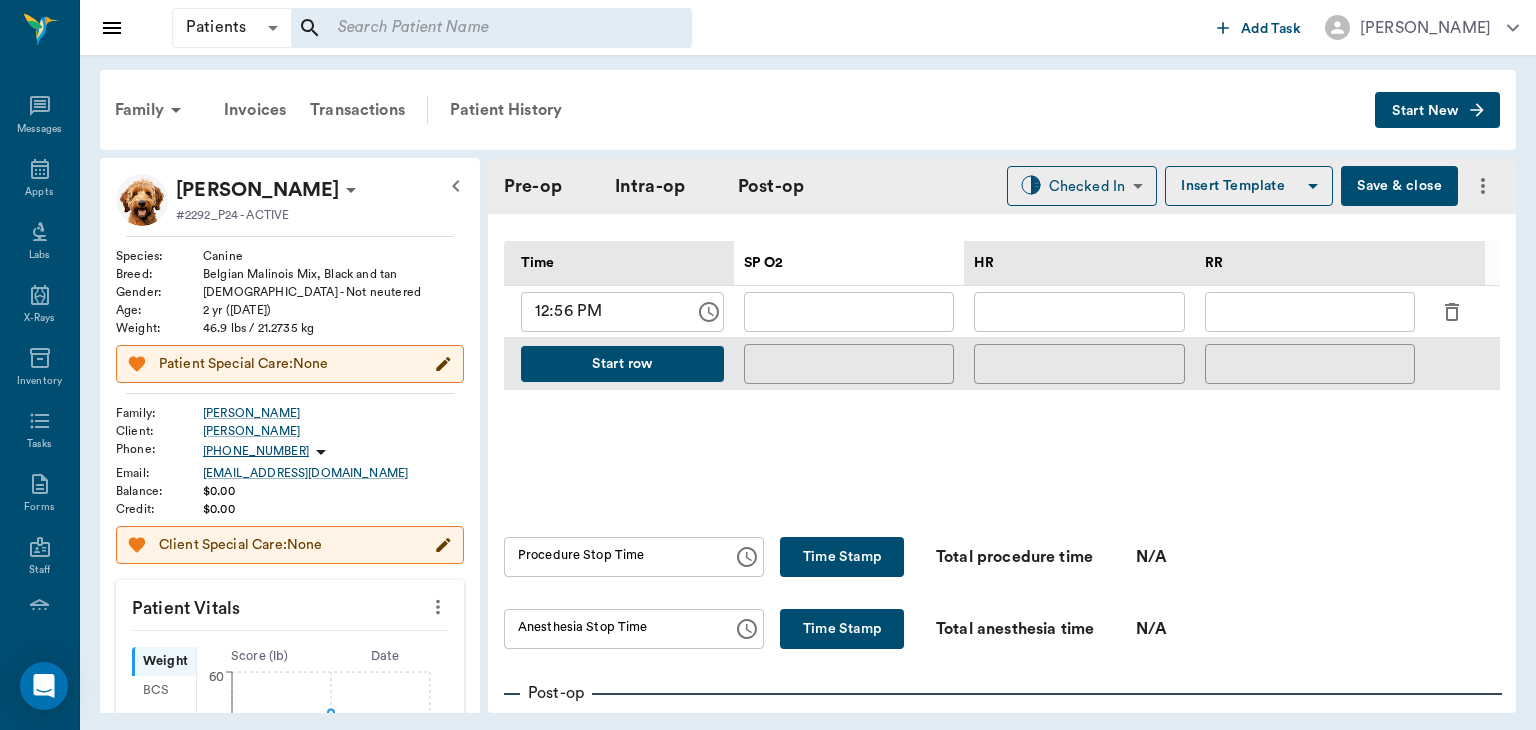 scroll, scrollTop: 963, scrollLeft: 0, axis: vertical 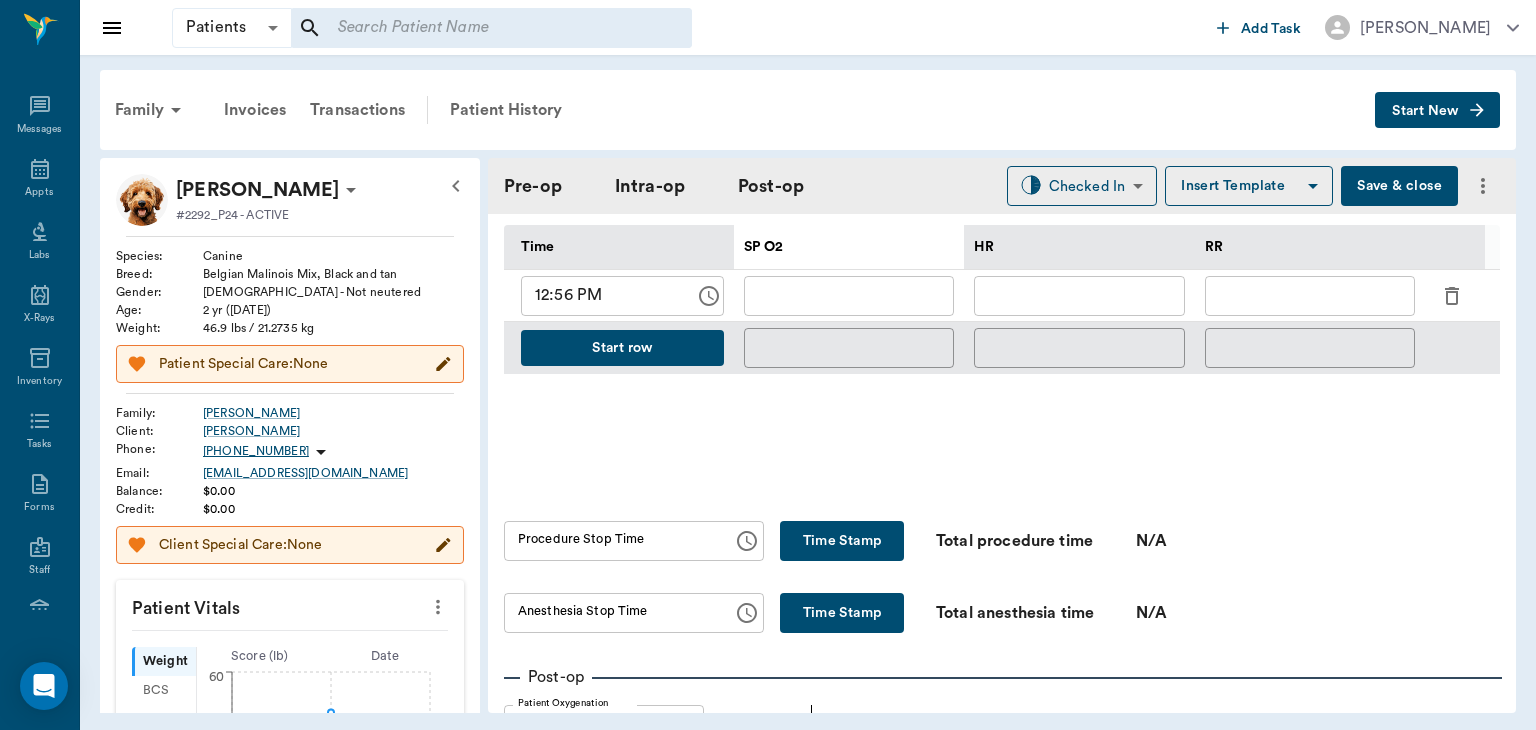 click 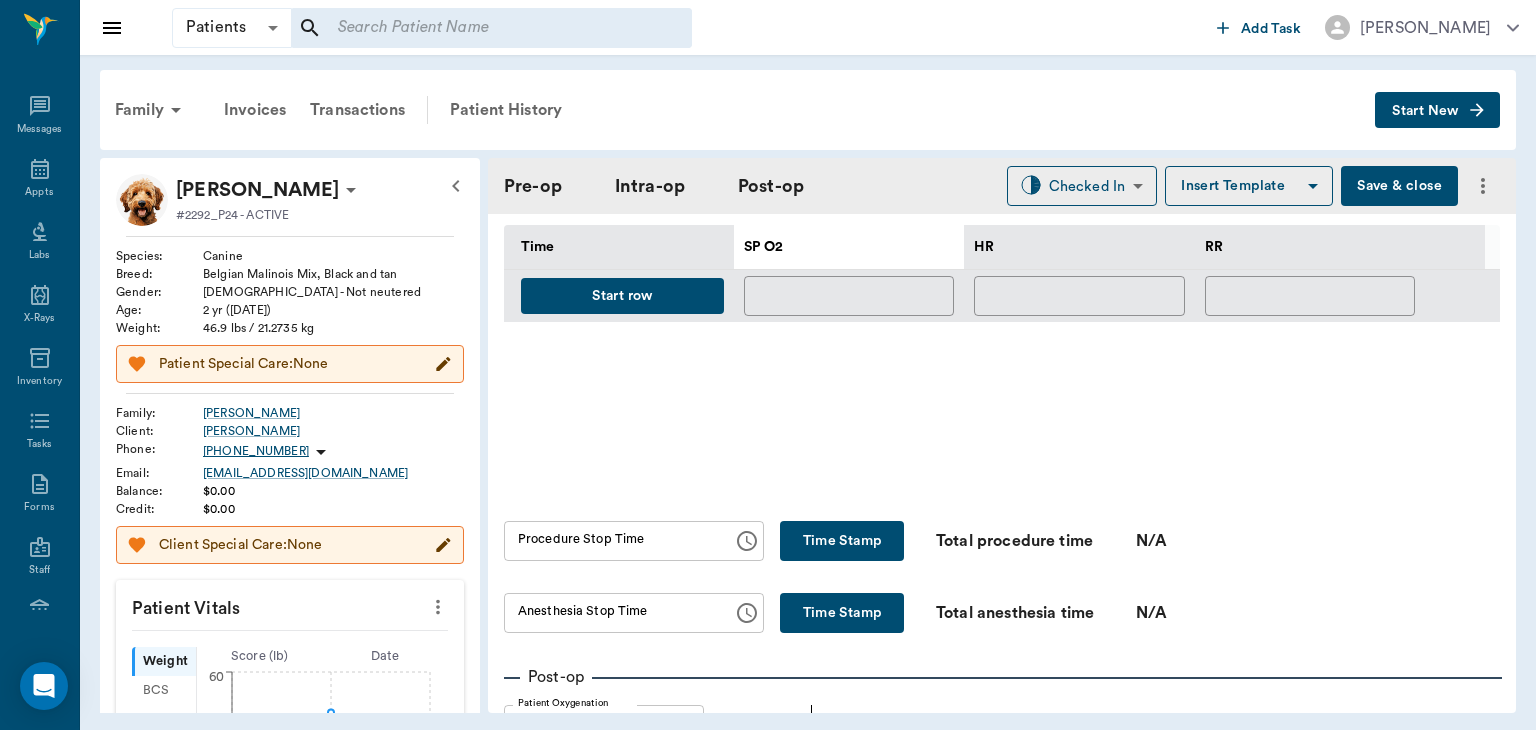 click on "Start row" at bounding box center (622, 296) 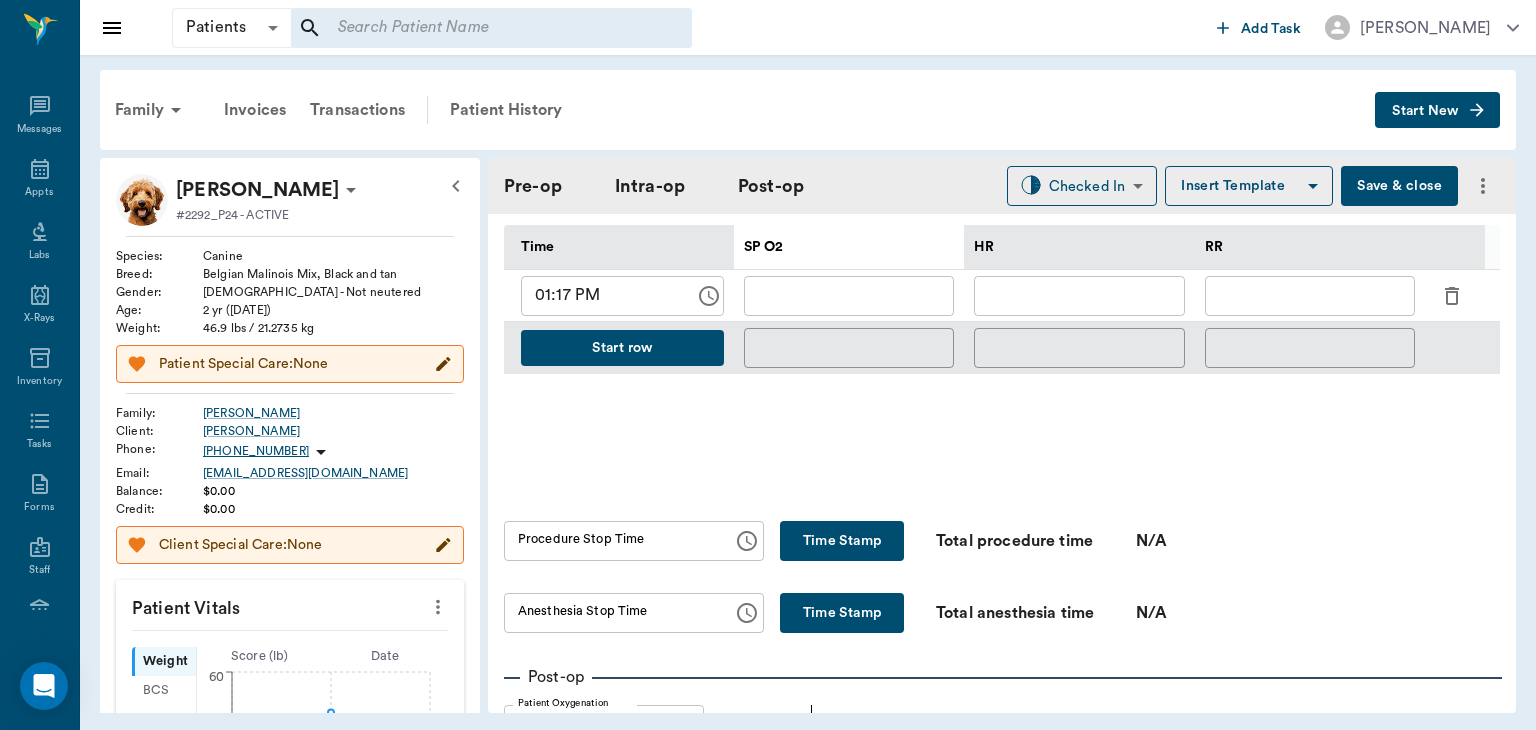 scroll, scrollTop: 900, scrollLeft: 0, axis: vertical 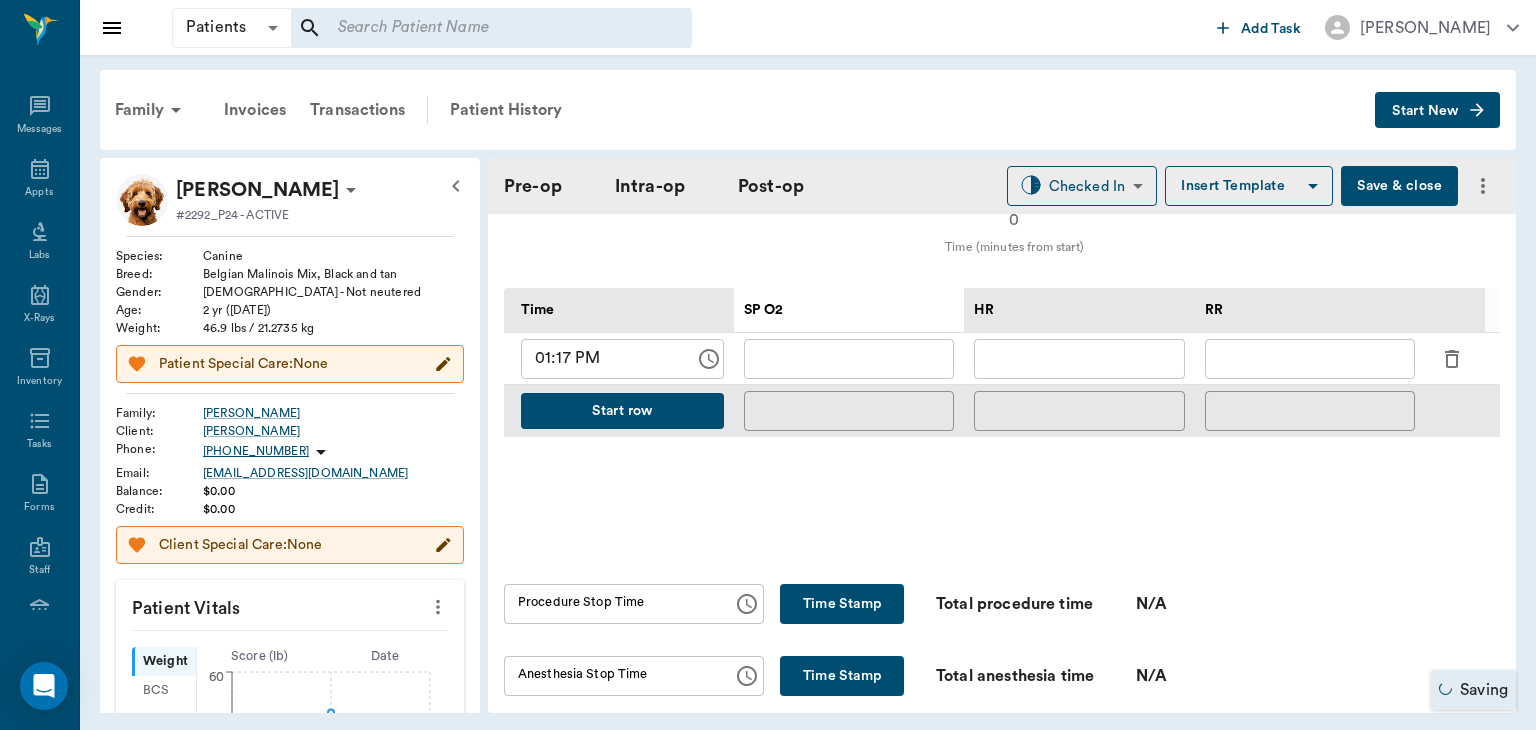 click at bounding box center [1079, 359] 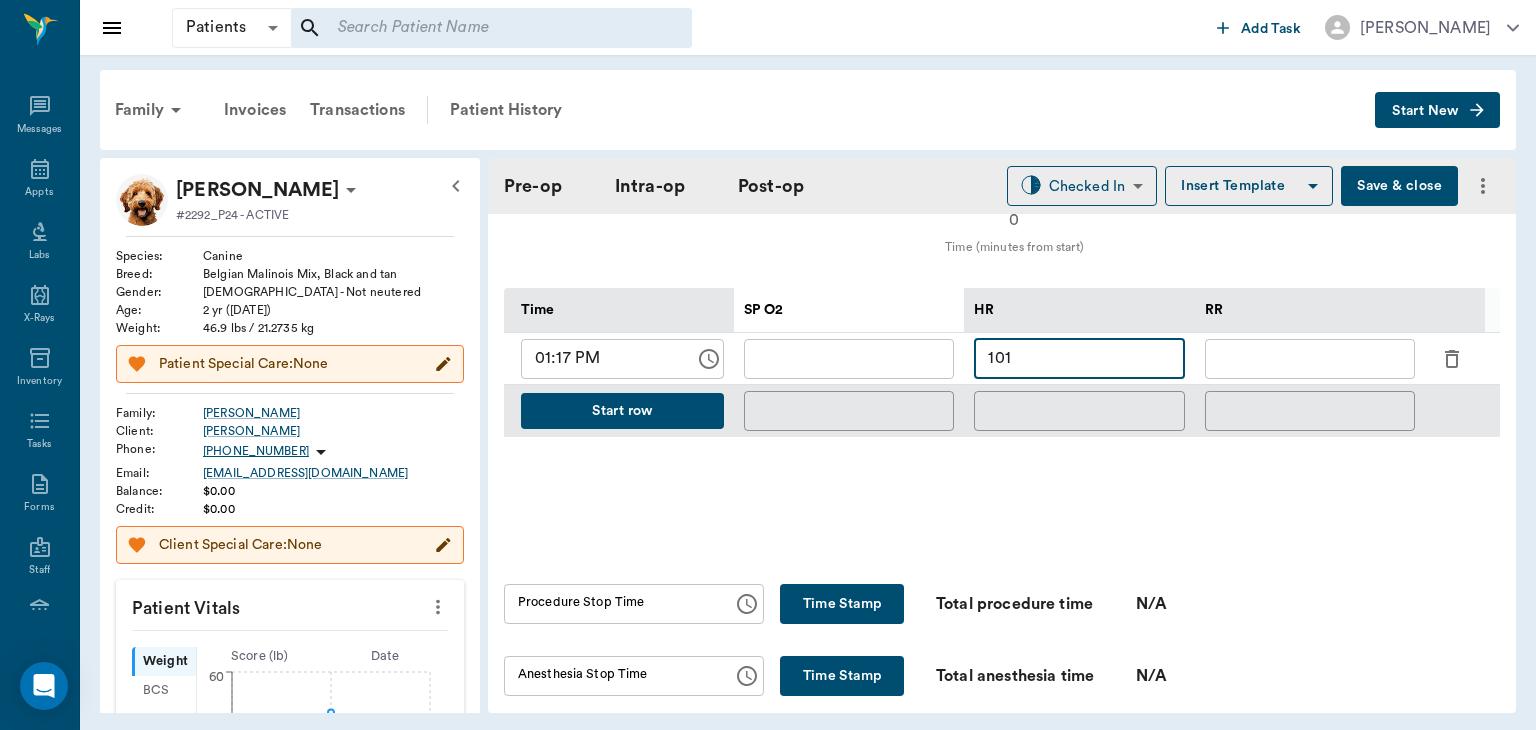 type on "101" 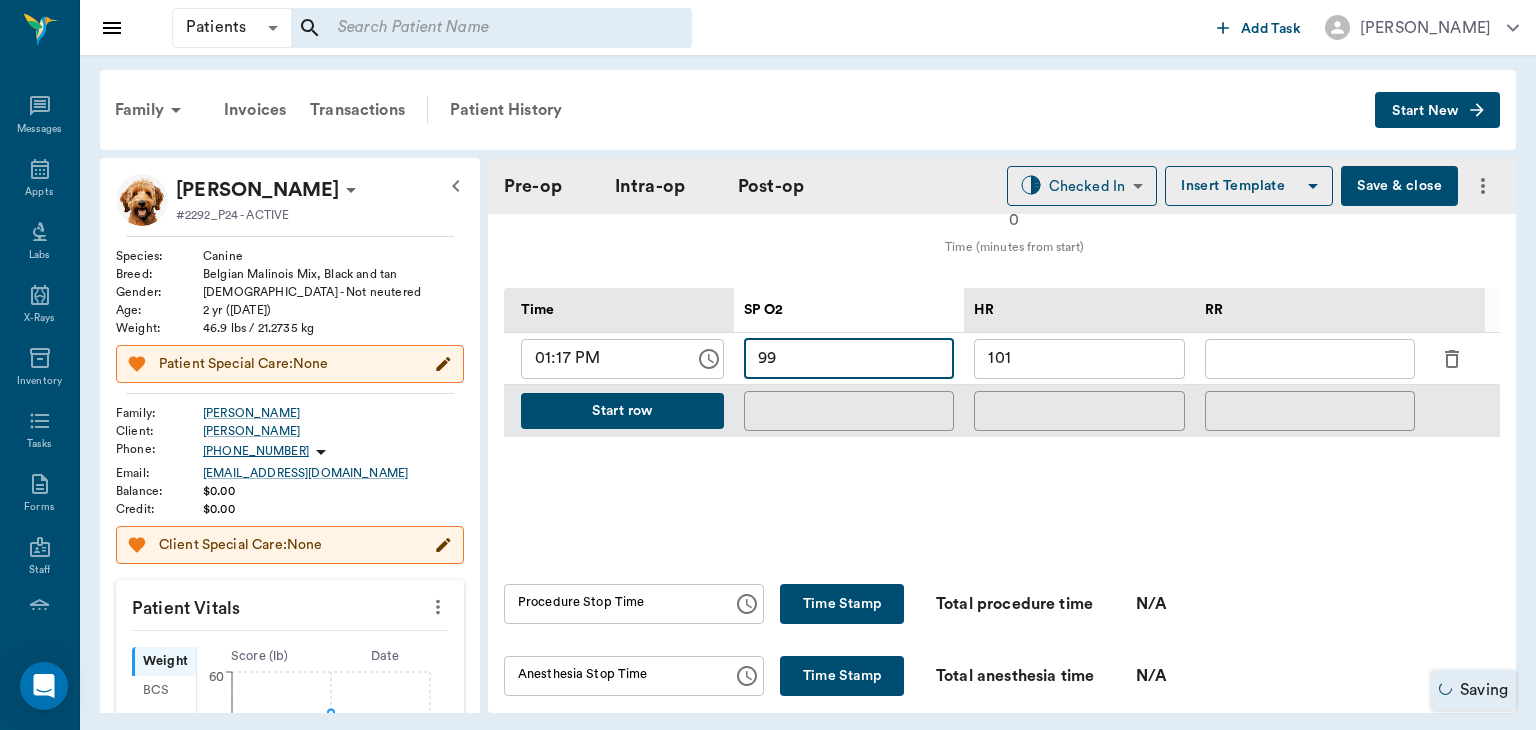 type on "99" 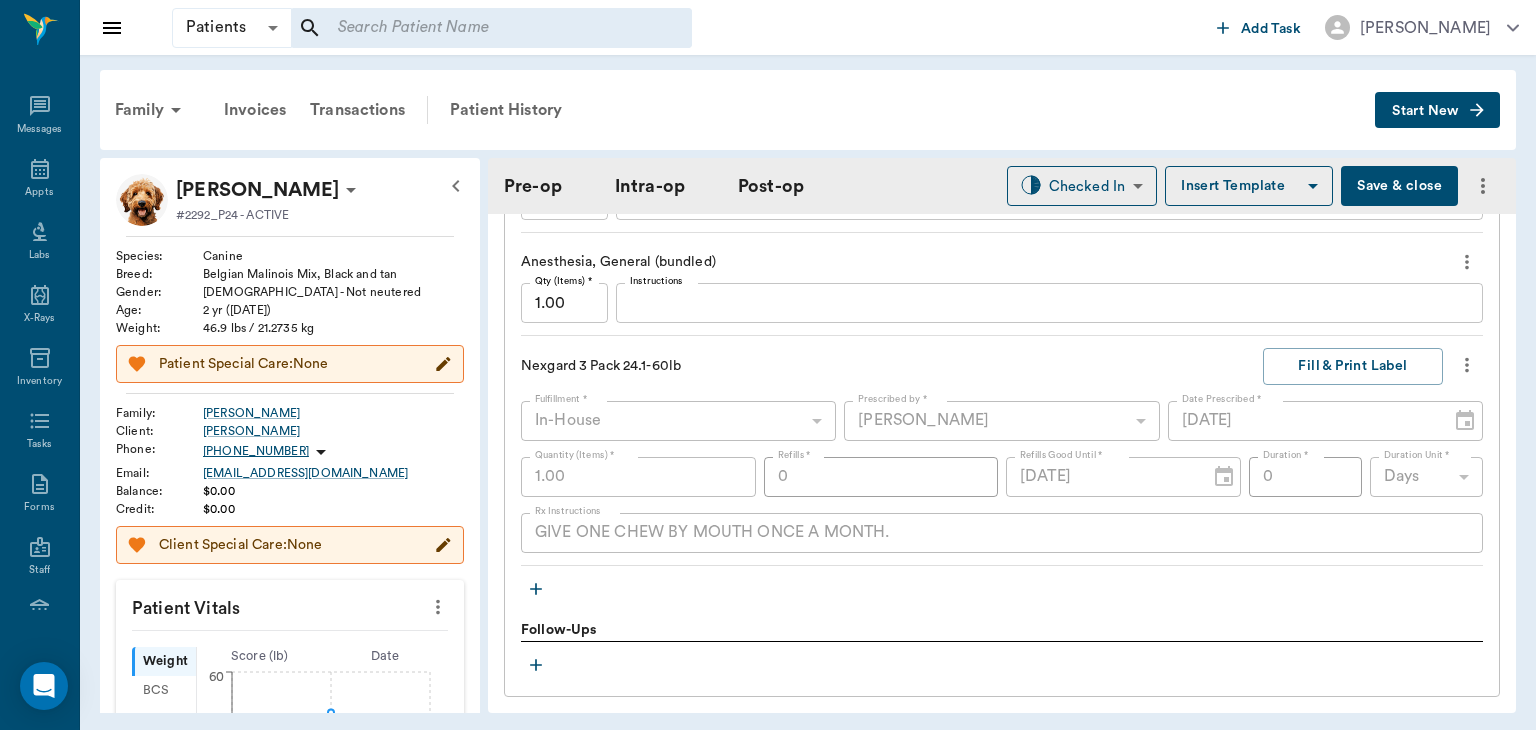 scroll, scrollTop: 2085, scrollLeft: 0, axis: vertical 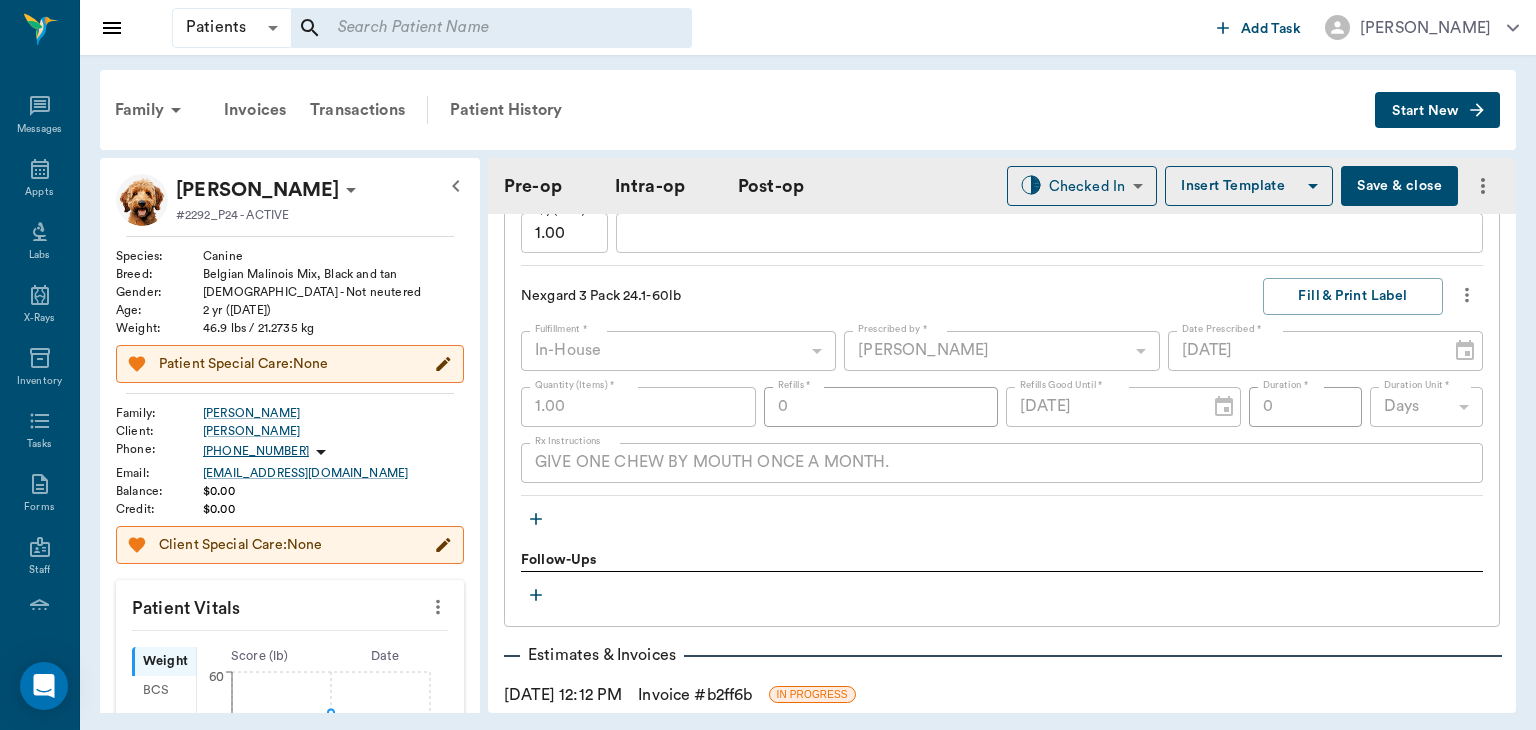 type on "20" 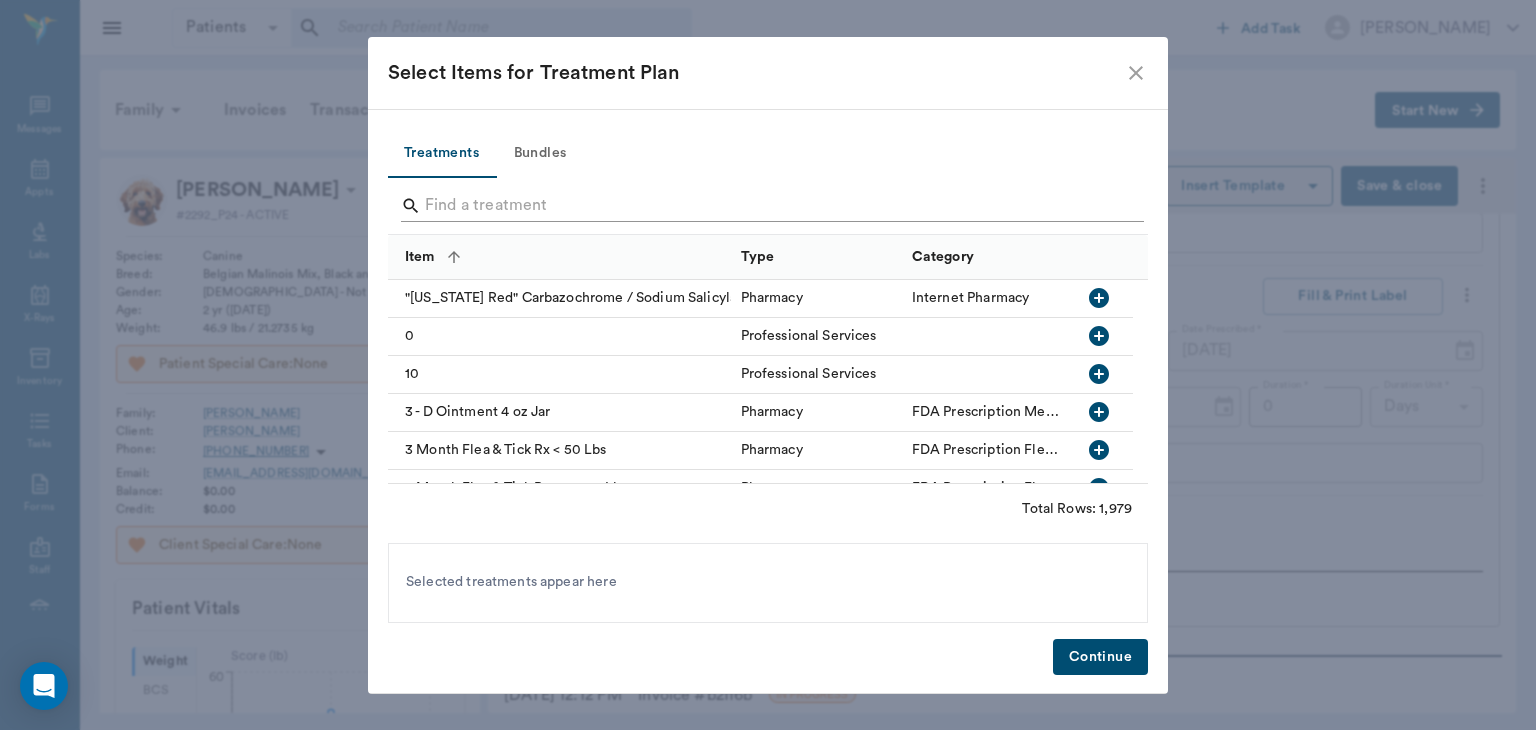 click at bounding box center [769, 206] 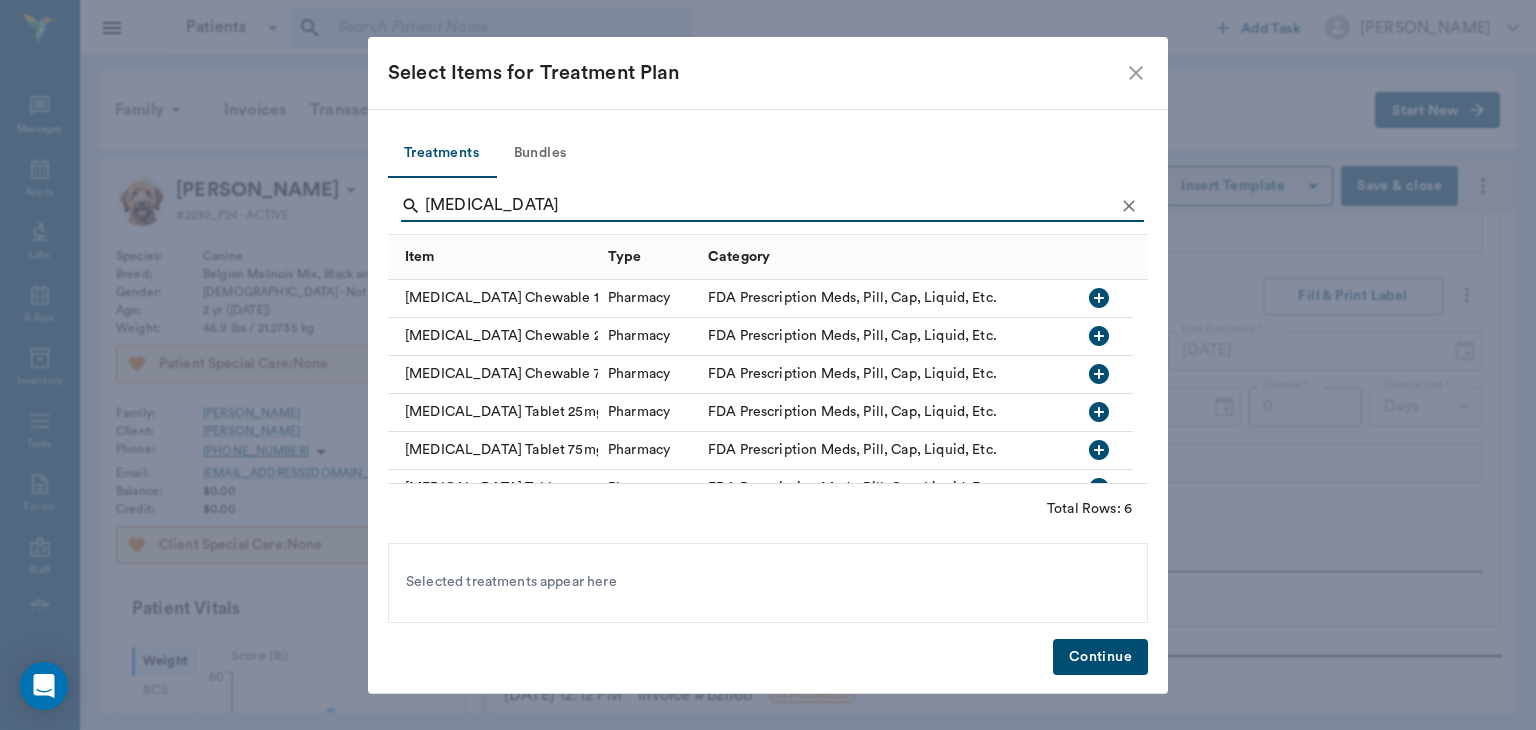 scroll, scrollTop: 24, scrollLeft: 0, axis: vertical 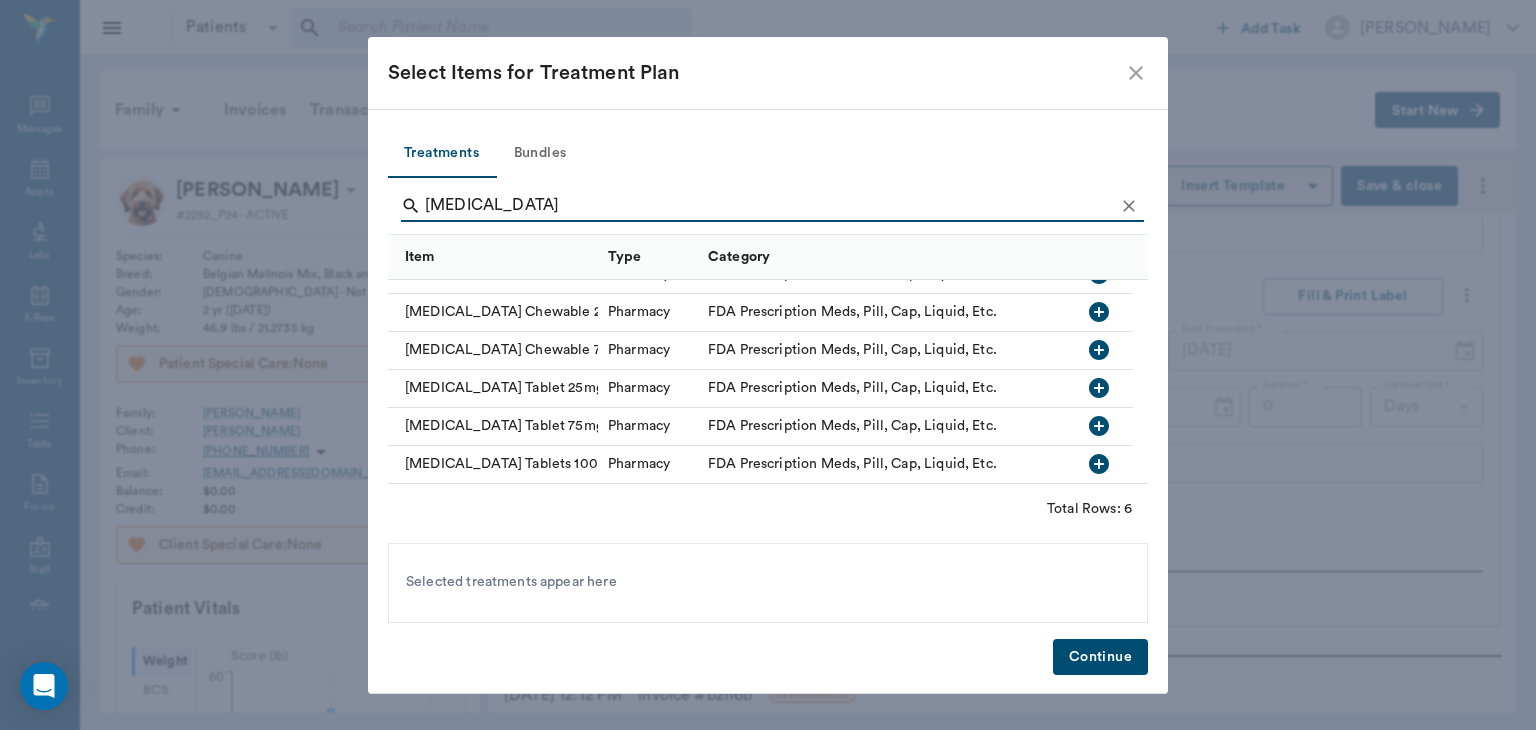 type on "CARPROFEN" 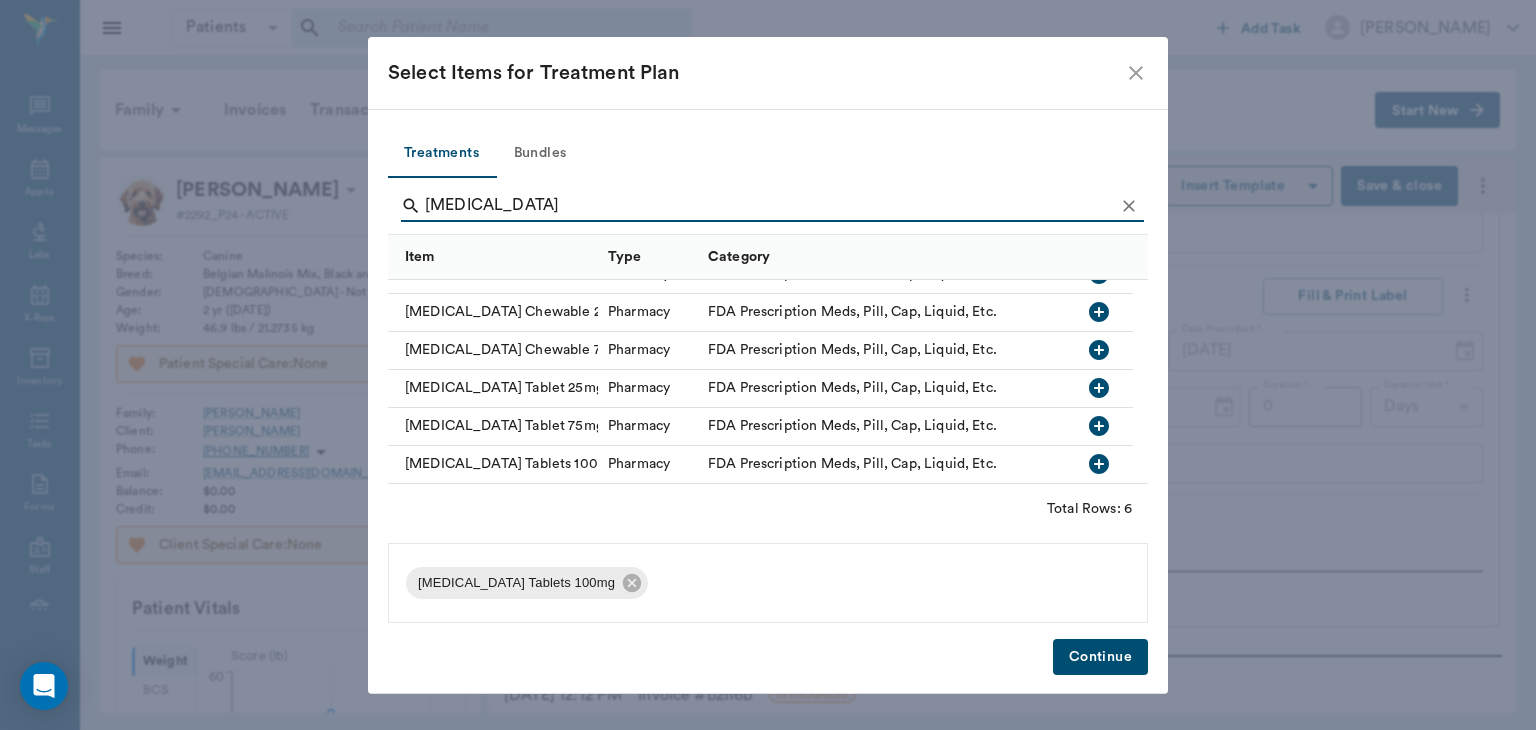 click on "Continue" at bounding box center [1100, 657] 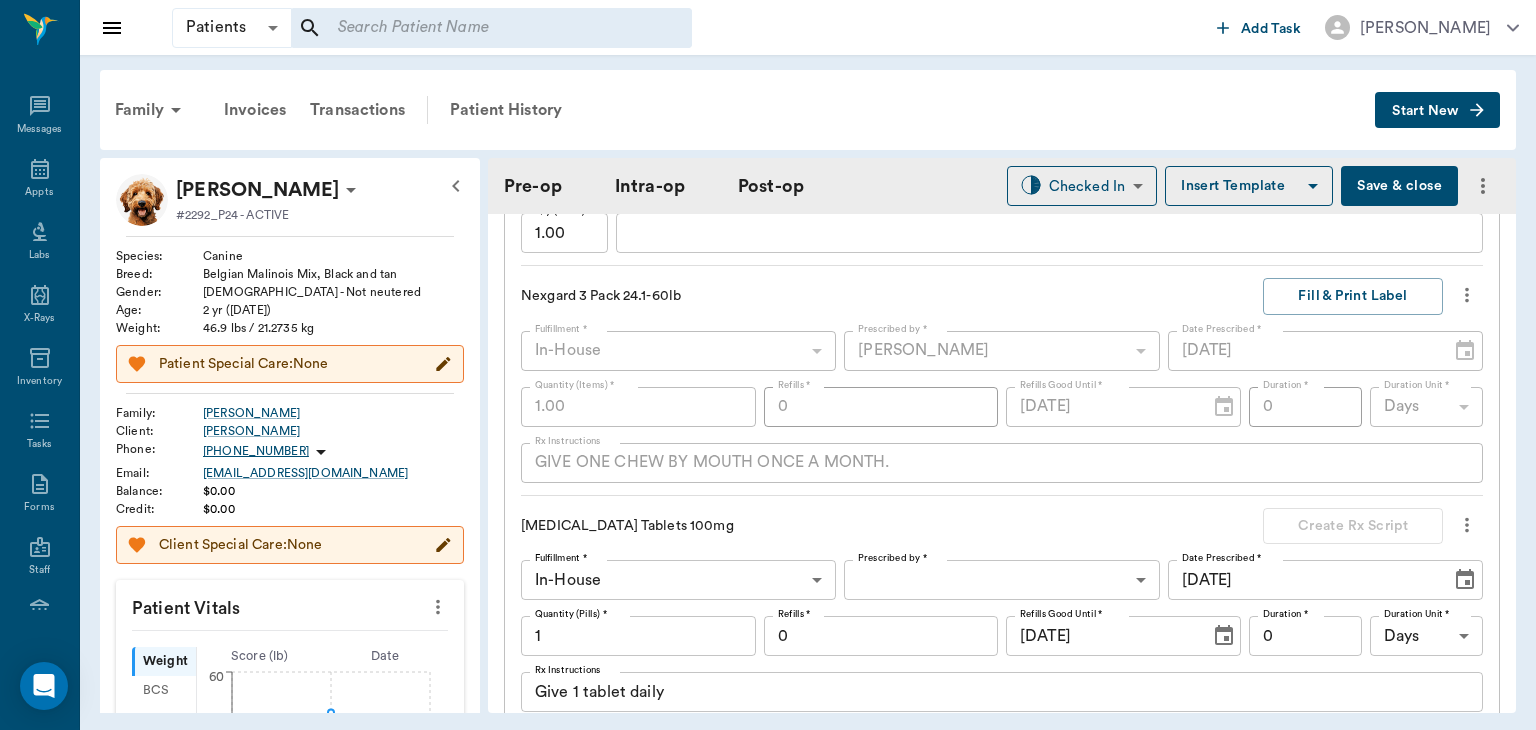 scroll, scrollTop: 2395, scrollLeft: 0, axis: vertical 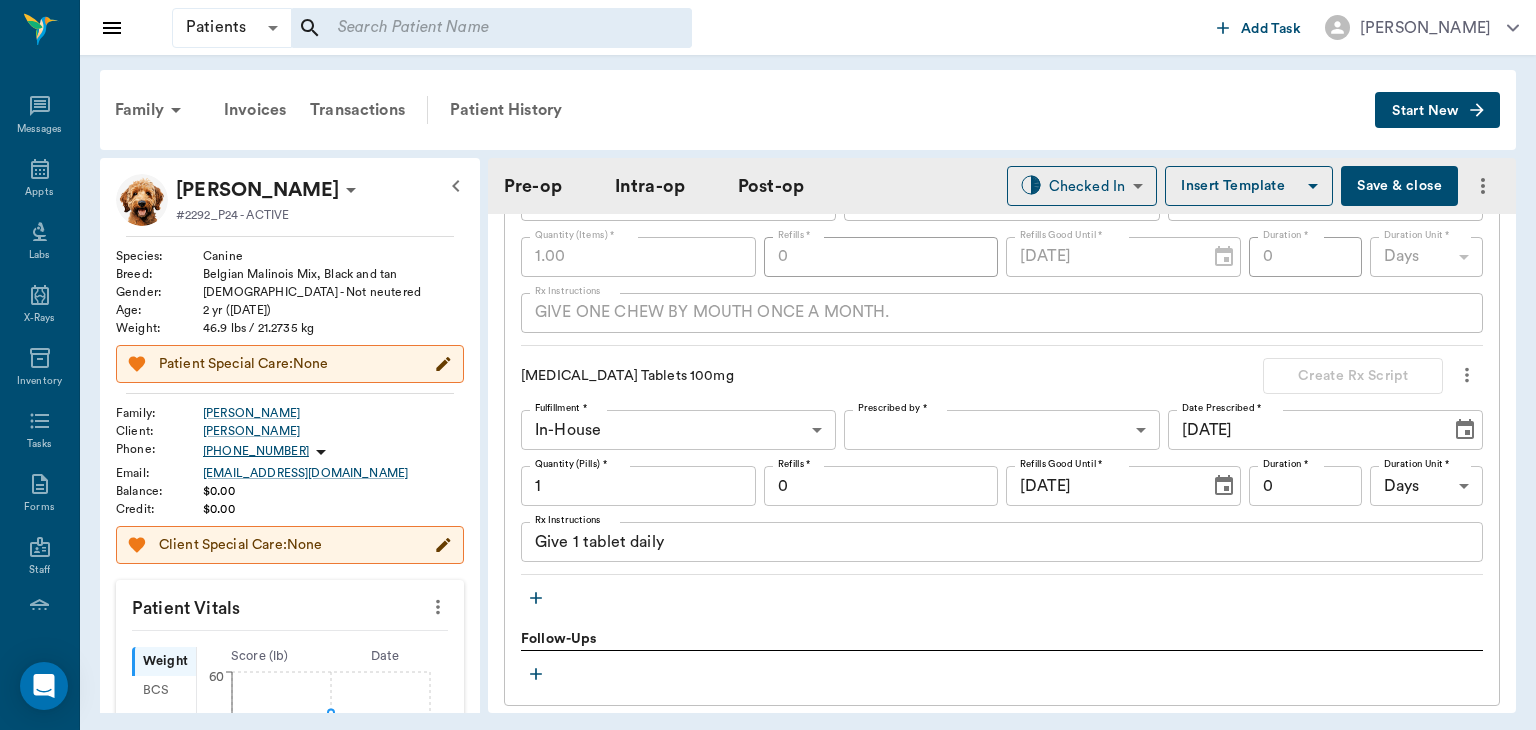 click on "Patients Patients ​ ​ Add Task [PERSON_NAME] Nectar Messages Appts Labs X-Rays Inventory Tasks Forms Staff Reports Lookup Settings Family Invoices Transactions Patient History Start New [PERSON_NAME] #2292_P24    -    ACTIVE   Species : Canine Breed : Belgian Malinois Mix, Black and tan Gender : [DEMOGRAPHIC_DATA] - Not neutered Age : [DEMOGRAPHIC_DATA] yr ([DATE]) Weight : 46.9 lbs / 21.2735 kg Patient Special Care:  None Family : [PERSON_NAME] Client : [PERSON_NAME] Phone : [PHONE_NUMBER] Email : [EMAIL_ADDRESS][DOMAIN_NAME] Balance : $0.00 Credit : $0.00 Client Special Care:  None Patient Vitals Weight BCS HR Temp Resp BP Dia Pain Perio Score ( lb ) Date [DATE] 12PM 0 15 30 45 60 Ongoing diagnosis Current Rx nexgard 3 pack 24.1-60lb [DATE] Reminders Upcoming appointments Surgery [DATE] Schedule Appointment Pre-op Intra-op Post-op Checked In CHECKED_IN ​ Insert Template  Save & close Provider [PERSON_NAME] 63ec2f075fda476ae8351a4d Provider Assistant [PERSON_NAME] 63ec2e7e52e12b0ba117b124 Assistant Date [DATE] Date 1" at bounding box center [768, 365] 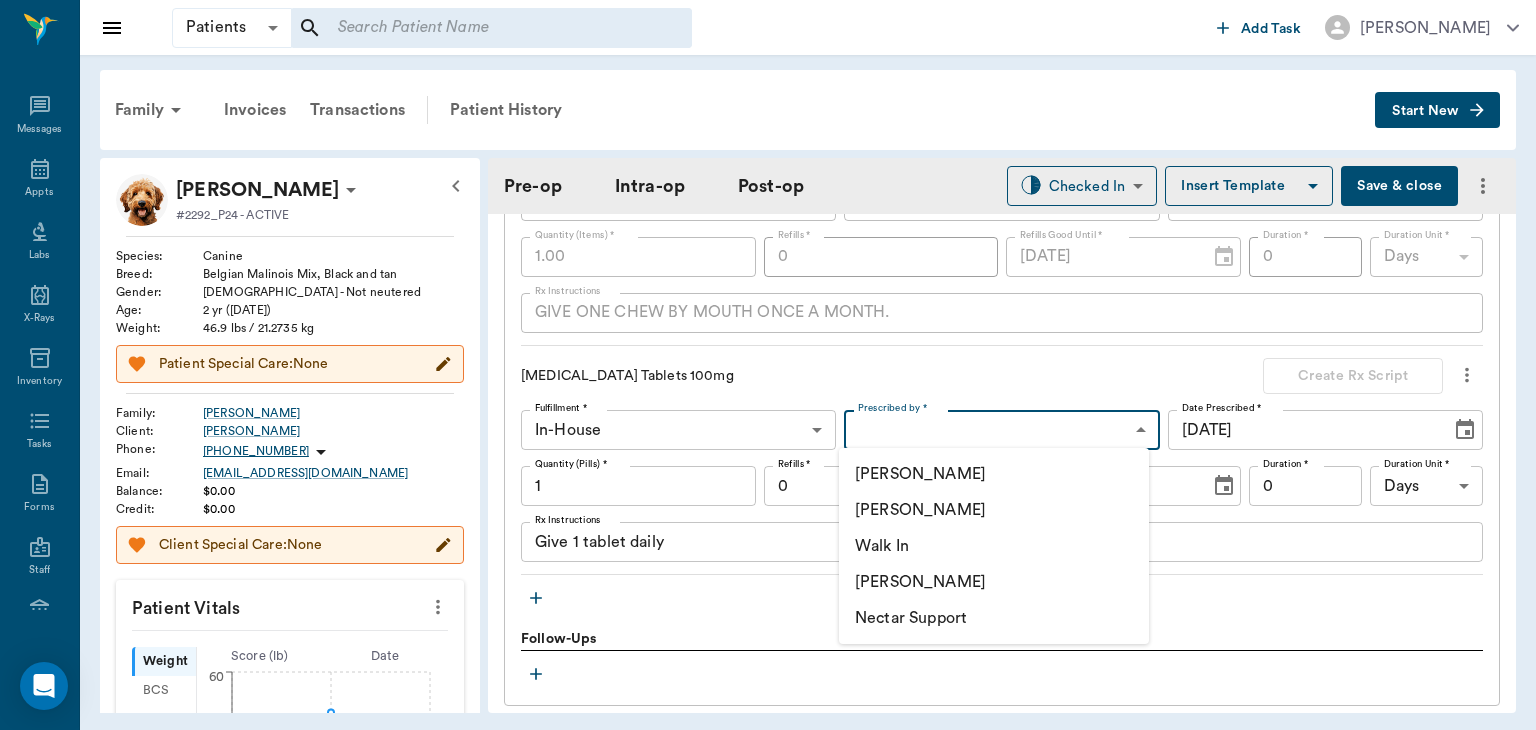click on "[PERSON_NAME]" at bounding box center (994, 510) 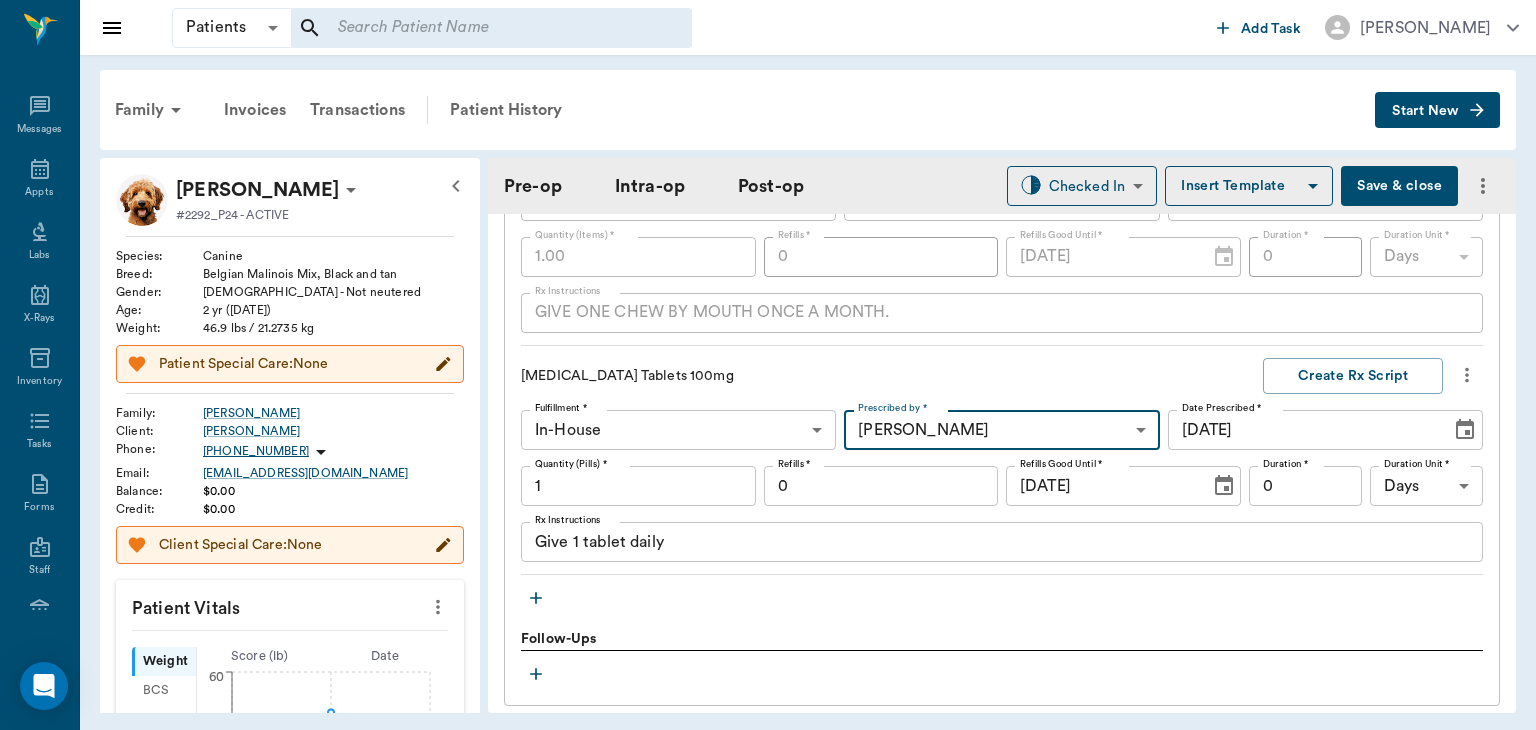 click on "1" at bounding box center (638, 486) 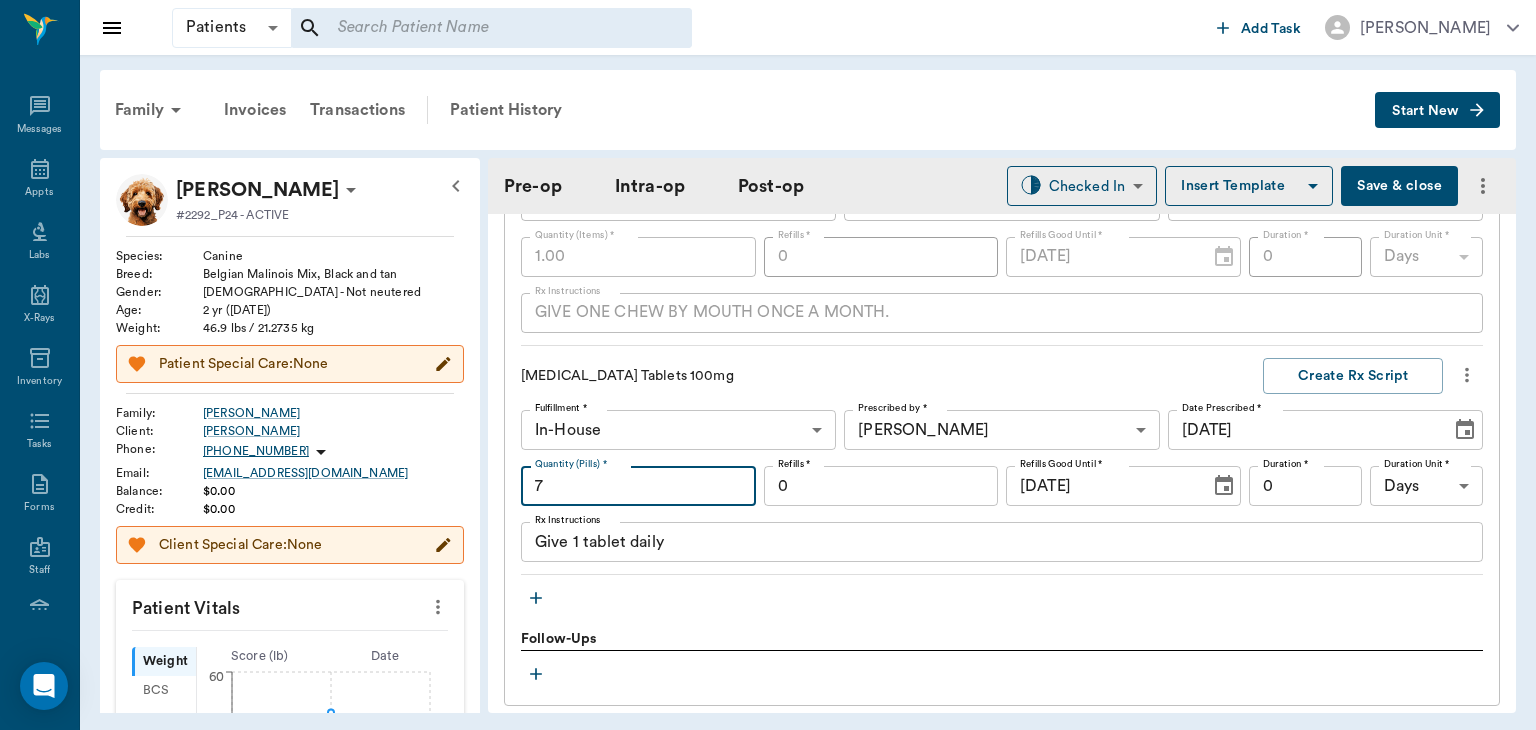 type on "7" 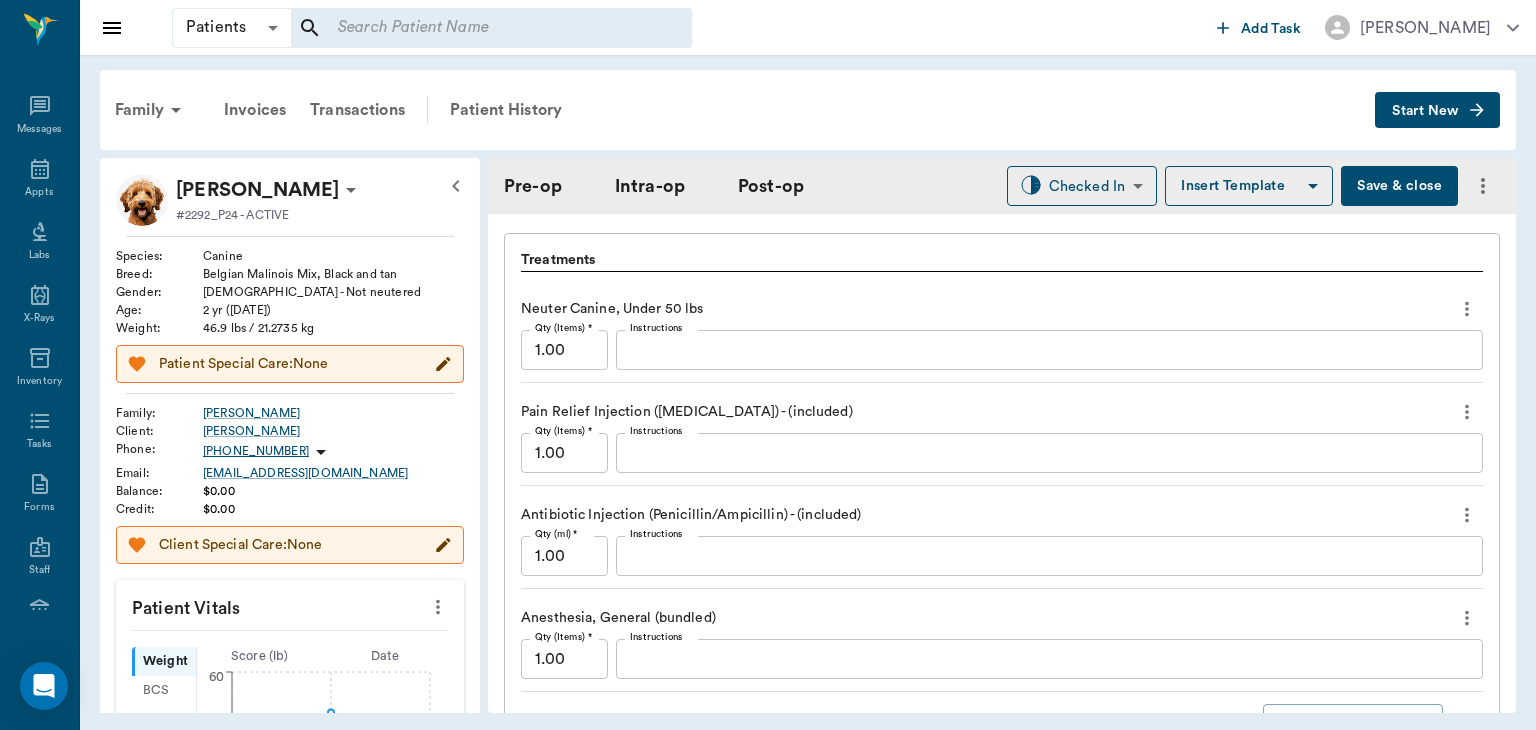 type on "7" 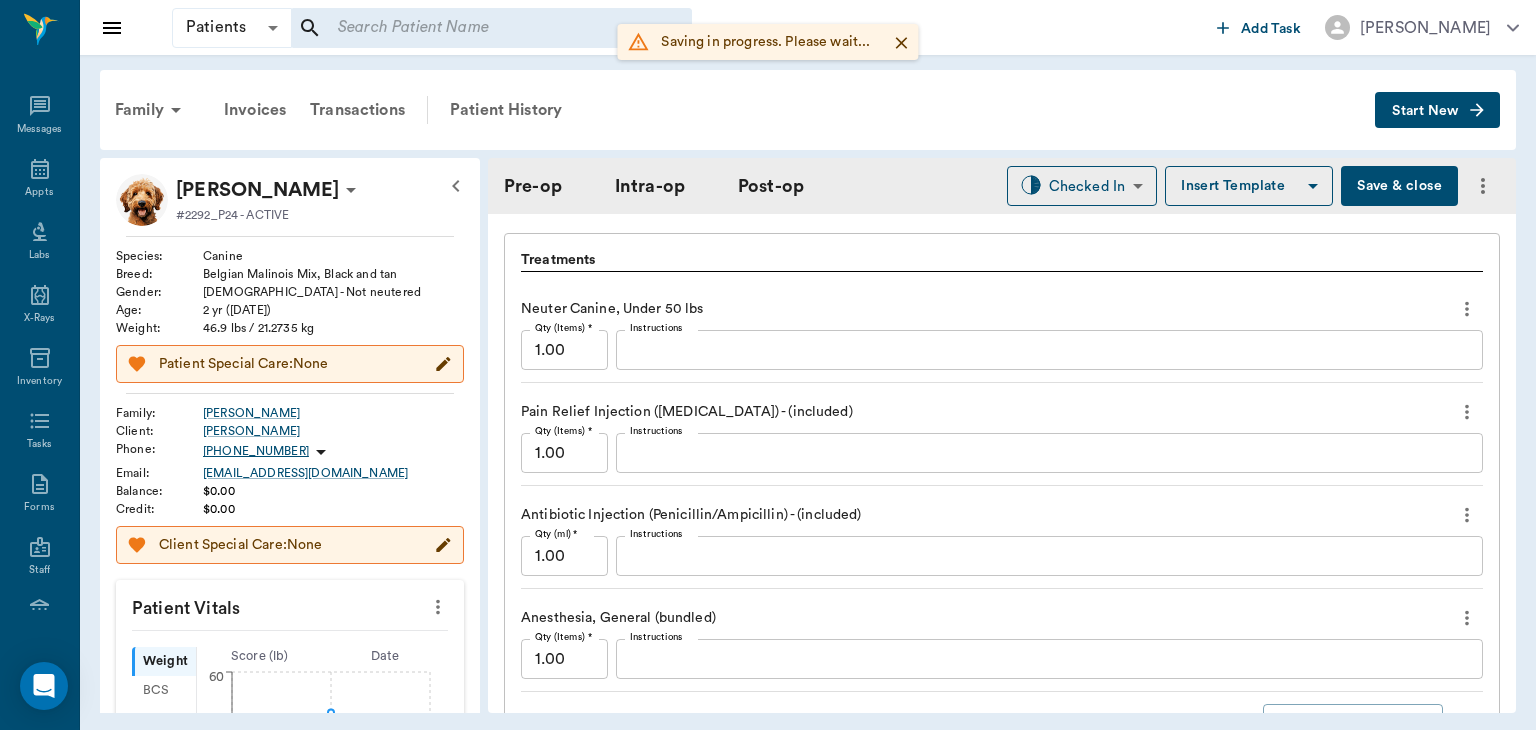 scroll, scrollTop: 1642, scrollLeft: 0, axis: vertical 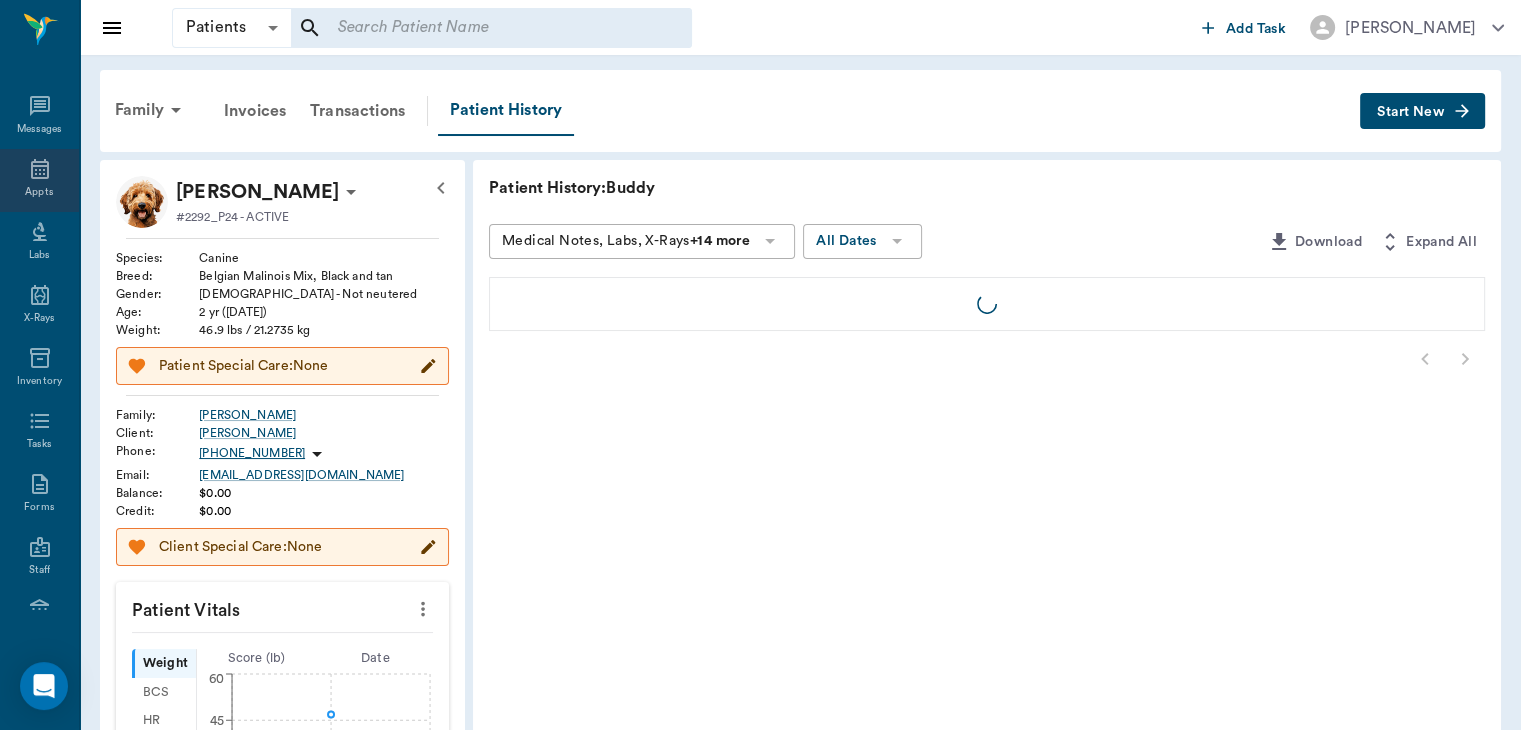 click 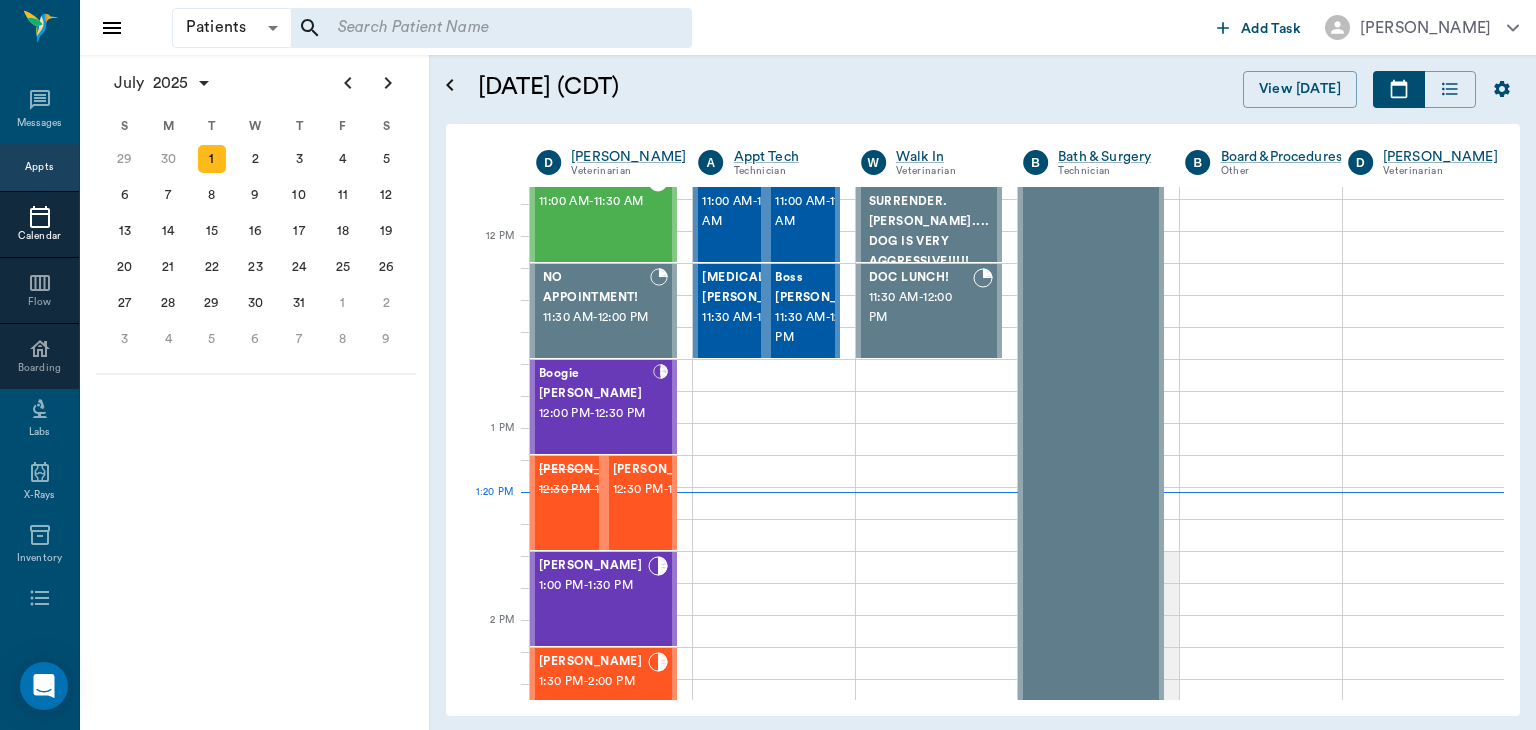 scroll, scrollTop: 727, scrollLeft: 0, axis: vertical 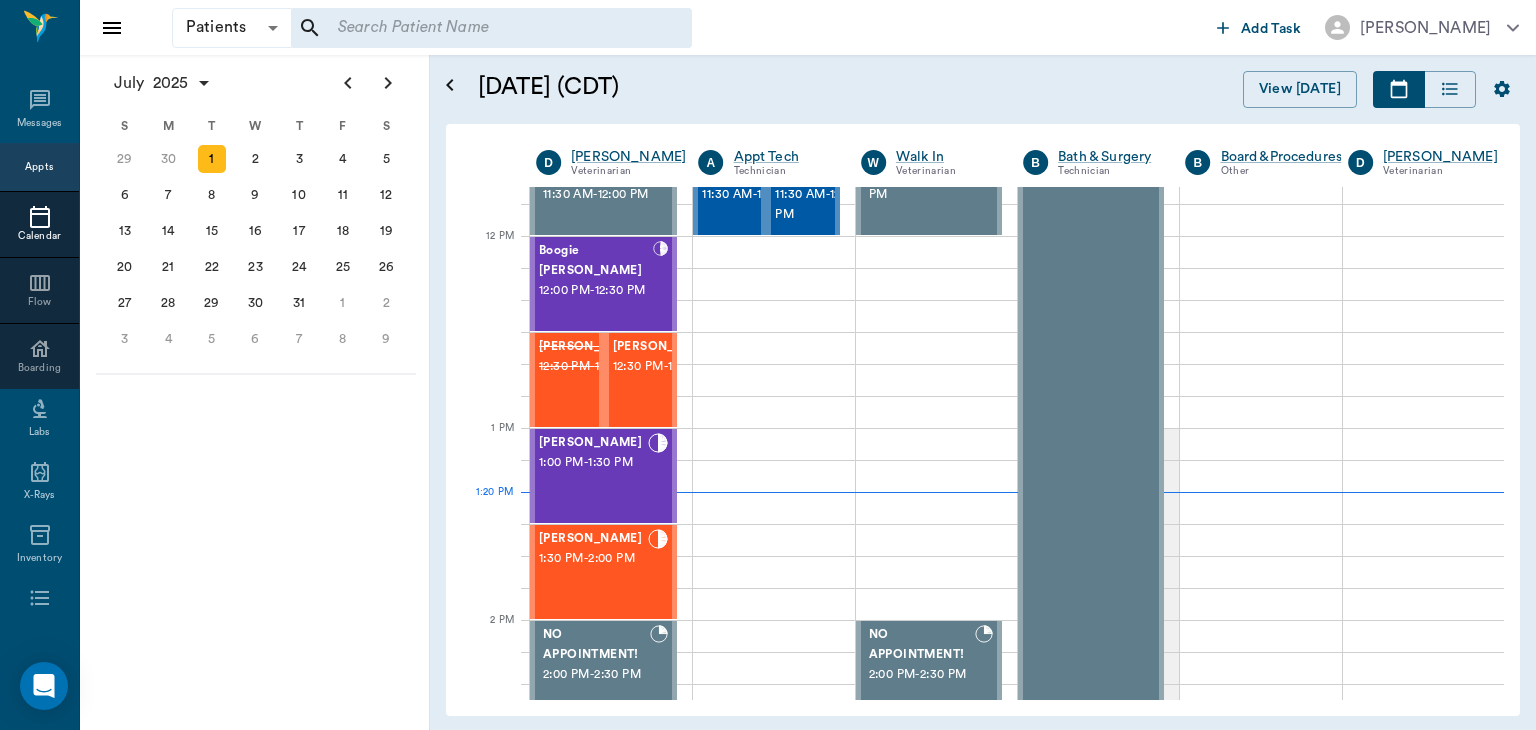 click on "[PERSON_NAME] 1:00 PM  -  1:30 PM" at bounding box center [593, 476] 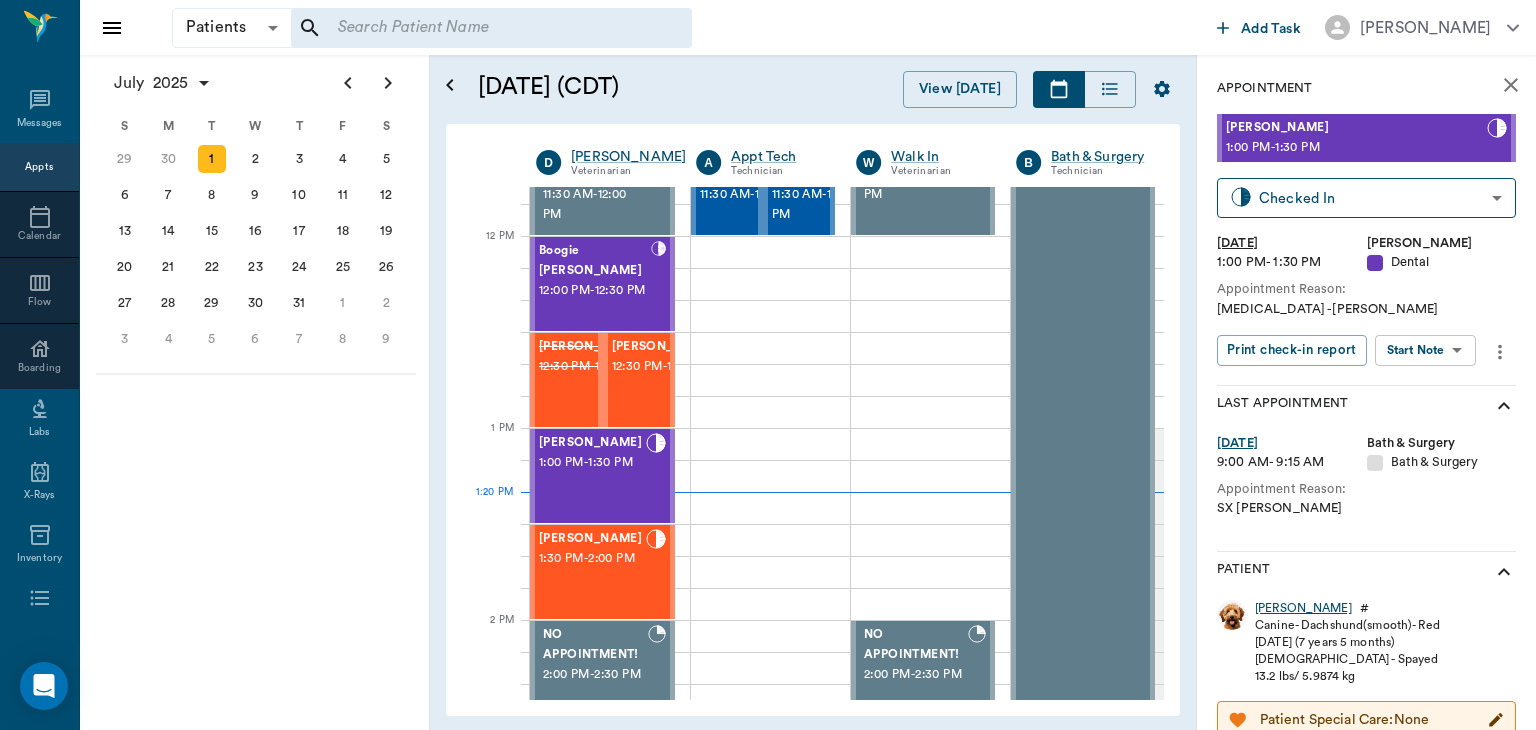 click on "[PERSON_NAME]" at bounding box center [1303, 608] 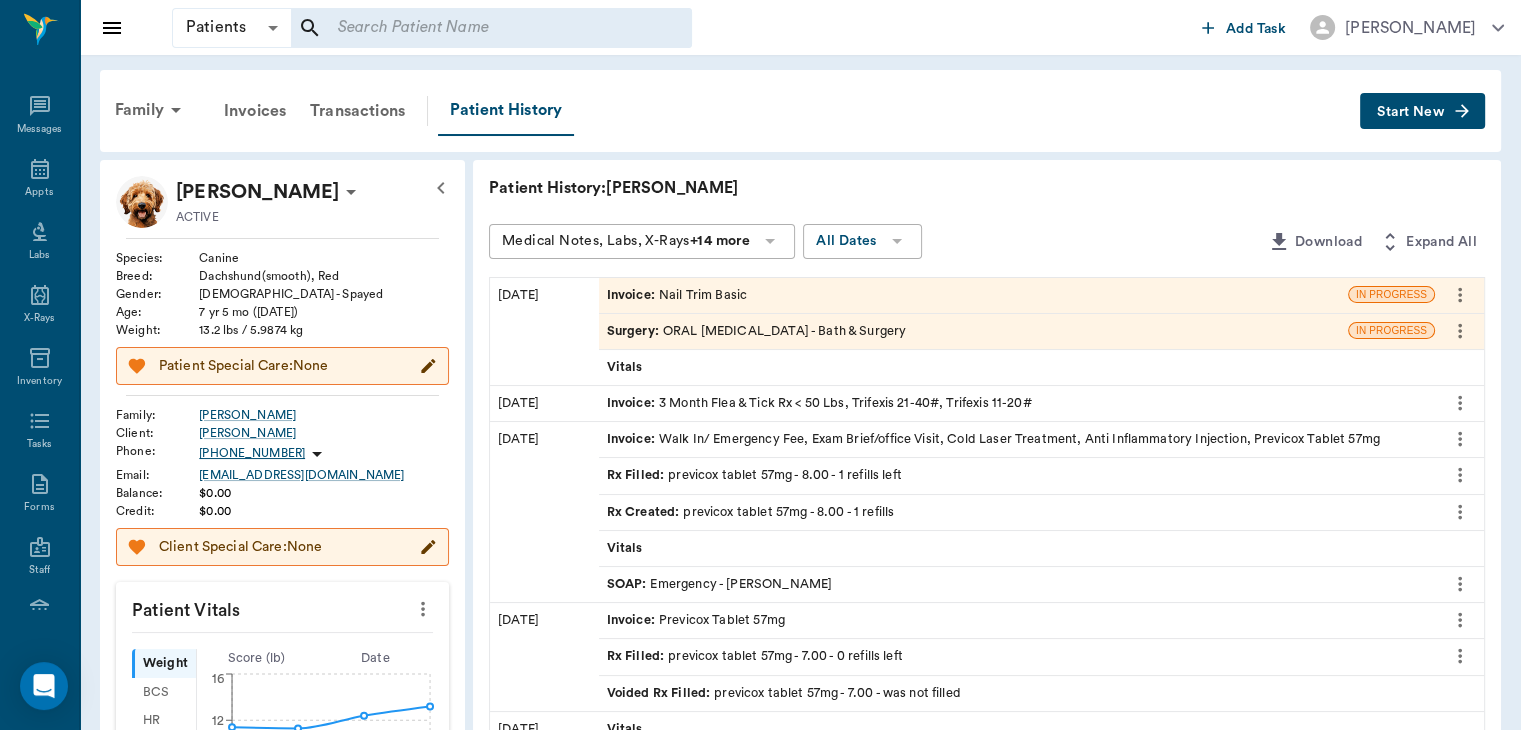 click on "Surgery :" at bounding box center (635, 331) 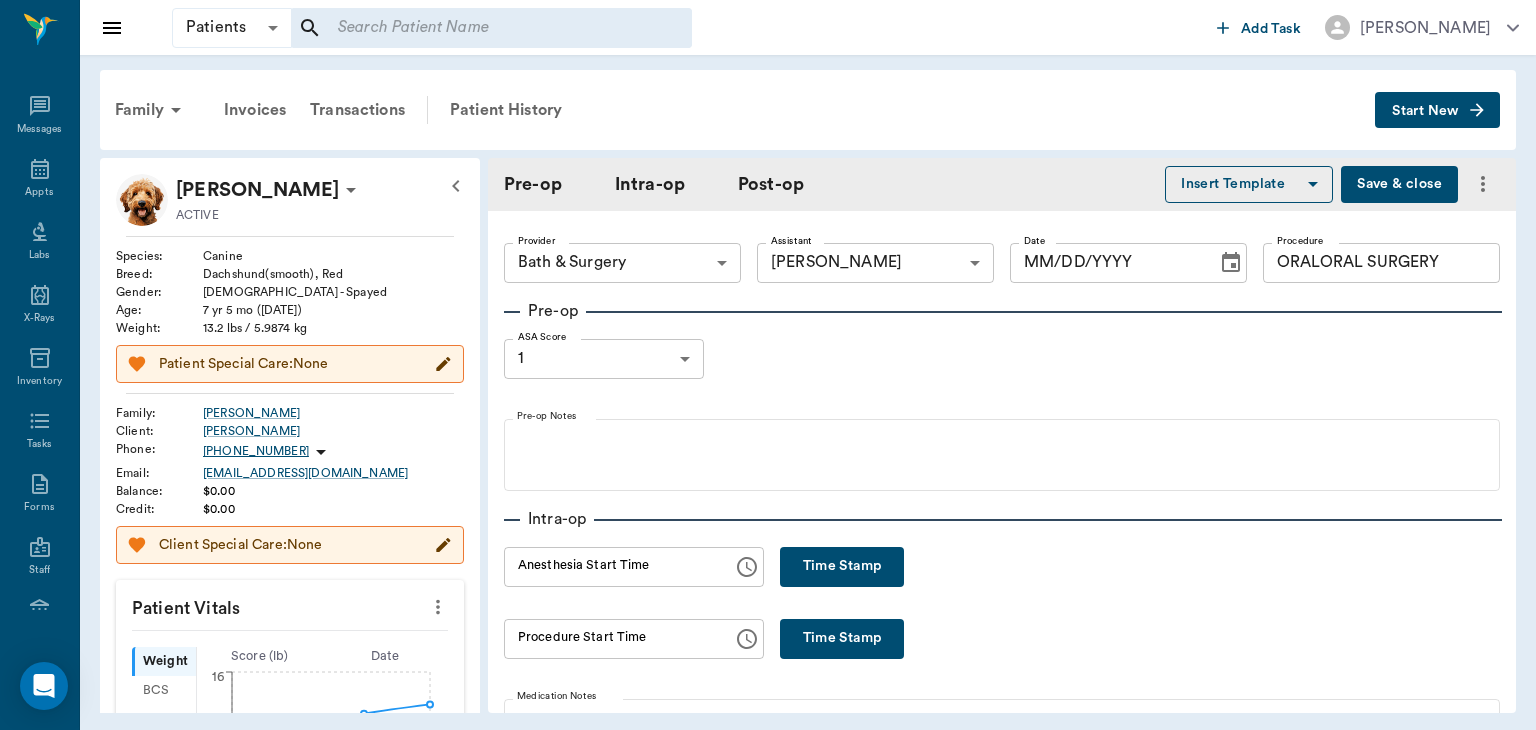 type on "63ec2f075fda476ae8351a4a" 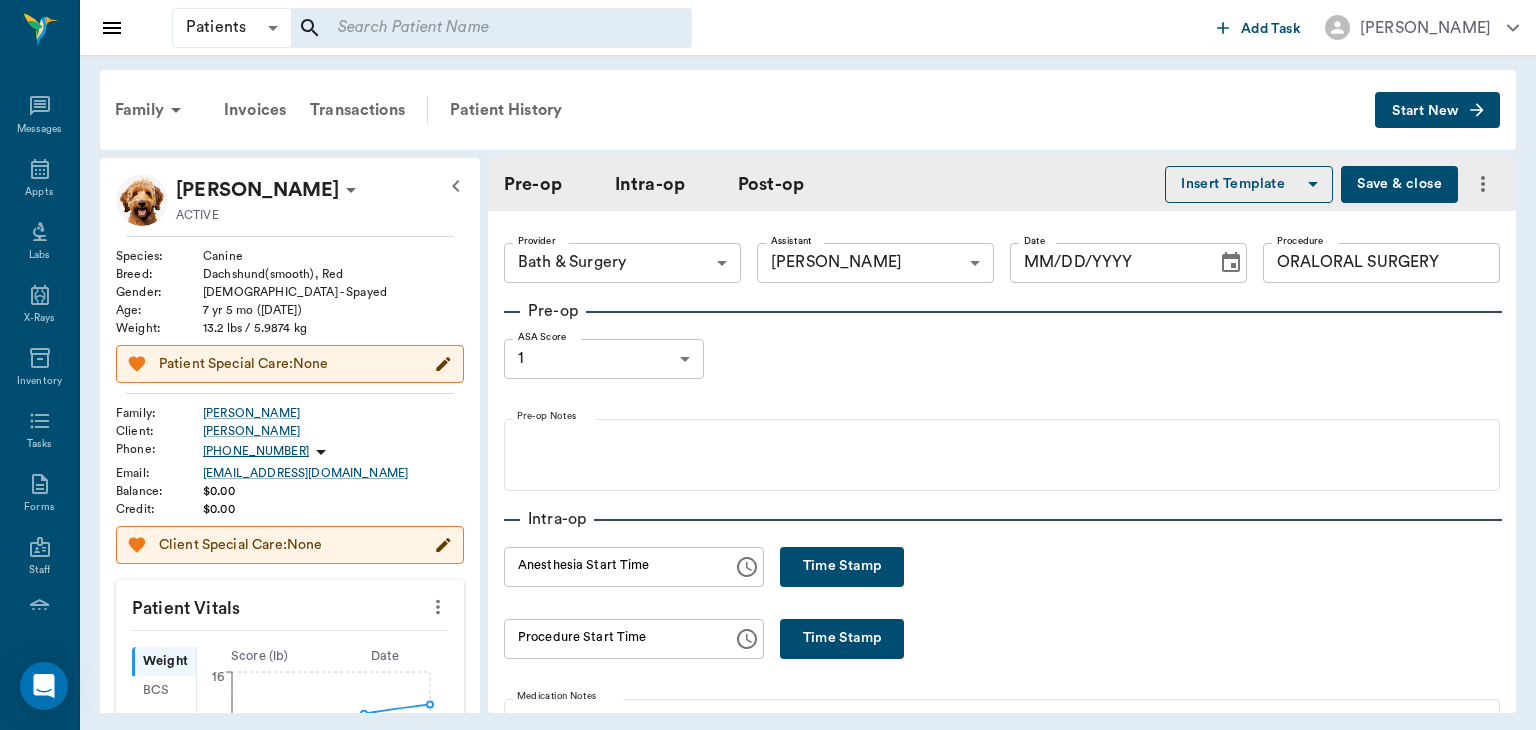 type on "642ef10e332a41444de2bad1" 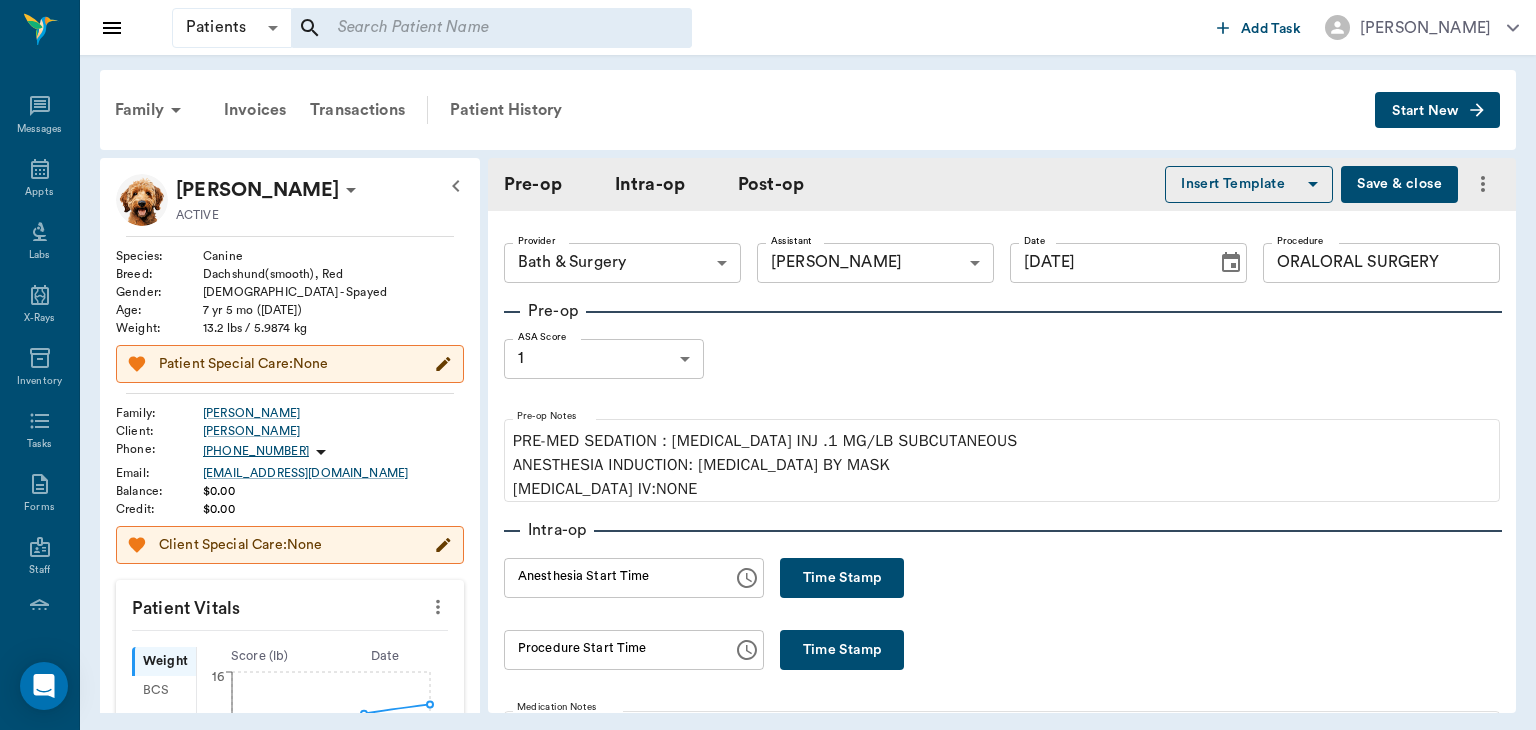 type on "[DATE]" 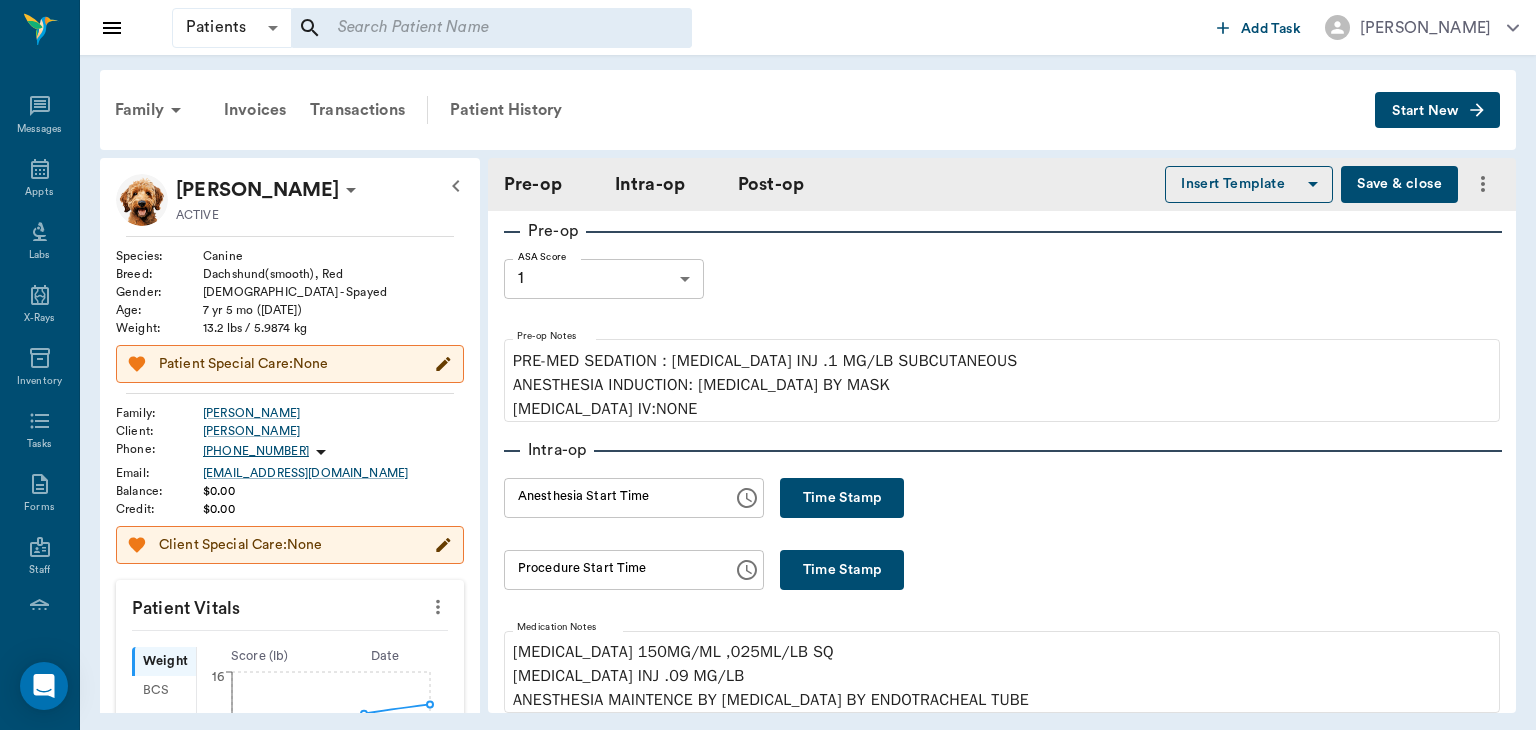 scroll, scrollTop: 80, scrollLeft: 0, axis: vertical 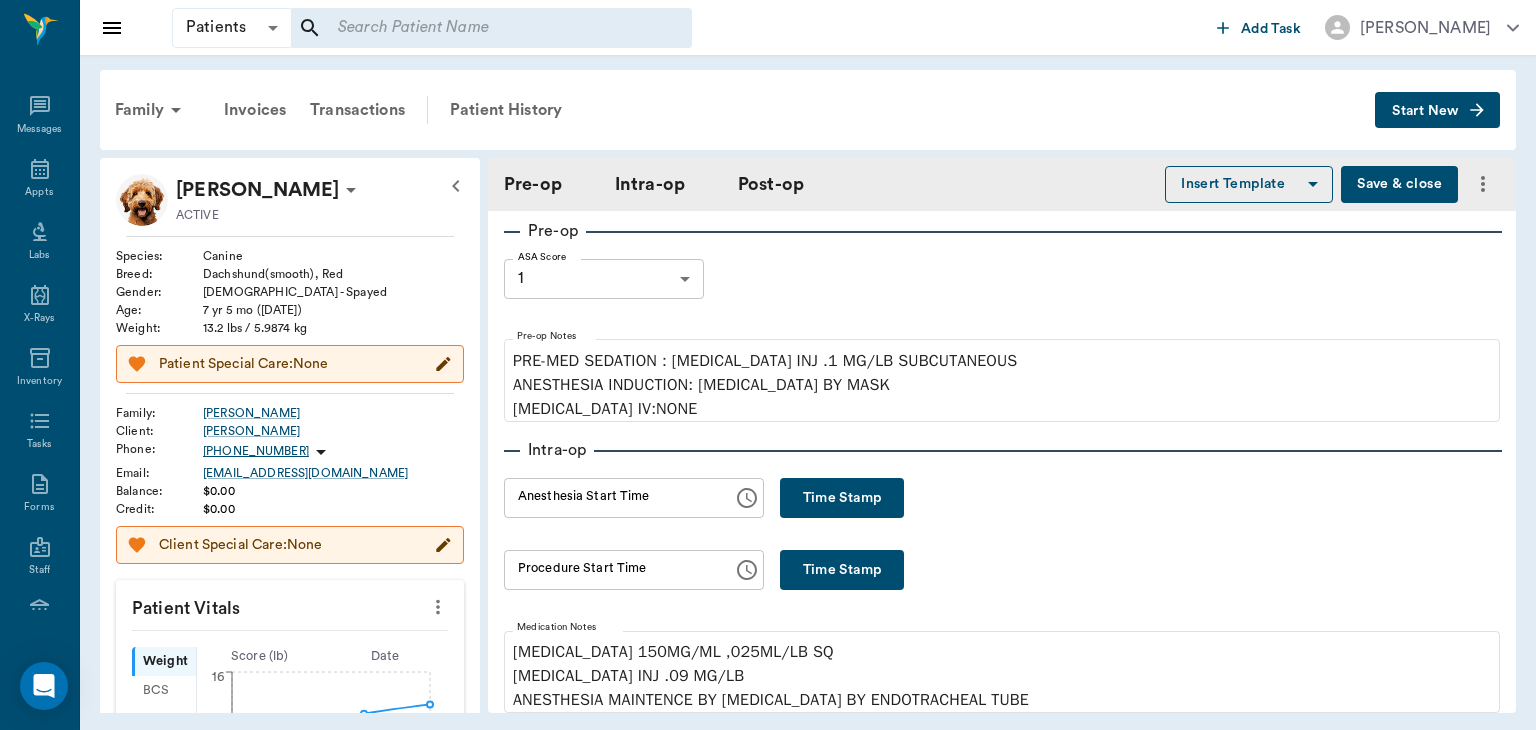 click on "Time Stamp" at bounding box center [842, 498] 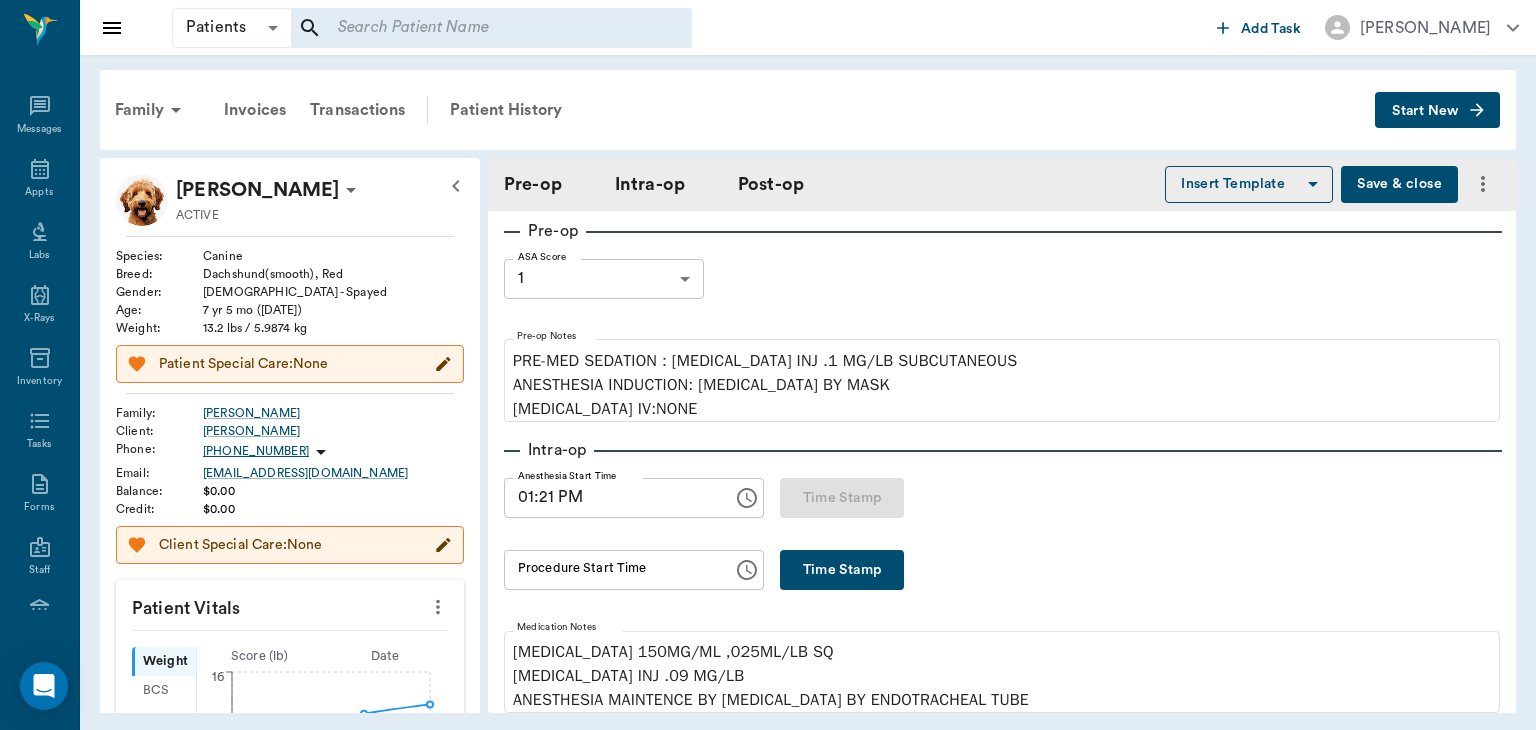 type on "01:21 PM" 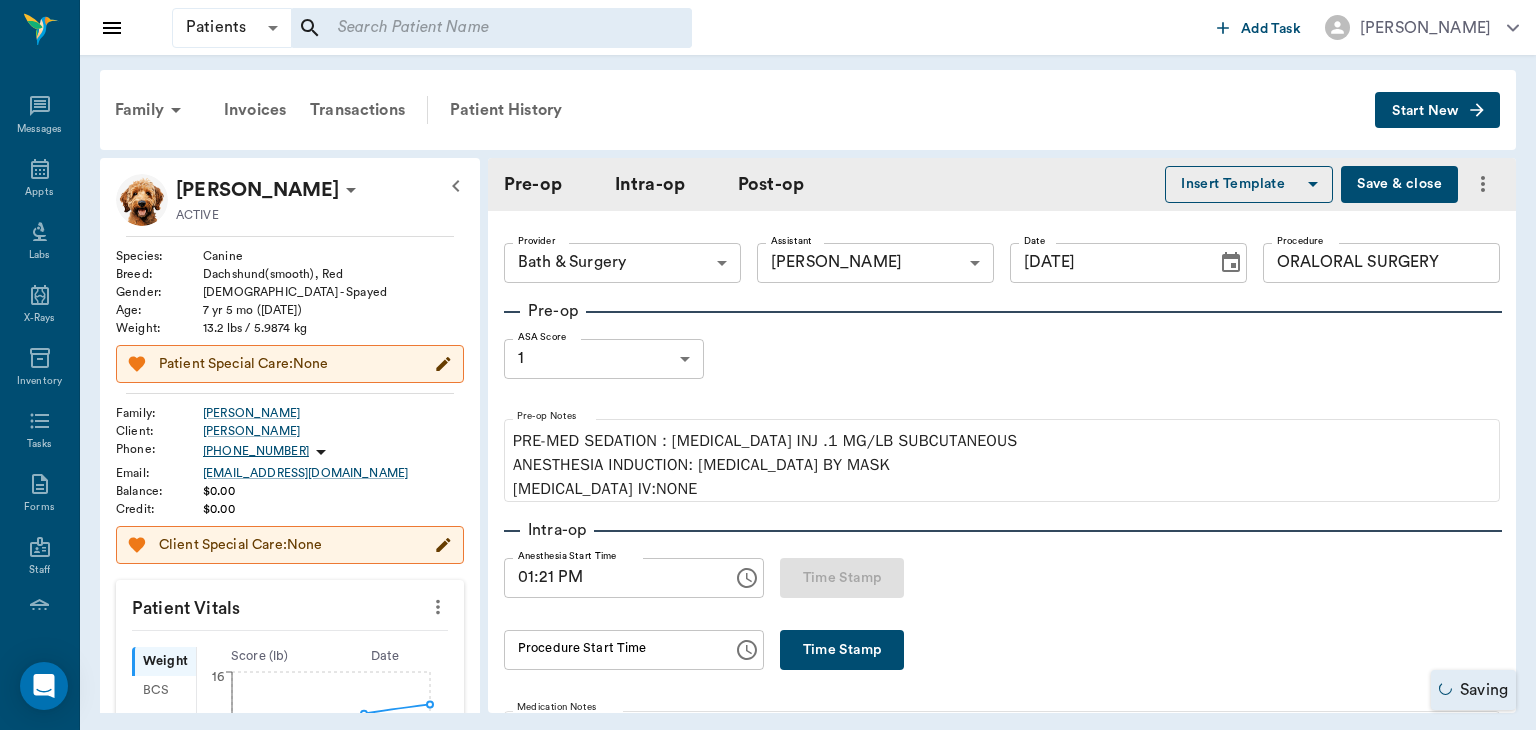 scroll, scrollTop: 188, scrollLeft: 0, axis: vertical 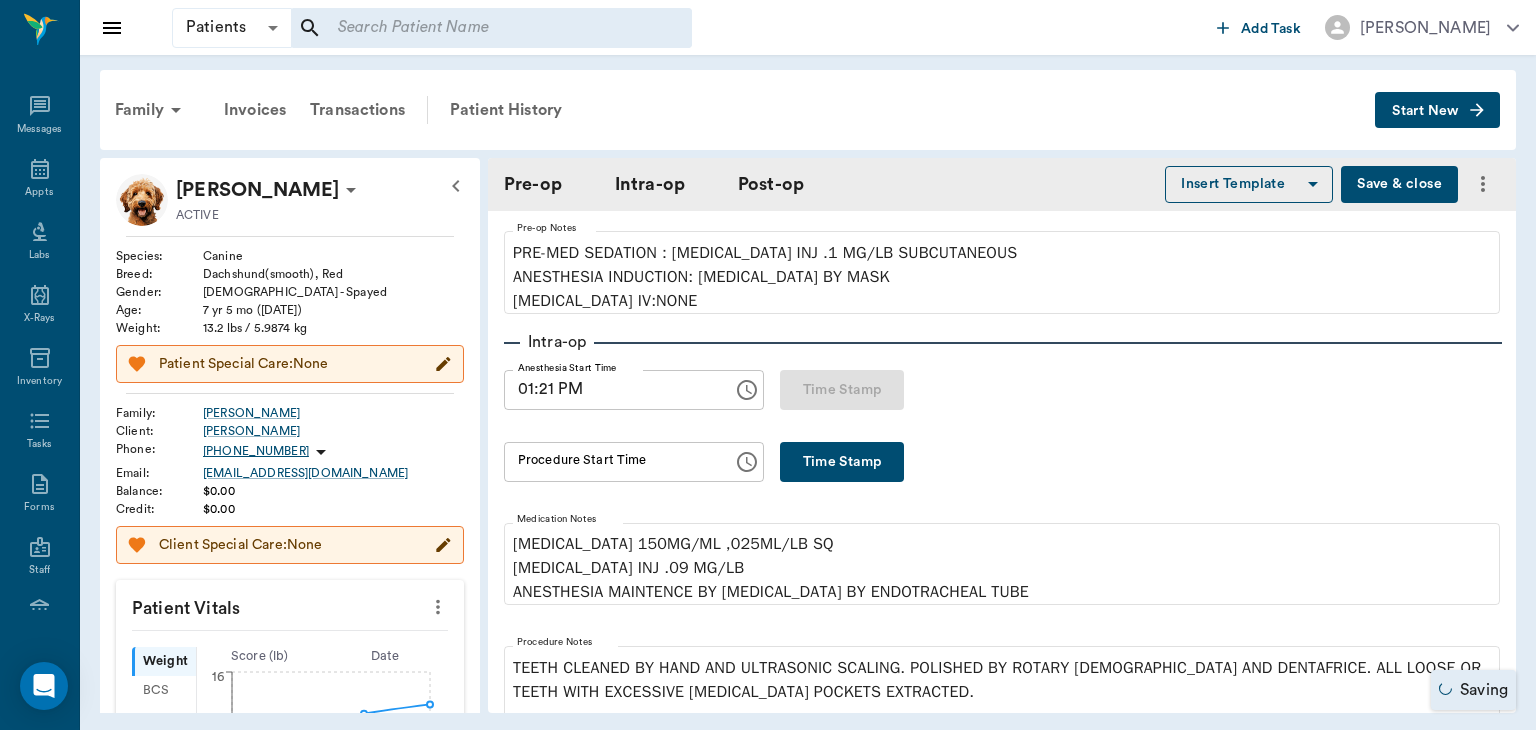 type on "ORALORAL SURGERY" 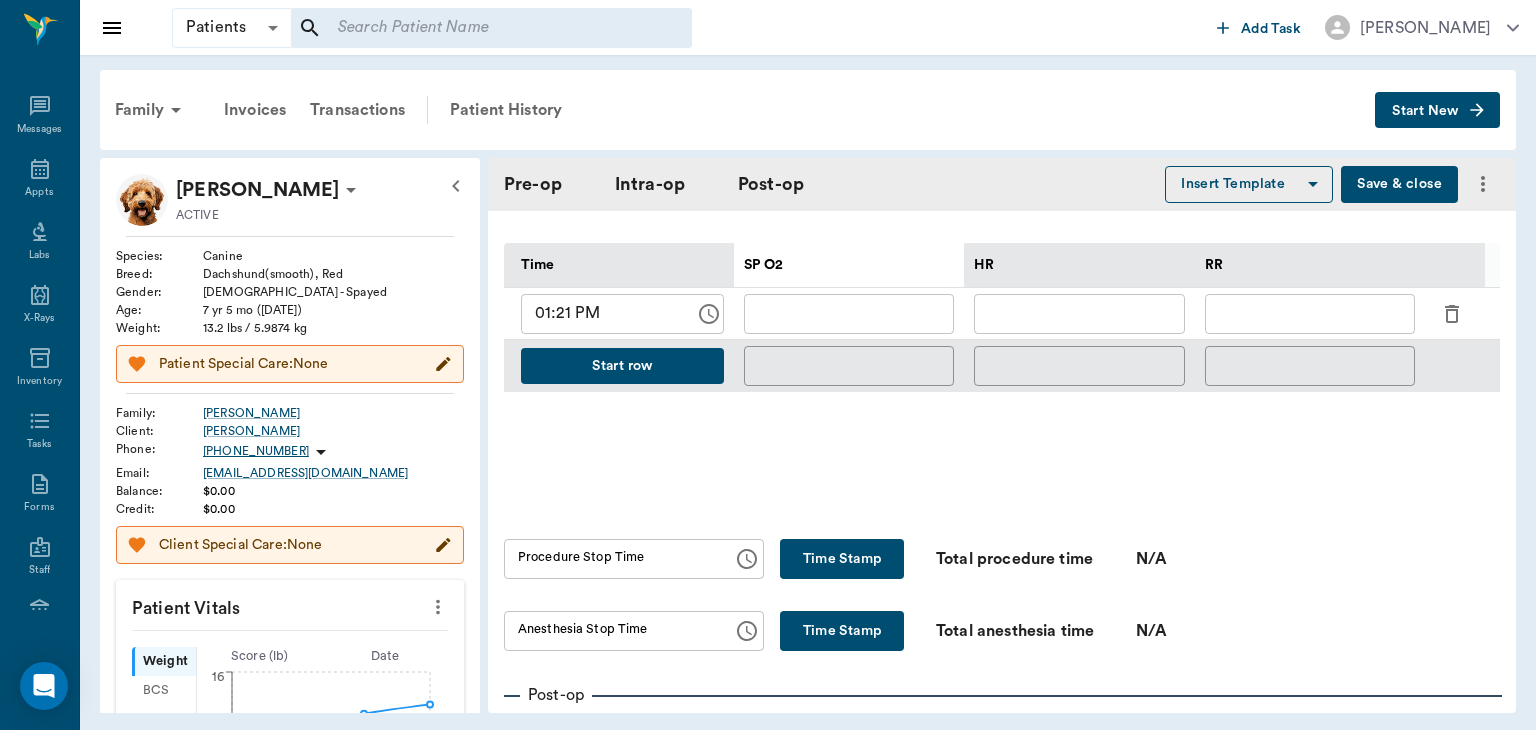 scroll, scrollTop: 413, scrollLeft: 0, axis: vertical 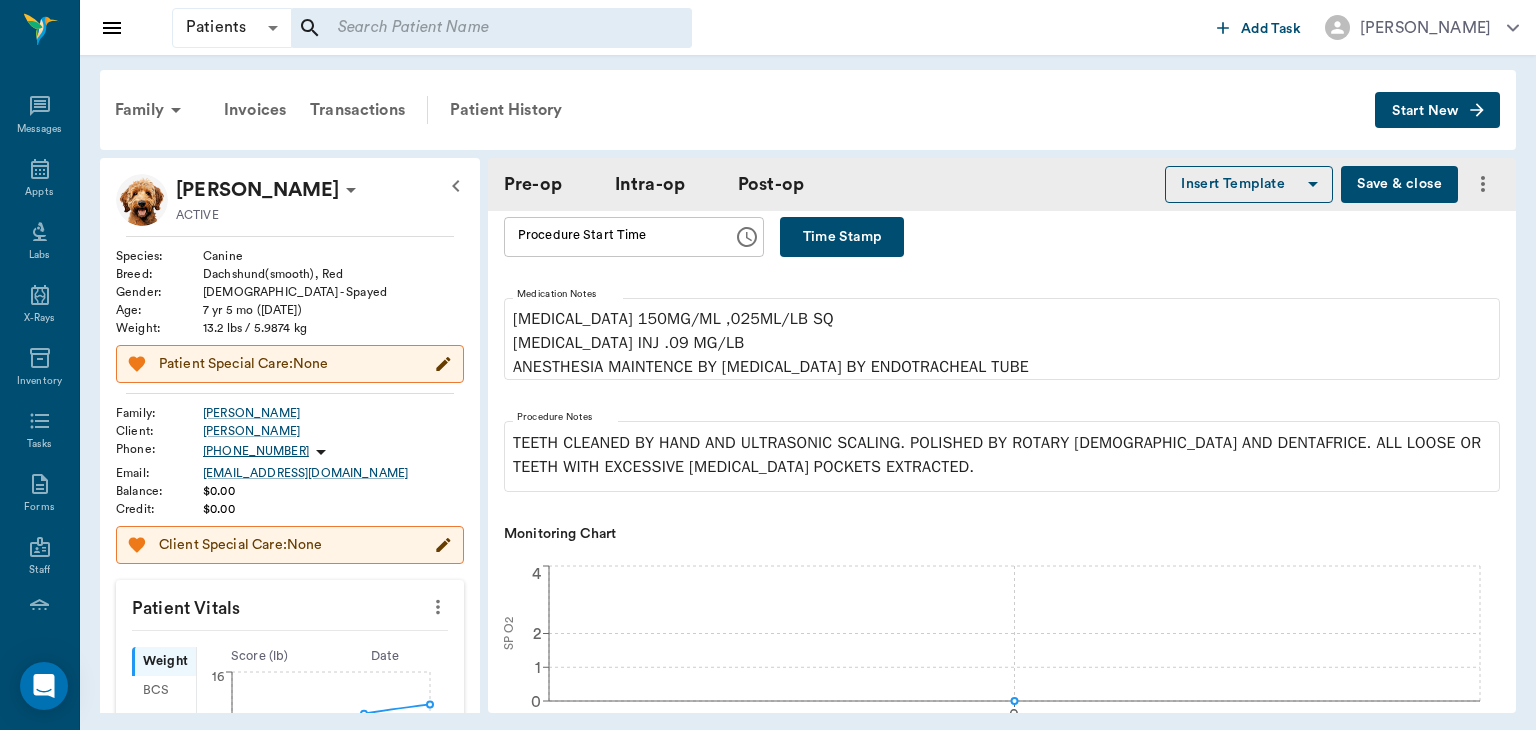 click on "Save & close" at bounding box center [1399, 184] 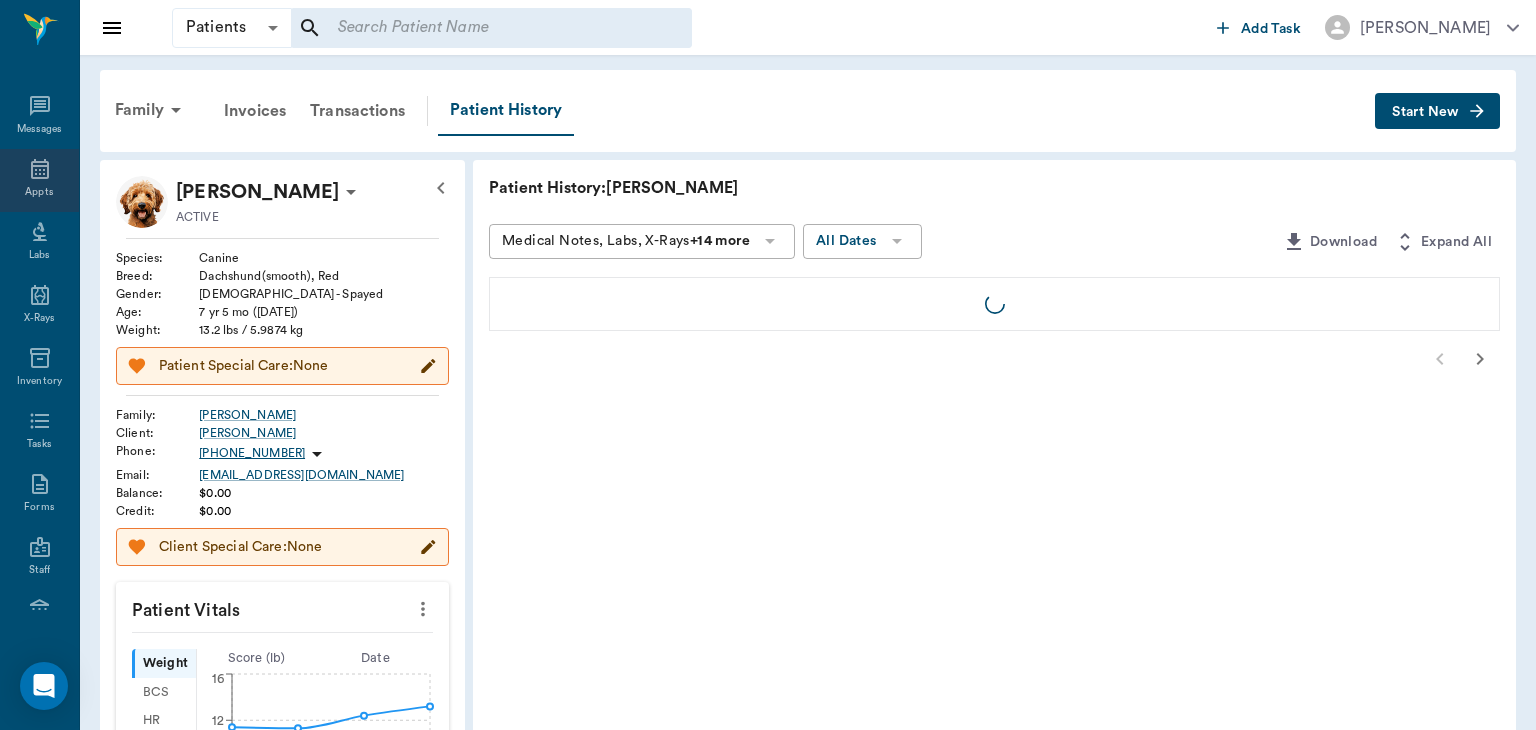 click on "Appts" at bounding box center (39, 192) 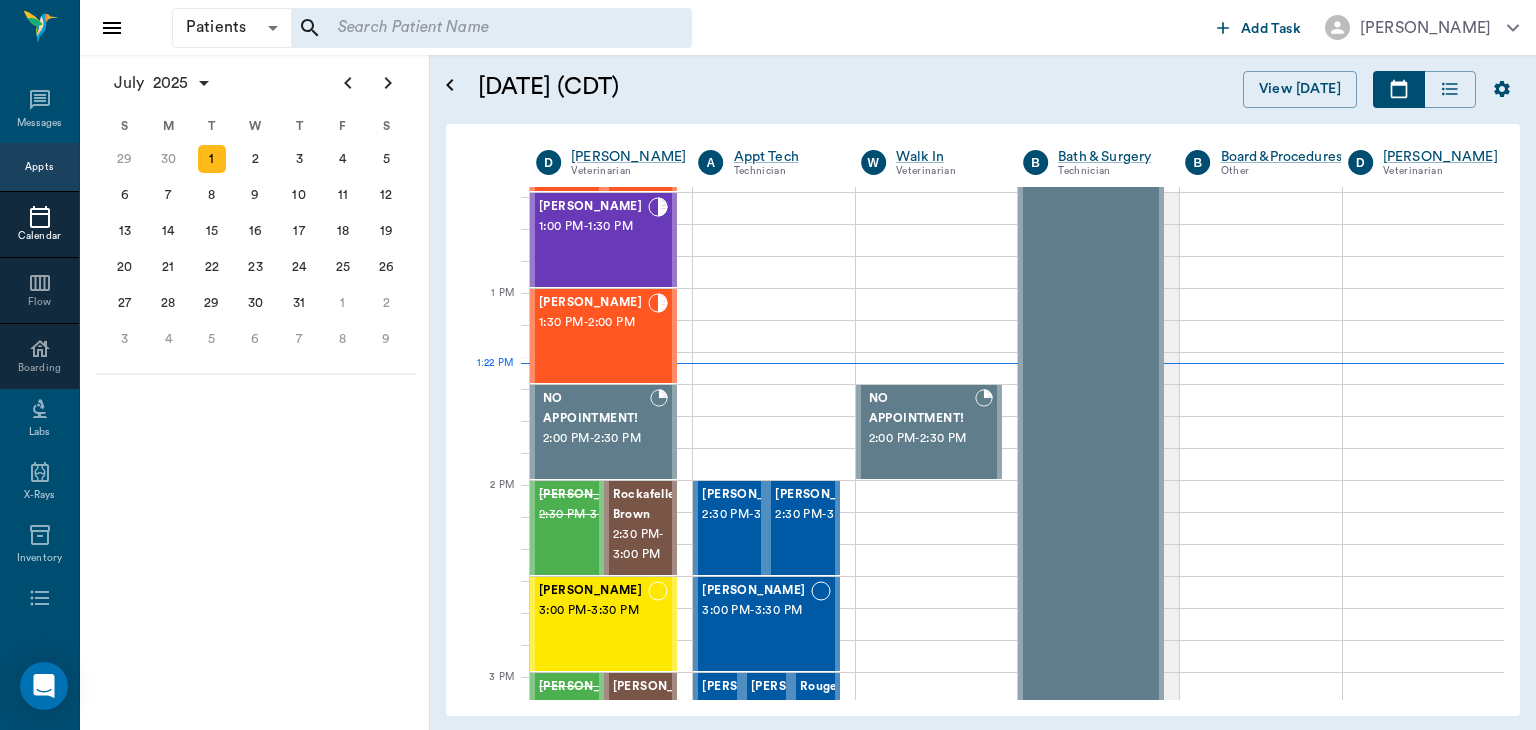 scroll, scrollTop: 862, scrollLeft: 0, axis: vertical 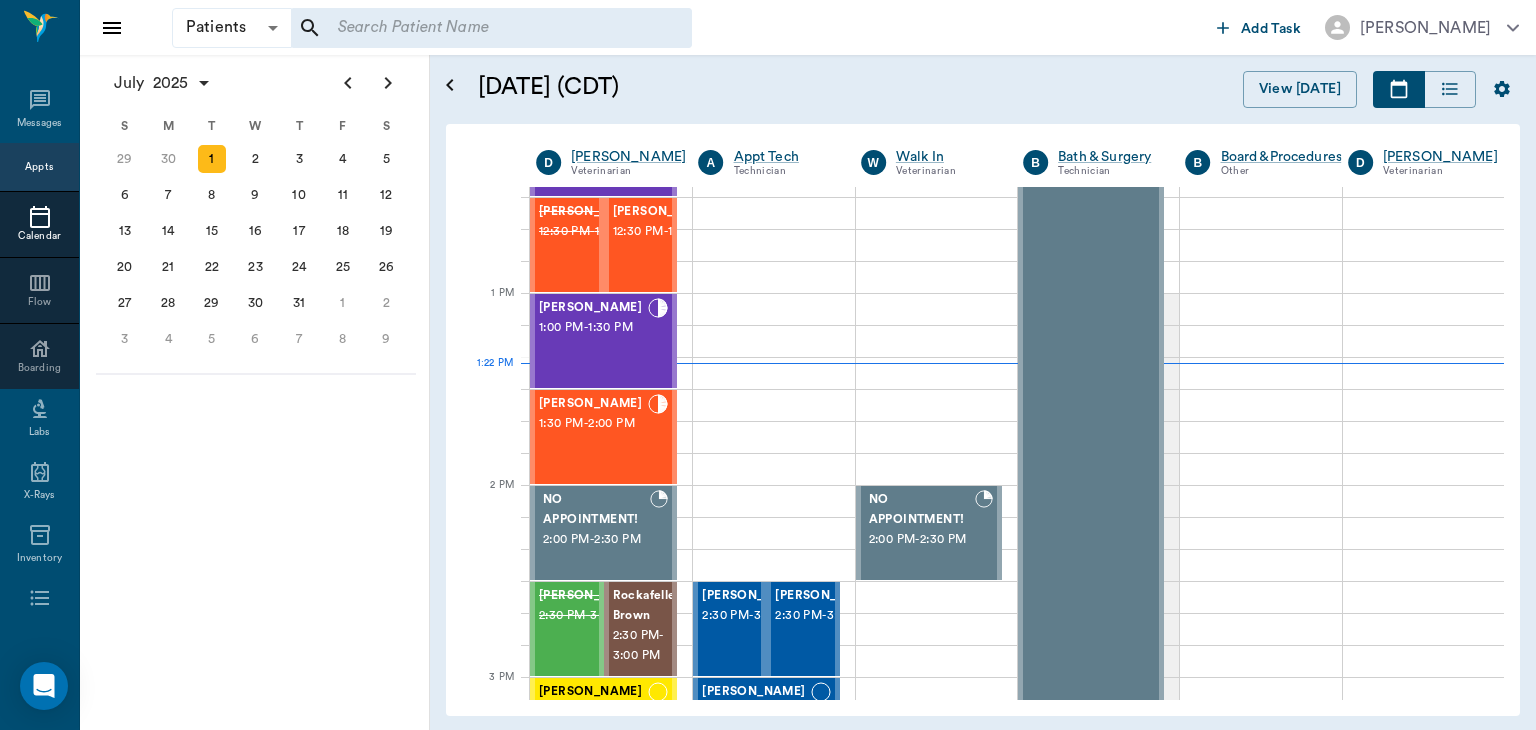 click on "1:30 PM  -  2:00 PM" at bounding box center [593, 424] 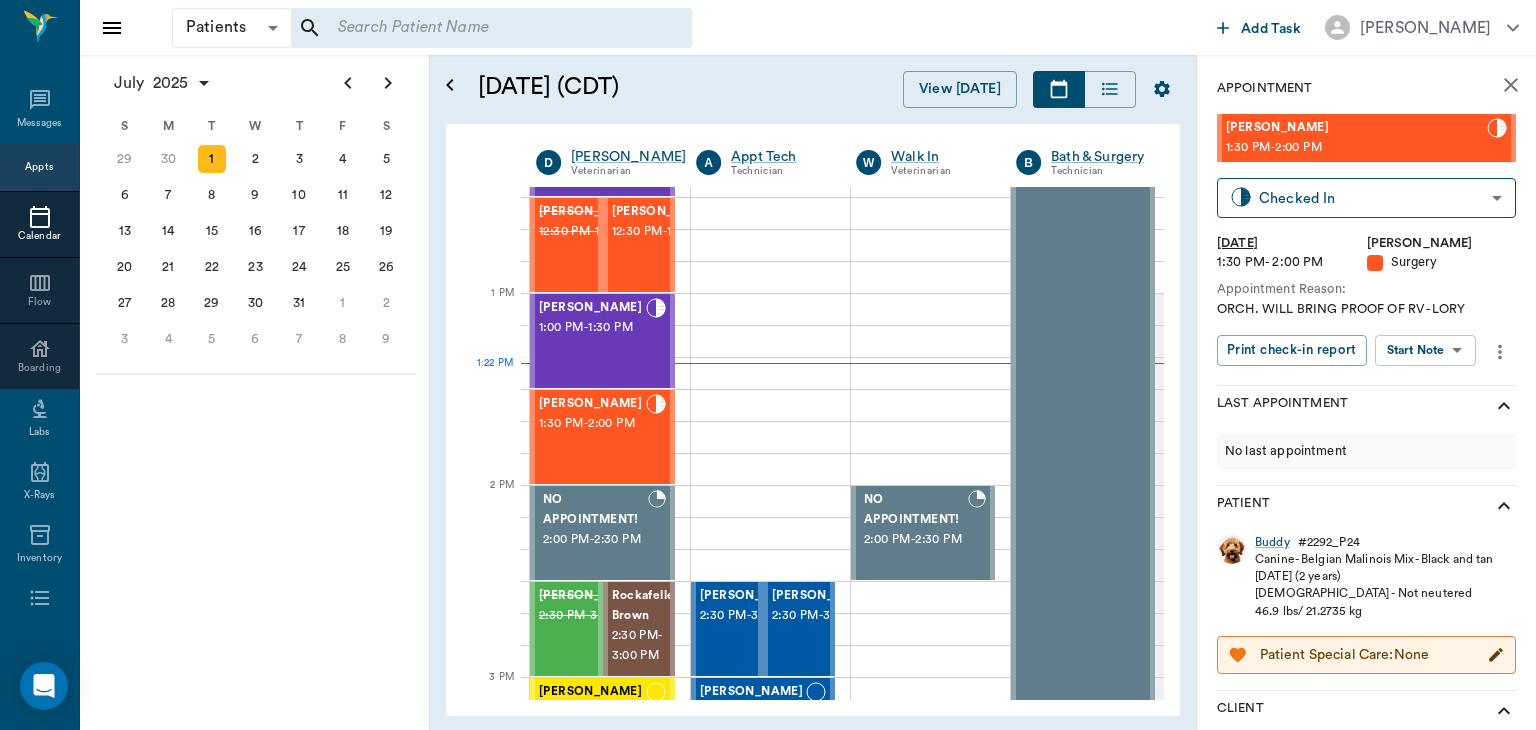 click on "Patients Patients ​ ​ Add Task [PERSON_NAME] Nectar Messages Appts Calendar Flow Boarding Labs X-Rays Inventory Tasks Forms Staff Reports Lookup Settings [DATE] S M T W T F S [DATE] 2 3 4 5 6 7 8 9 10 11 12 13 14 15 16 17 18 19 20 21 22 23 24 25 26 27 28 29 [DATE] 1 2 3 4 5 6 7 8 9 10 11 12 S M T W T F S 29 [DATE] 1 2 3 4 5 6 7 8 9 10 11 12 13 14 15 16 17 18 19 20 21 22 23 24 25 26 27 28 29 30 [DATE] 1 2 3 4 5 6 7 8 9 S M T W T F S 27 28 29 30 [DATE] 1 2 3 4 5 6 7 8 9 10 11 12 13 14 15 16 17 18 19 20 21 22 23 24 25 26 27 28 29 30 31 [DATE] 2 3 4 5 6 [DATE] (CDT) View [DATE] [DATE] [DATE] [DATE] D [PERSON_NAME] Veterinarian A Appt Tech Technician W Walk In Veterinarian B Bath & Surgery Technician B Board &Procedures Other D [PERSON_NAME] Veterinarian 8 AM 9 AM 10 AM 11 AM 12 PM 1 PM 2 PM 3 PM 4 PM 5 PM 6 PM 7 PM 8 PM 1:22 PM Chocolate [PERSON_NAME] 8:00 AM  -  8:30 AM [PERSON_NAME] 8:00 AM  -  8:30 AM [PERSON_NAME] 8:30 AM  -  9:00 AM [PERSON_NAME] 9:00 AM  -  9:30 AM [MEDICAL_DATA][PERSON_NAME]" at bounding box center (768, 365) 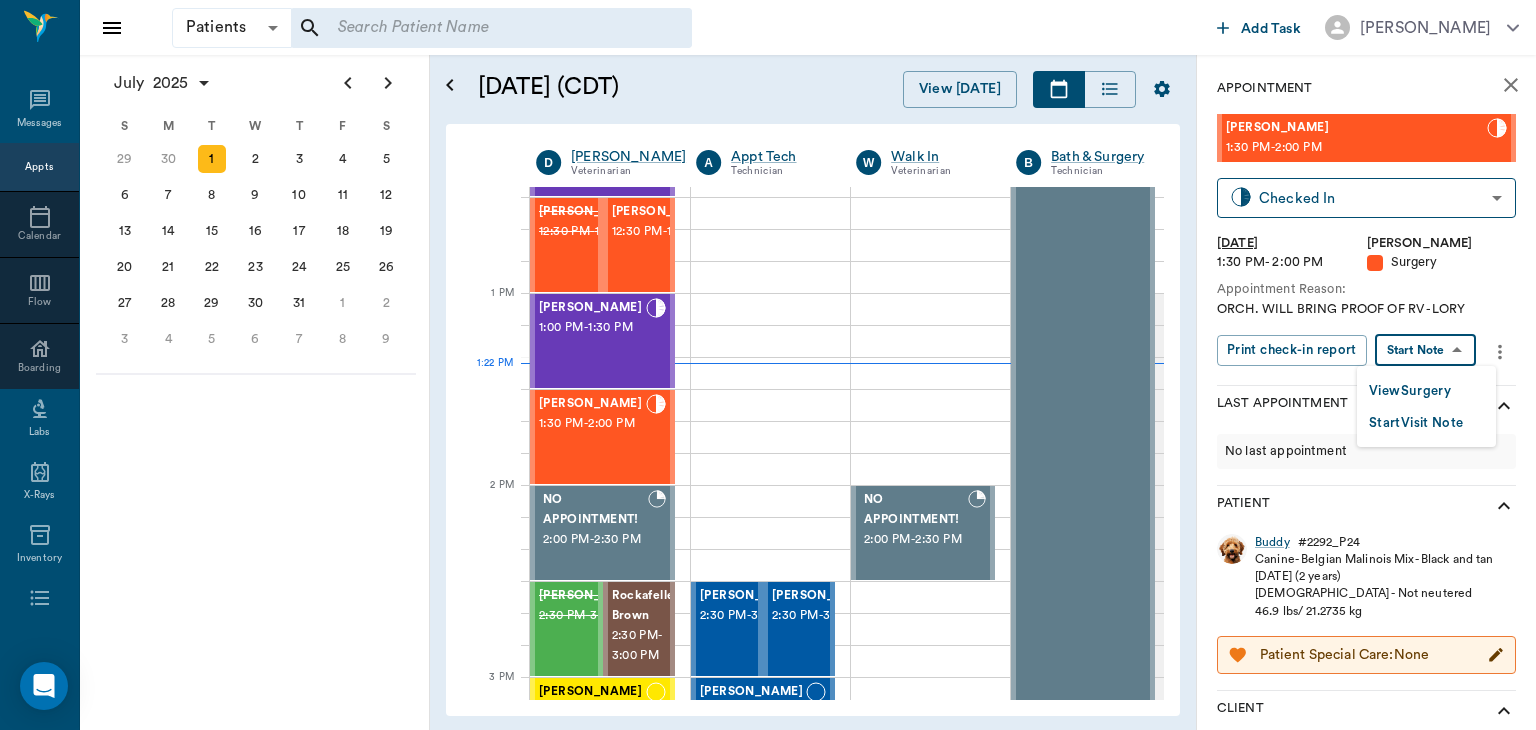 click at bounding box center (768, 365) 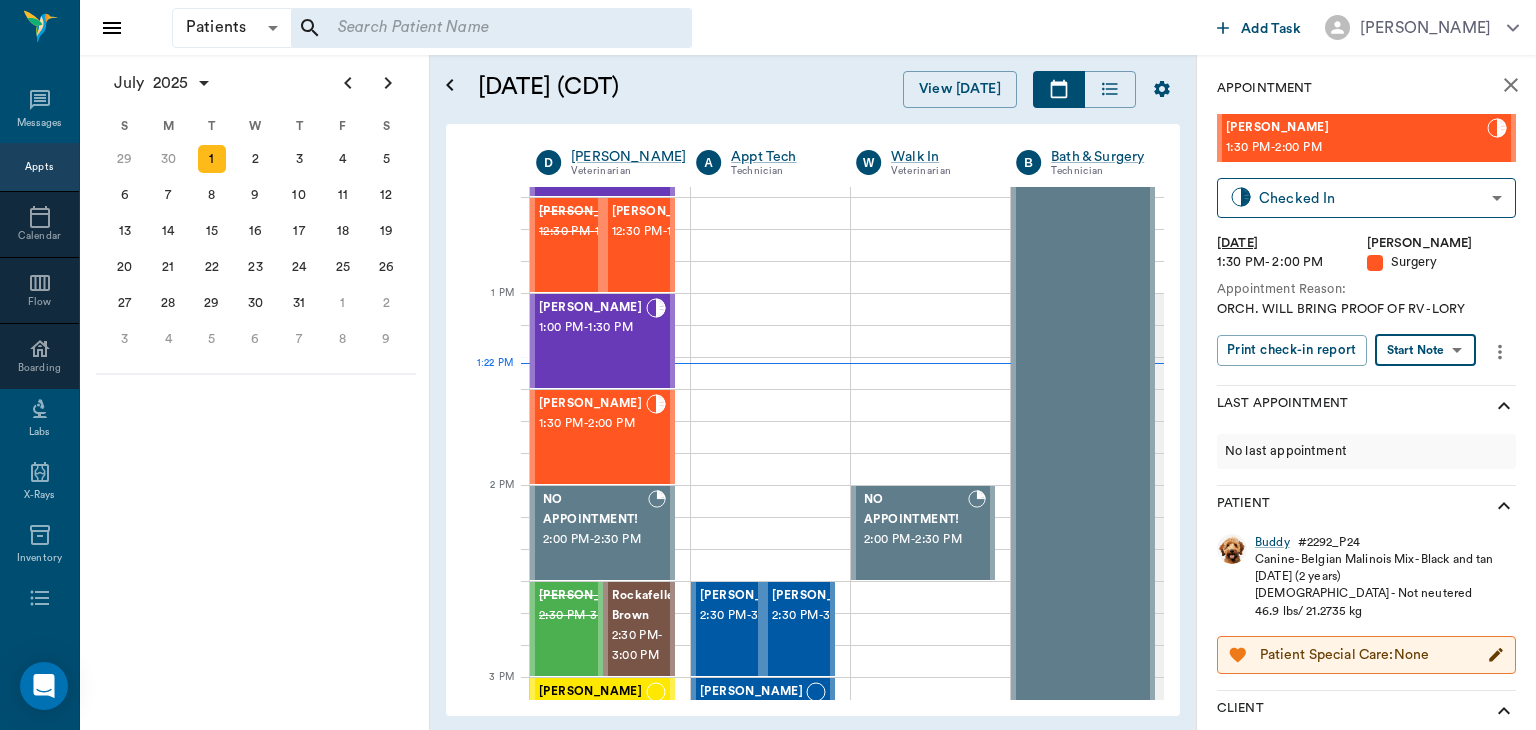 click on "1:30 PM  -  2:00 PM" at bounding box center [592, 424] 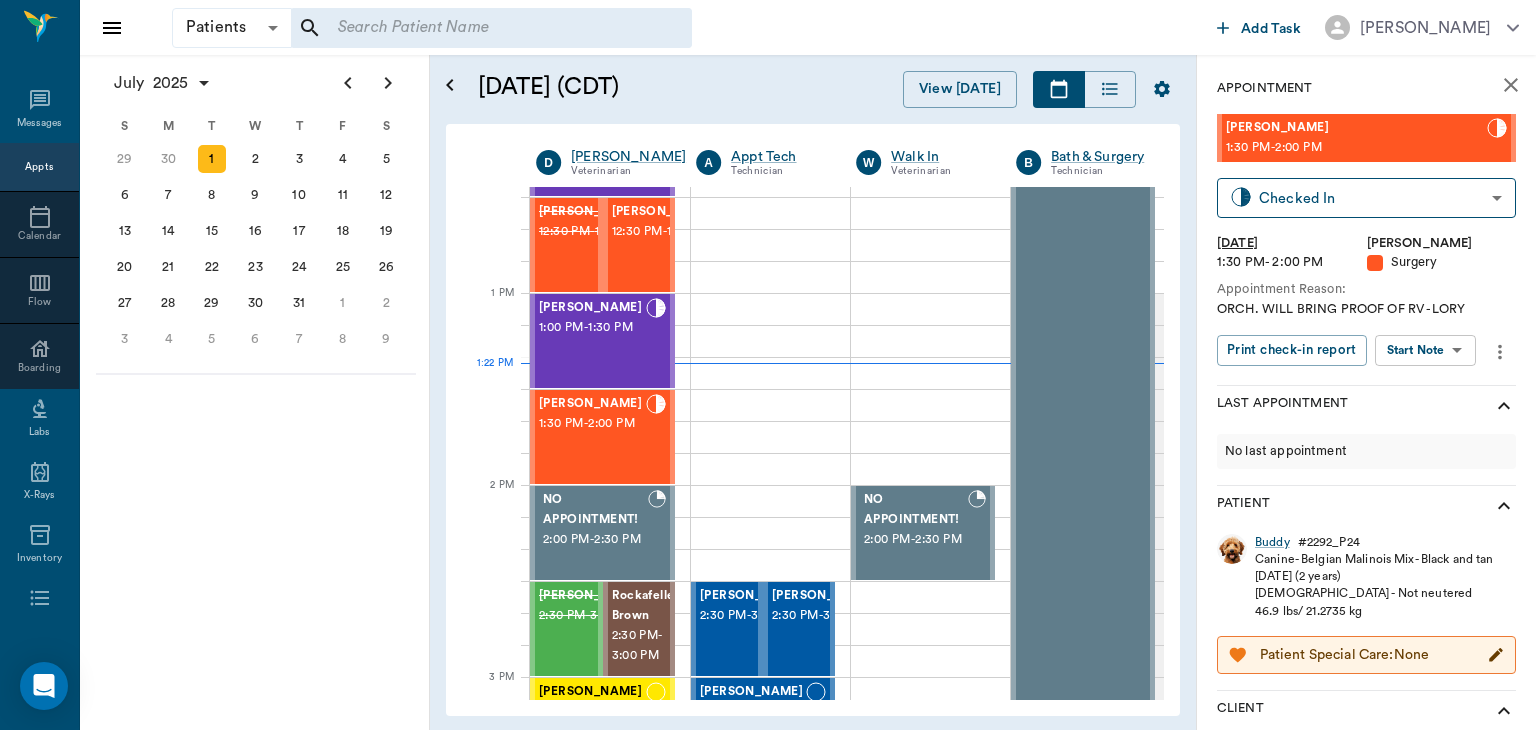 click on "1:30 PM  -  2:00 PM" at bounding box center (592, 424) 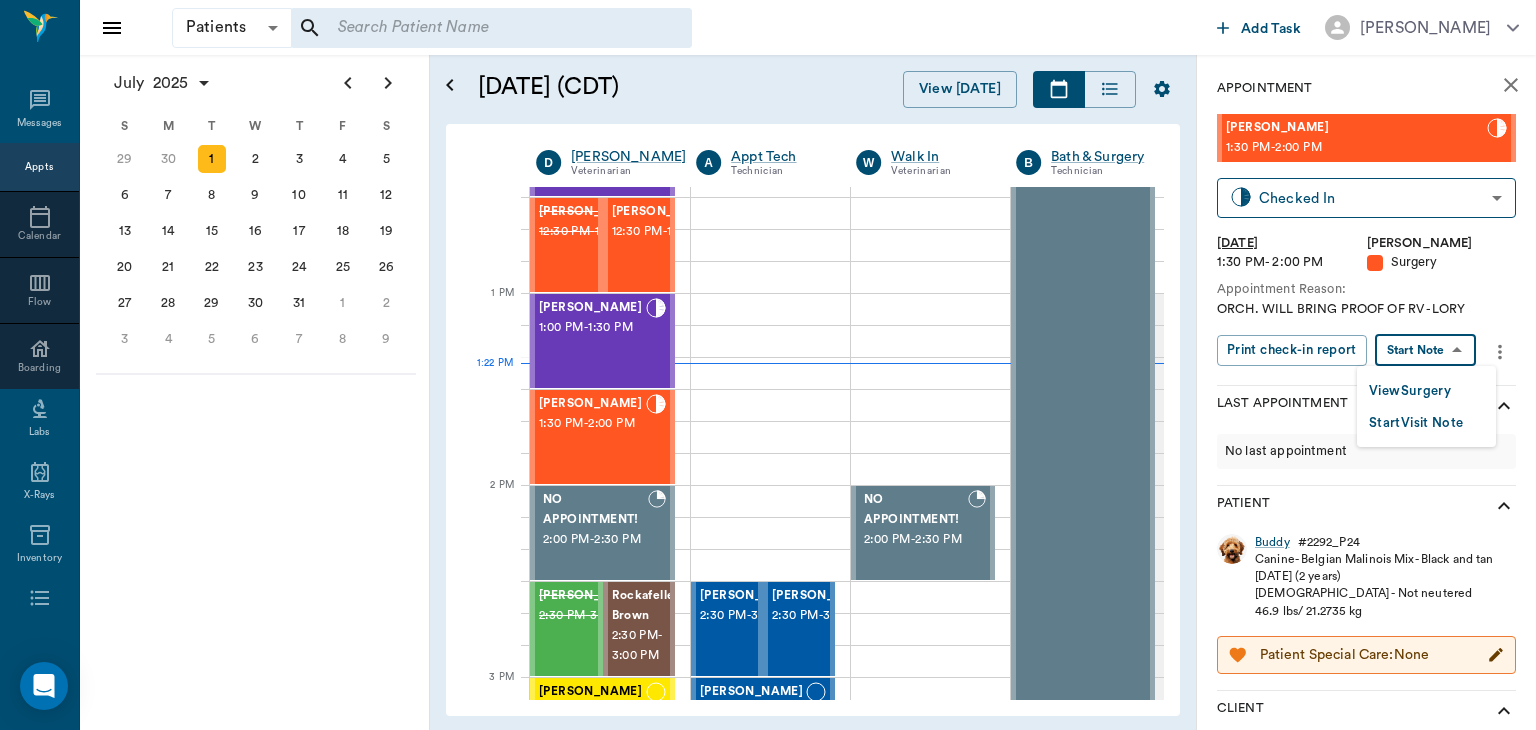 click on "View  Surgery" at bounding box center [1410, 391] 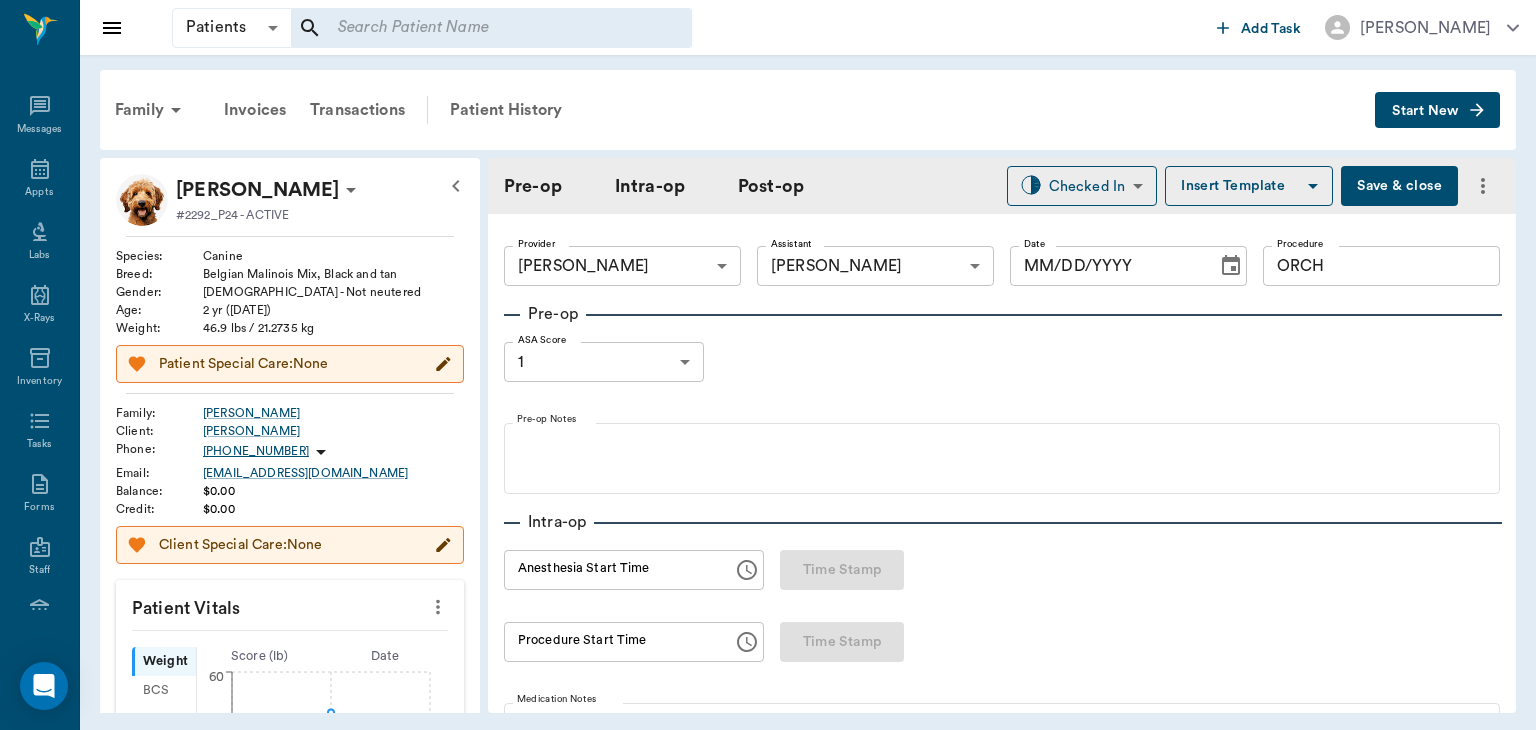 type on "63ec2f075fda476ae8351a4d" 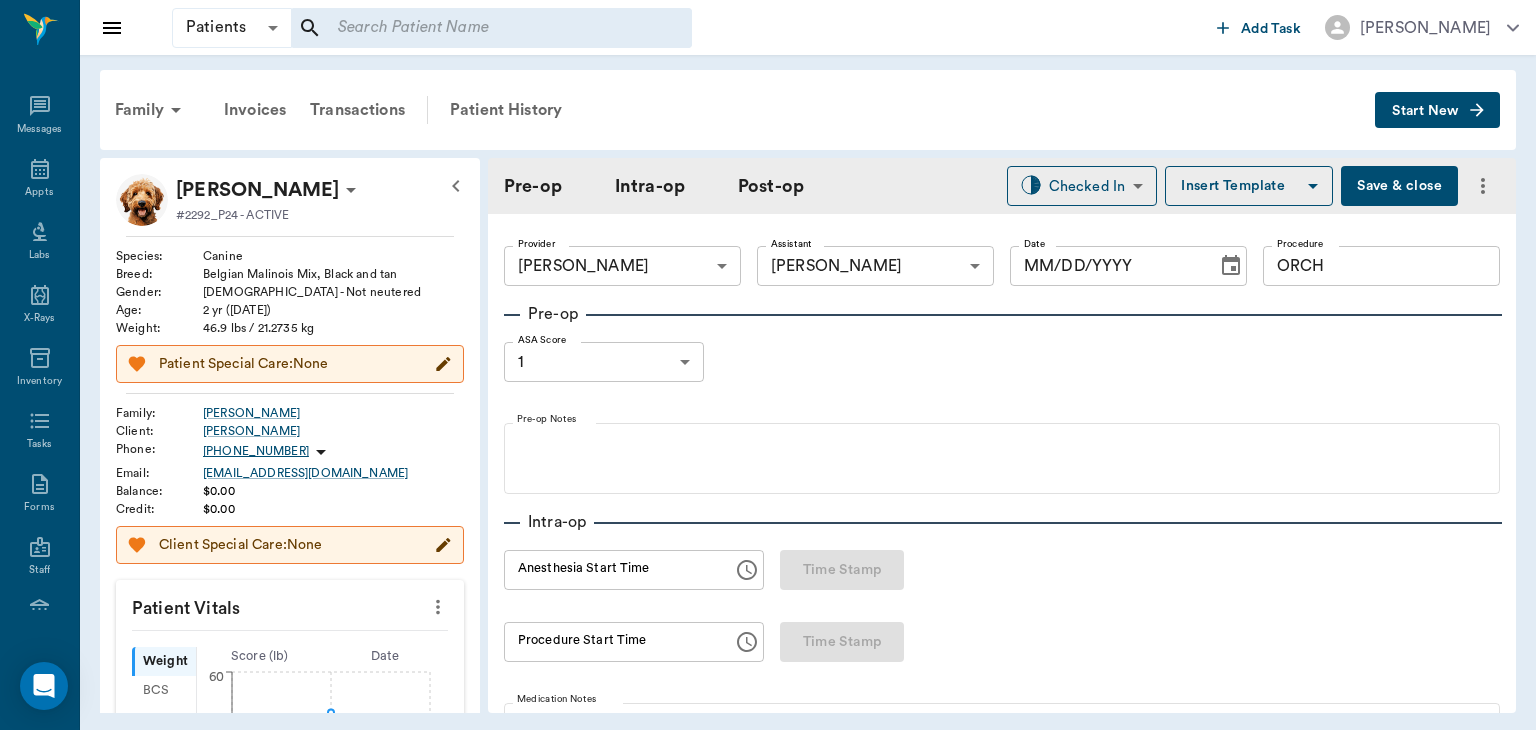 type on "63ec2e7e52e12b0ba117b124" 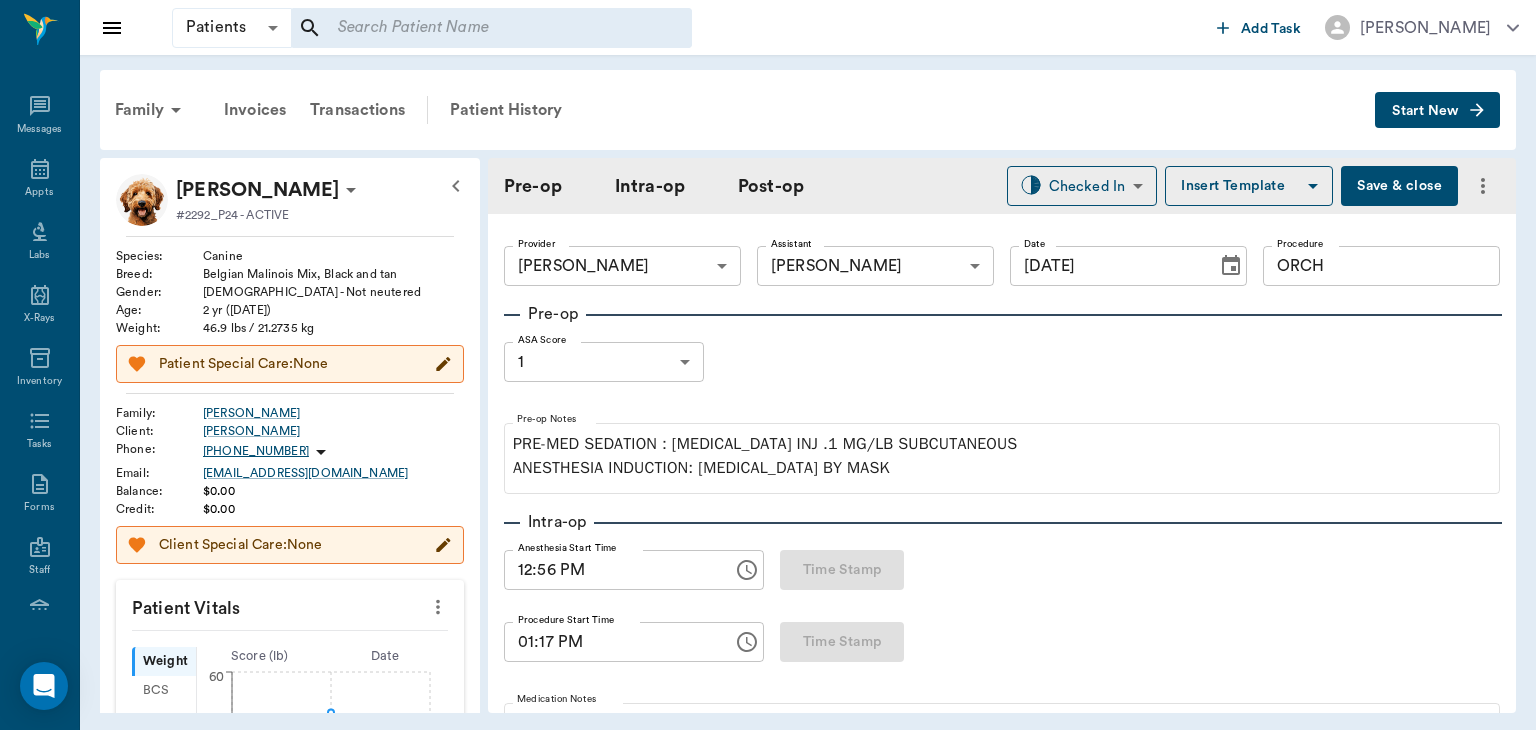 type on "[DATE]" 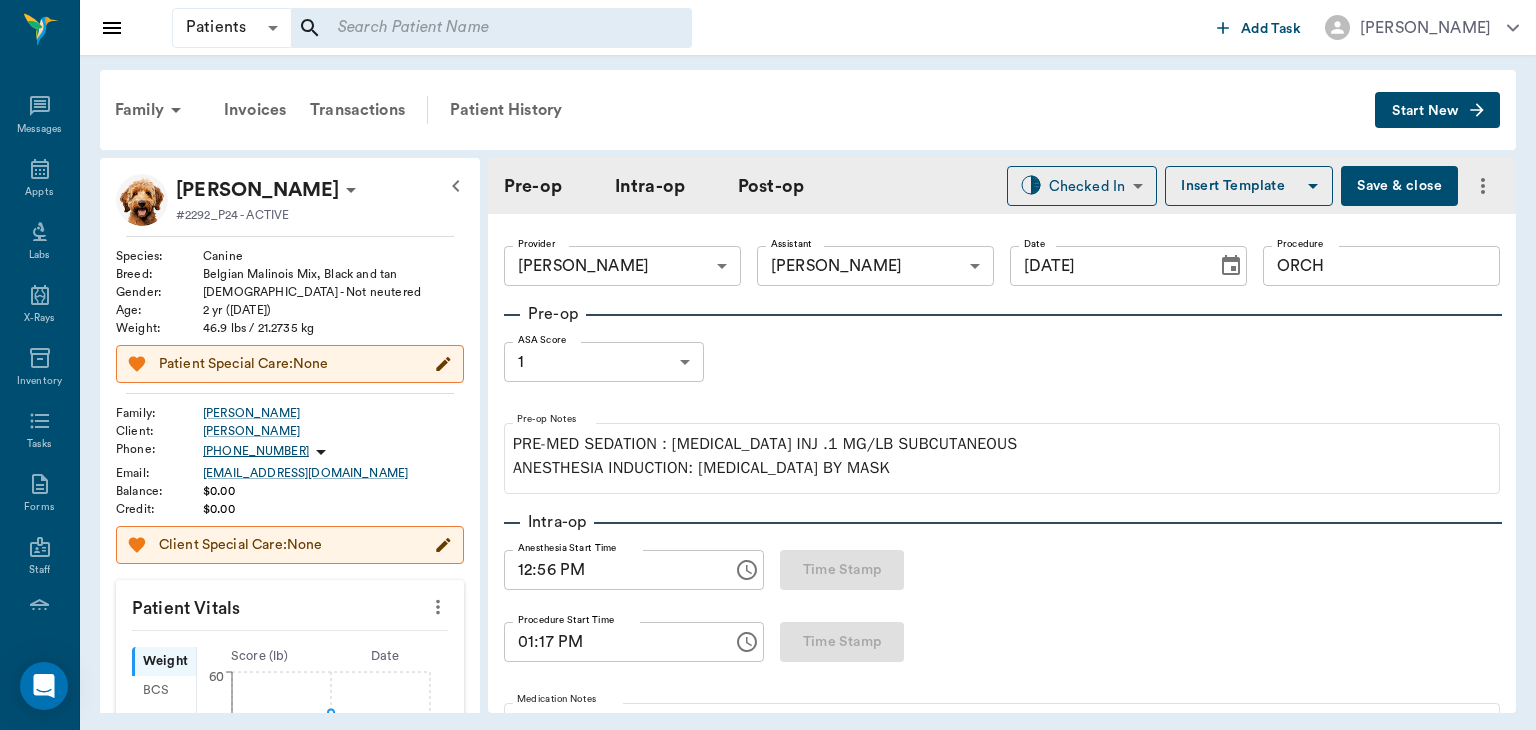 type on "12:56 PM" 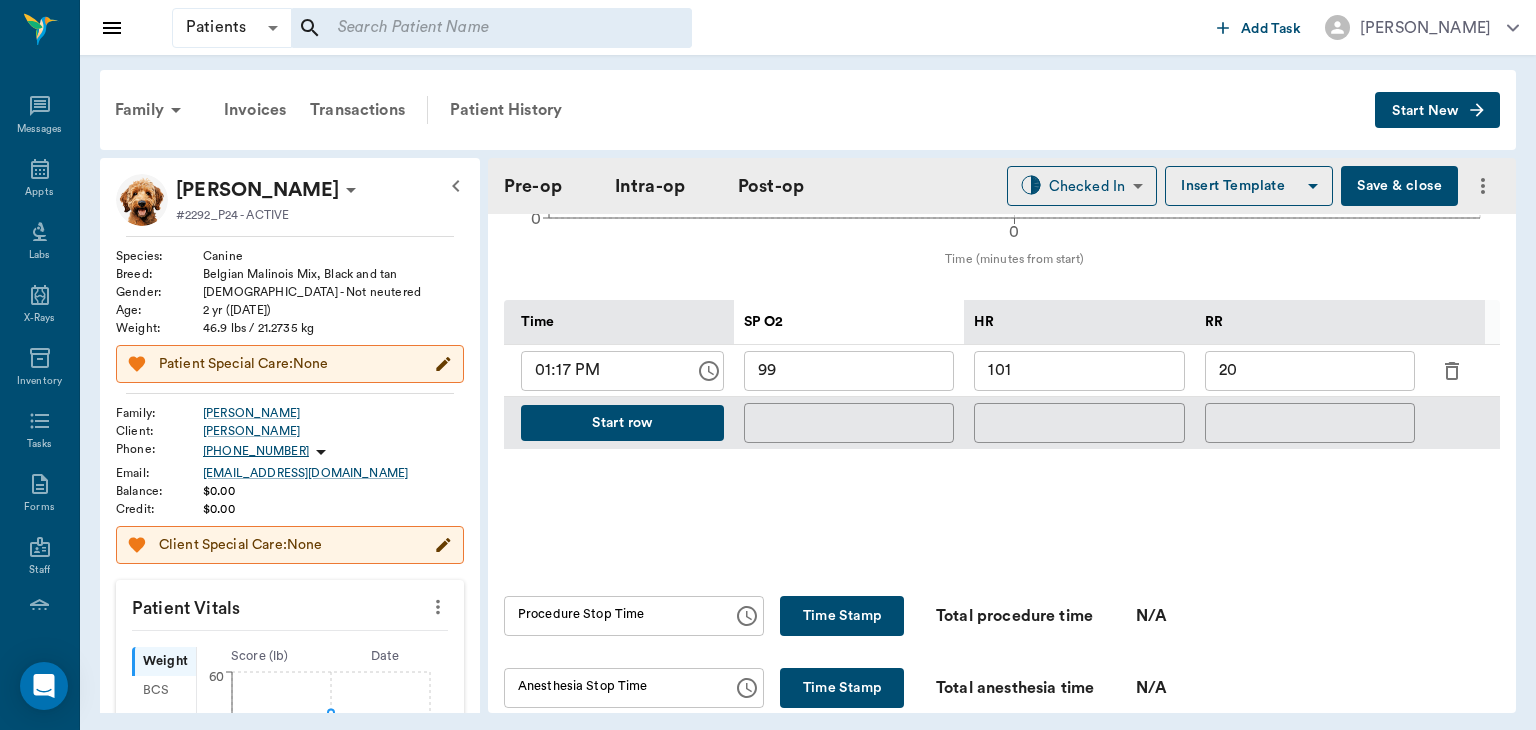 scroll, scrollTop: 917, scrollLeft: 0, axis: vertical 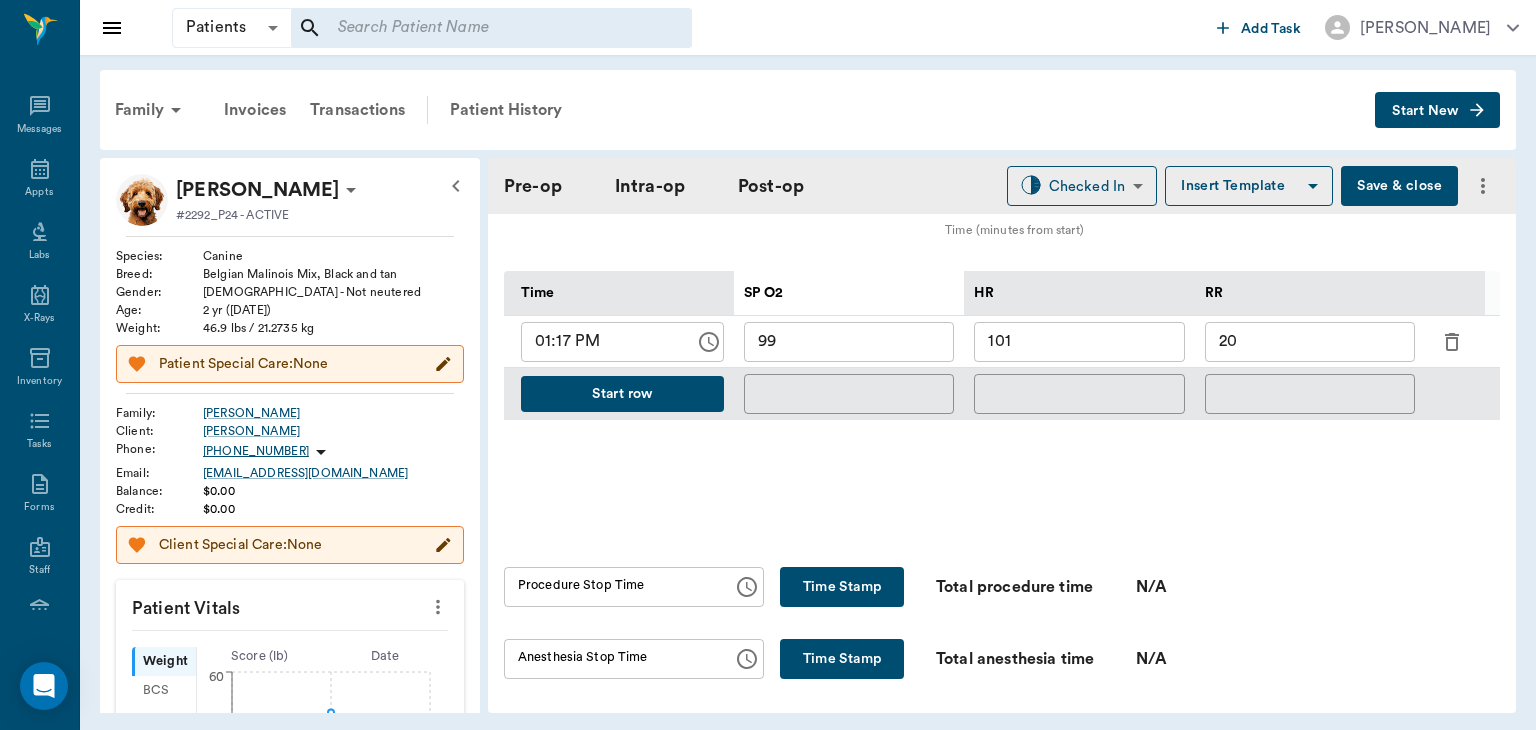 click on "Start row" at bounding box center [622, 394] 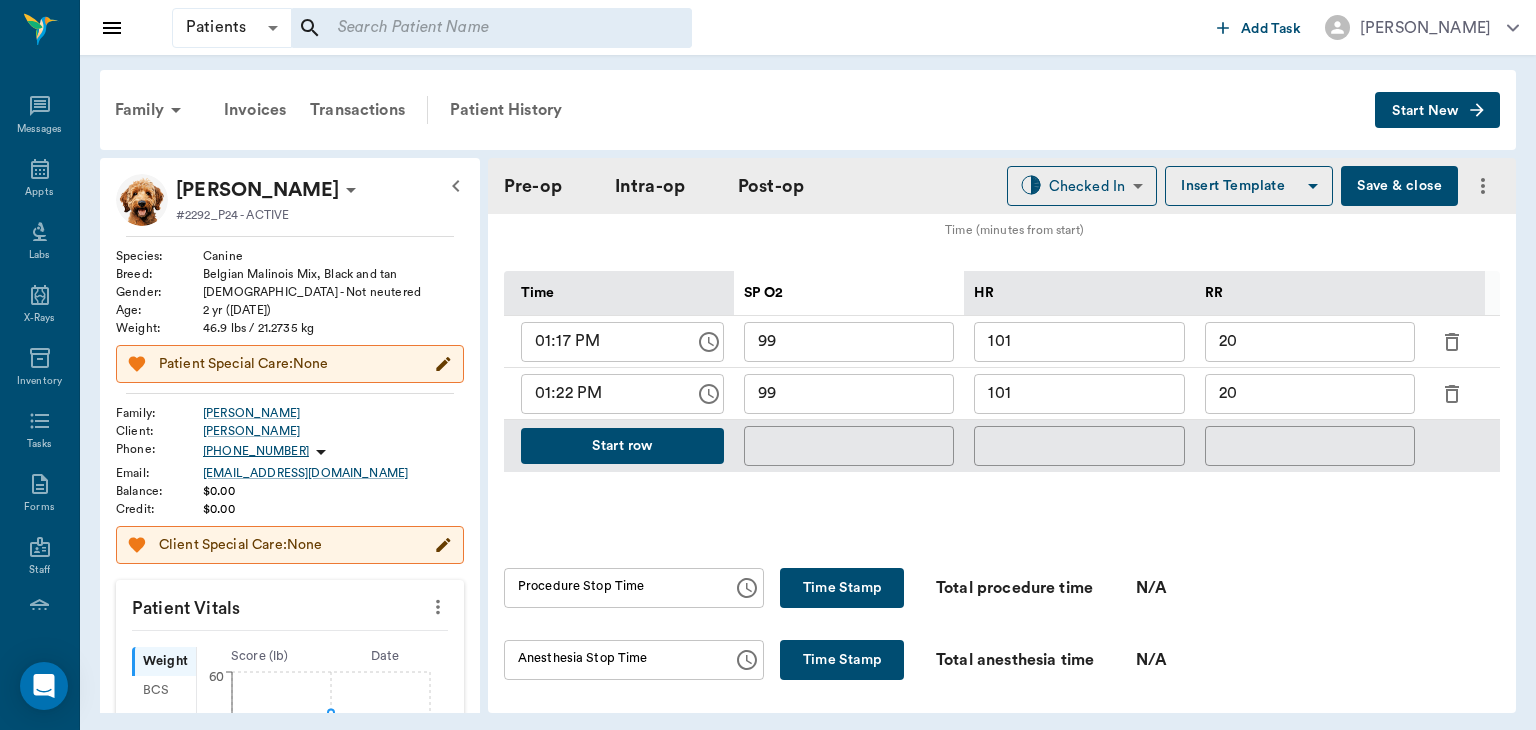 click on "20" at bounding box center [1310, 394] 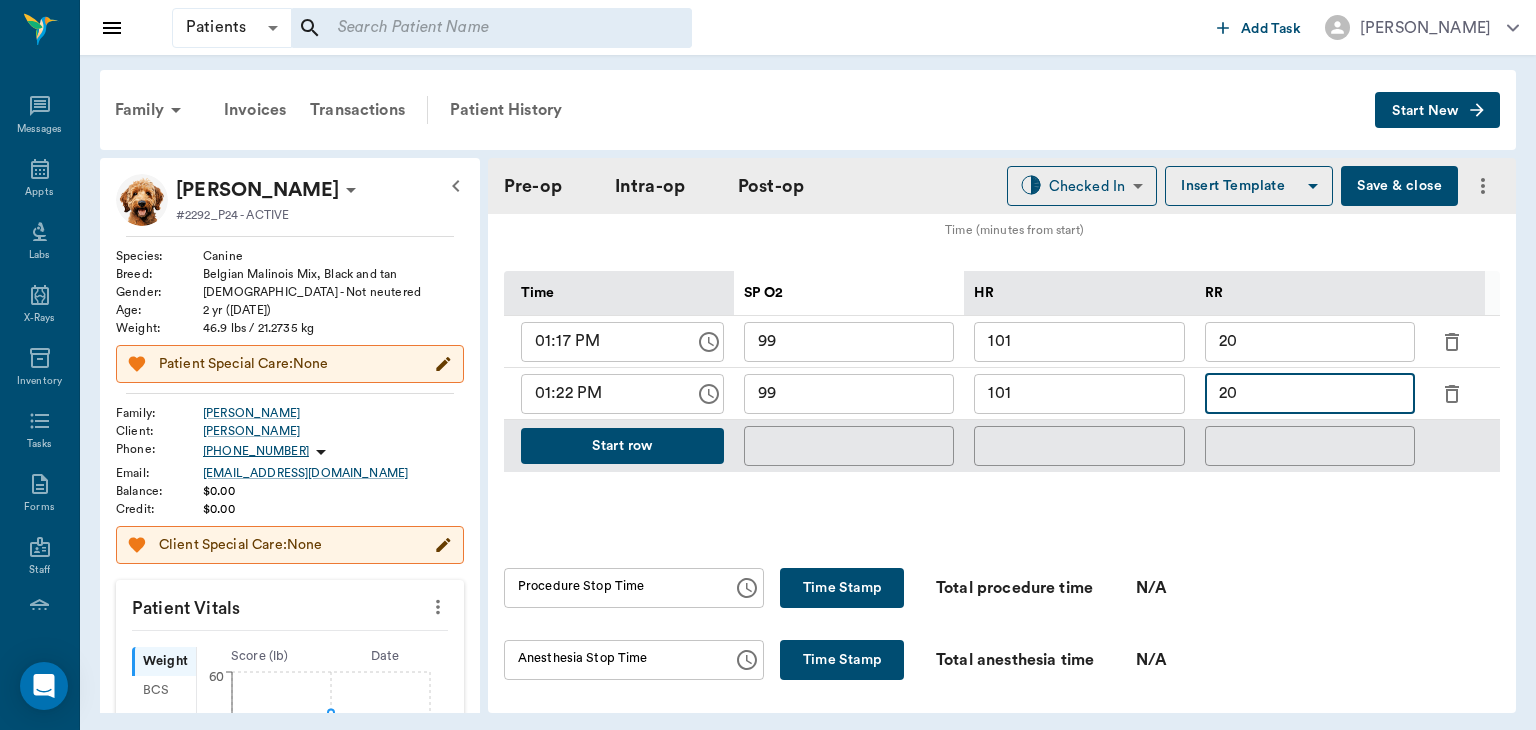 type on "2" 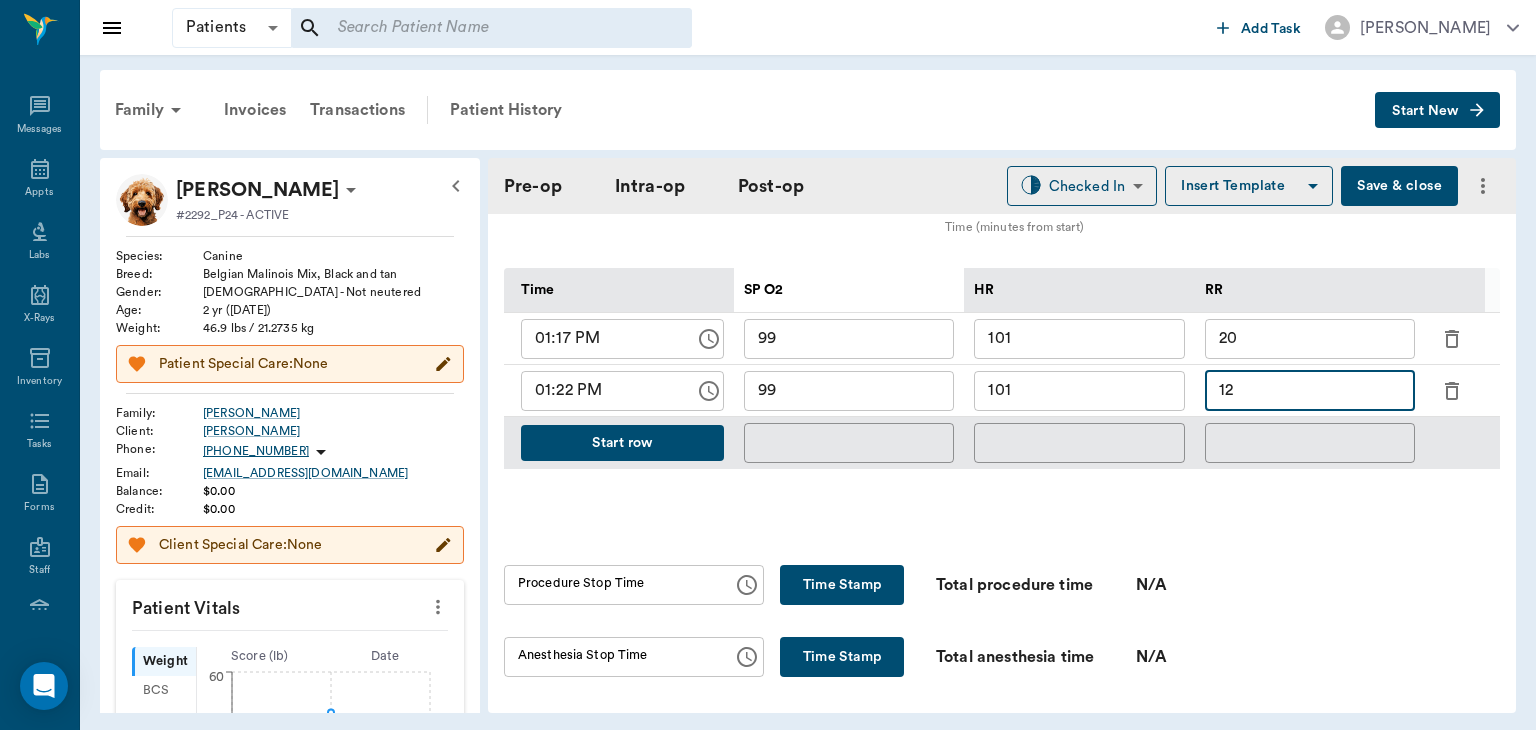 scroll, scrollTop: 845, scrollLeft: 0, axis: vertical 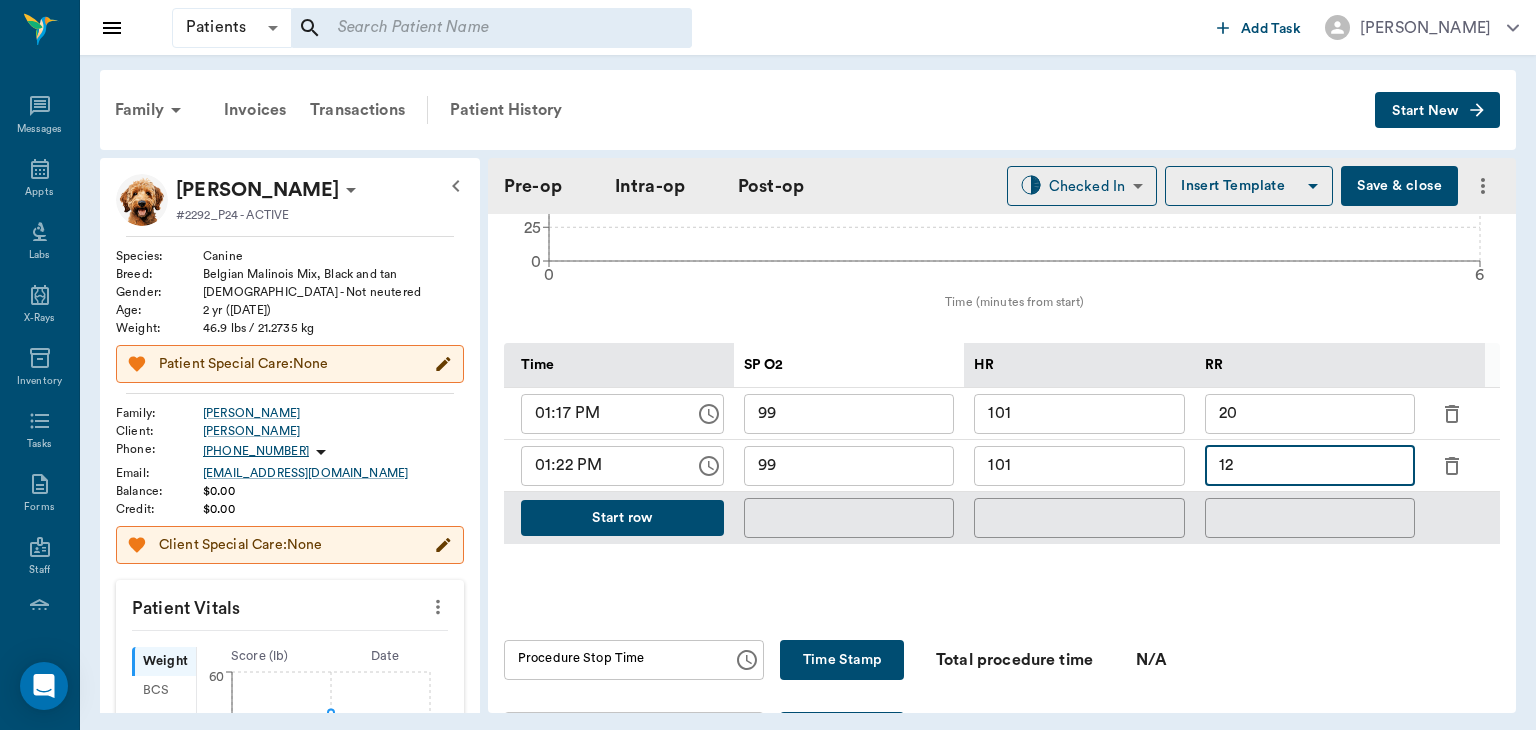 type on "12" 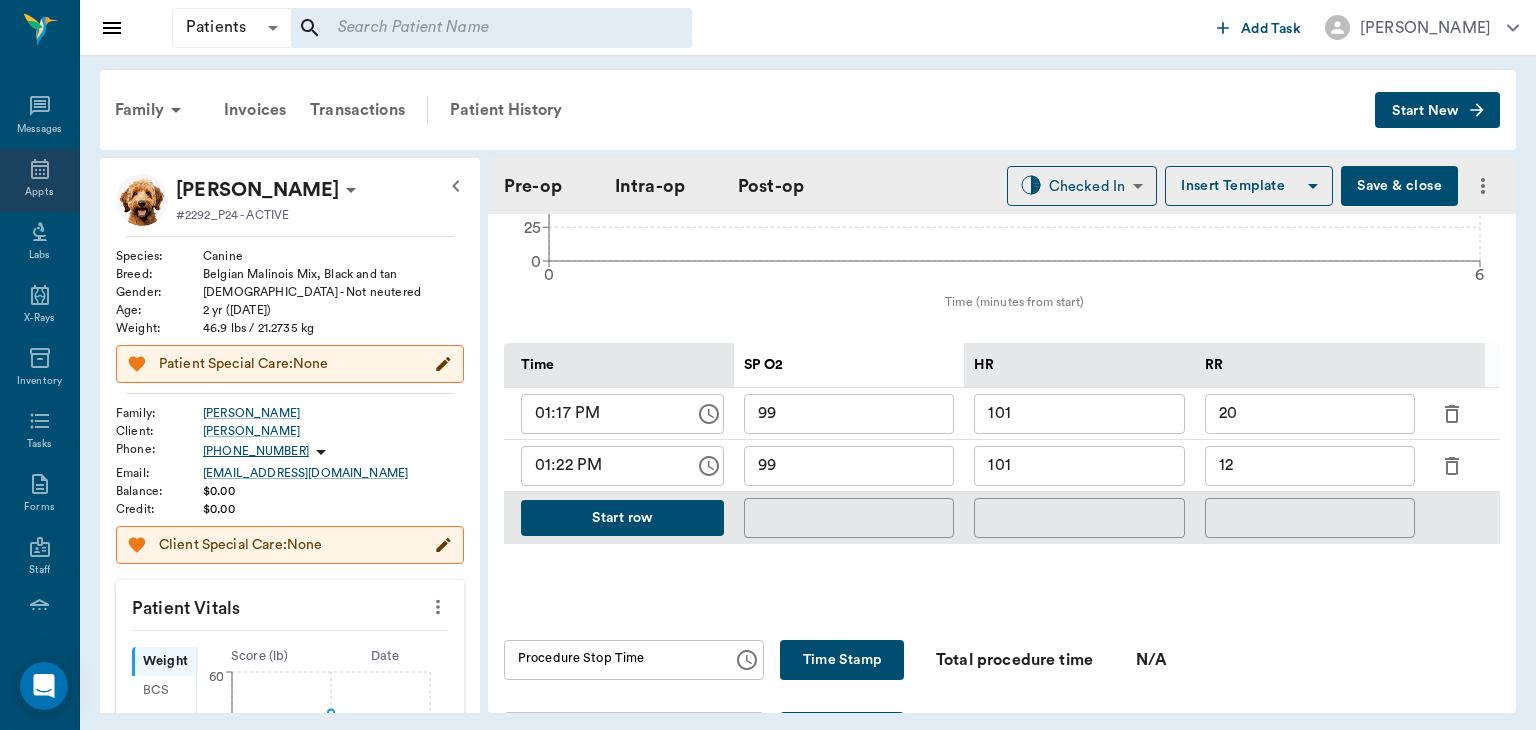 click 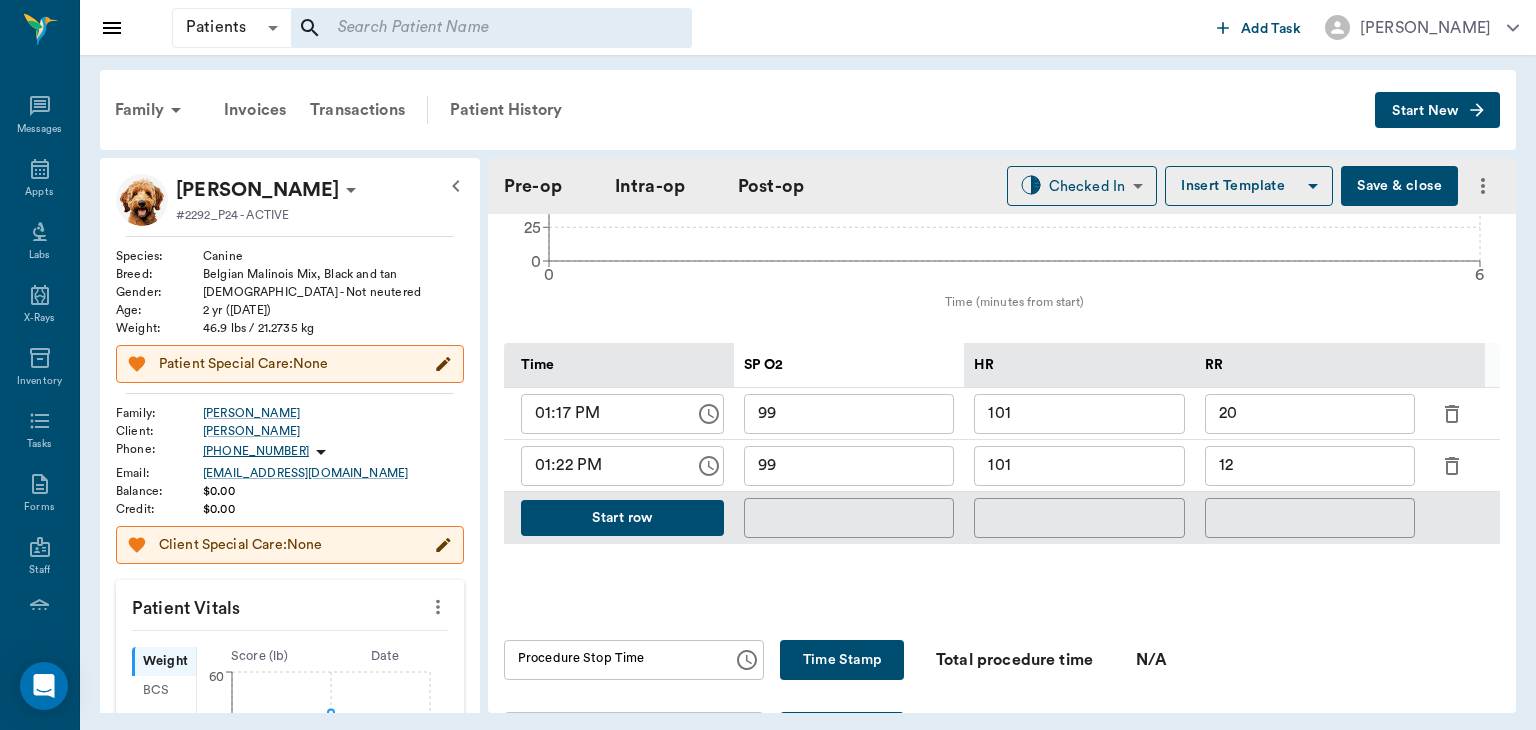 click on "Start row" at bounding box center (622, 518) 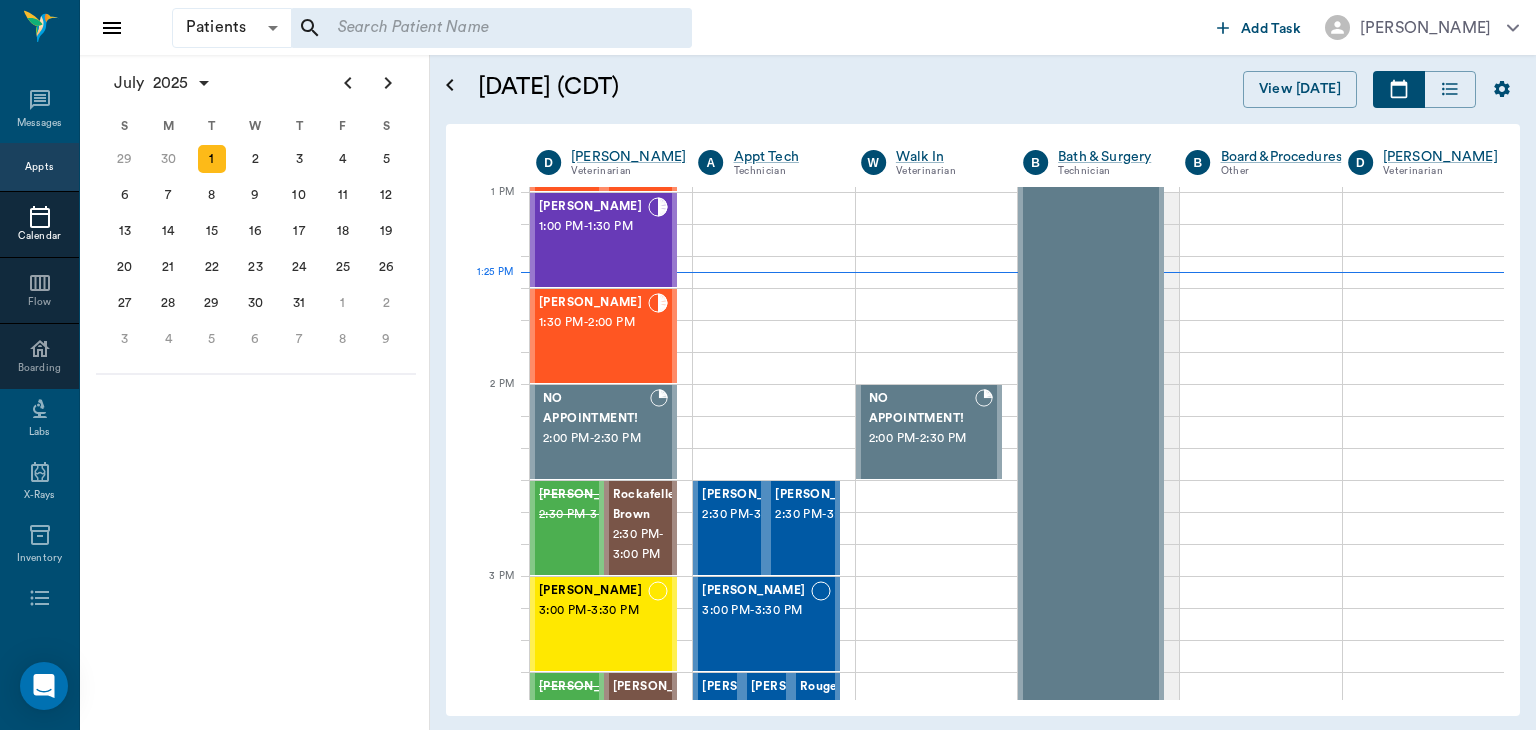 scroll, scrollTop: 844, scrollLeft: 0, axis: vertical 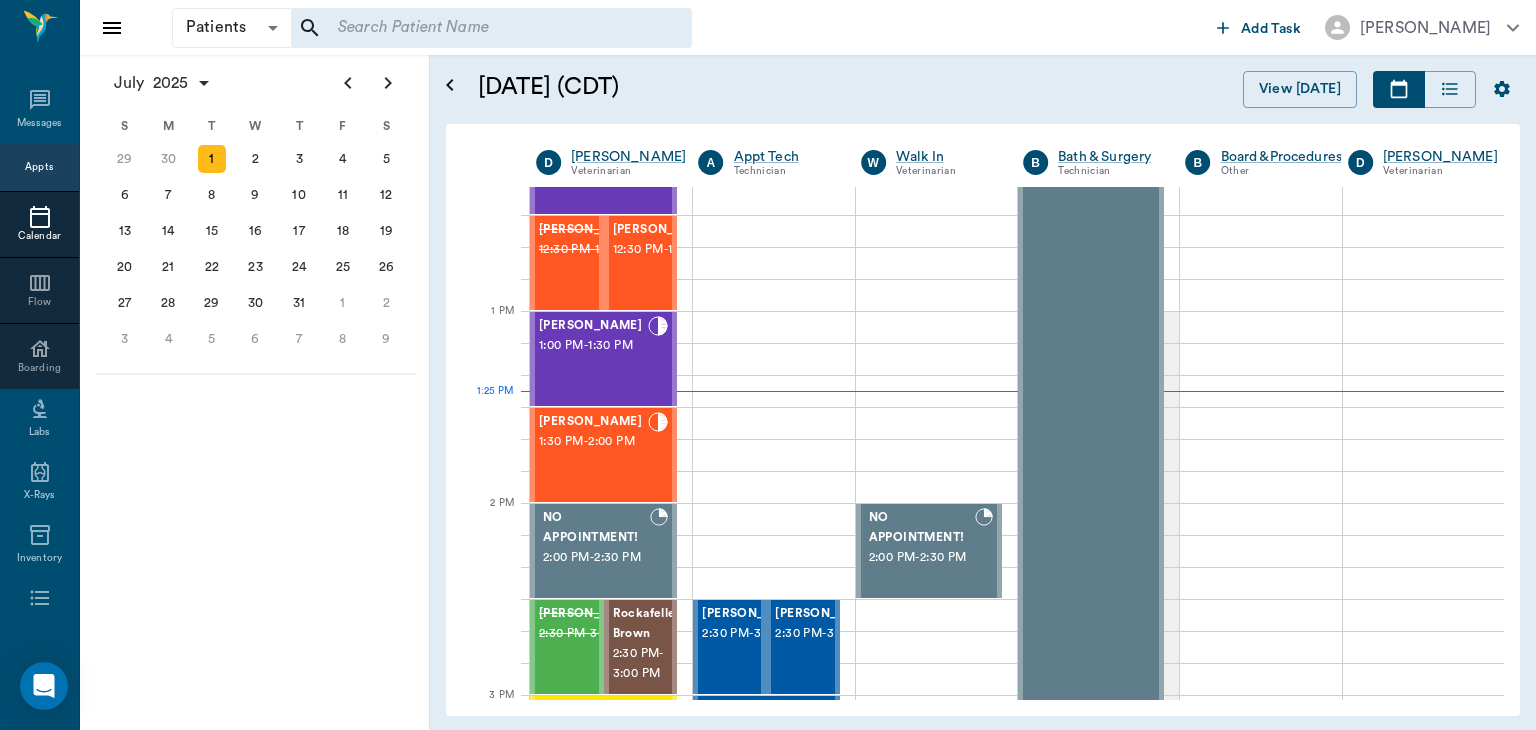 click on "1:00 PM  -  1:30 PM" at bounding box center [593, 346] 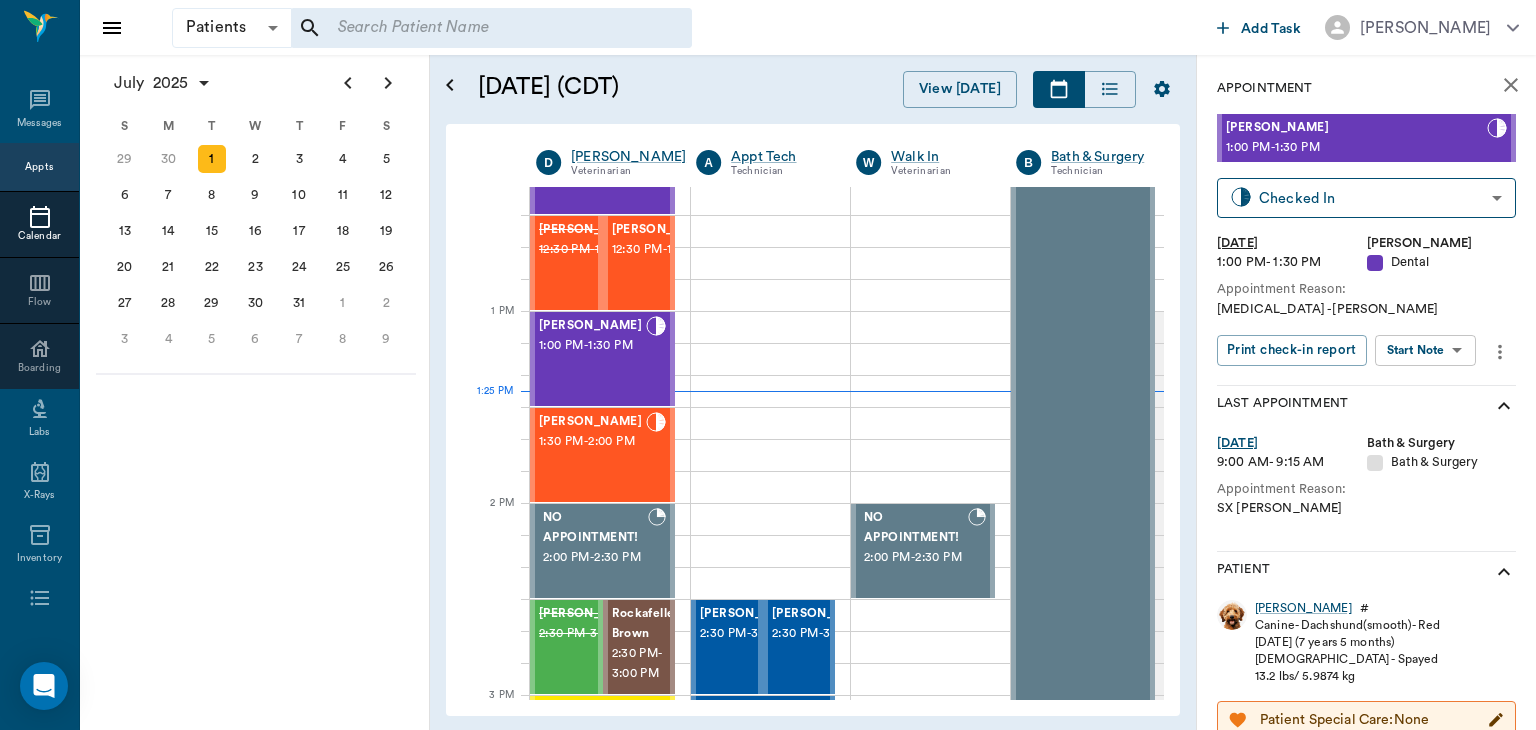 click on "Canine  - Dachshund(smooth)  - Red" at bounding box center (1347, 625) 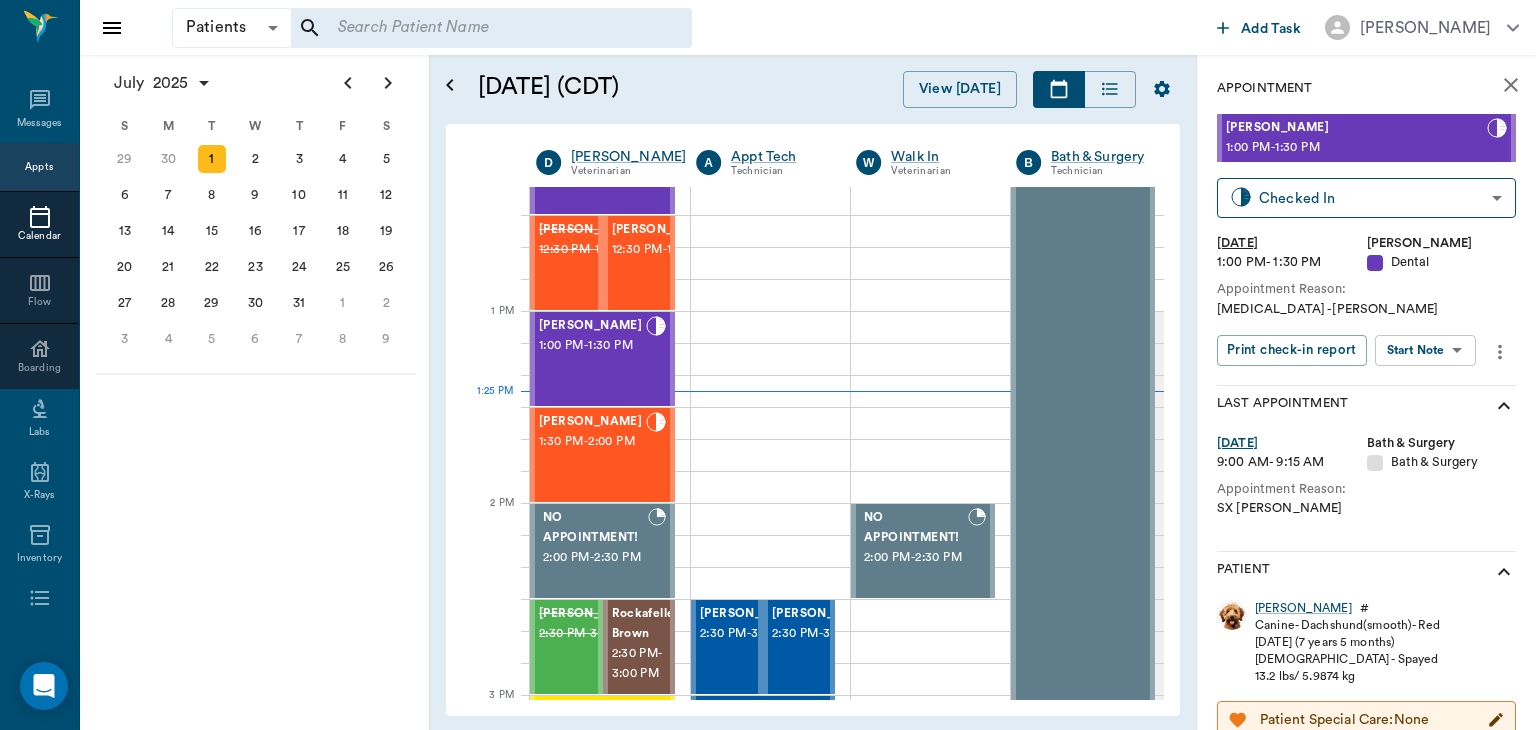 click on "[PERSON_NAME]" at bounding box center (1303, 608) 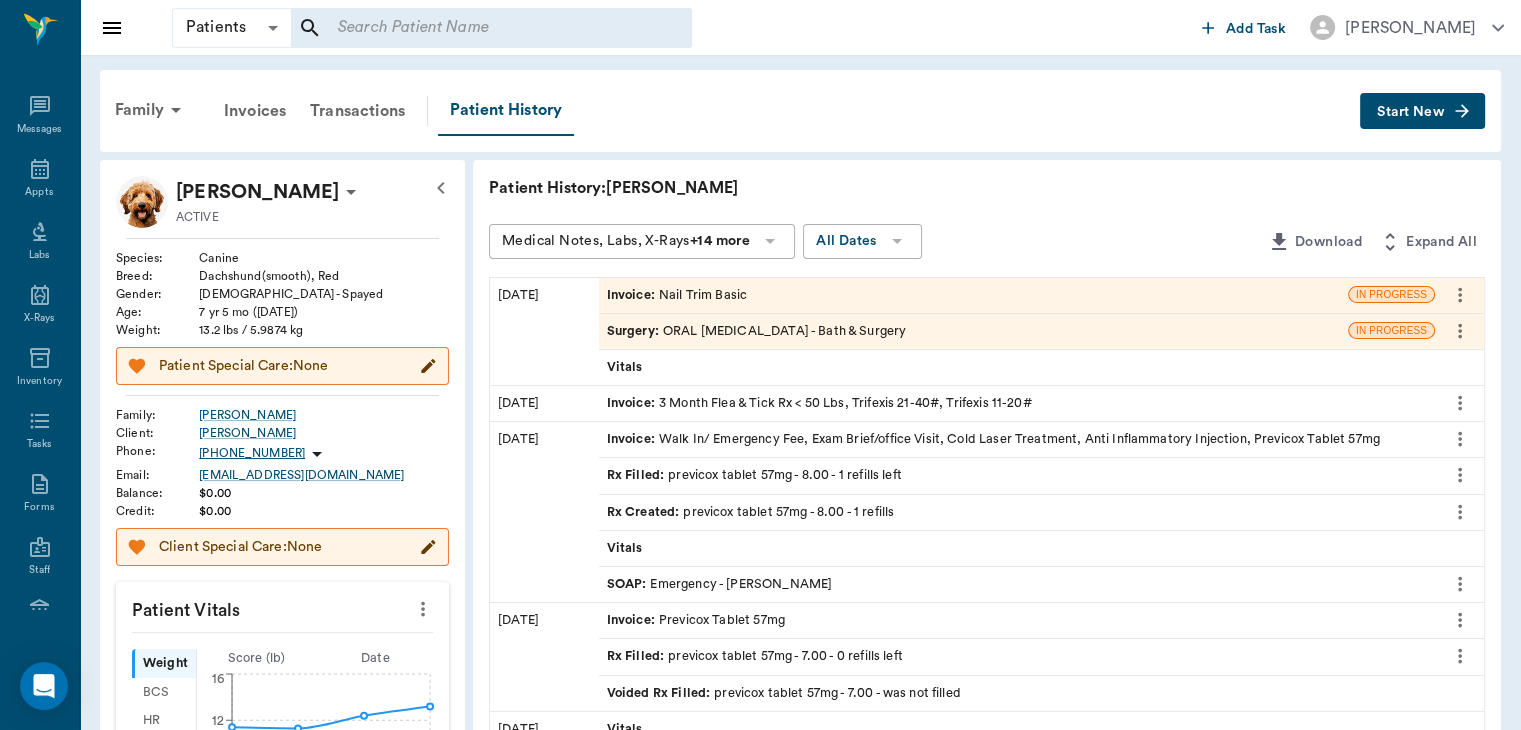 click on "Surgery :" at bounding box center [635, 331] 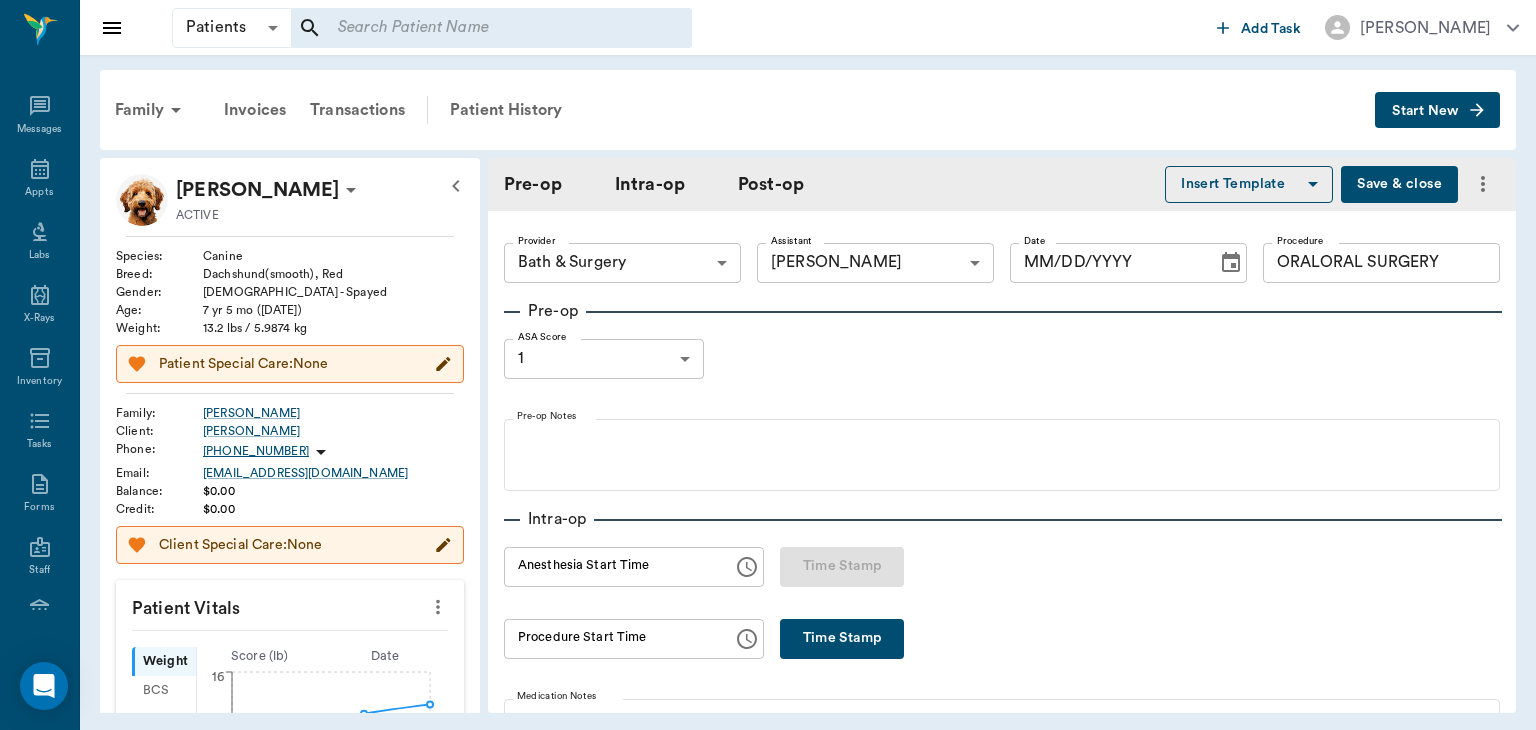 type on "63ec2f075fda476ae8351a4a" 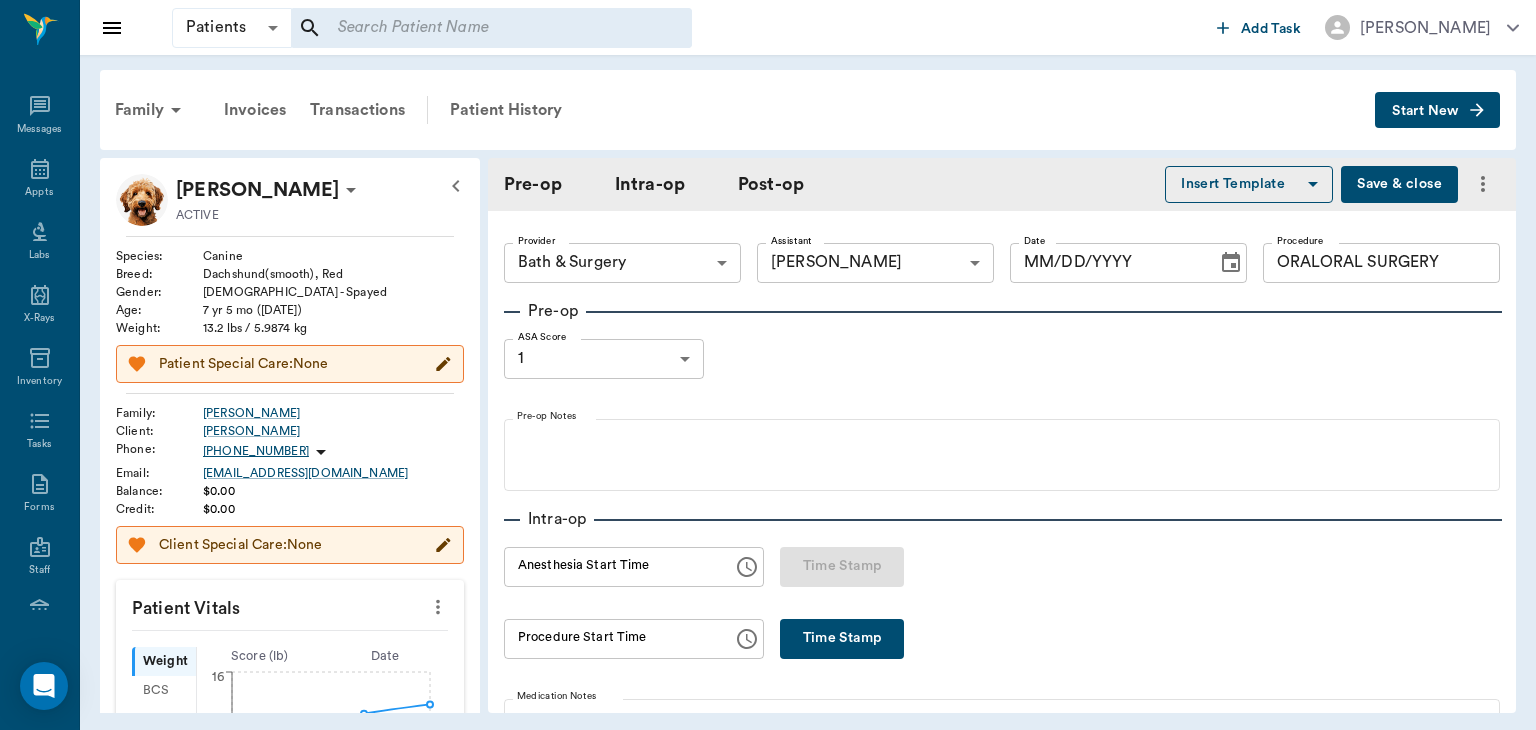 type on "642ef10e332a41444de2bad1" 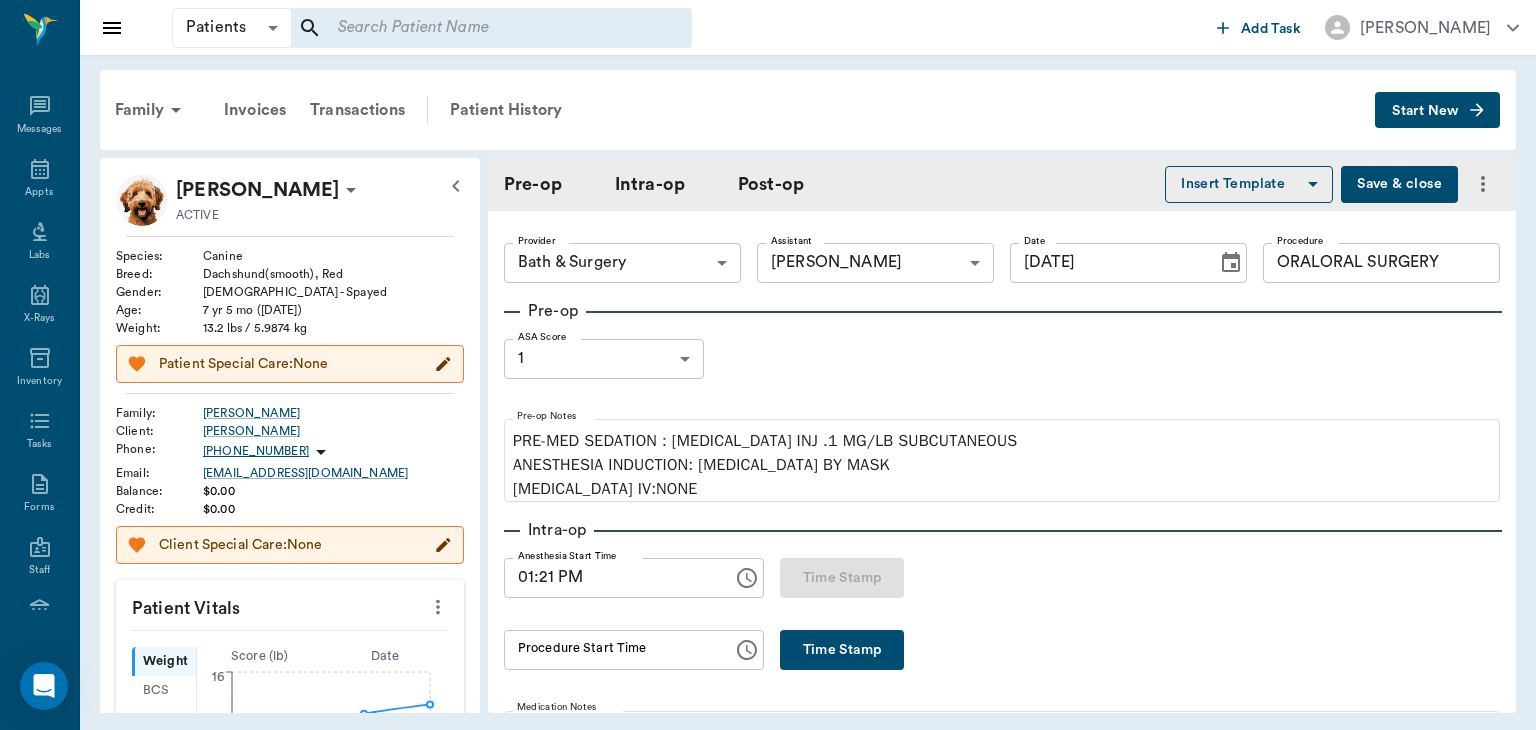type on "[DATE]" 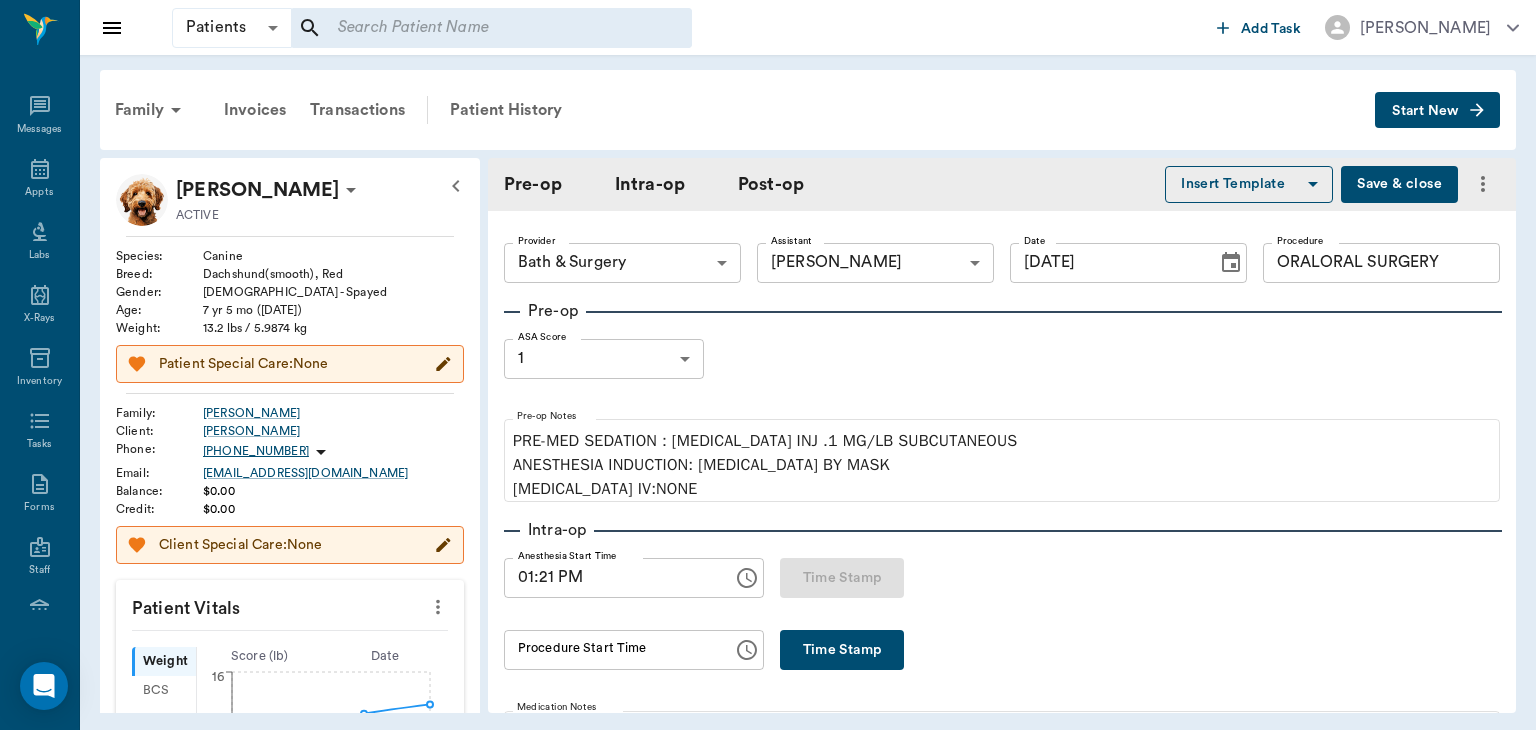 type on "01:21 PM" 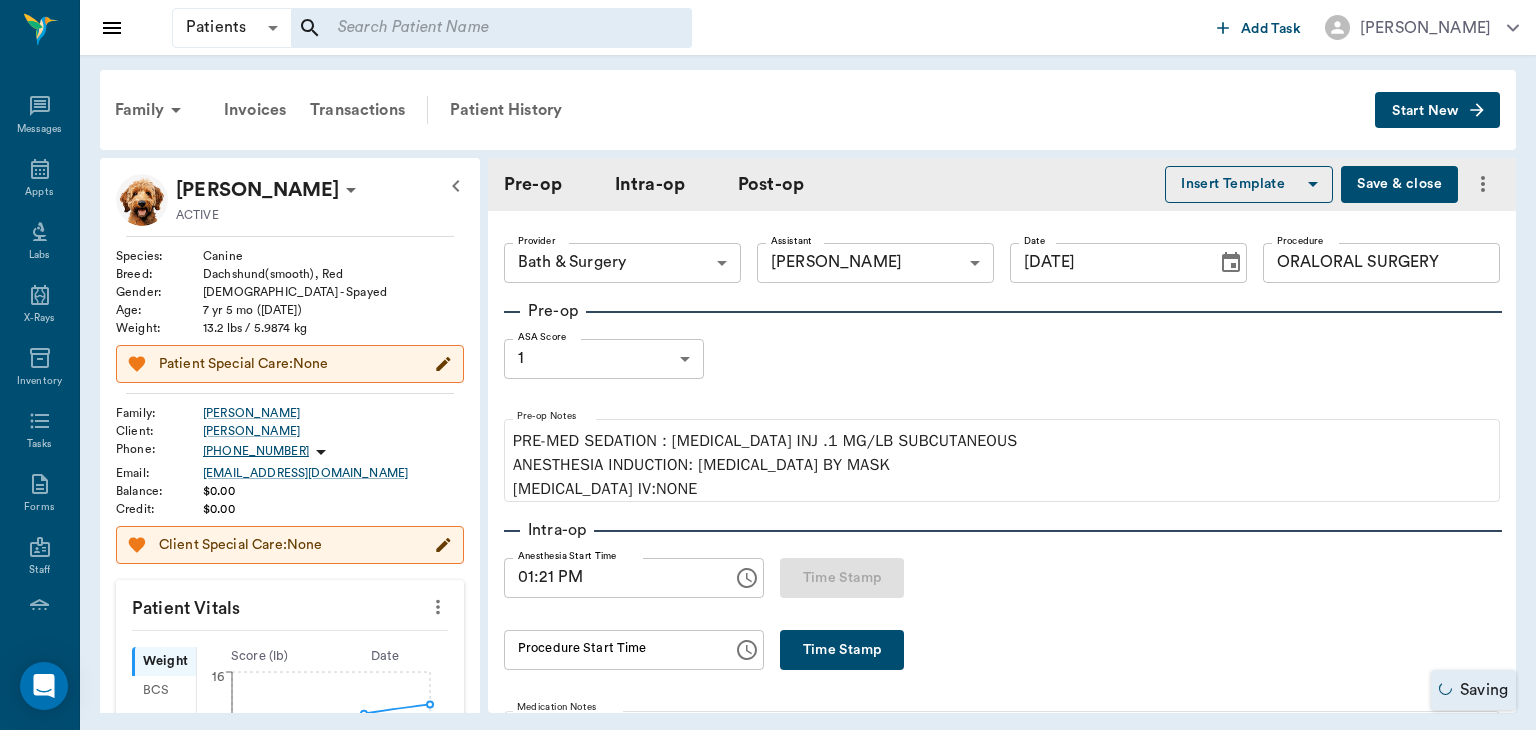 click on "Time Stamp" at bounding box center (842, 650) 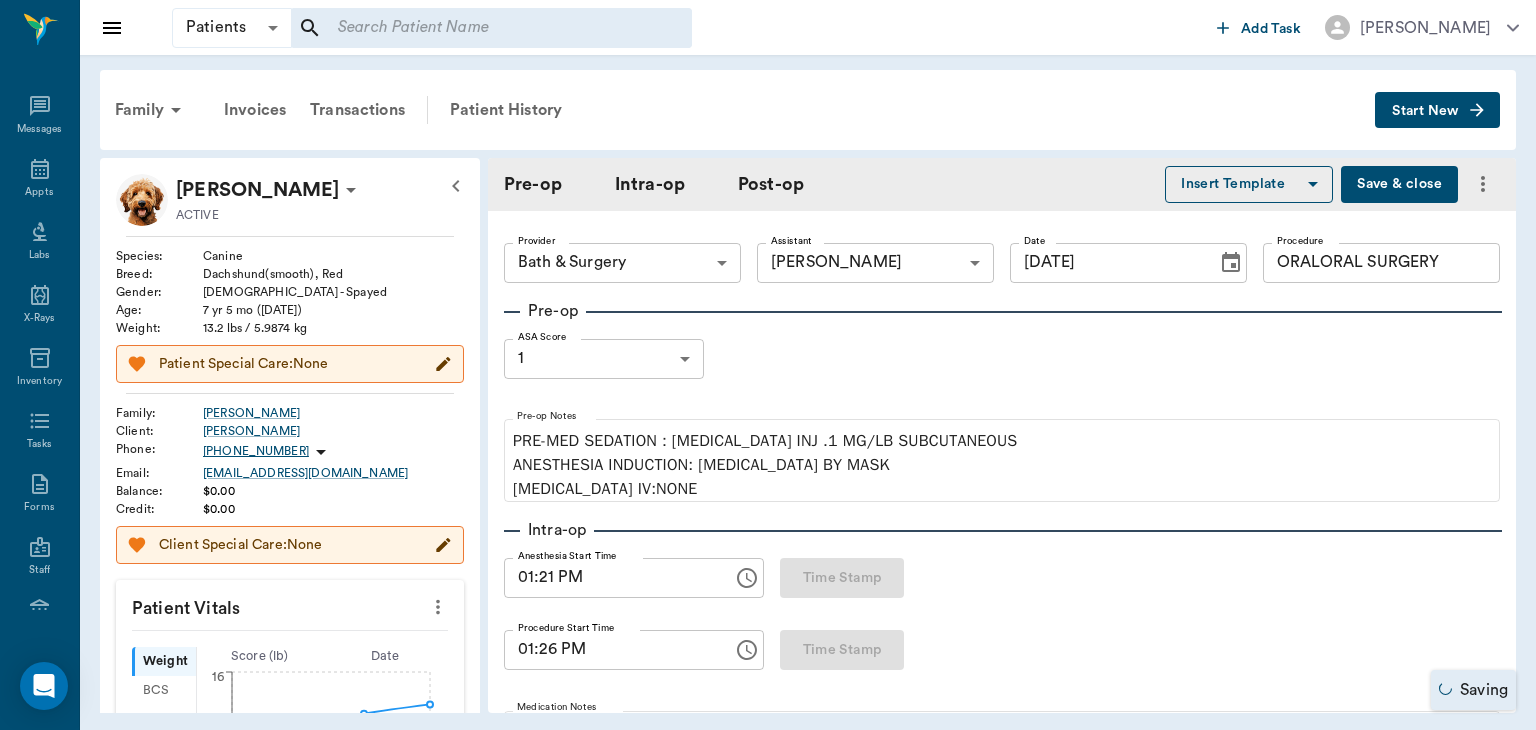 type on "01:26 PM" 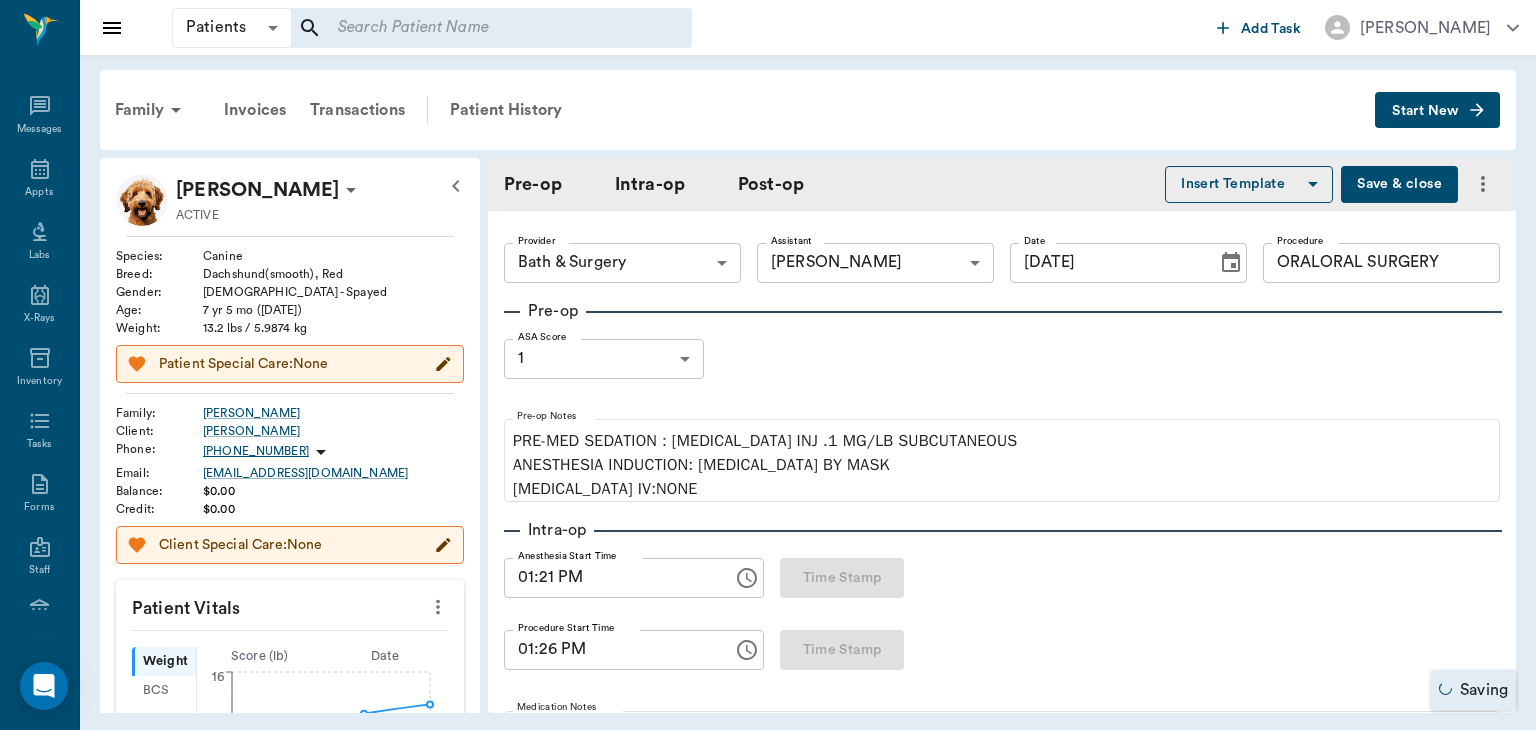 scroll, scrollTop: 808, scrollLeft: 0, axis: vertical 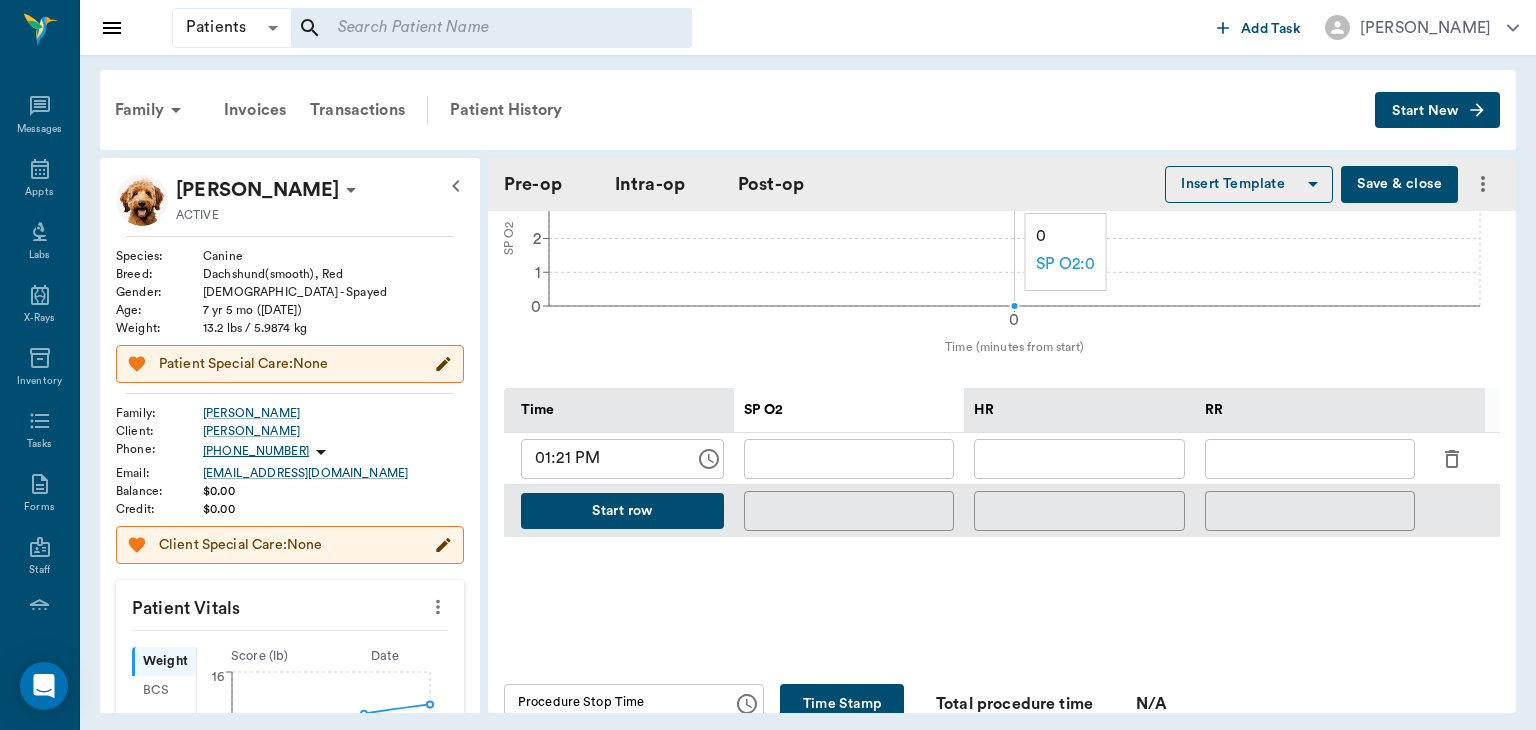 click on "Time SP O2 HR RR 01:21 PM ​ ​ ​ ​ Start row ​ ​ ​" at bounding box center (1002, 488) 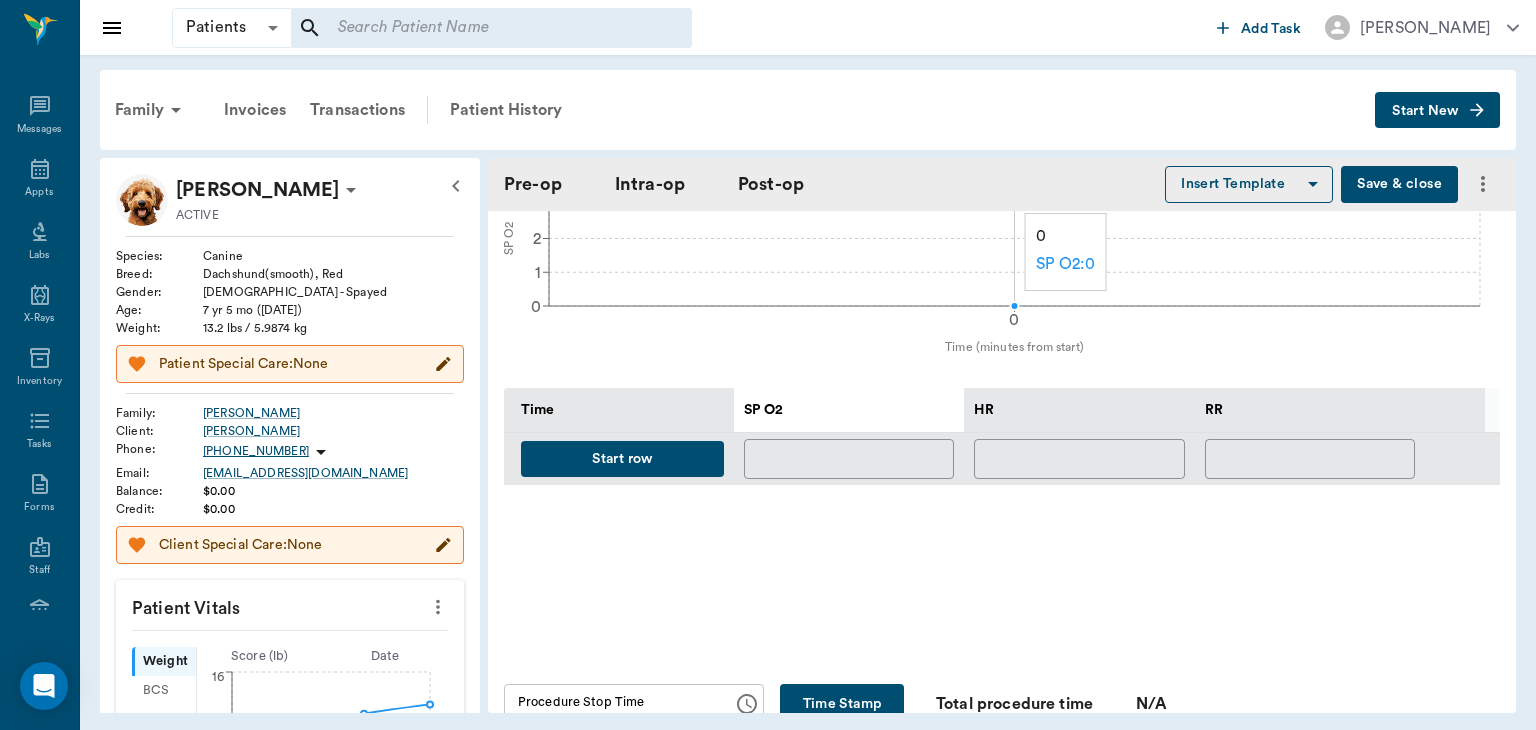 click on "Start row" at bounding box center [622, 459] 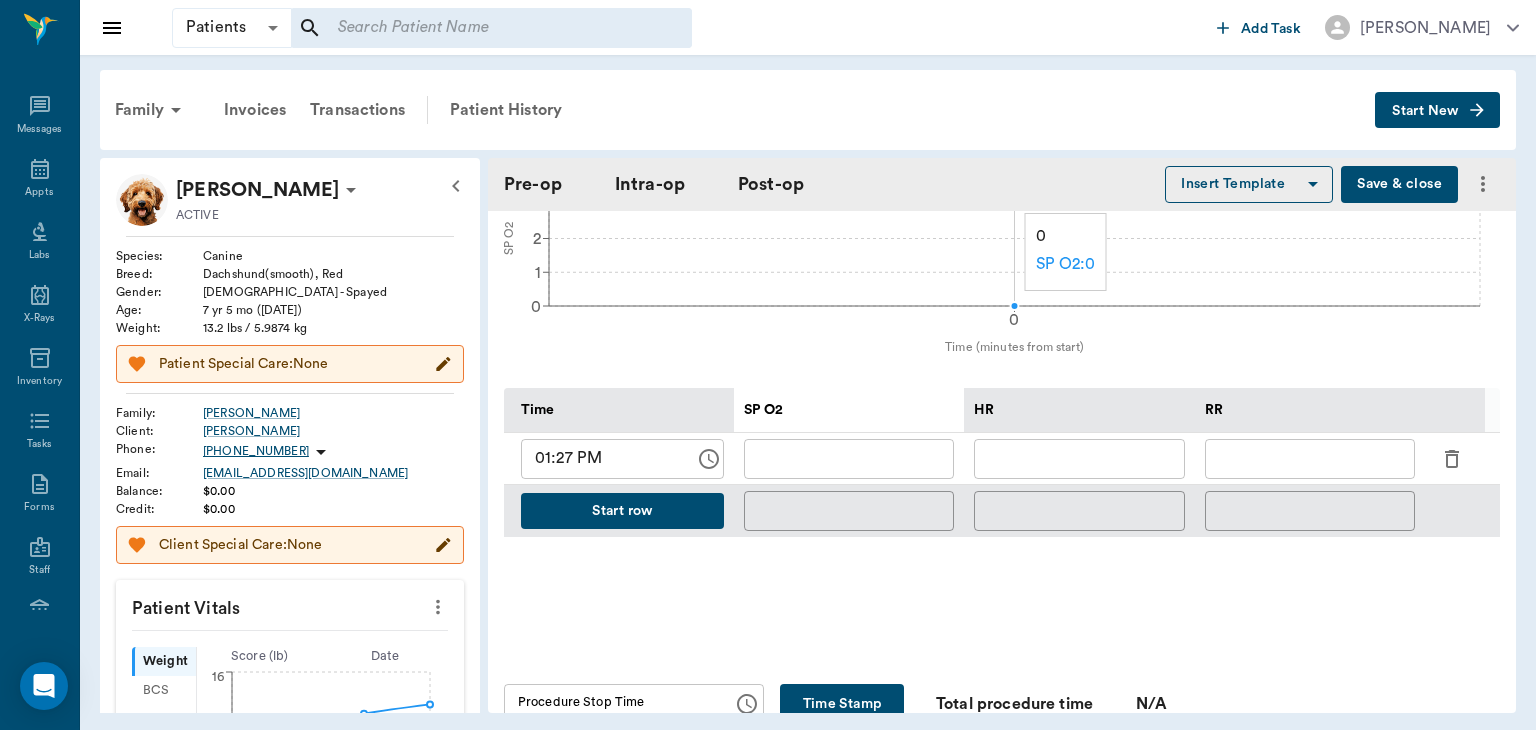 type on "ORALORAL SURGERY" 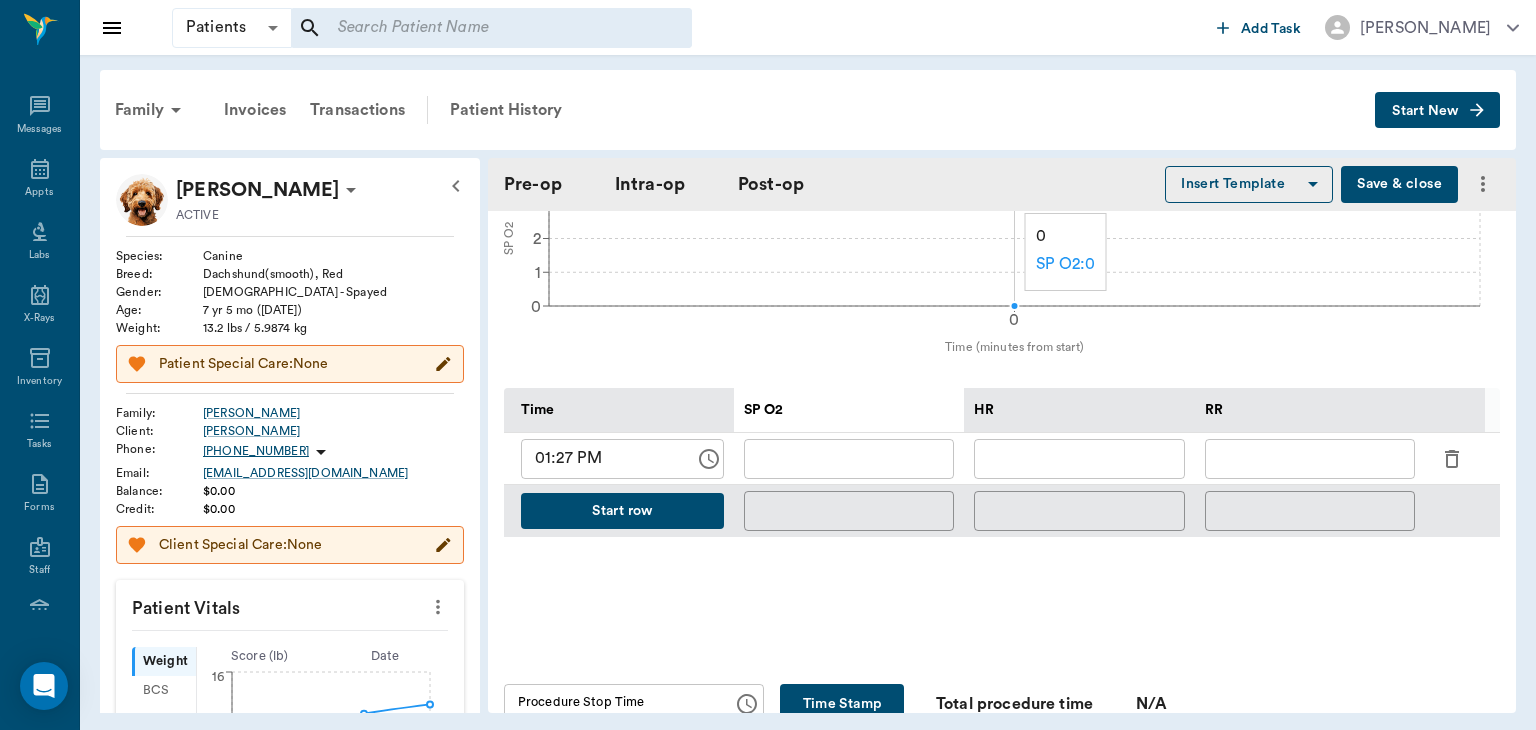 click at bounding box center [1310, 459] 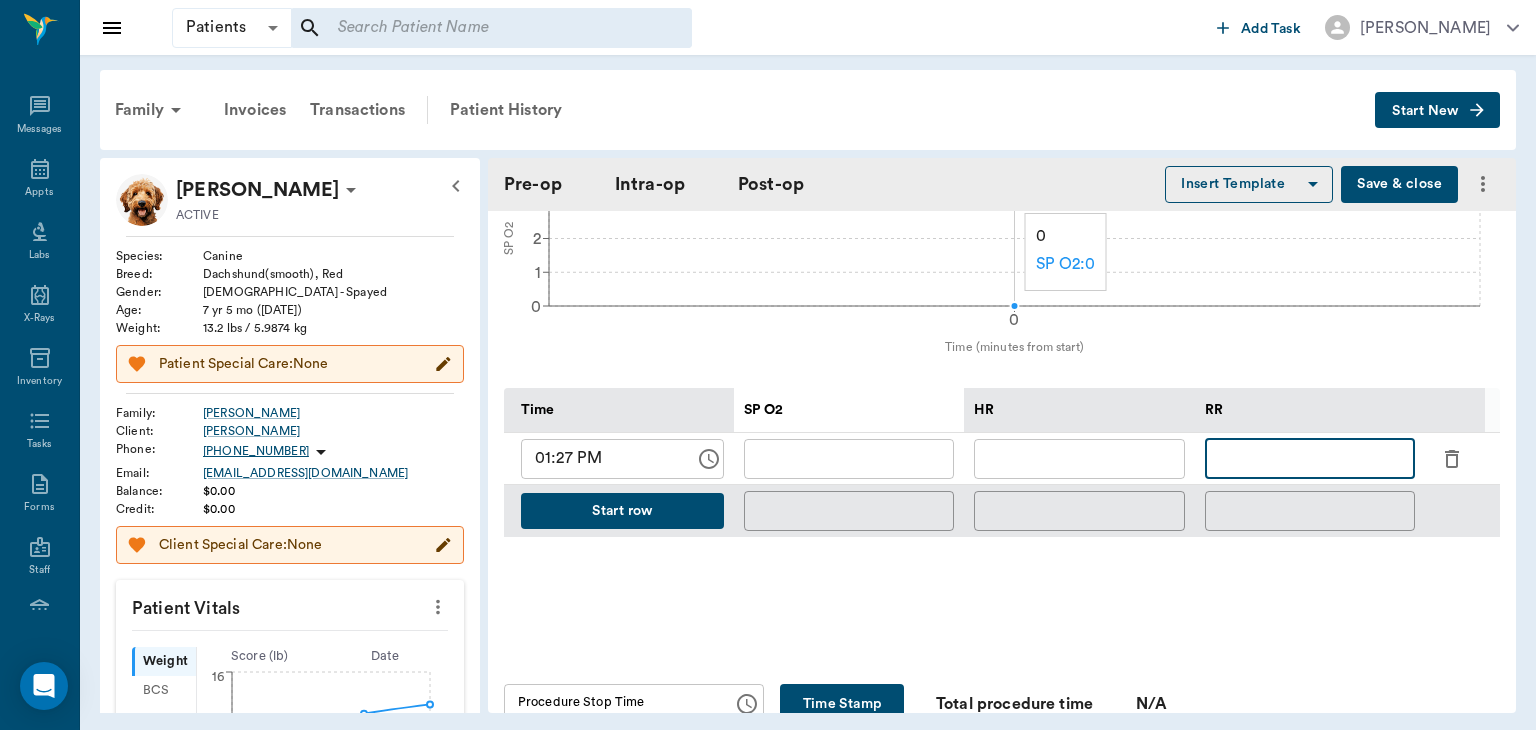 click at bounding box center [1310, 459] 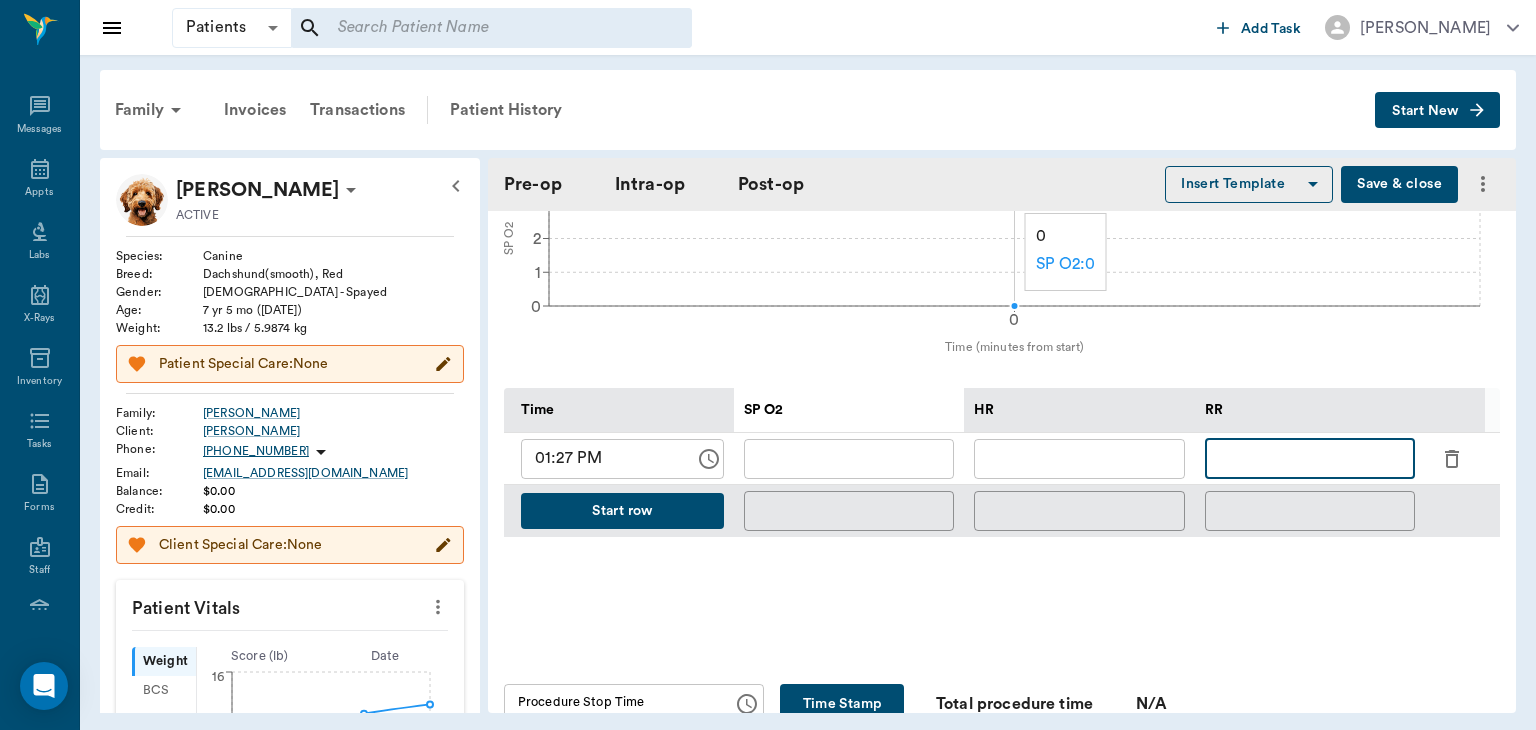 type on "6" 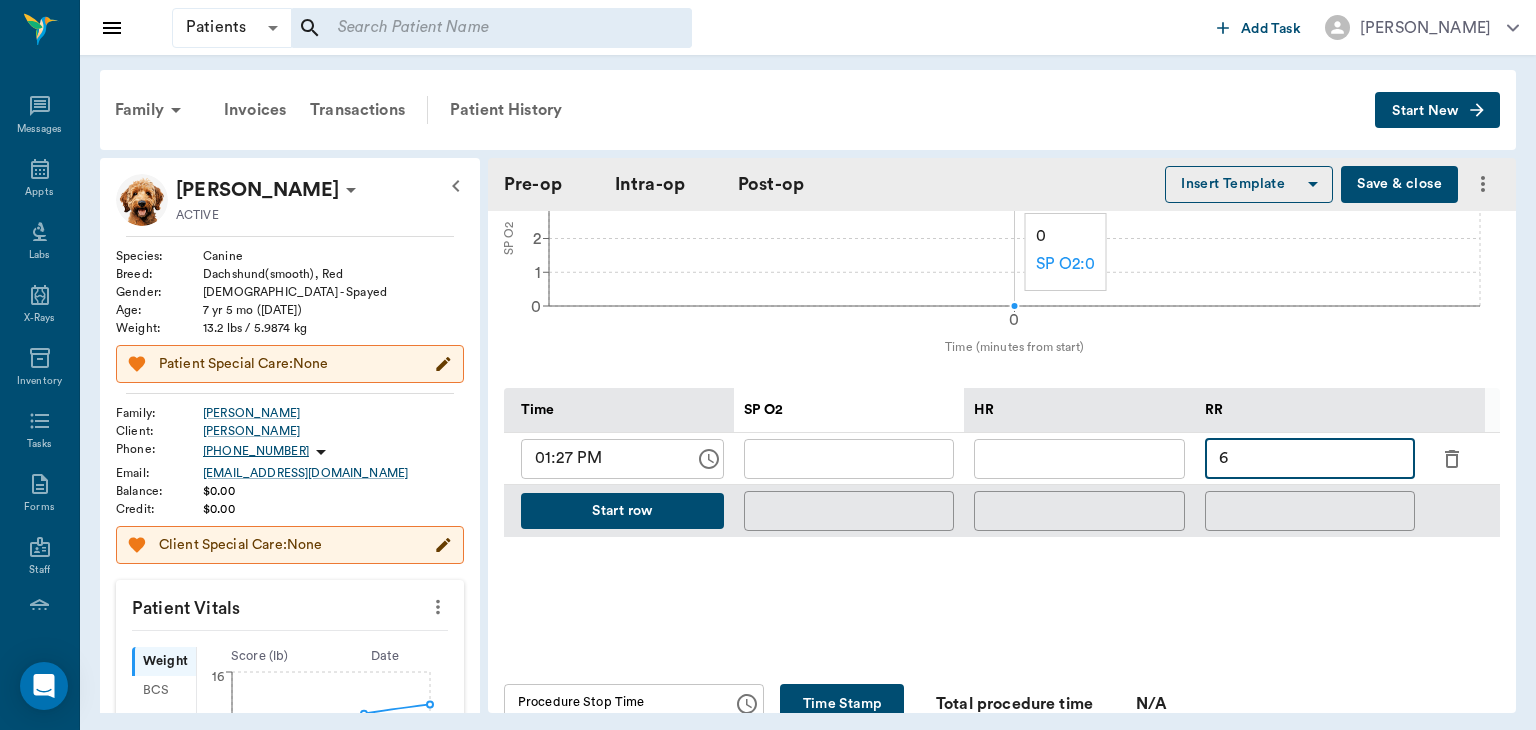 type on "60" 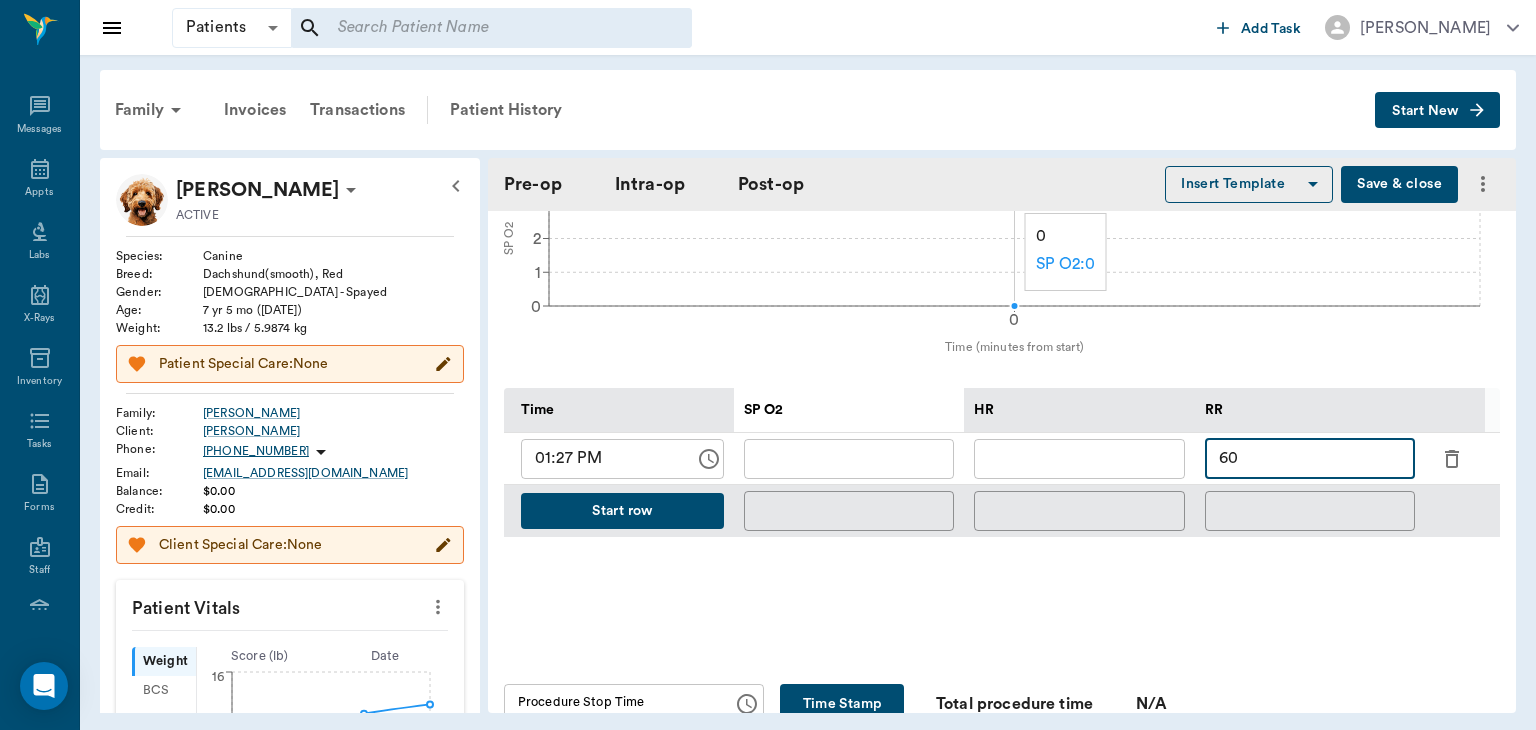 type on "ORALORAL SURGERY" 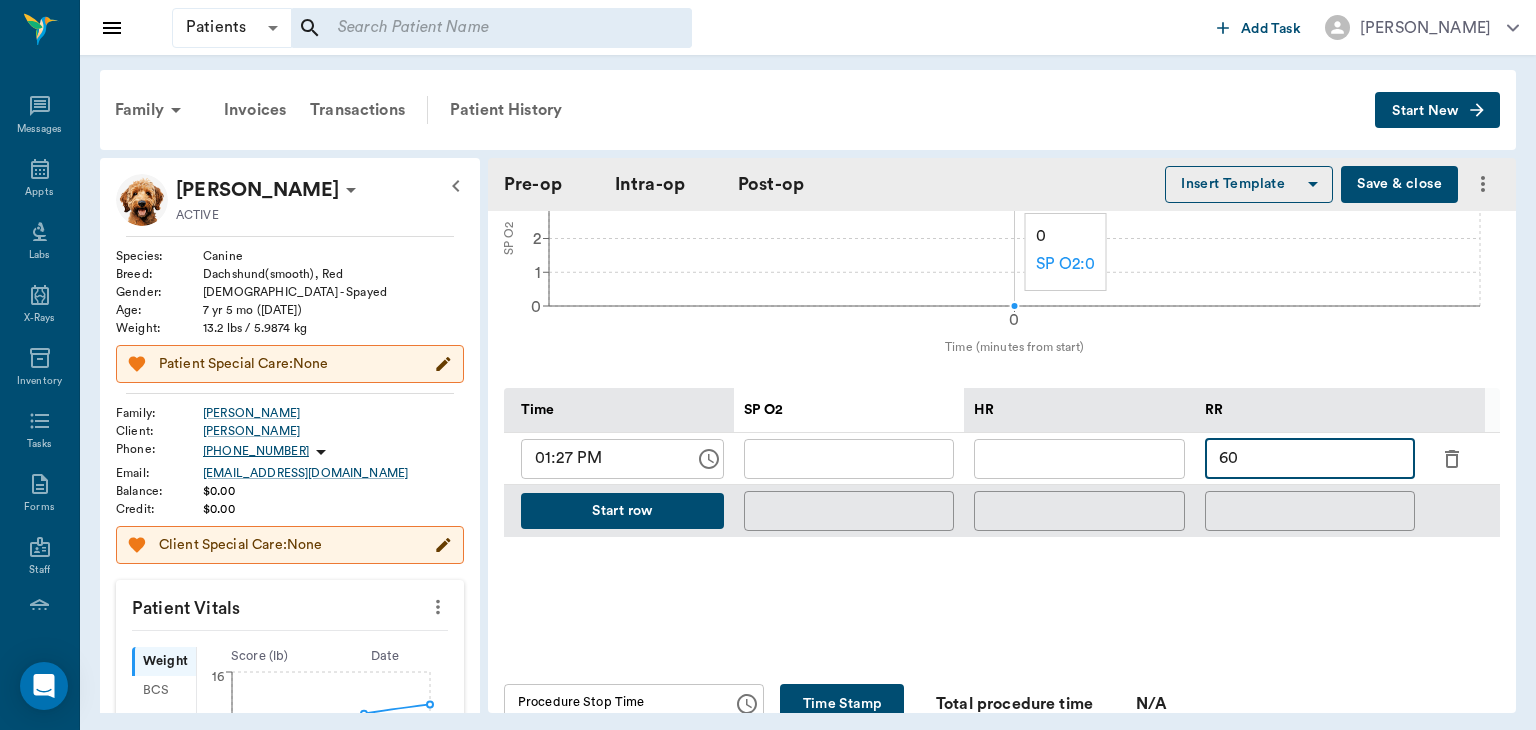 type on "60" 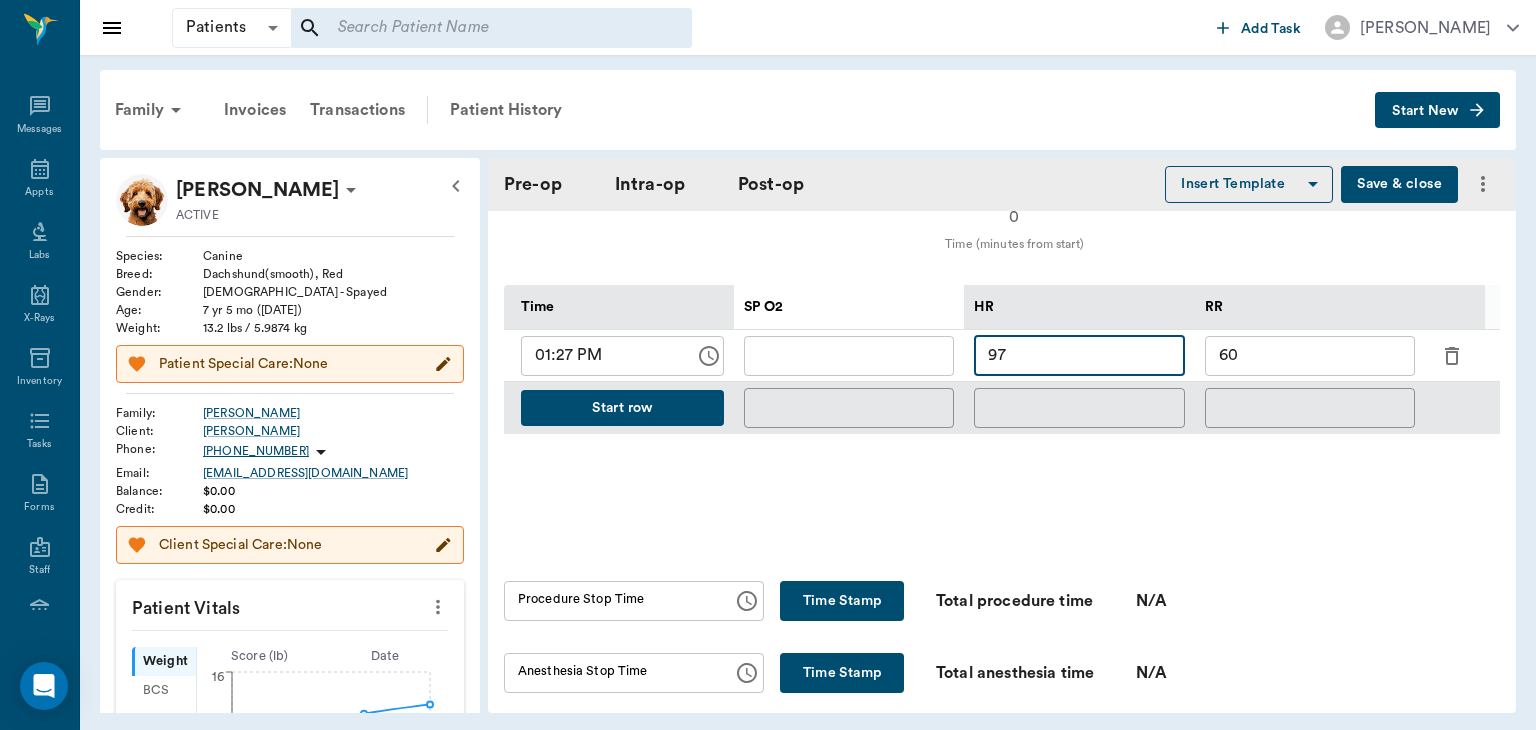 type on "97" 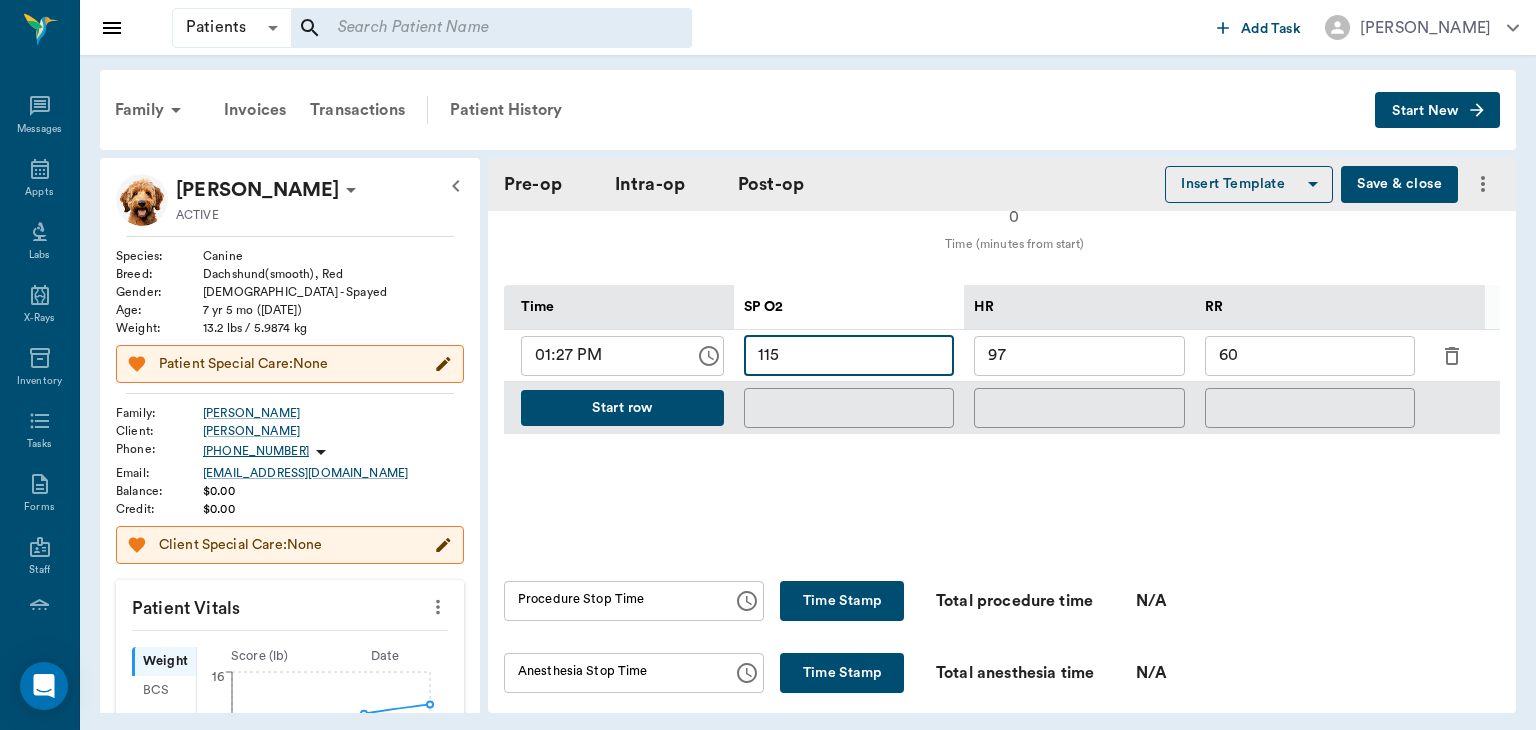 type on "115" 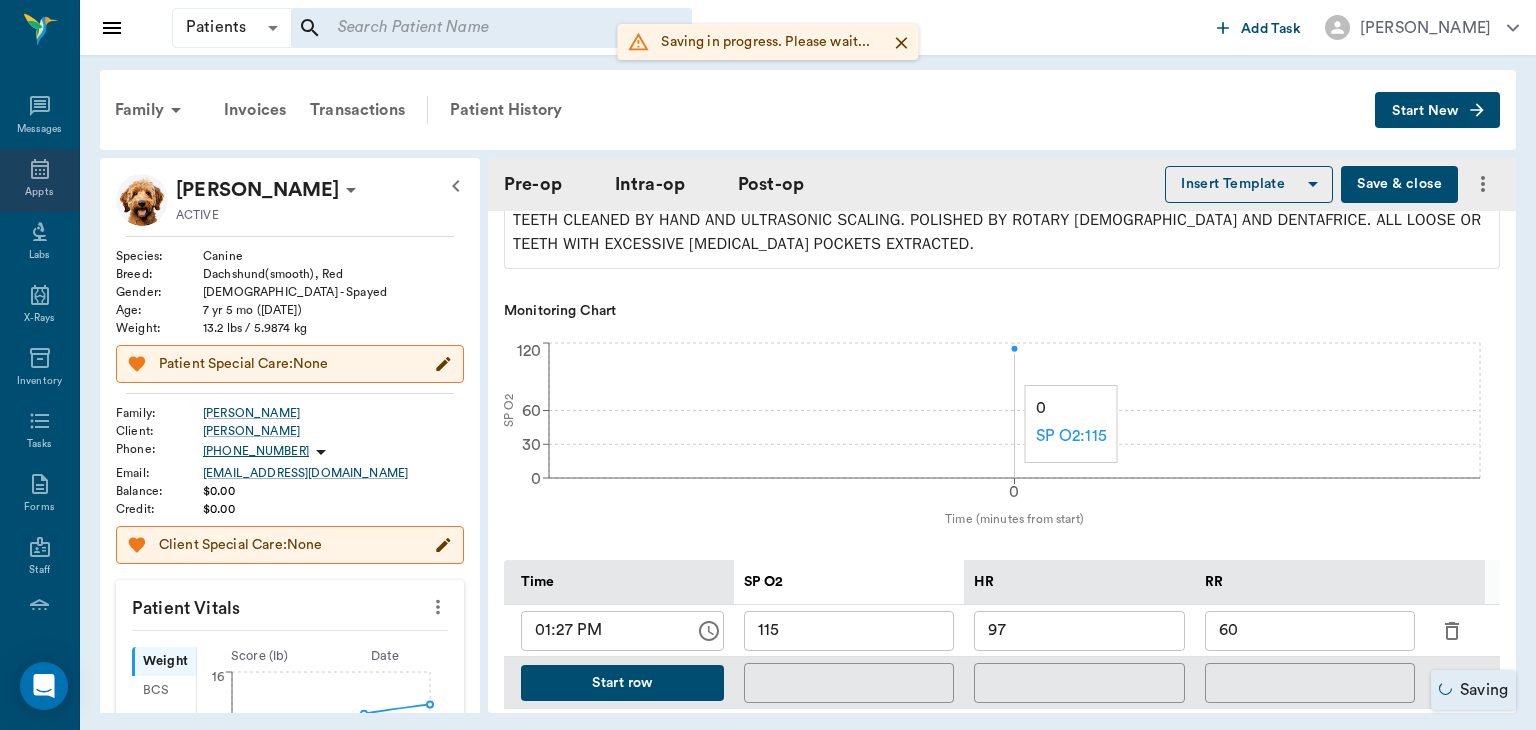 click 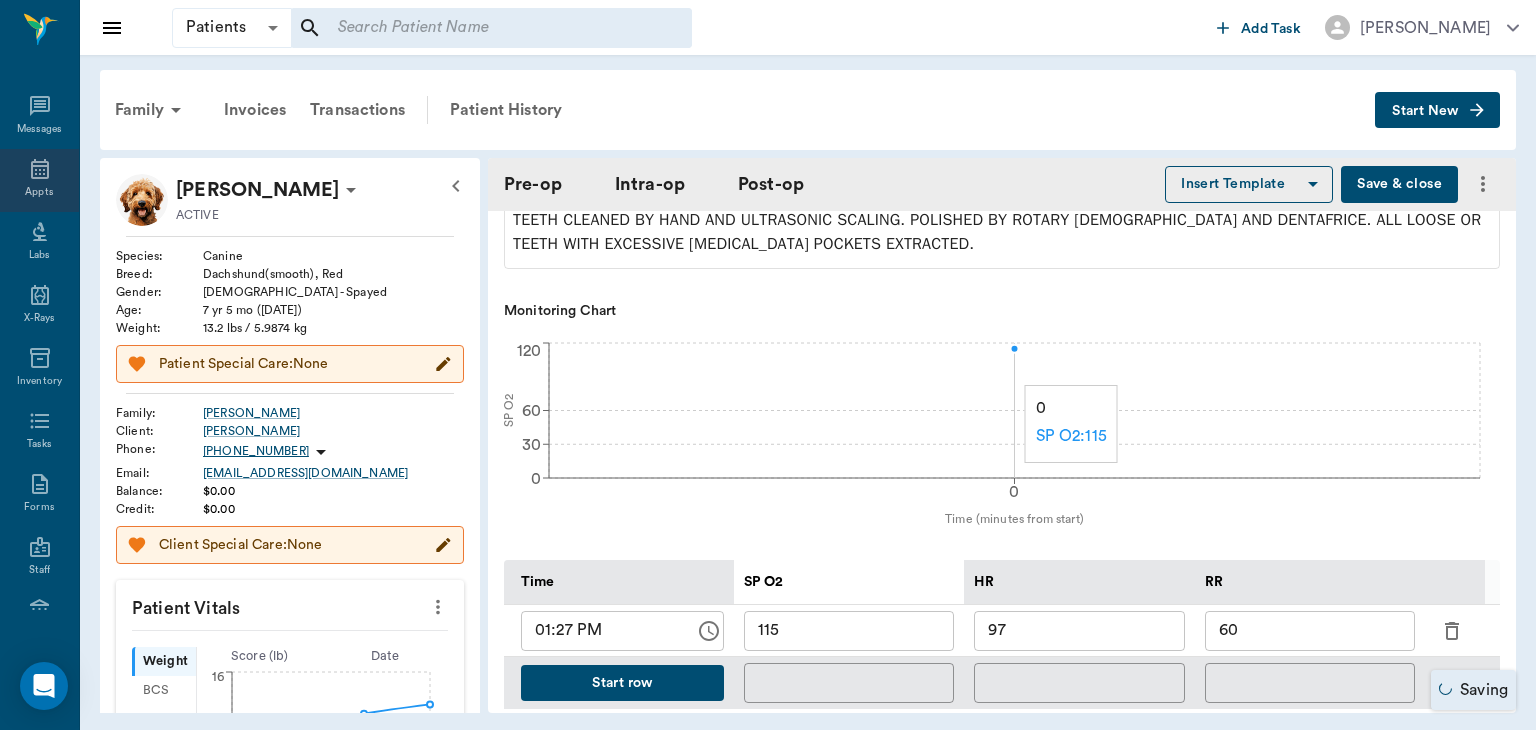 type on "ORALORAL SURGERY" 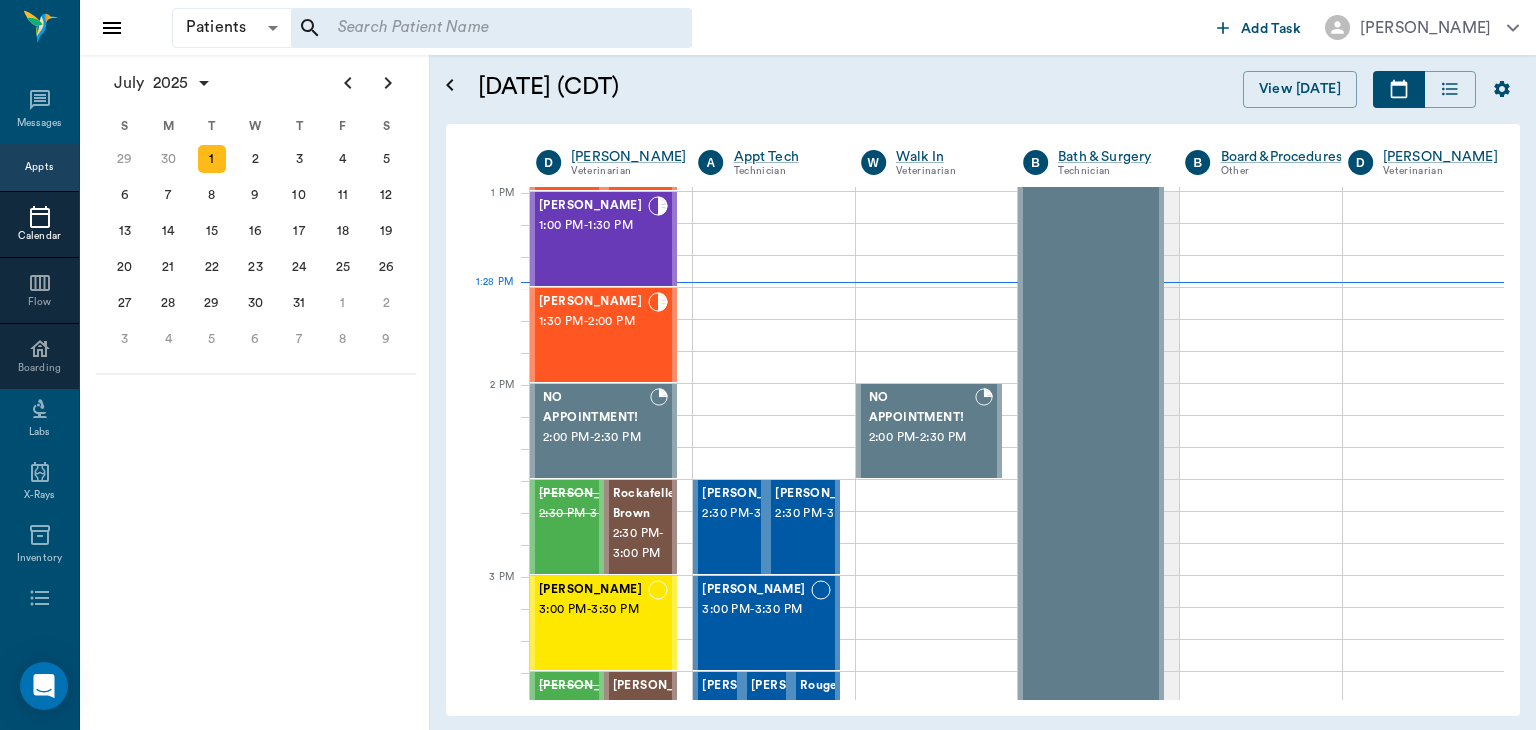 scroll, scrollTop: 962, scrollLeft: 0, axis: vertical 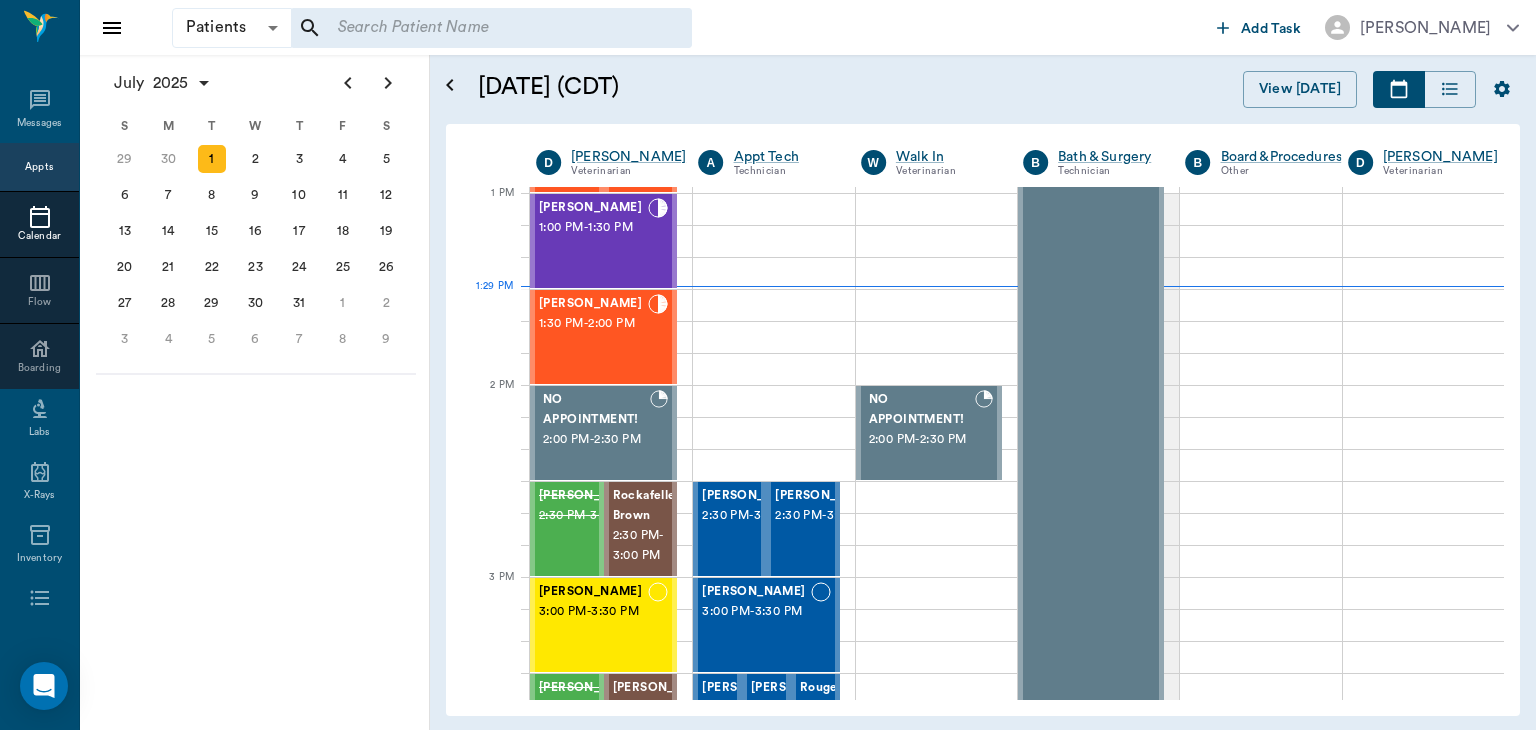 click on "2:30 PM  -  3:00 PM" at bounding box center (753, 516) 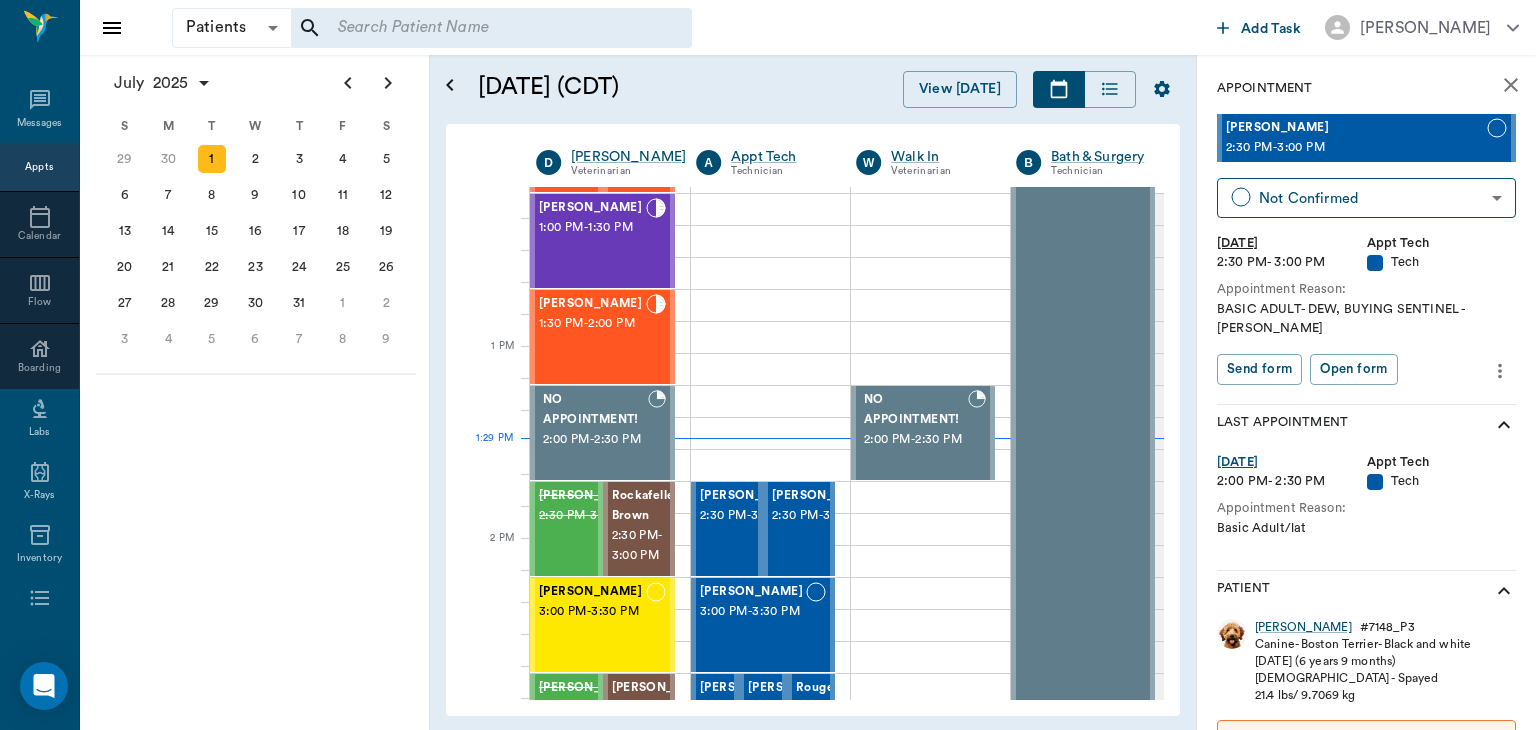 scroll, scrollTop: 796, scrollLeft: 0, axis: vertical 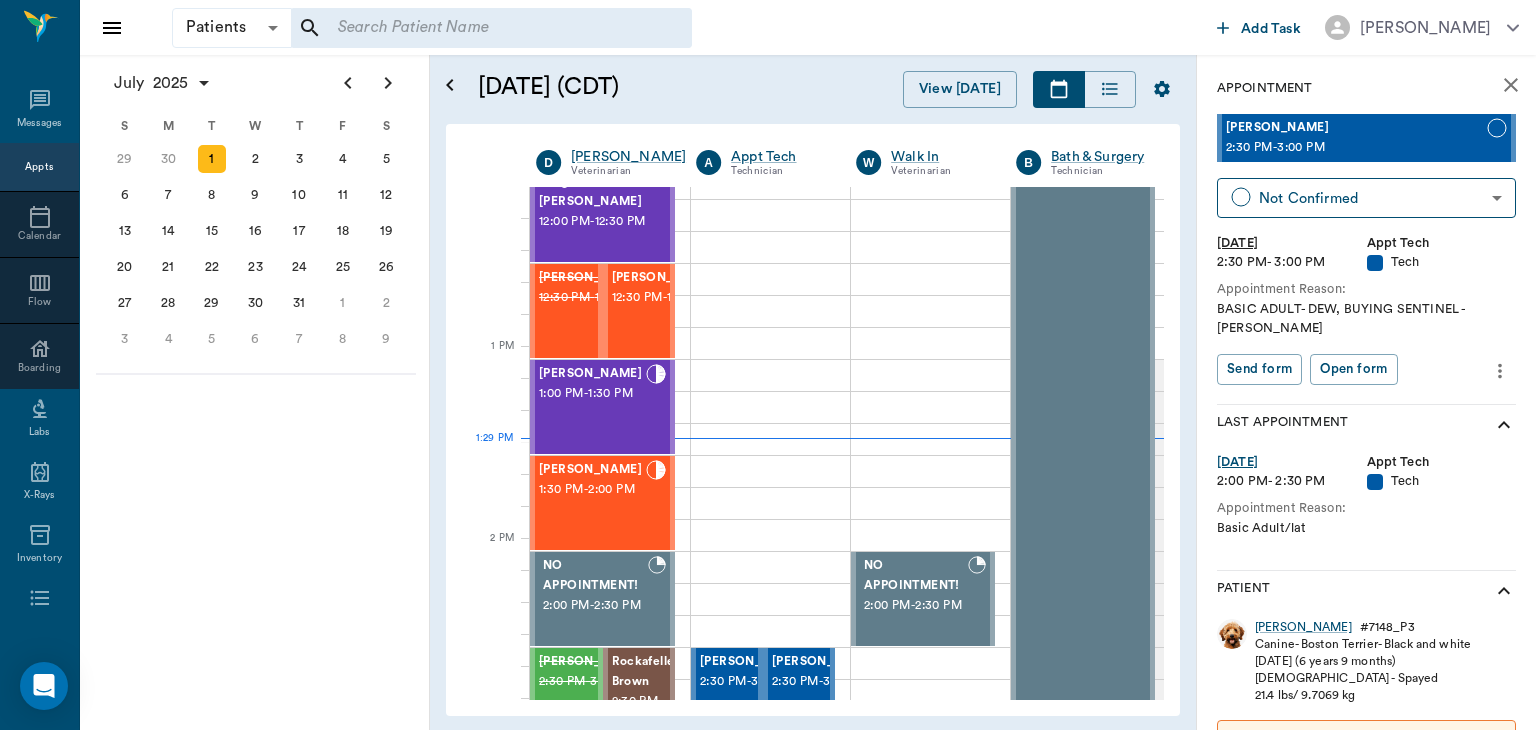 click on "1:30 PM  -  2:00 PM" at bounding box center [592, 490] 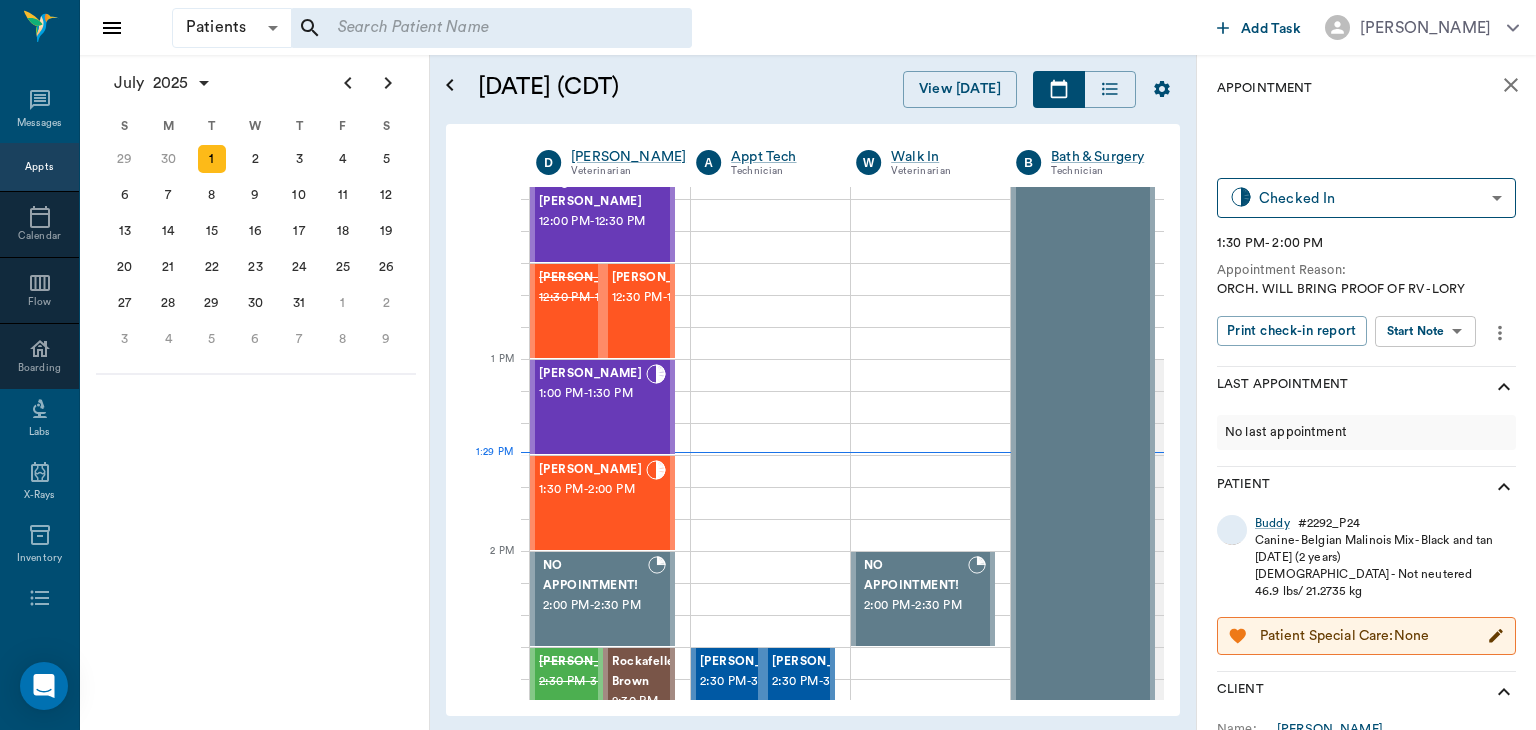 click on "Patients Patients ​ ​ Add Task [PERSON_NAME] Nectar Messages Appts Calendar Flow Boarding Labs X-Rays Inventory Tasks Forms Staff Reports Lookup Settings [DATE] S M T W T F S [DATE] 2 3 4 5 6 7 8 9 10 11 12 13 14 15 16 17 18 19 20 21 22 23 24 25 26 27 28 29 [DATE] 1 2 3 4 5 6 7 8 9 10 11 12 S M T W T F S 29 [DATE] 1 2 3 4 5 6 7 8 9 10 11 12 13 14 15 16 17 18 19 20 21 22 23 24 25 26 27 28 29 30 [DATE] 1 2 3 4 5 6 7 8 9 S M T W T F S 27 28 29 30 [DATE] 1 2 3 4 5 6 7 8 9 10 11 12 13 14 15 16 17 18 19 20 21 22 23 24 25 26 27 28 29 30 31 [DATE] 2 3 4 5 6 [DATE] (CDT) View [DATE] [DATE] [DATE] [DATE] D [PERSON_NAME] Veterinarian A Appt Tech Technician W Walk In Veterinarian B Bath & Surgery Technician B Board &Procedures Other D [PERSON_NAME] Veterinarian 8 AM 9 AM 10 AM 11 AM 12 PM 1 PM 2 PM 3 PM 4 PM 5 PM 6 PM 7 PM 8 PM 1:29 PM Chocolate [PERSON_NAME] 8:00 AM  -  8:30 AM [PERSON_NAME] 8:00 AM  -  8:30 AM [PERSON_NAME] 8:30 AM  -  9:00 AM [PERSON_NAME] 9:00 AM  -  9:30 AM [MEDICAL_DATA][PERSON_NAME]" at bounding box center (768, 365) 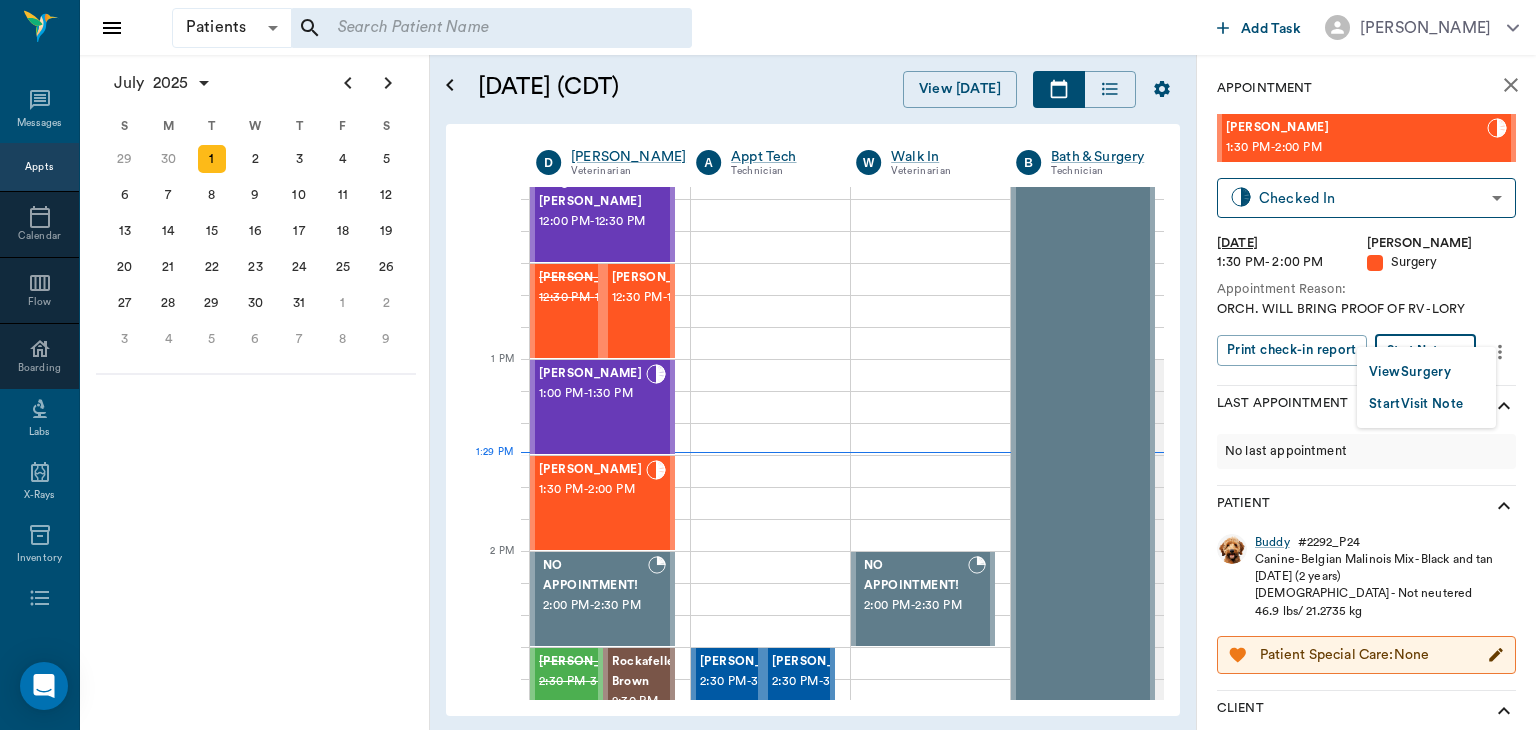 click on "View  Surgery" at bounding box center [1410, 371] 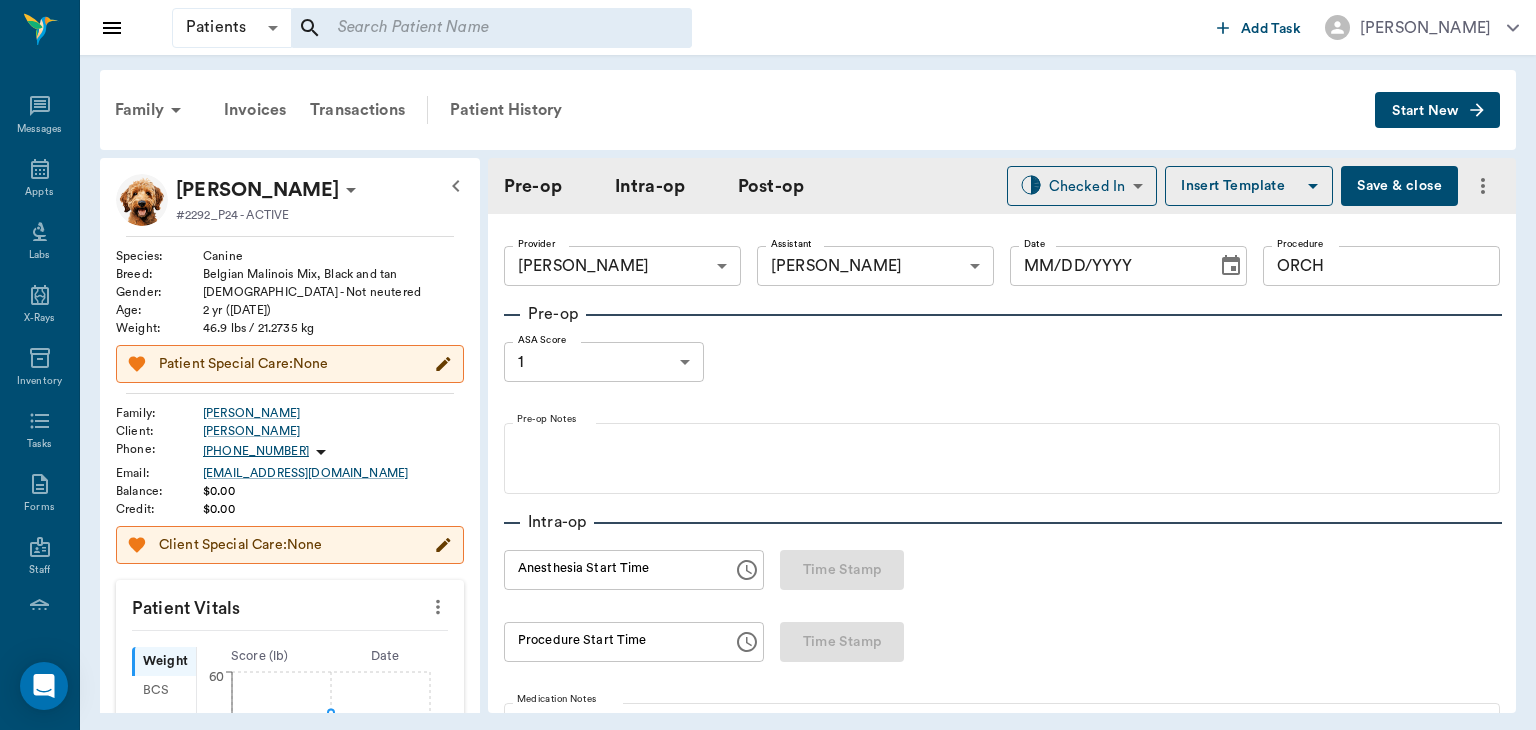 type on "63ec2f075fda476ae8351a4d" 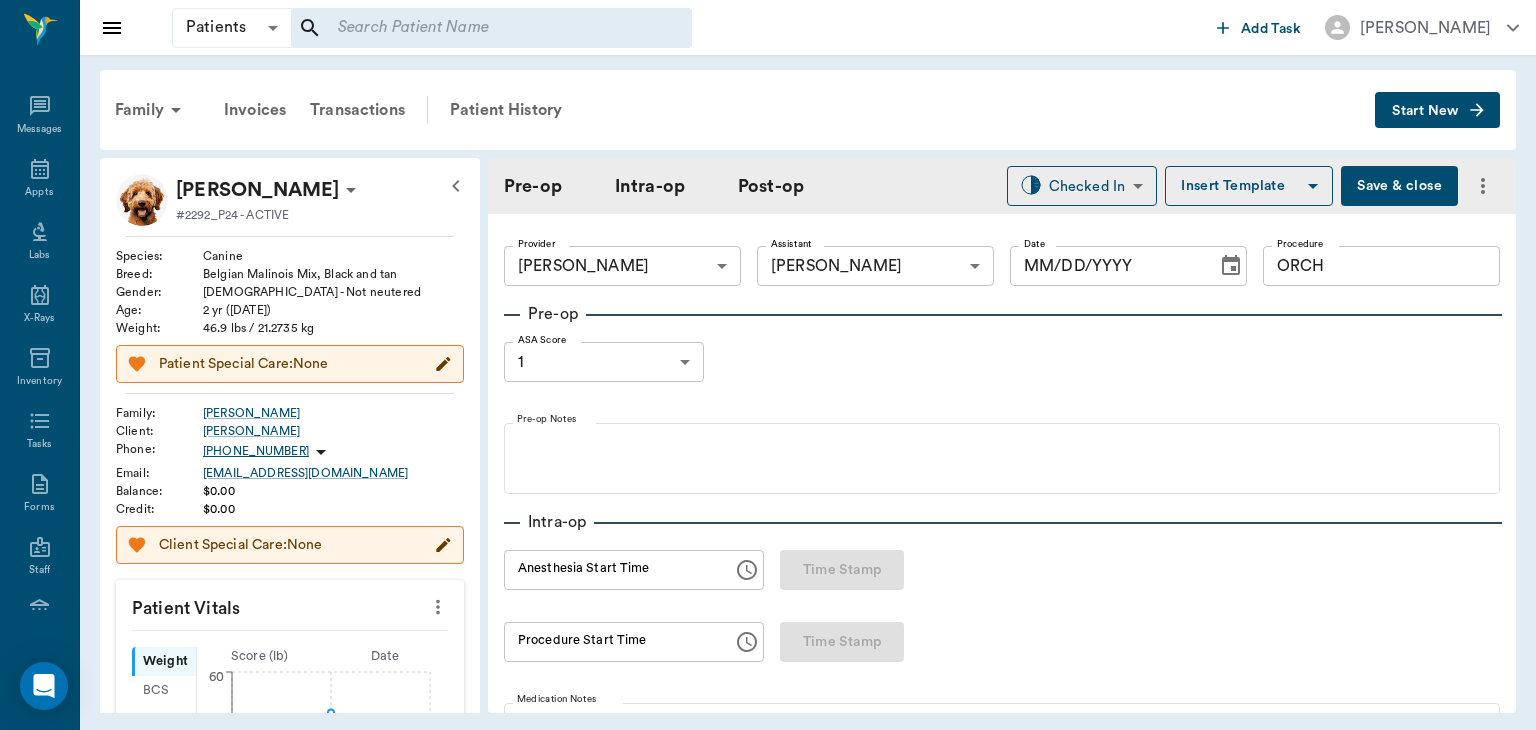 type on "63ec2e7e52e12b0ba117b124" 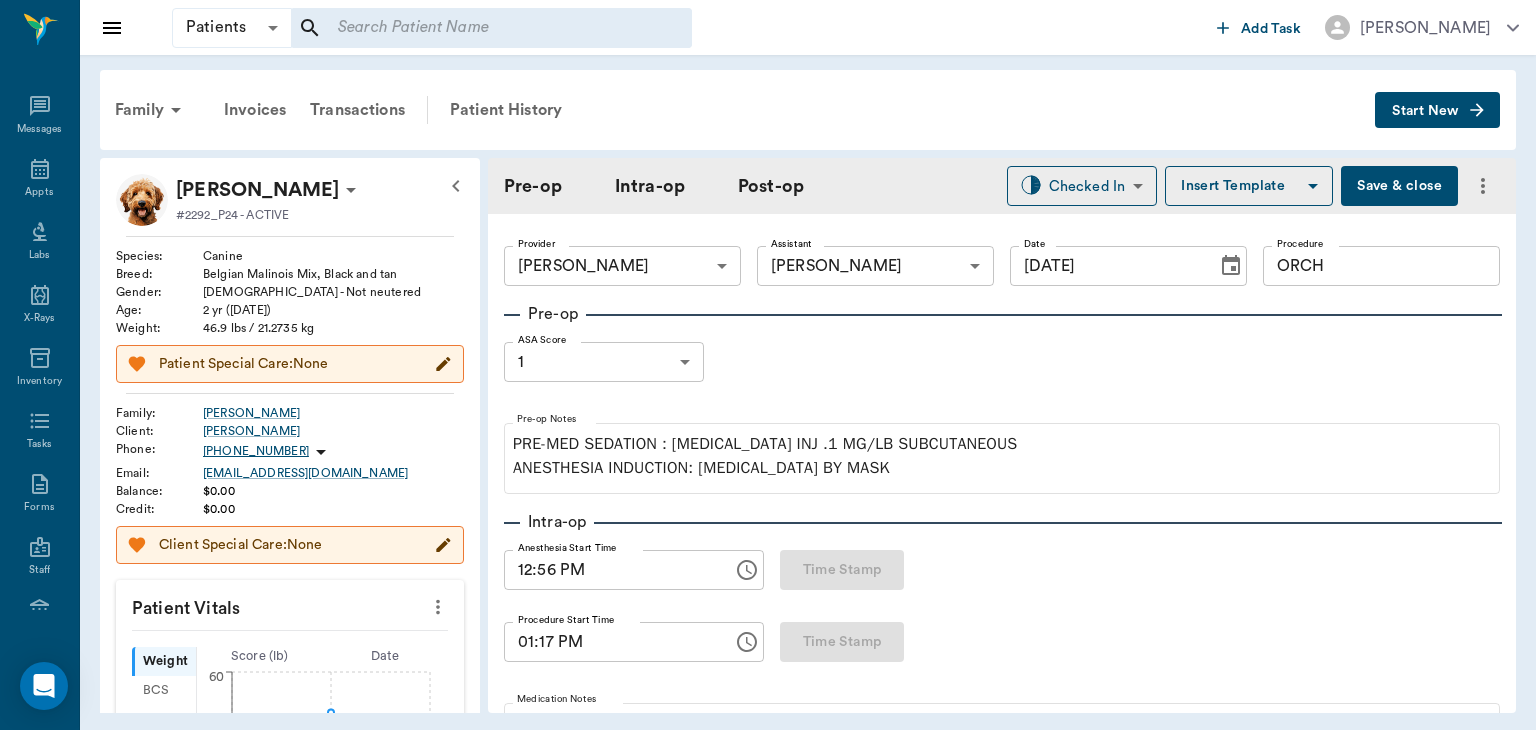 type on "[DATE]" 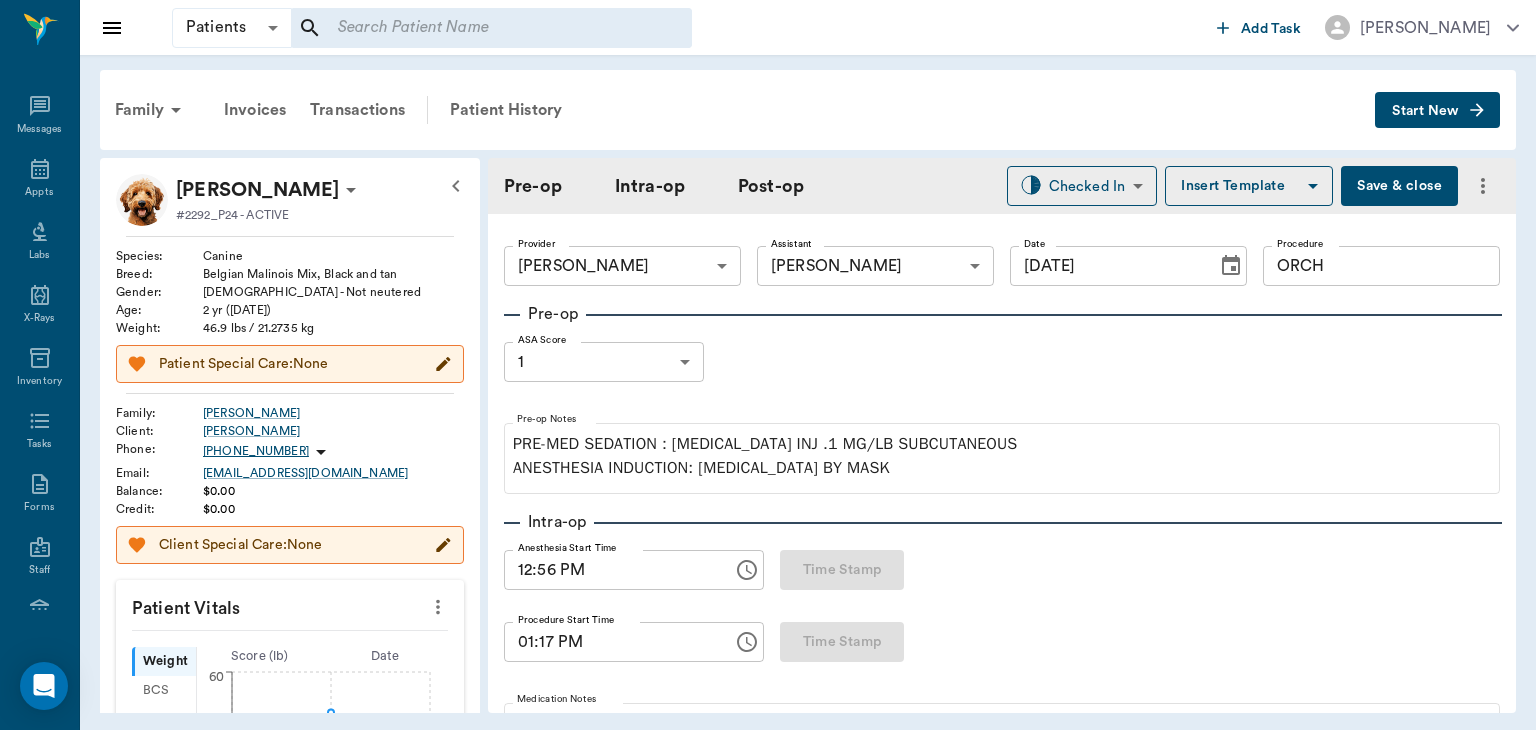 type on "12:56 PM" 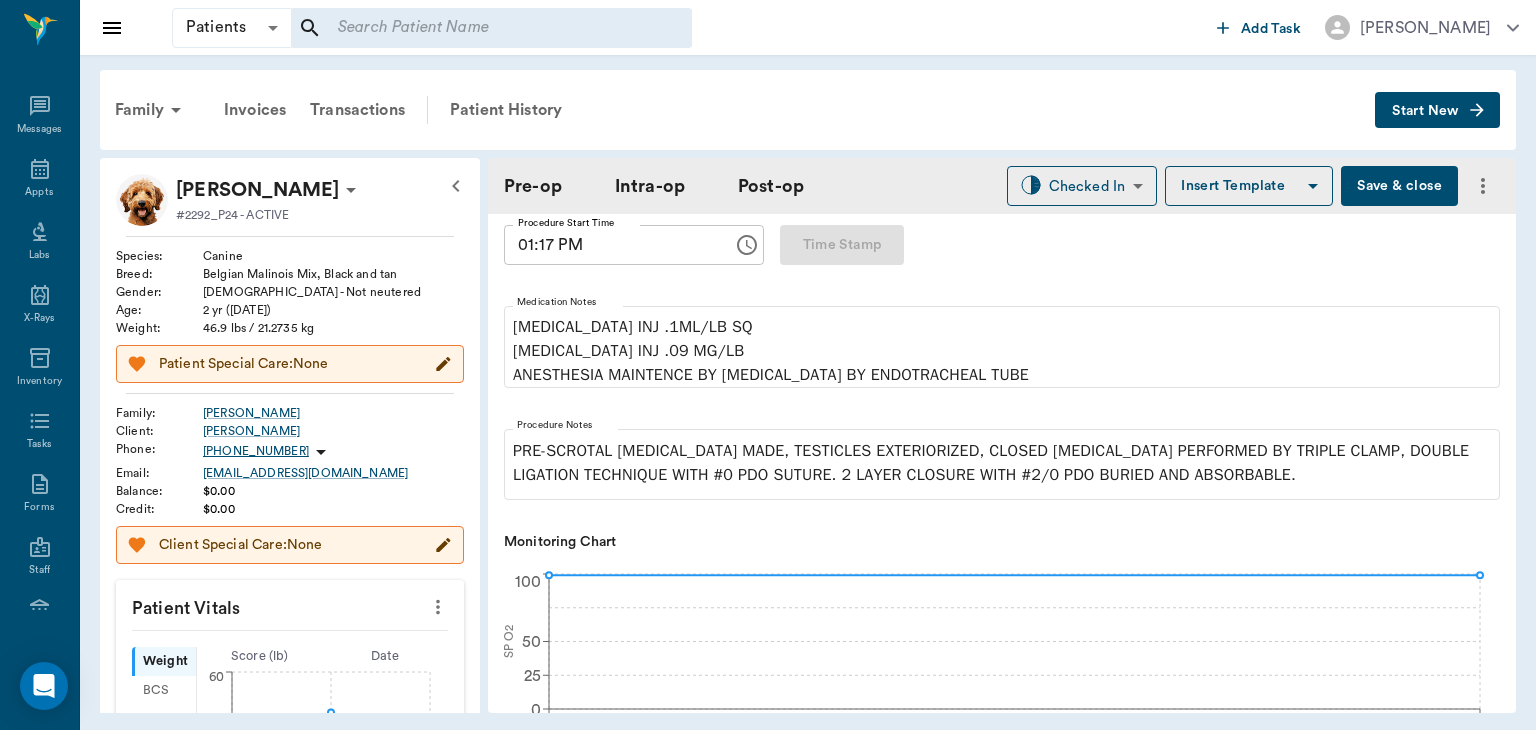 scroll, scrollTop: 797, scrollLeft: 0, axis: vertical 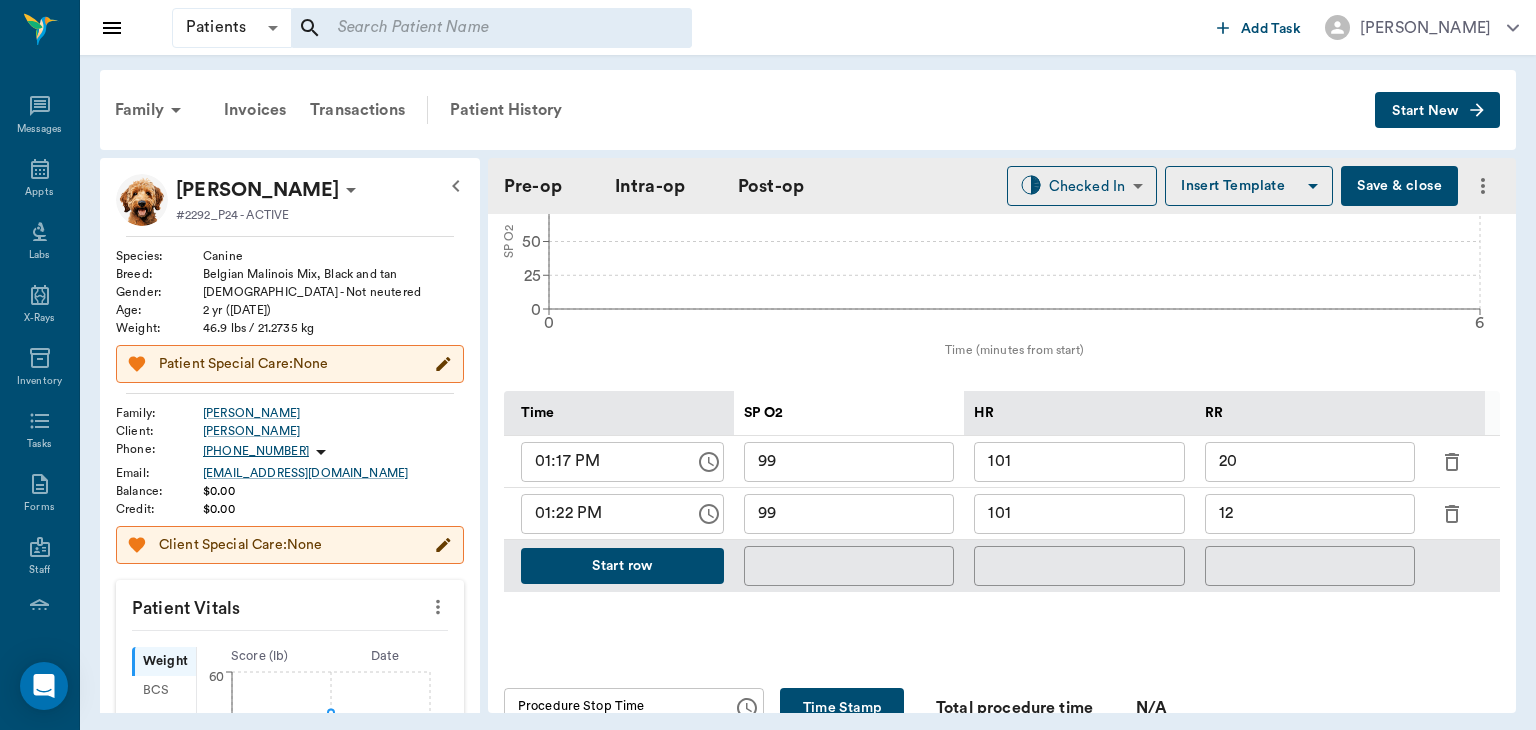 click on "Start row" at bounding box center [622, 566] 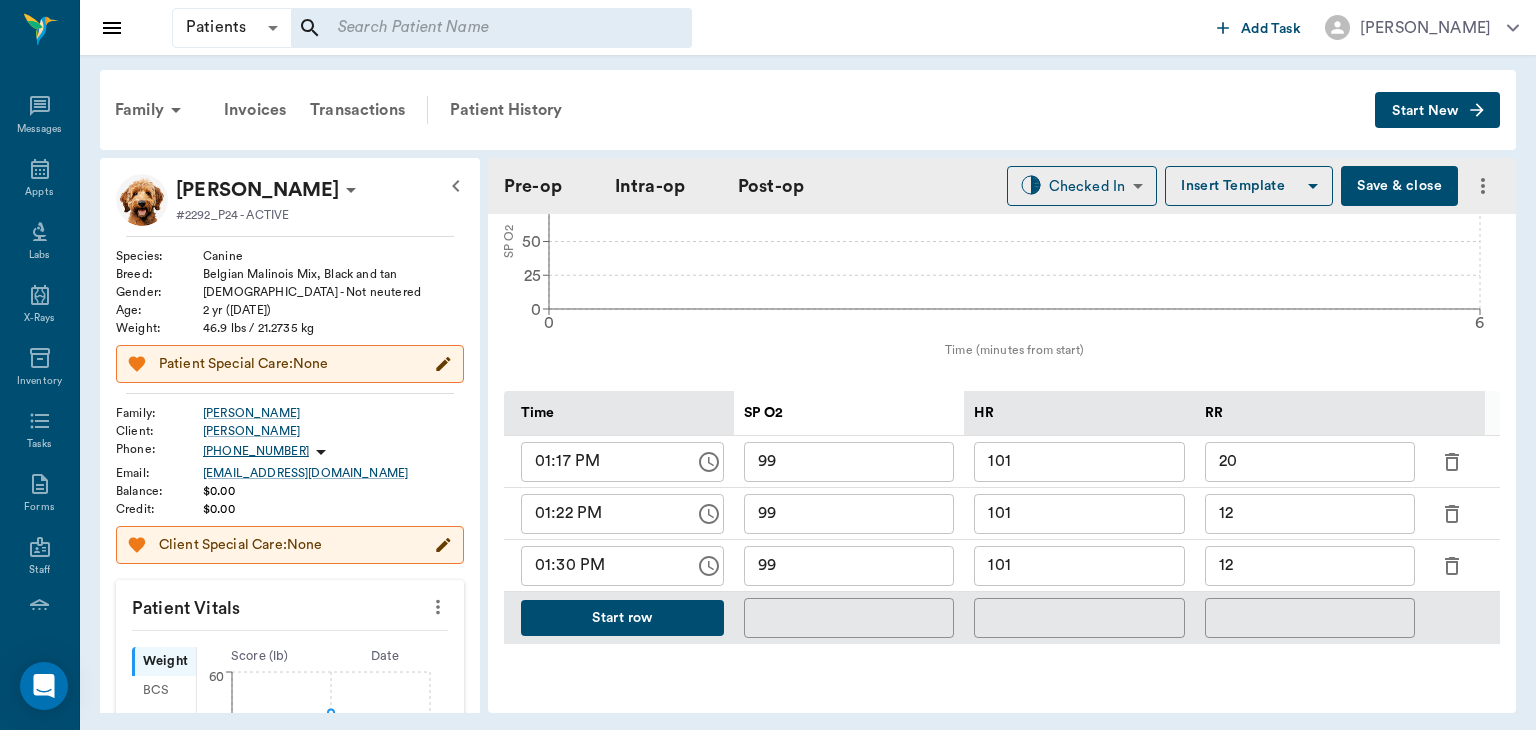 scroll, scrollTop: 853, scrollLeft: 0, axis: vertical 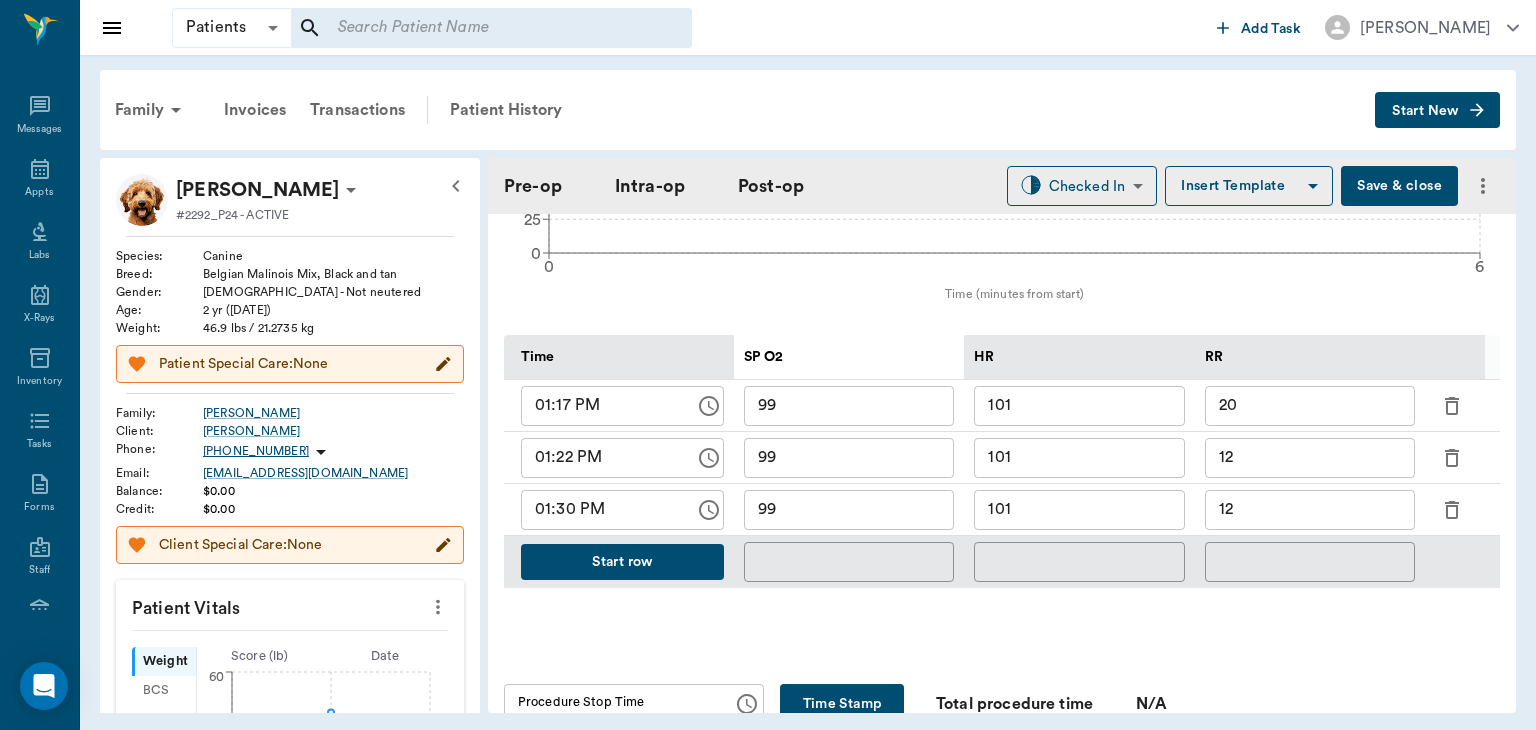 click on "101" at bounding box center [1079, 510] 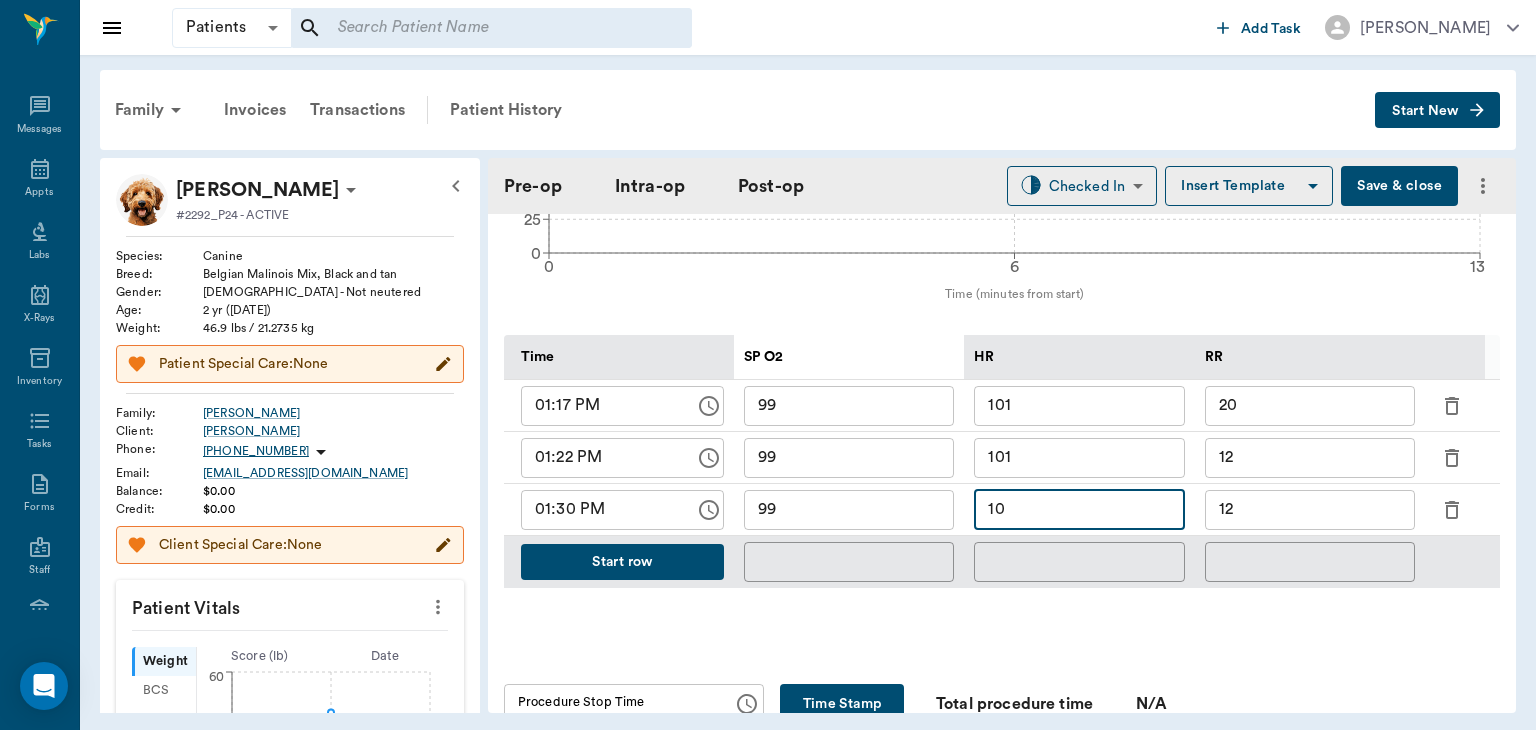 type on "1" 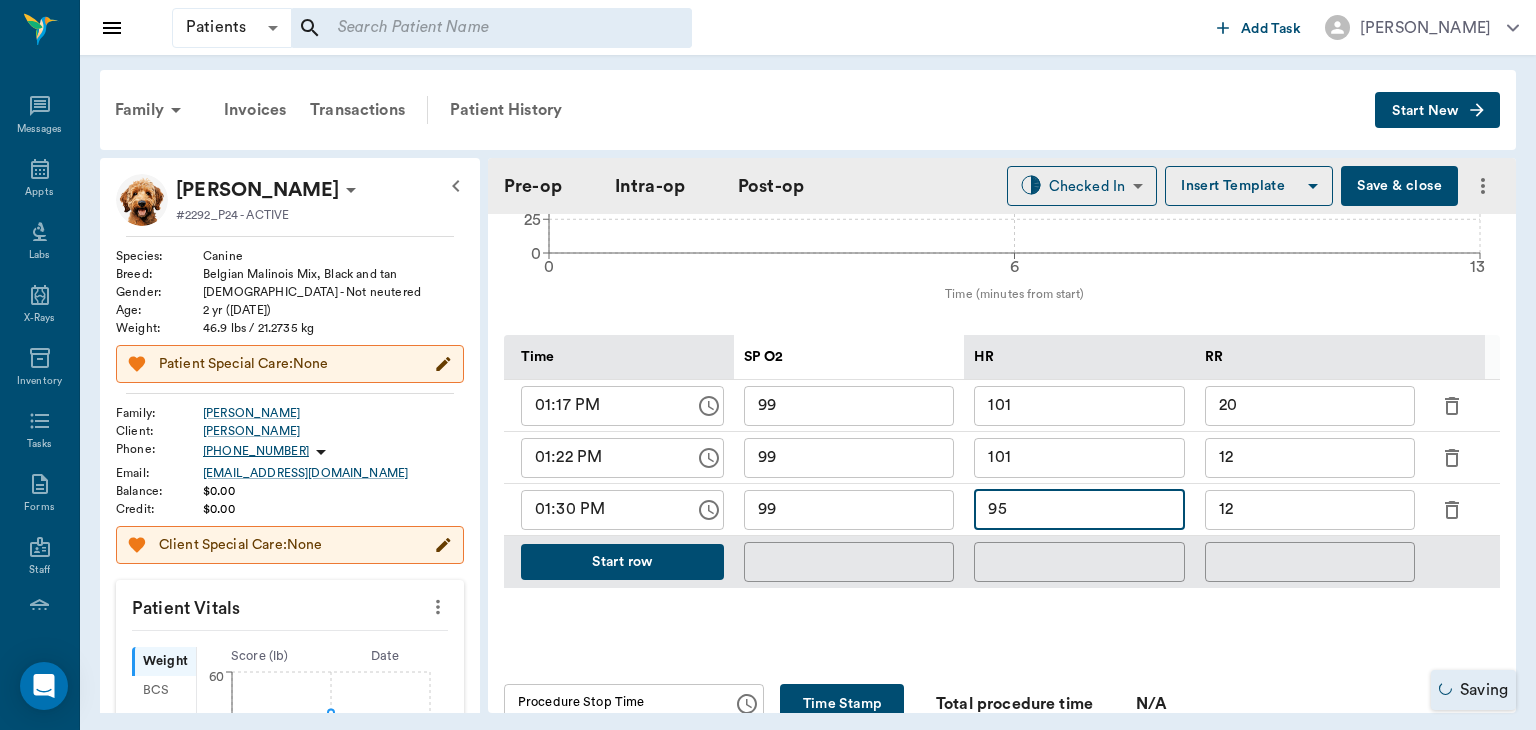 type on "95" 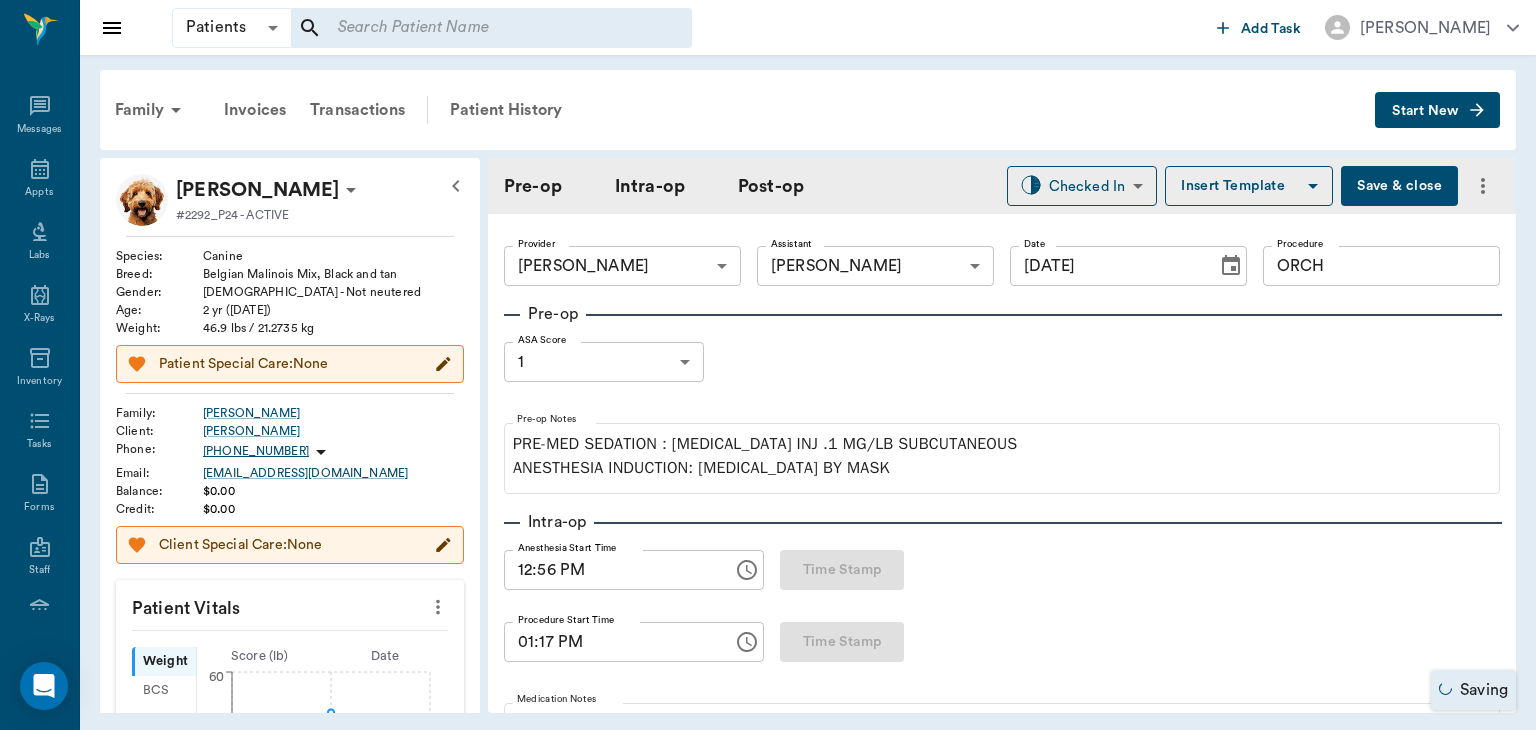 scroll, scrollTop: 0, scrollLeft: 0, axis: both 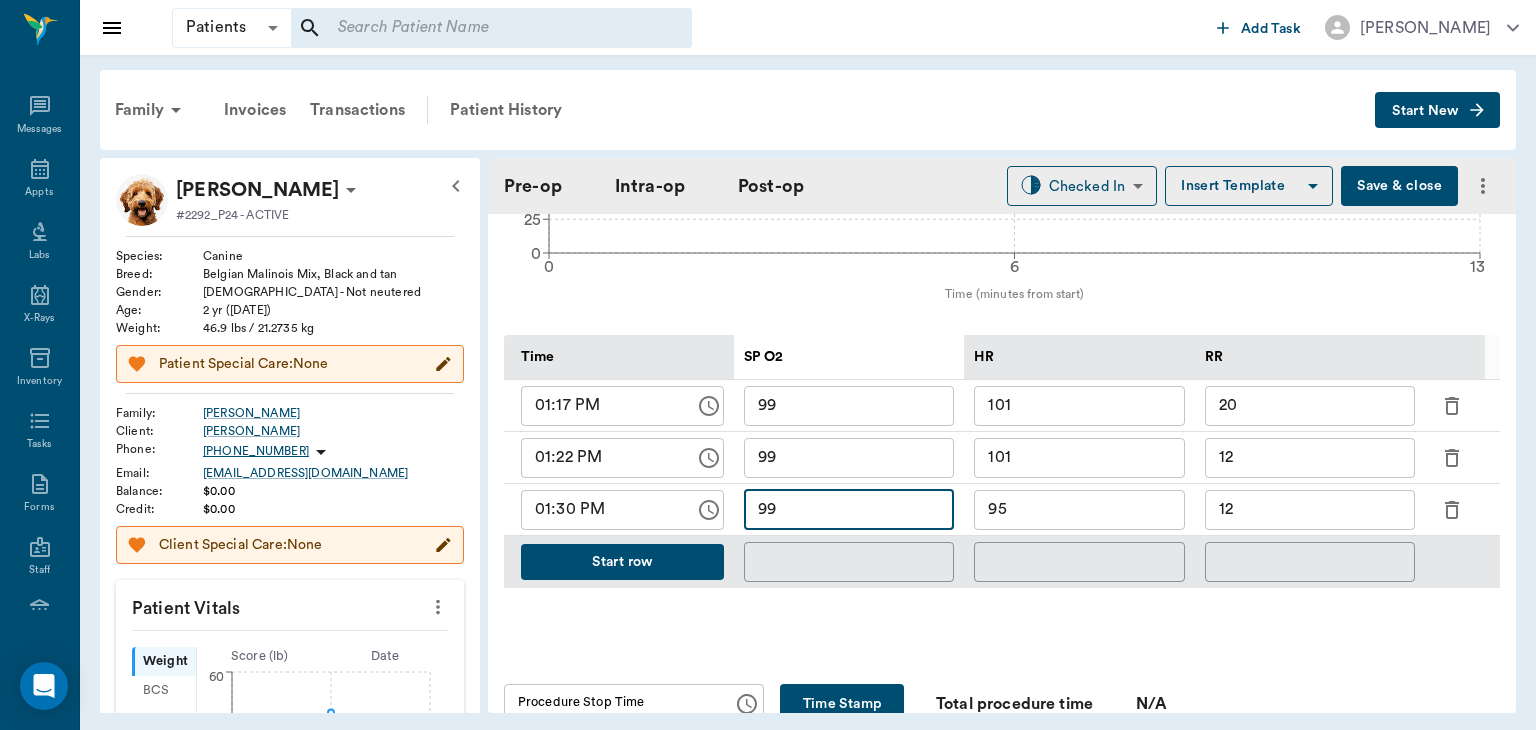 click on "Save & close" at bounding box center (1399, 186) 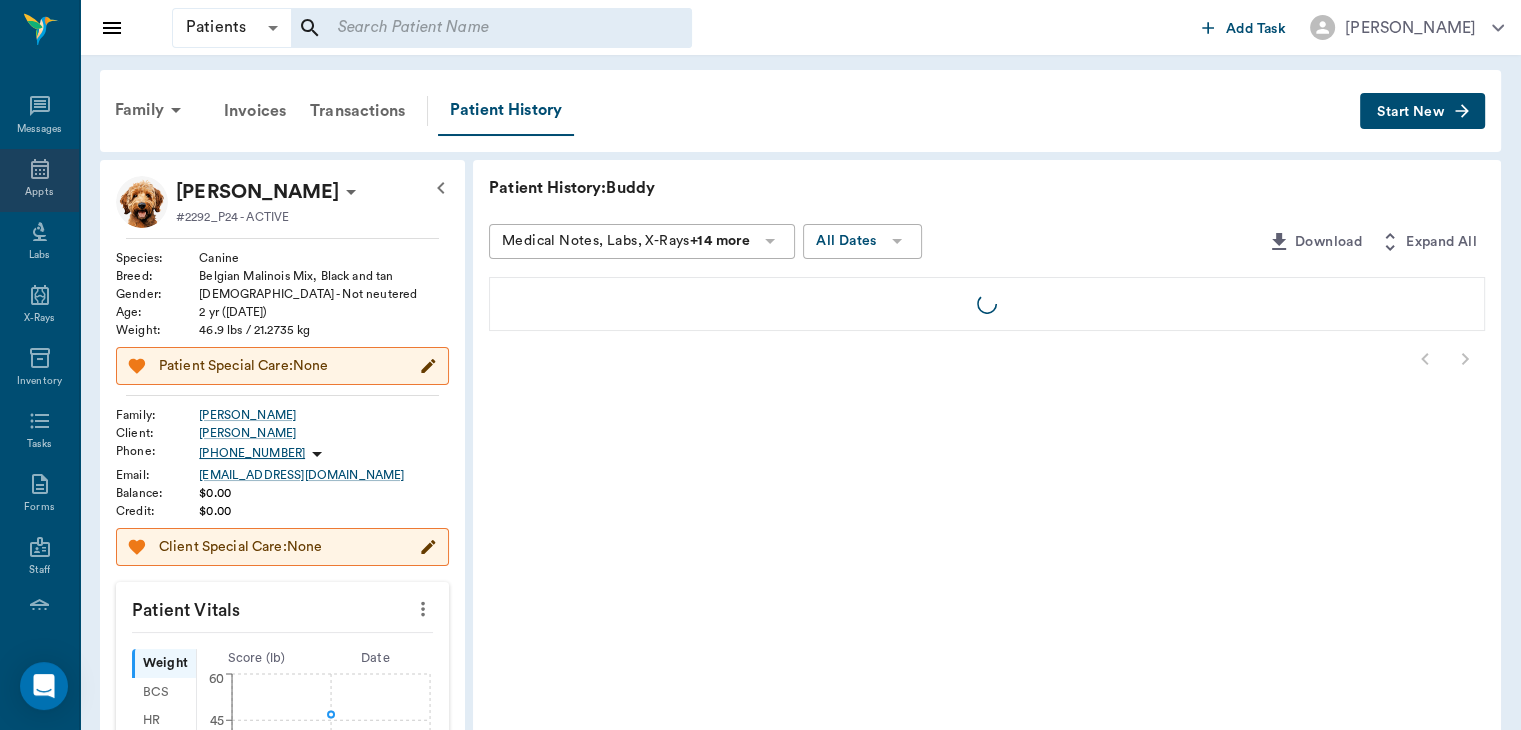 click on "Appts" at bounding box center (39, 192) 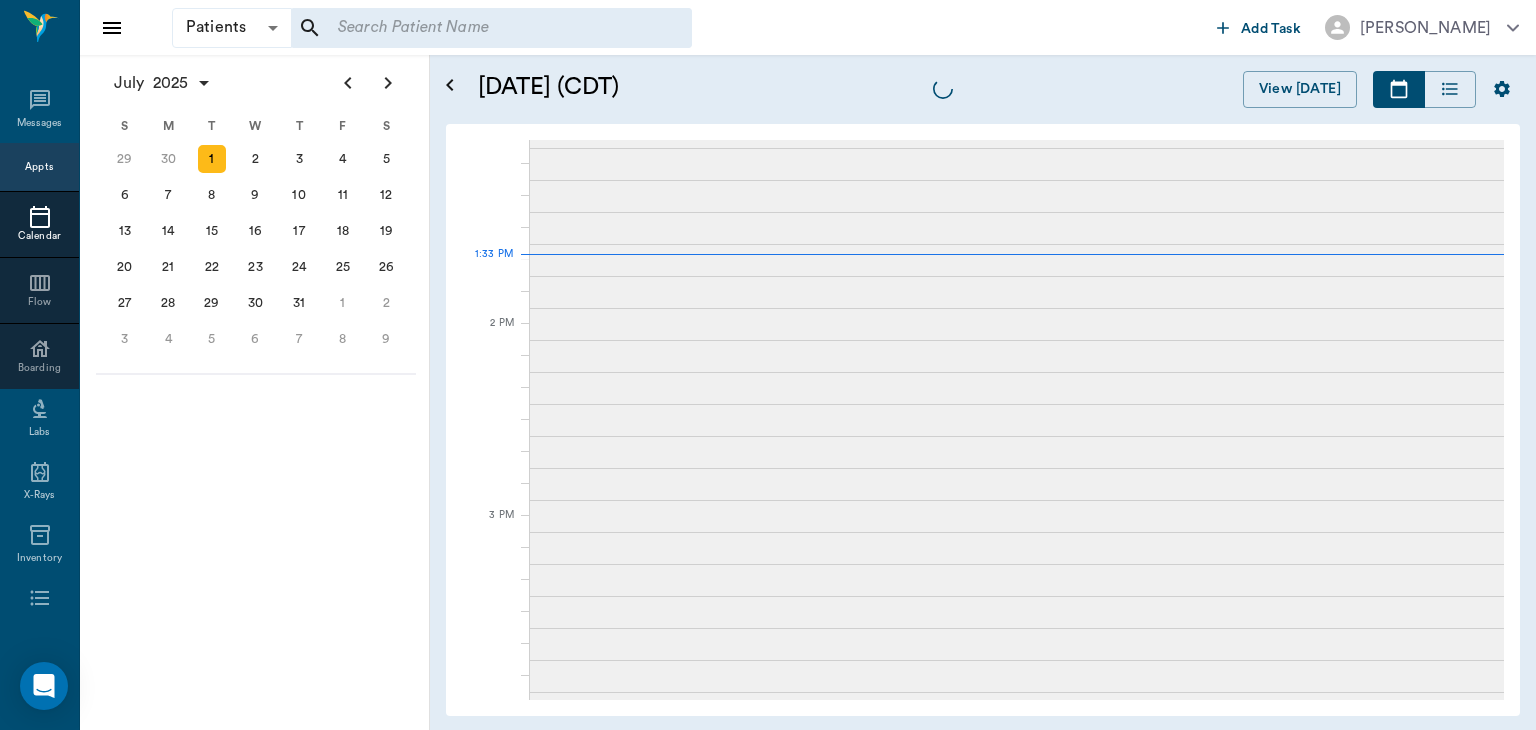 scroll, scrollTop: 976, scrollLeft: 0, axis: vertical 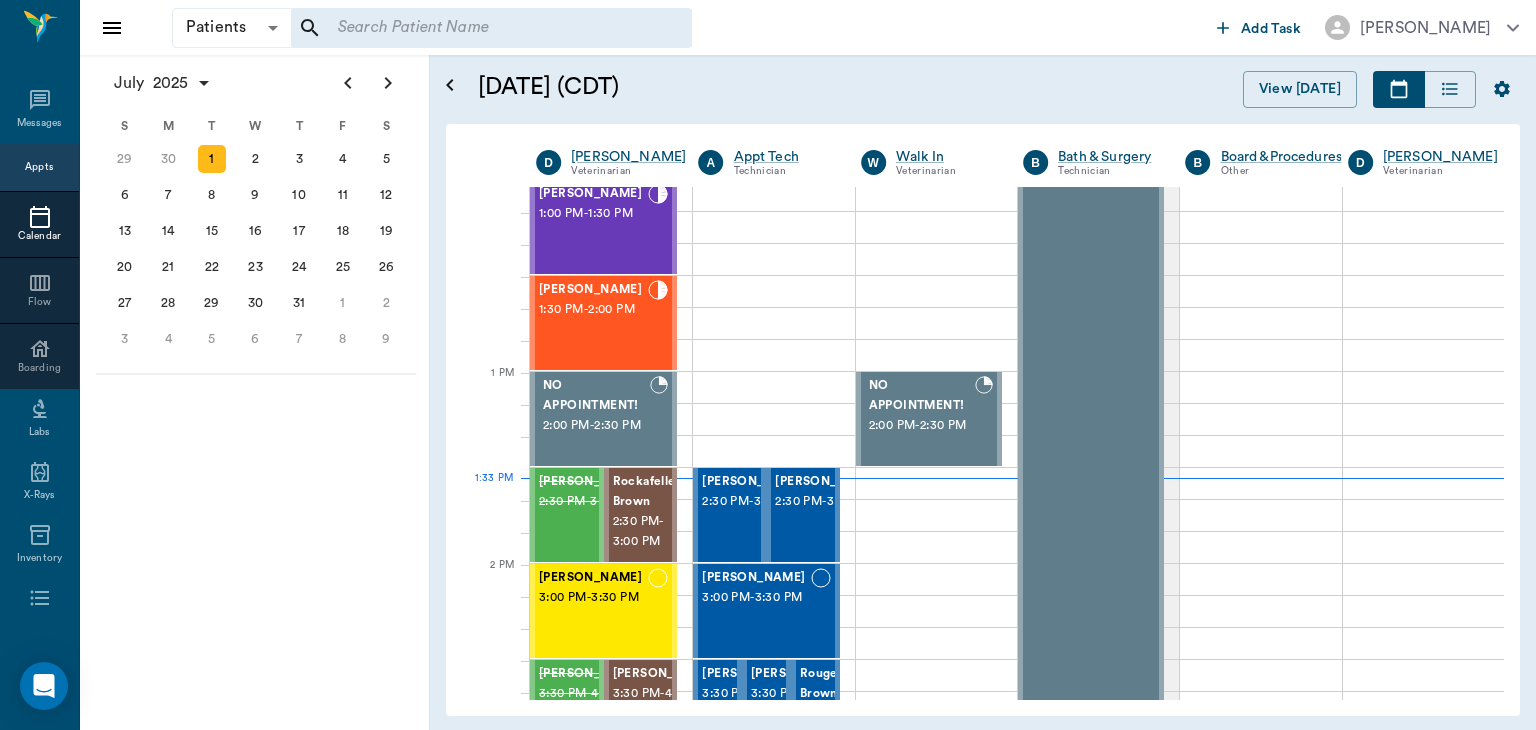 click on "1:00 PM  -  1:30 PM" at bounding box center [593, 214] 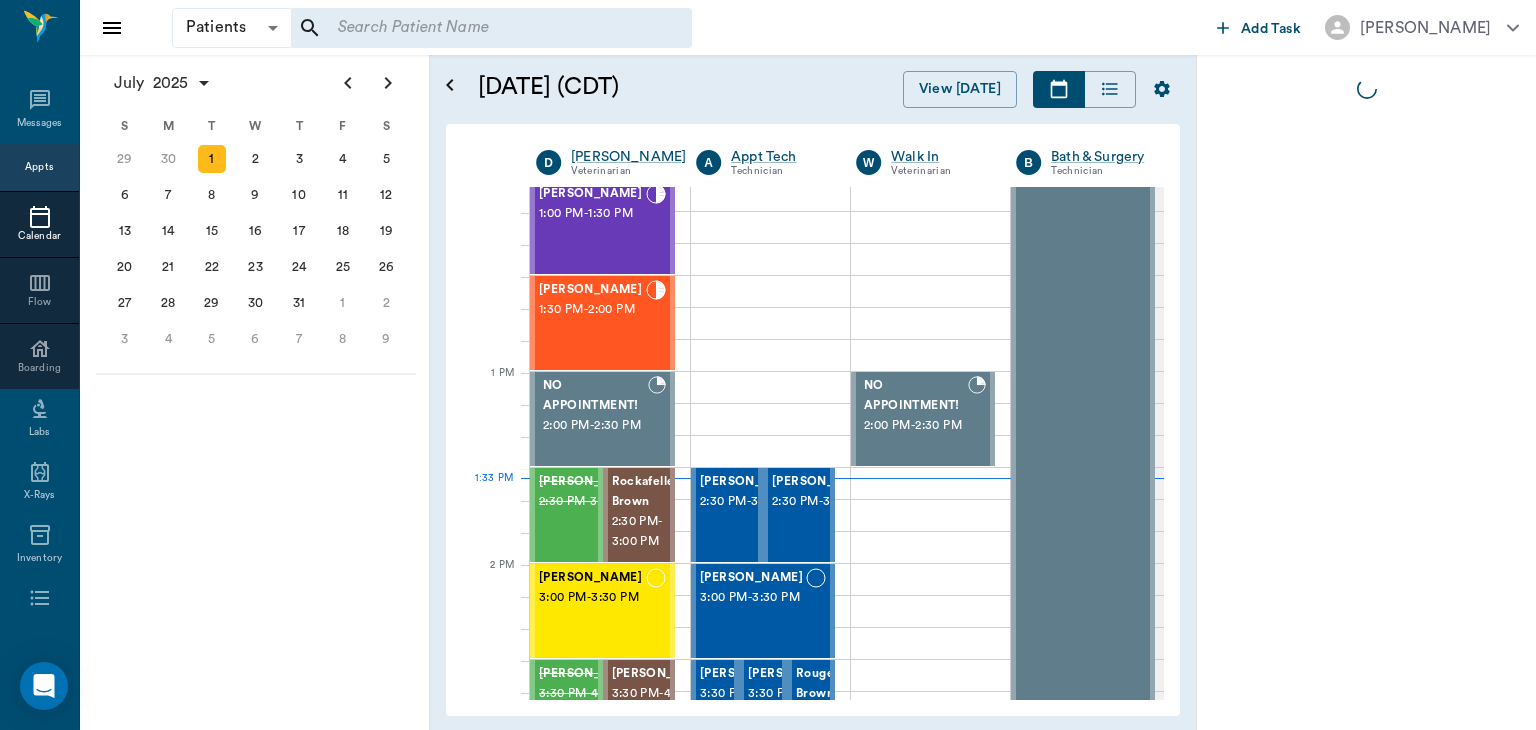 scroll, scrollTop: 782, scrollLeft: 0, axis: vertical 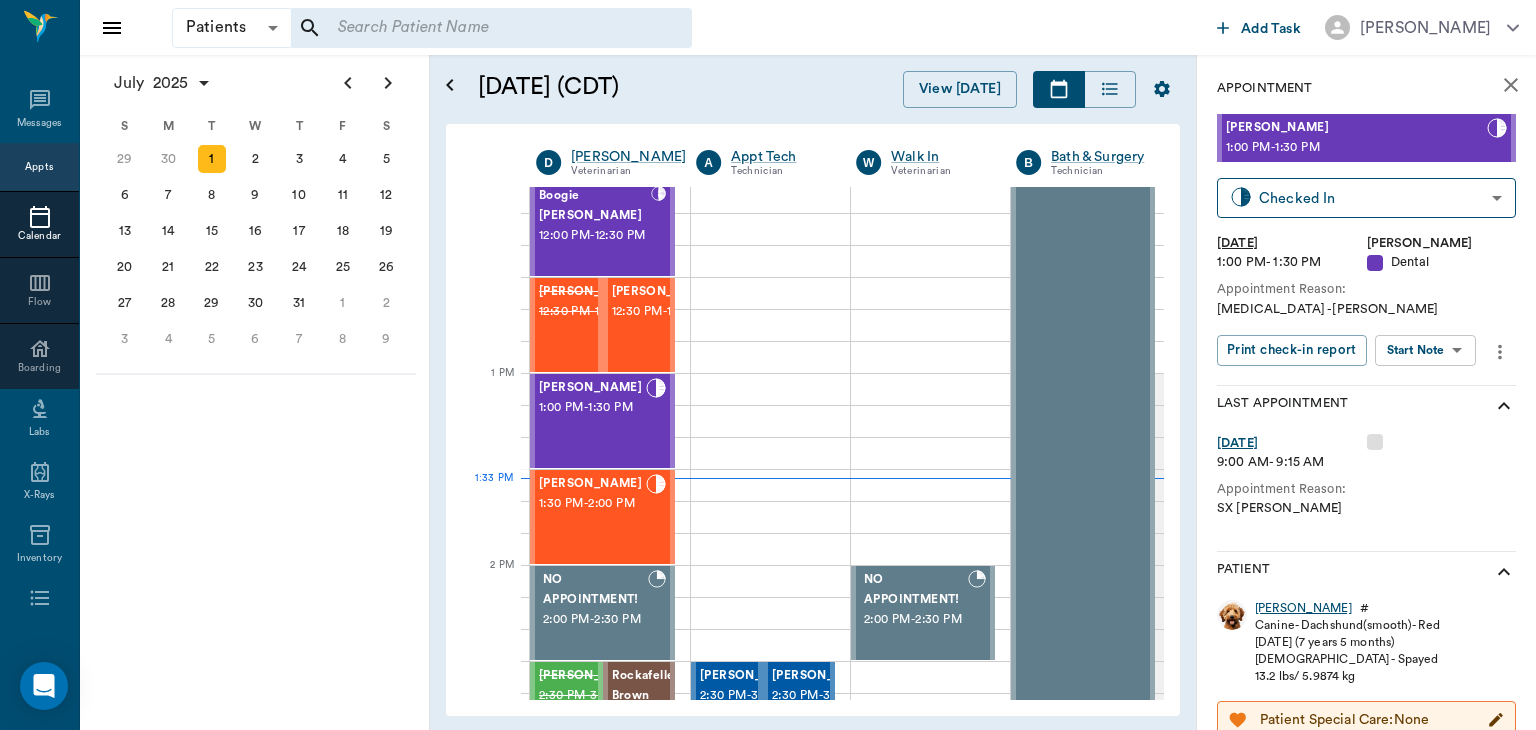 click on "[PERSON_NAME]" at bounding box center (1303, 608) 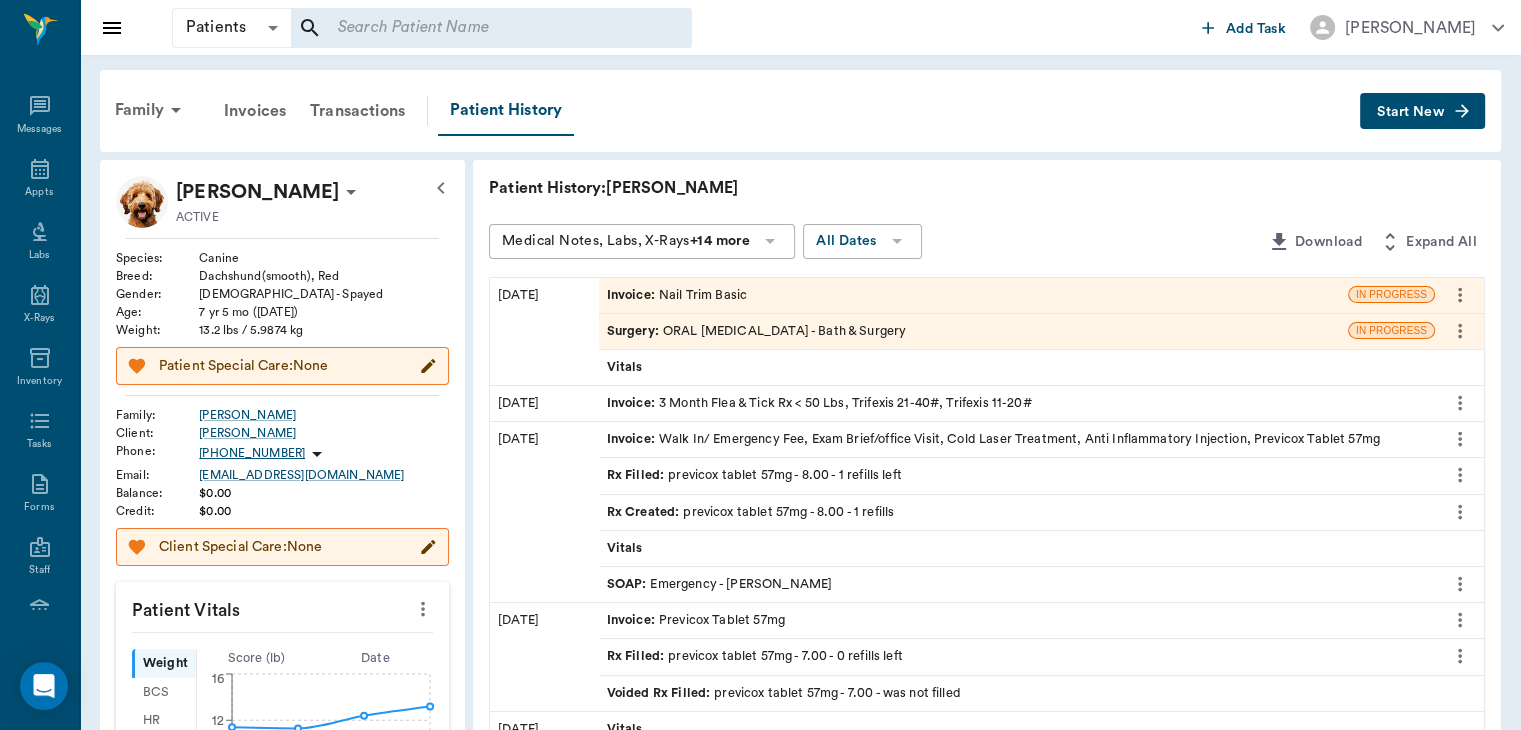 click on "Surgery :" at bounding box center (635, 331) 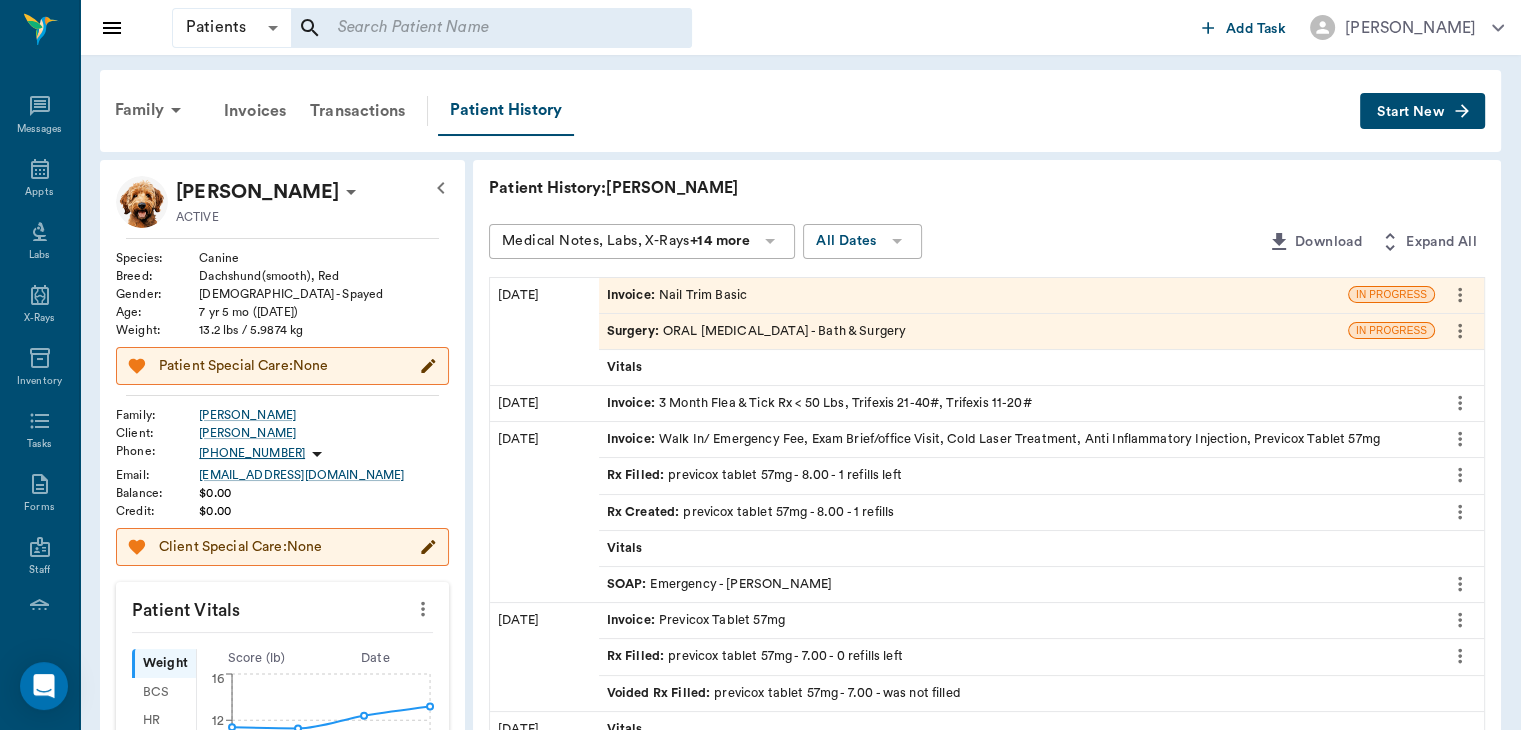 click on "Surgery :" at bounding box center (635, 331) 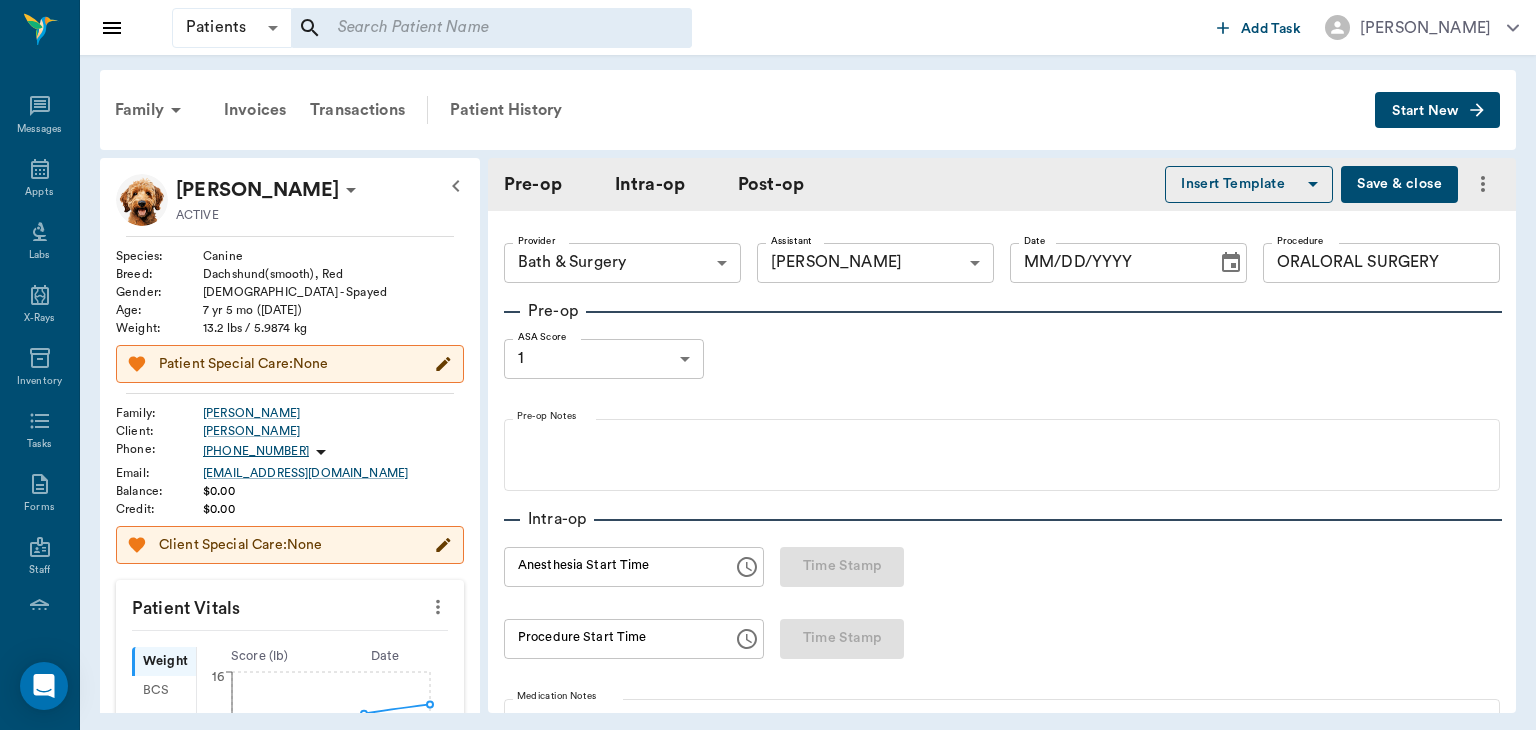 type on "63ec2f075fda476ae8351a4a" 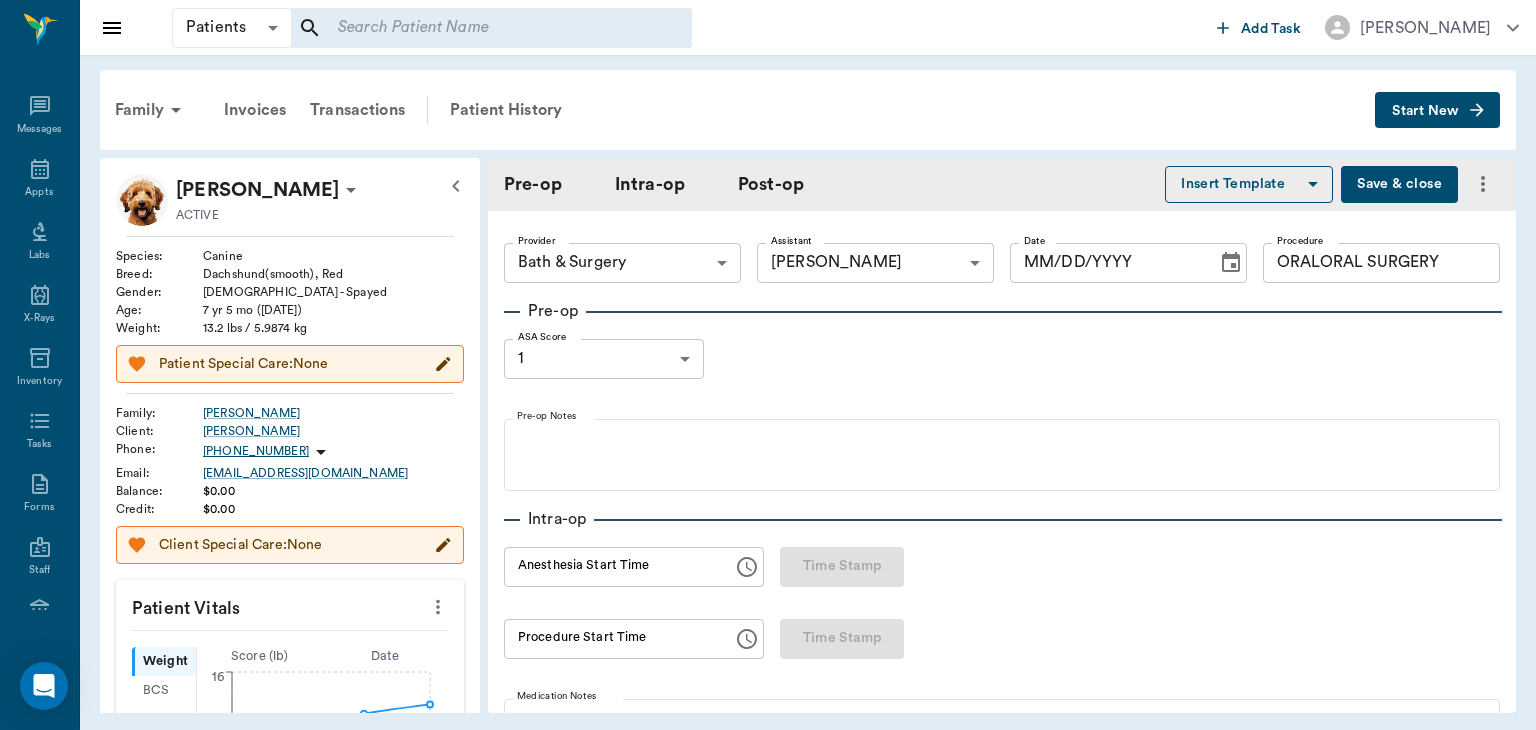 type on "642ef10e332a41444de2bad1" 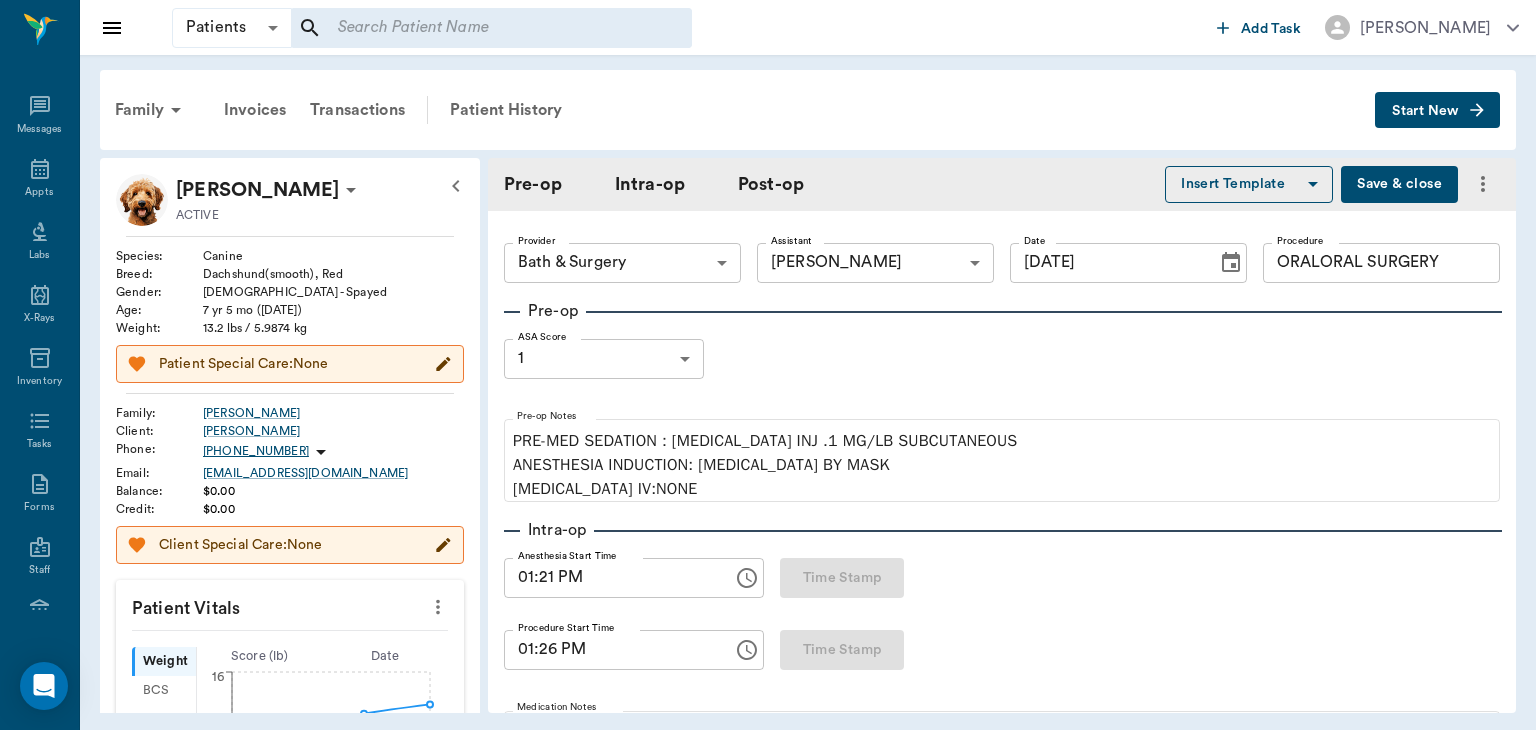 type on "[DATE]" 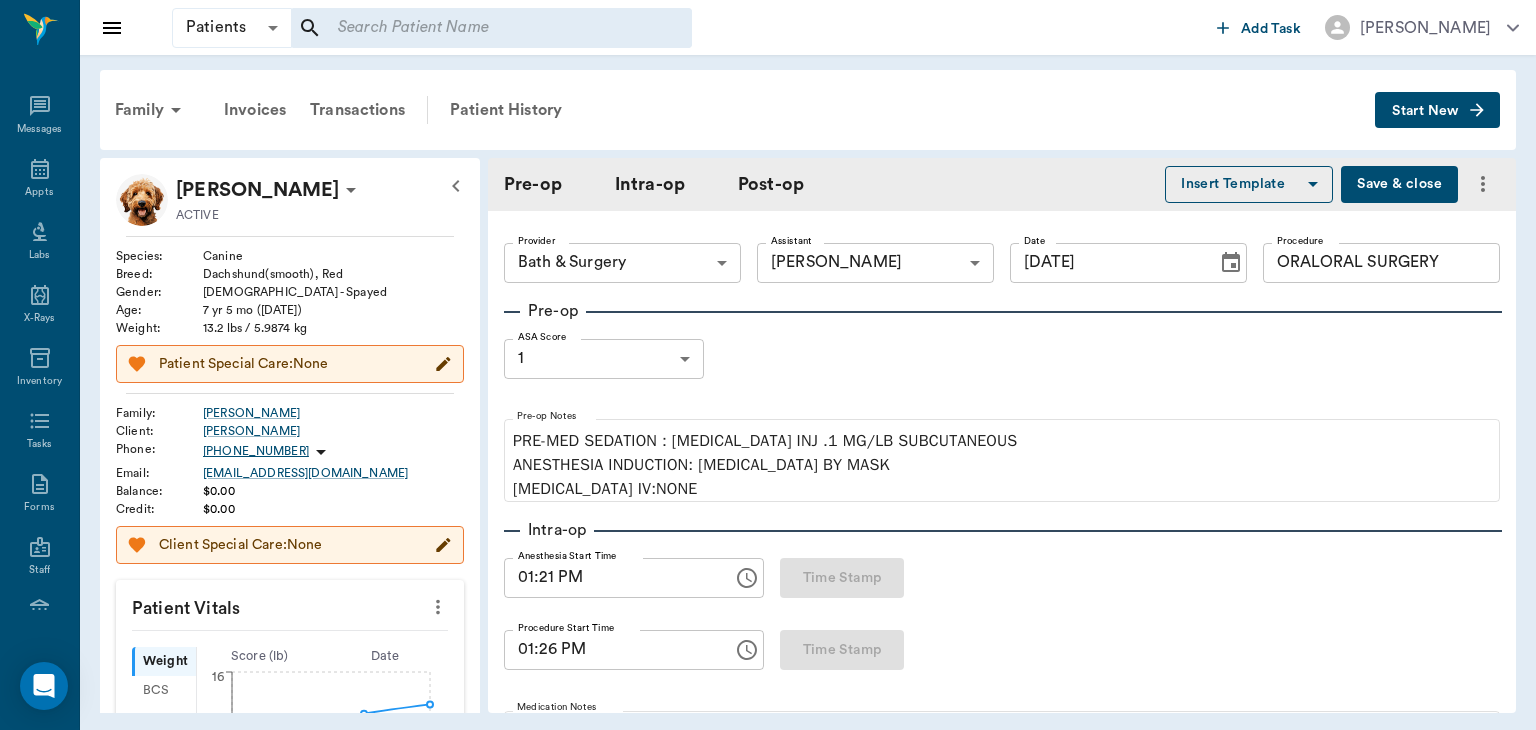 type on "01:21 PM" 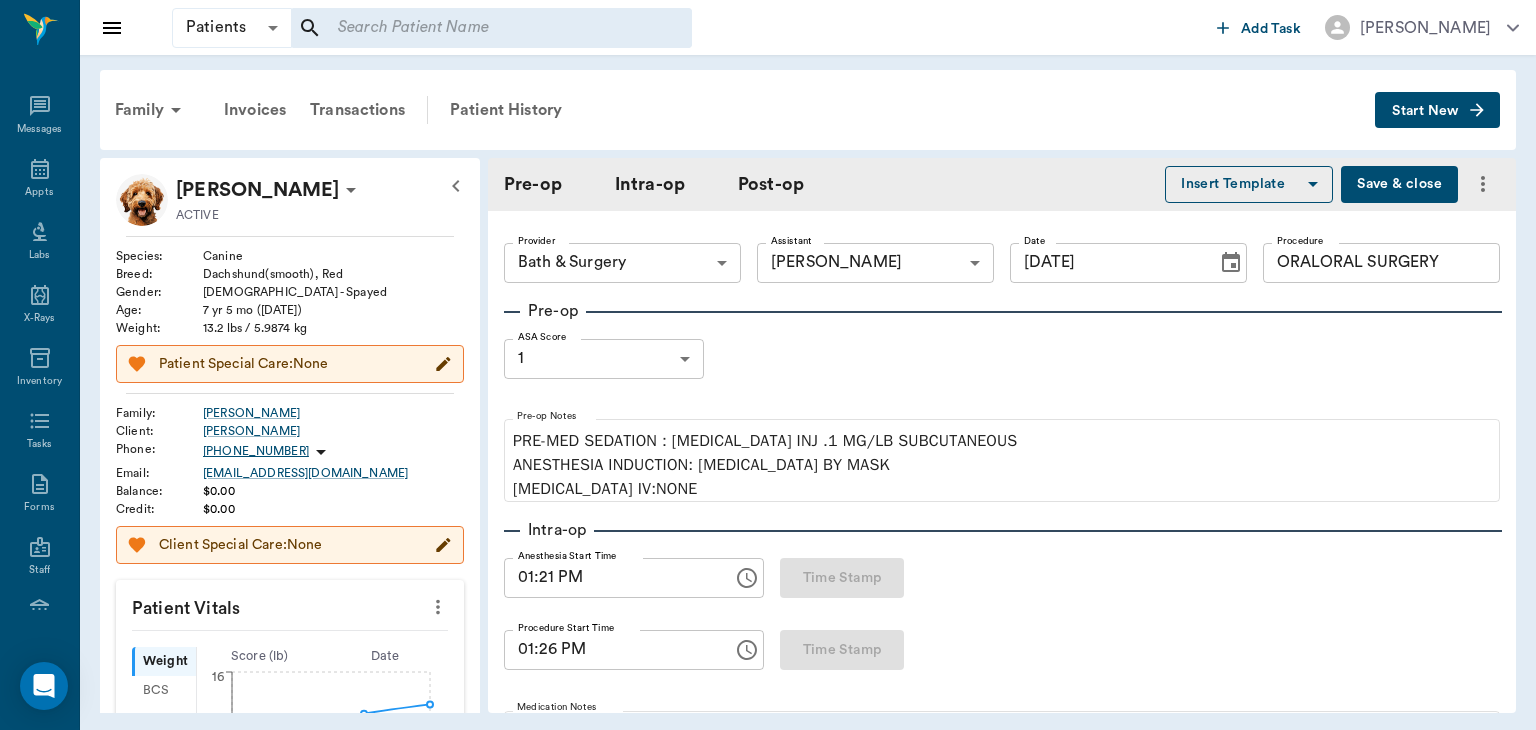 scroll, scrollTop: 476, scrollLeft: 0, axis: vertical 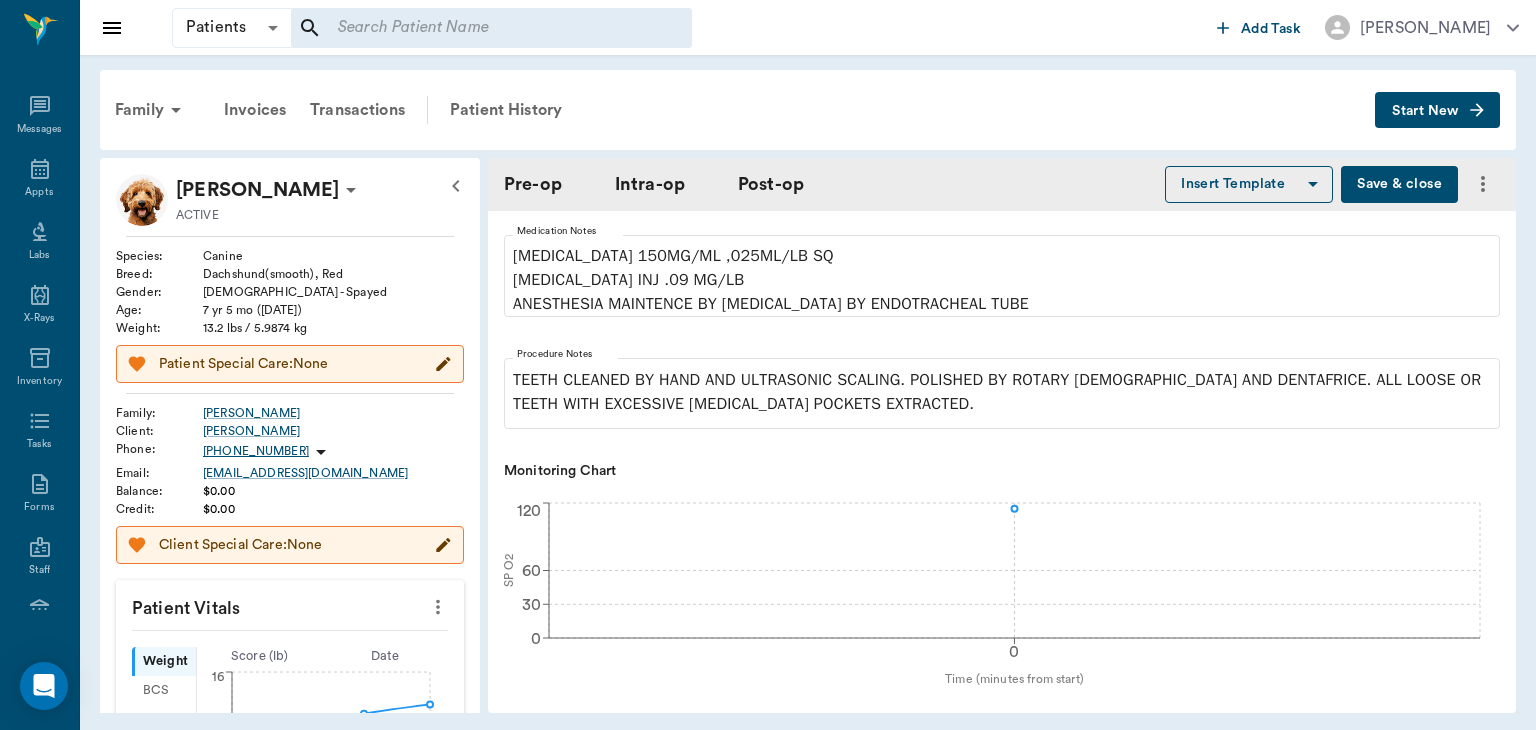 type on "ORALORAL SURGERY" 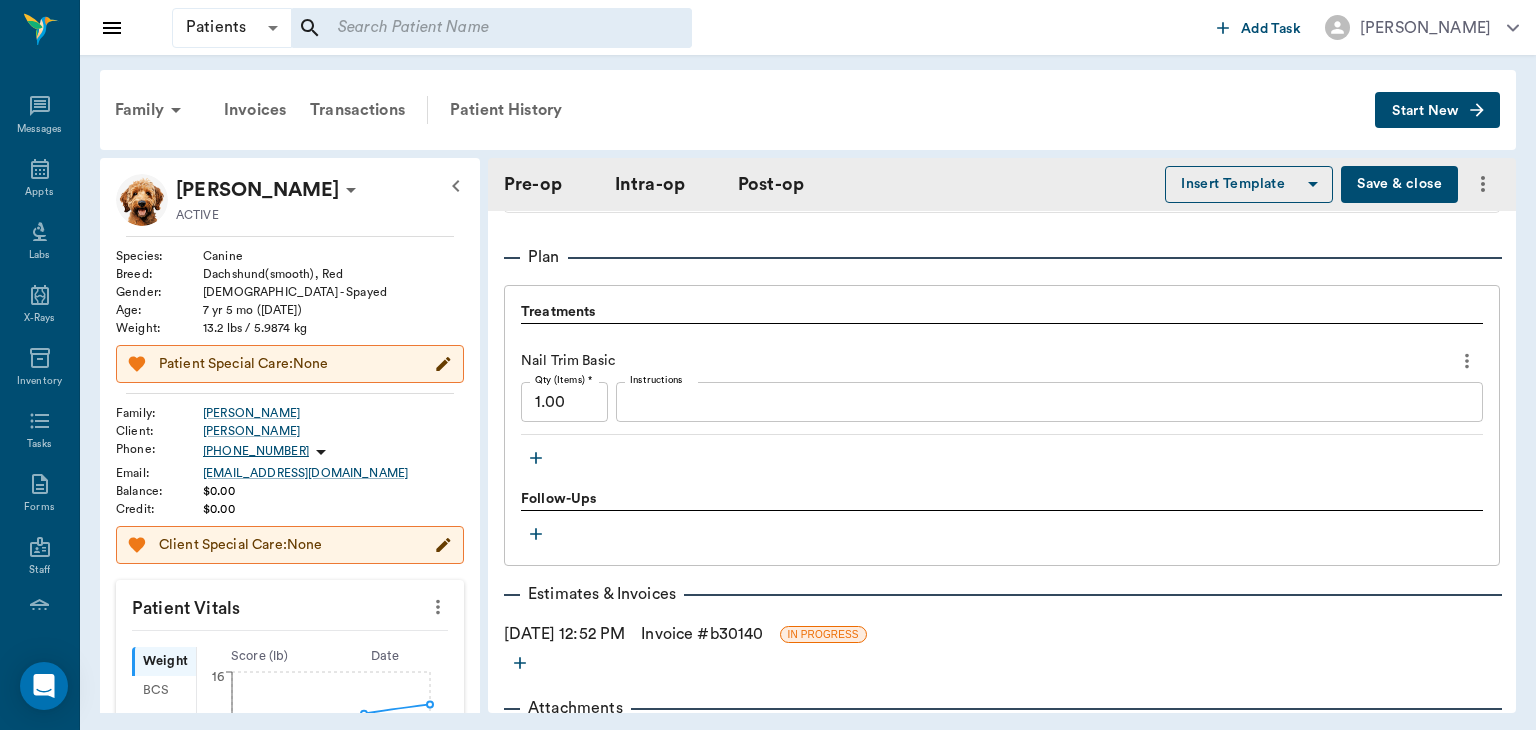 click 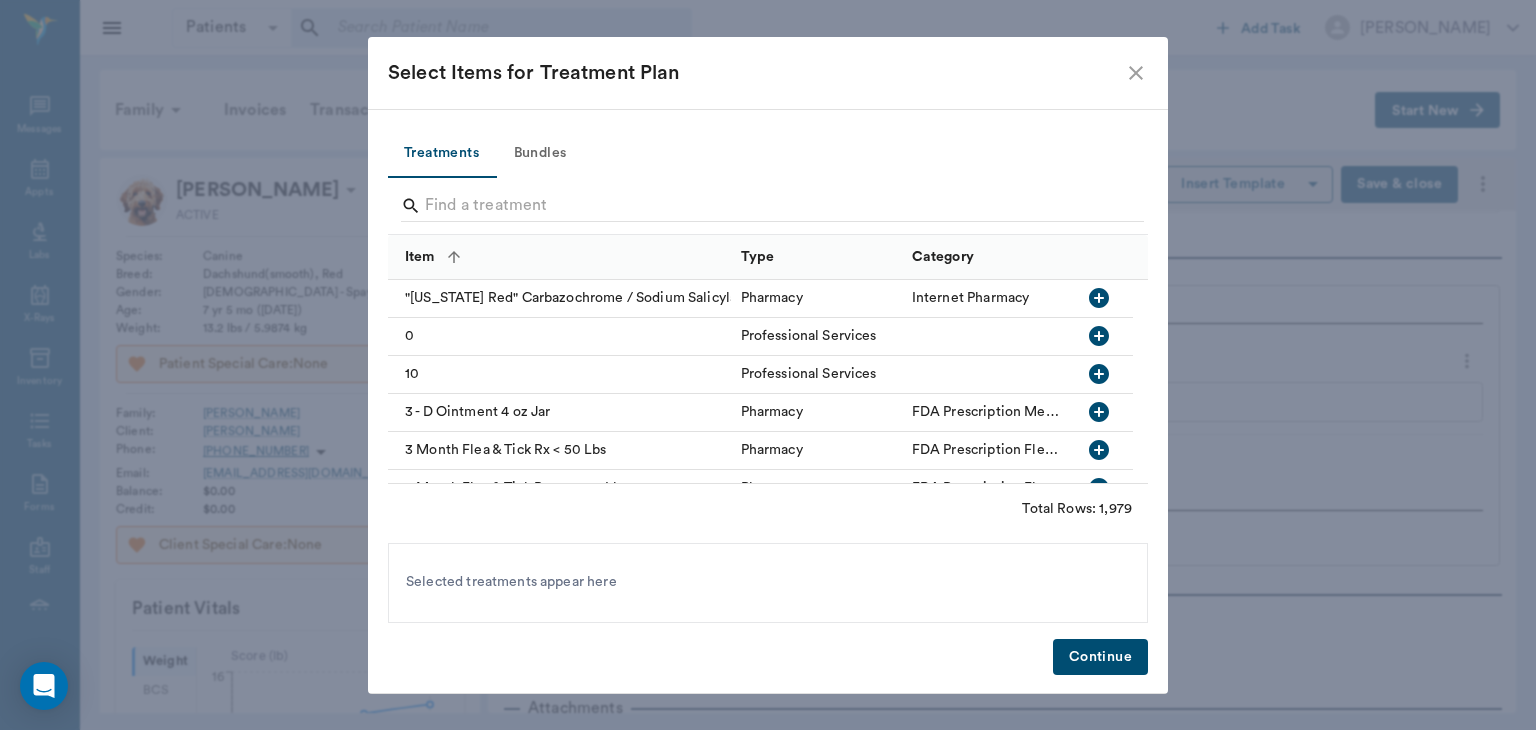 click on "Bundles" at bounding box center [540, 154] 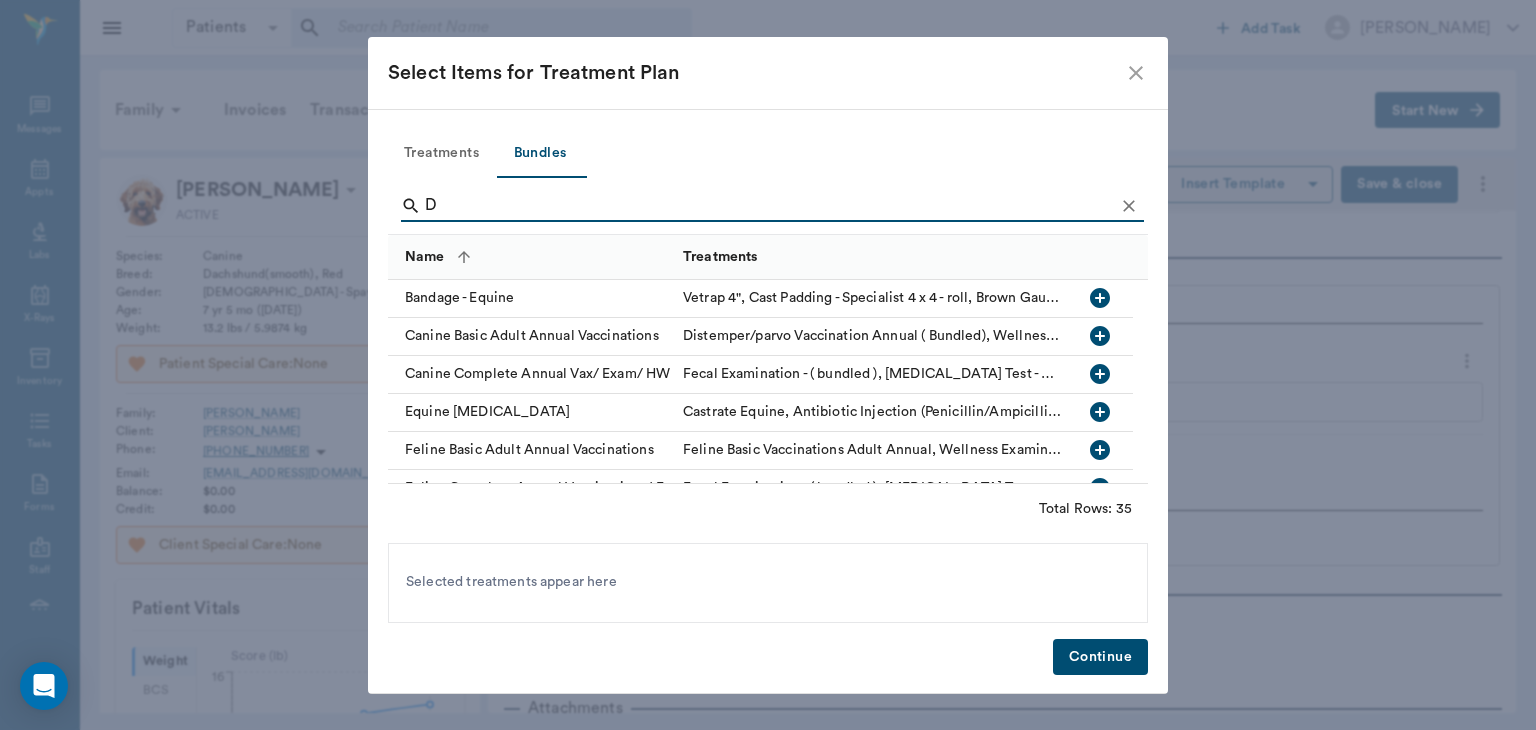 type on "DE" 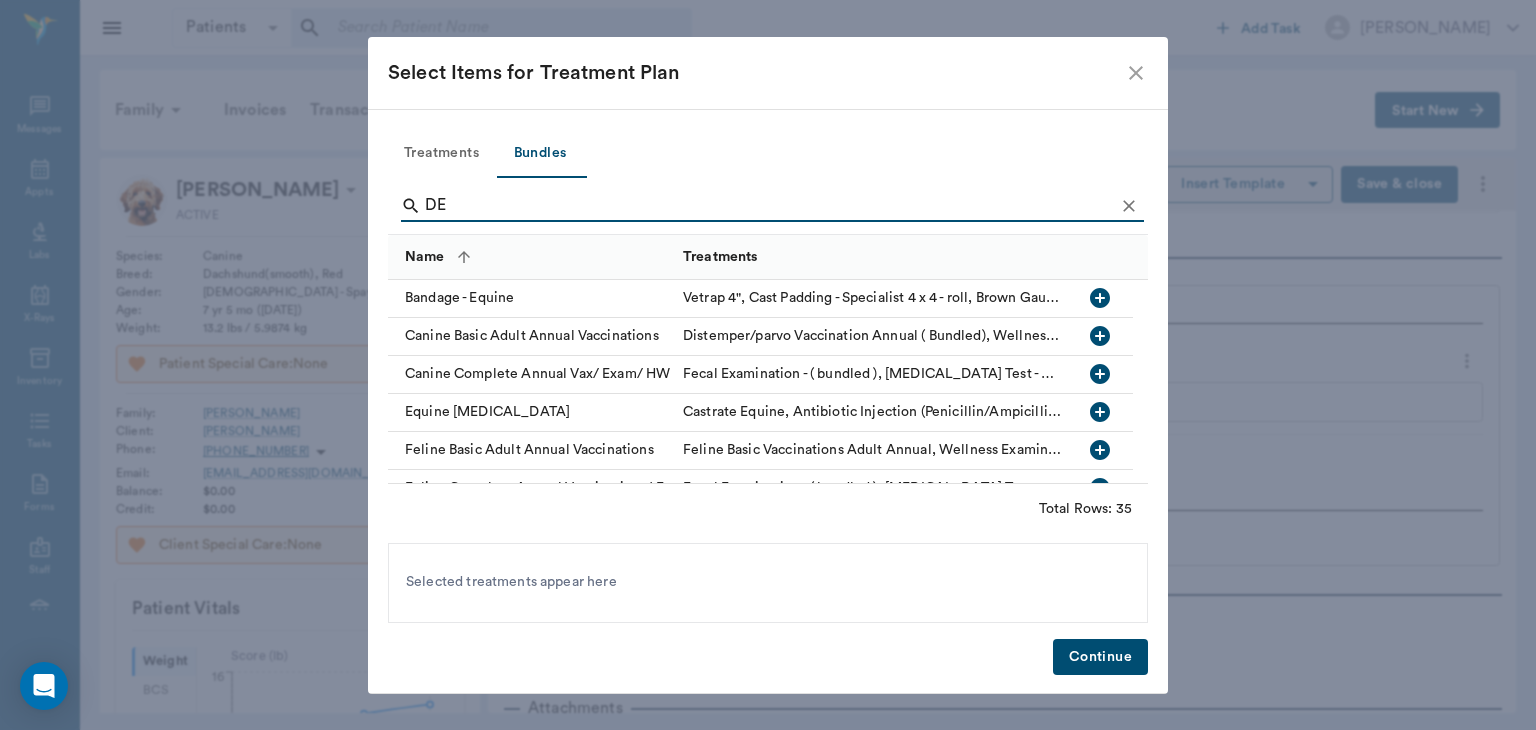 type on "ORALORAL SURGERY" 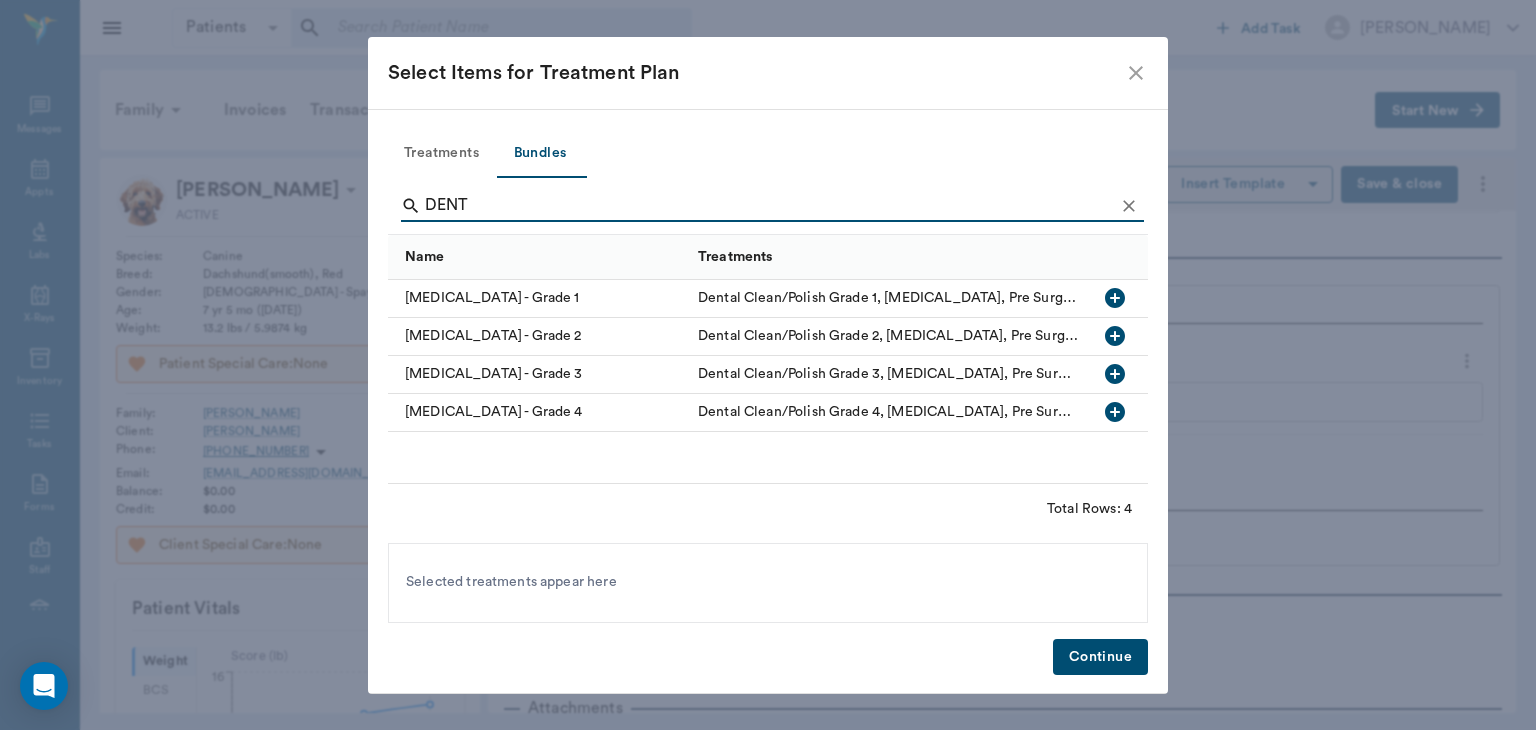 type on "DENT" 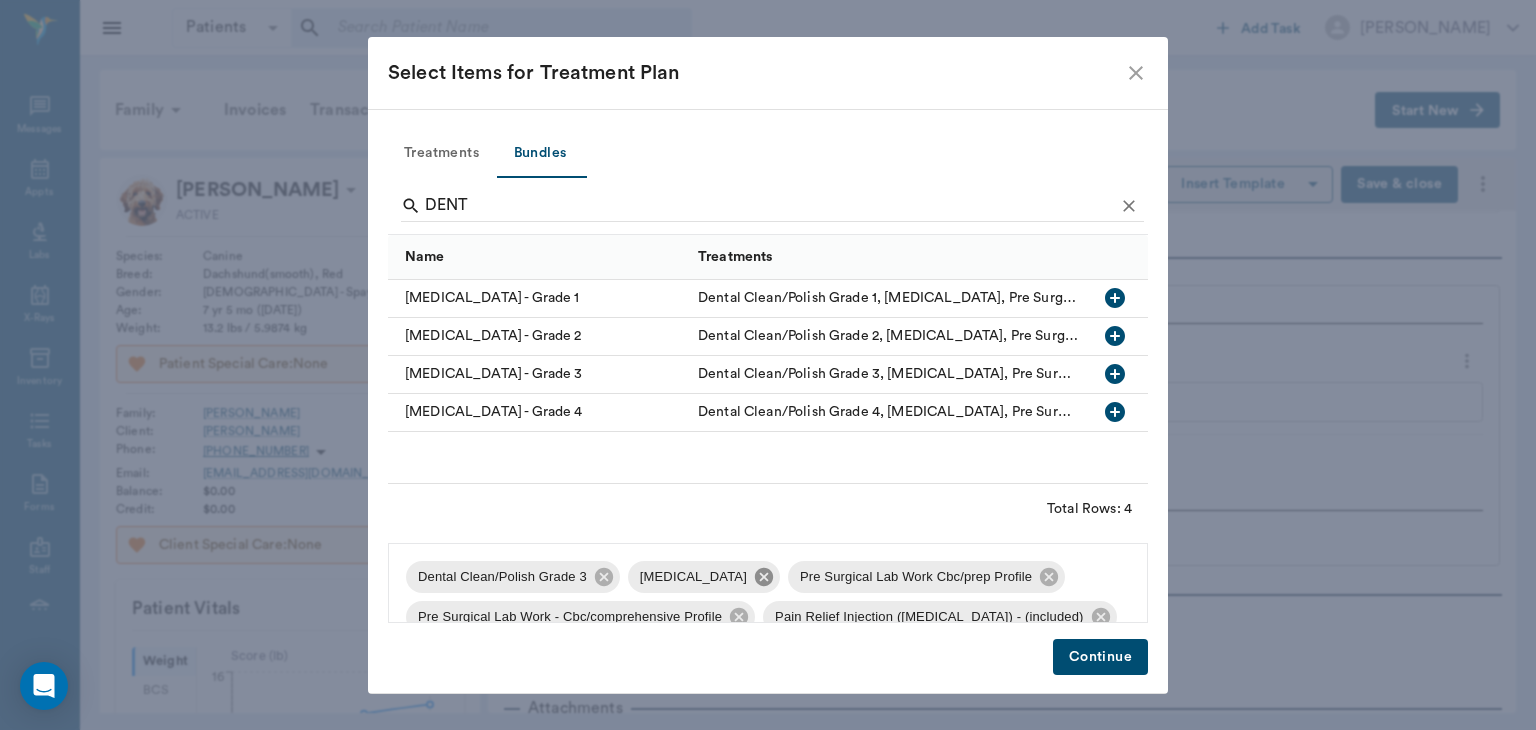 click 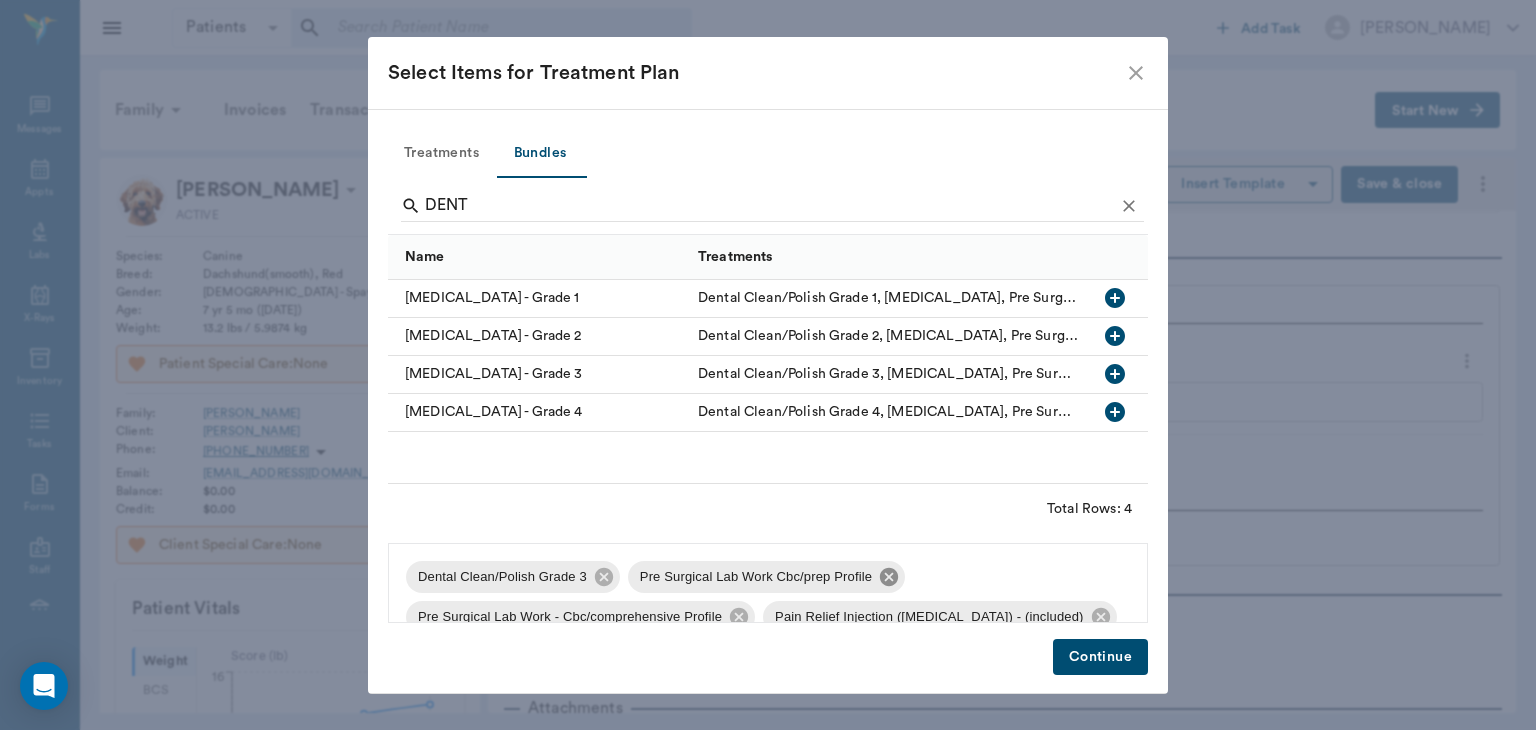 click 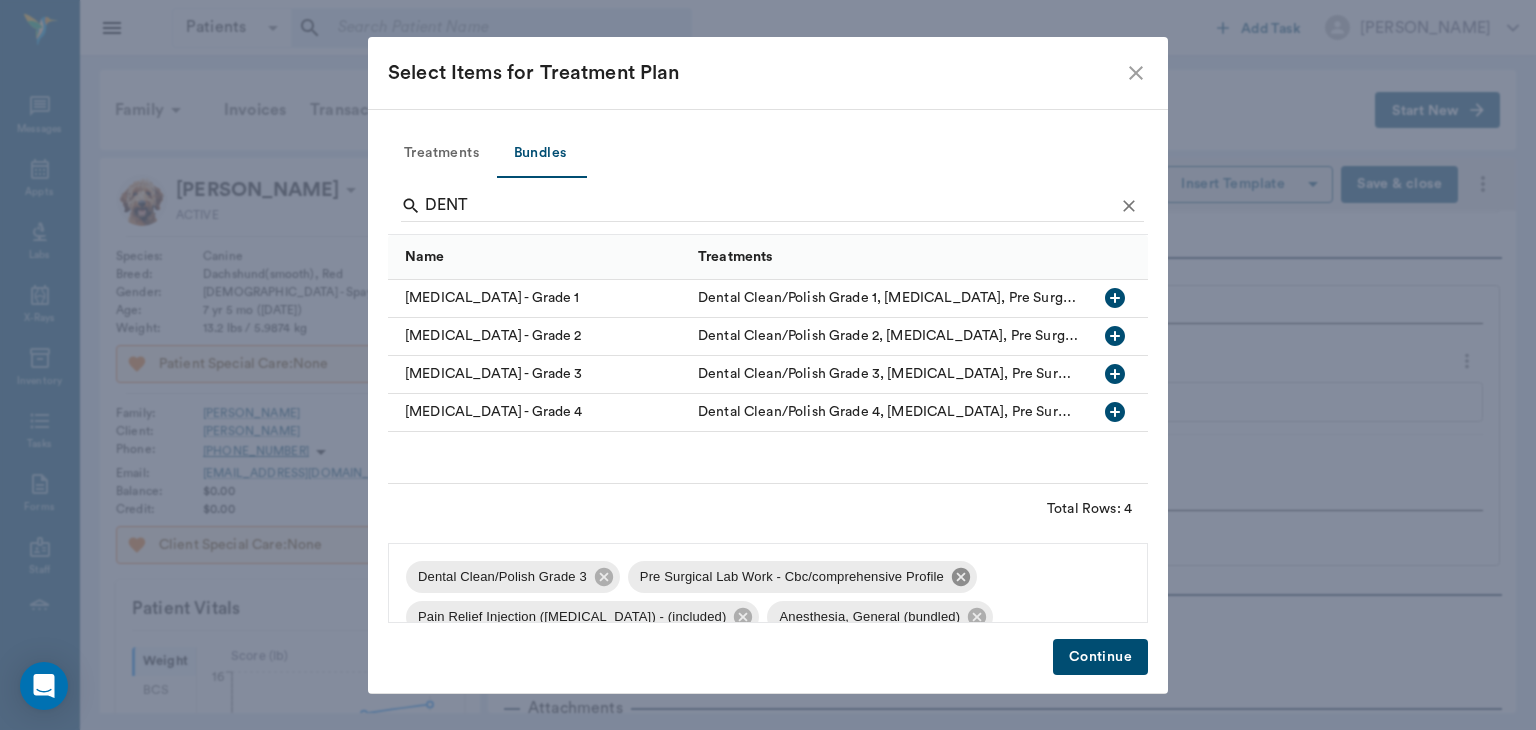 click 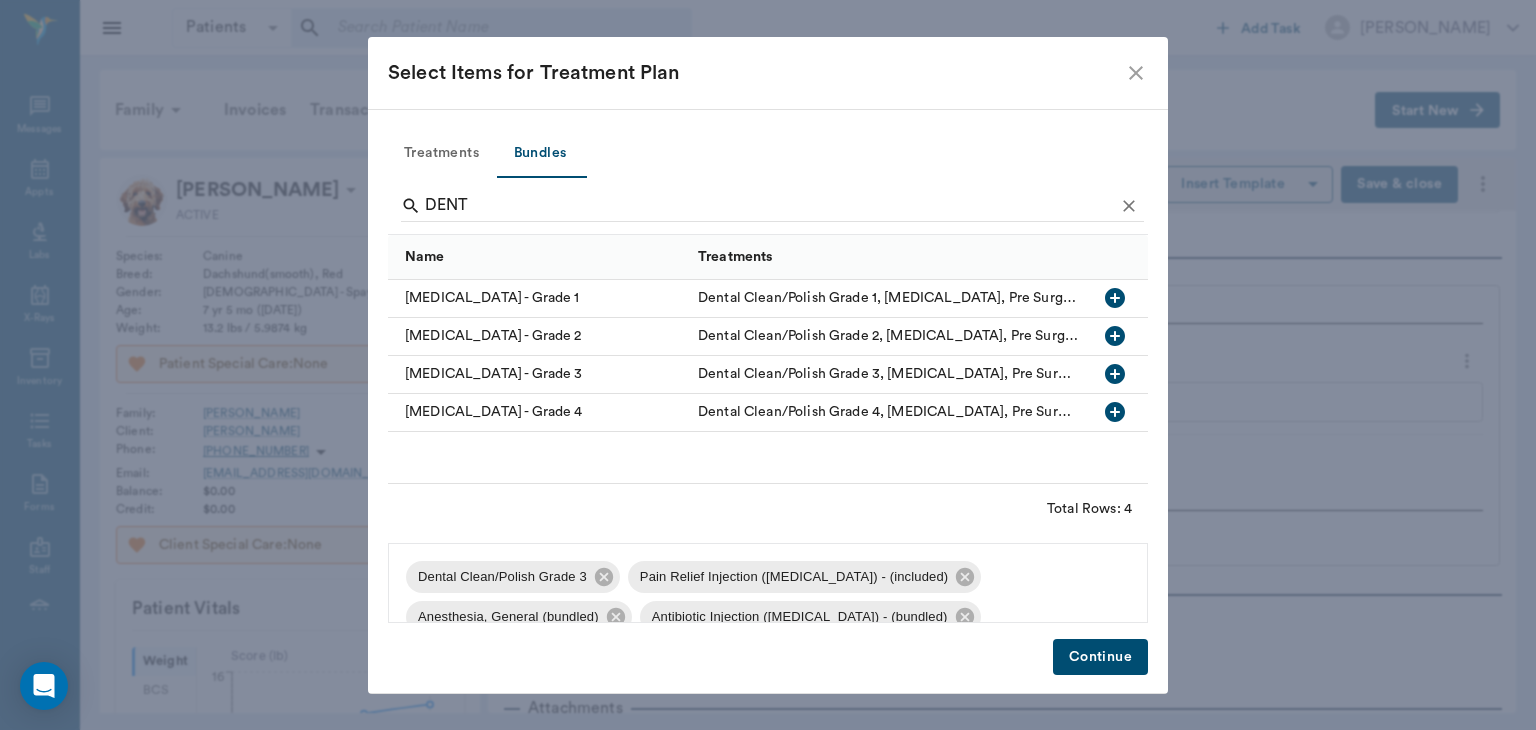 scroll, scrollTop: 36, scrollLeft: 0, axis: vertical 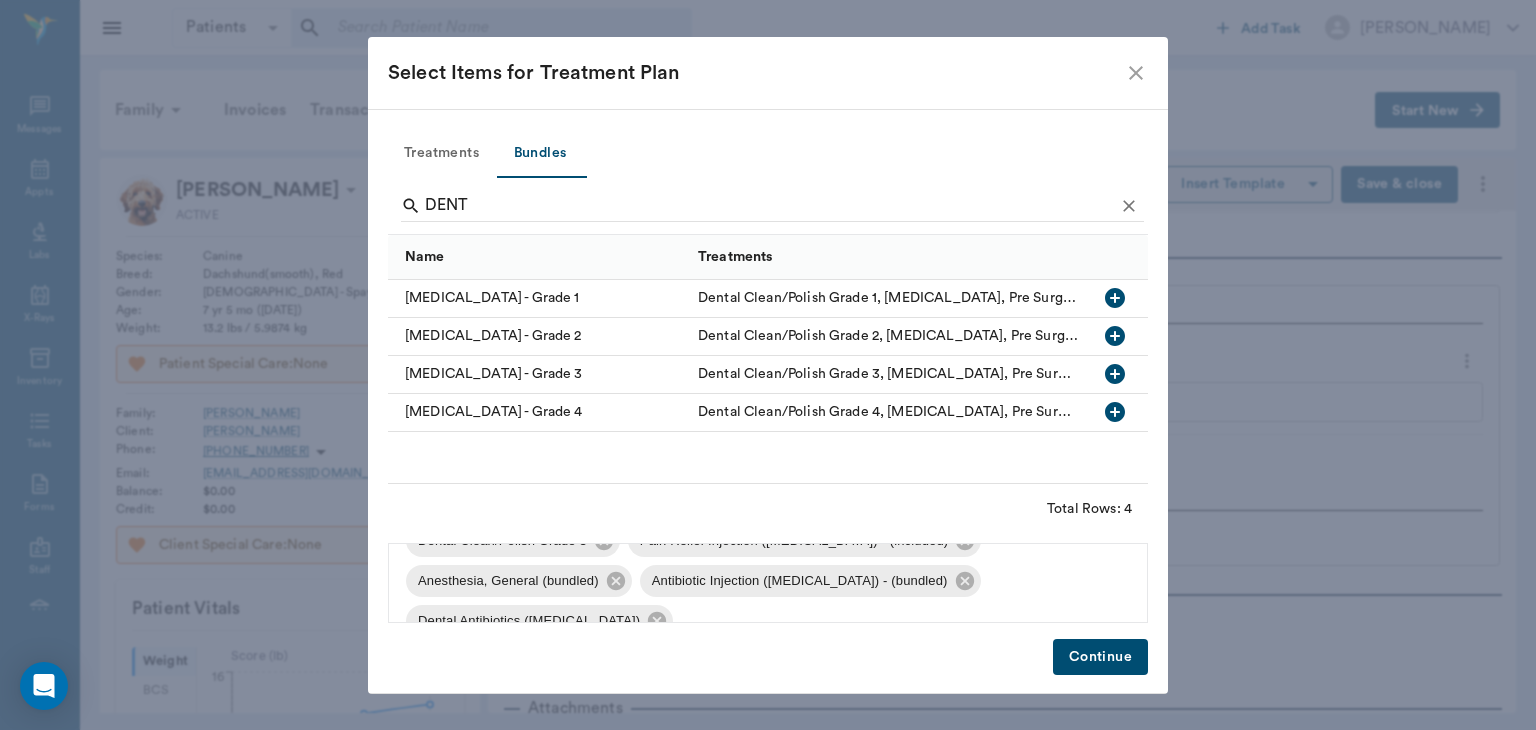 click on "Continue" at bounding box center (1100, 657) 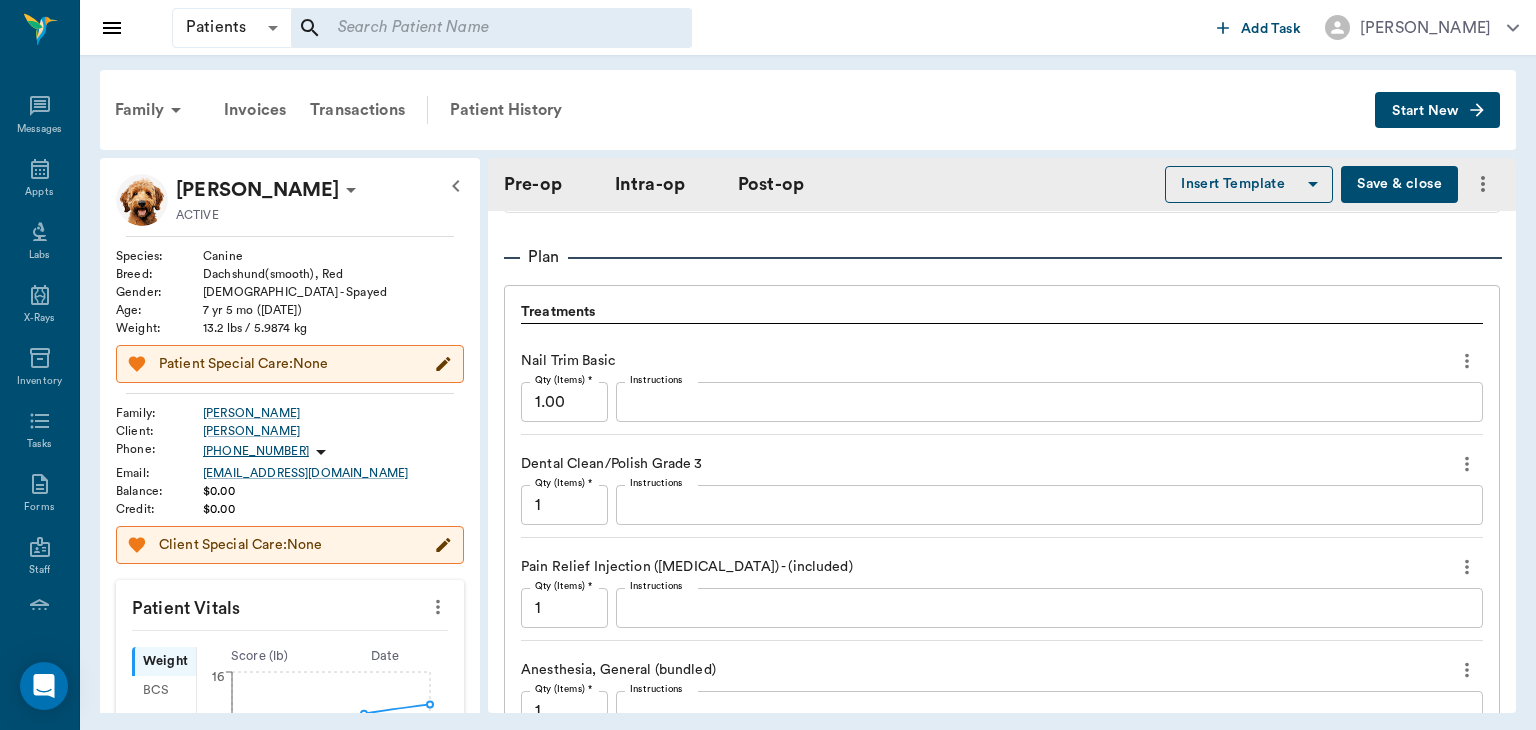type on "ORALORAL SURGERY" 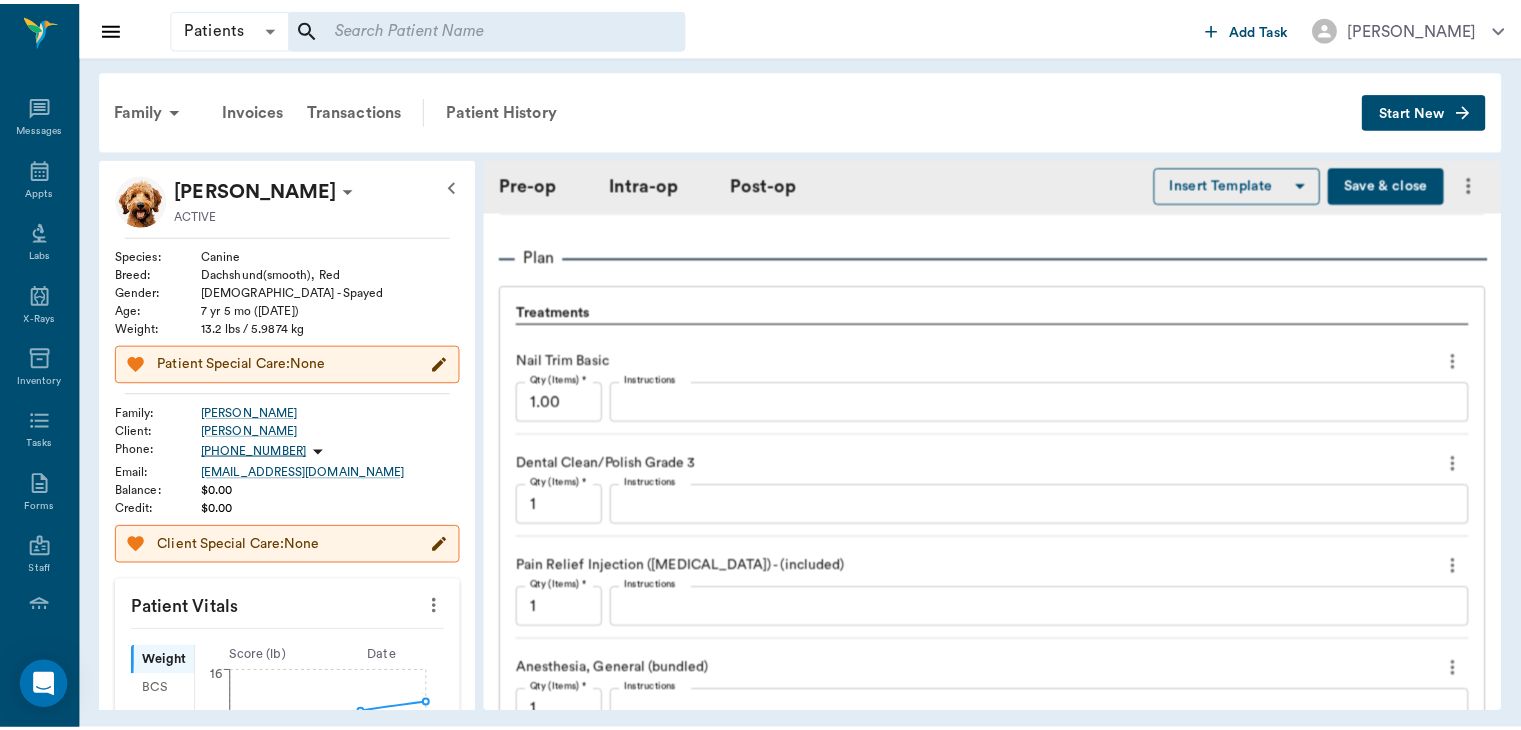 scroll, scrollTop: 2082, scrollLeft: 0, axis: vertical 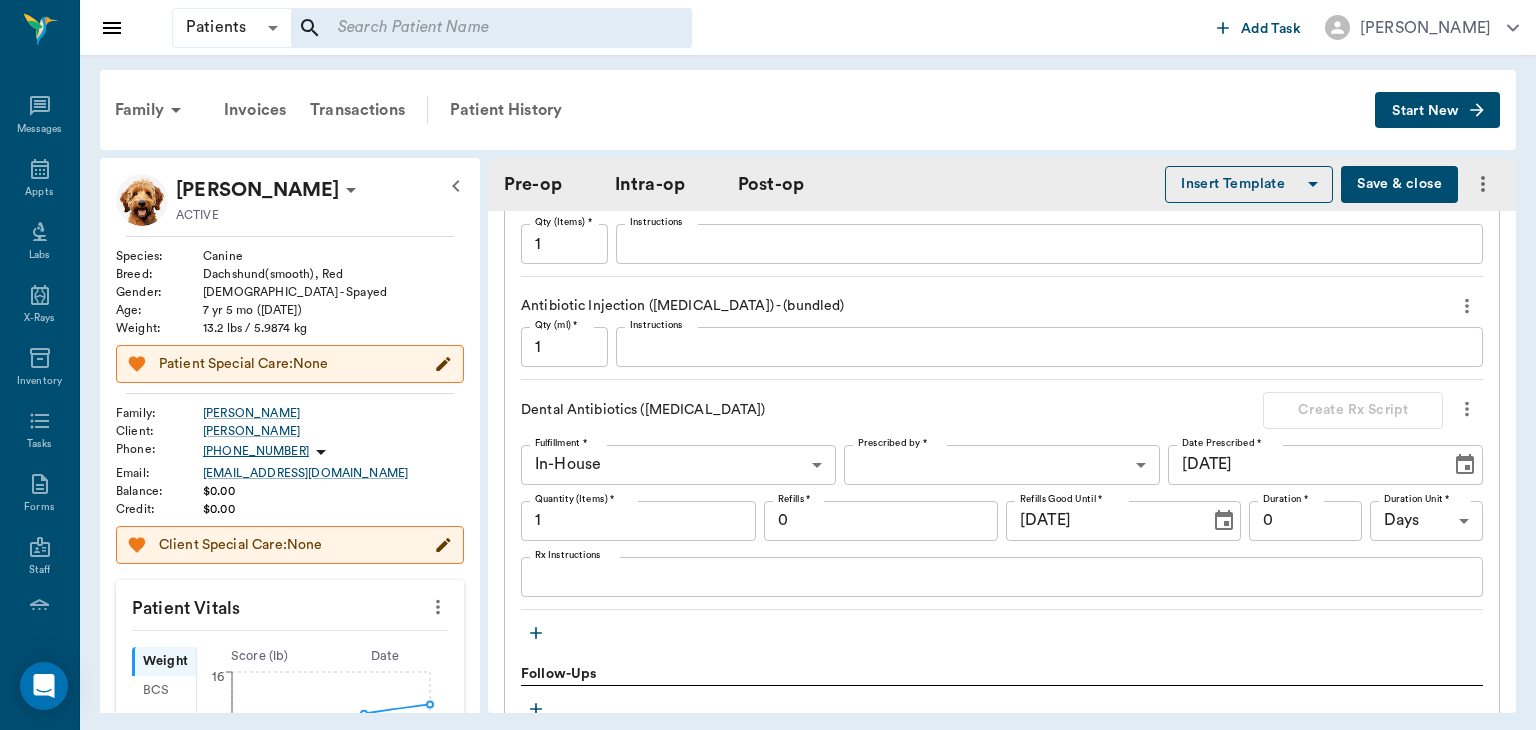 click on "Patients Patients ​ ​ Add Task Dr. Bert Ellsworth Nectar Messages Appts Labs X-Rays Inventory Tasks Forms Staff Reports Lookup Settings Family Invoices Transactions Patient History Start New Sadie Whatley     ACTIVE   Species : Canine Breed : Dachshund(smooth), Red Gender : Female - Spayed Age : 7 yr 5 mo (01/17/2018) Weight : 13.2 lbs / 5.9874 kg Patient Special Care:  None Family : Whatley Client : Marcie Whatley Phone : (903) 720-9878 Email : bmcjwhatley@gmail.com Balance : $0.00 Credit : $0.00 Client Special Care:  None Patient Vitals Weight BCS HR Temp Resp BP Dia Pain Perio Score ( lb ) Date 10/11/24 9AM 07/01/25 12PM 0 4 8 12 16 Ongoing diagnosis Intervertebral disc disease 01/24/25 Current Rx Amoxi Drops 12/31/99 previcox tablet 57mg 01/24/26 Reminders 3 Month Flea & Tick Rx < 50 Lbs 08/22/25 Distemper/Parvo Vaccination Annual 10/07/25 Corona Vaccination Annual 10/07/25 Rabies Vaccination Canine 1 Yr 10/07/25 Upcoming appointments Schedule Appointment Pre-op Intra-op Post-op Insert Template  Date" at bounding box center [768, 365] 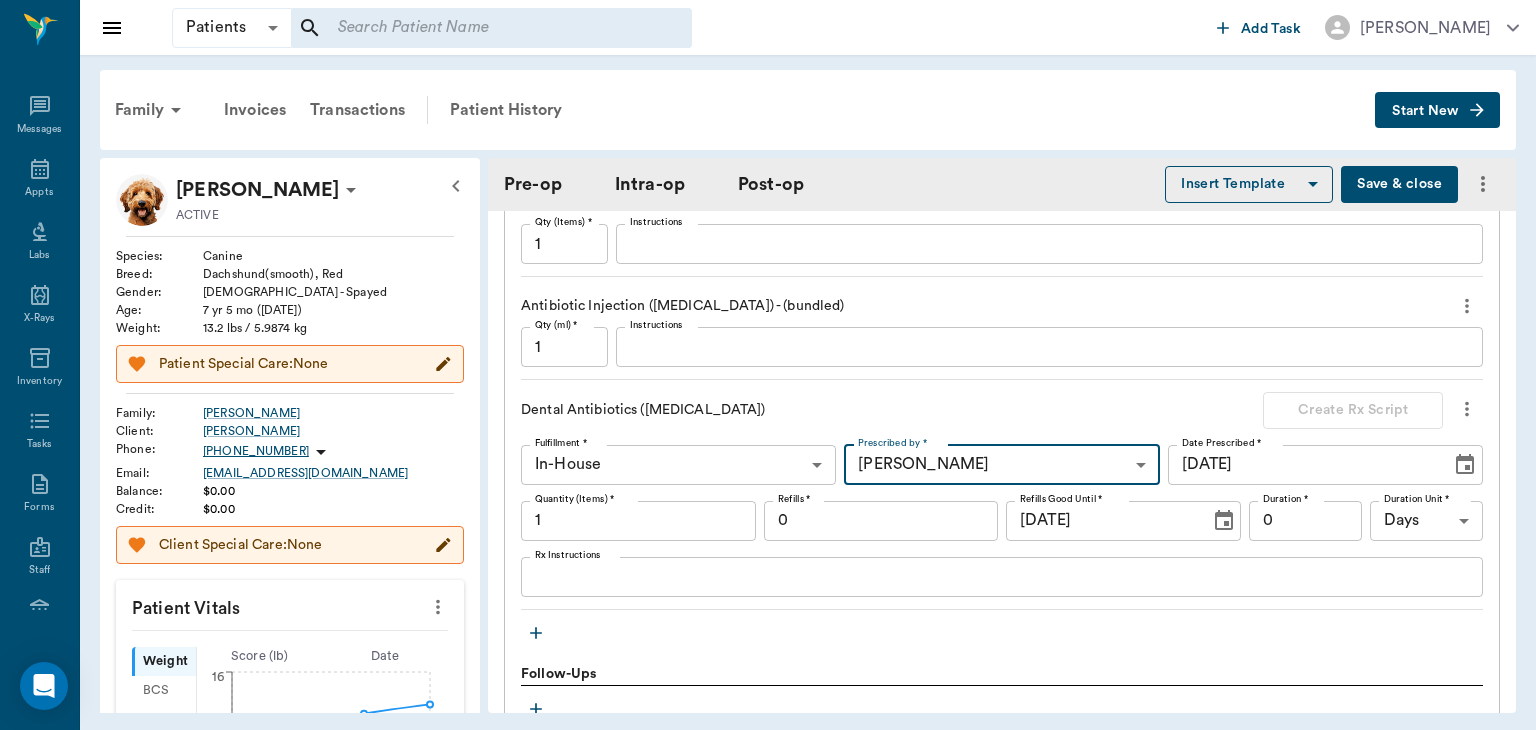 type on "63ec2f075fda476ae8351a4d" 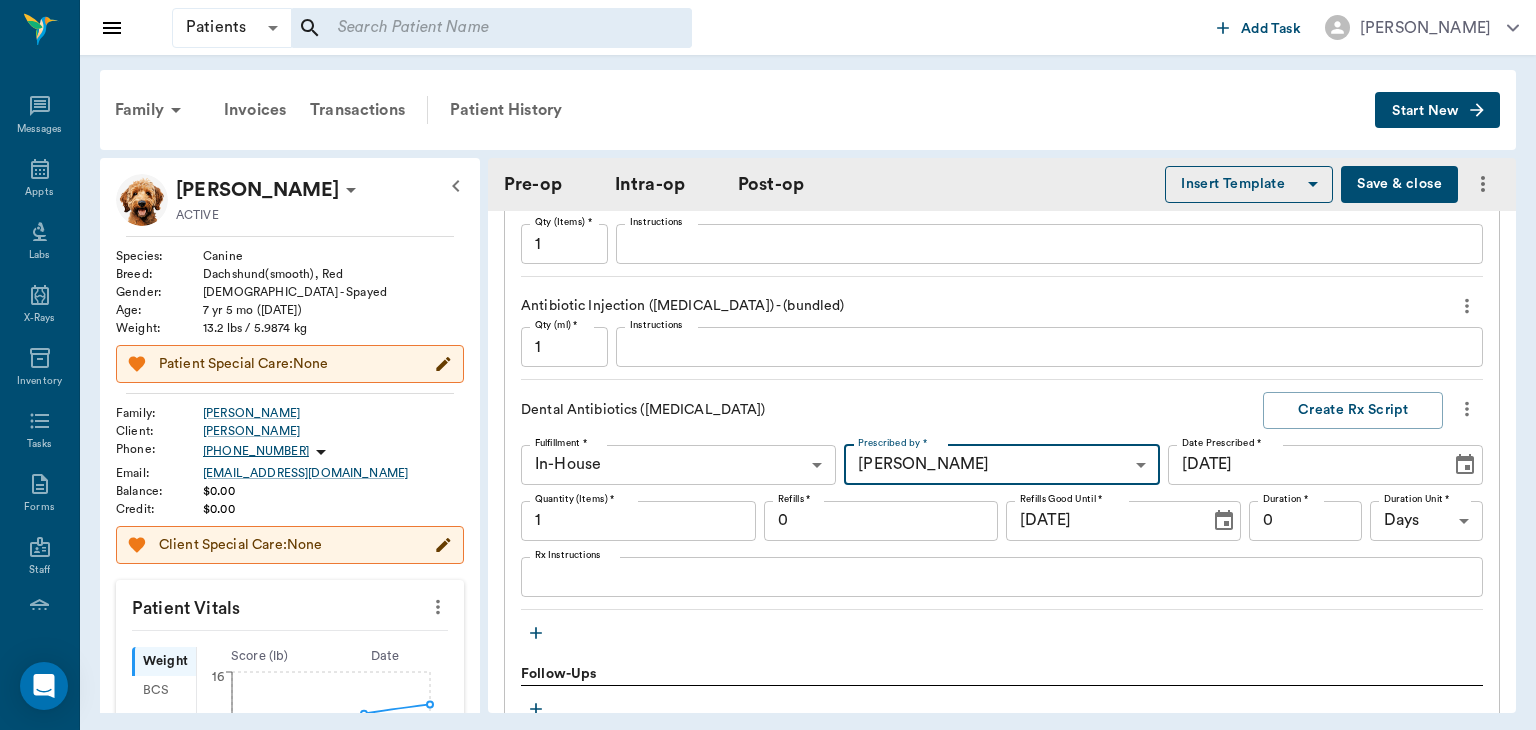 click at bounding box center (768, 365) 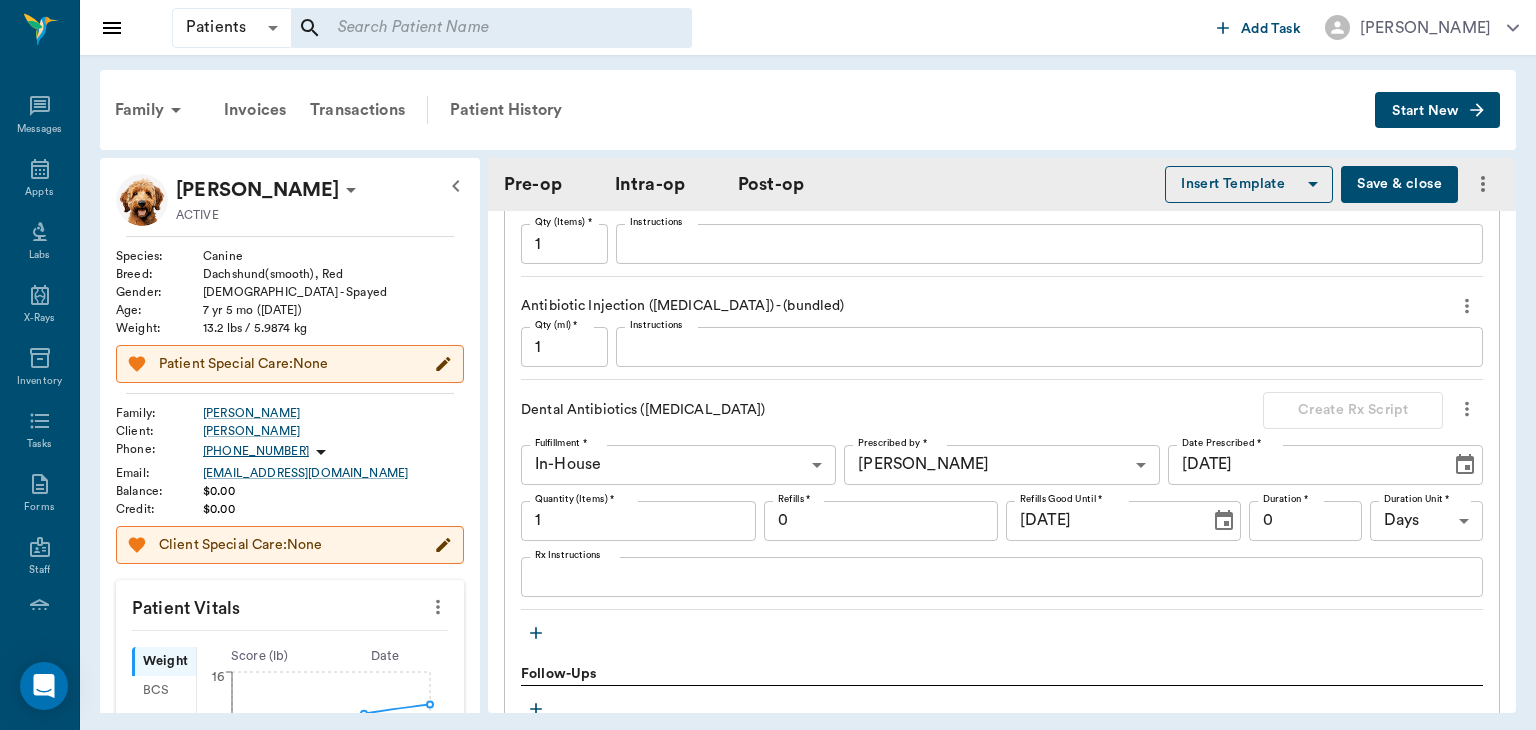 click on "Rx Instructions" at bounding box center [1002, 576] 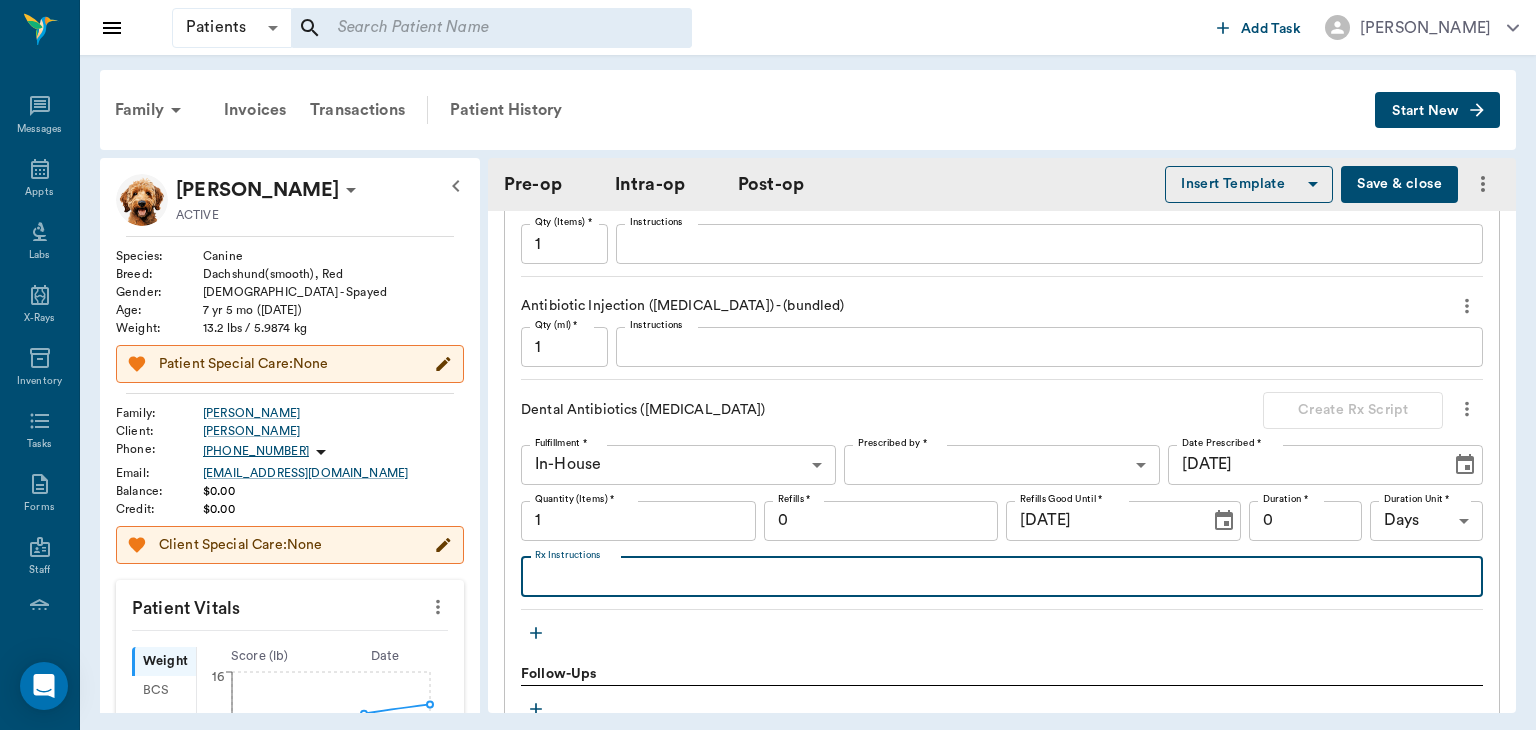 type on "ORALORAL SURGERY" 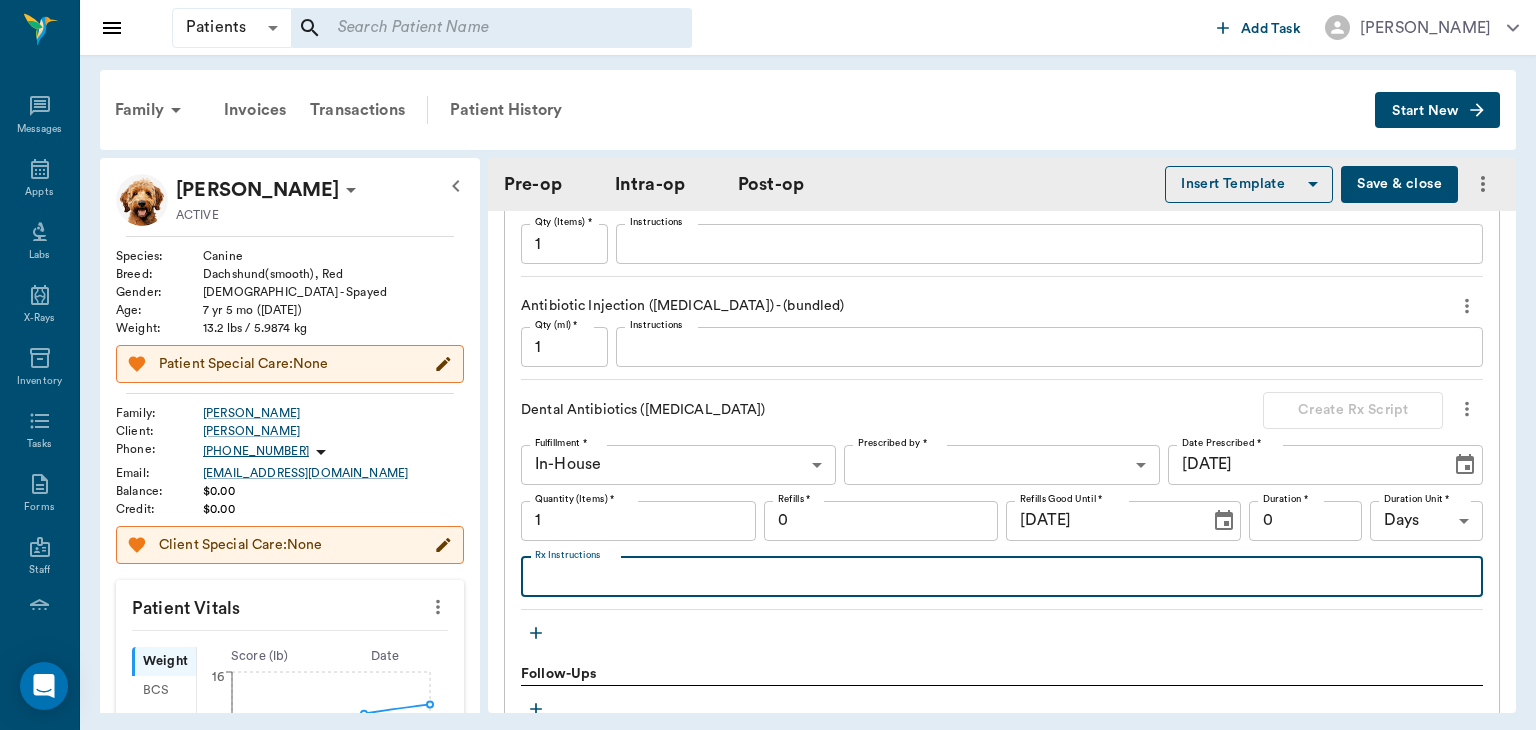 type 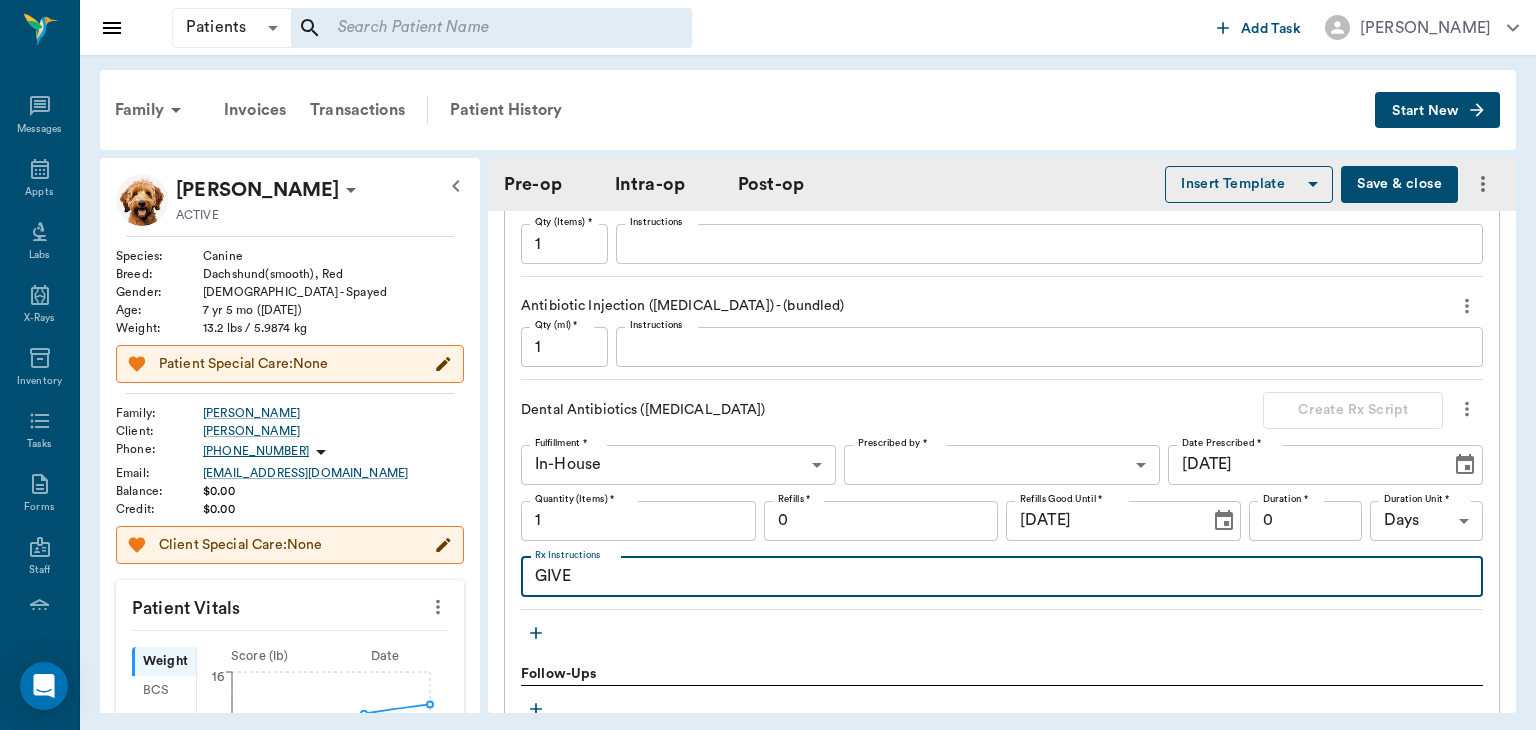 type on "GIVE" 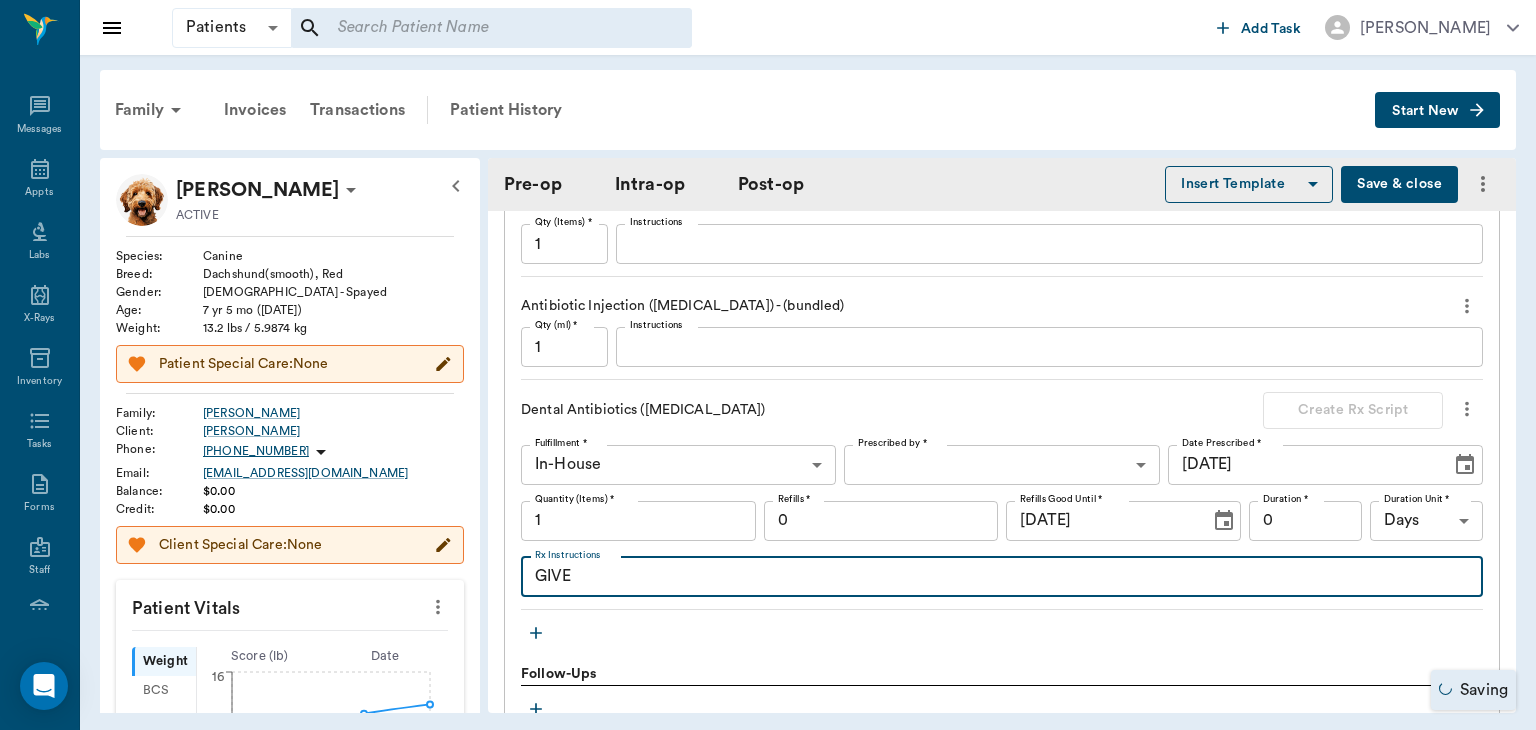 type on "ORALORAL SURGERY" 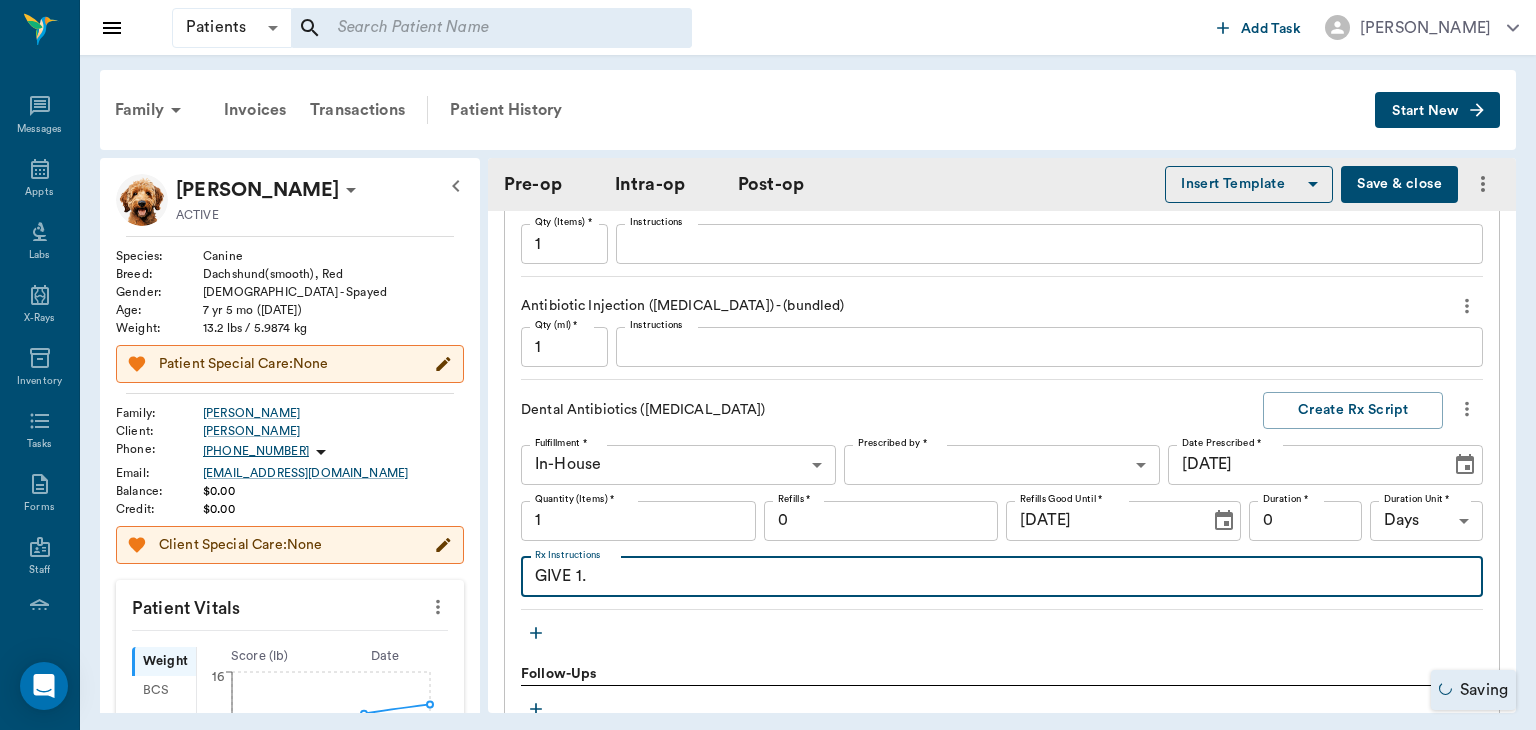 type on "GIVE 1.5" 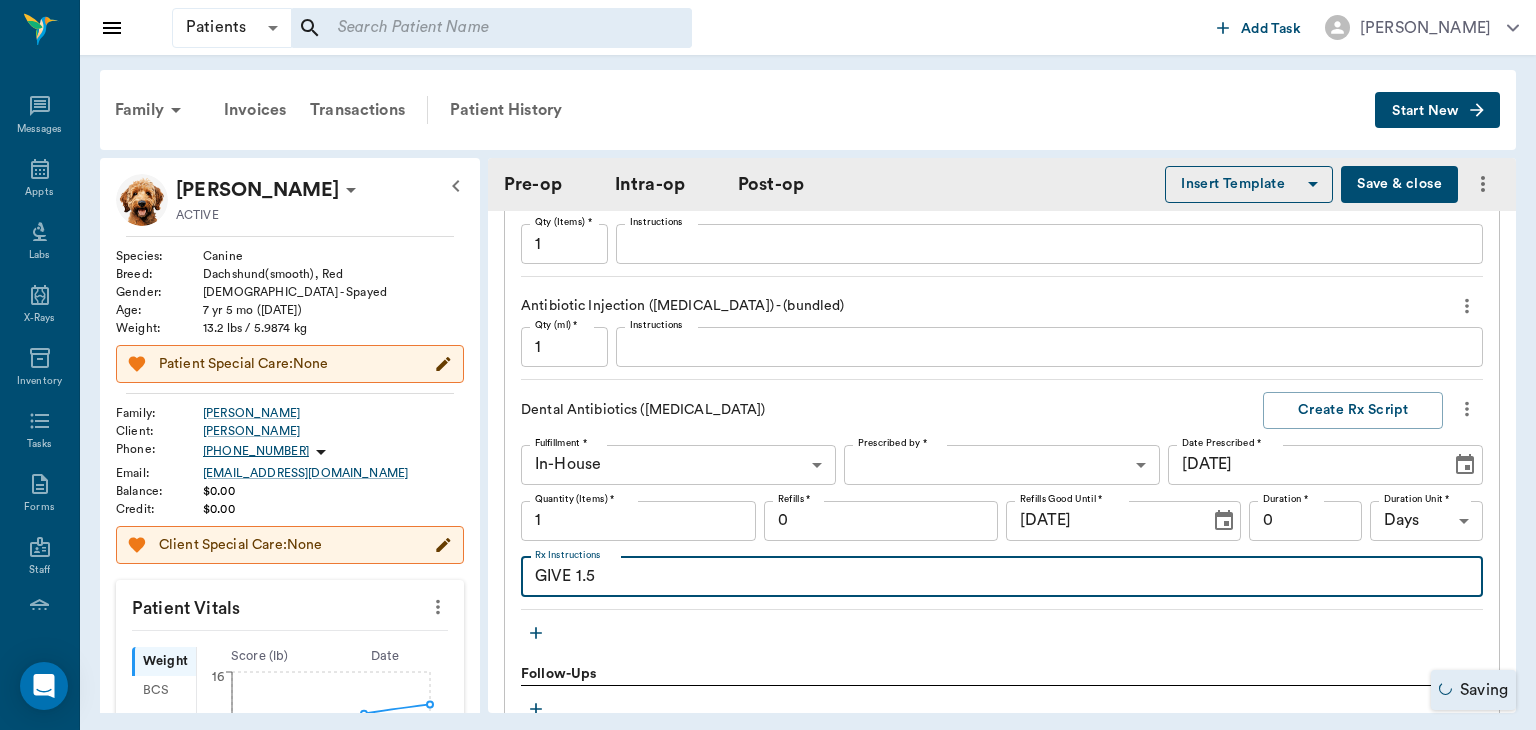 type on "ORALORAL SURGERY" 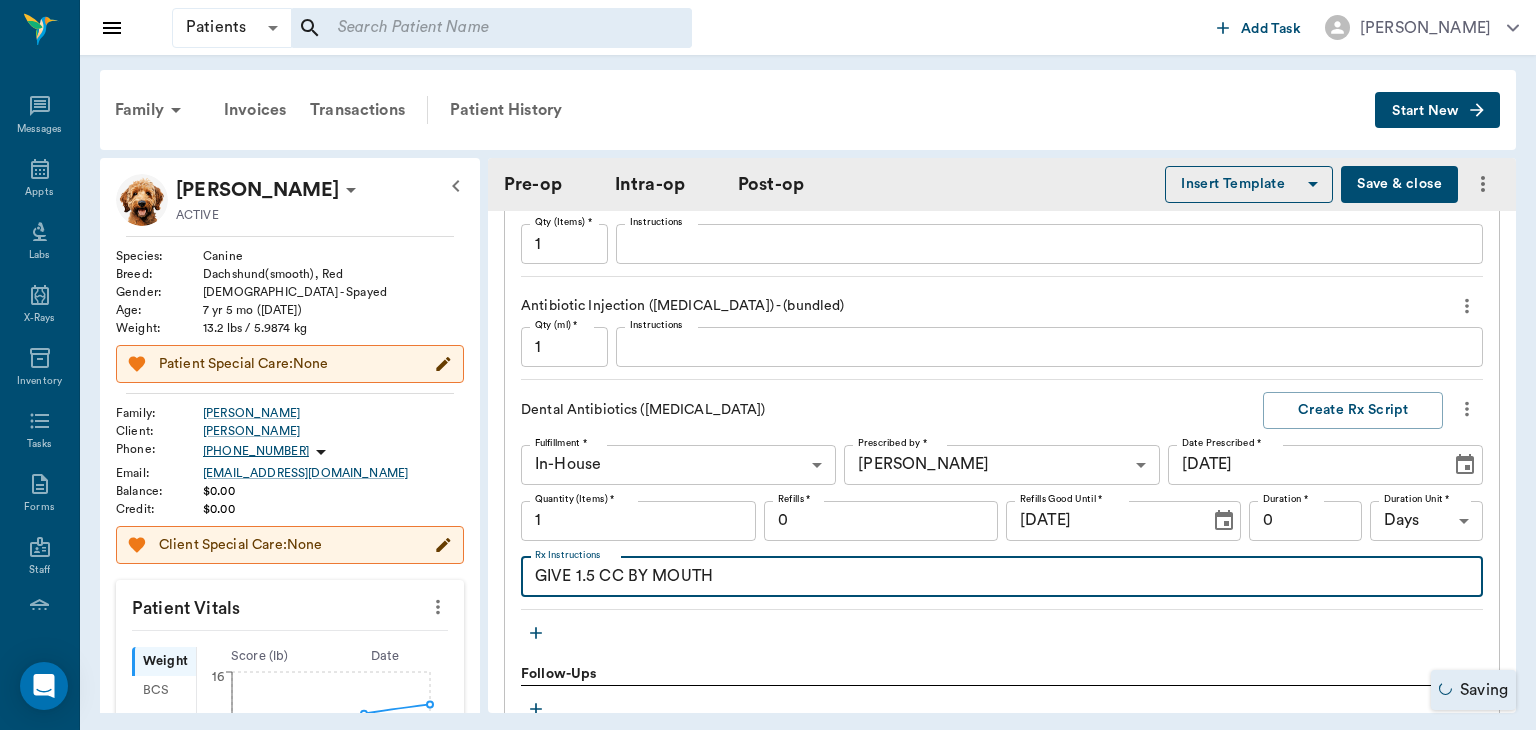 type on "GIVE 1.5 CC BY MOUTH T" 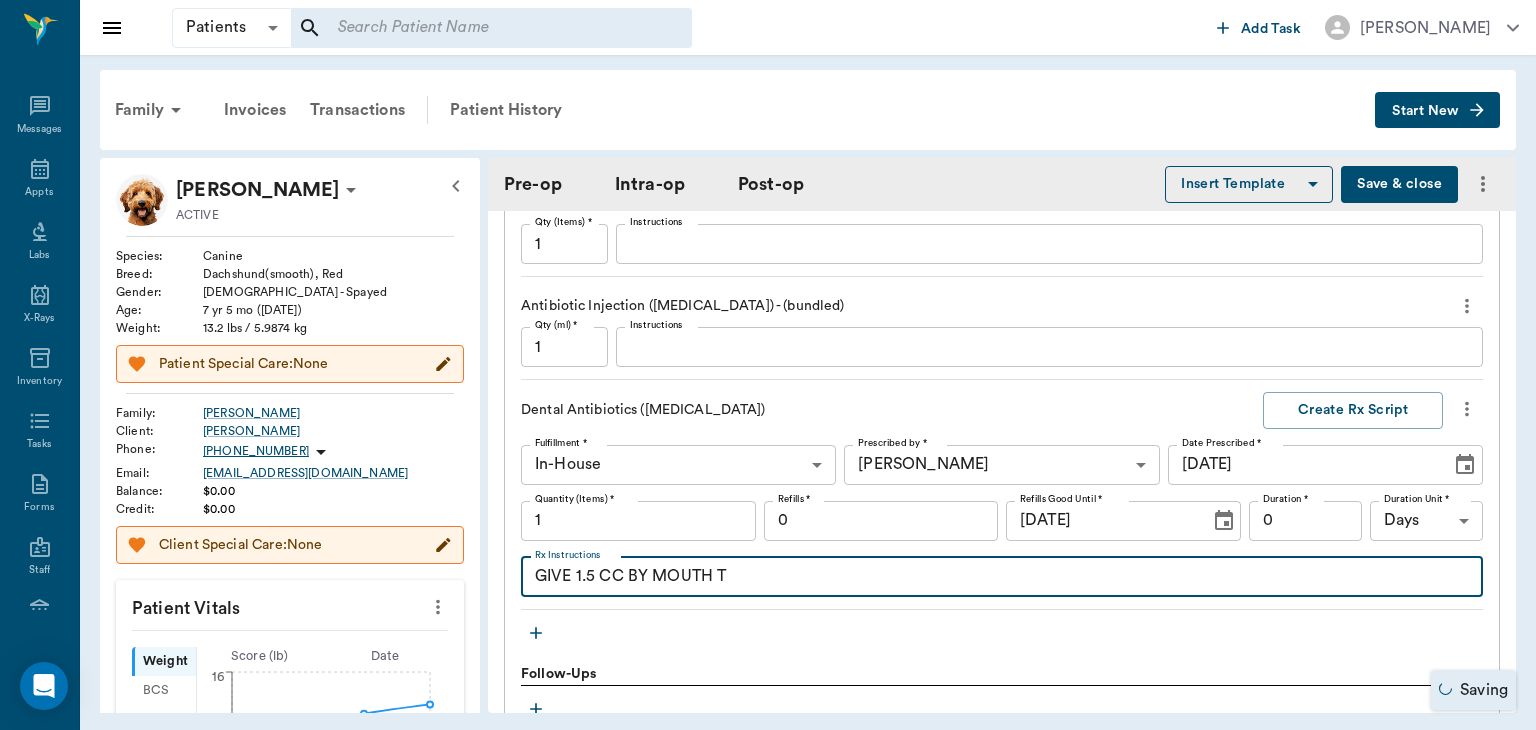 type on "ORALORAL SURGERY" 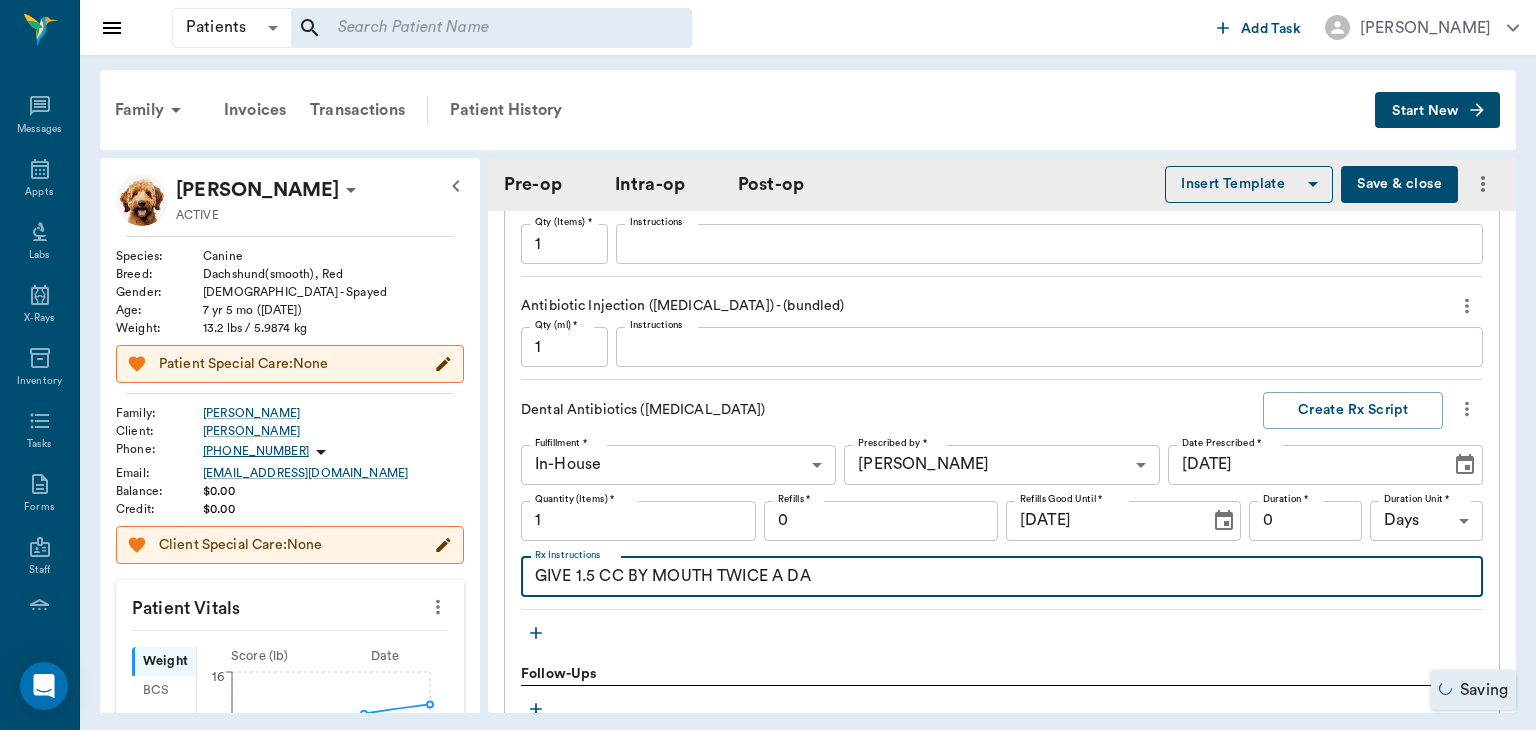 type on "GIVE 1.5 CC BY MOUTH TWICE A DAY" 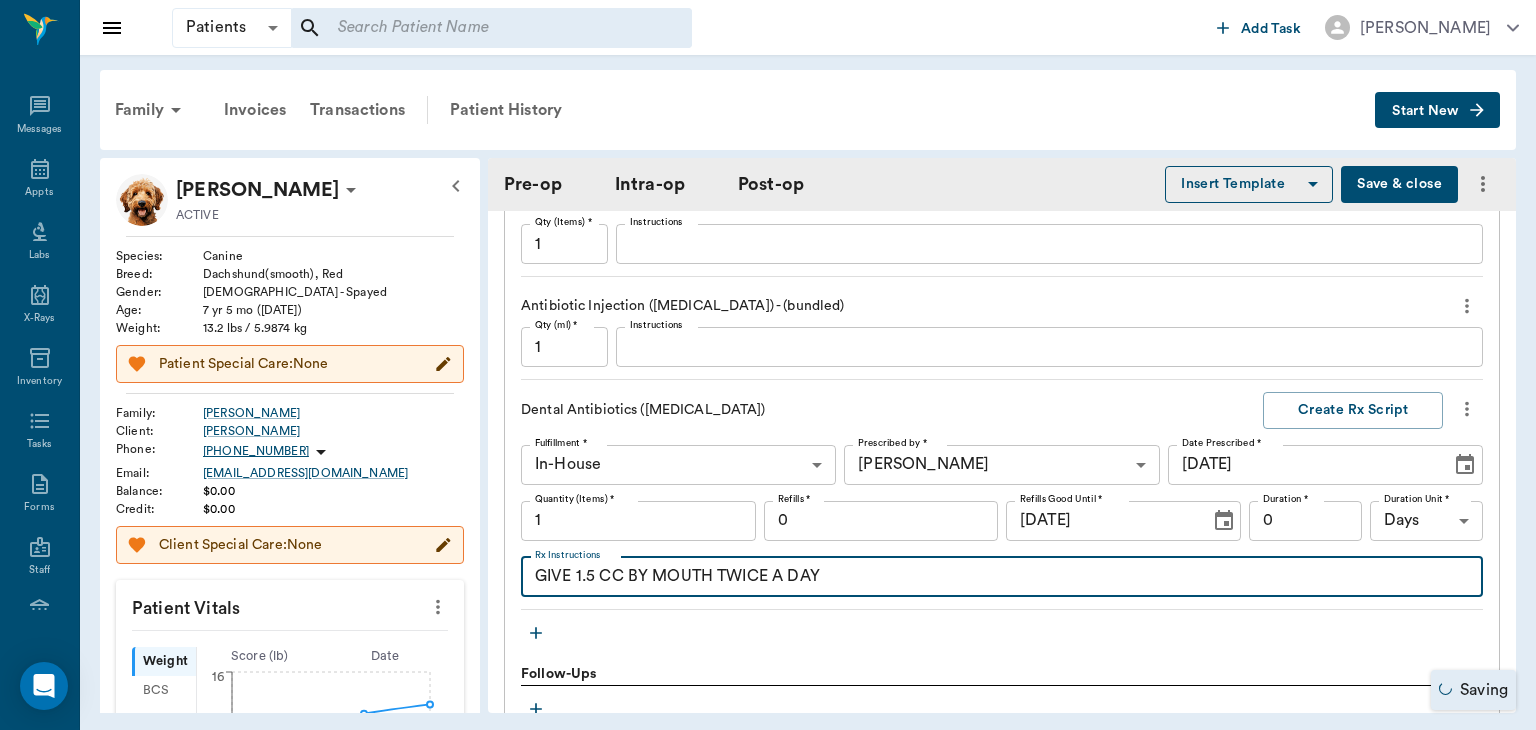 type on "ORALORAL SURGERY" 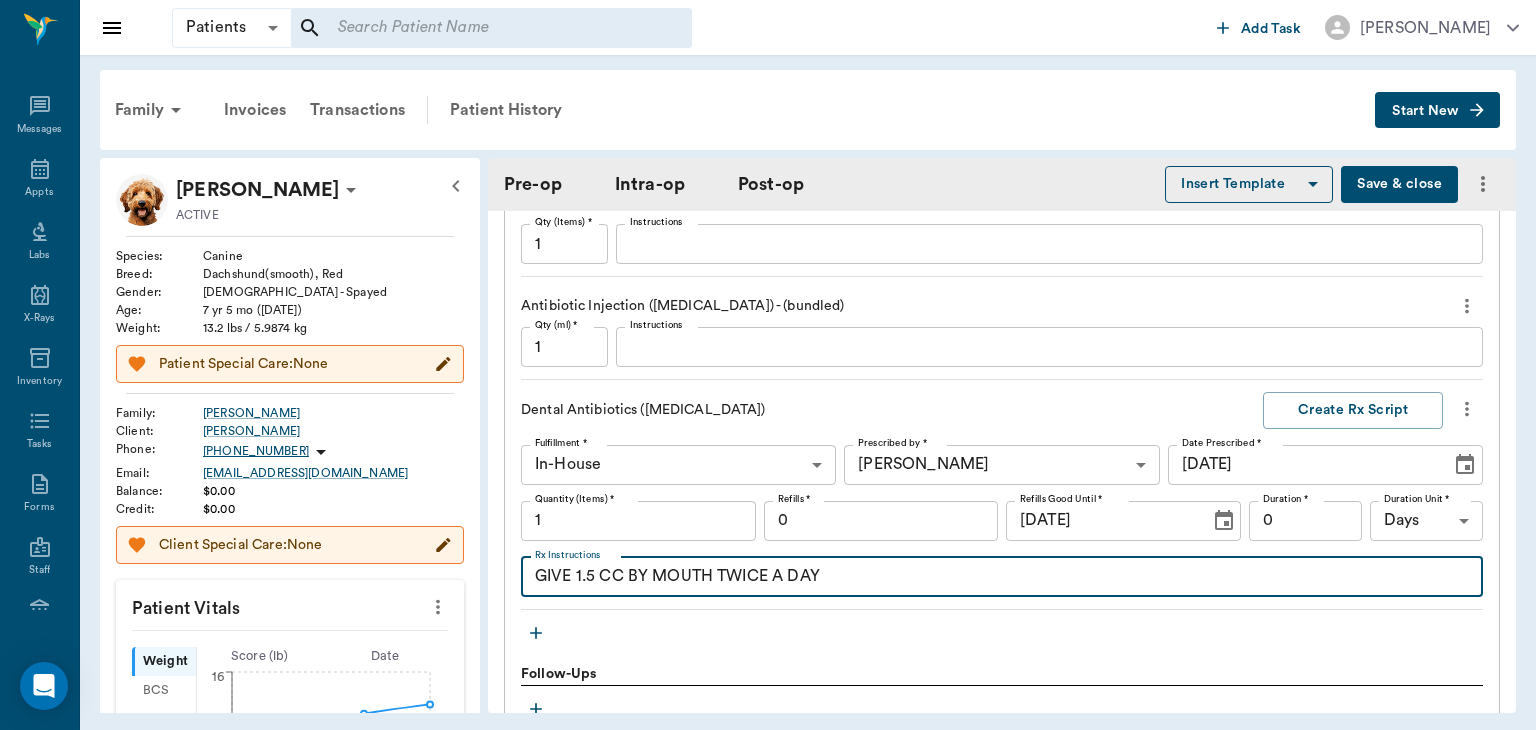 type on "GIVE 1.5 CC BY MOUTH TWICE A DAY" 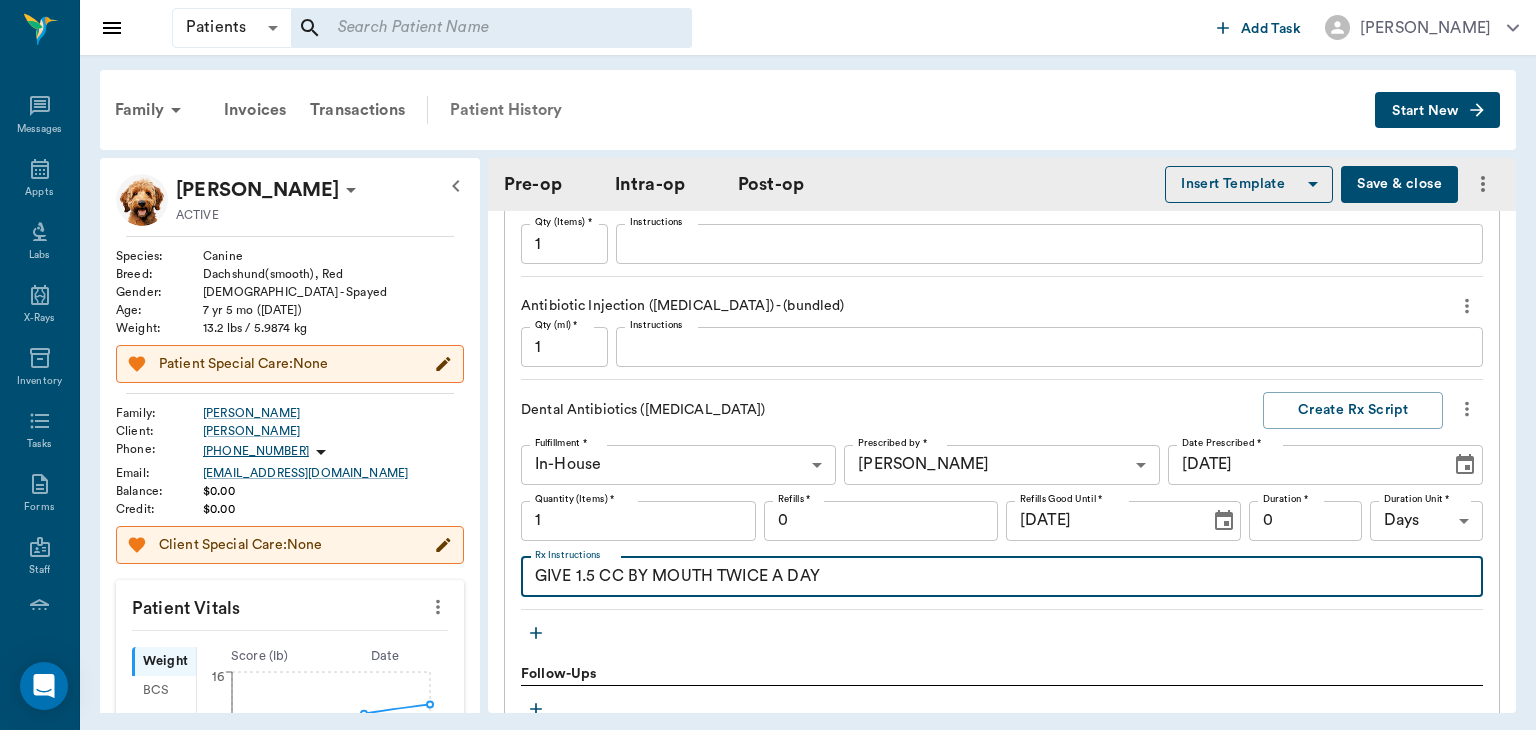 click on "Patient History" at bounding box center [506, 110] 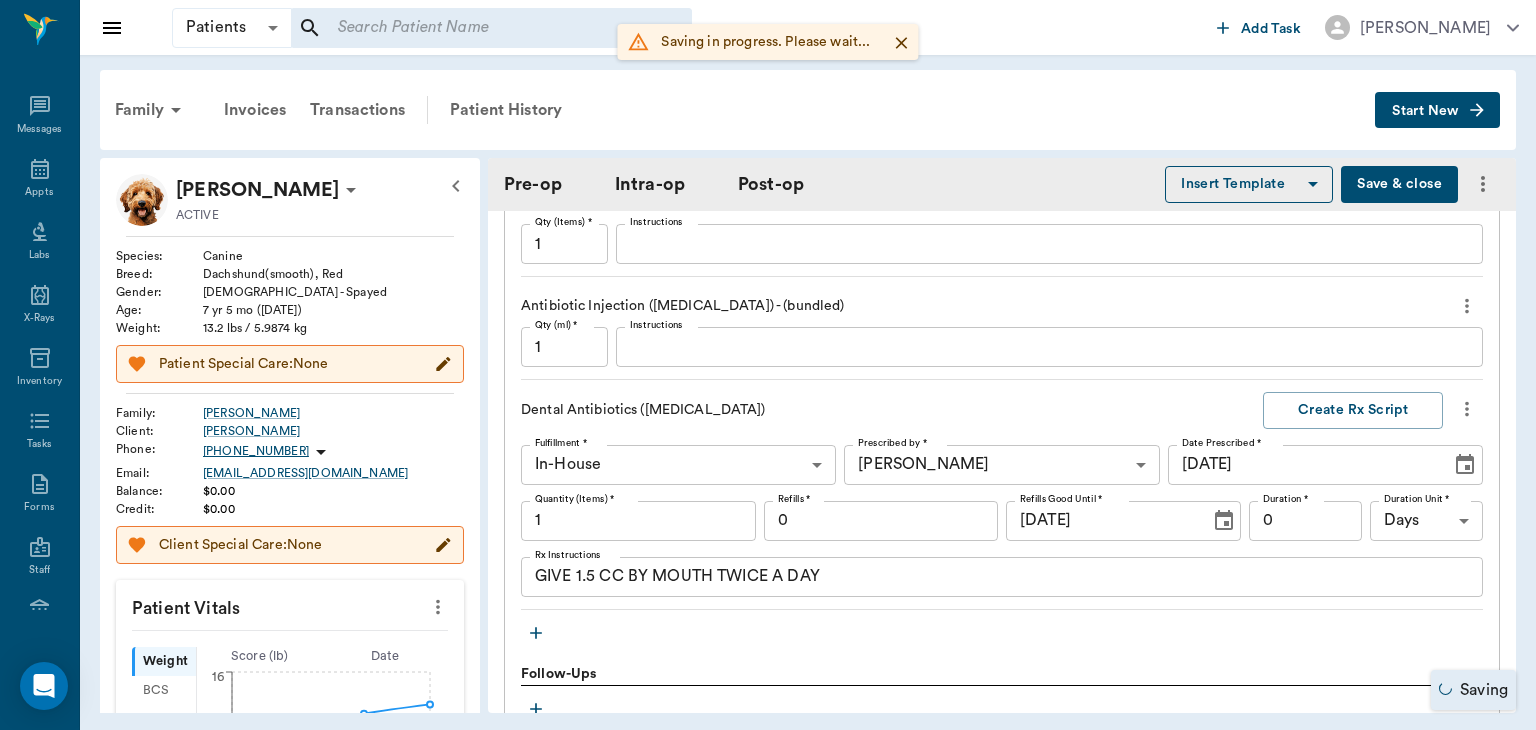 click on "Save & close" at bounding box center [1399, 184] 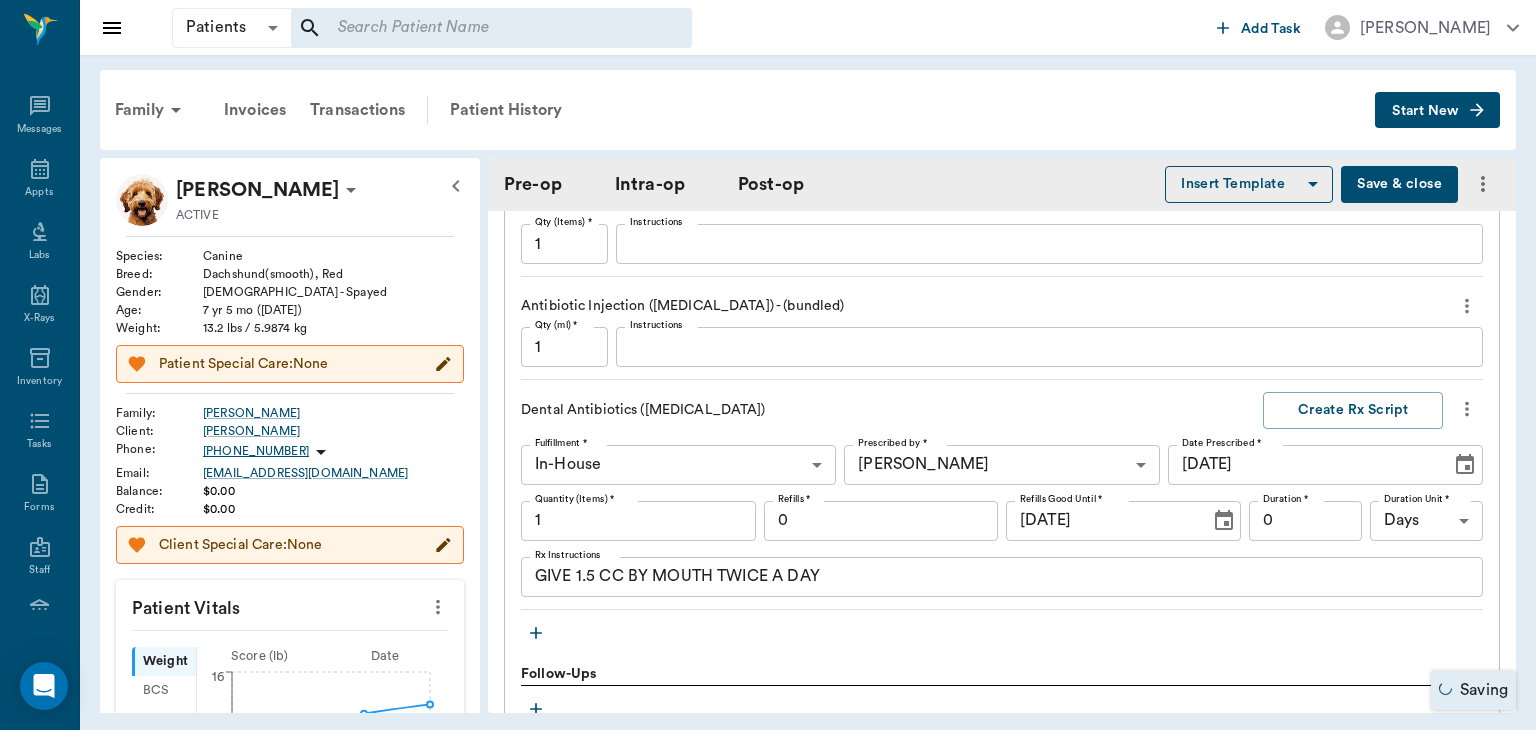 type on "ORALORAL SURGERY" 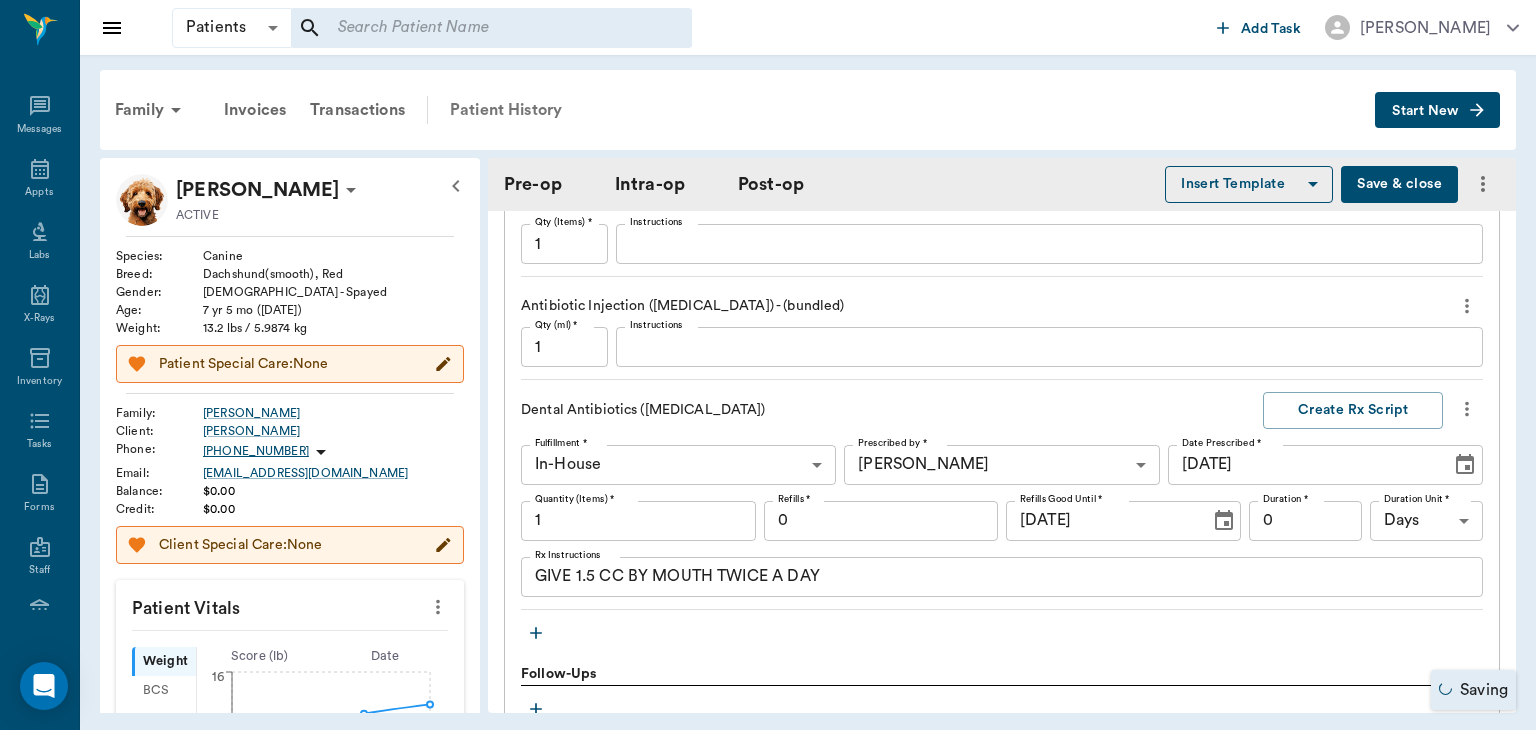 click on "Patient History" at bounding box center [506, 110] 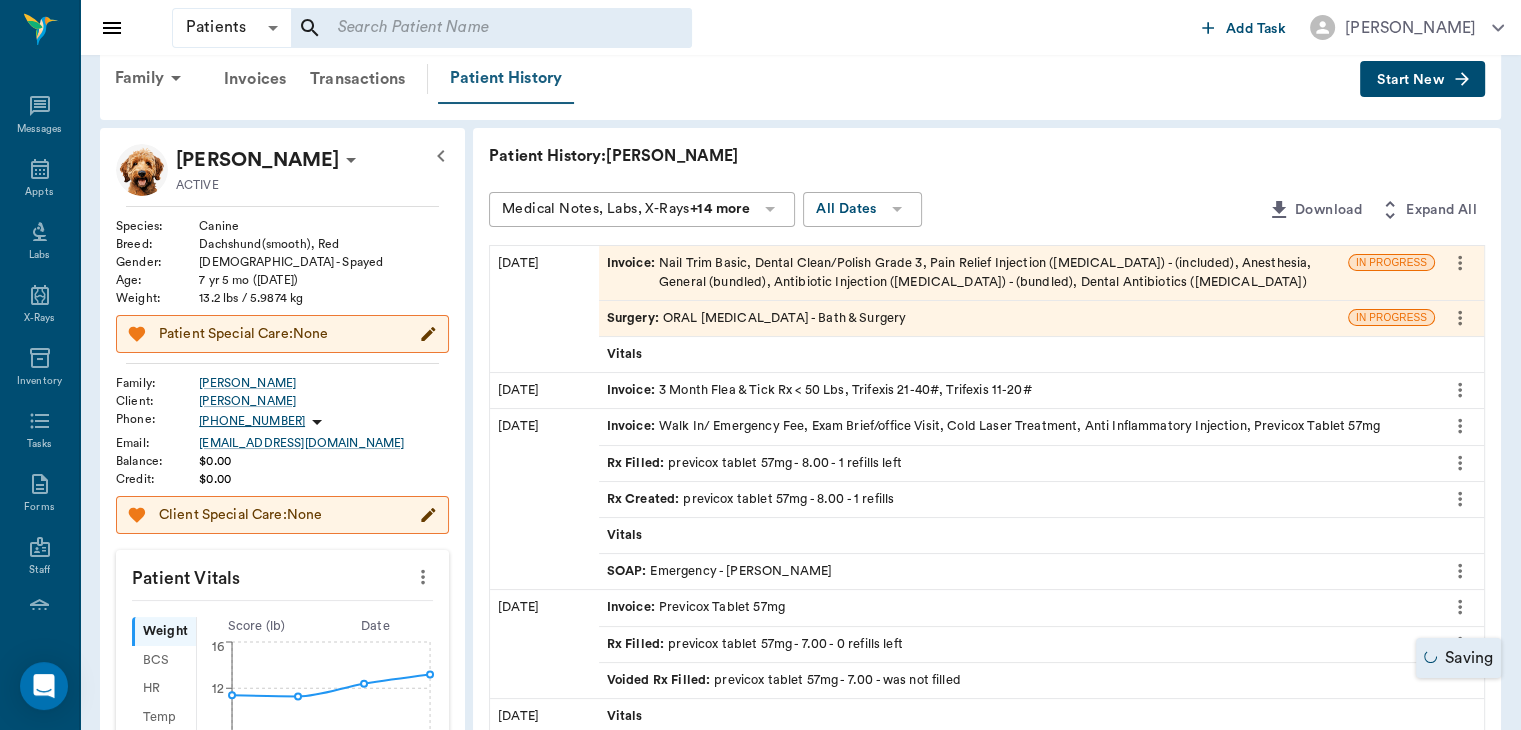 scroll, scrollTop: 26, scrollLeft: 0, axis: vertical 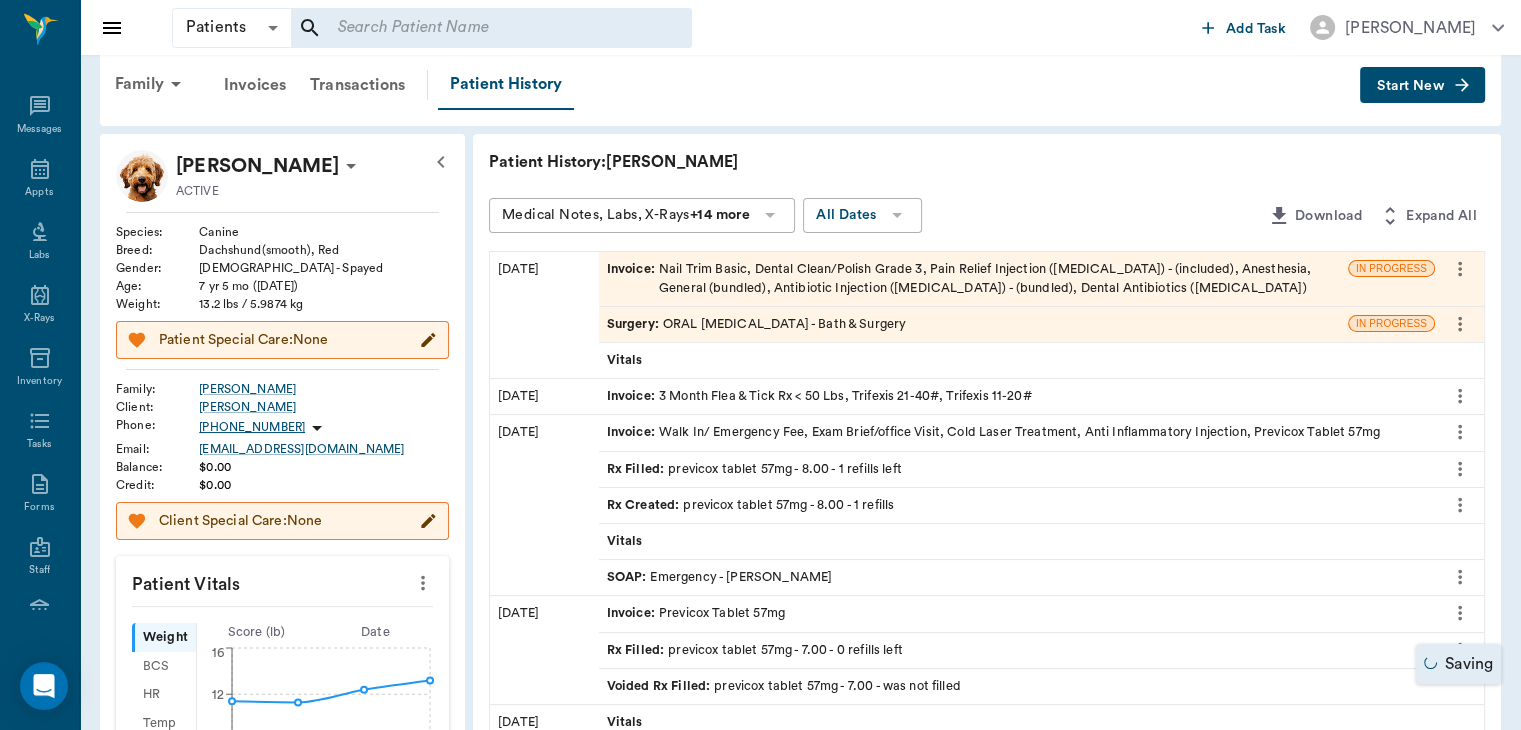 click on "Surgery :" at bounding box center (635, 324) 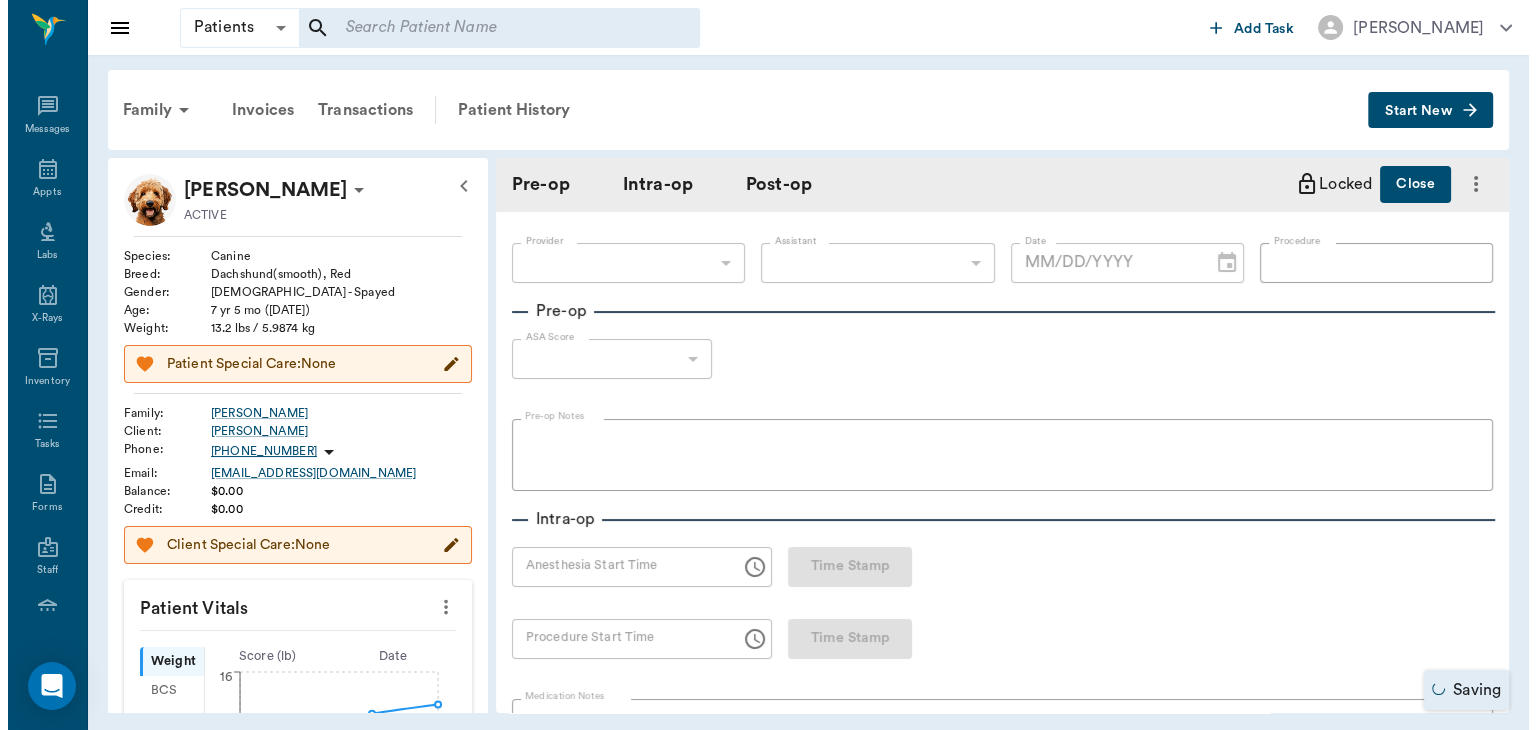 scroll, scrollTop: 0, scrollLeft: 0, axis: both 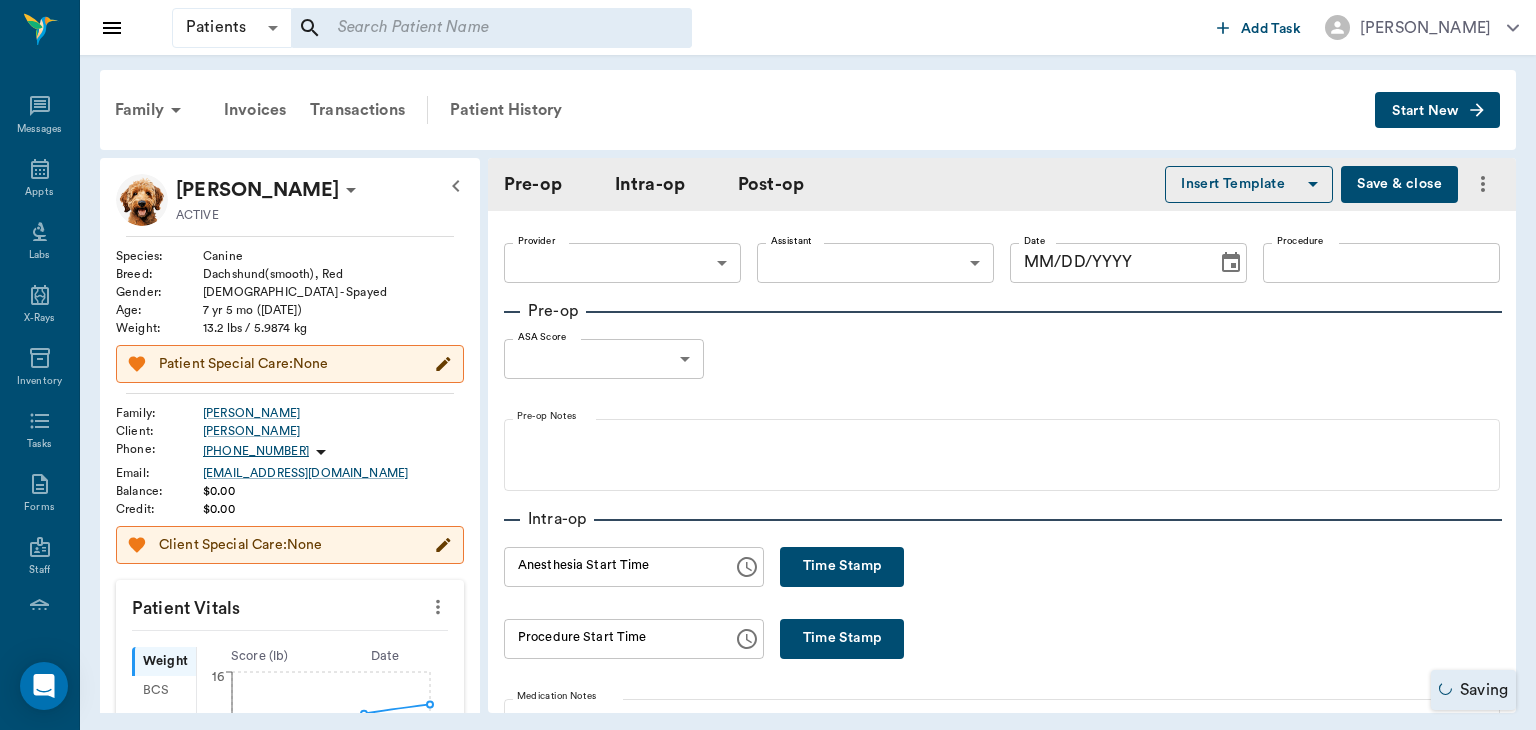 type on "63ec2f075fda476ae8351a4a" 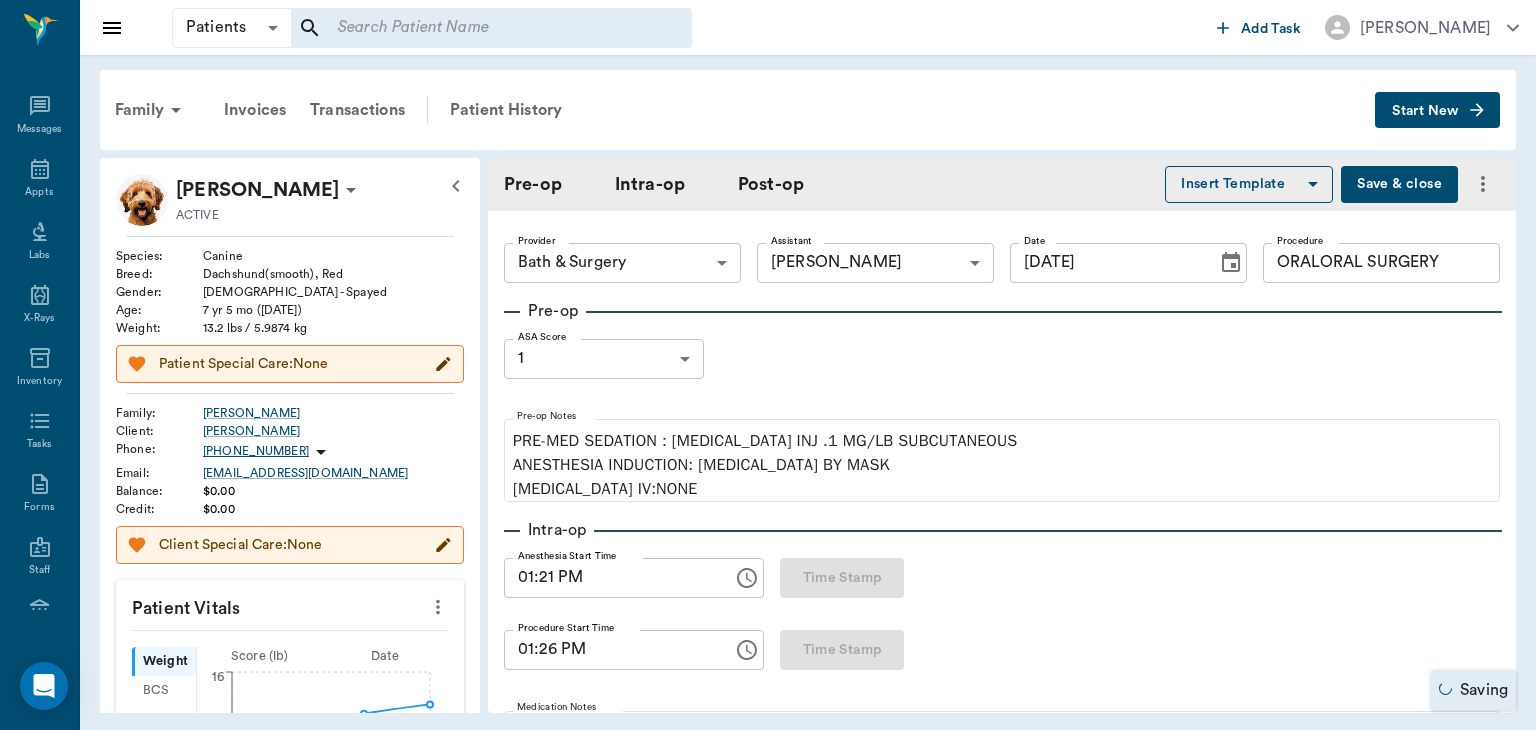 type on "[DATE]" 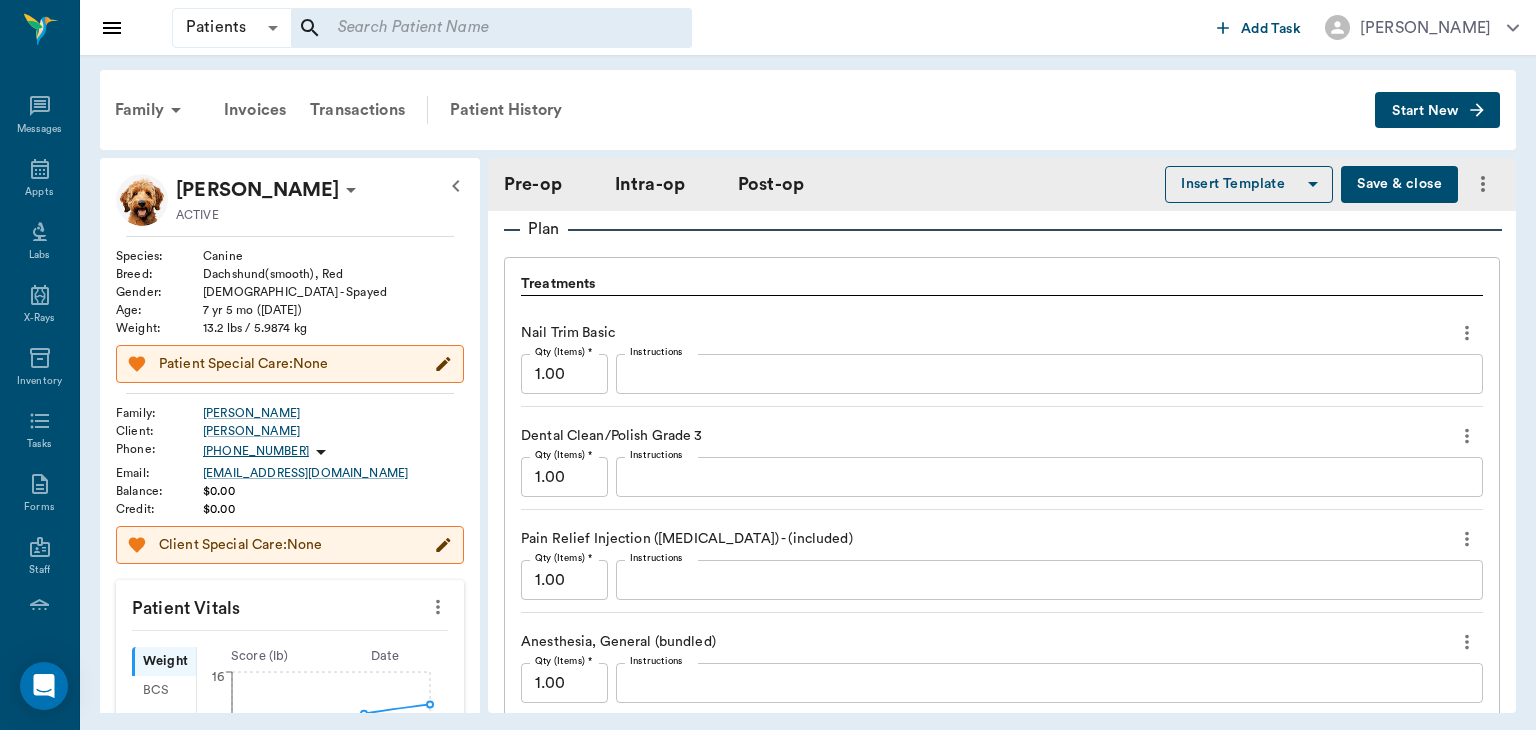 scroll, scrollTop: 2156, scrollLeft: 0, axis: vertical 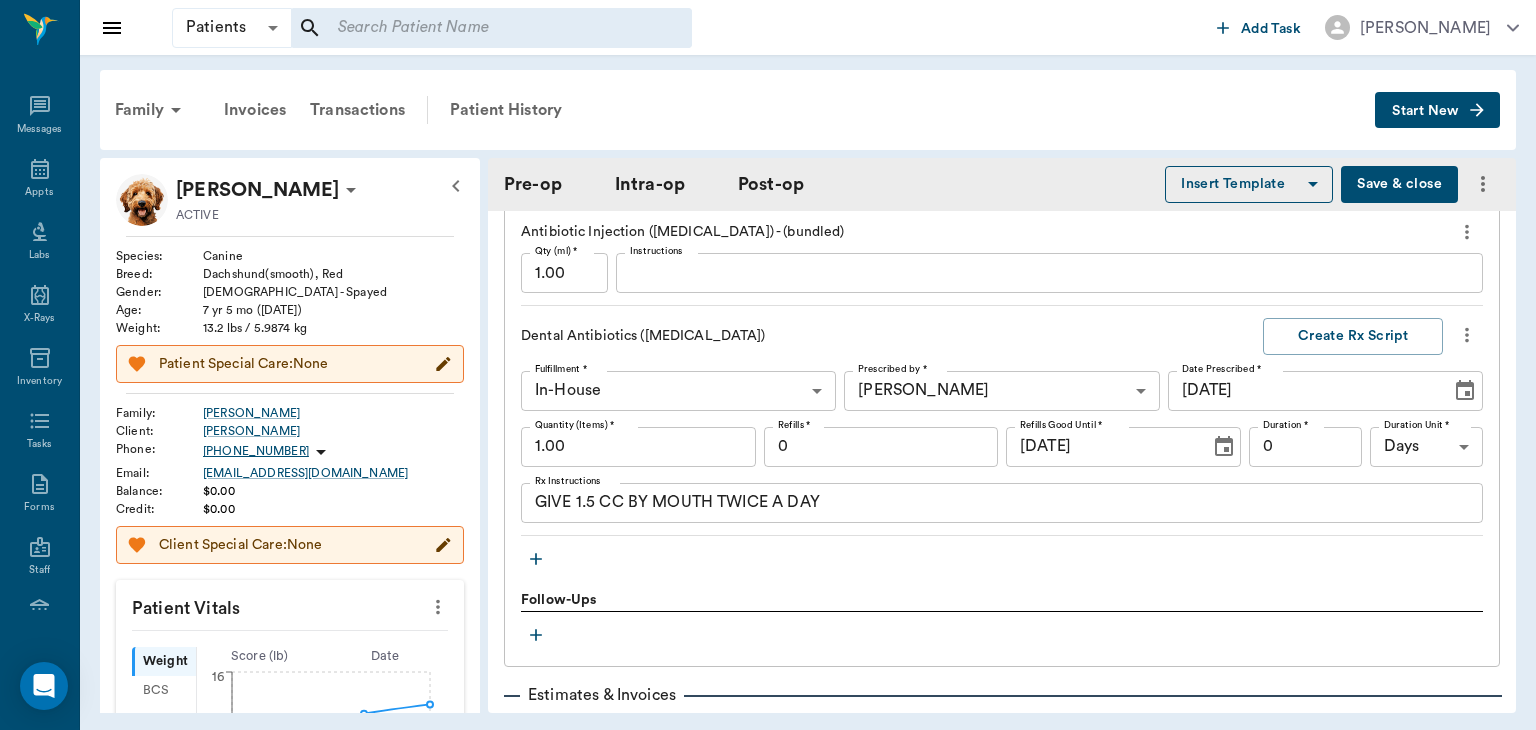 click on "GIVE 1.5 CC BY MOUTH TWICE A DAY" at bounding box center (1002, 502) 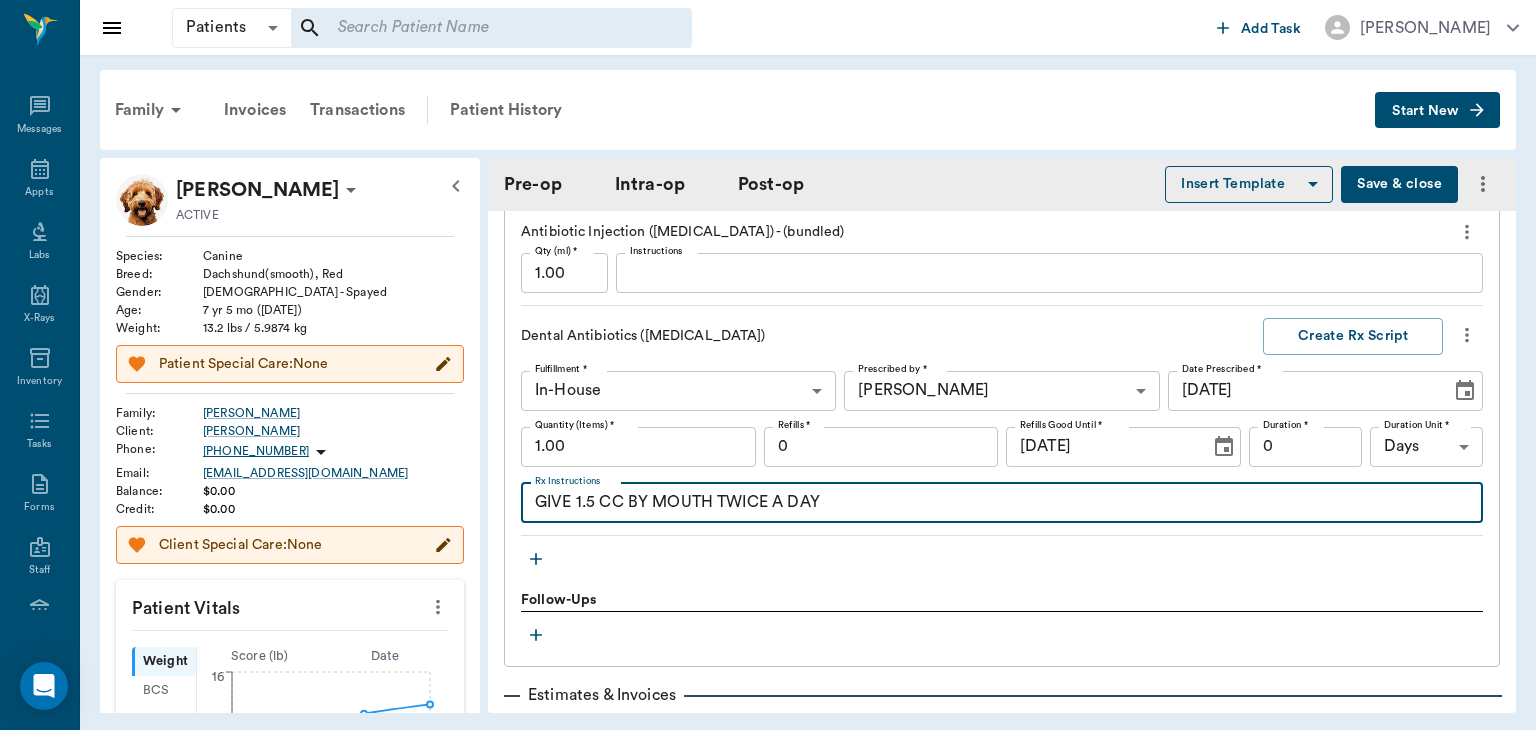 type on "ORALORAL SURGERY" 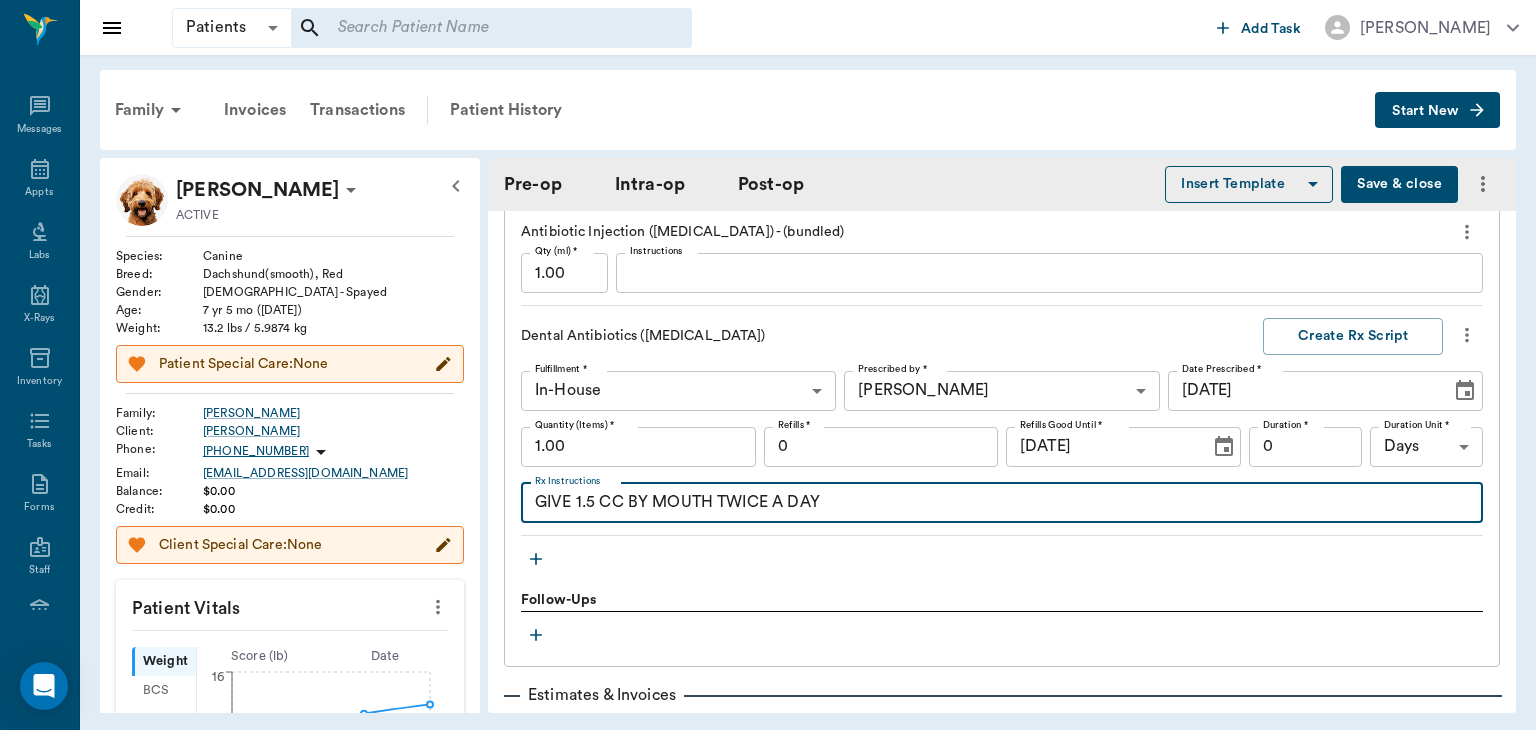 scroll, scrollTop: 2179, scrollLeft: 0, axis: vertical 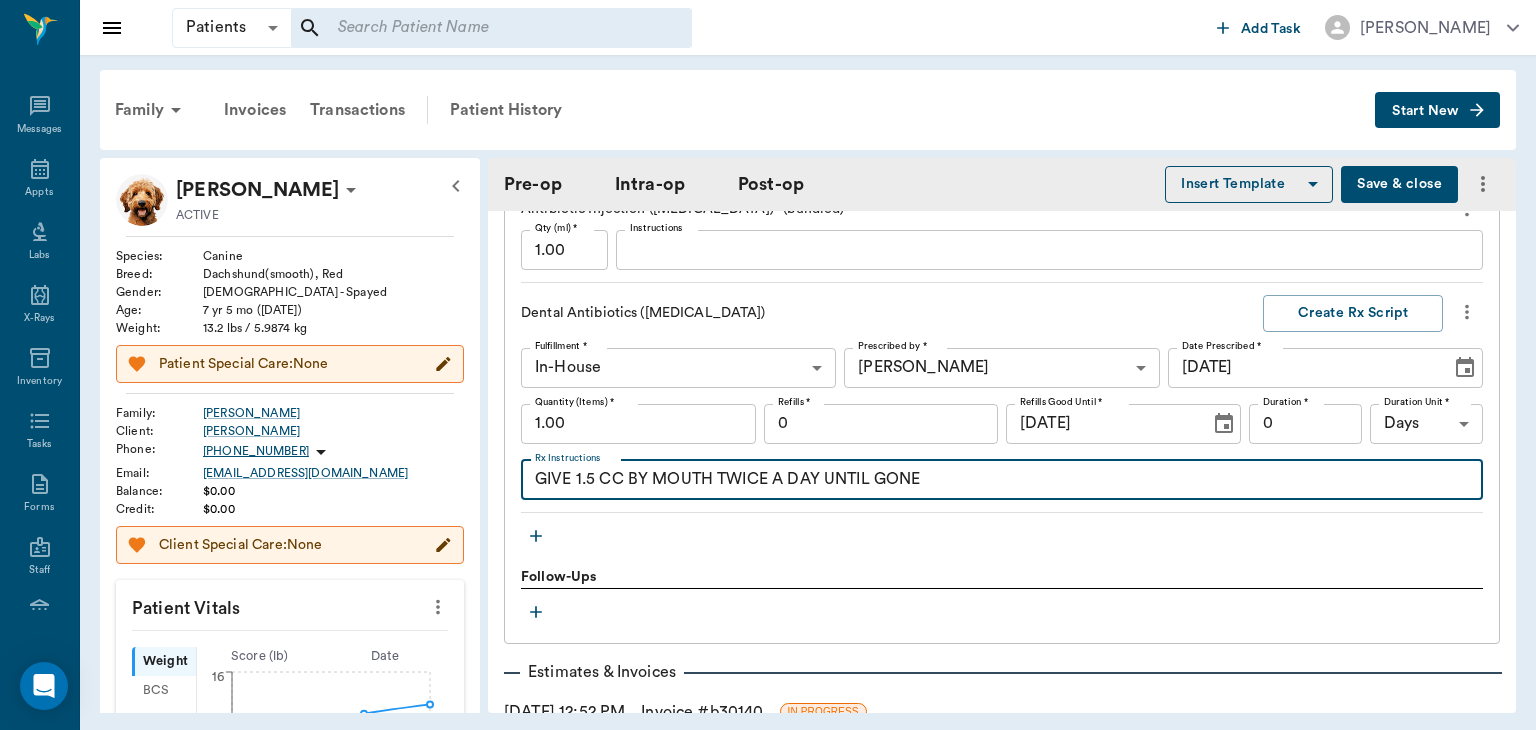 type on "GIVE 1.5 CC BY MOUTH TWICE A DAY UNTIL GONE" 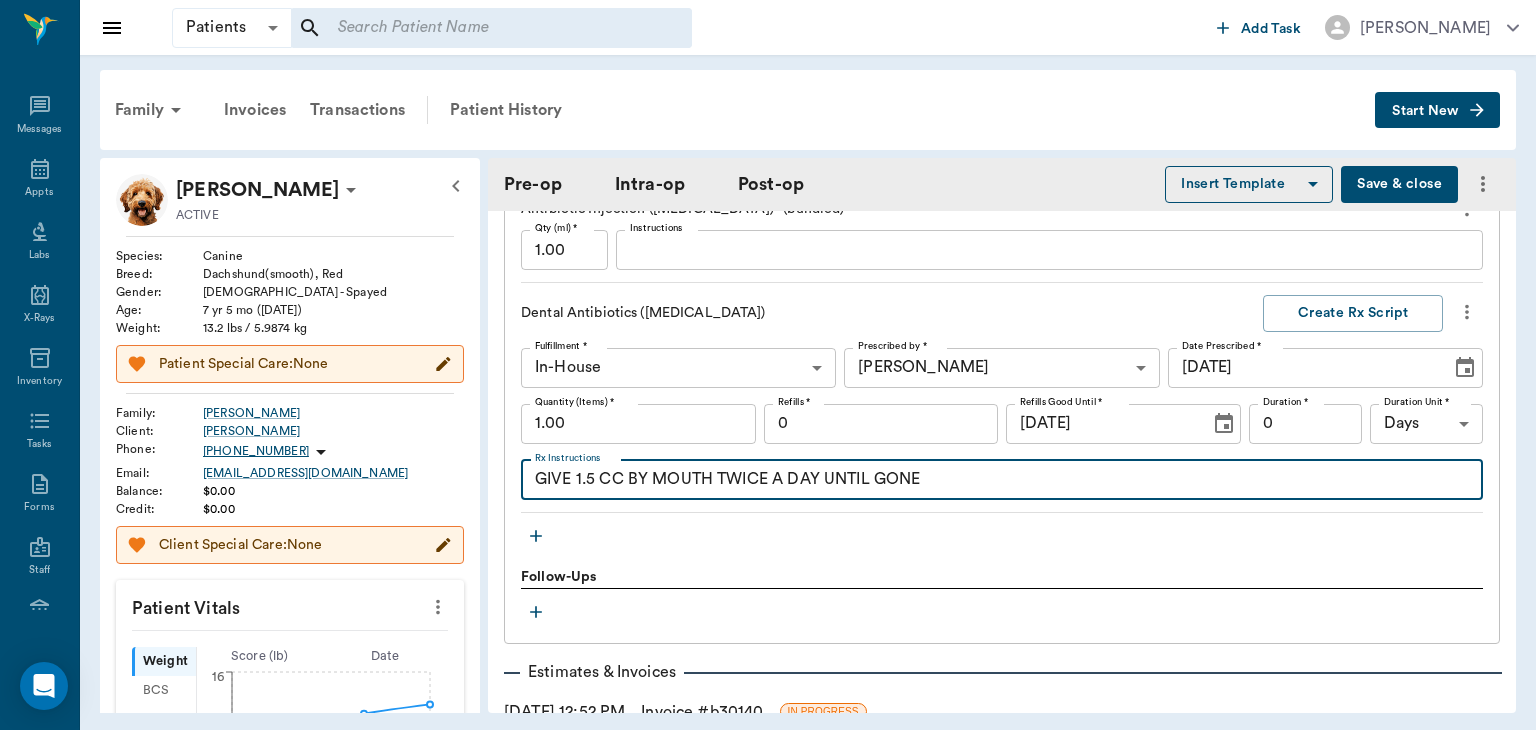 click on "0" at bounding box center [881, 424] 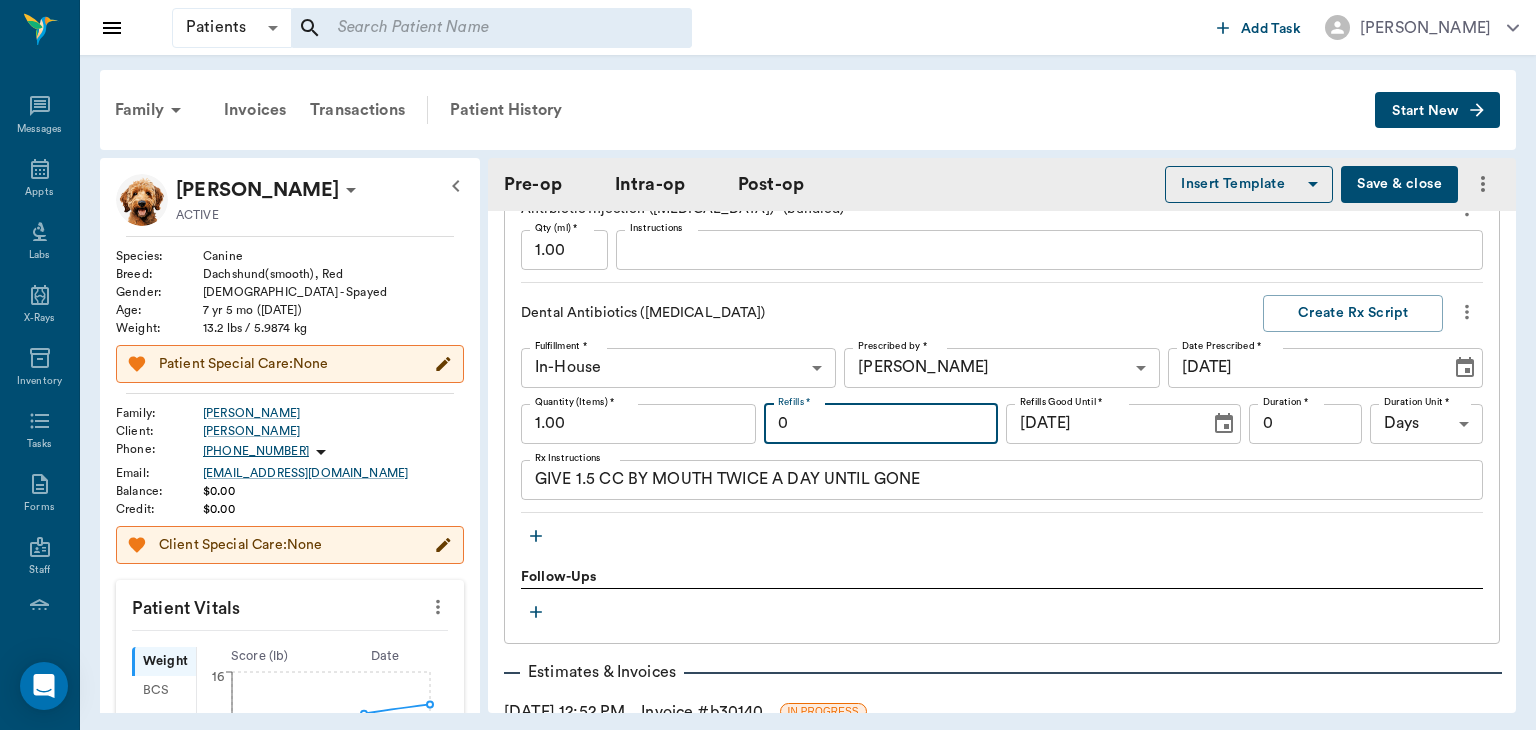 type on "ORALORAL SURGERY" 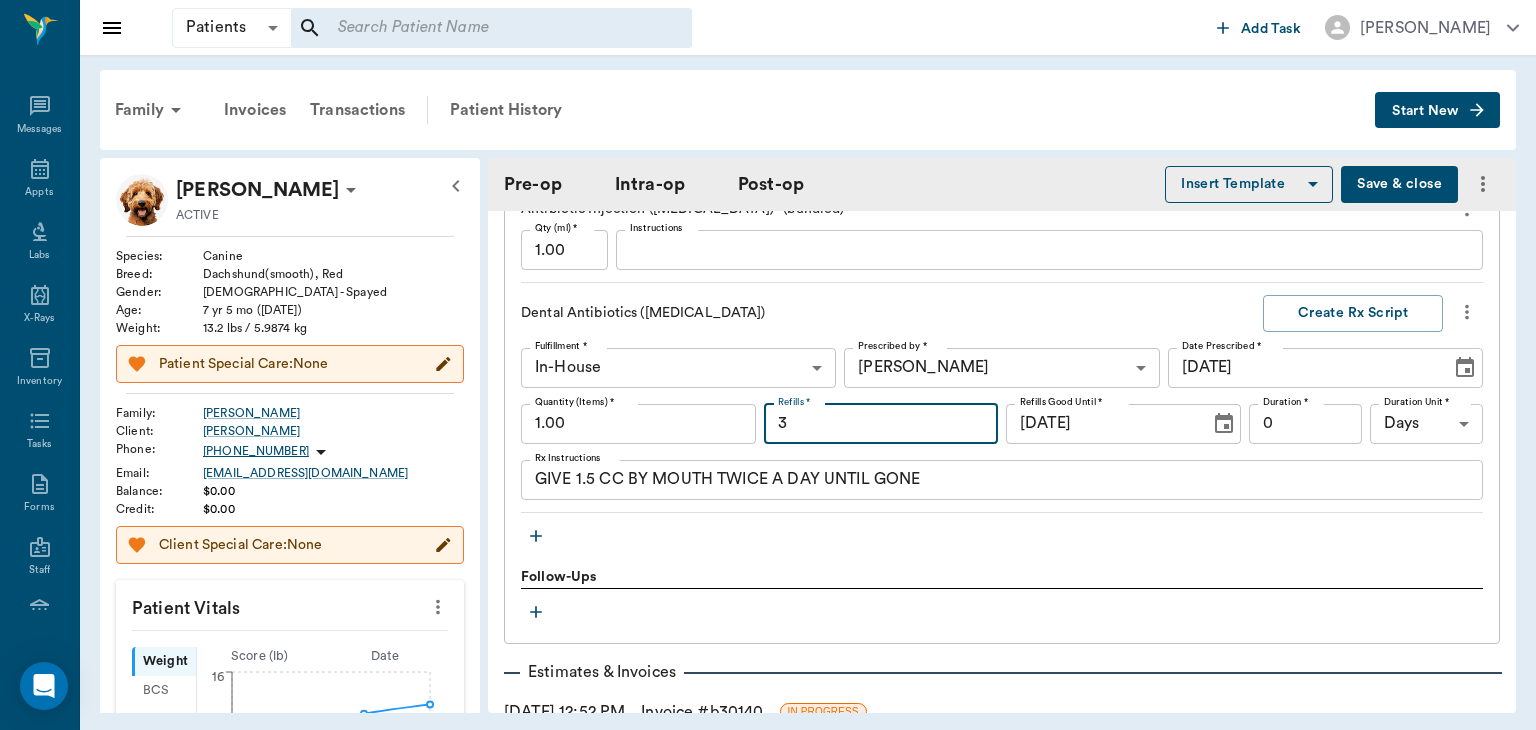 type on "ORALORAL SURGERY" 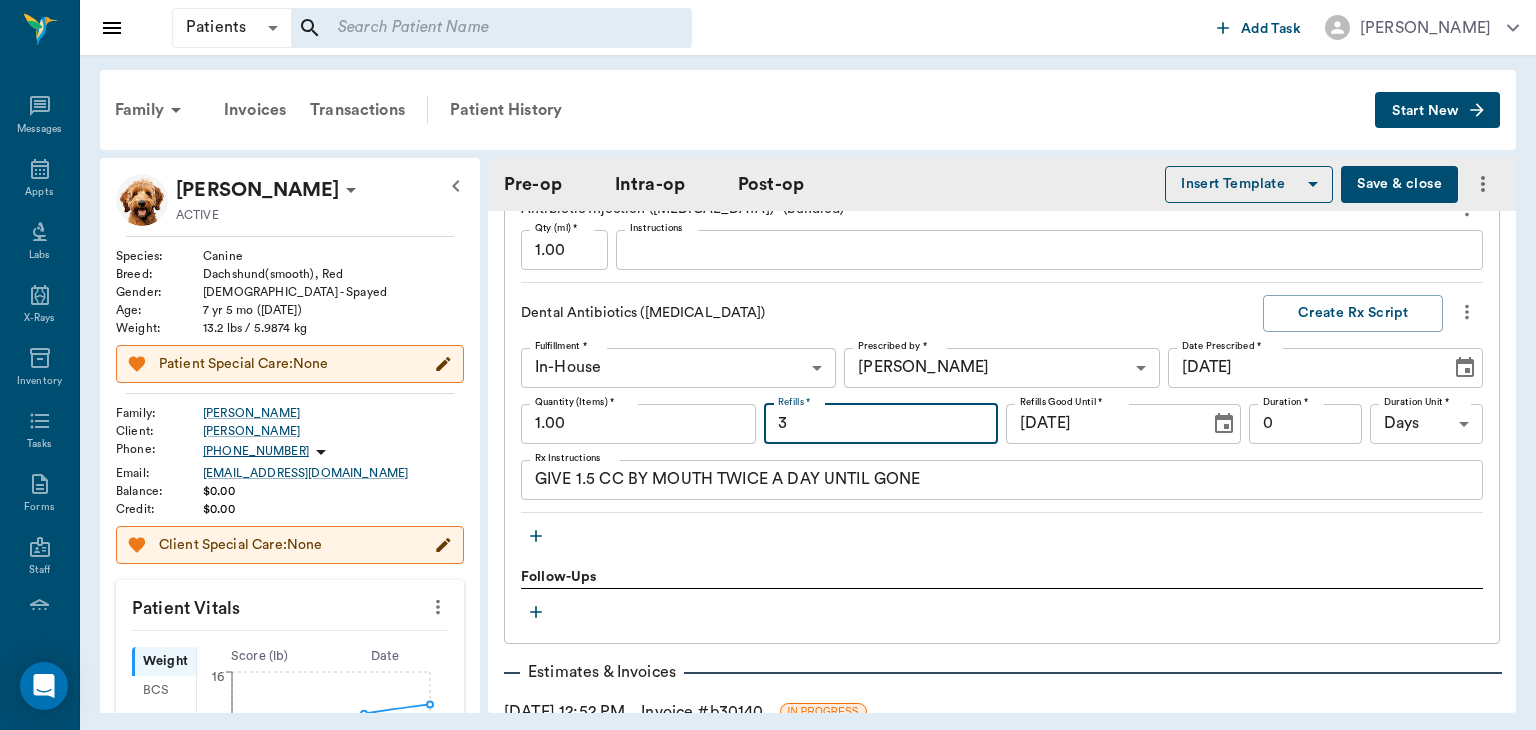 type on "3" 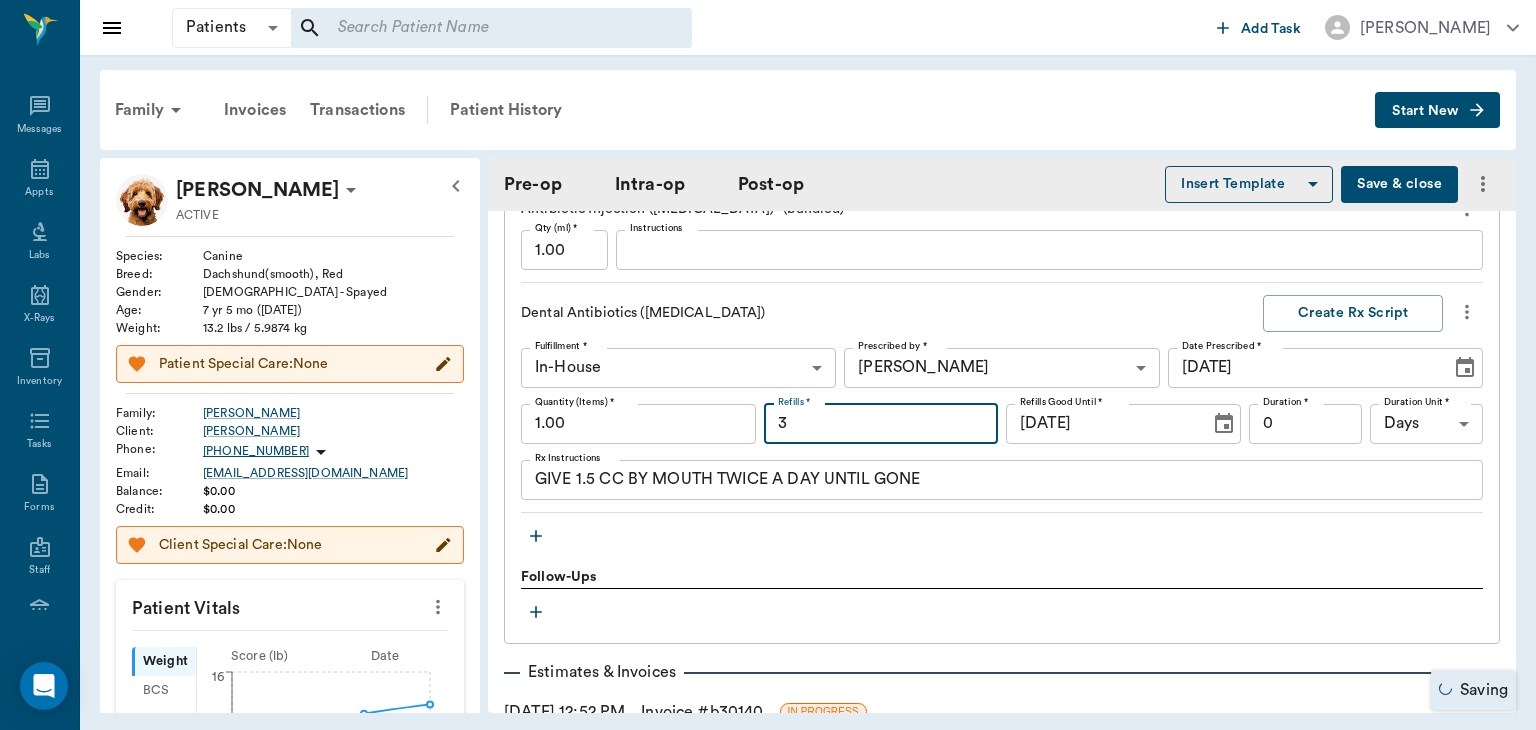 type on "ORALORAL SURGERY" 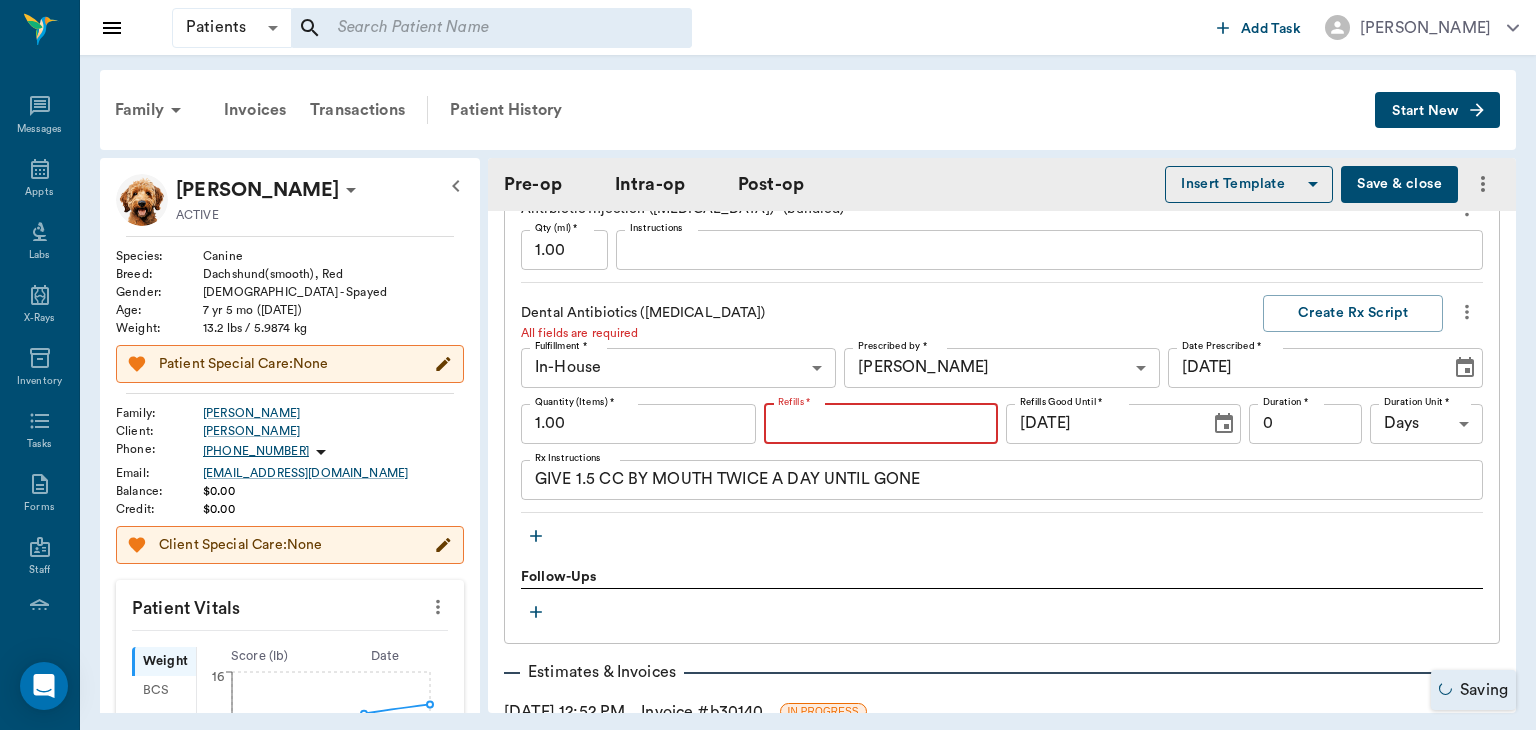 type on "ORALORAL SURGERY" 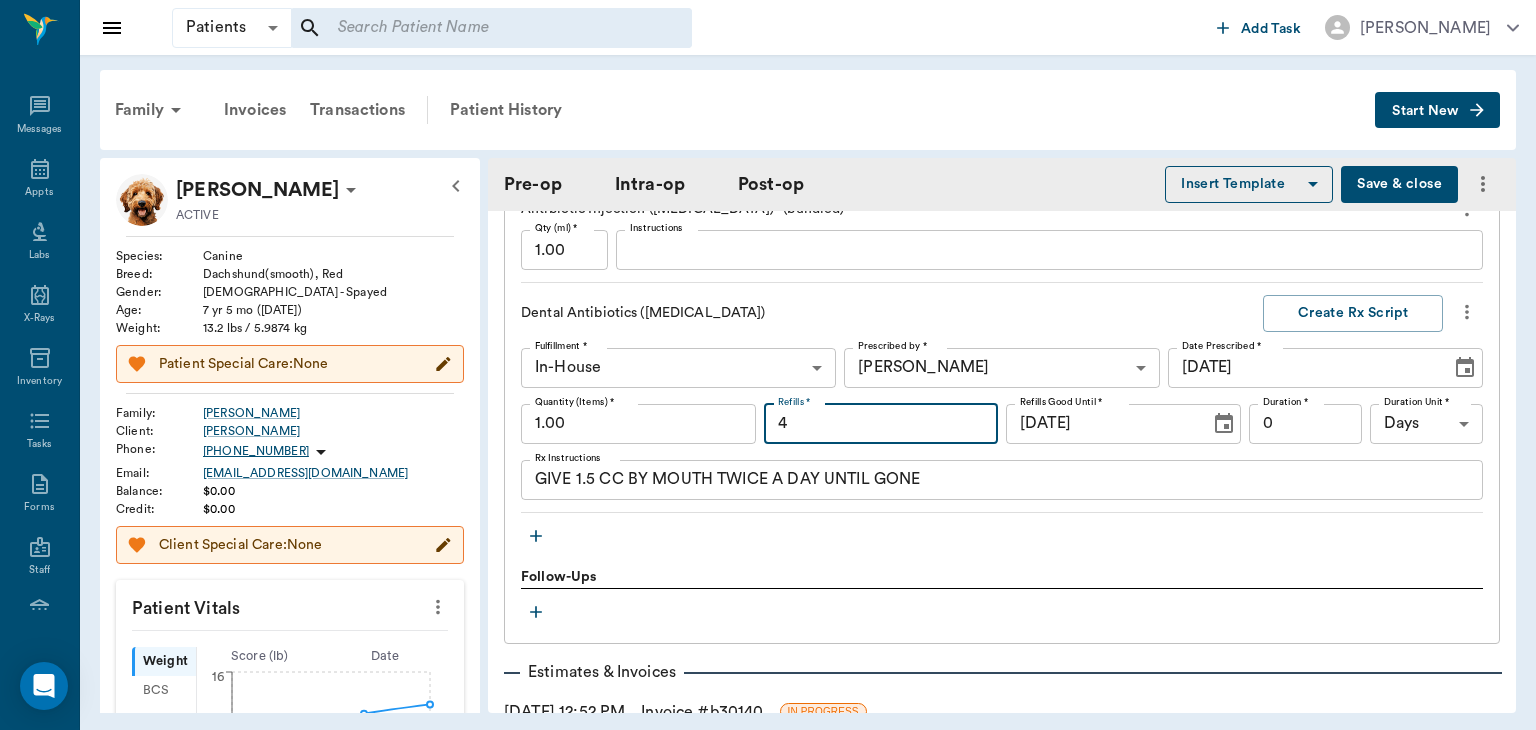 type on "4" 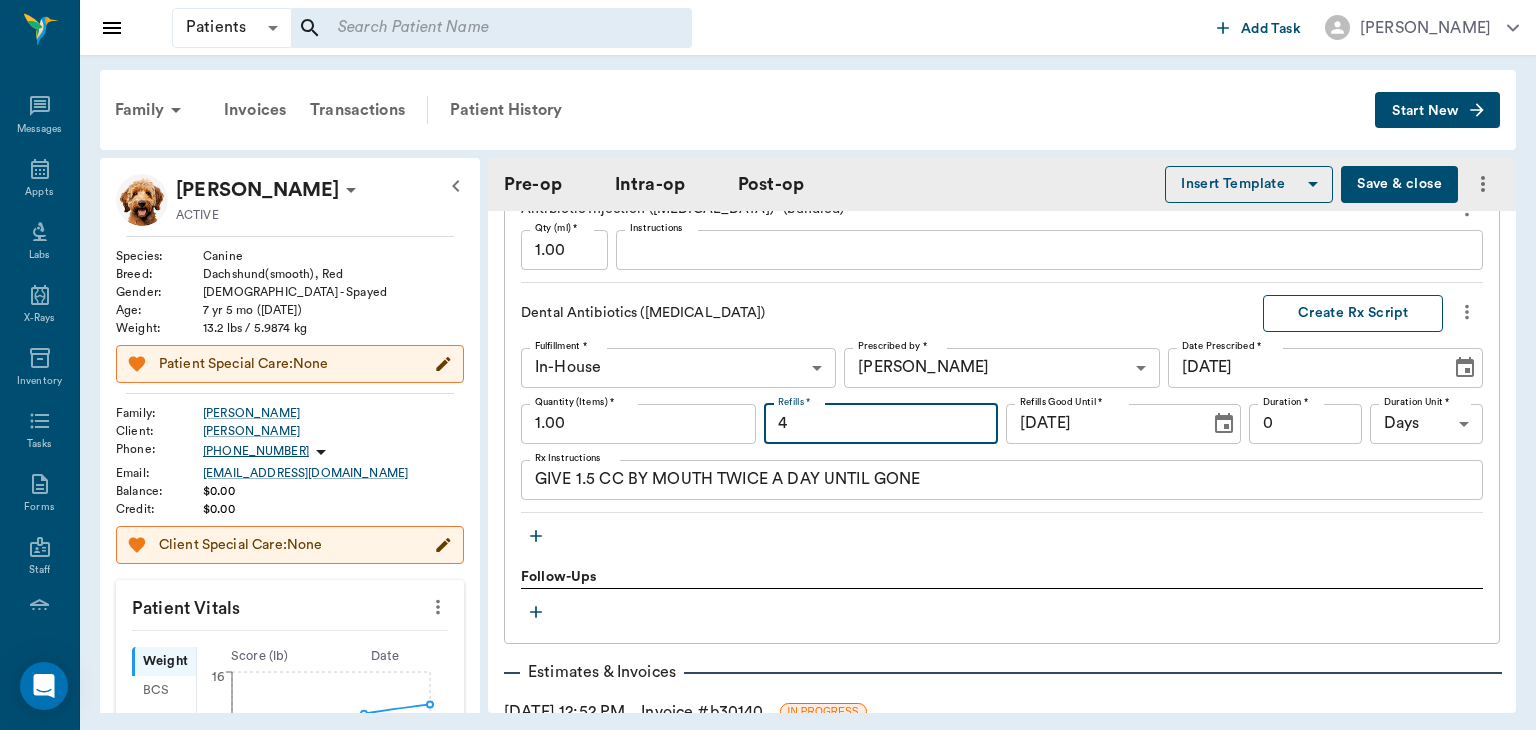 click on "Create Rx Script" at bounding box center [1353, 313] 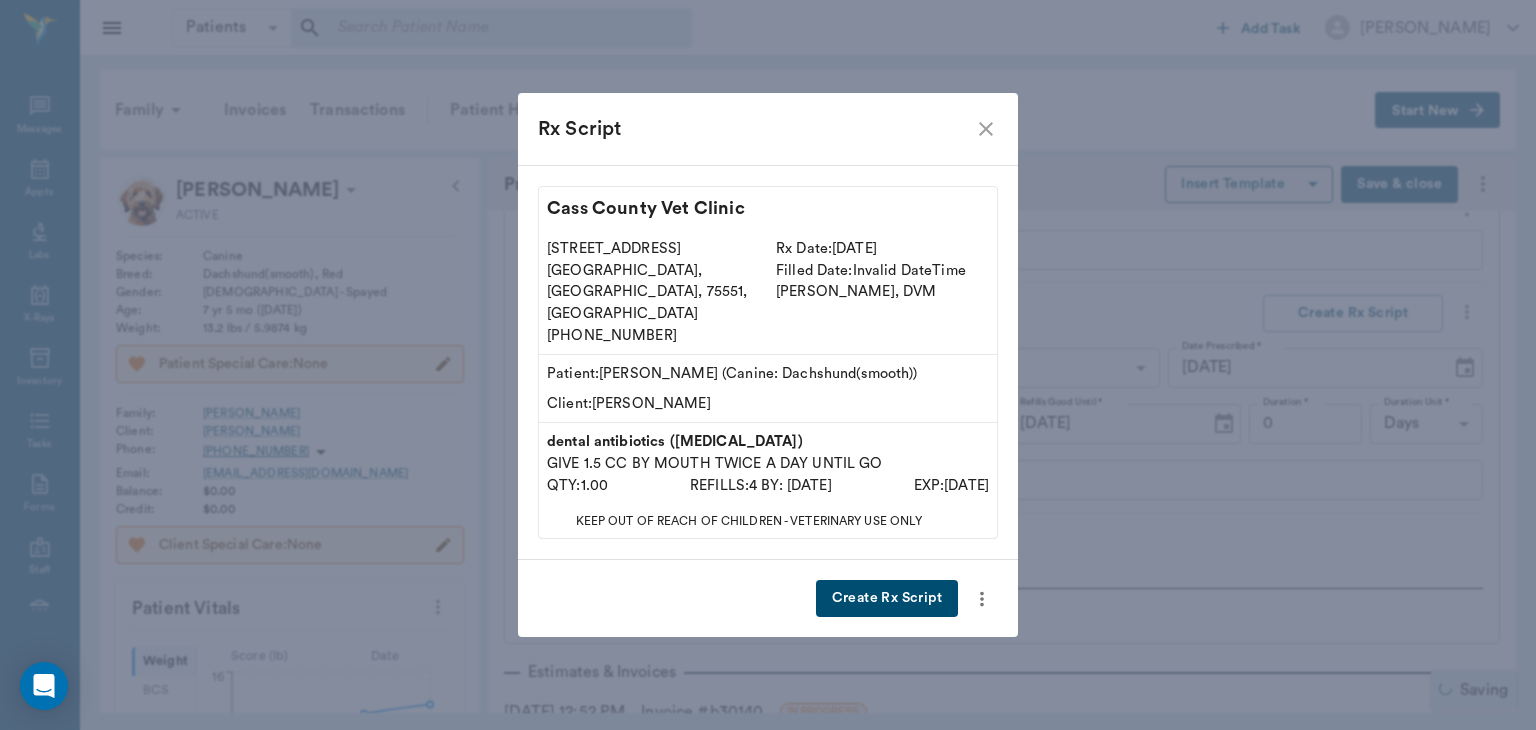 click on "Create Rx Script" at bounding box center [887, 598] 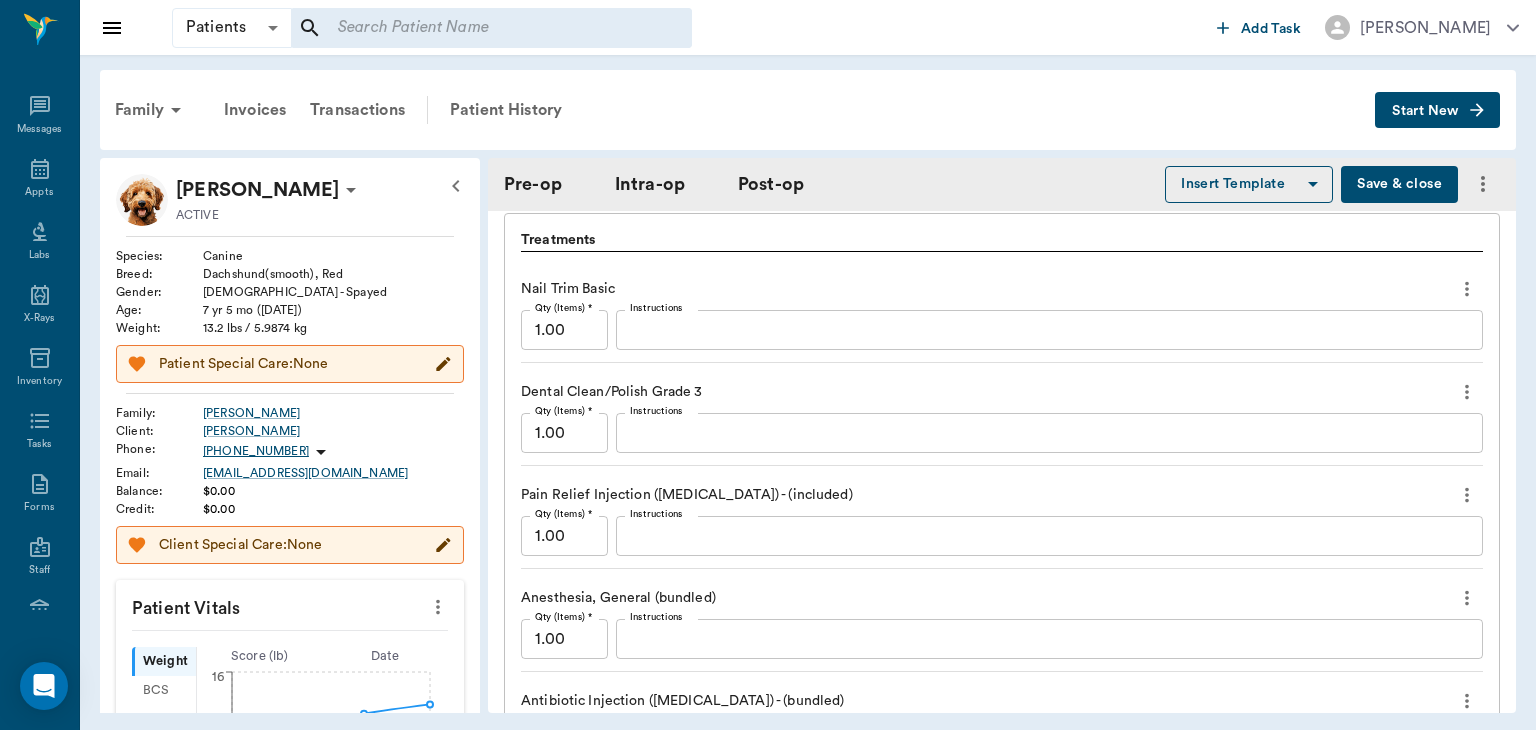 scroll, scrollTop: 903, scrollLeft: 0, axis: vertical 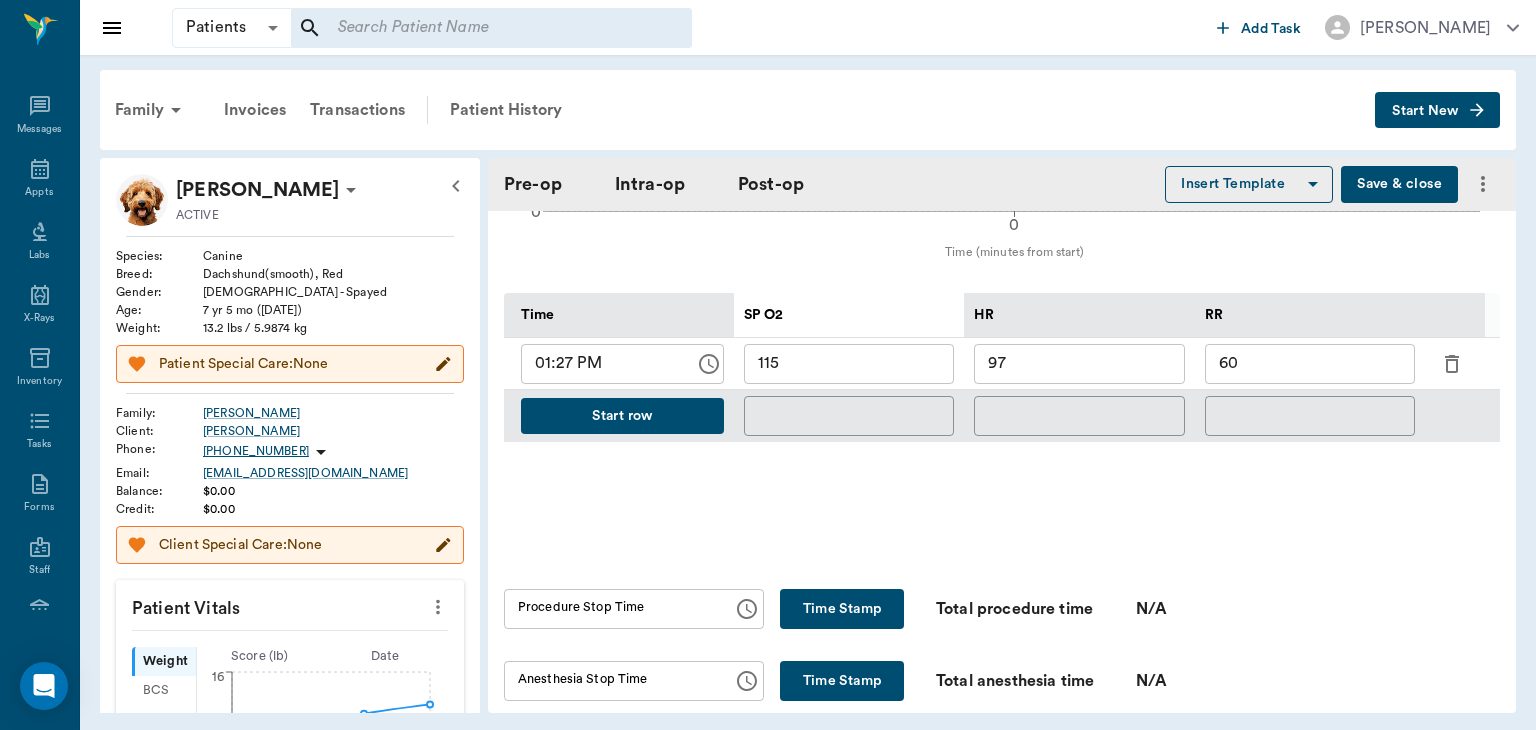 click on "Start row" at bounding box center [622, 416] 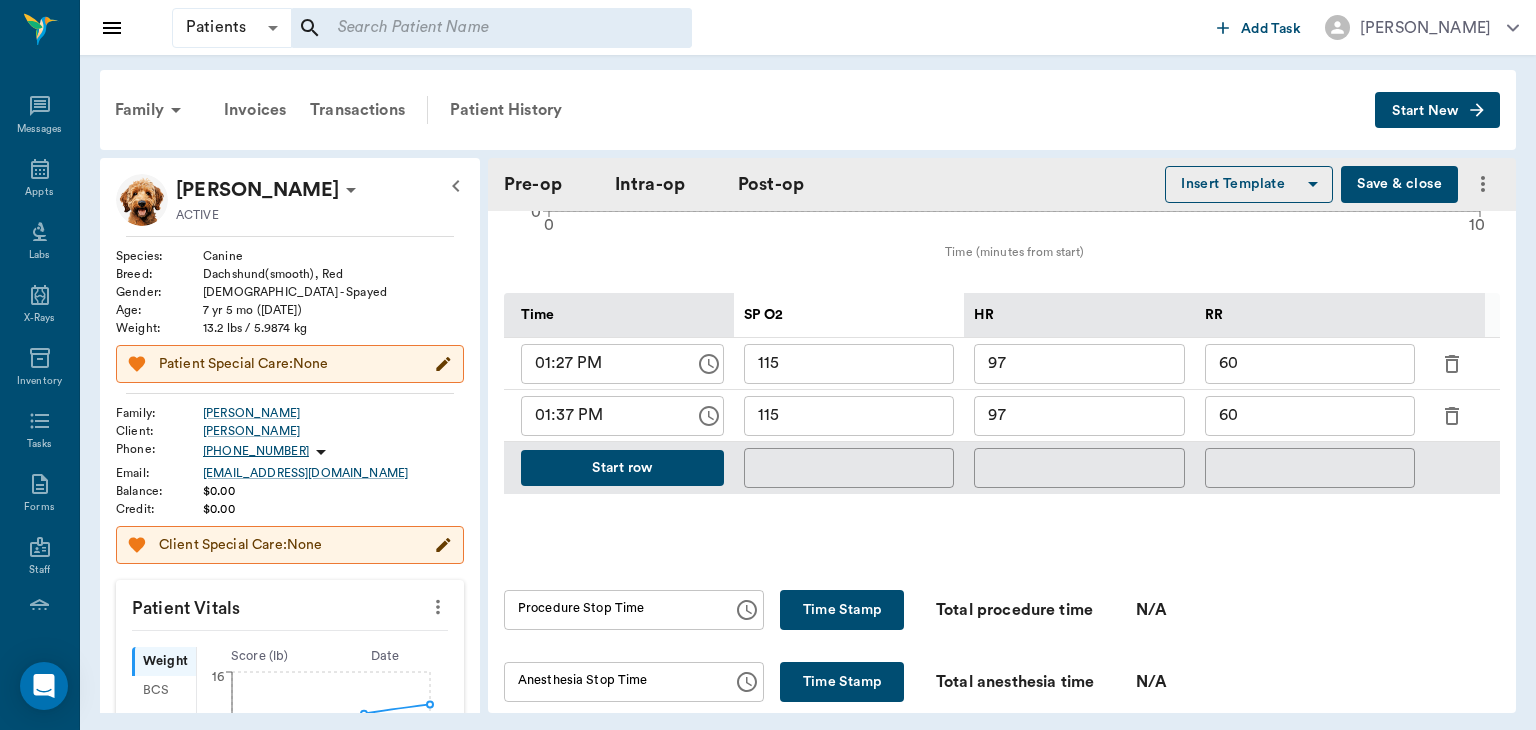 type on "ORALORAL SURGERY" 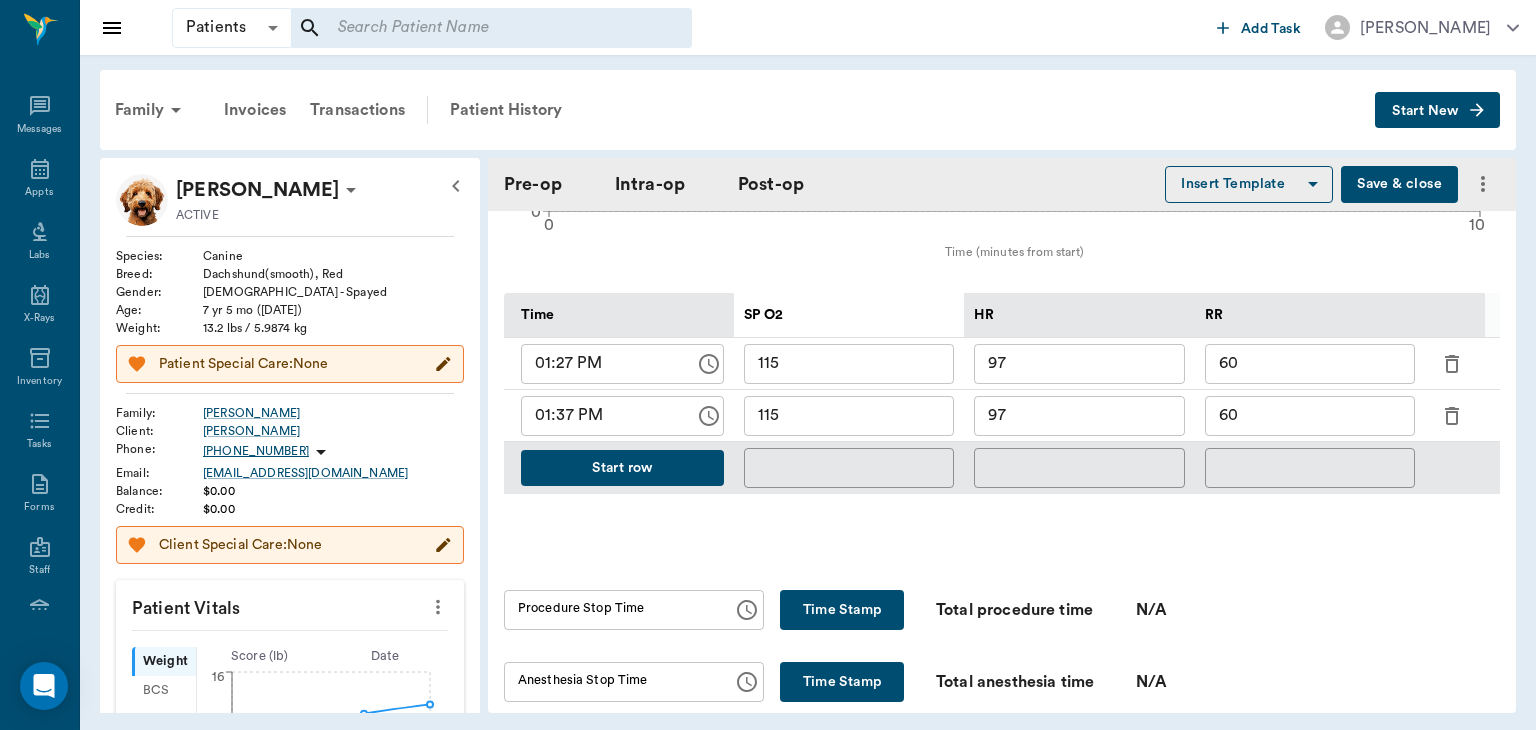 click on "60" at bounding box center [1310, 416] 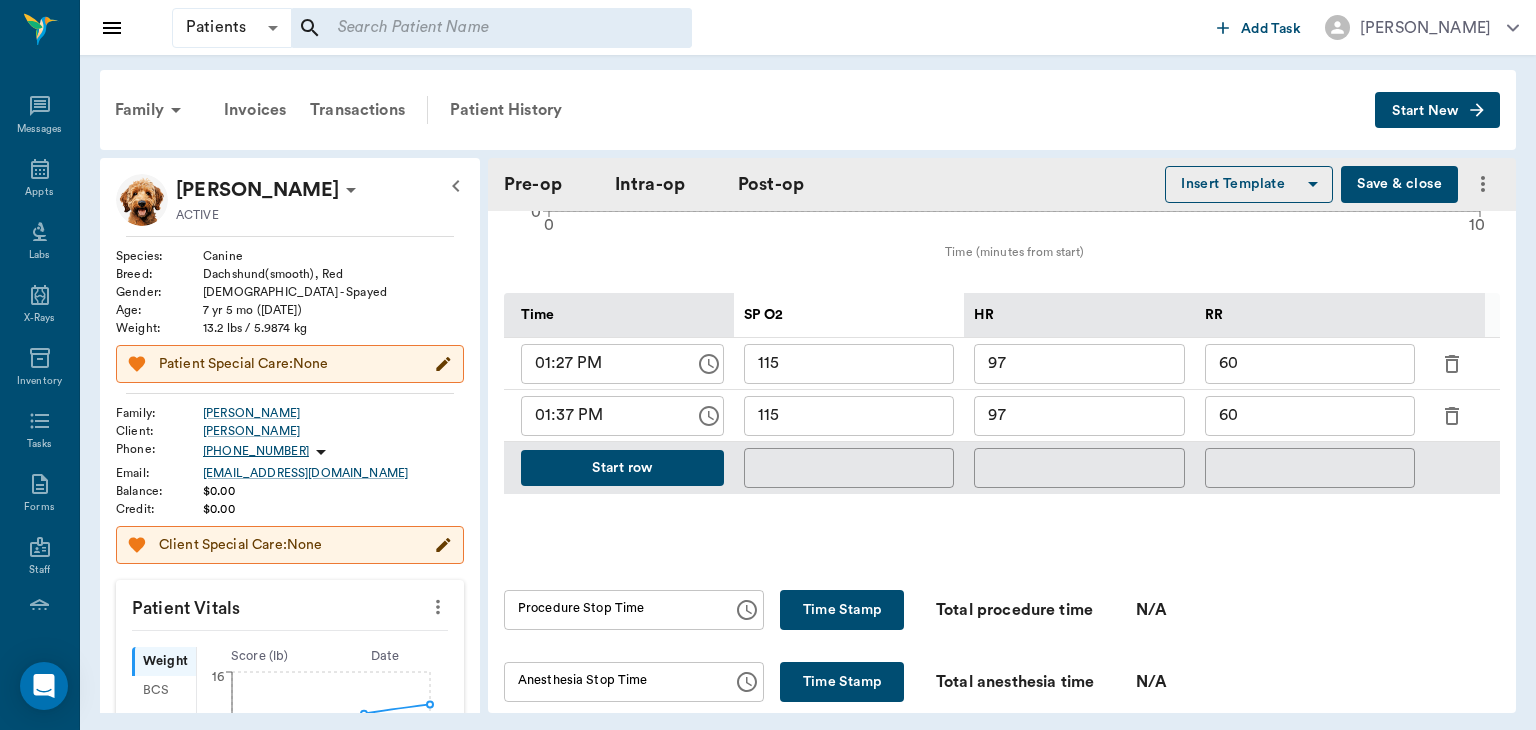 type on "6" 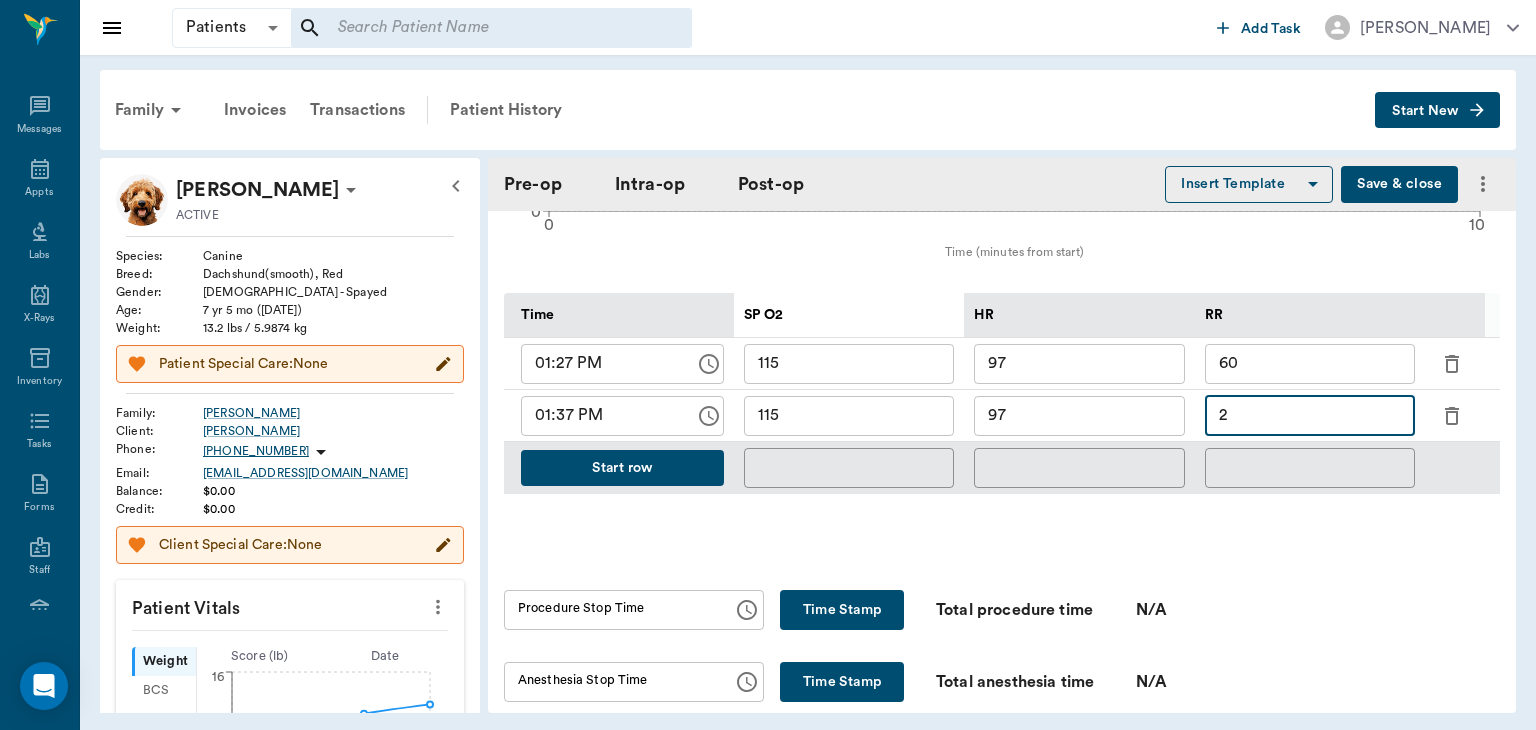 type on "20" 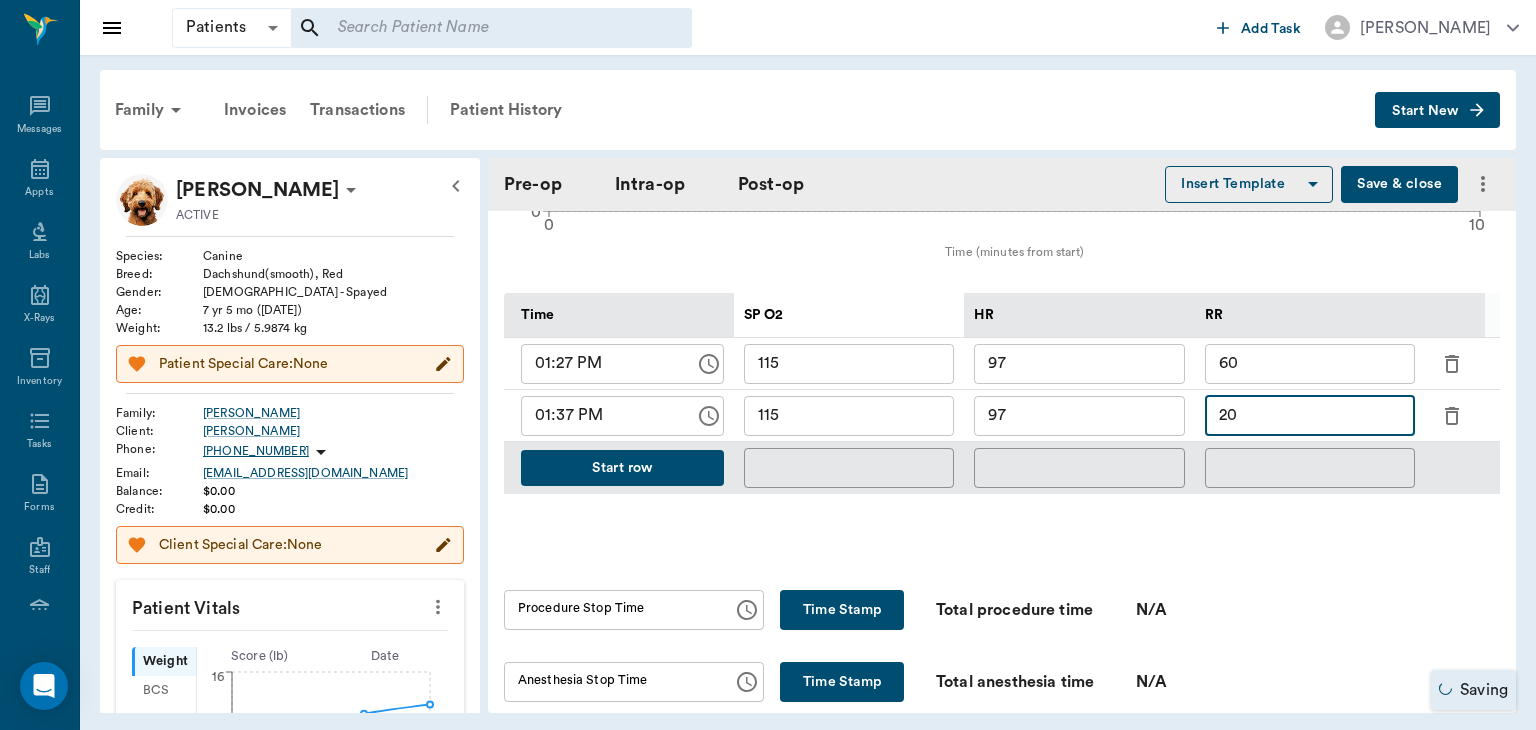 type on "ORALORAL SURGERY" 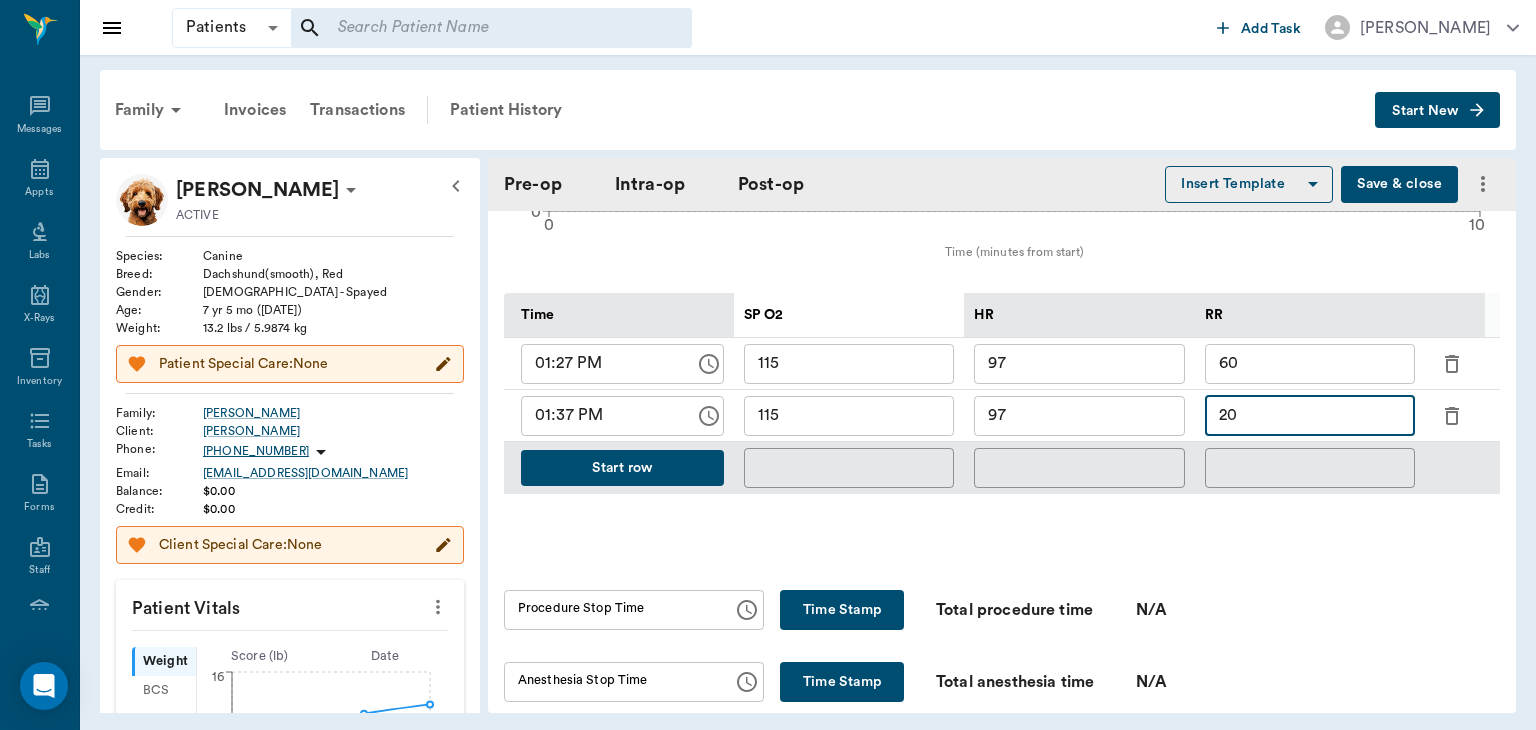 type on "20" 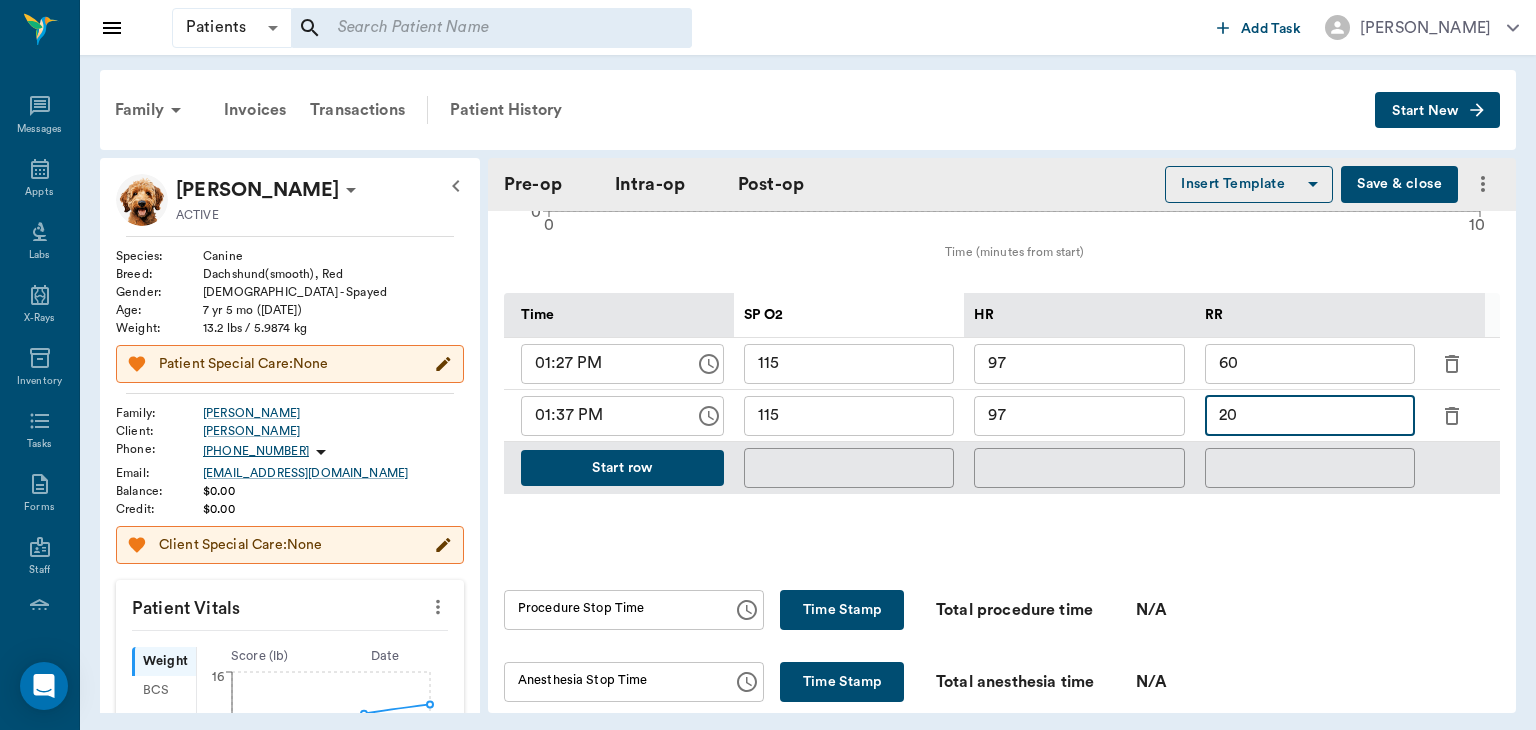 click on "97" at bounding box center (1079, 416) 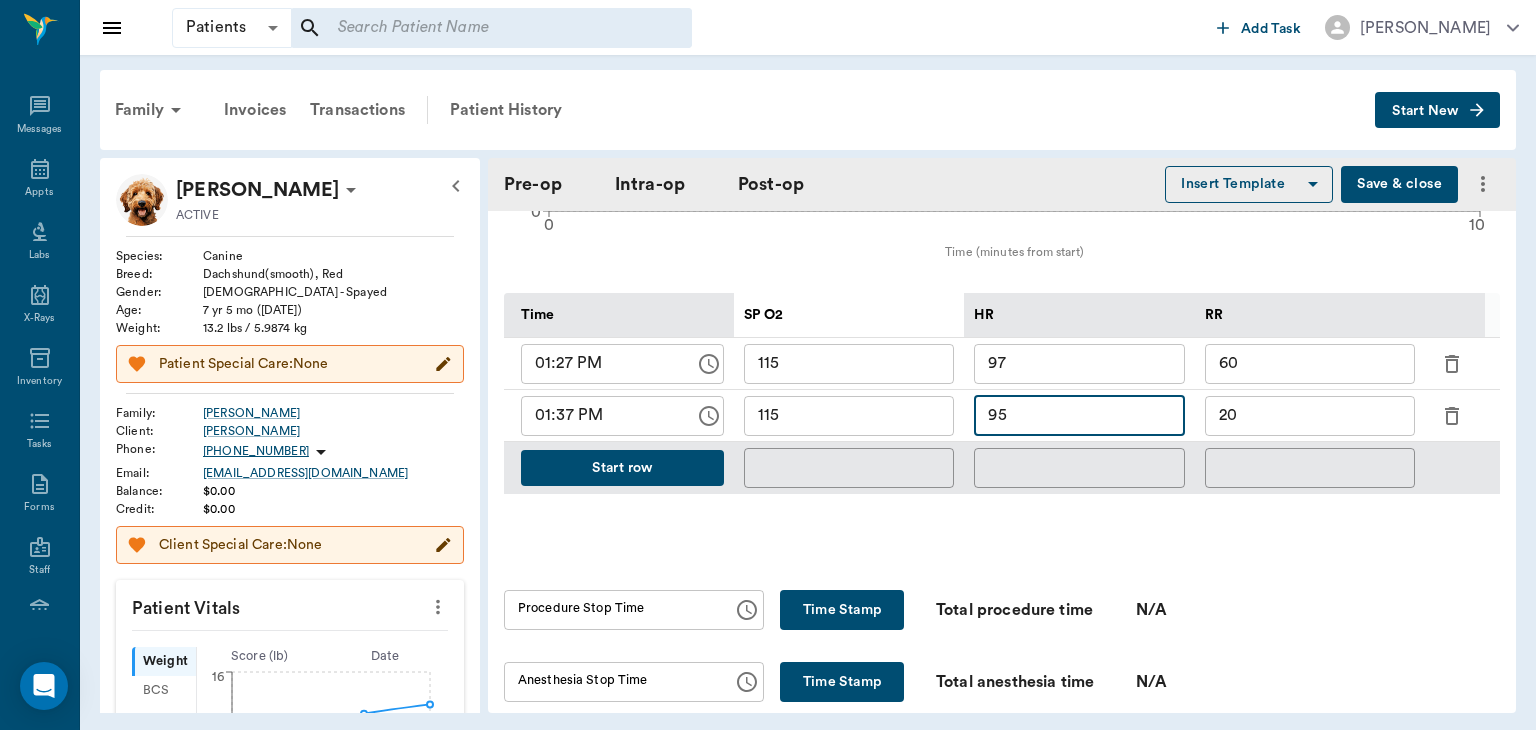 type on "95" 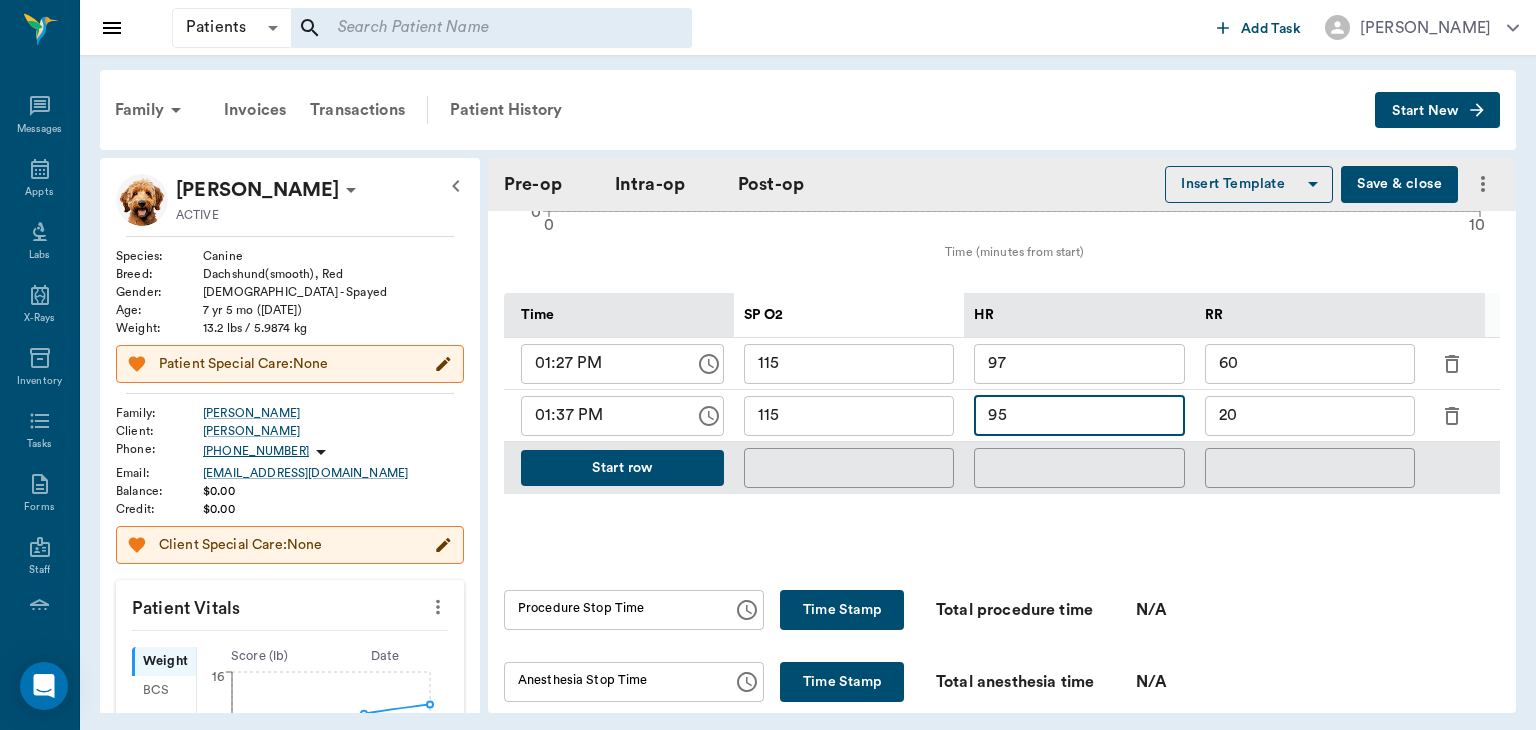 click on "115" at bounding box center [849, 416] 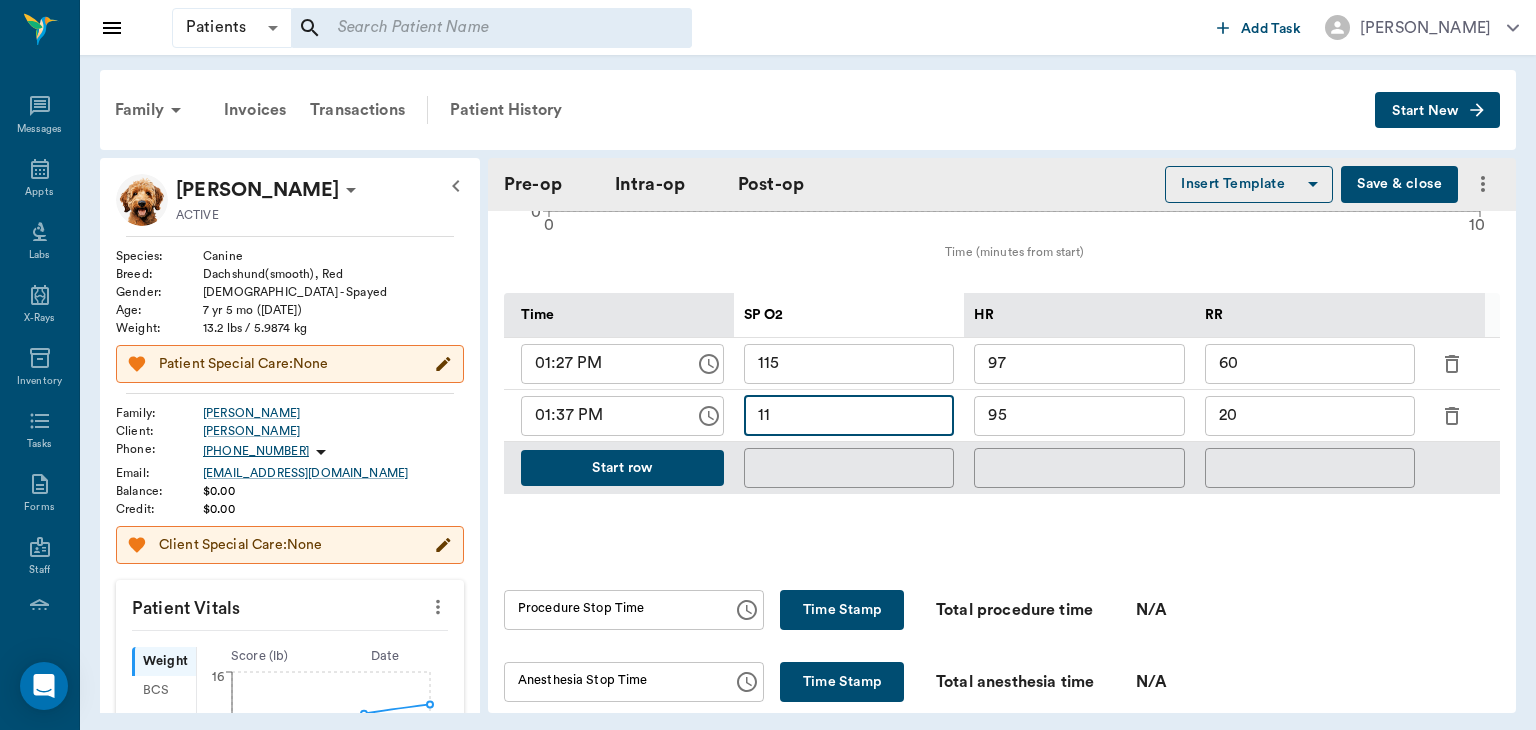 type on "1" 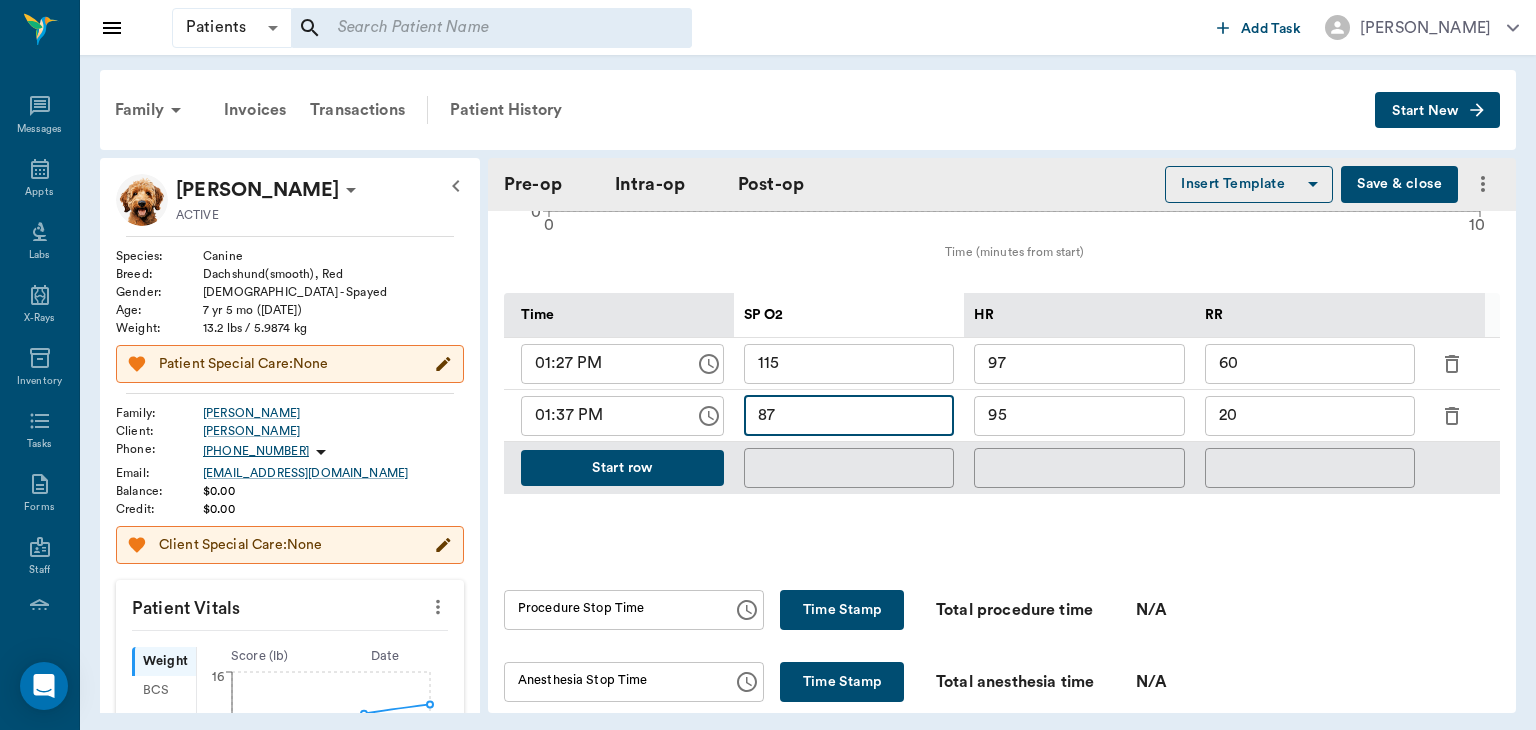 type on "87" 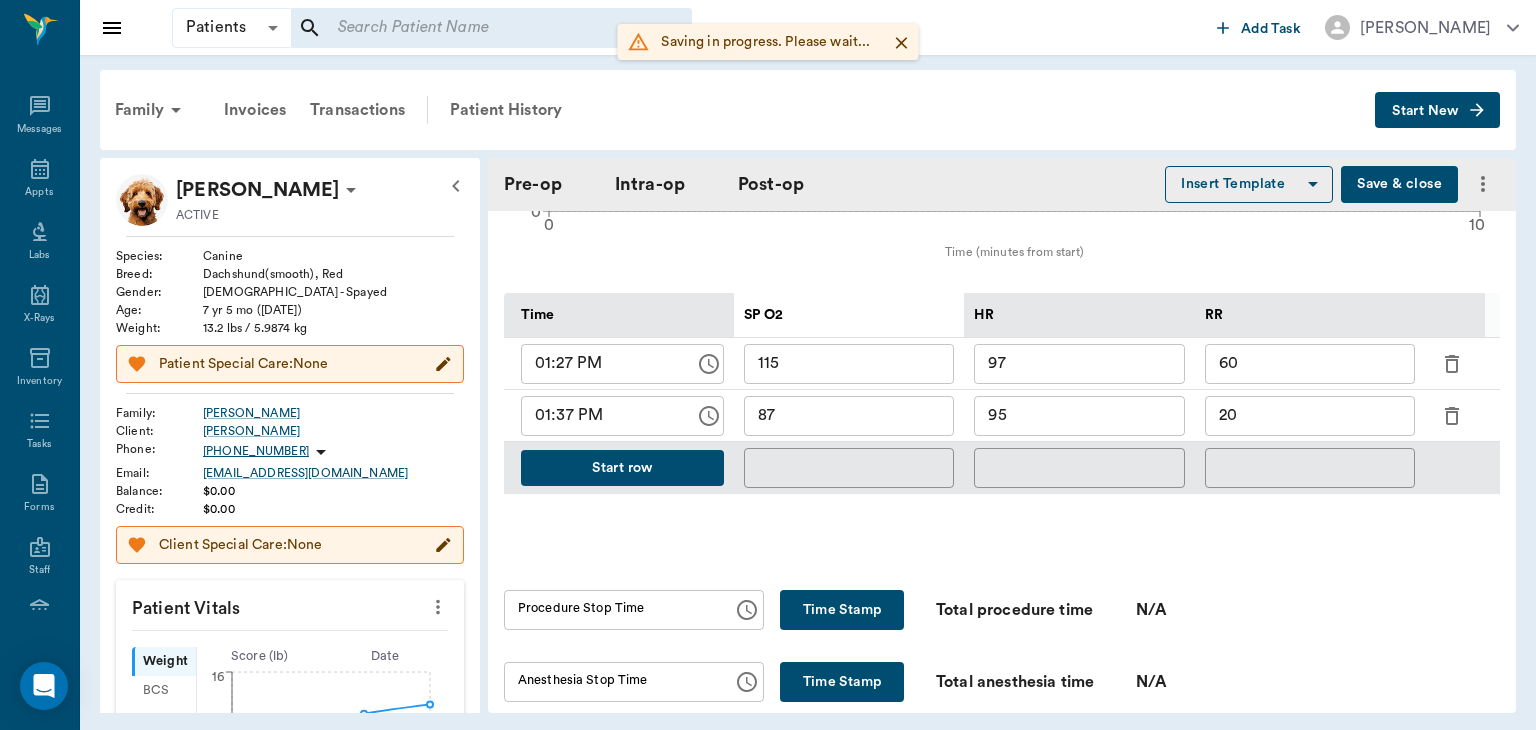 click on "Pre-op Intra-op Post-op Insert Template  Save & close" at bounding box center (1002, 184) 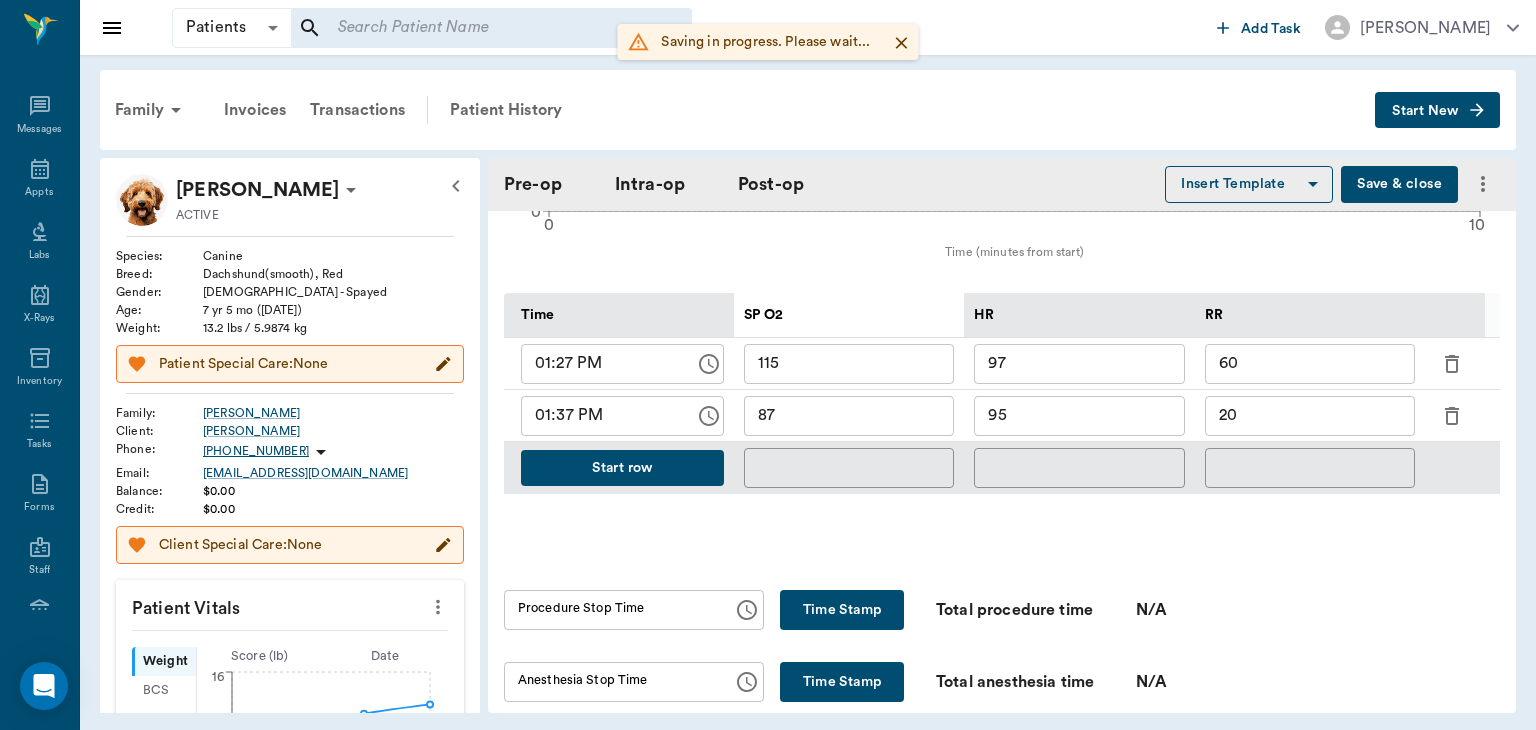 scroll, scrollTop: 470, scrollLeft: 0, axis: vertical 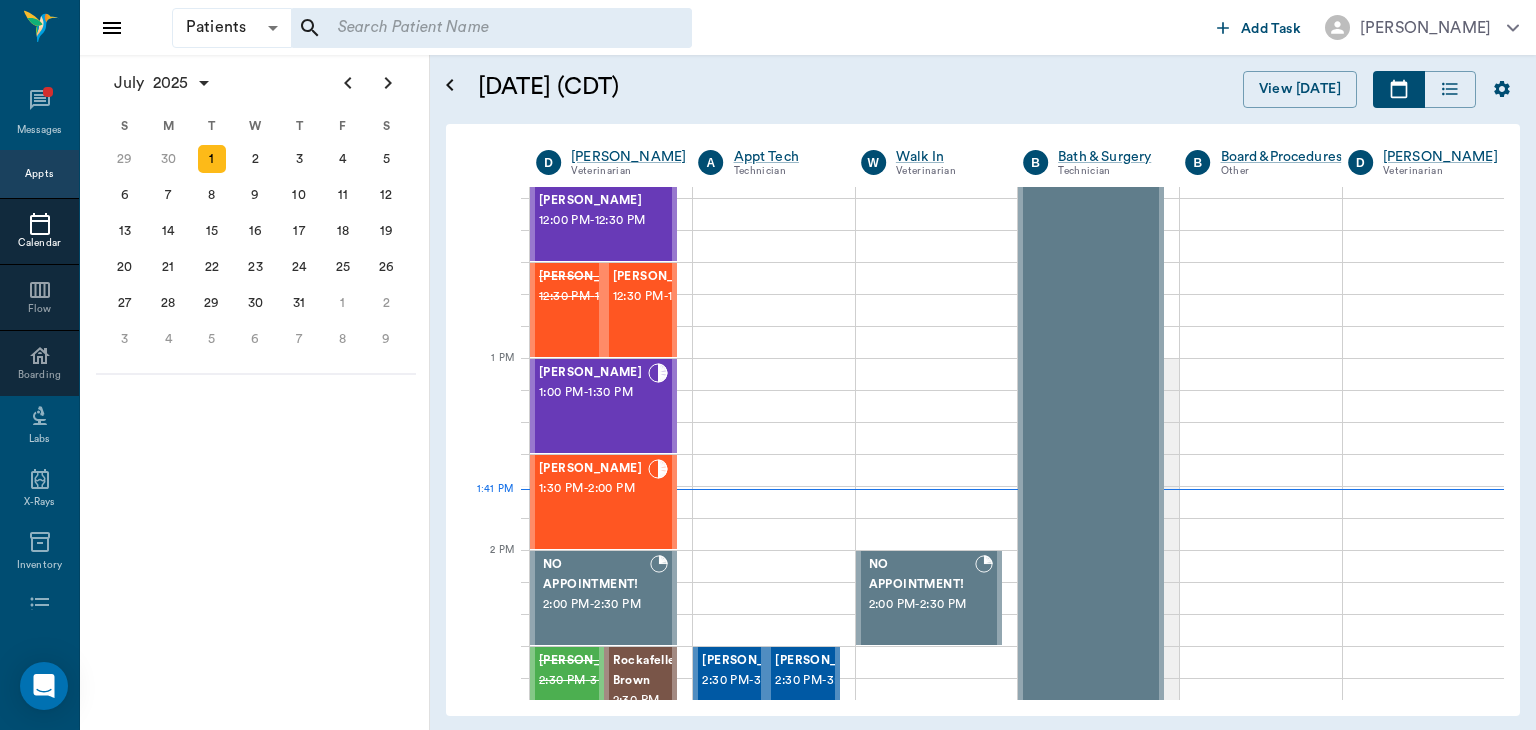 click on "[PERSON_NAME] 1:00 PM  -  1:30 PM" at bounding box center (593, 406) 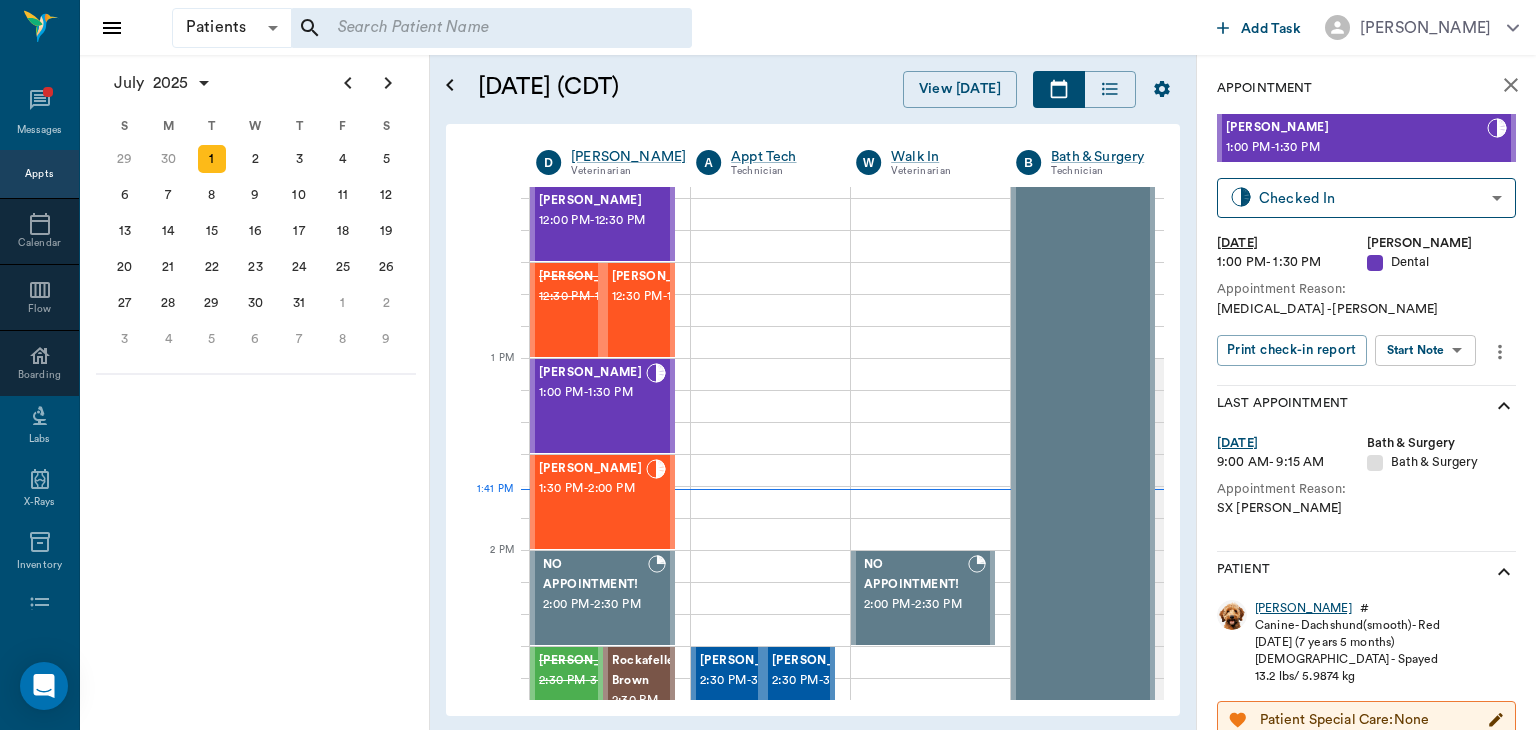 click on "[PERSON_NAME]" at bounding box center (1303, 608) 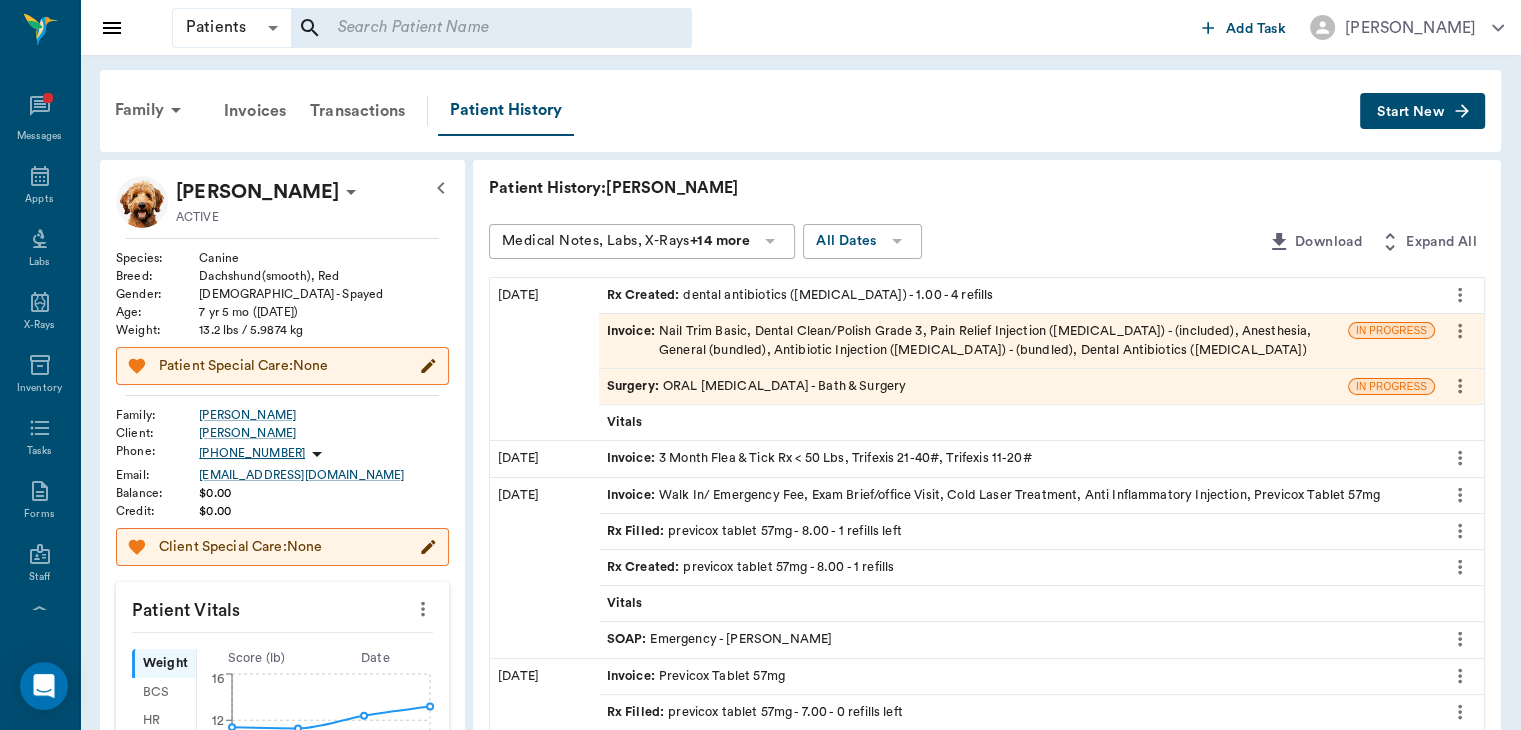 click on "Surgery :" at bounding box center (635, 386) 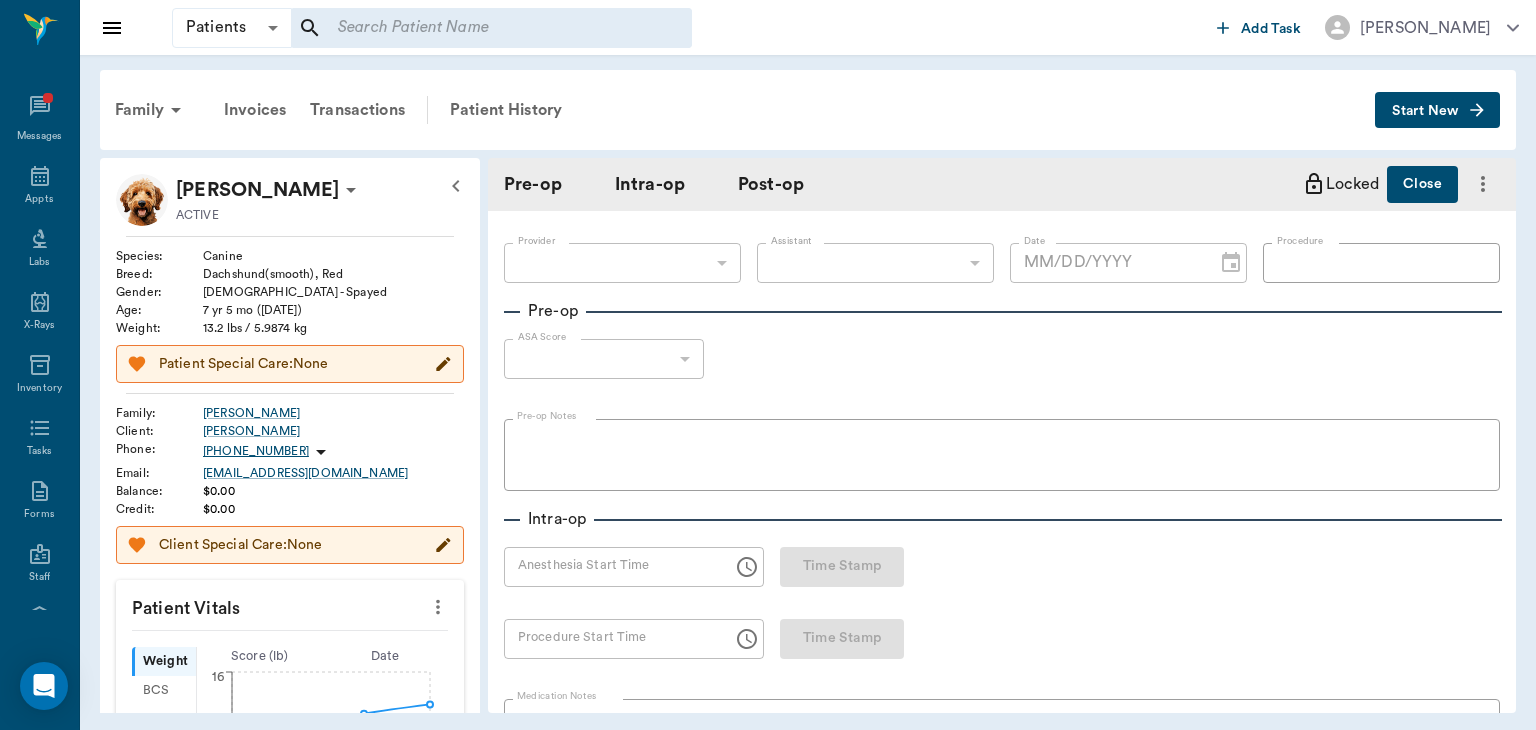 type on "63ec2f075fda476ae8351a4a" 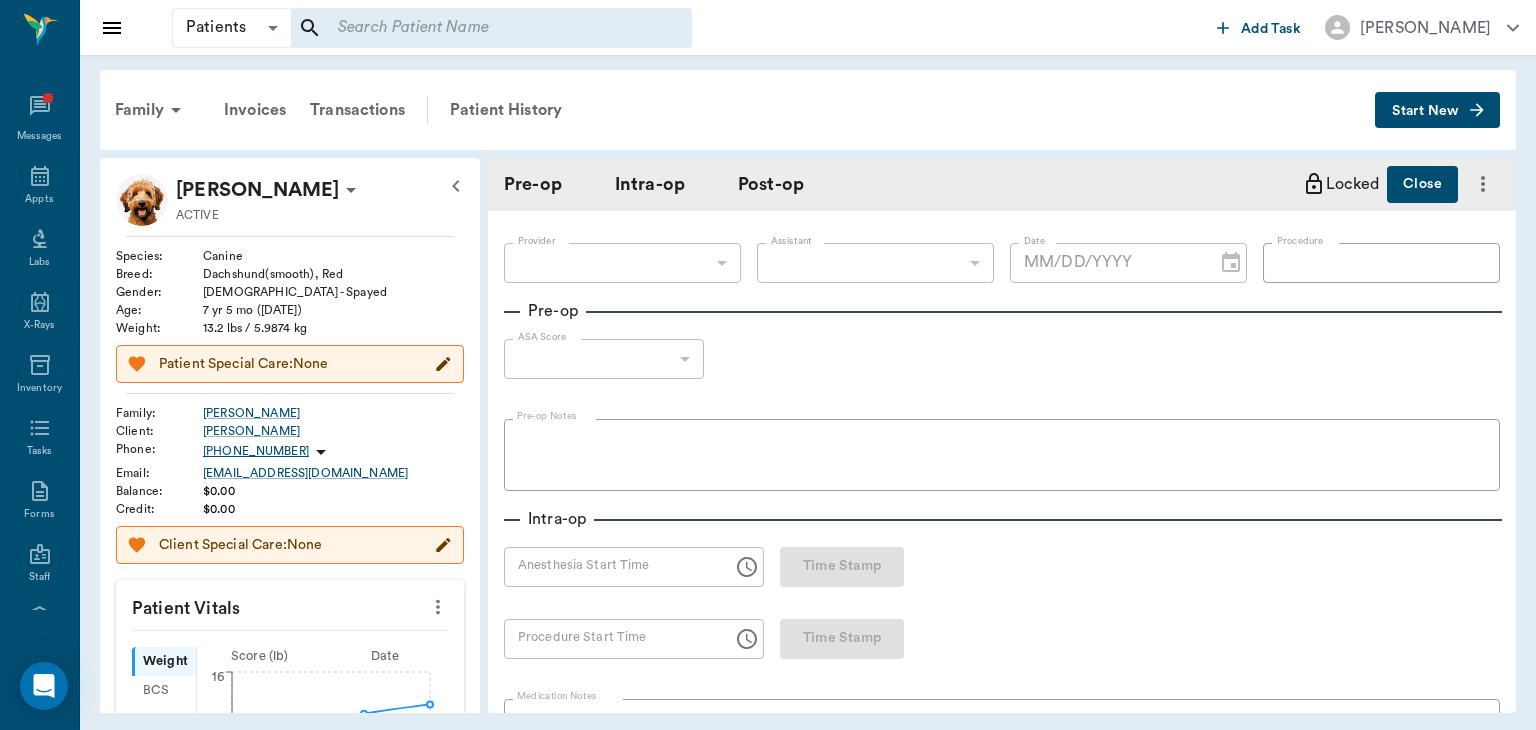 type on "642ef10e332a41444de2bad1" 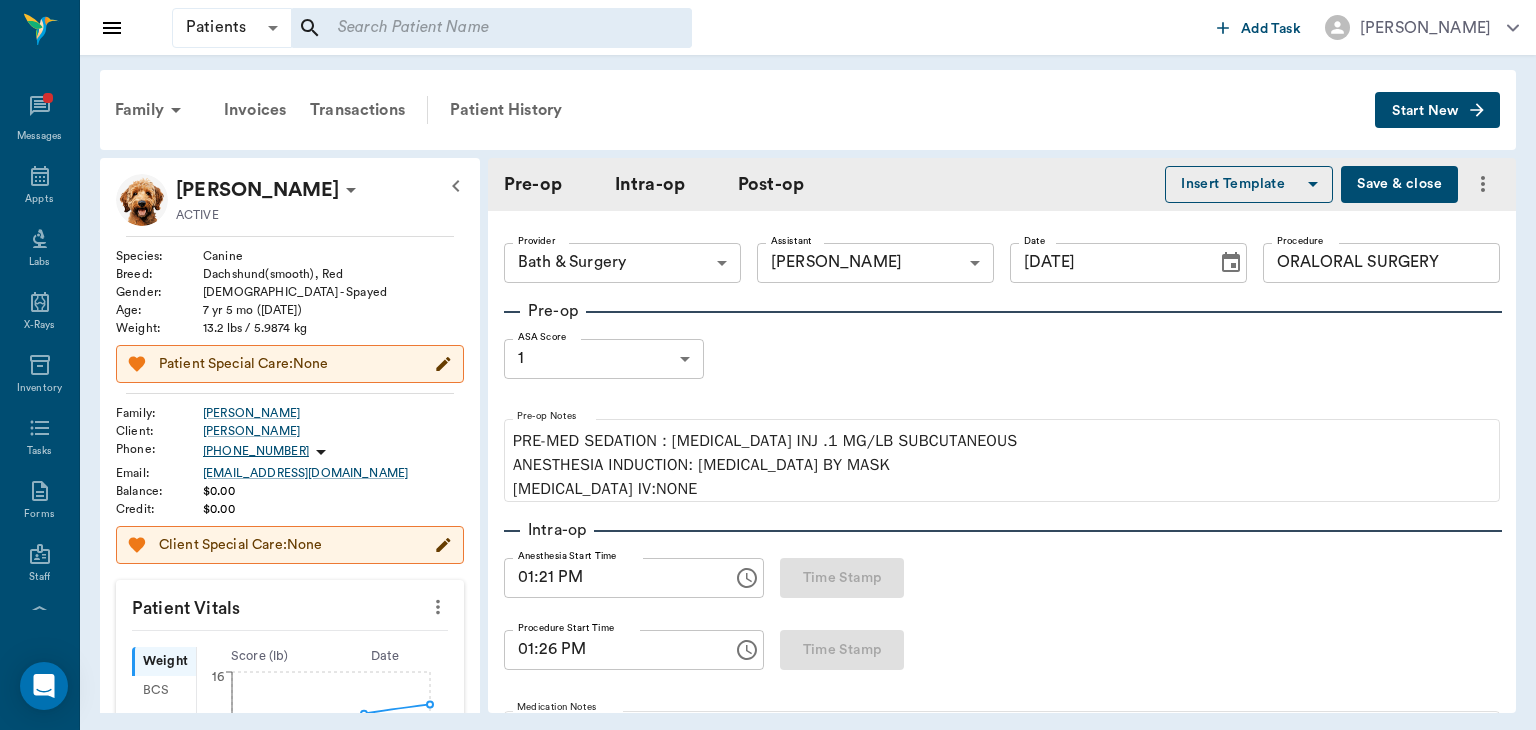 type on "[DATE]" 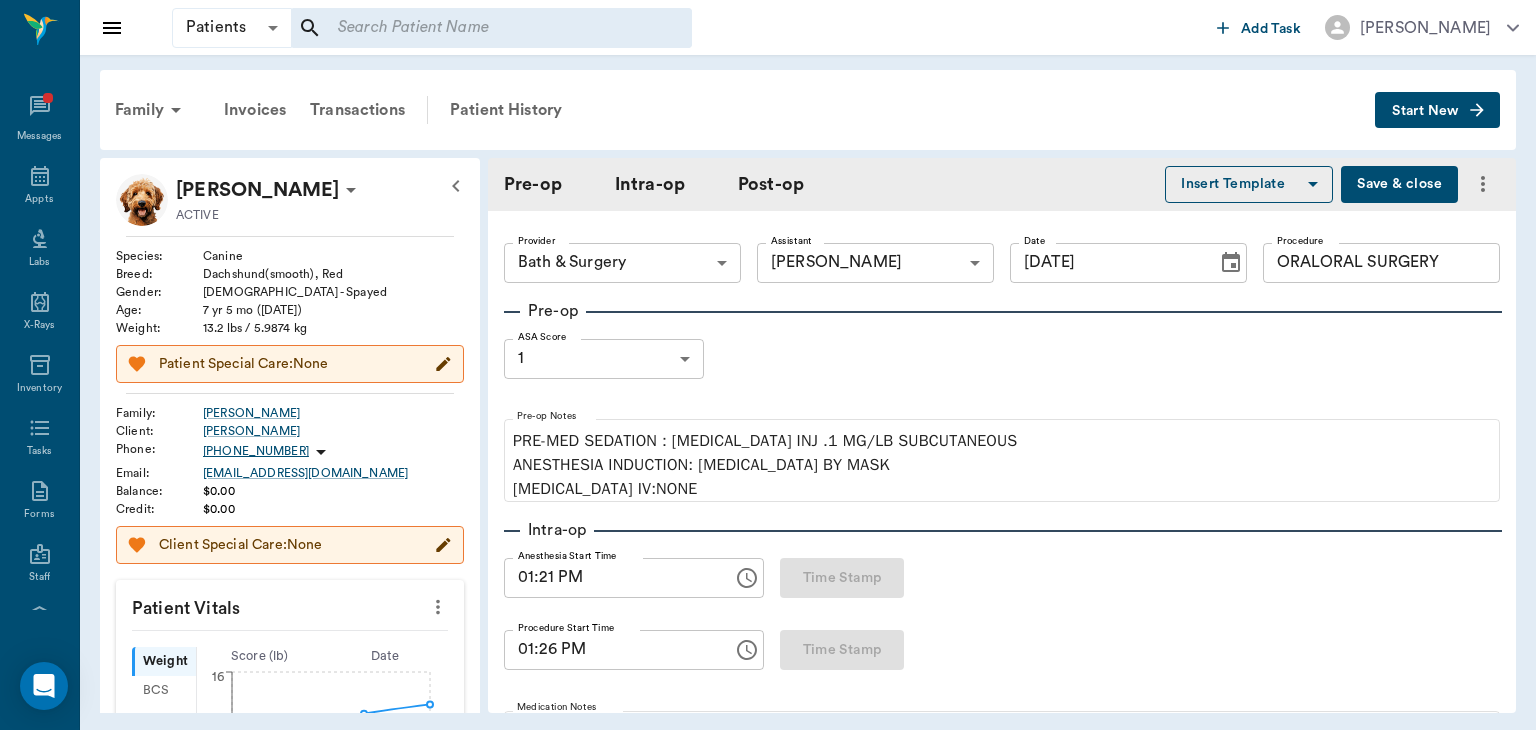 type on "01:21 PM" 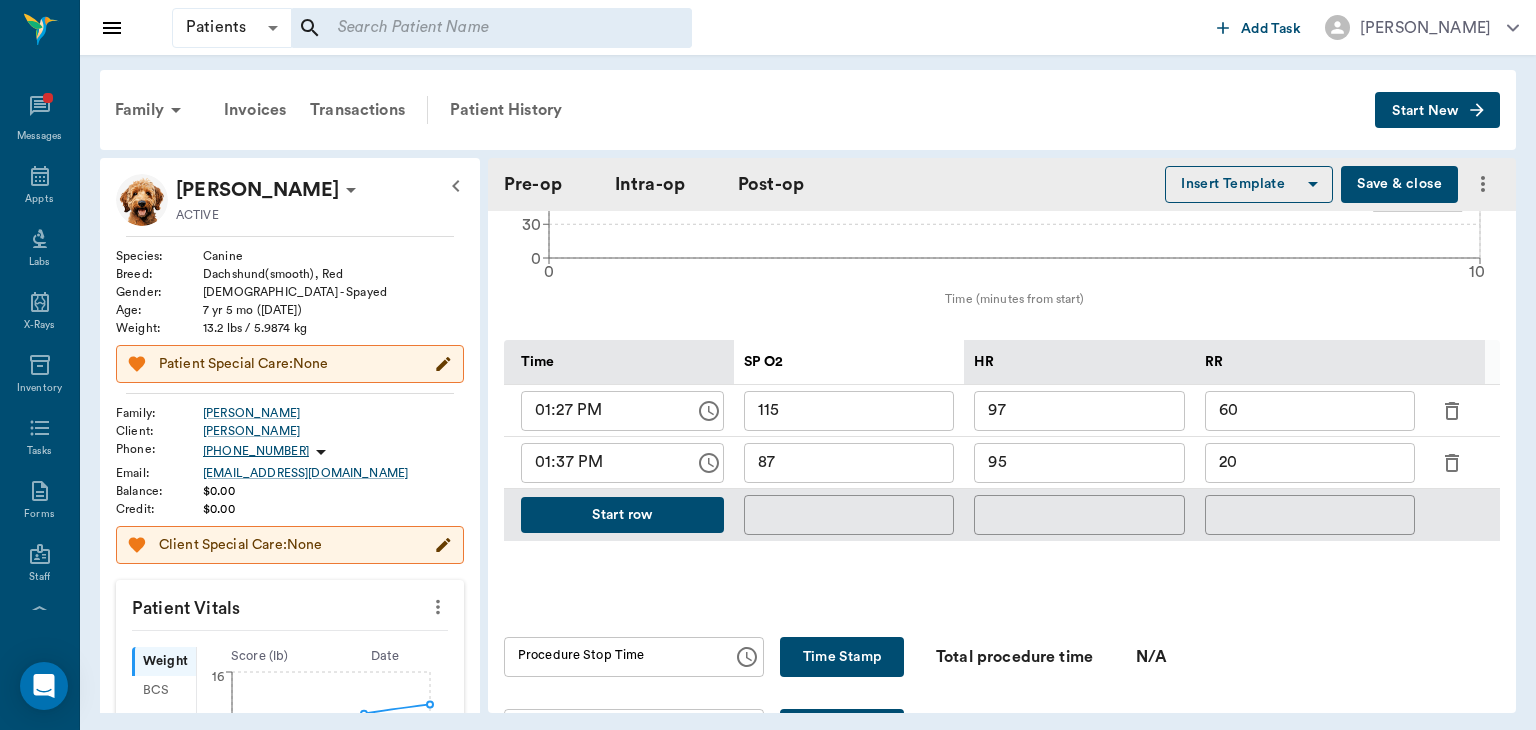 scroll, scrollTop: 894, scrollLeft: 0, axis: vertical 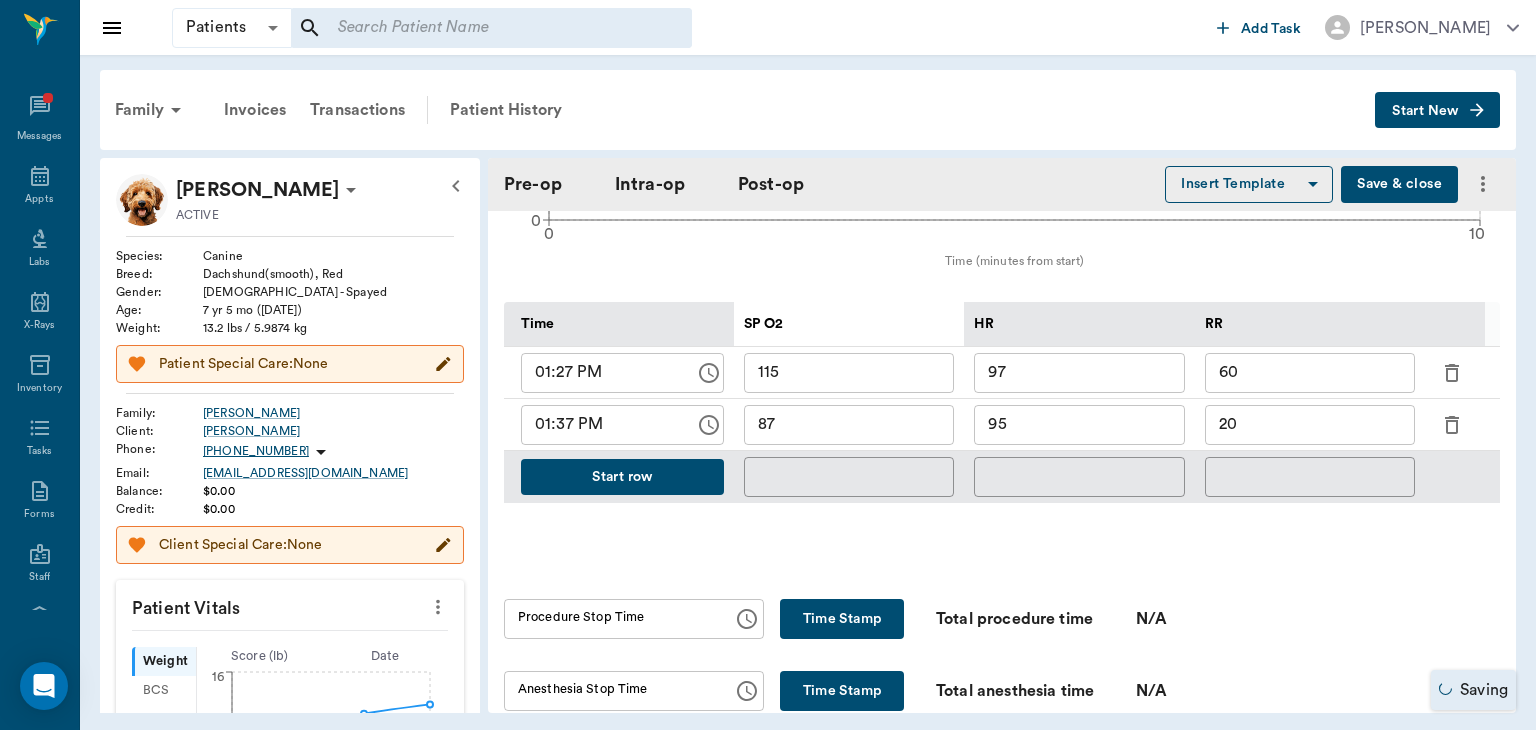 click on "Start row" at bounding box center [622, 477] 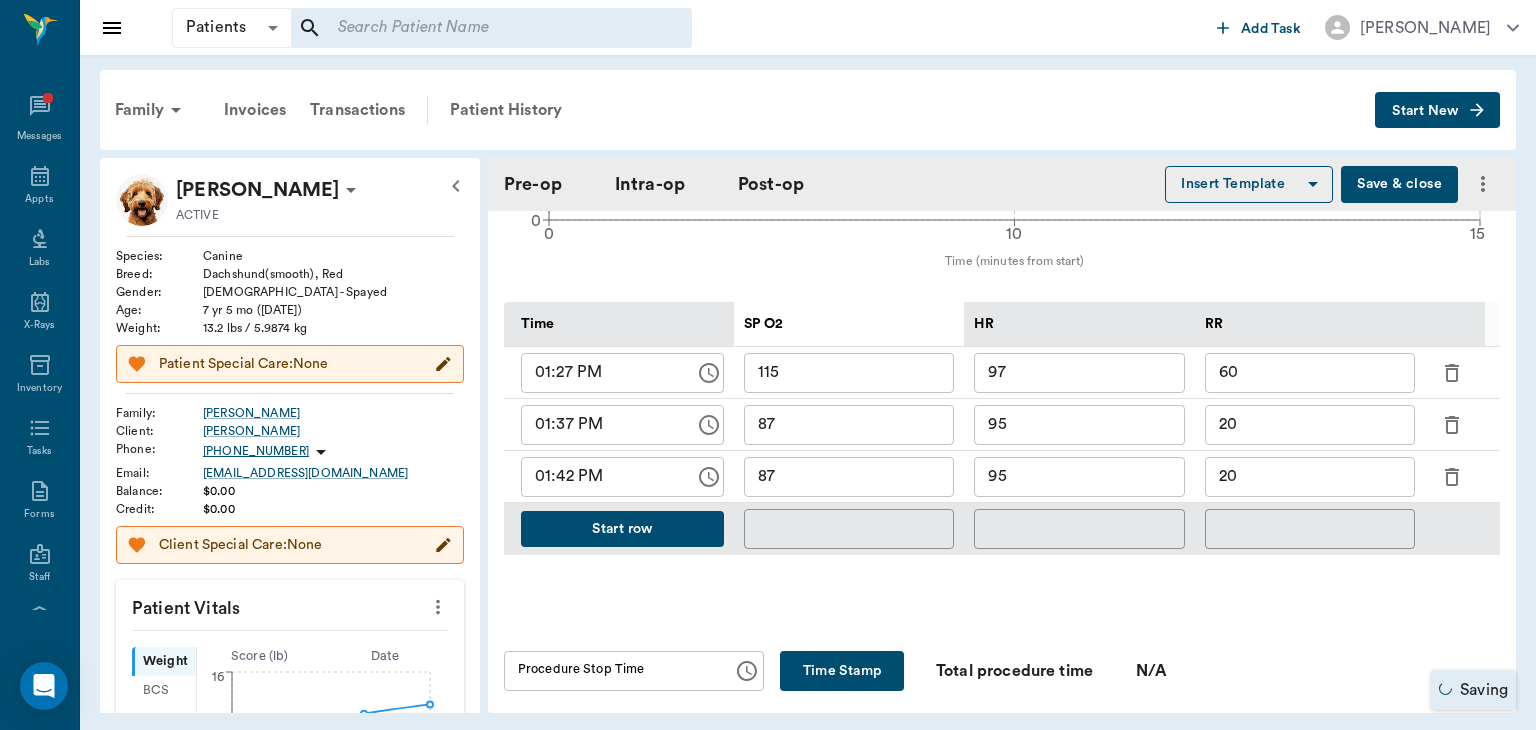 click on "95" at bounding box center (1079, 477) 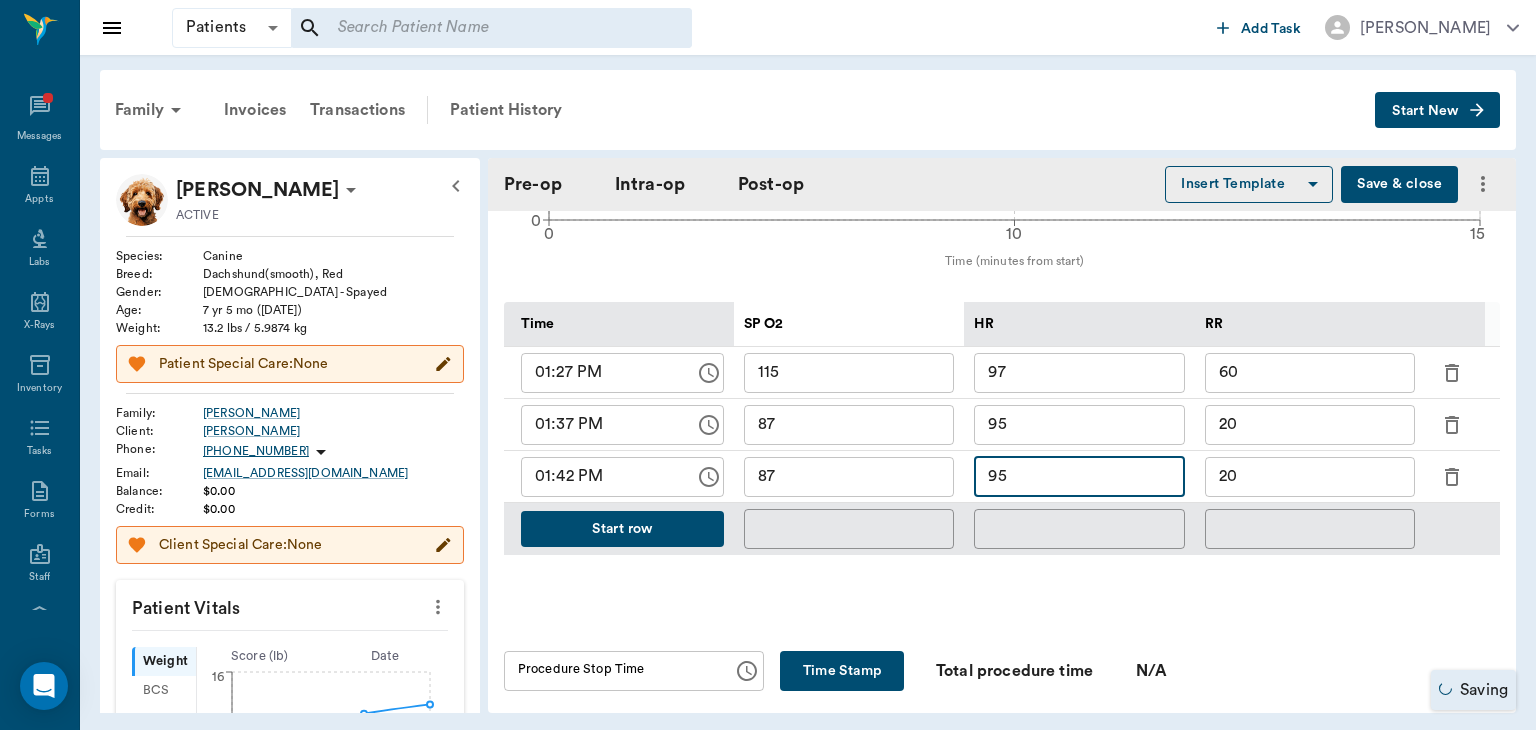 type on "ORALORAL SURGERY" 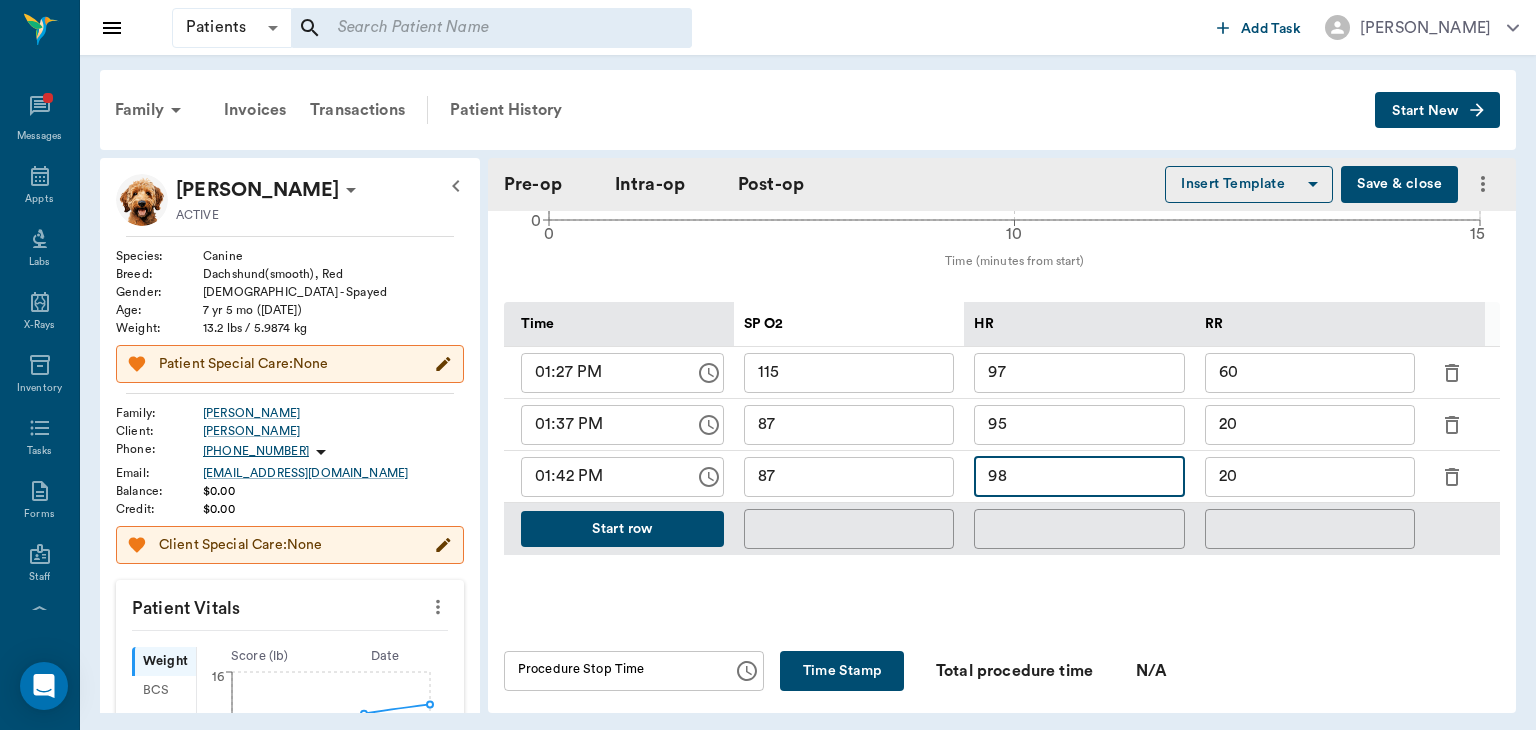 type on "98" 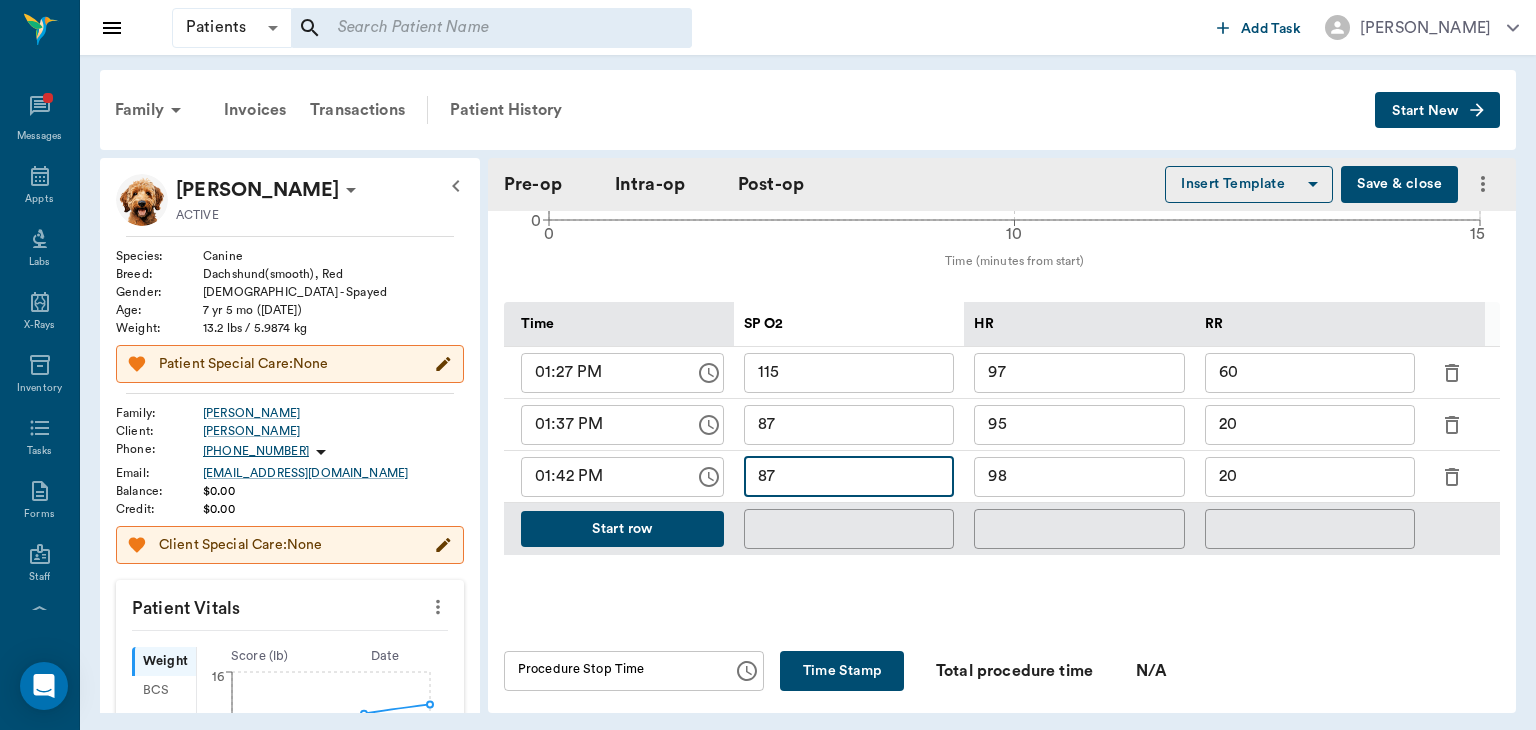 type on "8" 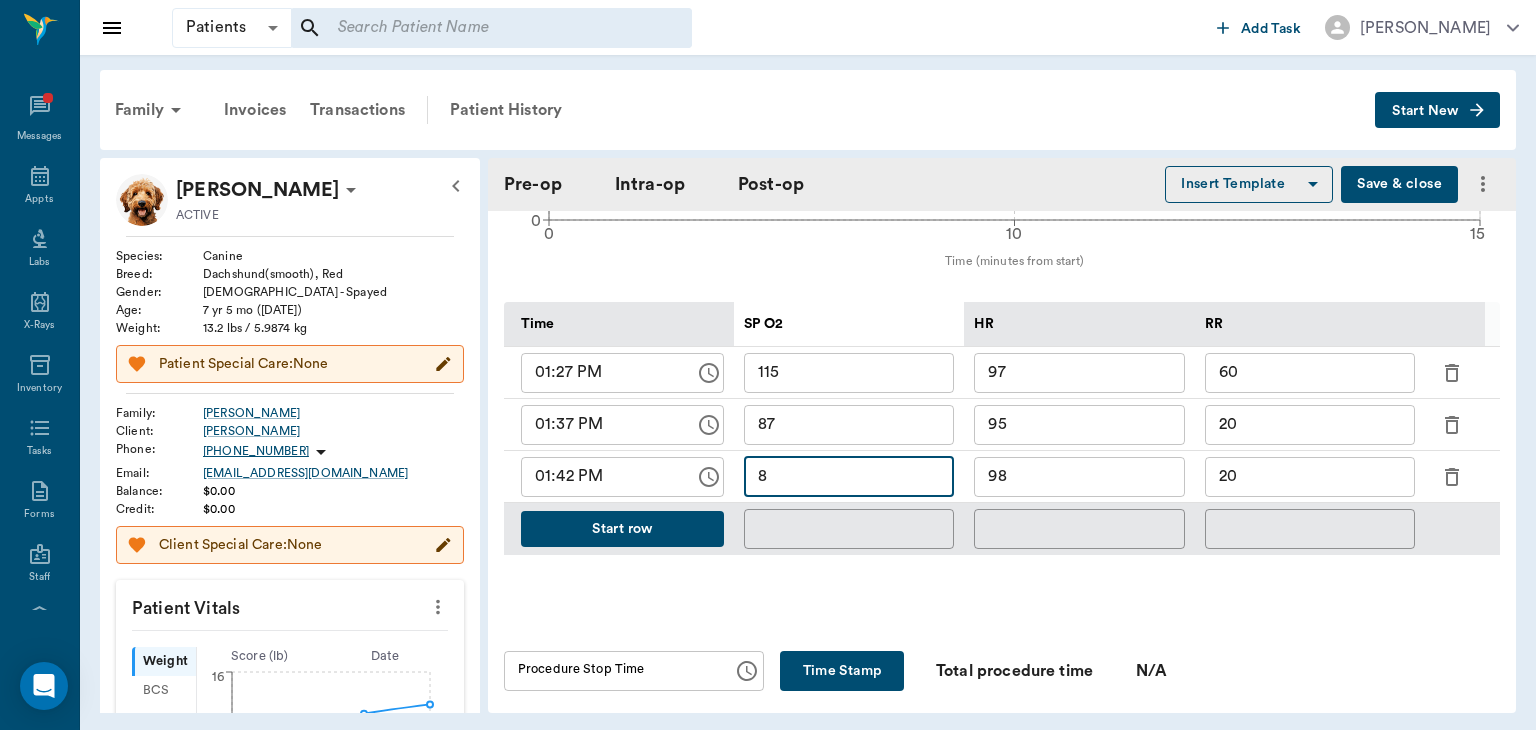 type on "ORALORAL SURGERY" 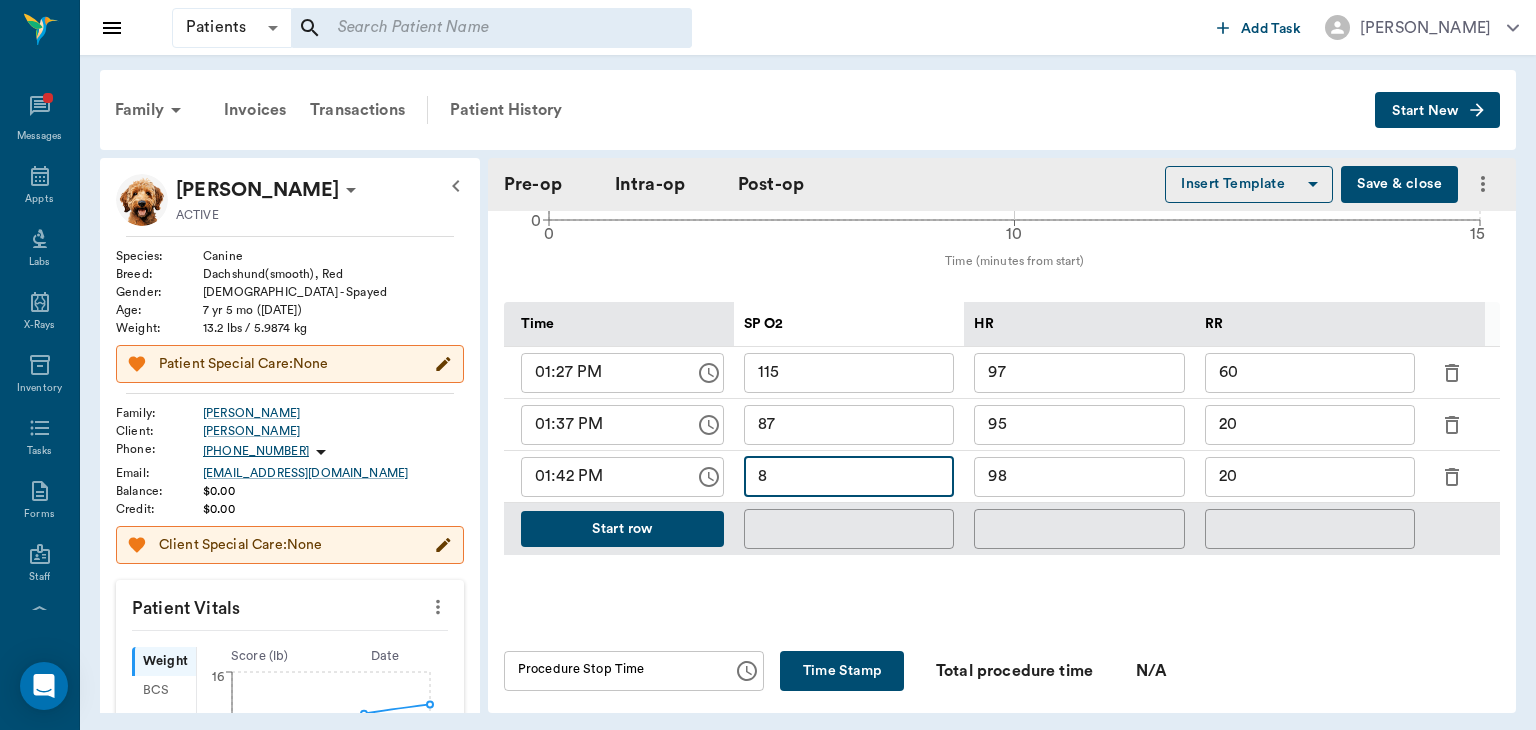 type on "89" 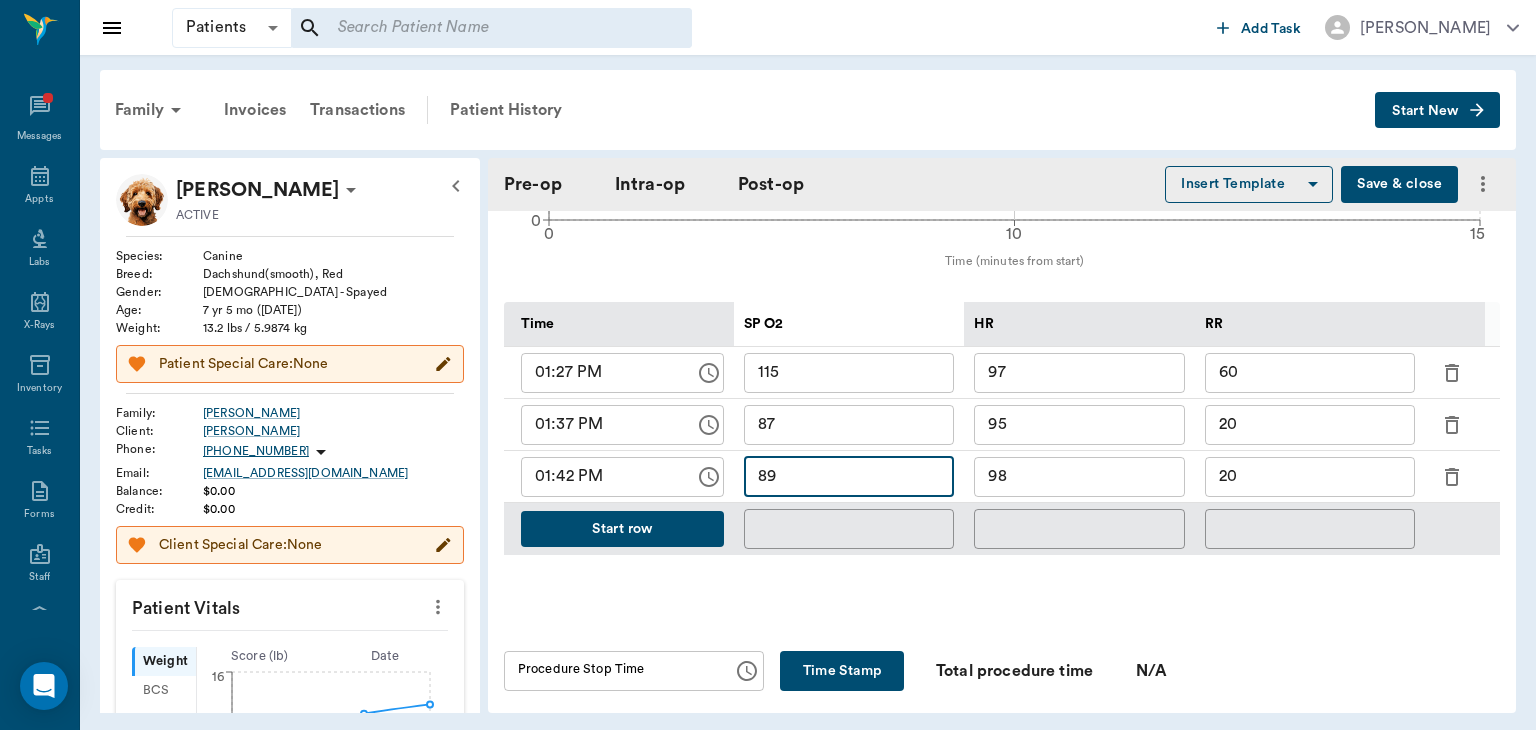 type on "ORALORAL SURGERY" 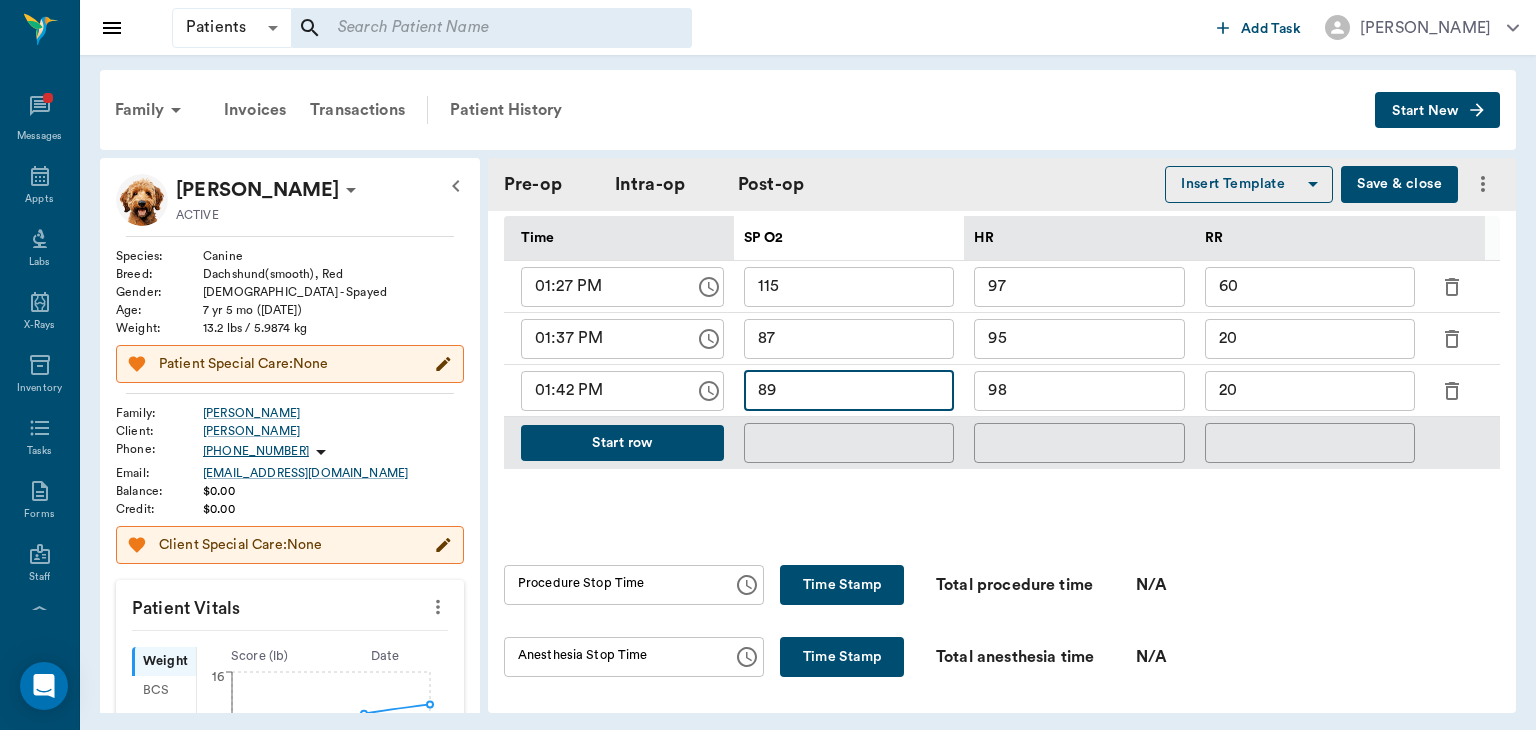 scroll, scrollTop: 981, scrollLeft: 0, axis: vertical 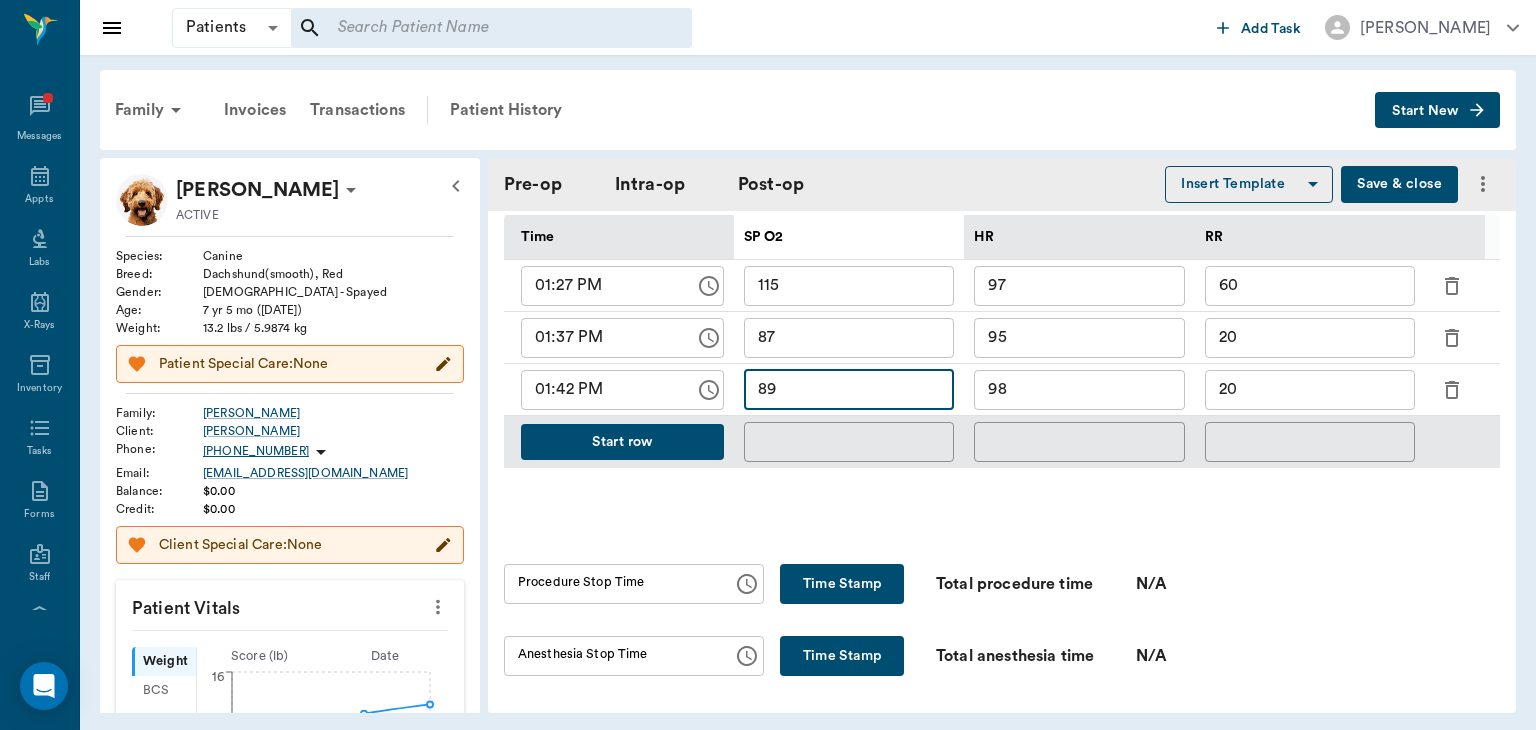 type on "89" 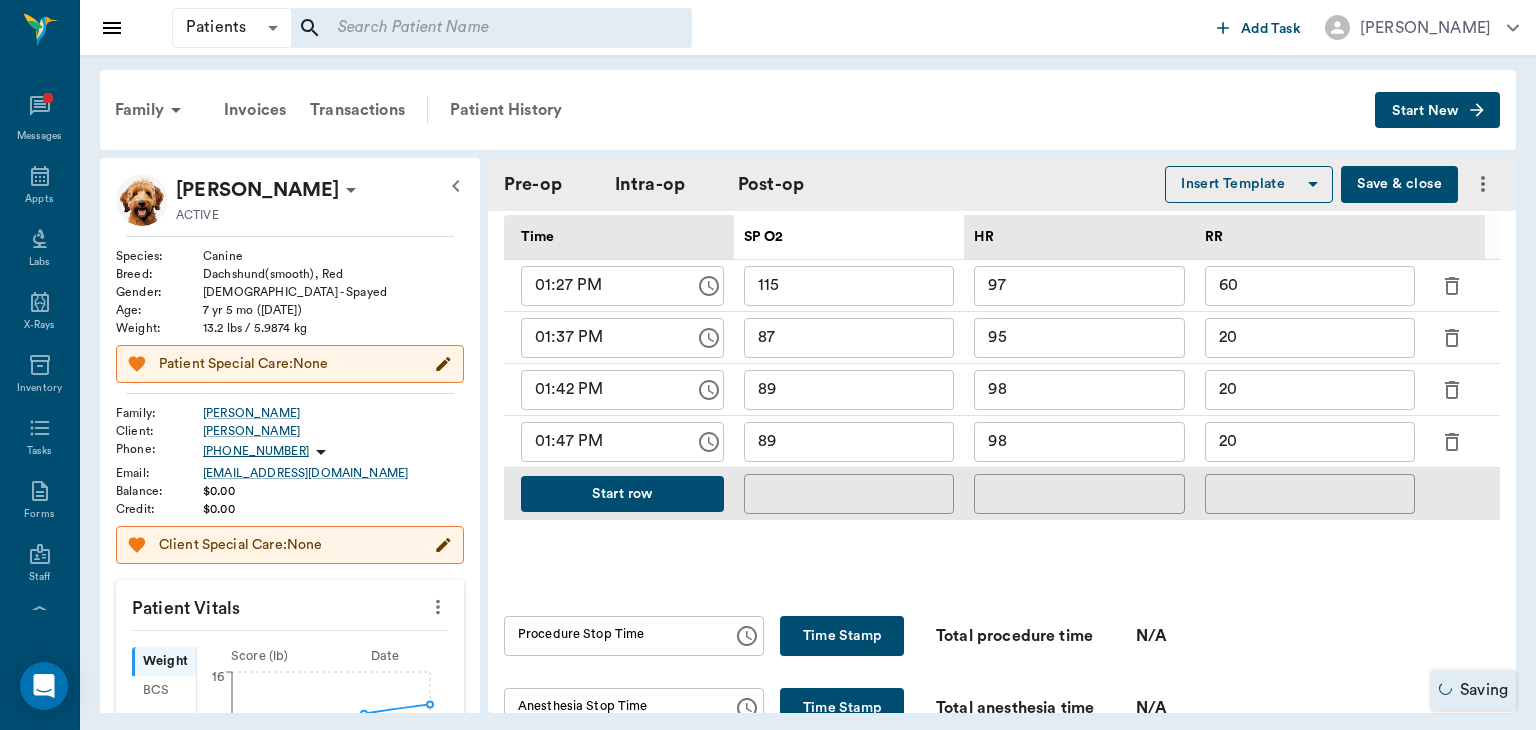 click on "98" at bounding box center (1079, 442) 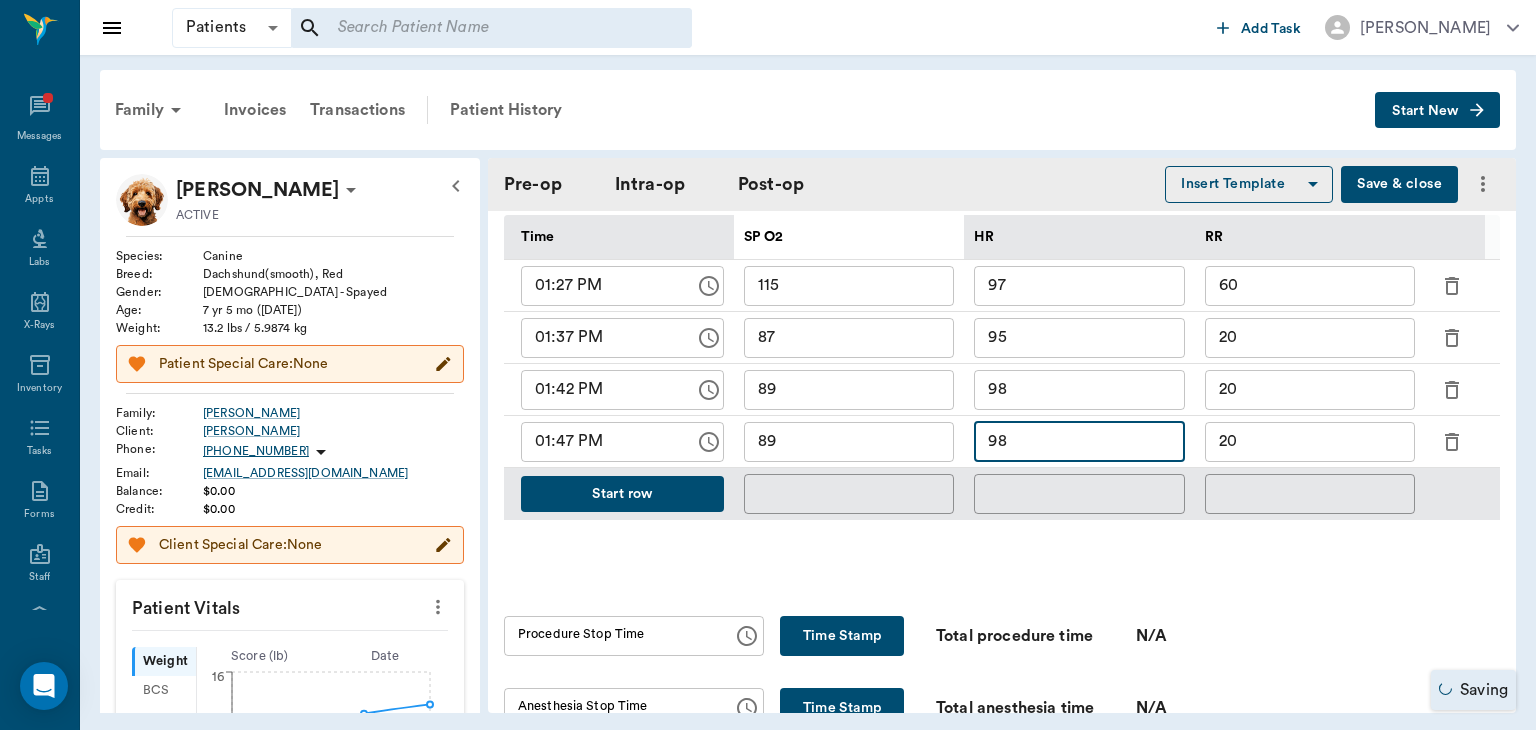 type on "ORALORAL SURGERY" 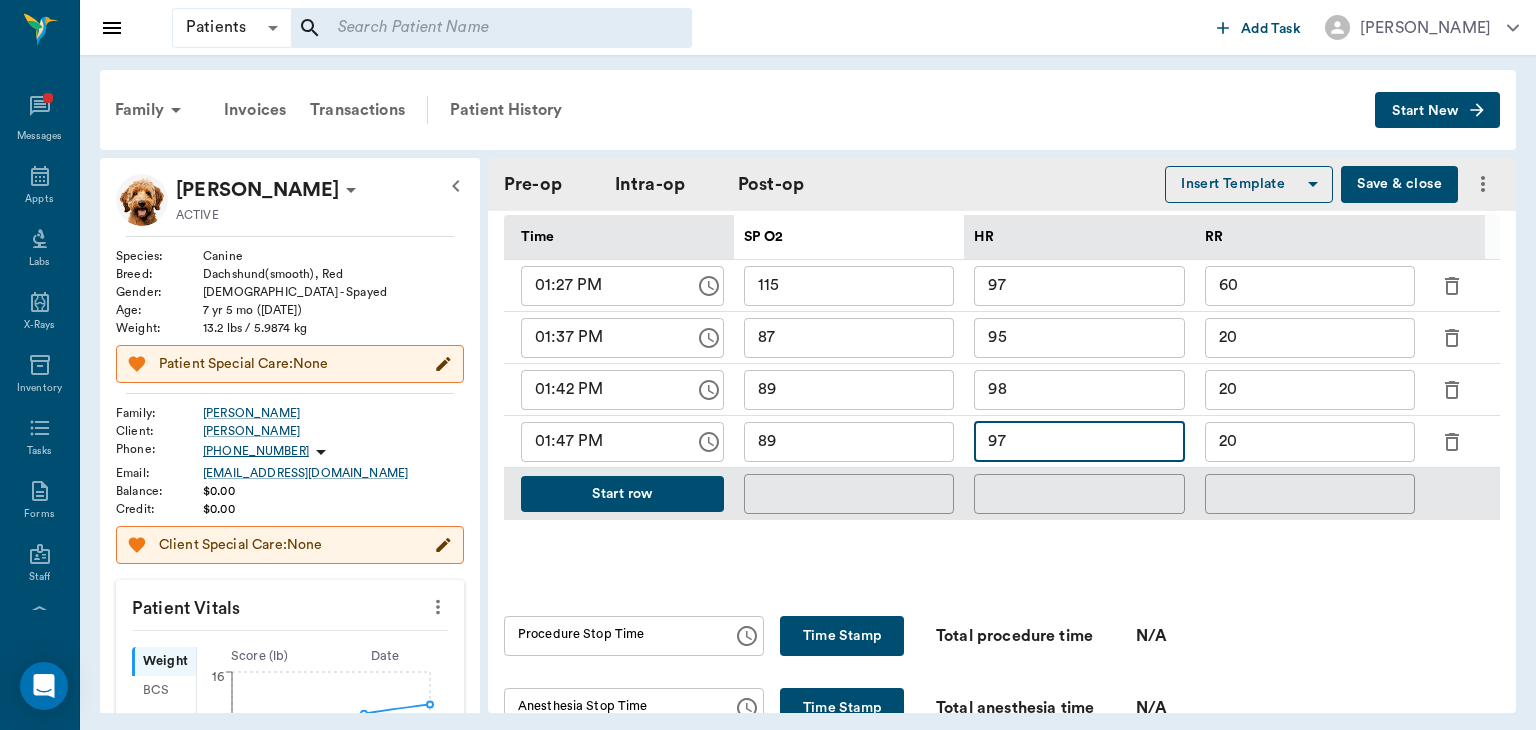 type on "97" 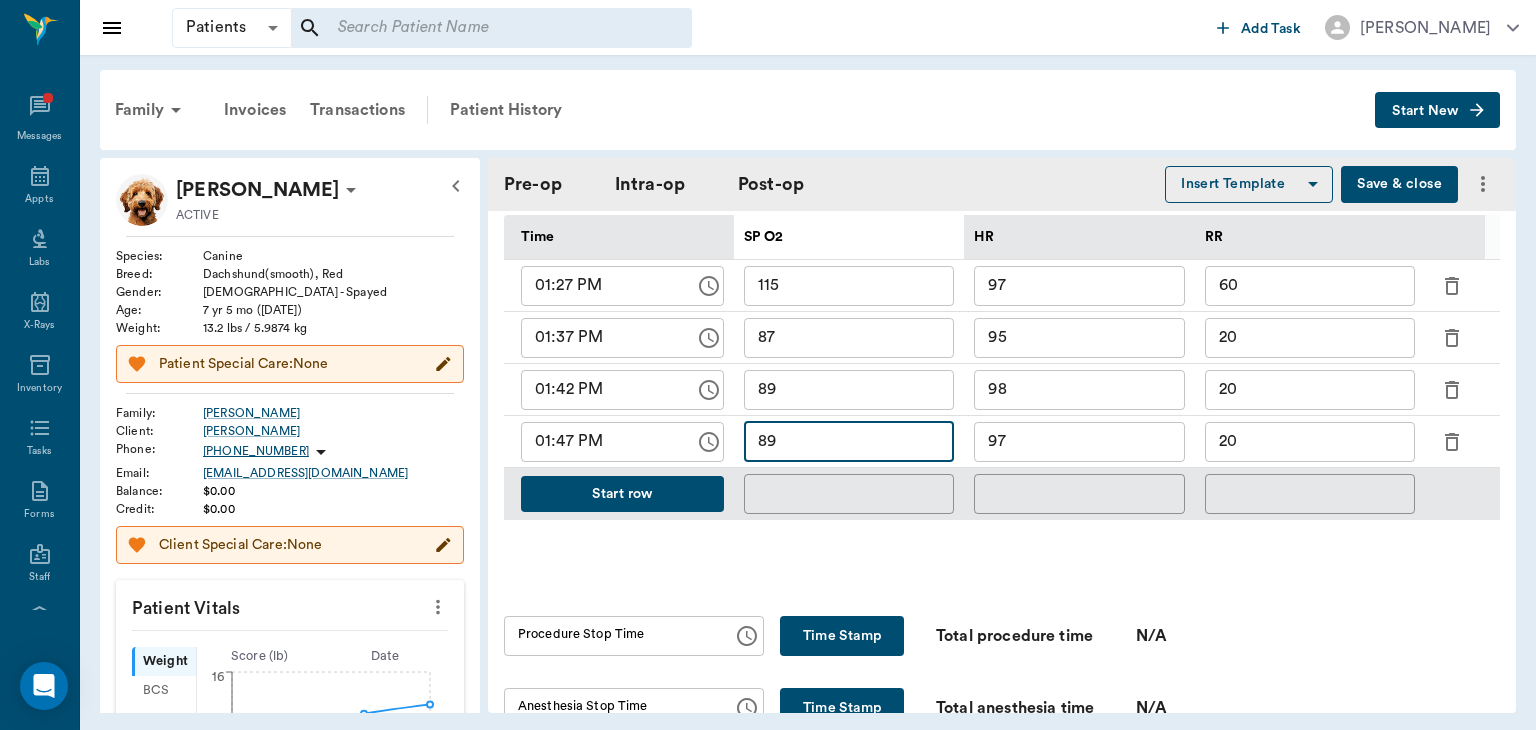 type on "8" 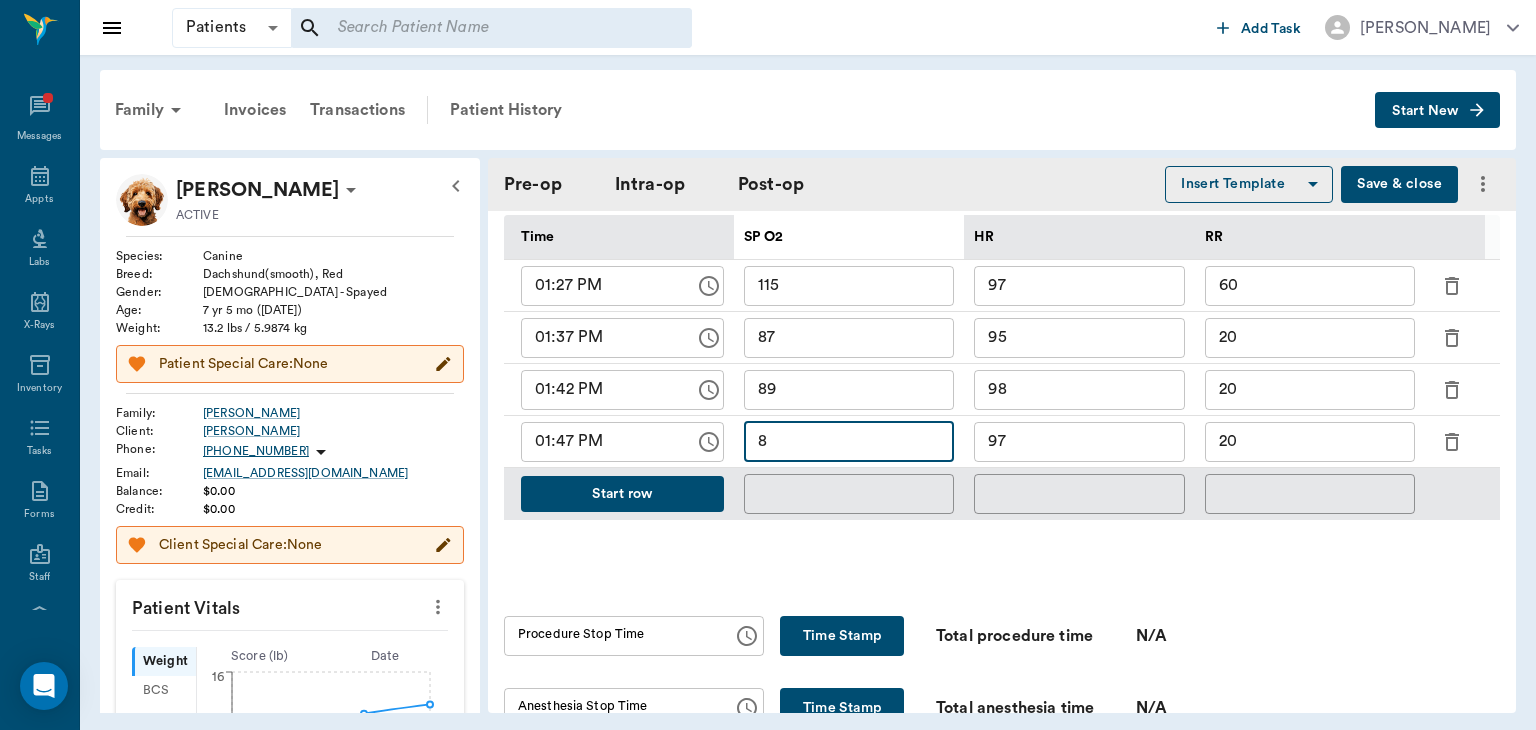 type 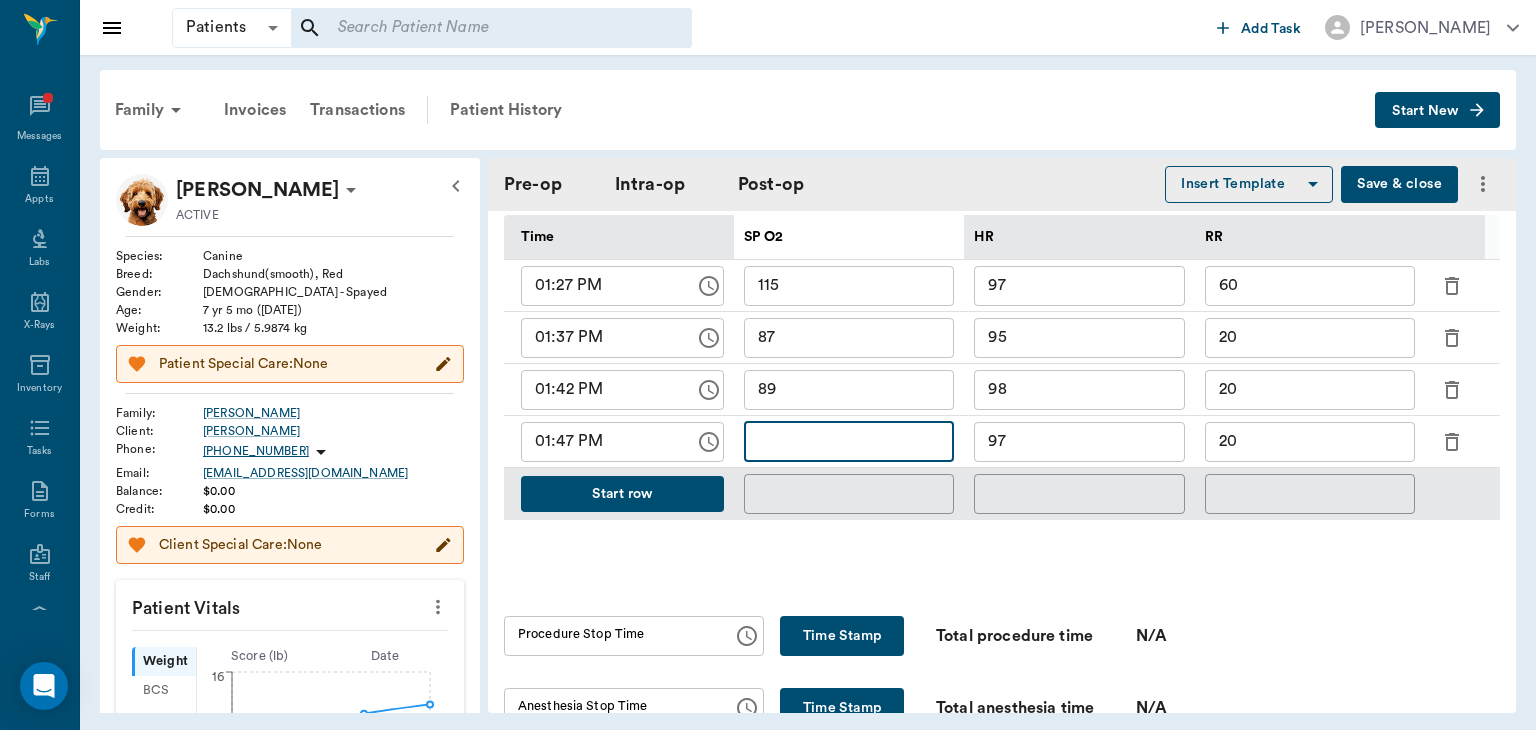 type on "ORALORAL SURGERY" 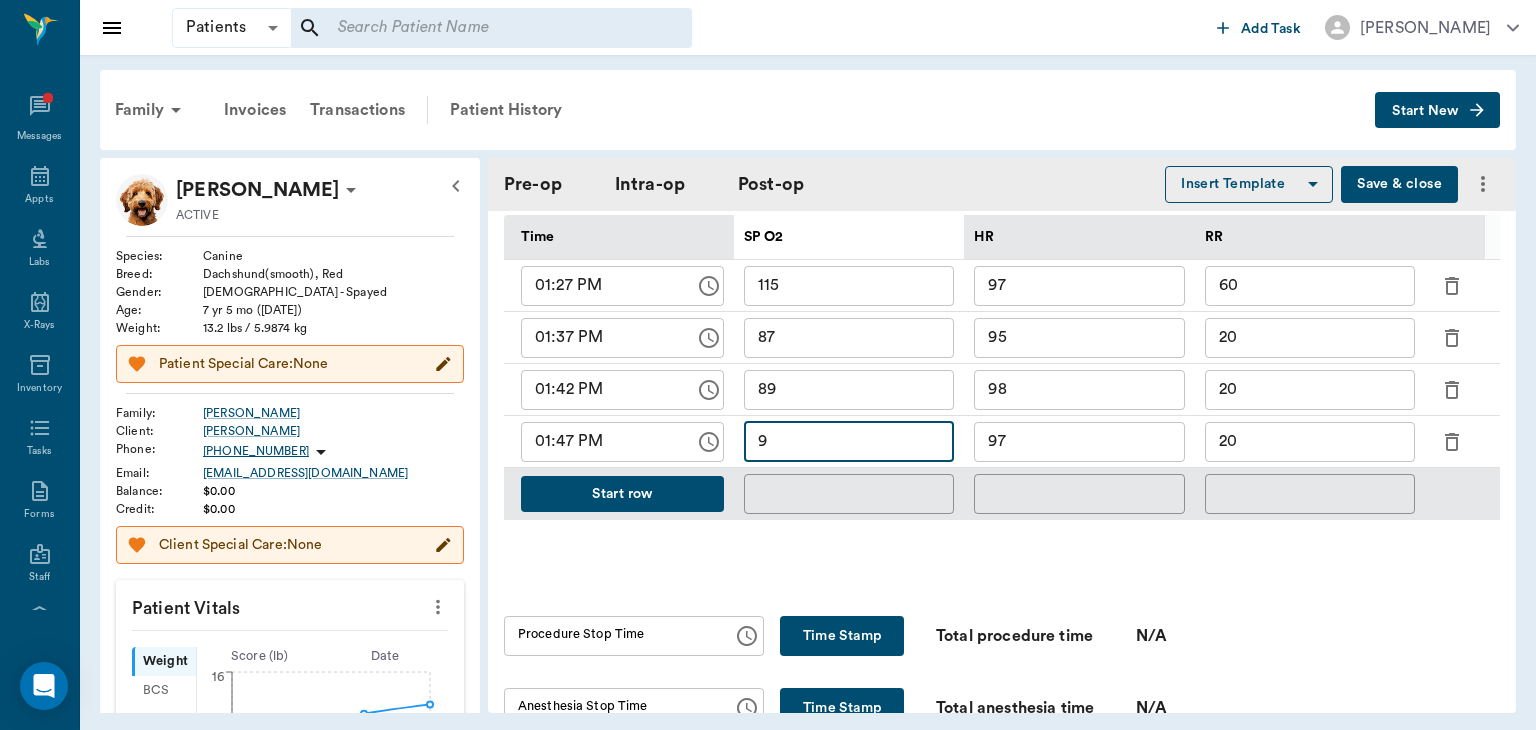 type on "91" 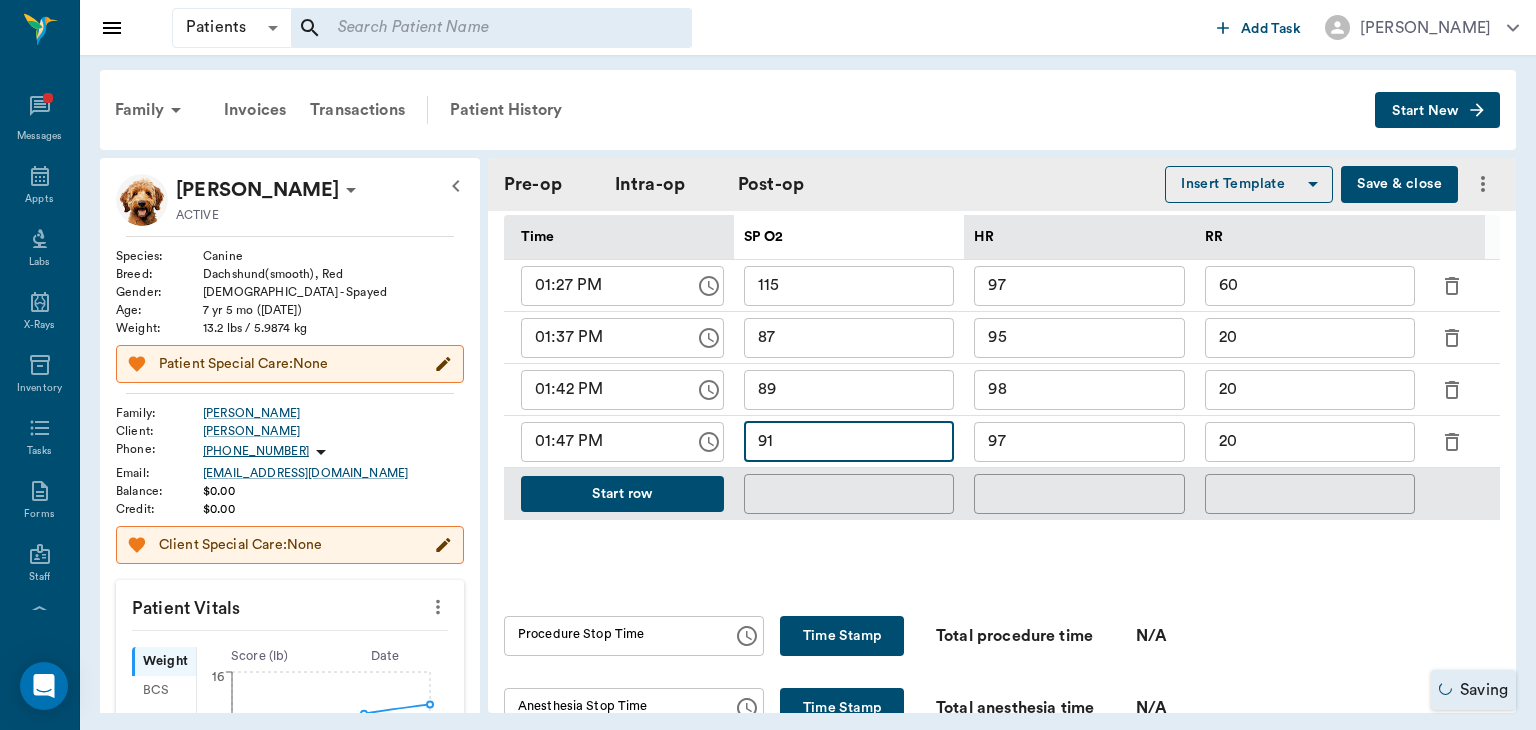 type on "ORALORAL SURGERY" 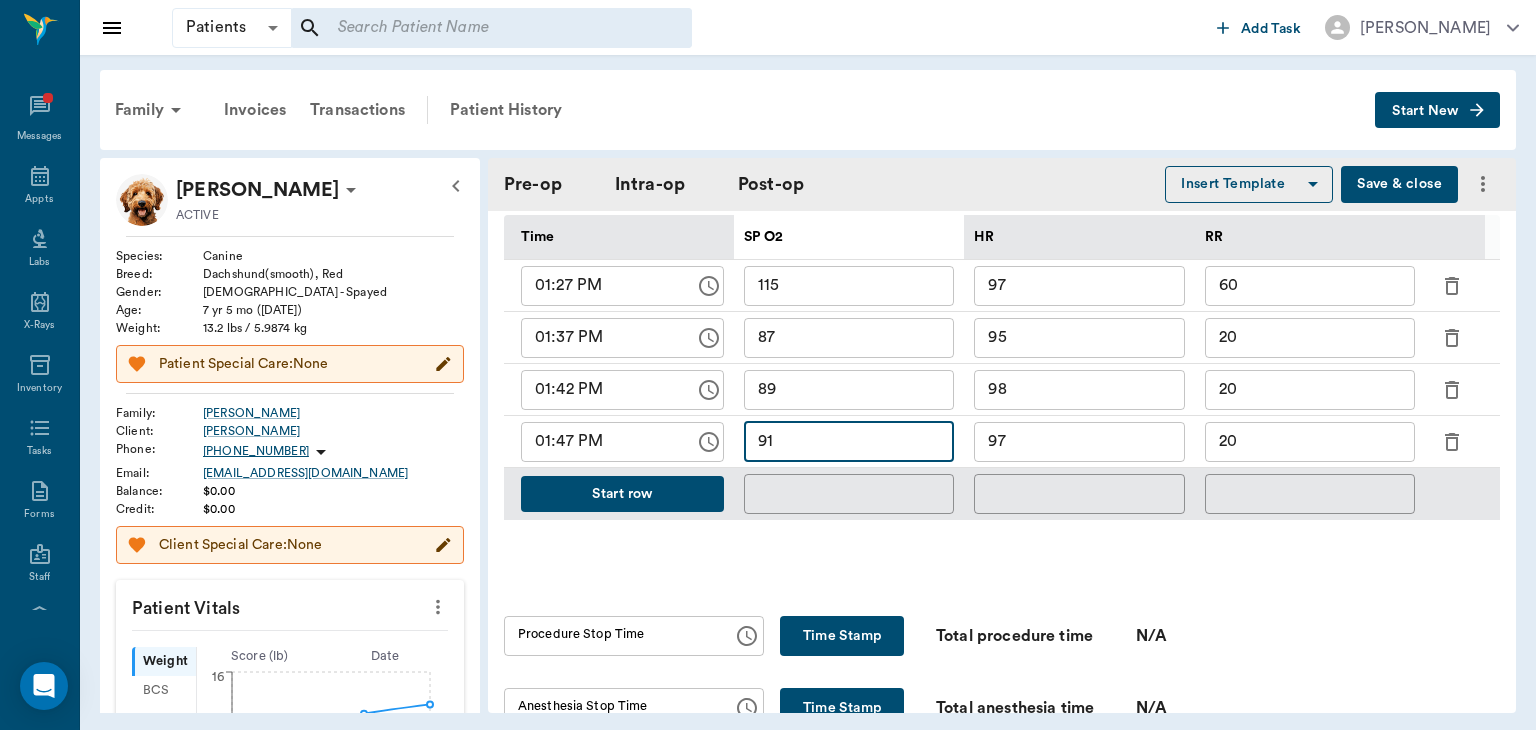 type on "91" 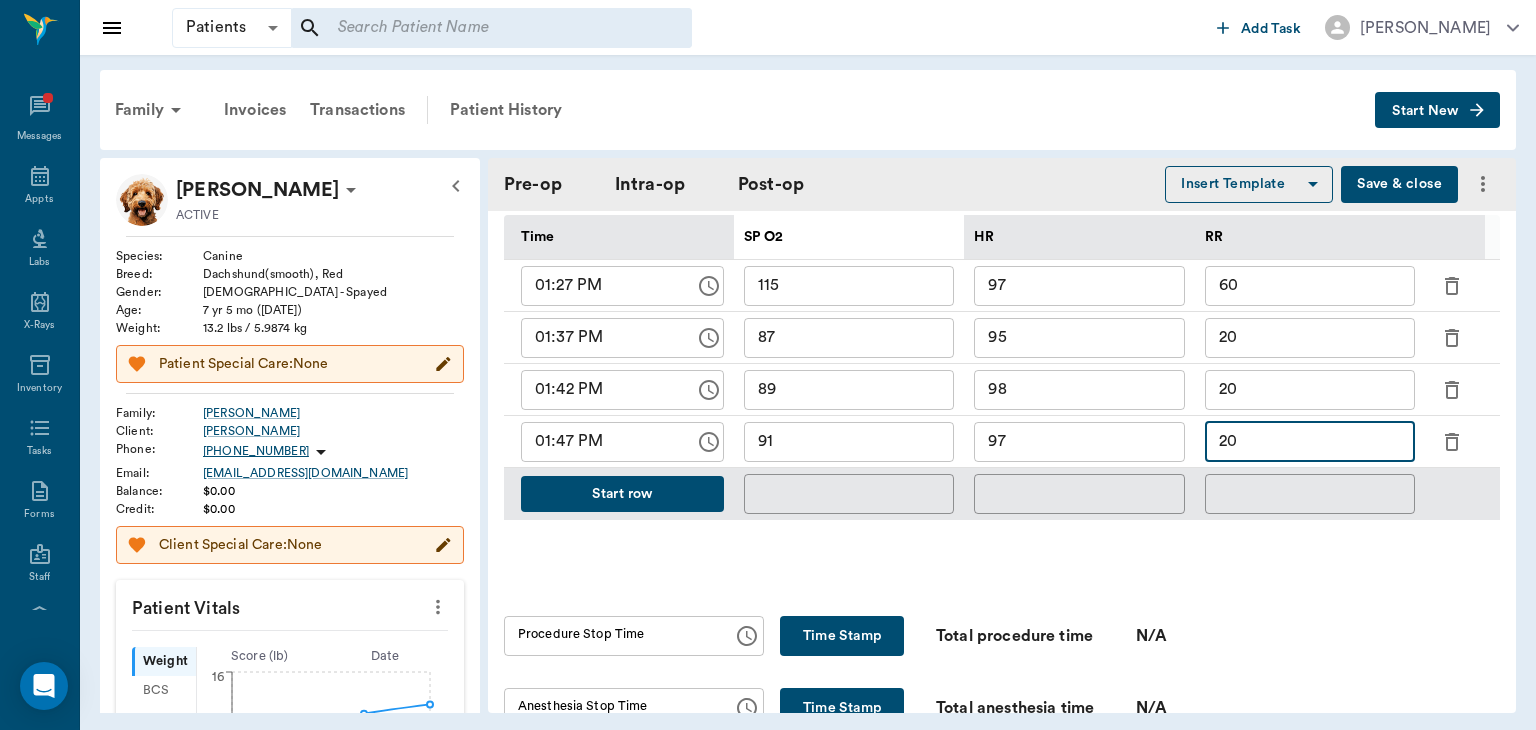type on "2" 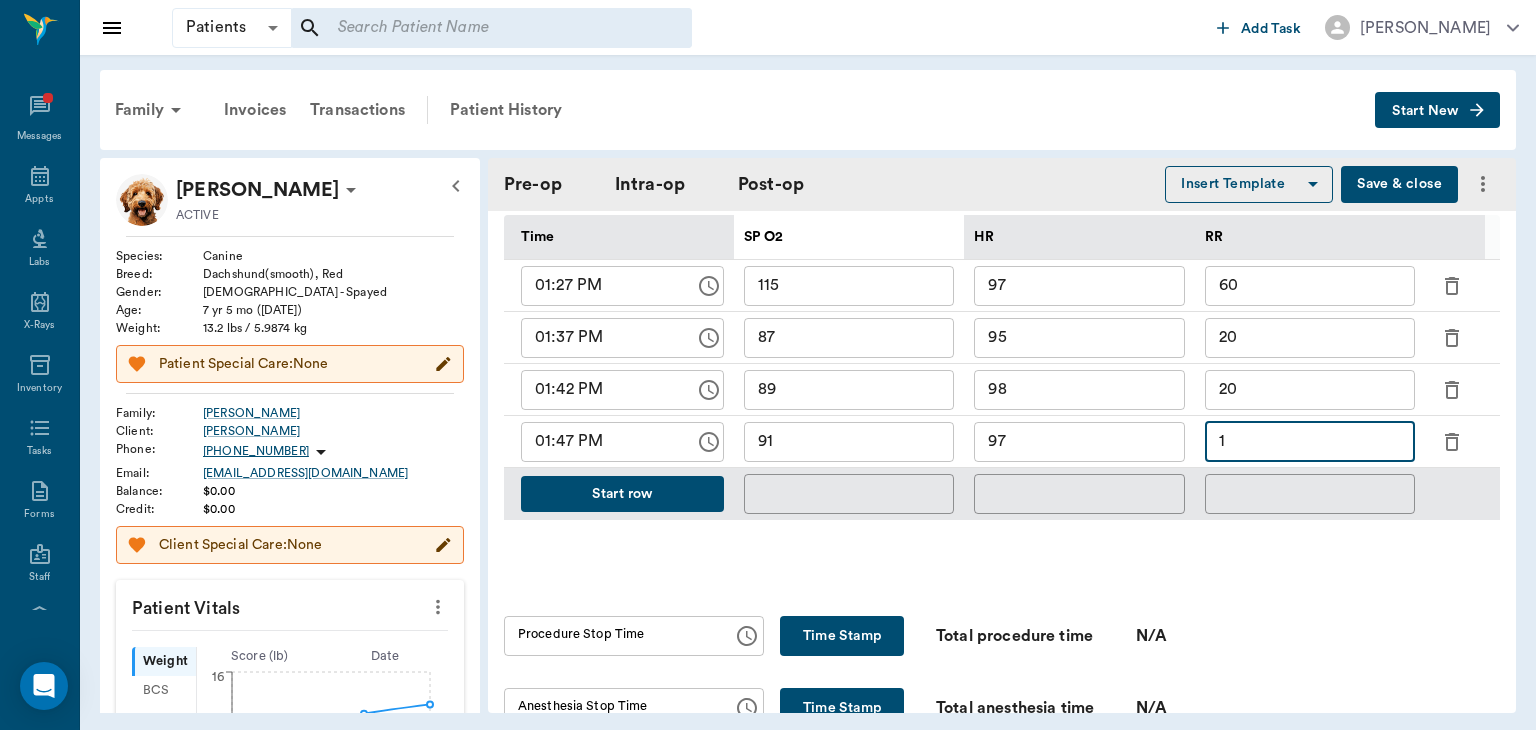 type on "12" 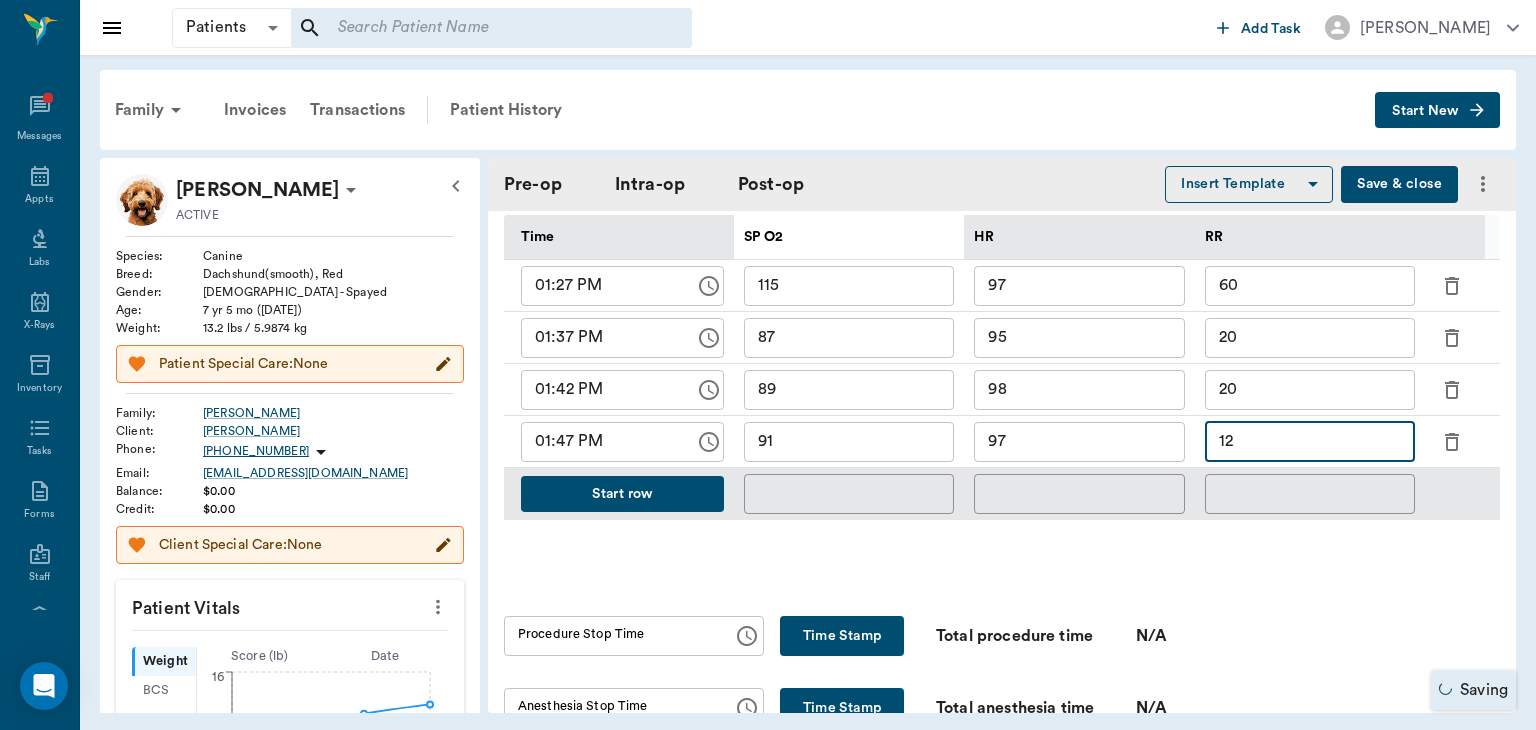 type on "ORALORAL SURGERY" 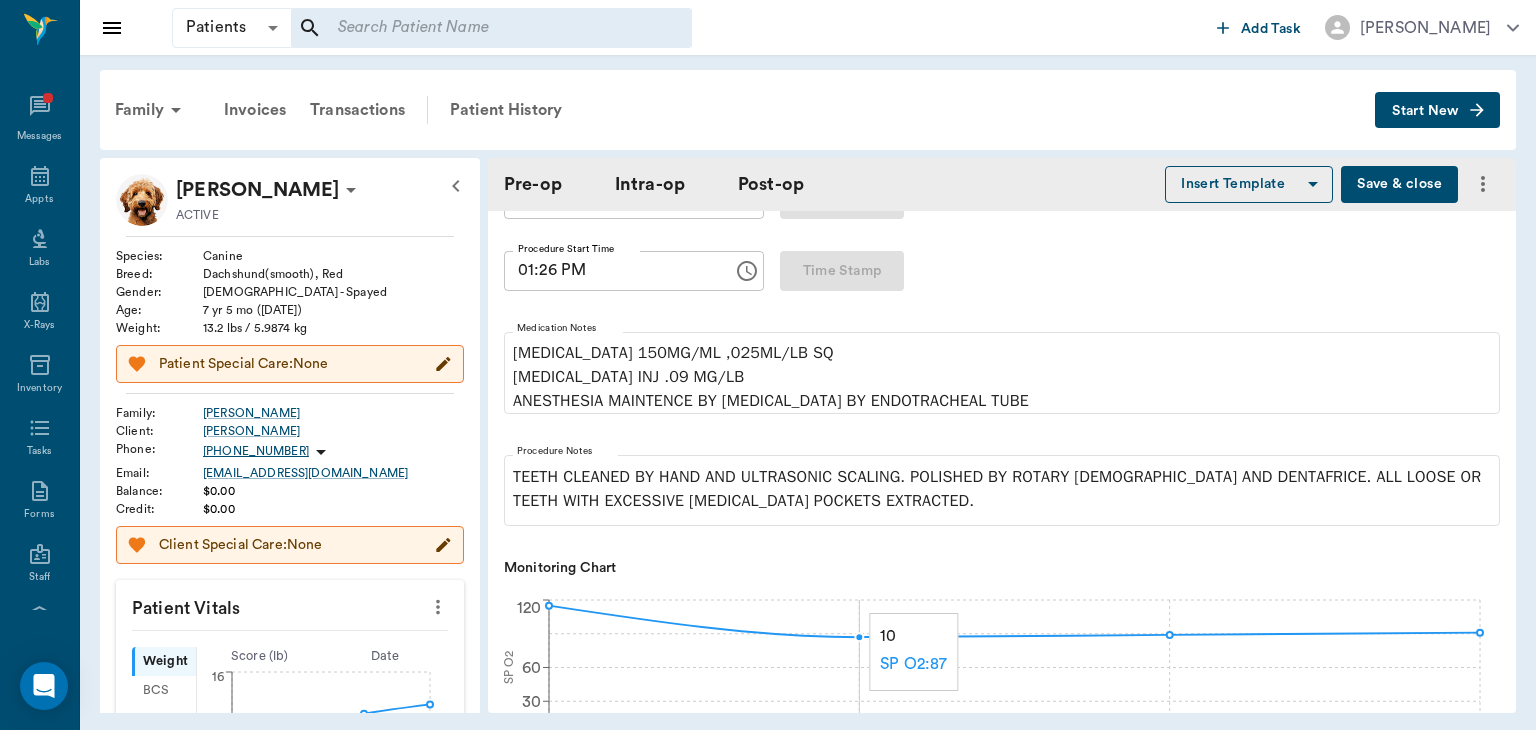 scroll, scrollTop: 374, scrollLeft: 0, axis: vertical 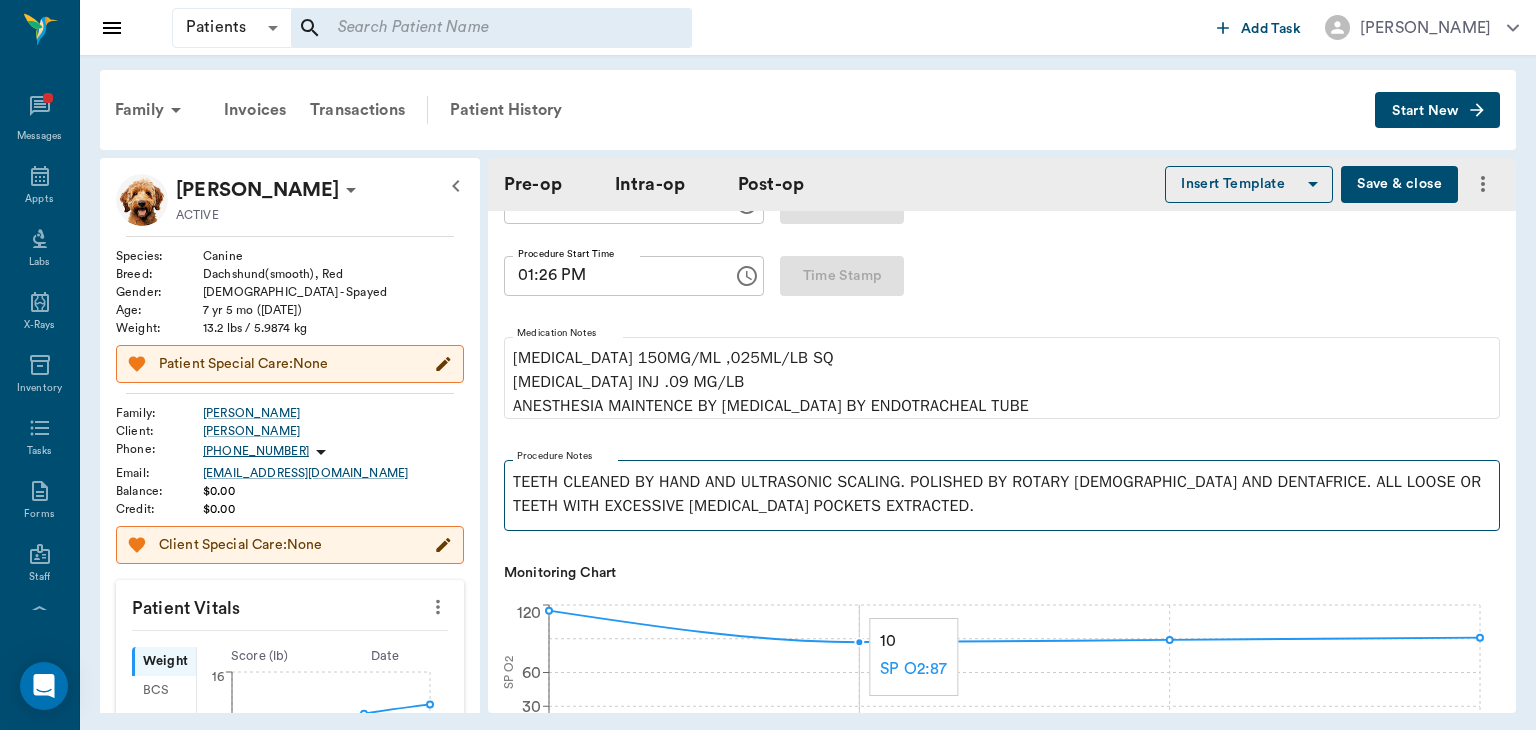 type on "12" 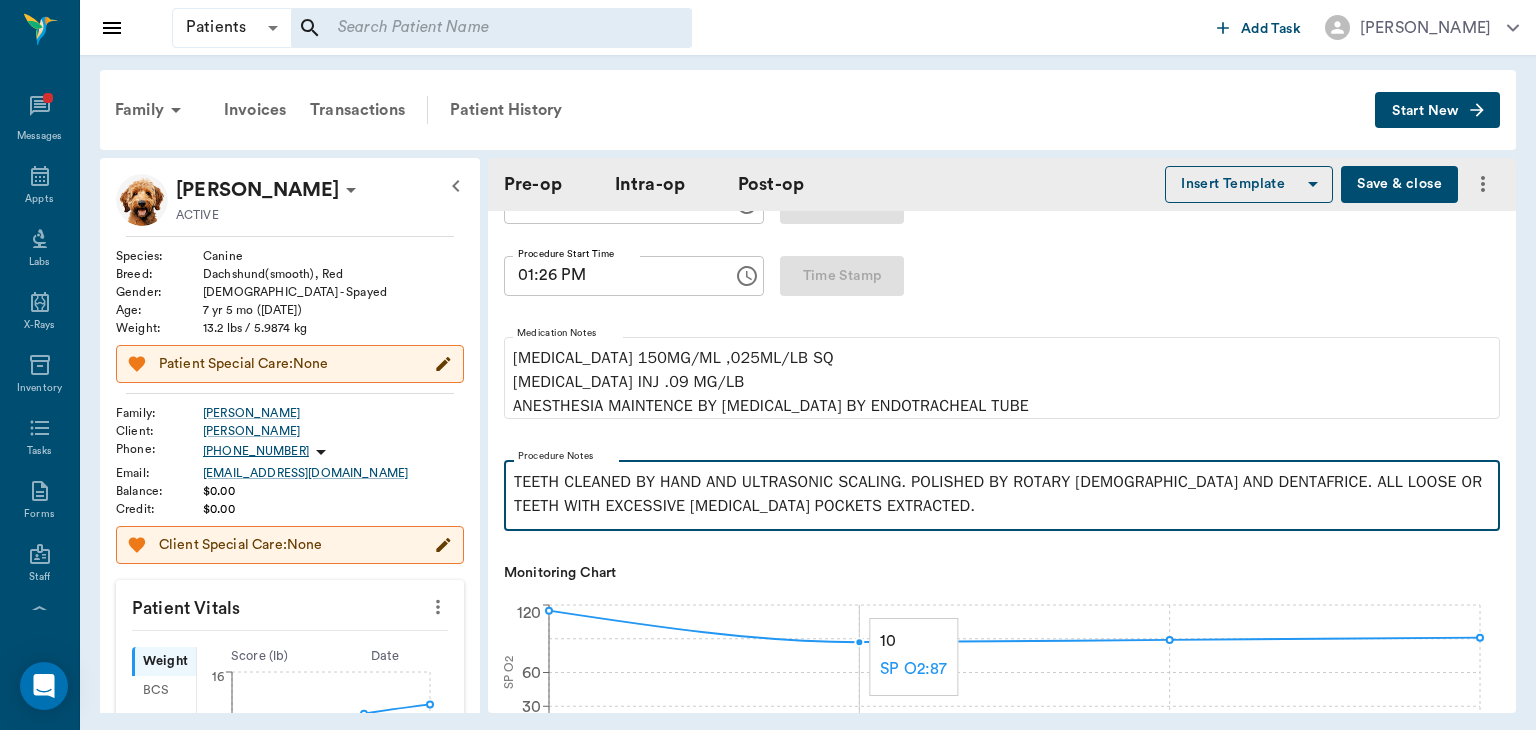 click on "TEETH CLEANED BY HAND AND ULTRASONIC SCALING. POLISHED BY ROTARY POLISHER AND DENTAFRICE. ALL LOOSE OR TEETH WITH EXCESSIVE PERIODONTAL POCKETS EXTRACTED." at bounding box center (1002, 494) 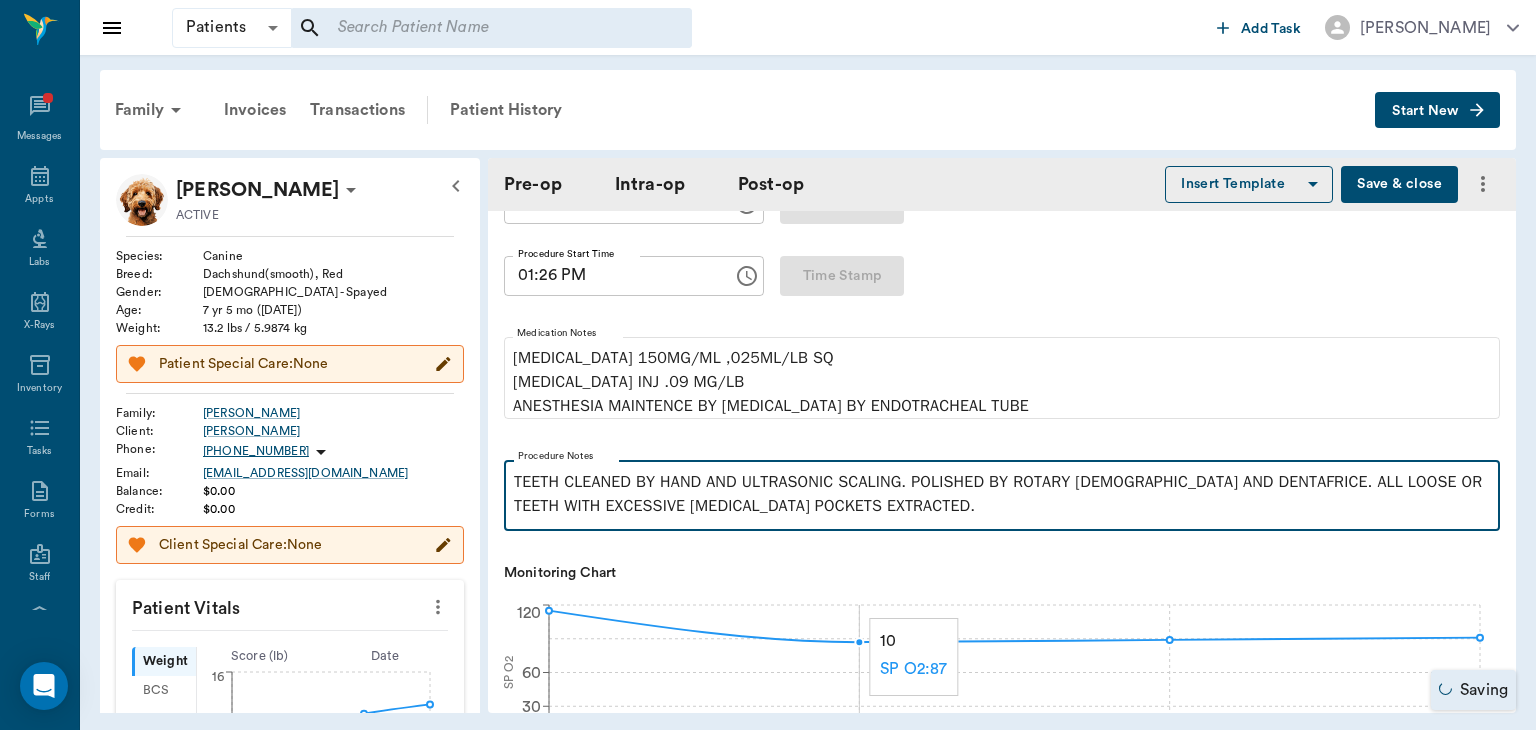 type on "ORALORAL SURGERY" 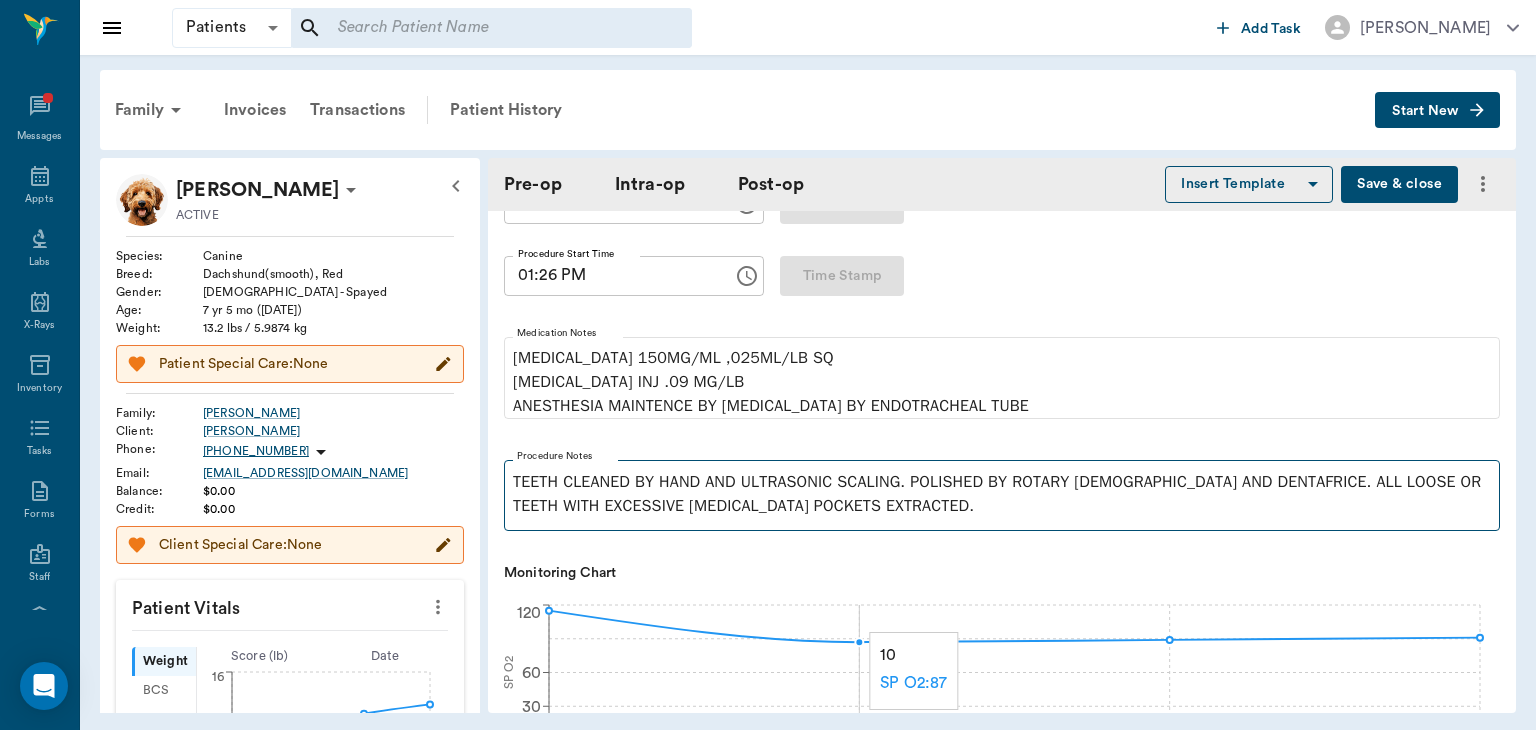 click on "0 10 15 20 Time (minutes from start) 0 30 60 120 SP O2" 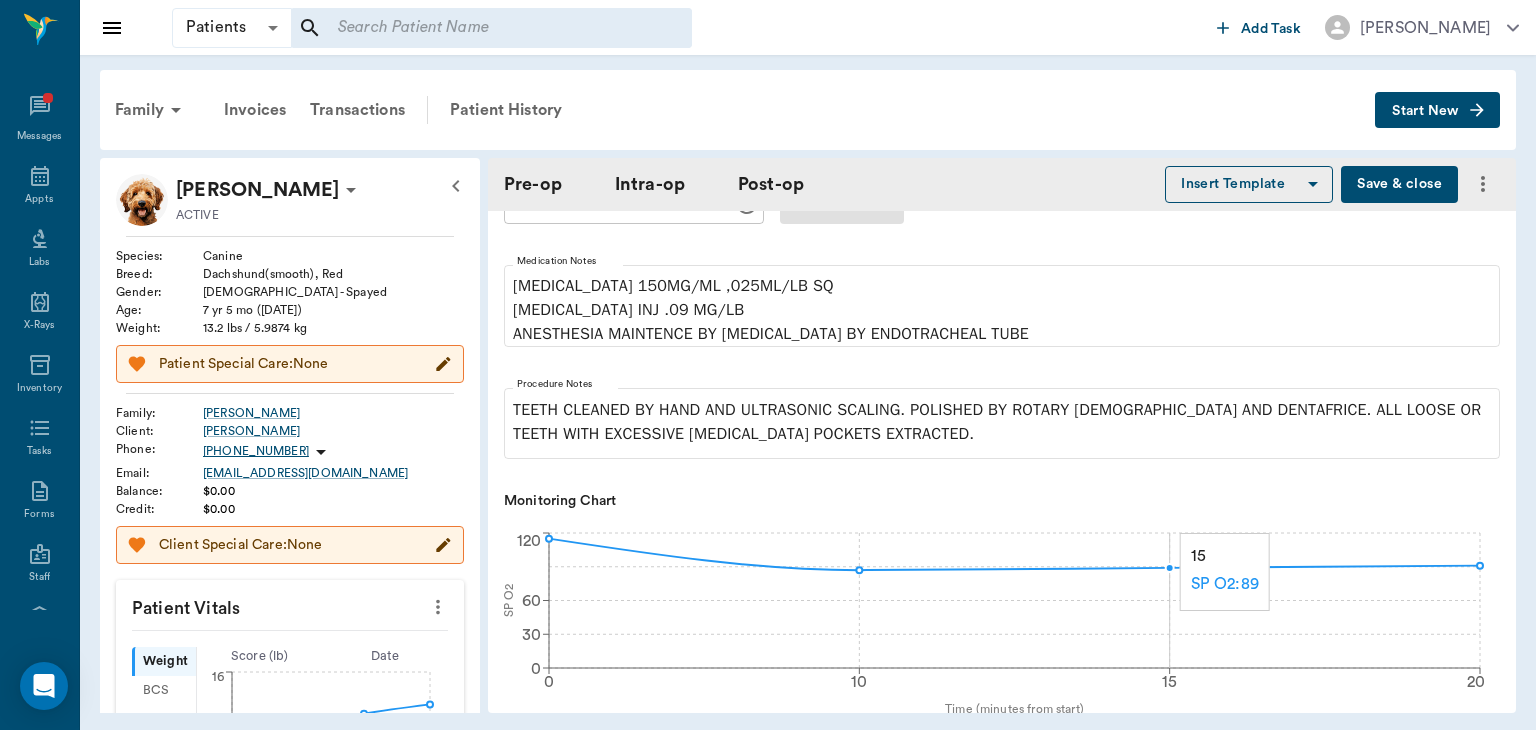 scroll, scrollTop: 431, scrollLeft: 0, axis: vertical 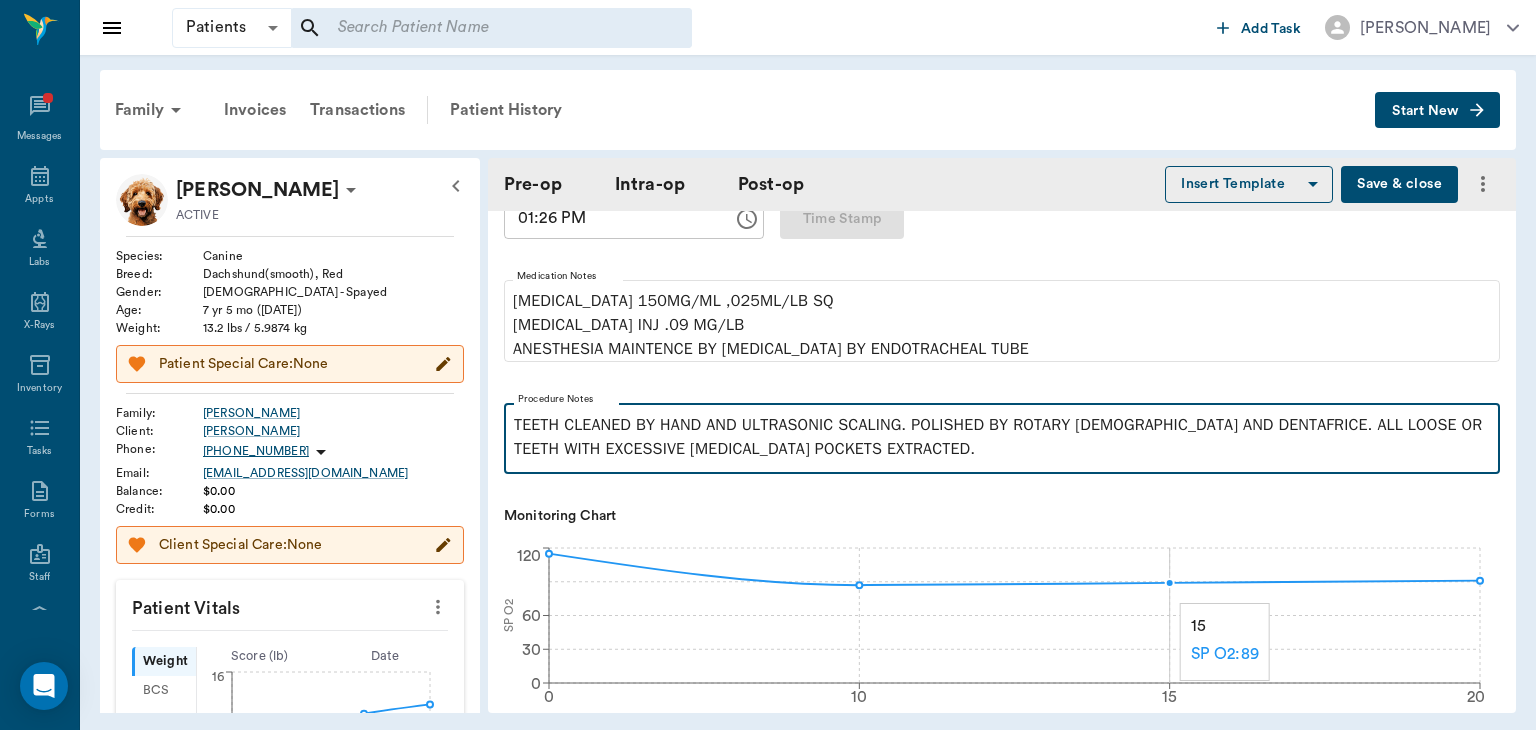 click on "TEETH CLEANED BY HAND AND ULTRASONIC SCALING. POLISHED BY ROTARY POLISHER AND DENTAFRICE. ALL LOOSE OR TEETH WITH EXCESSIVE PERIODONTAL POCKETS EXTRACTED." at bounding box center [1002, 437] 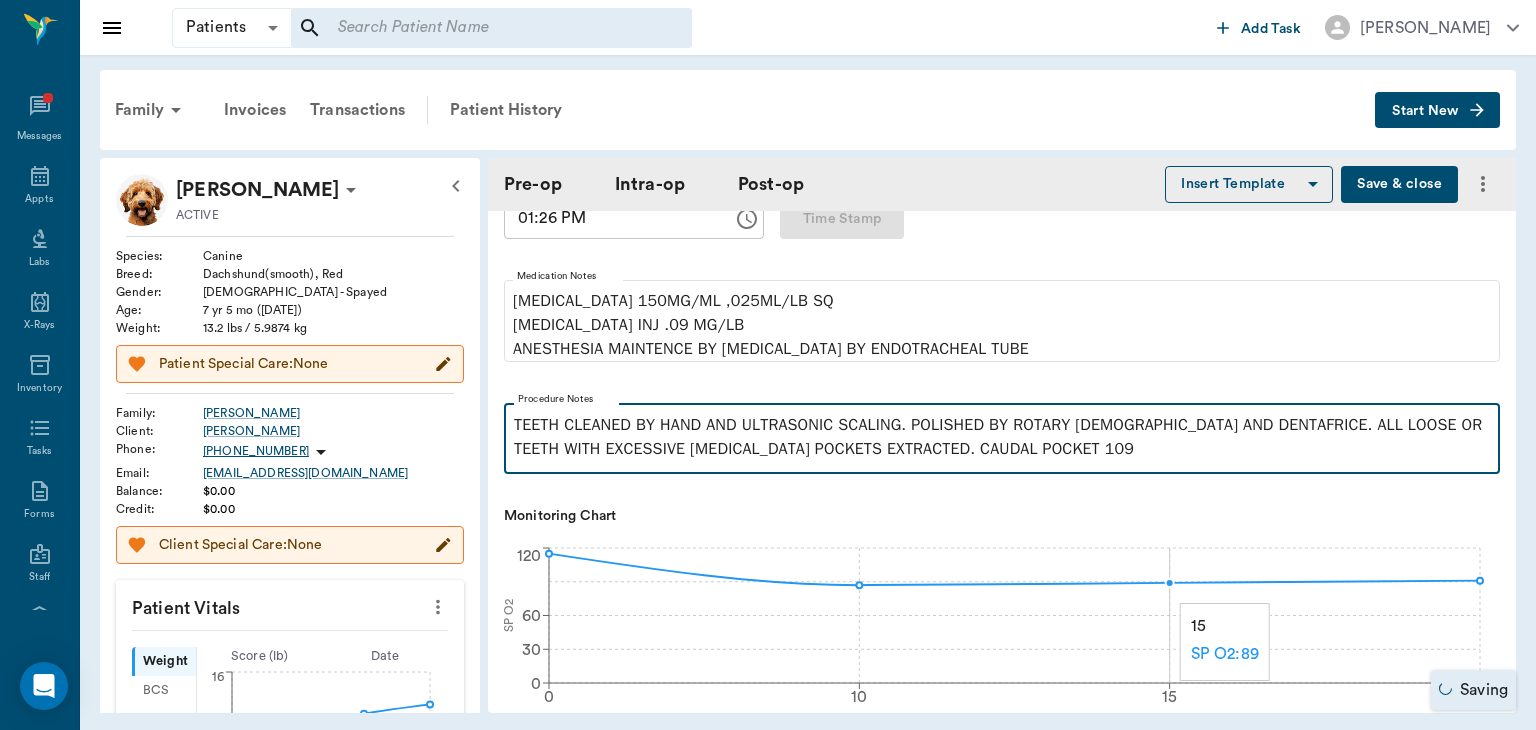 type on "ORALORAL SURGERY" 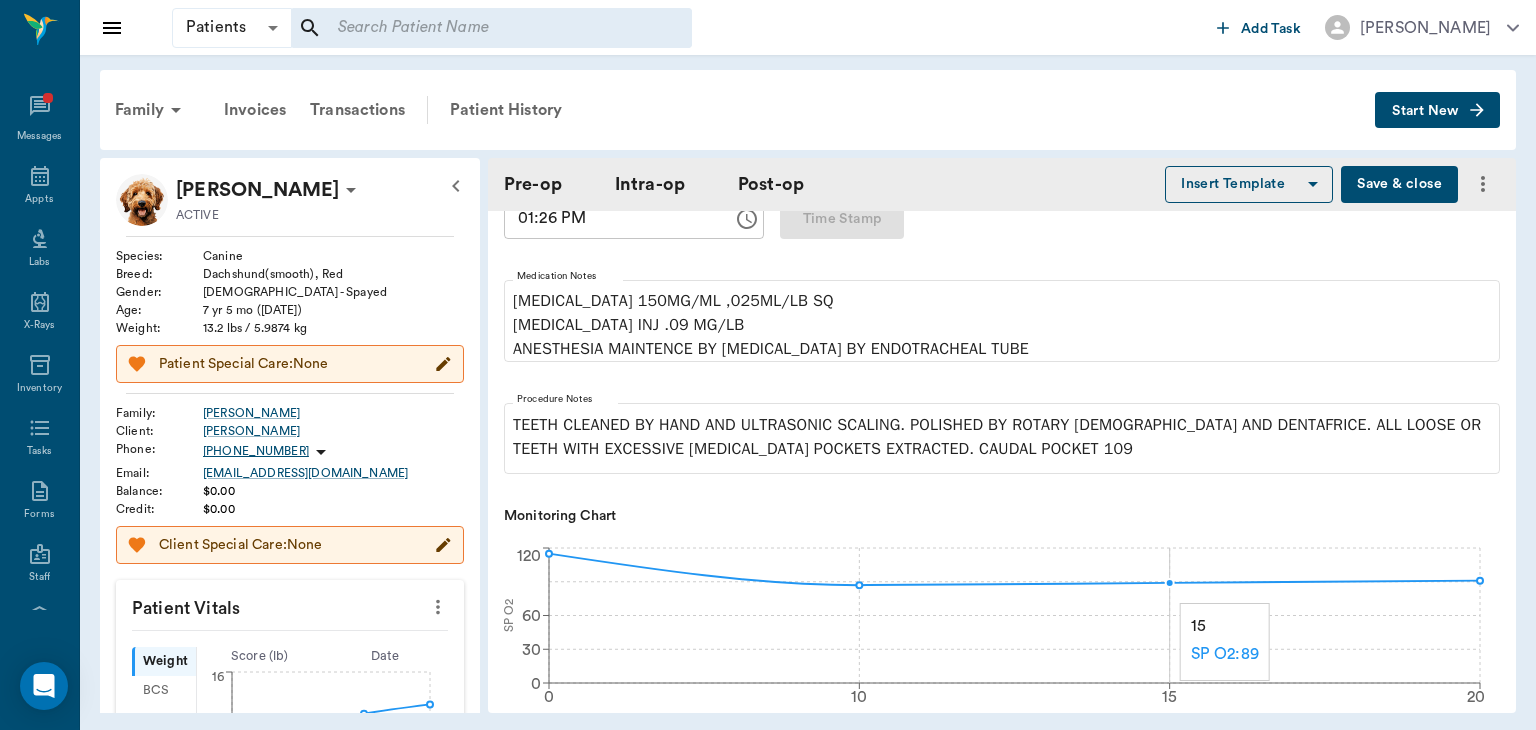 click on "Save & close" at bounding box center (1399, 184) 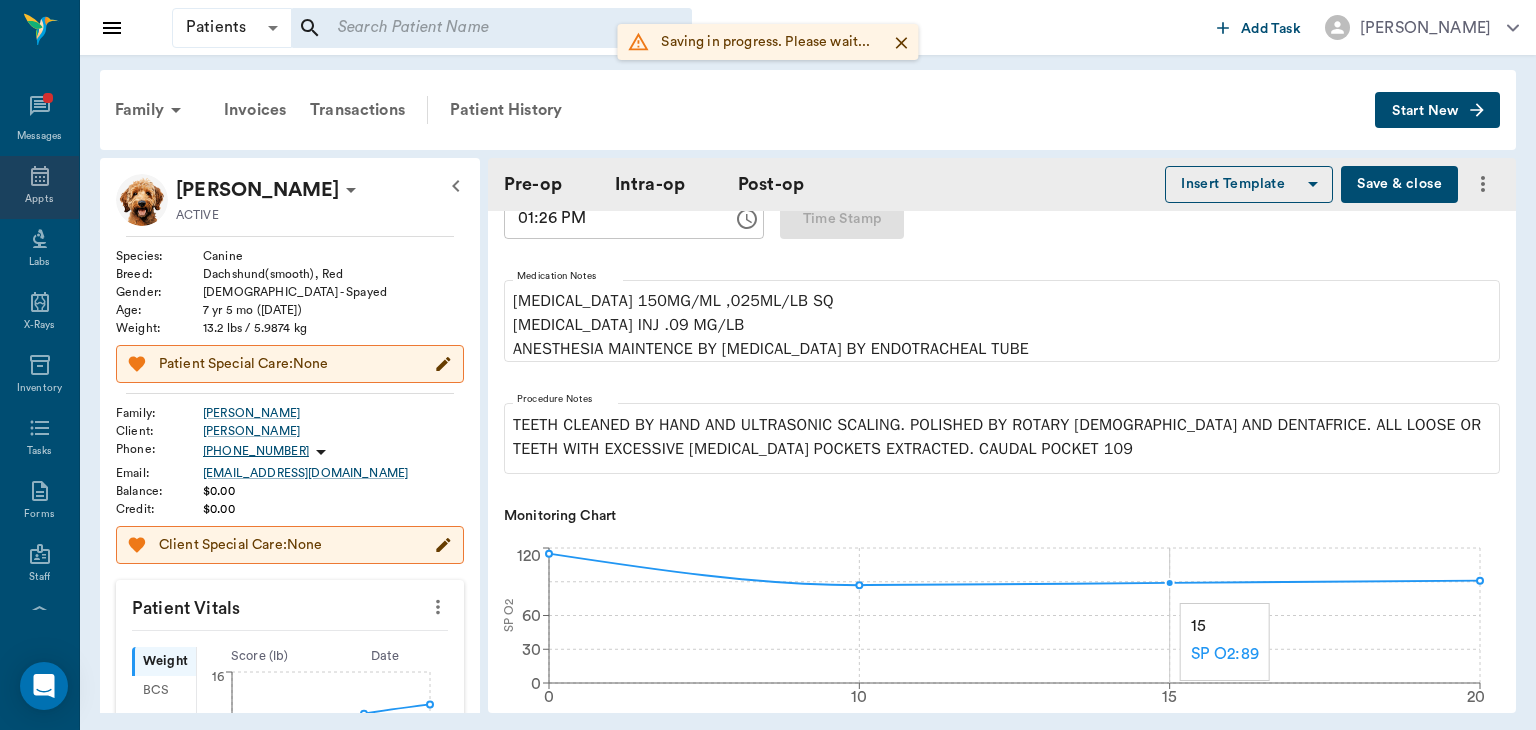 click 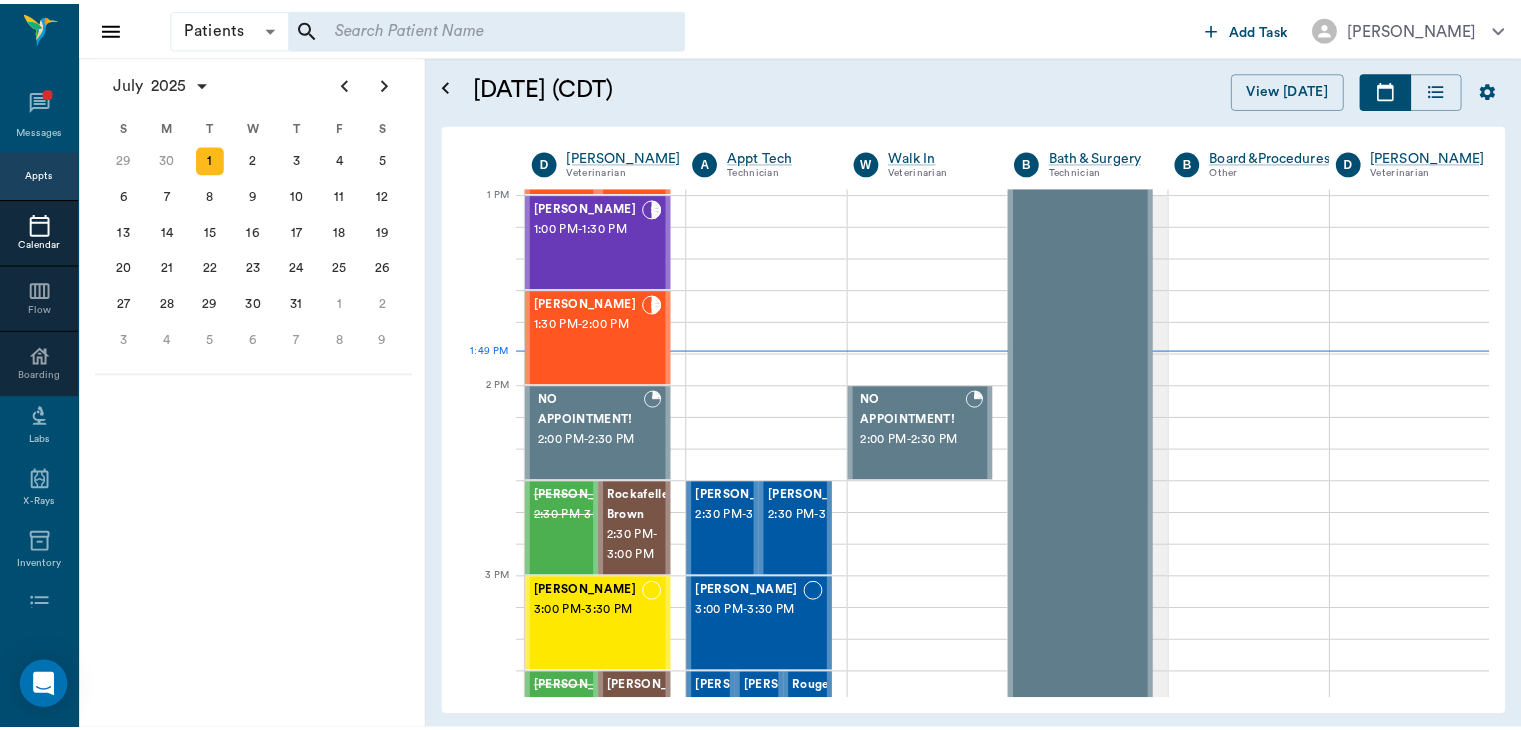 scroll, scrollTop: 962, scrollLeft: 0, axis: vertical 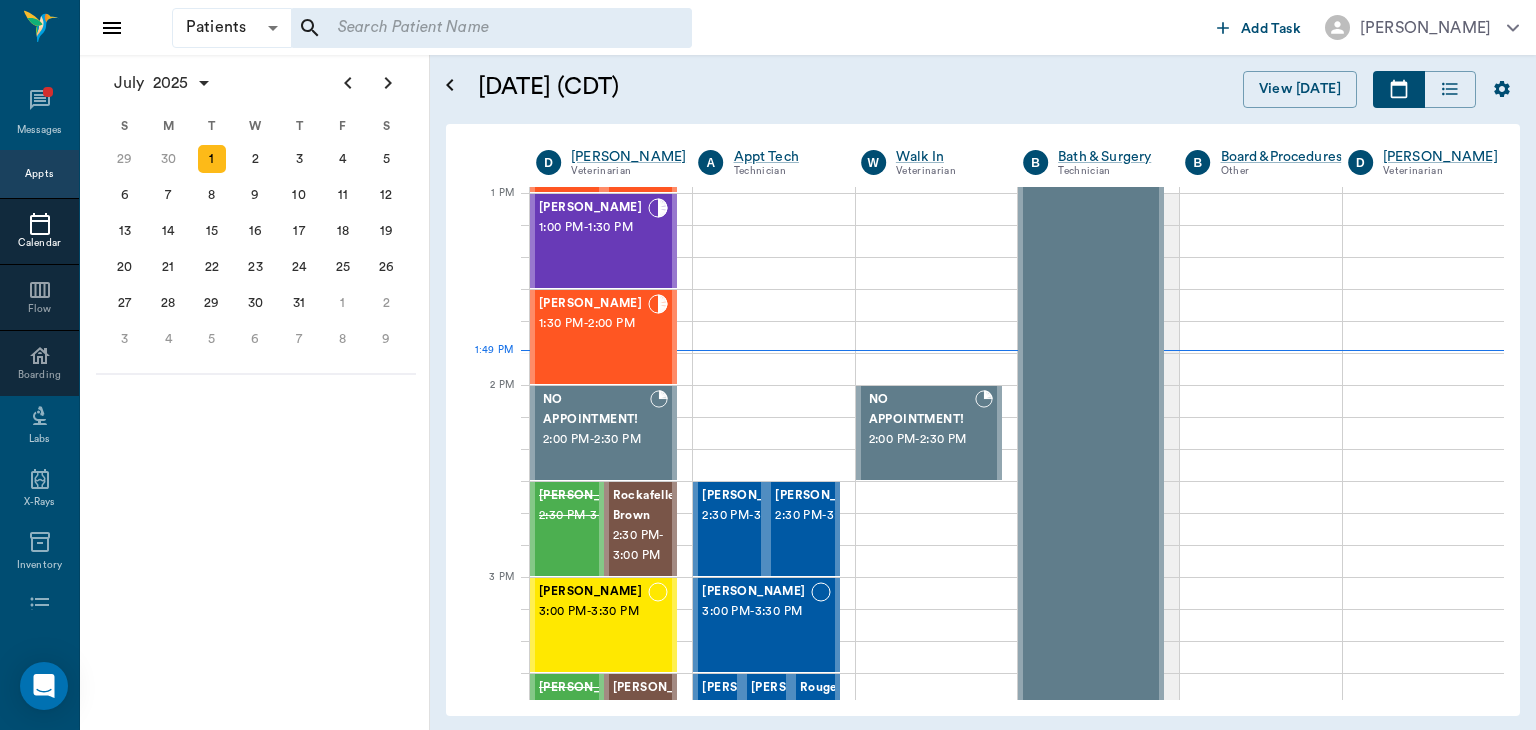 click on "1:30 PM  -  2:00 PM" at bounding box center (593, 324) 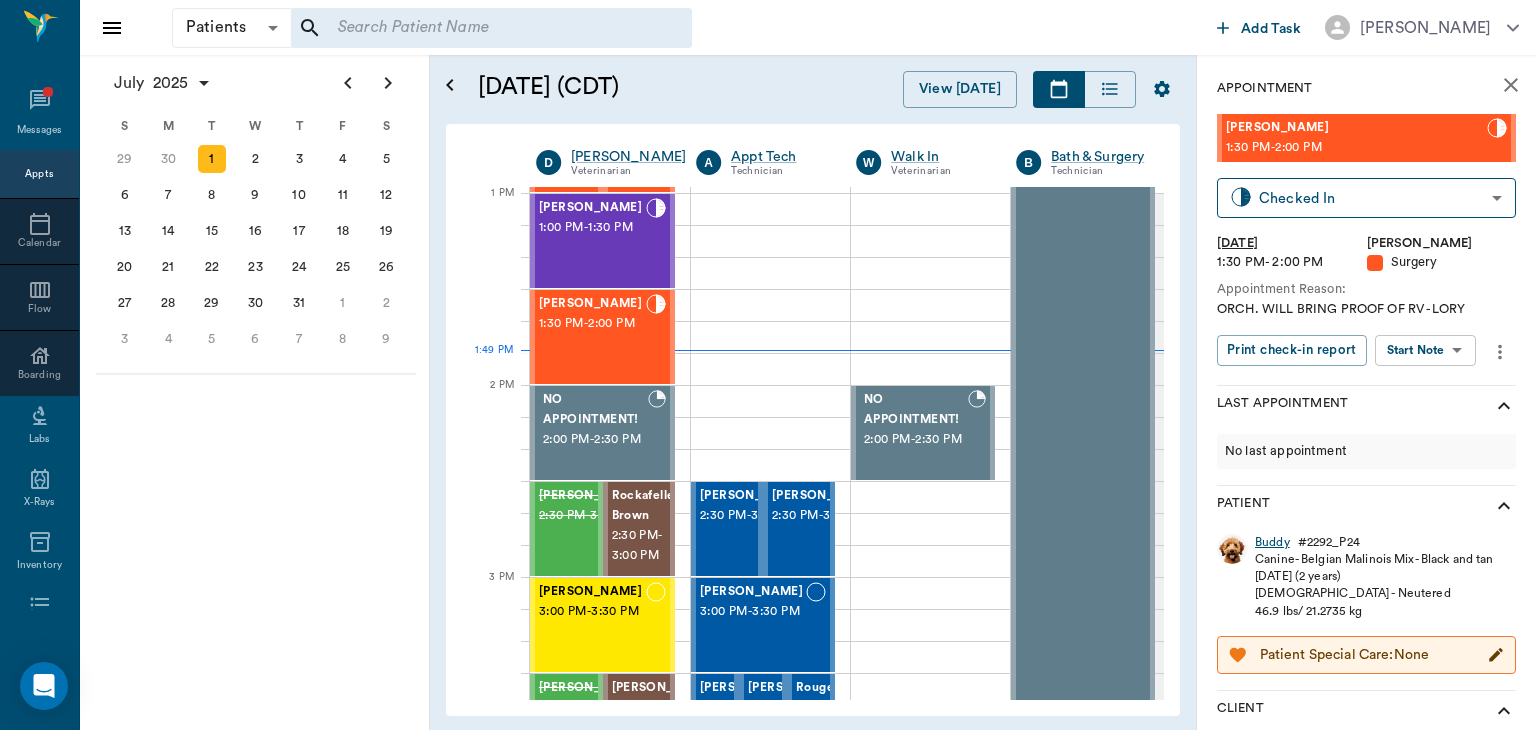 click on "Buddy" at bounding box center (1272, 542) 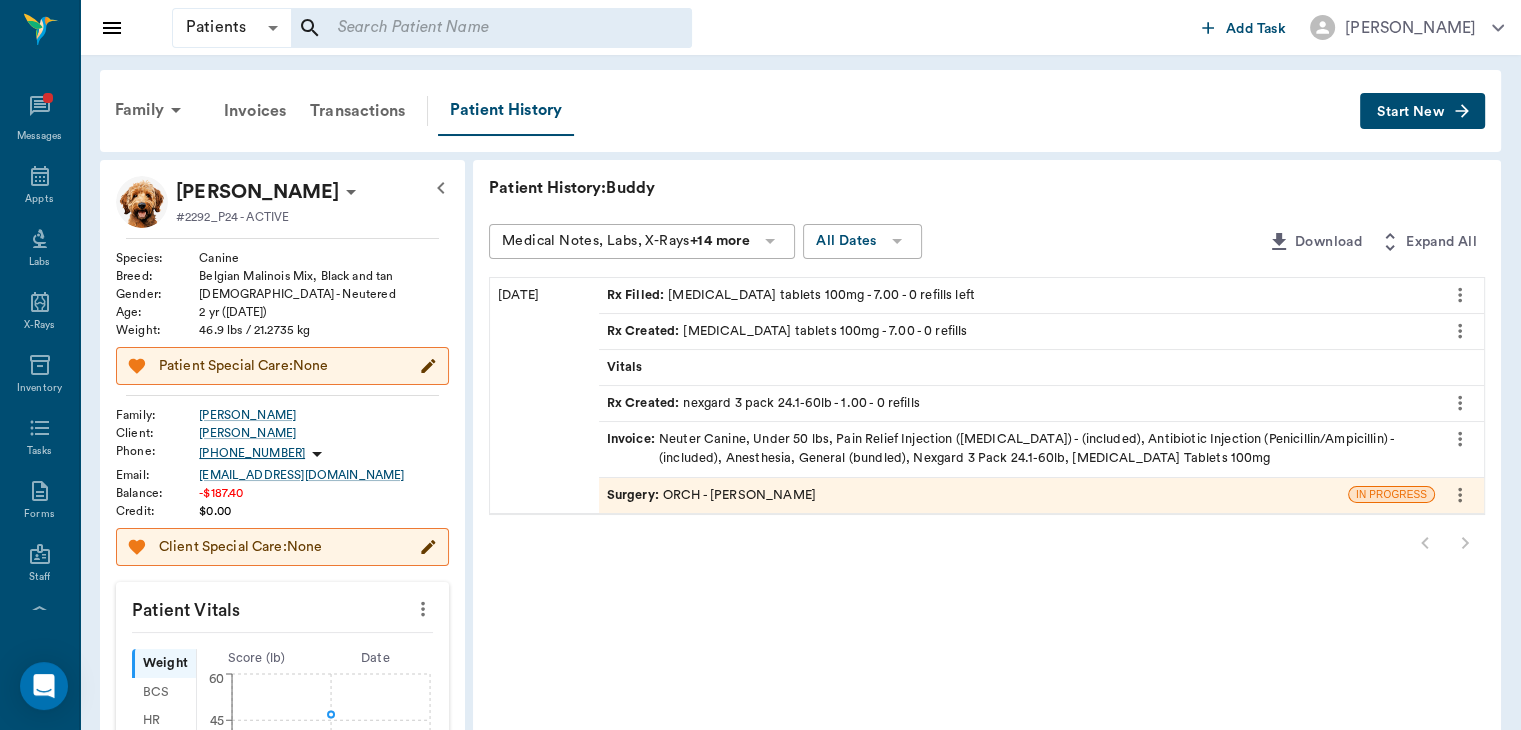 click on "Start New" at bounding box center (1410, 112) 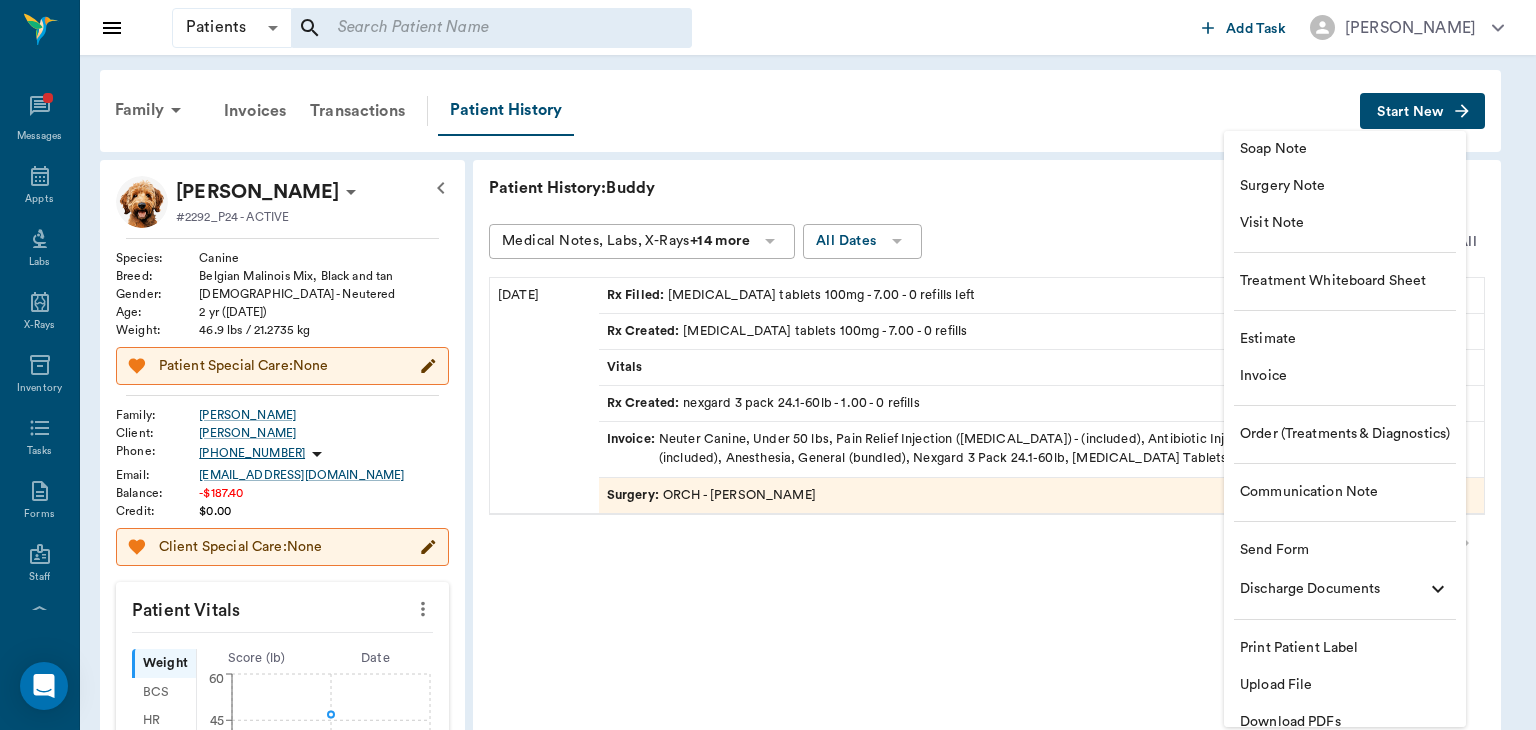 click on "Invoice" at bounding box center (1345, 376) 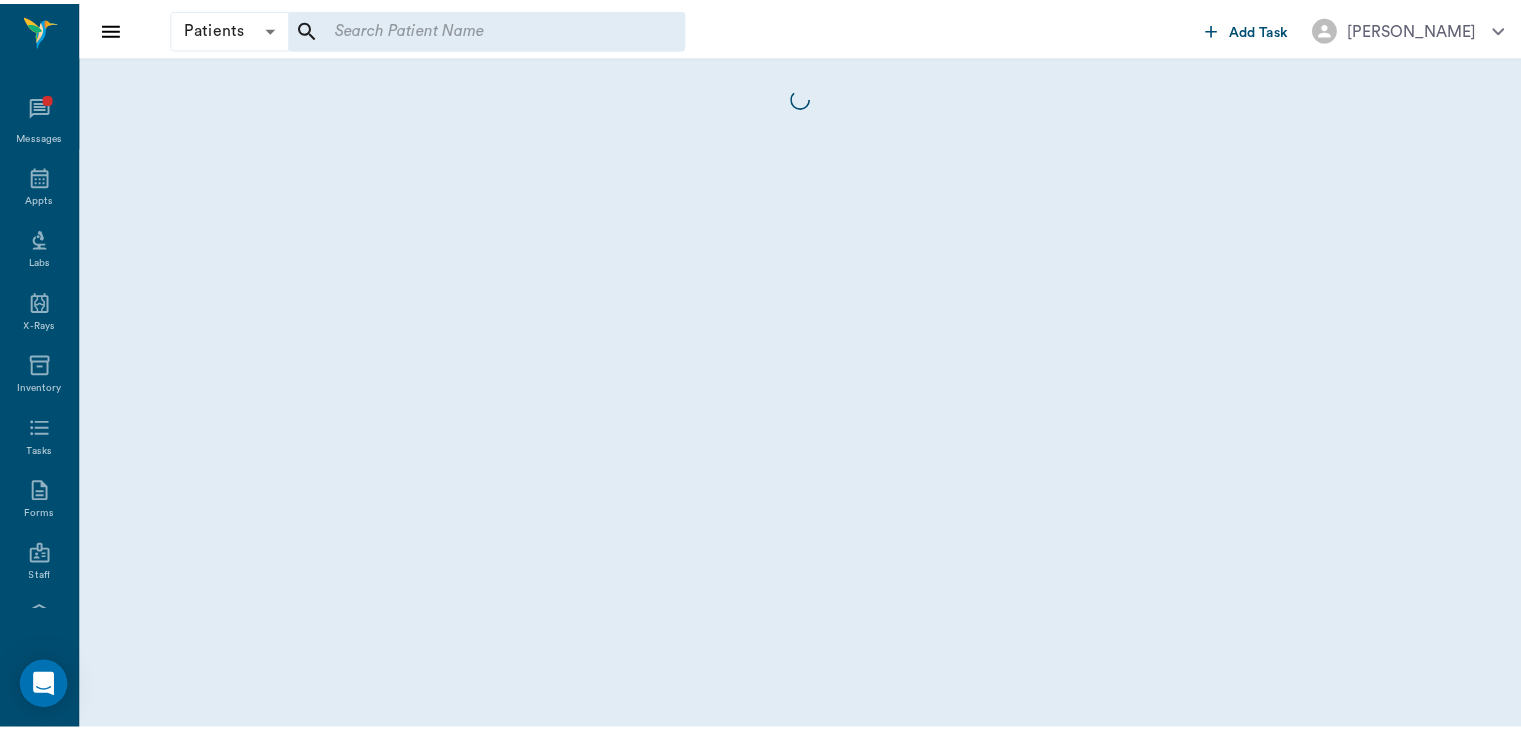 scroll, scrollTop: 0, scrollLeft: 0, axis: both 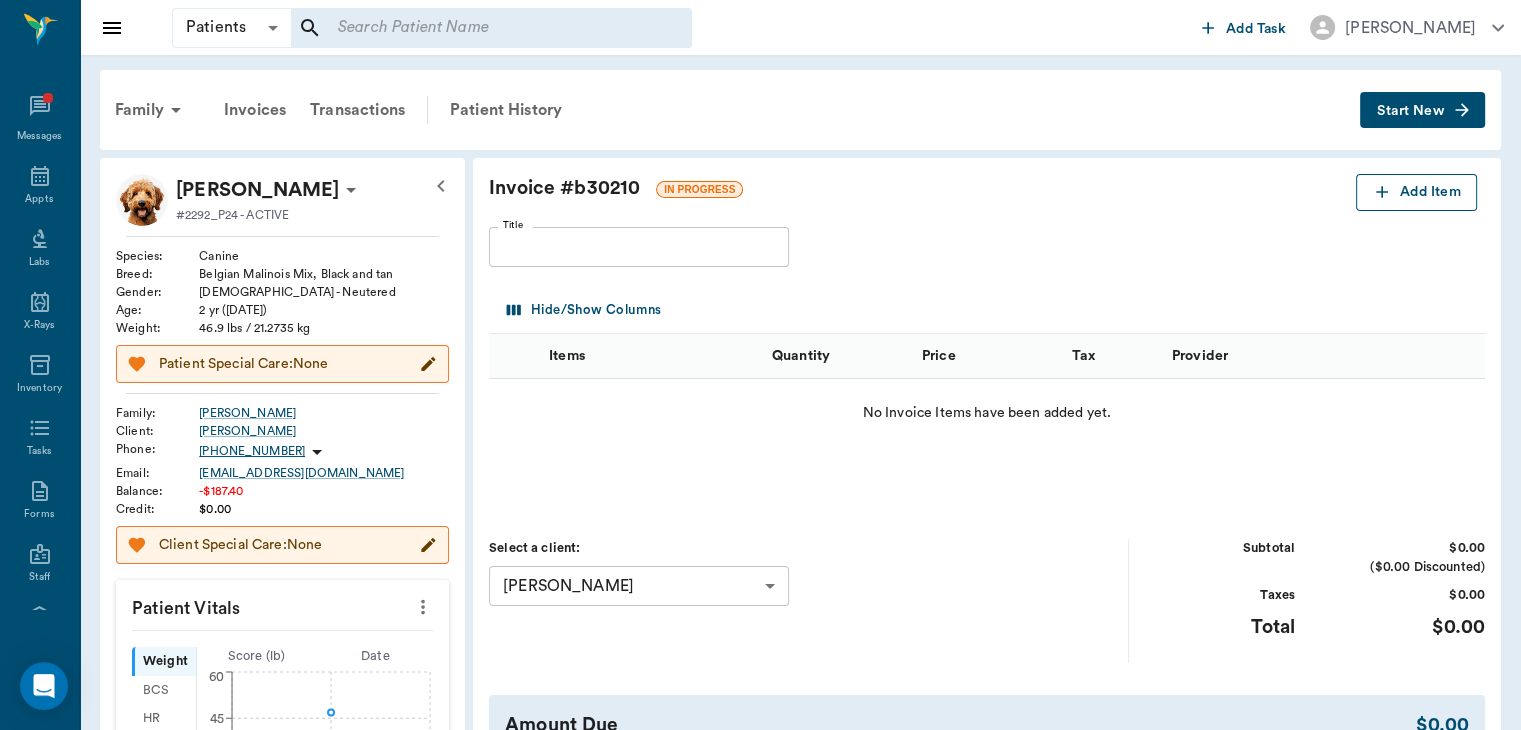click on "Add Item" at bounding box center (1416, 192) 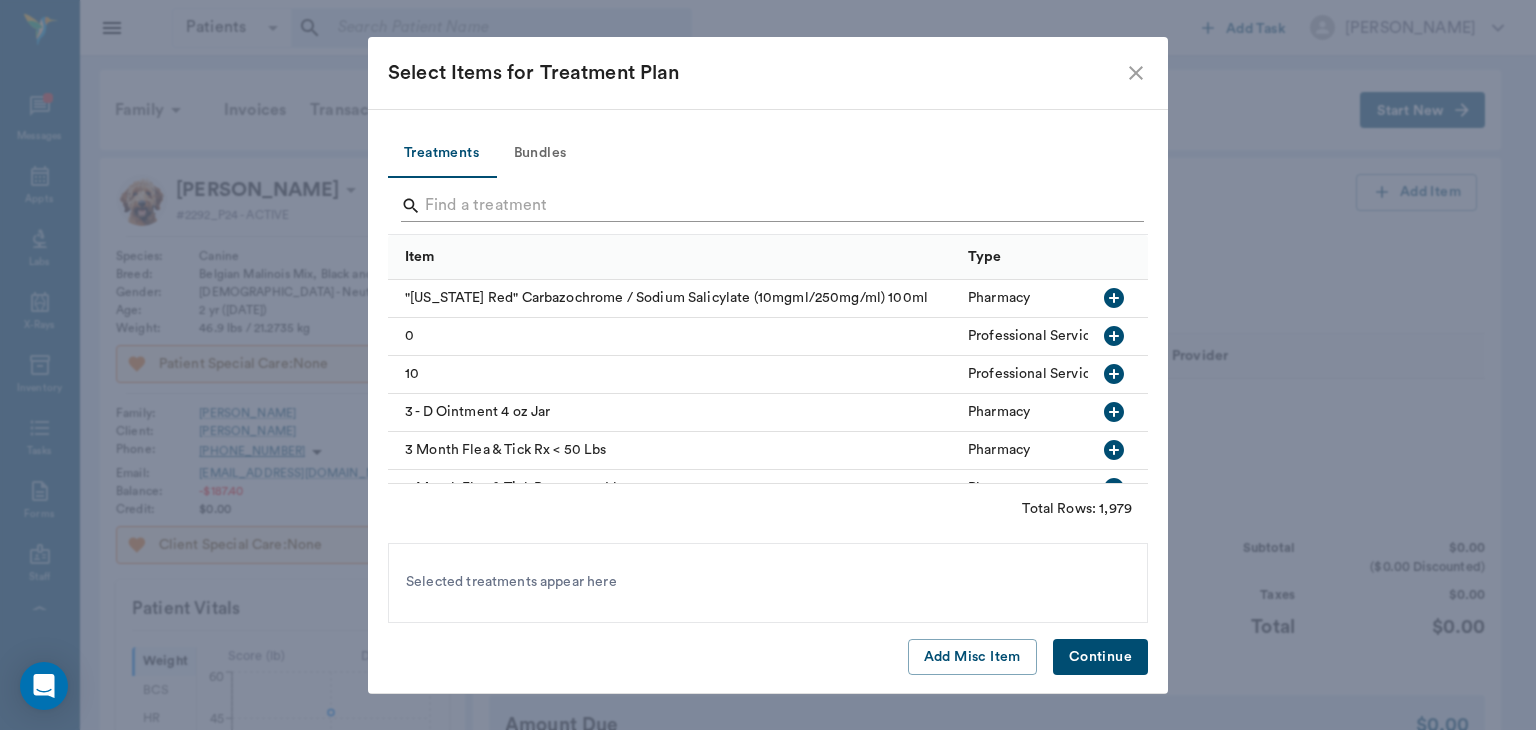 click at bounding box center (769, 206) 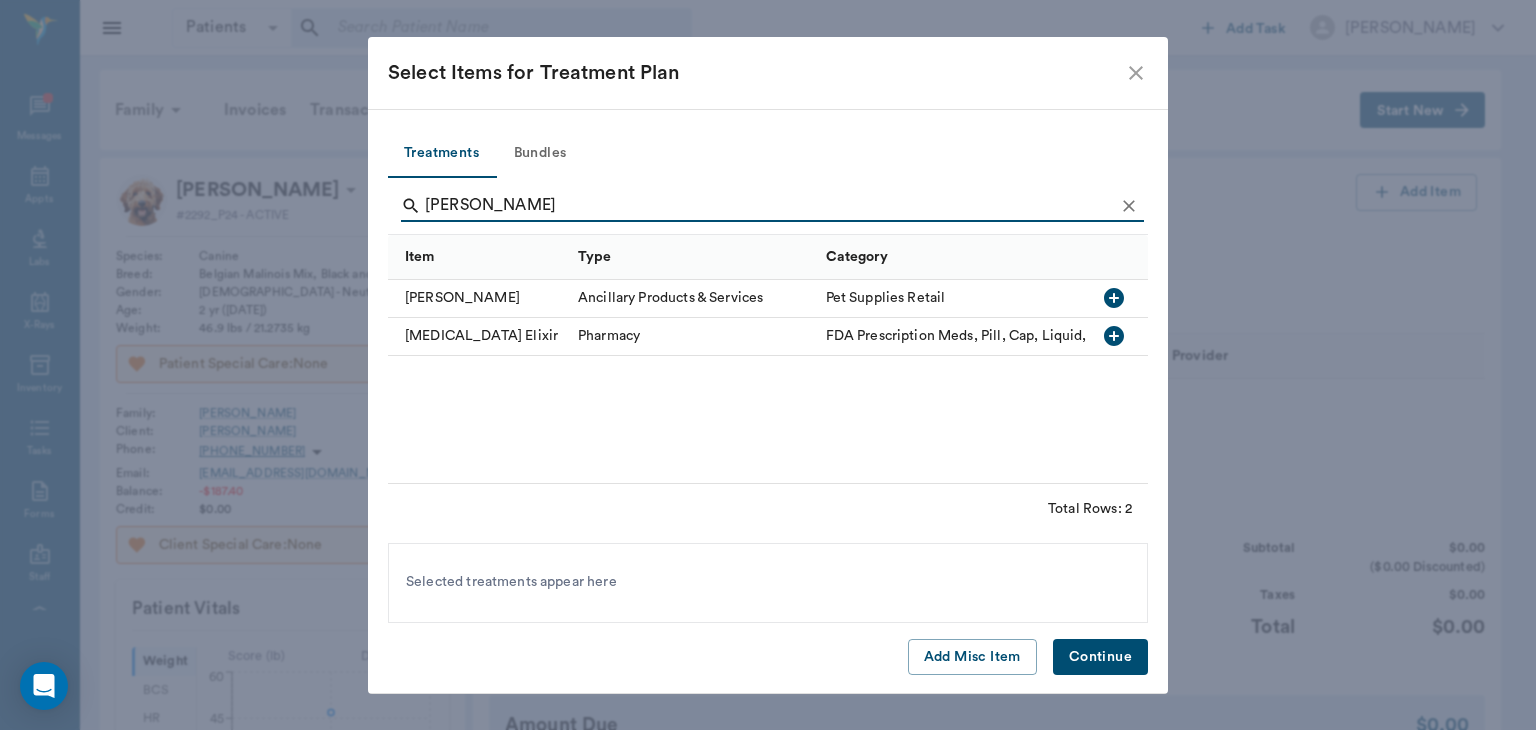 type on "[PERSON_NAME]" 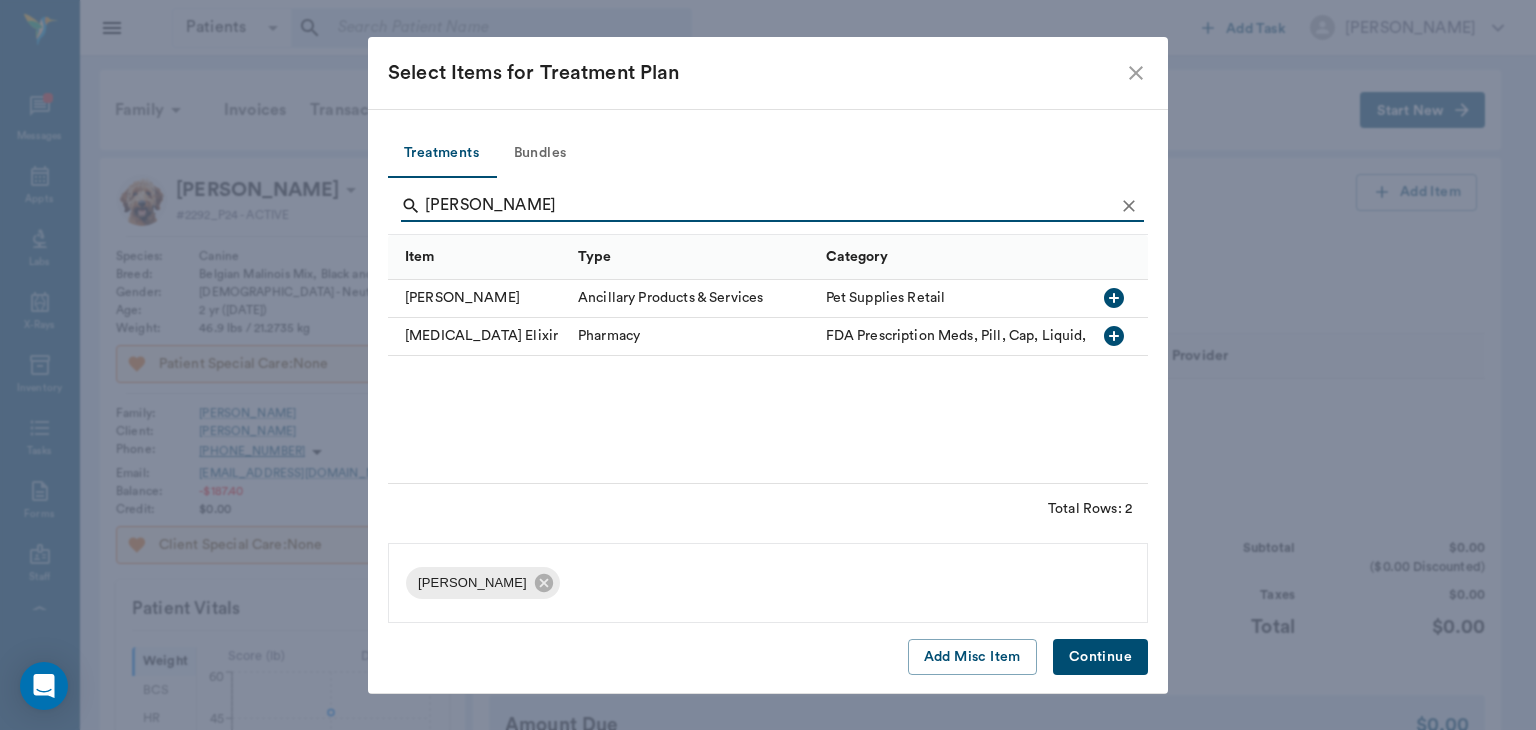 click on "Continue" at bounding box center (1100, 657) 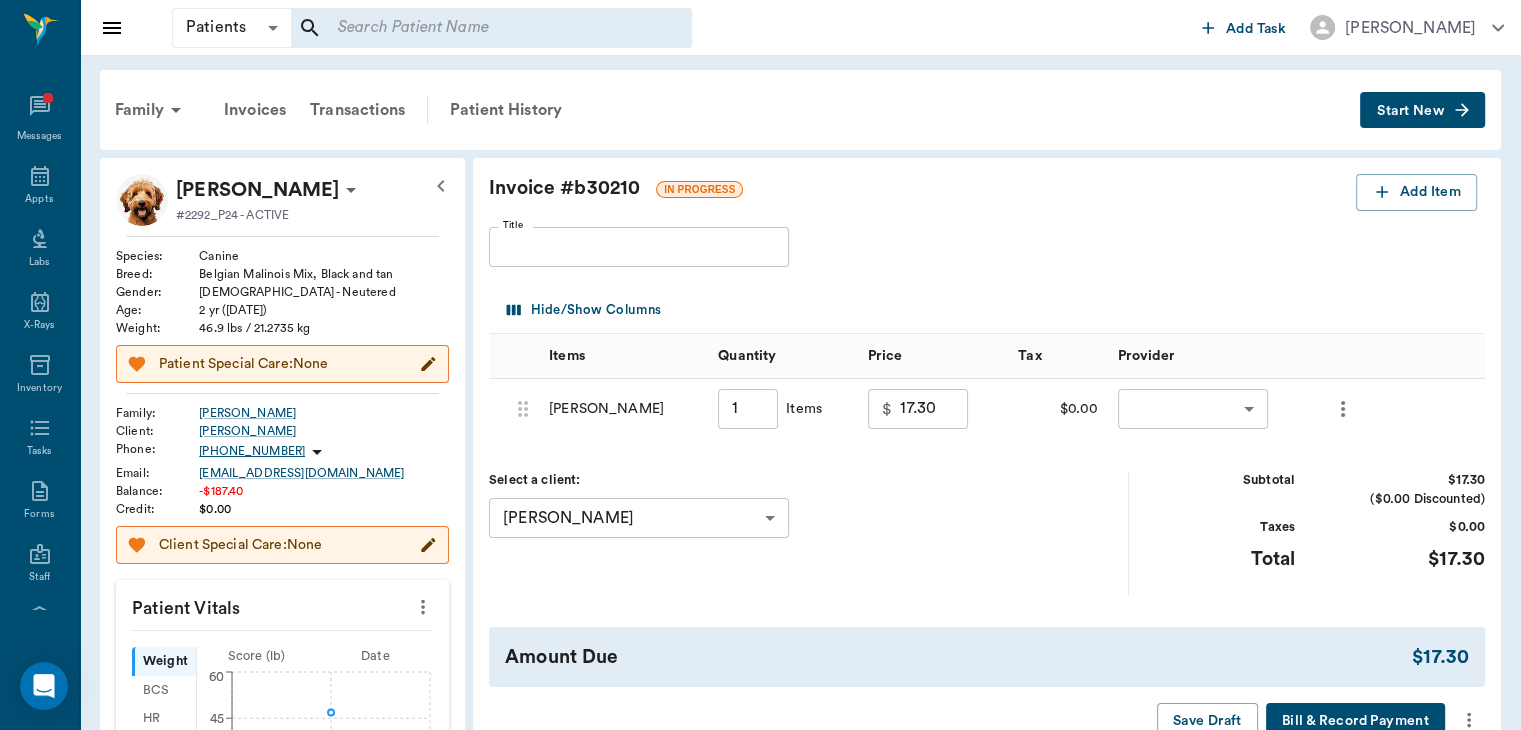 click on "Patients Patients ​ ​ Add Task [PERSON_NAME] Nectar Messages Appts Labs X-Rays Inventory Tasks Forms Staff Reports Lookup Settings Family Invoices Transactions Patient History Start New [PERSON_NAME] #2292_P24    -    ACTIVE   Species : Canine Breed : Belgian Malinois Mix, Black and tan Gender : [DEMOGRAPHIC_DATA] - Neutered Age : [DEMOGRAPHIC_DATA] yr ([DATE]) Weight : 46.9 lbs / 21.2735 kg Patient Special Care:  None Family : [PERSON_NAME] Client : [PERSON_NAME] Phone : [PHONE_NUMBER] Email : [EMAIL_ADDRESS][DOMAIN_NAME] Balance : -$187.40 Credit : $0.00 Client Special Care:  None Patient Vitals Weight BCS HR Temp Resp BP Dia Pain Perio Score ( lb ) Date [DATE] 12PM 0 15 30 45 60 Ongoing diagnosis Current Rx [MEDICAL_DATA] tablets 100mg [DATE] nexgard 3 pack 24.1-60lb [DATE] Reminders Upcoming appointments Schedule Appointment Invoice # b30210 IN PROGRESS Add Item Title Title Hide/Show Columns   Items Quantity Price Tax Provider 68642dde318dff2aa29c3786 Elizabethan Collar 1 ​ Items $ 17.30 ​ $0.00 ​ ​ Select a client: ​ Taxes" at bounding box center [760, 685] 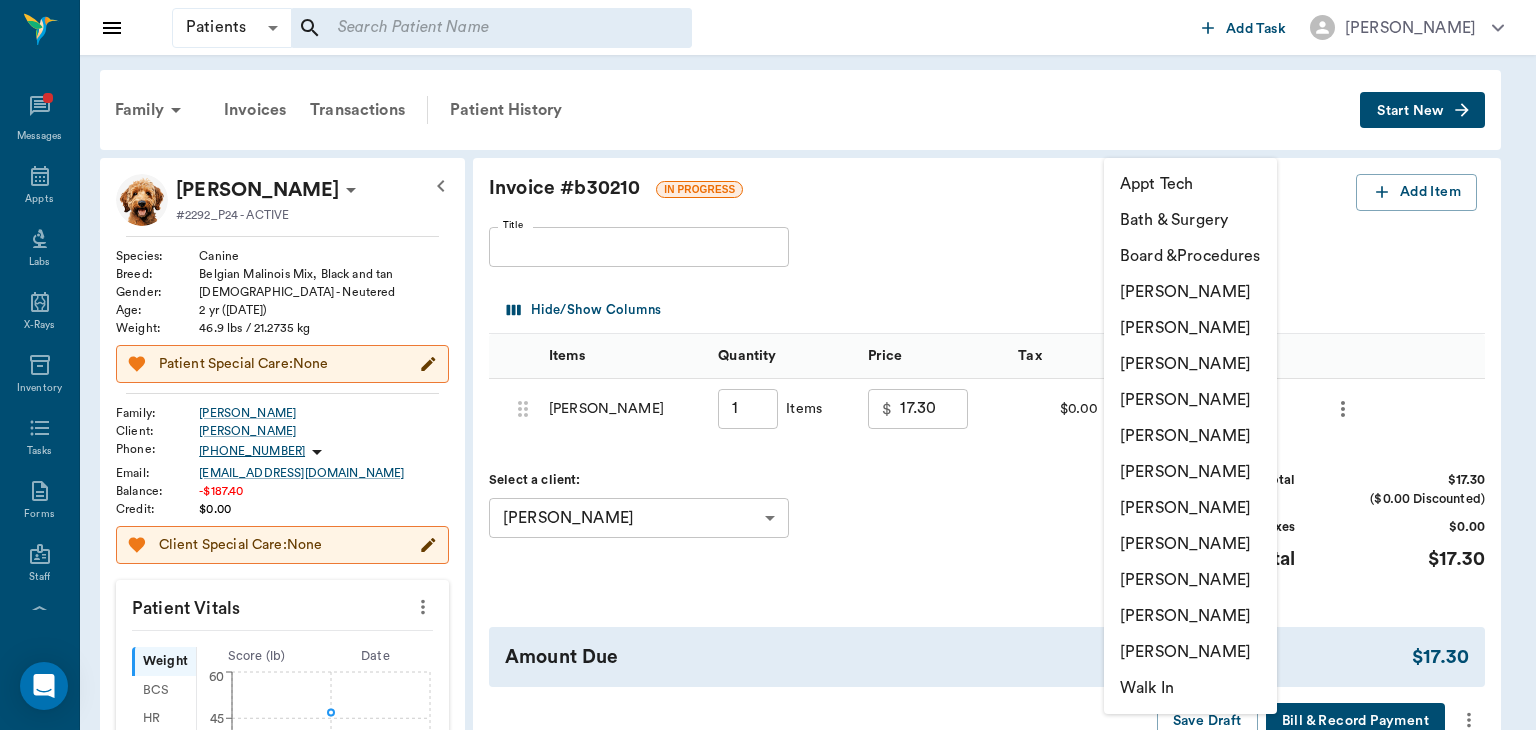click on "[PERSON_NAME]" at bounding box center (1190, 508) 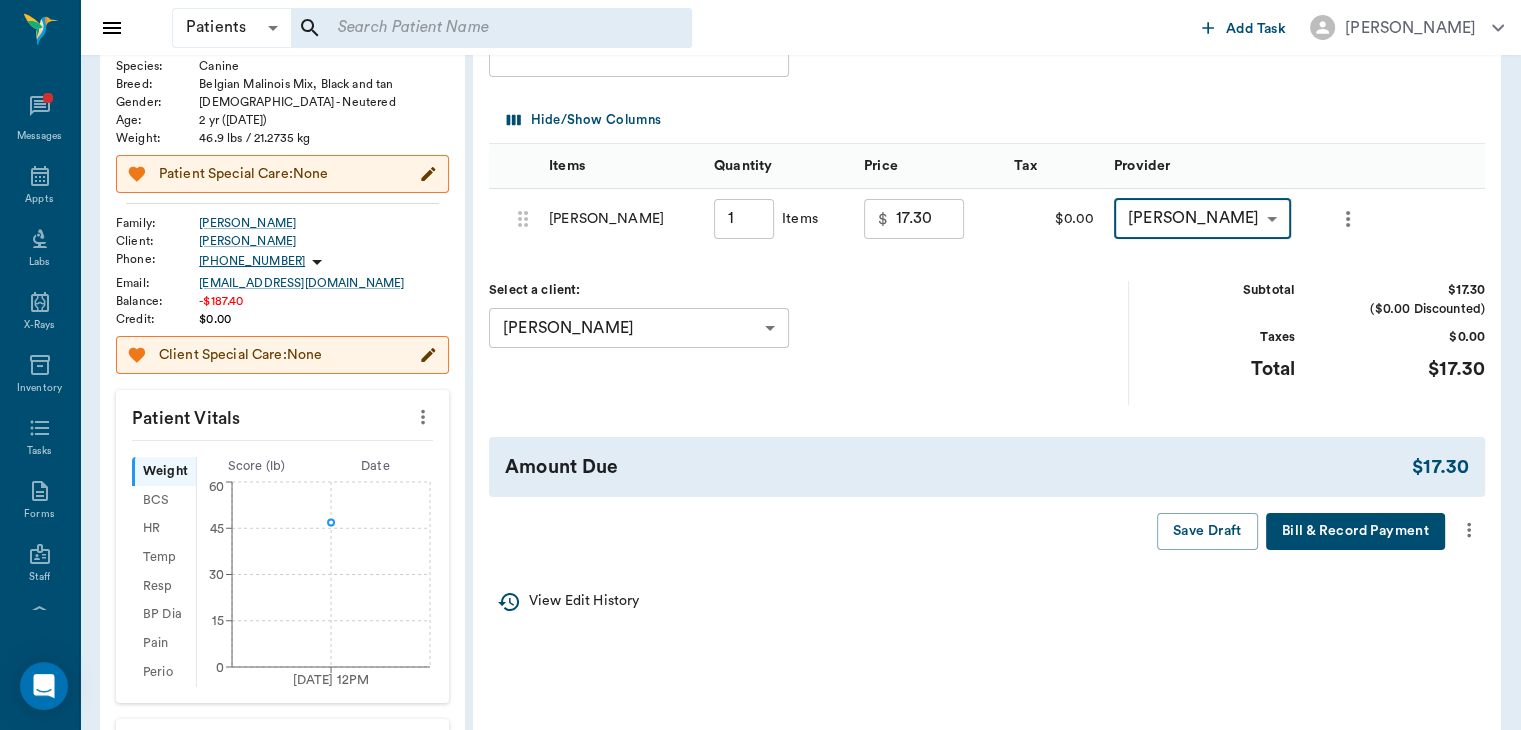 scroll, scrollTop: 194, scrollLeft: 0, axis: vertical 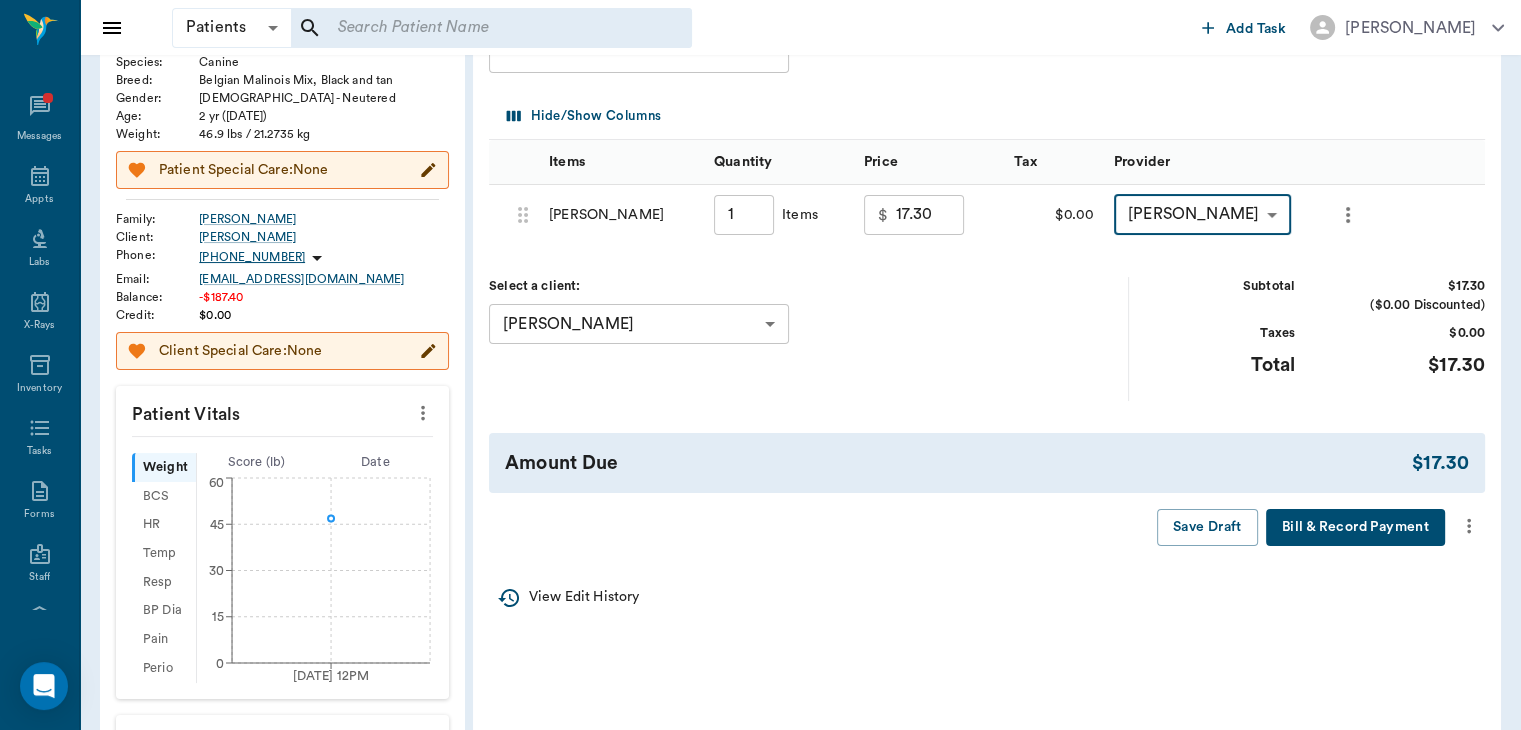 click 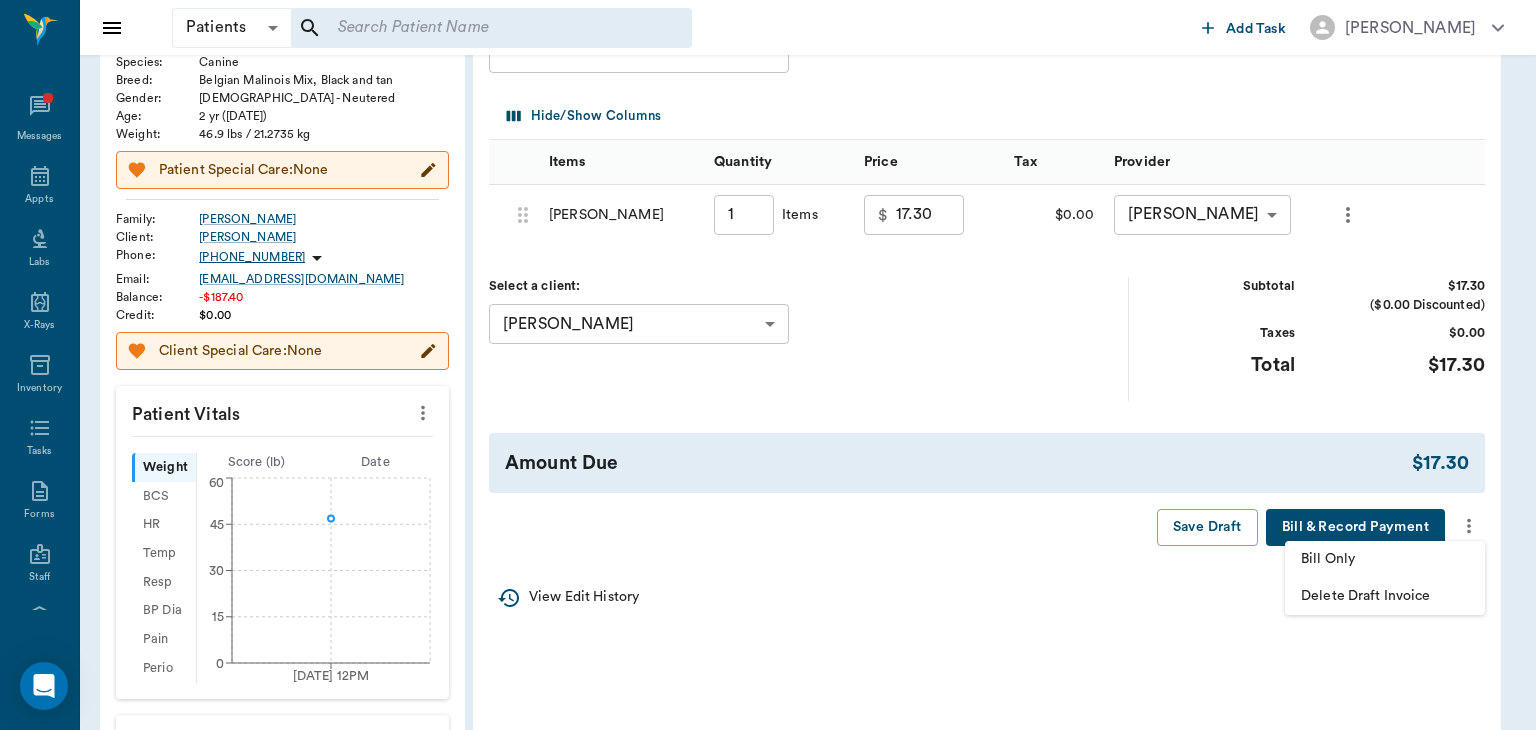 click on "Bill Only" at bounding box center [1385, 559] 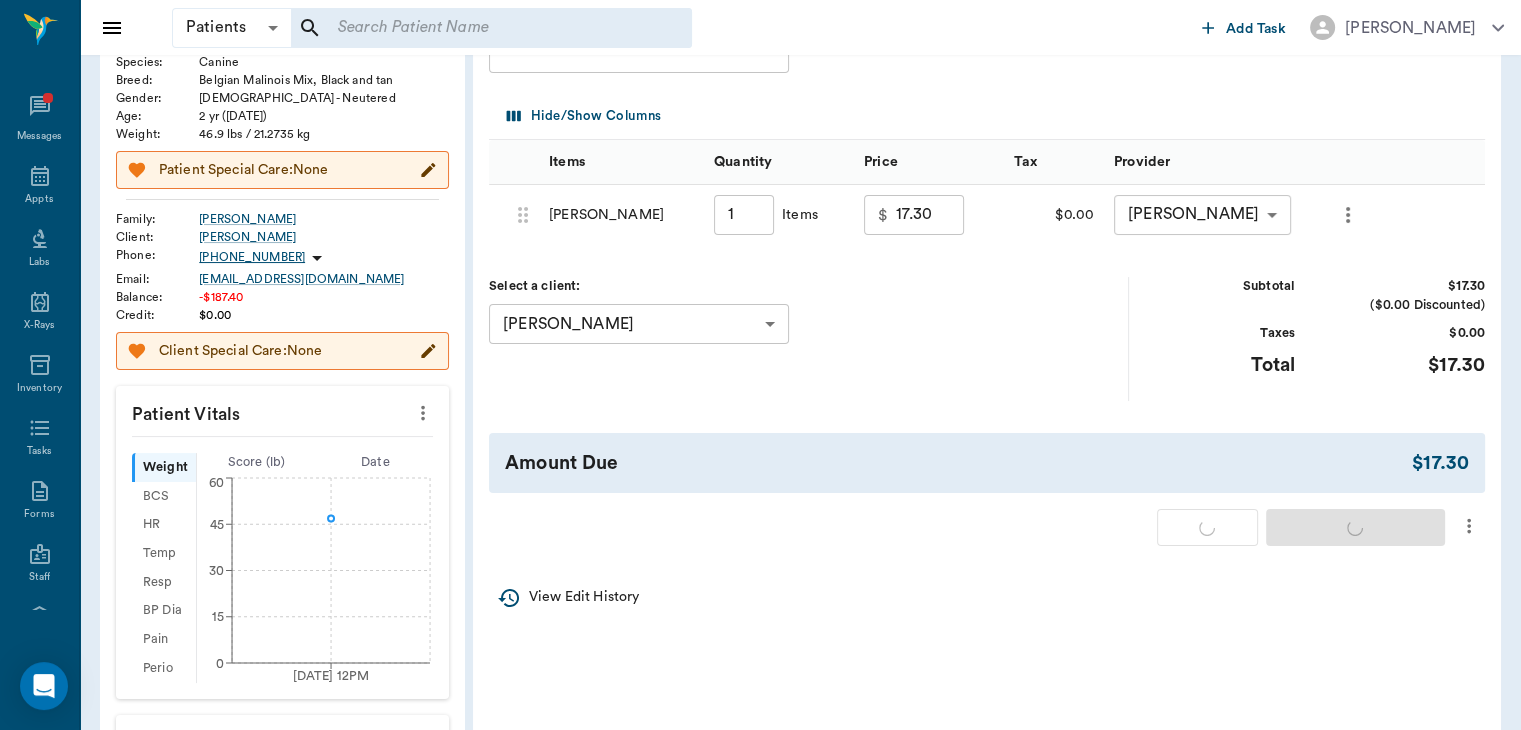 type on "1.00" 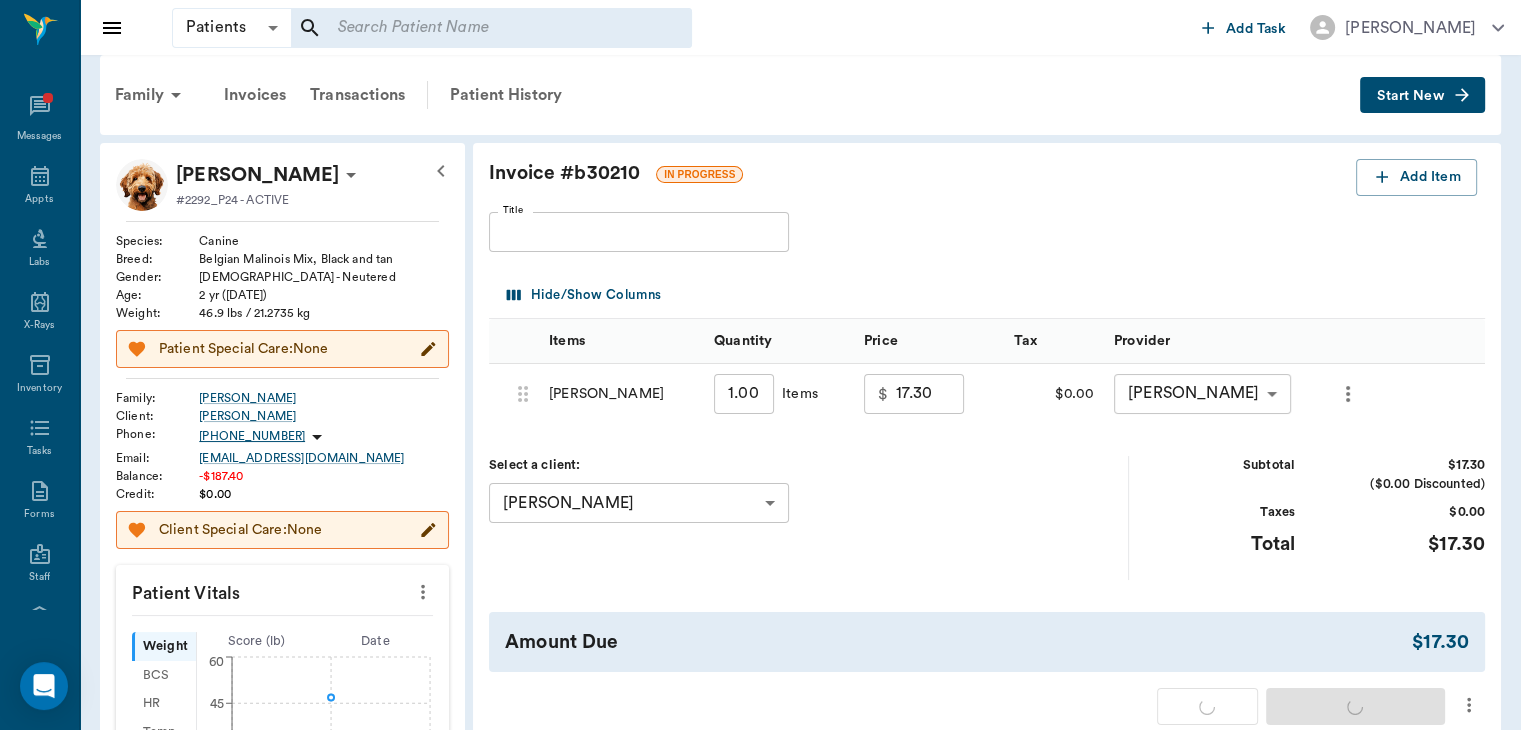 scroll, scrollTop: 0, scrollLeft: 0, axis: both 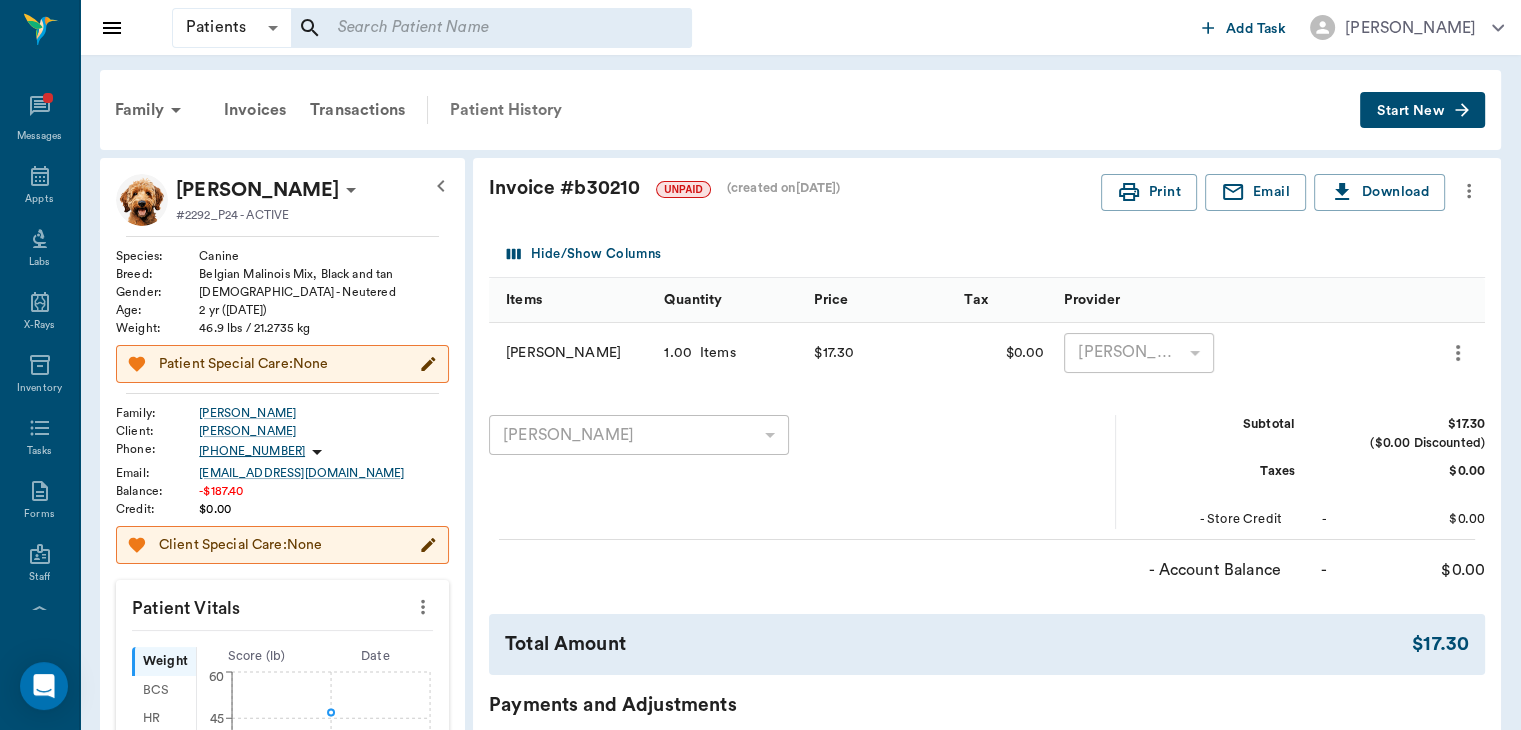 click on "Patient History" at bounding box center [506, 110] 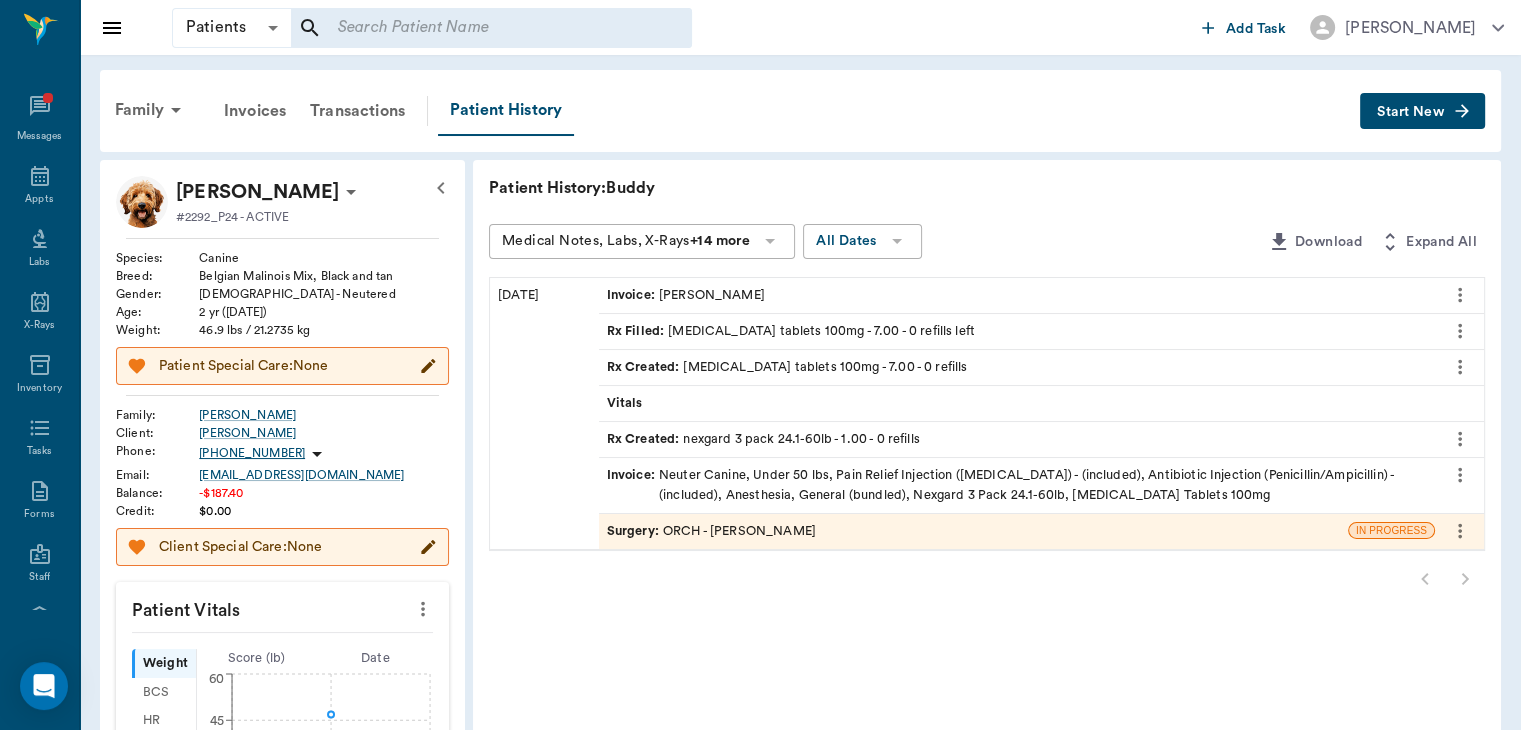 click at bounding box center (987, 579) 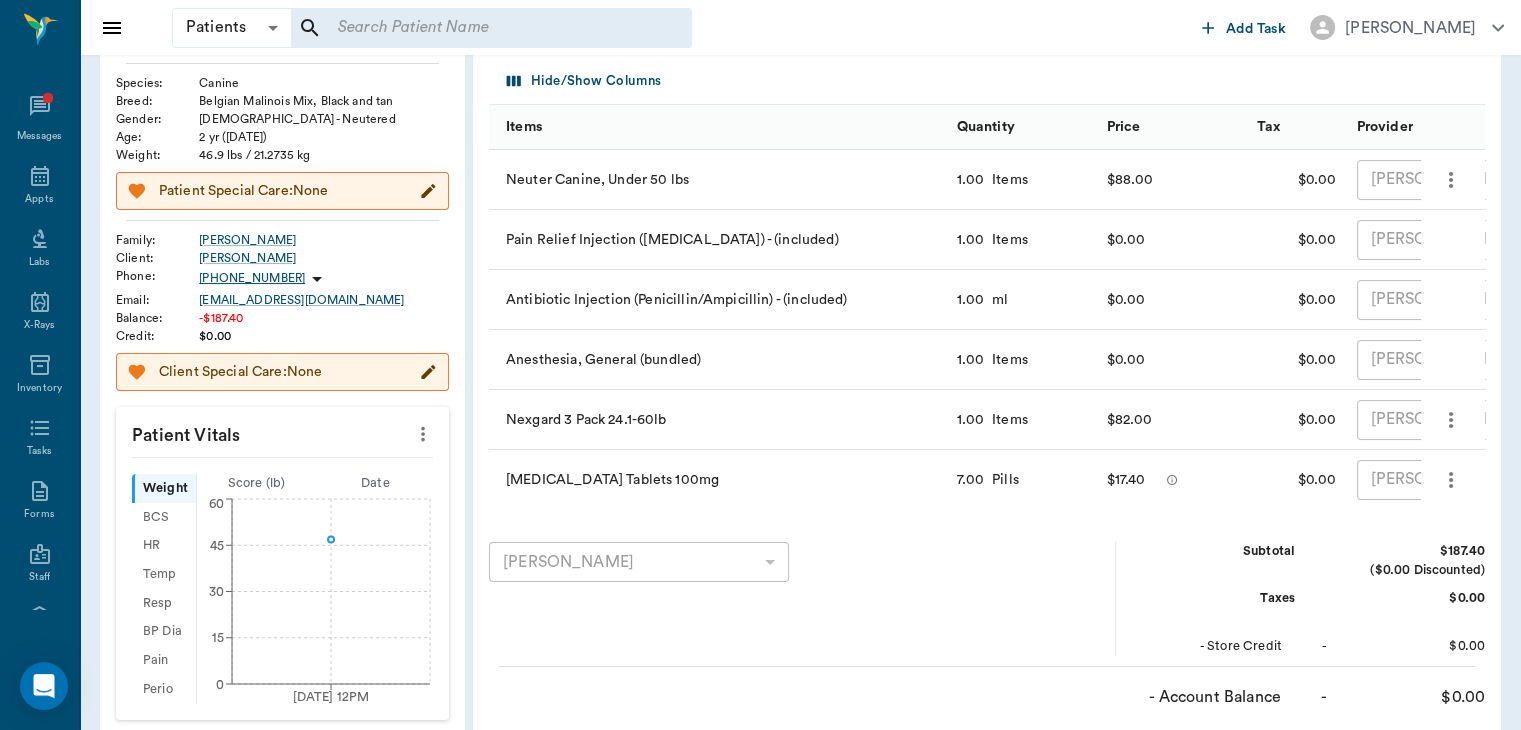 scroll, scrollTop: 165, scrollLeft: 0, axis: vertical 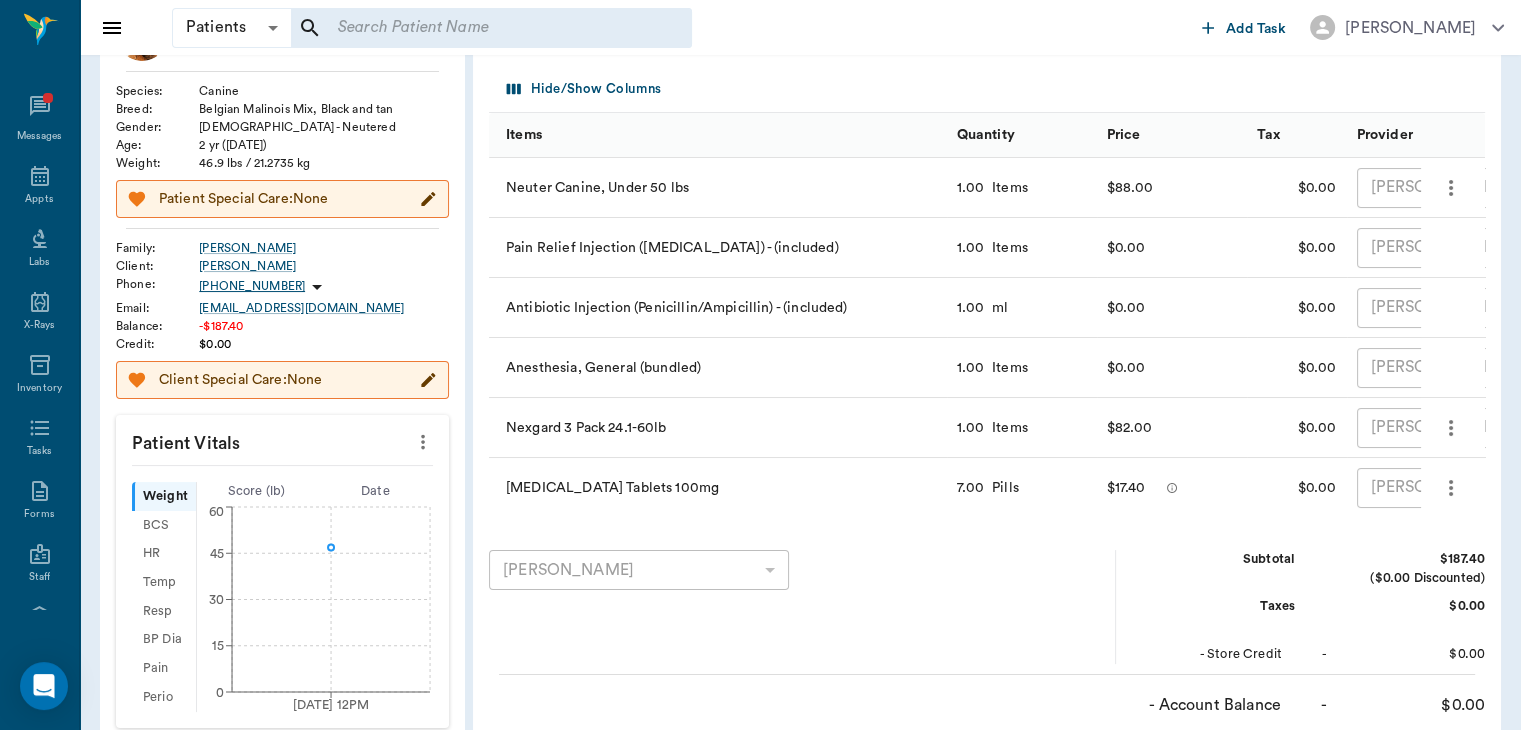 click on "Score ( lb )" at bounding box center [256, 491] 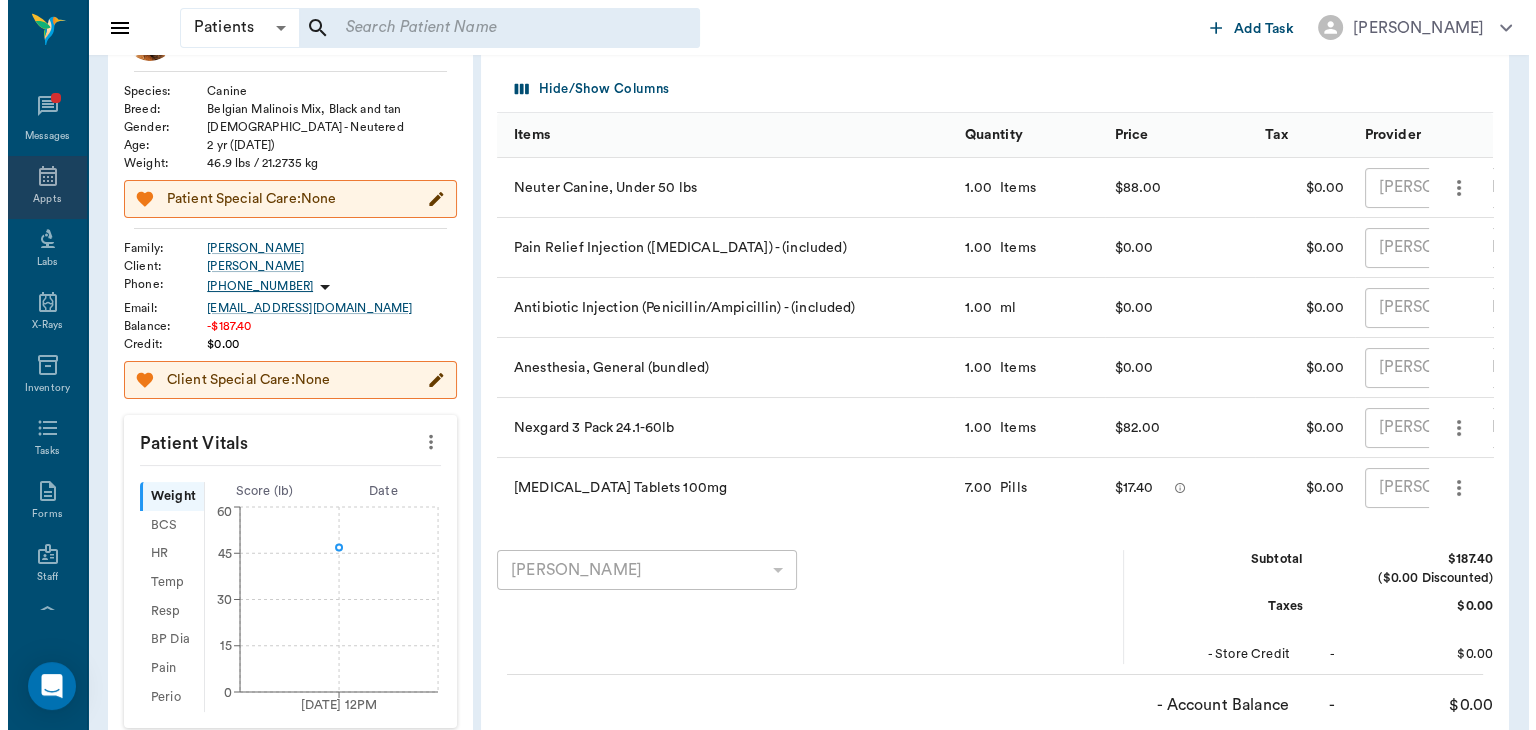 scroll, scrollTop: 0, scrollLeft: 0, axis: both 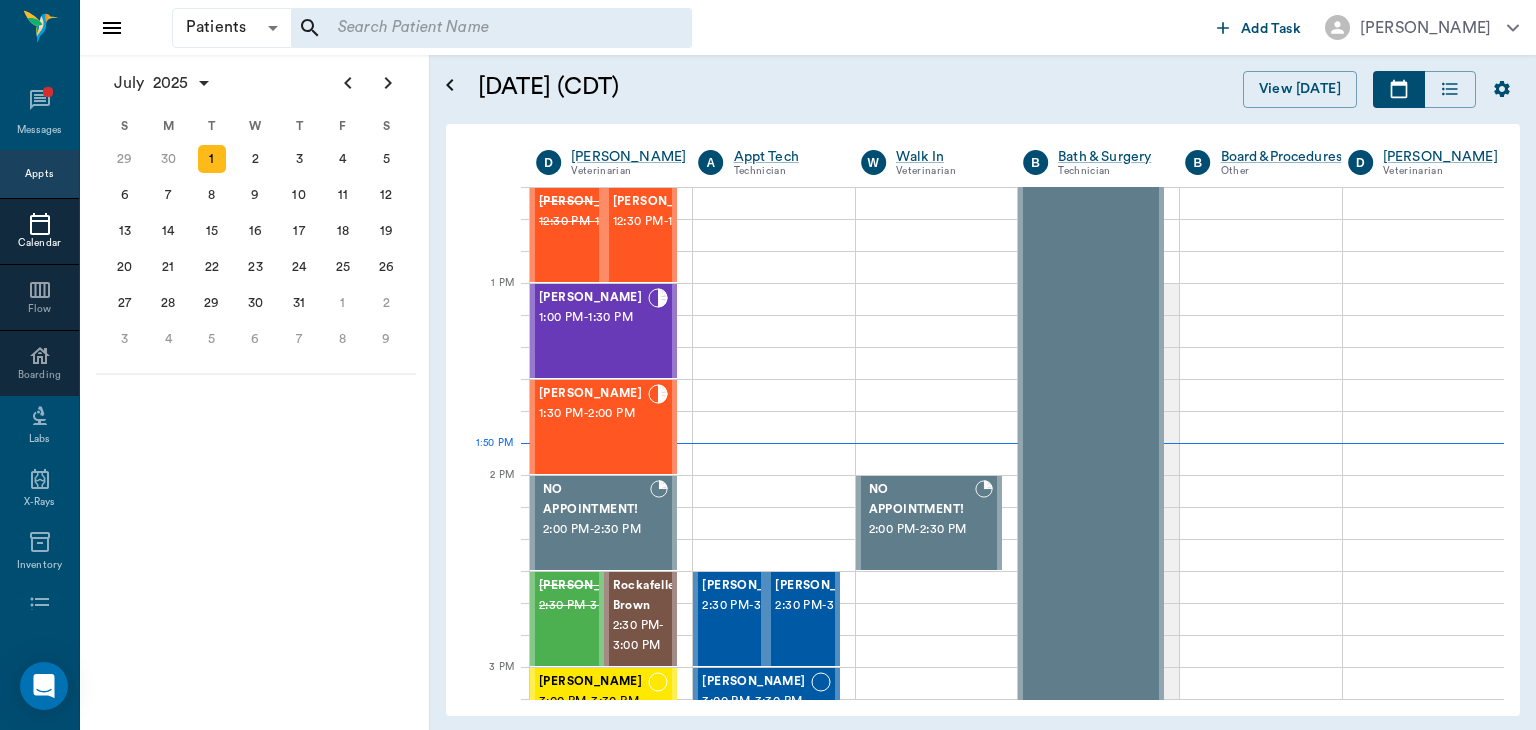 click on "1:00 PM  -  1:30 PM" at bounding box center [593, 318] 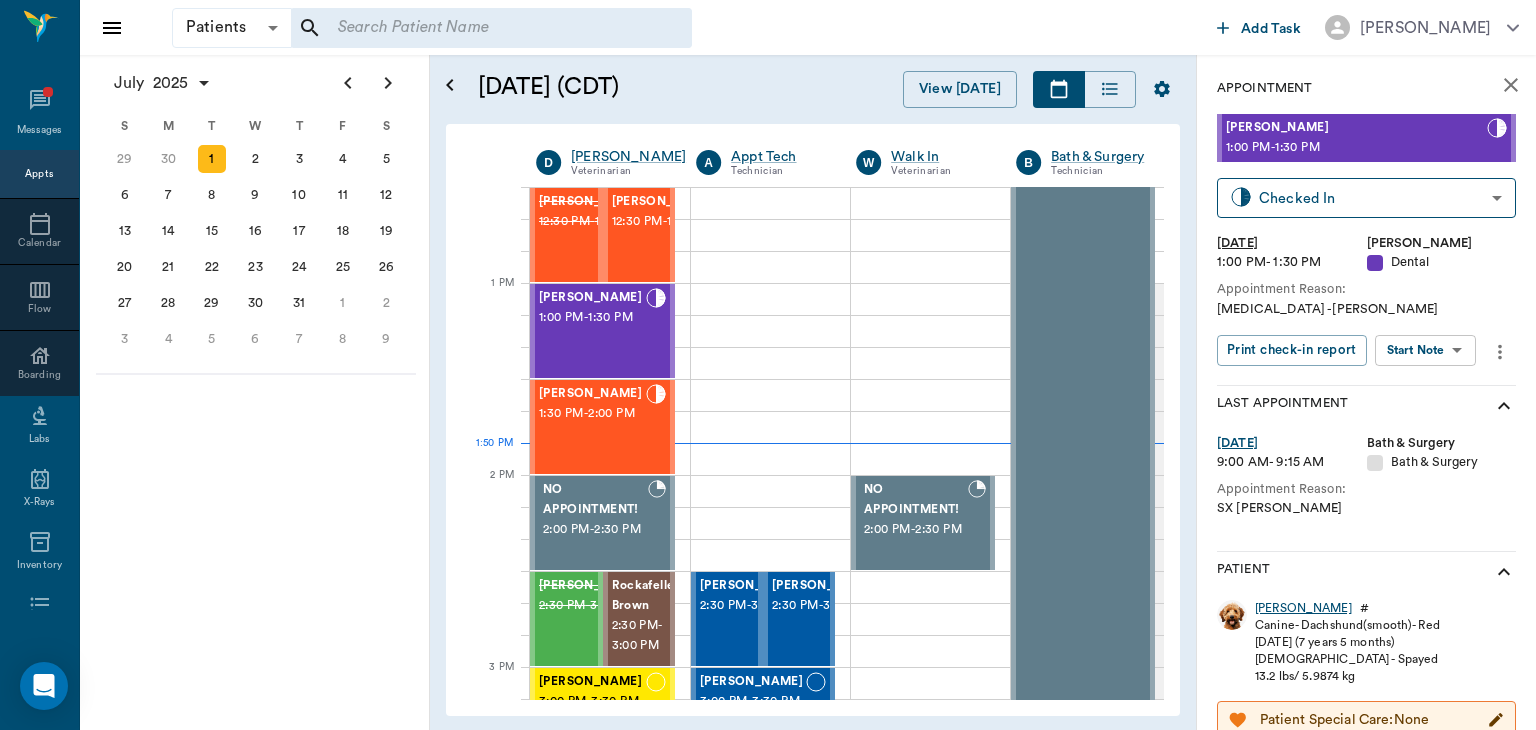 click on "[PERSON_NAME]" at bounding box center [1303, 608] 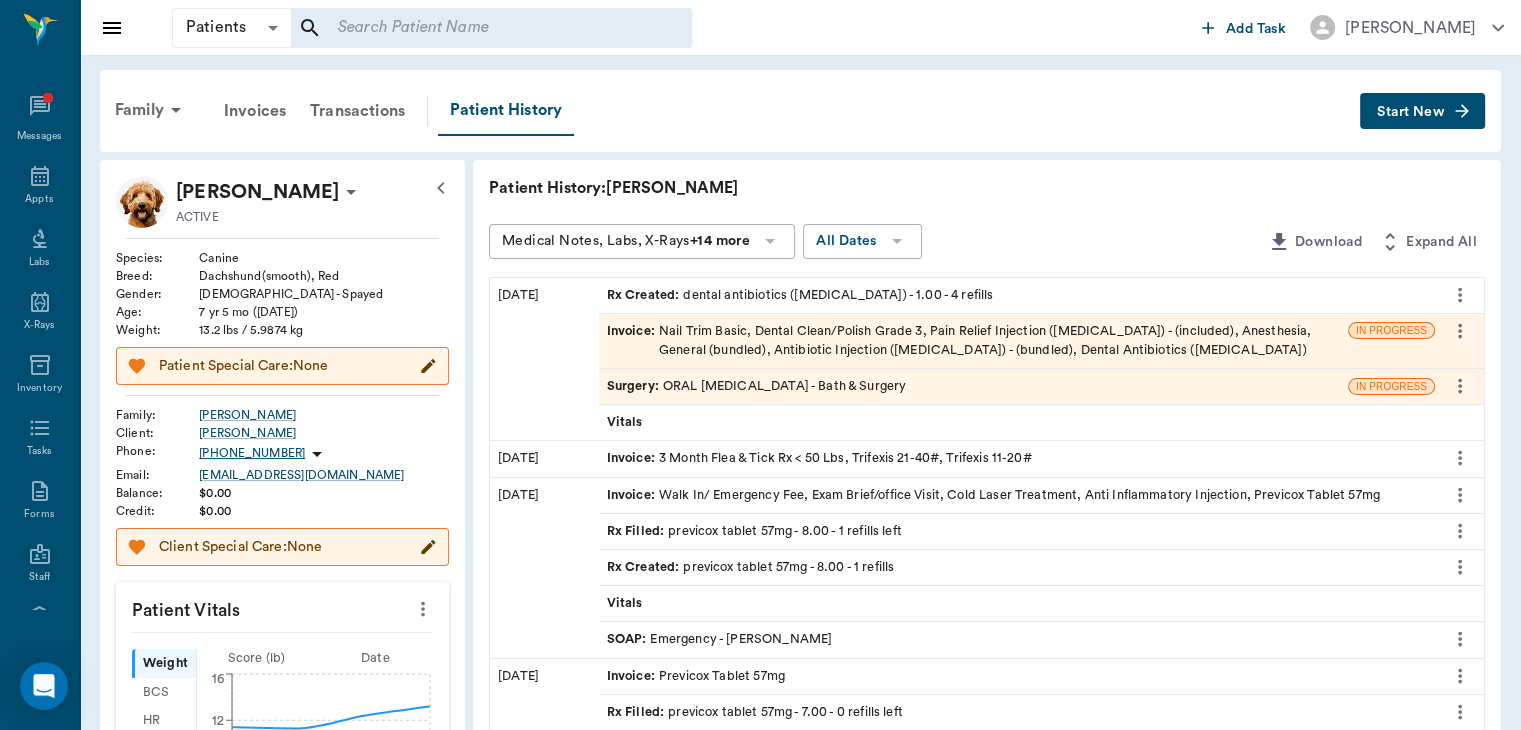 click on "Surgery :" at bounding box center (635, 386) 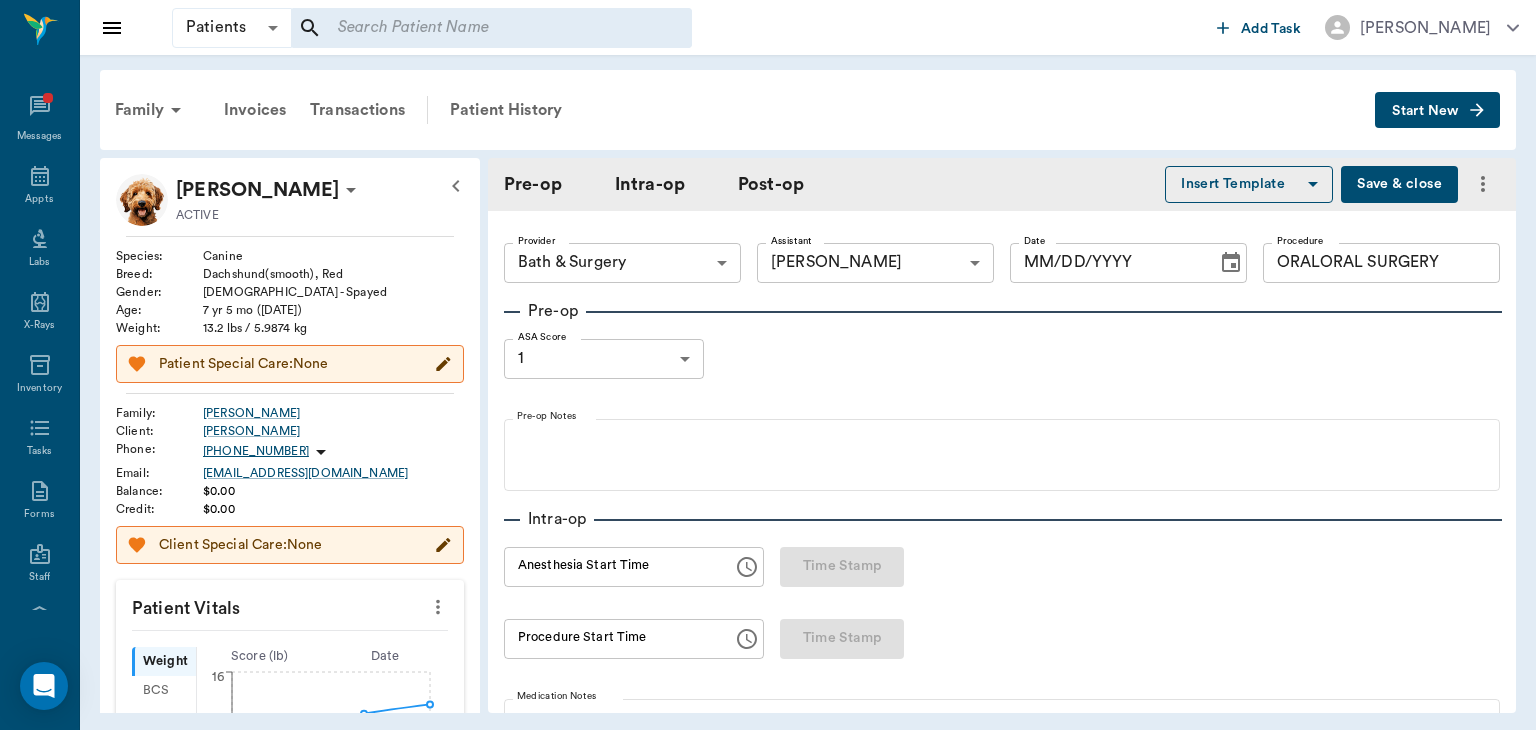 type on "63ec2f075fda476ae8351a4a" 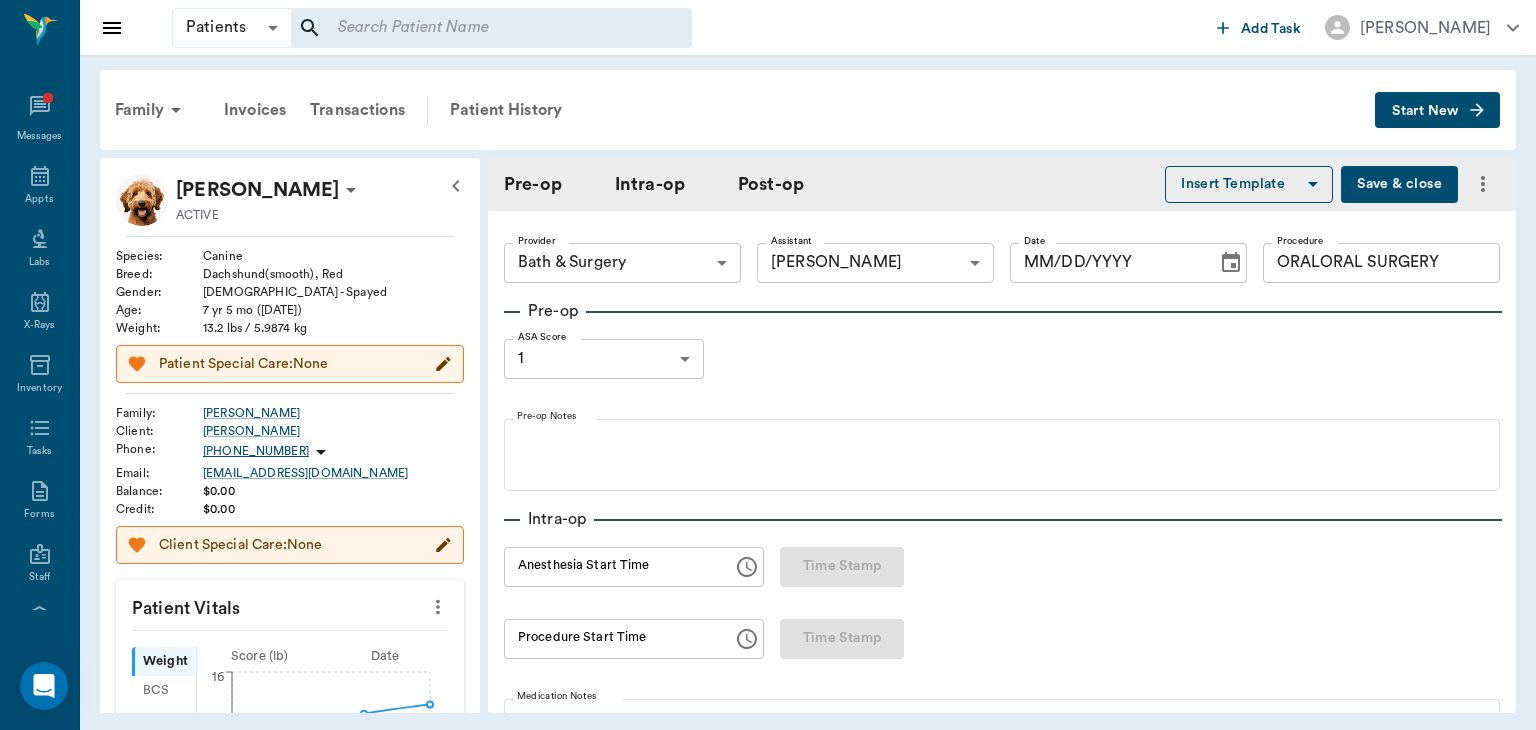 type on "642ef10e332a41444de2bad1" 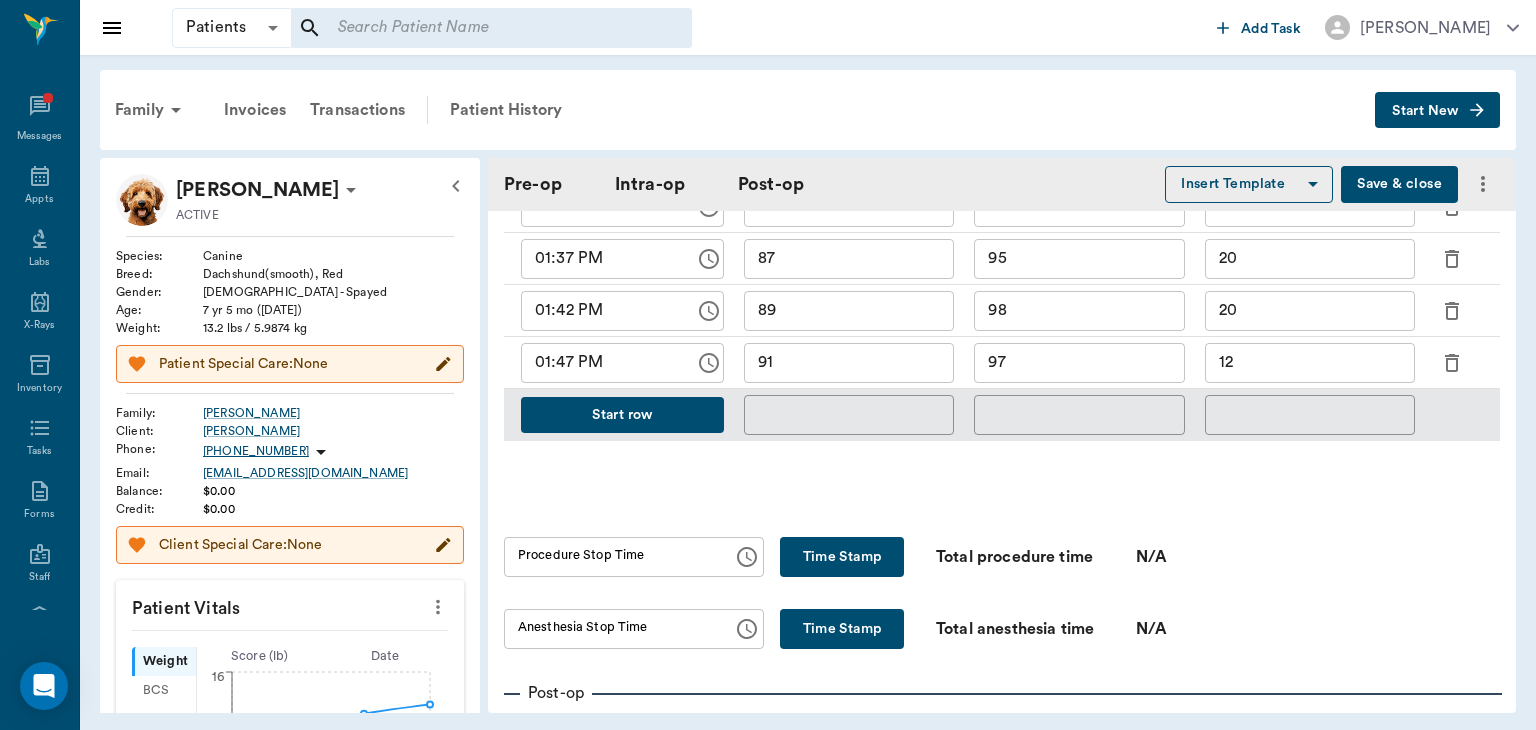 scroll, scrollTop: 1021, scrollLeft: 0, axis: vertical 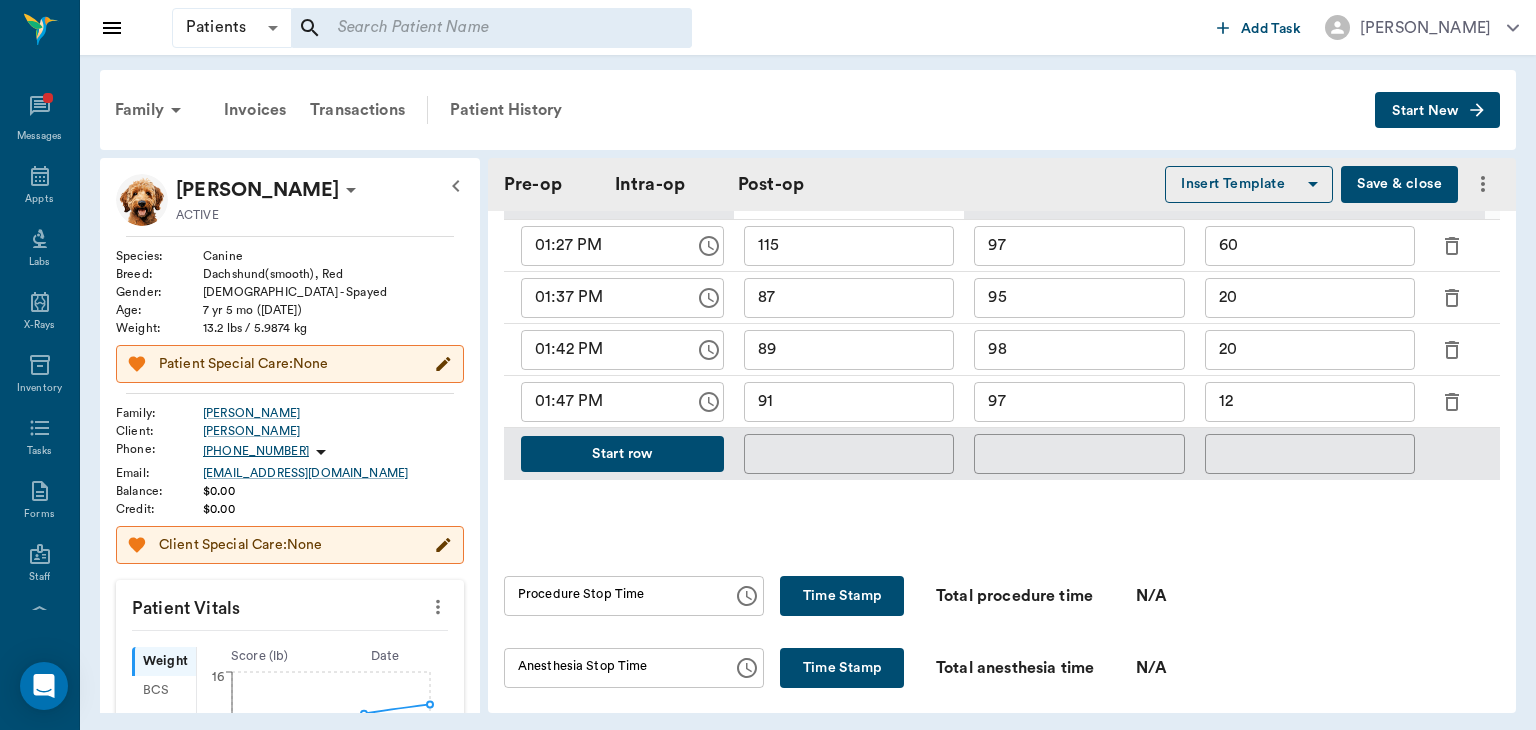 click on "Start row" at bounding box center [622, 454] 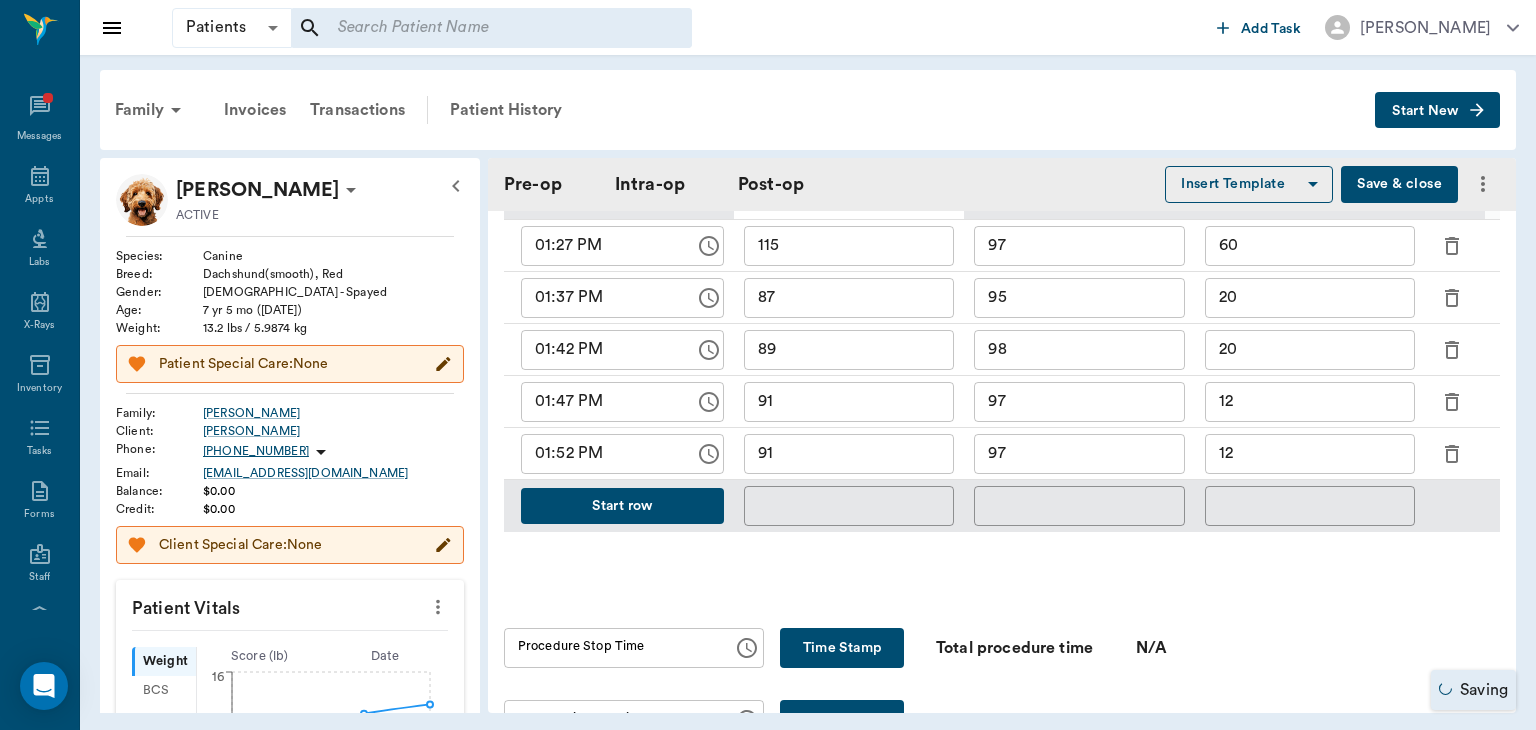 type on "ORALORAL SURGERY" 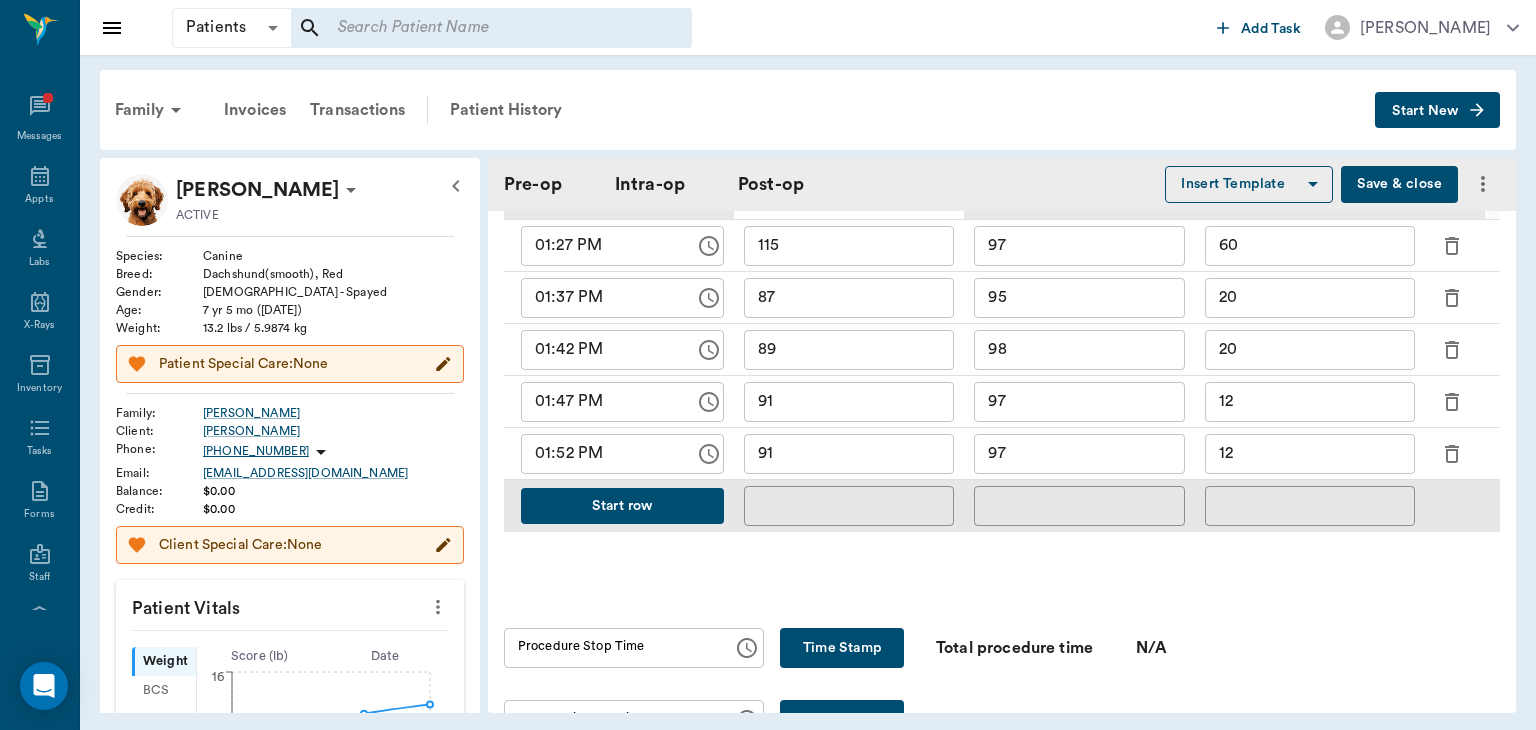 click on "97" at bounding box center (1079, 454) 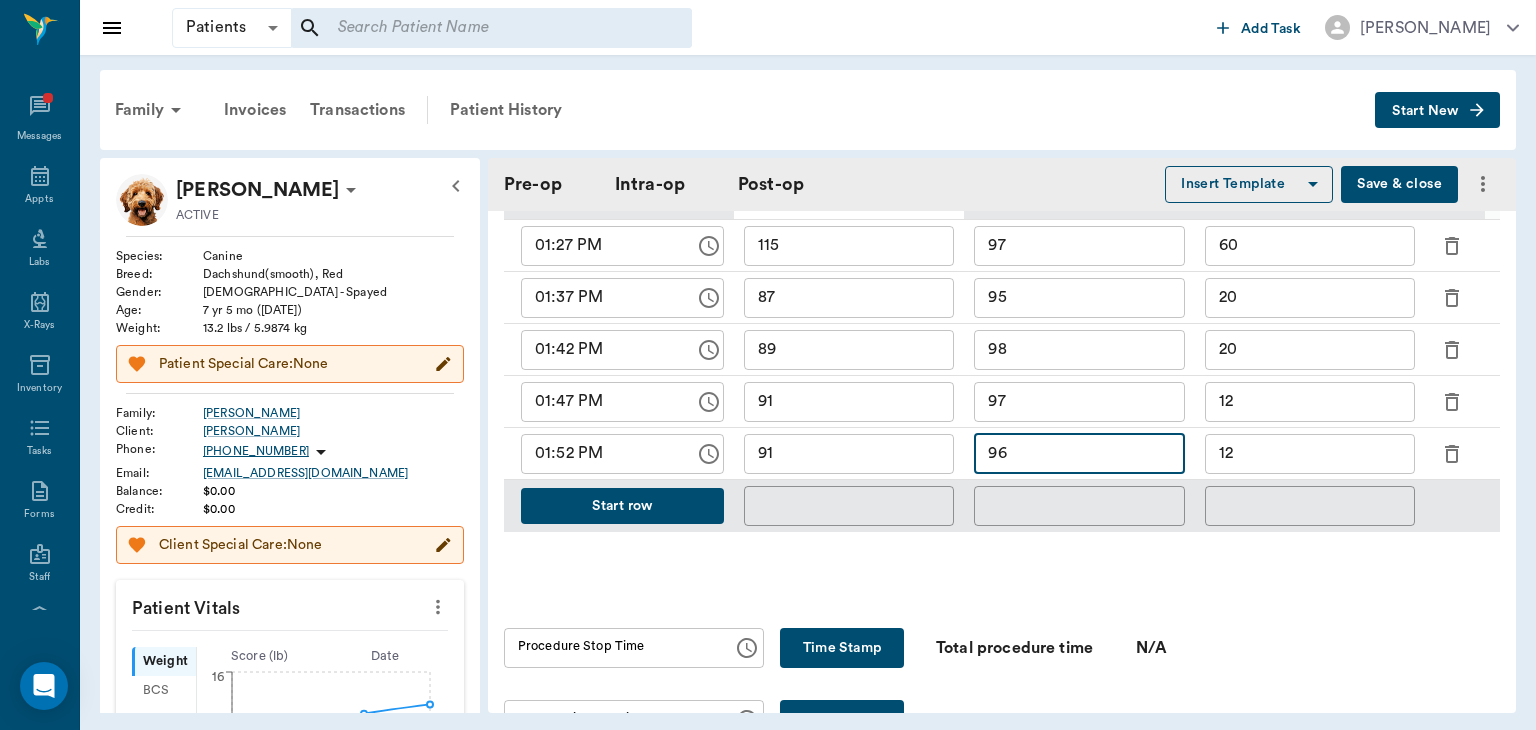 type on "96" 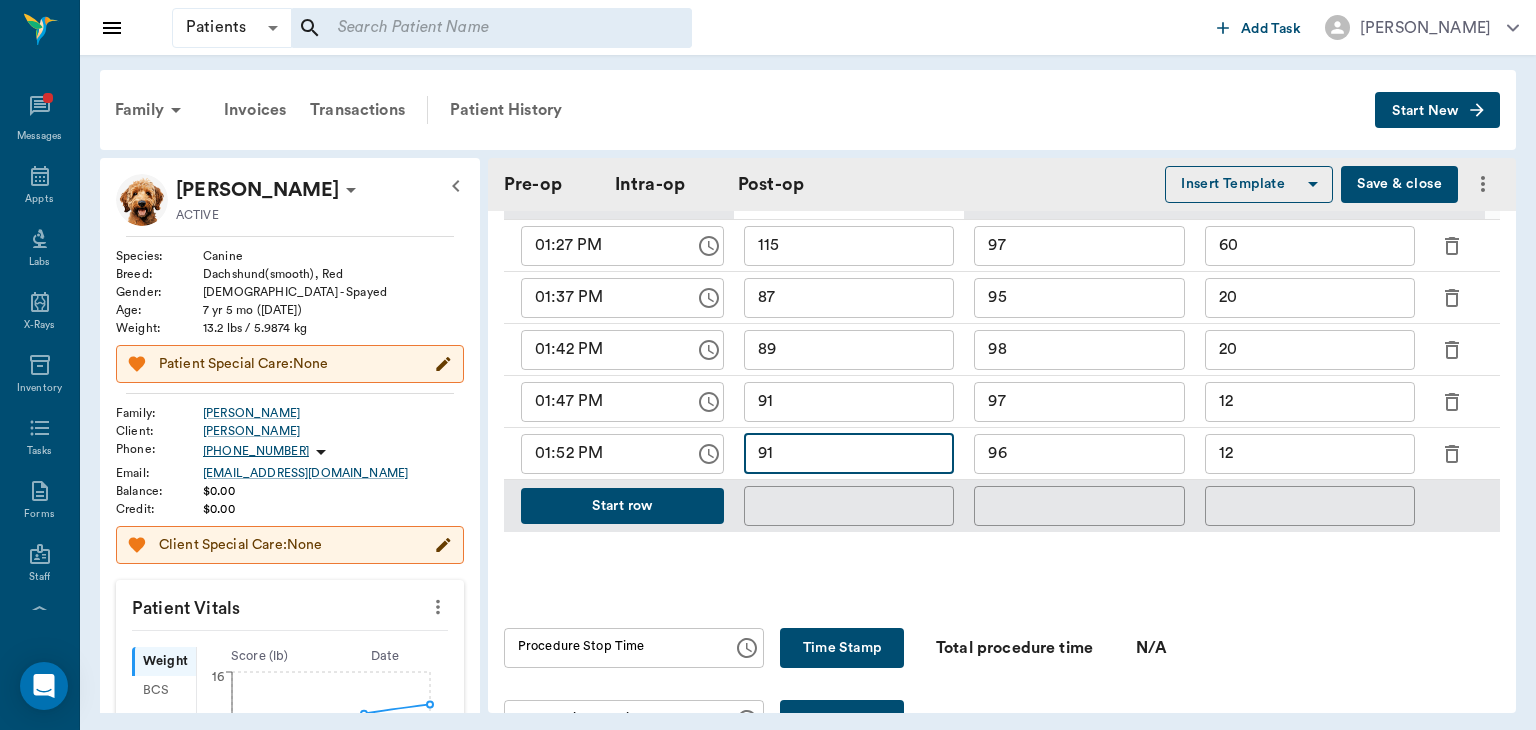 type on "9" 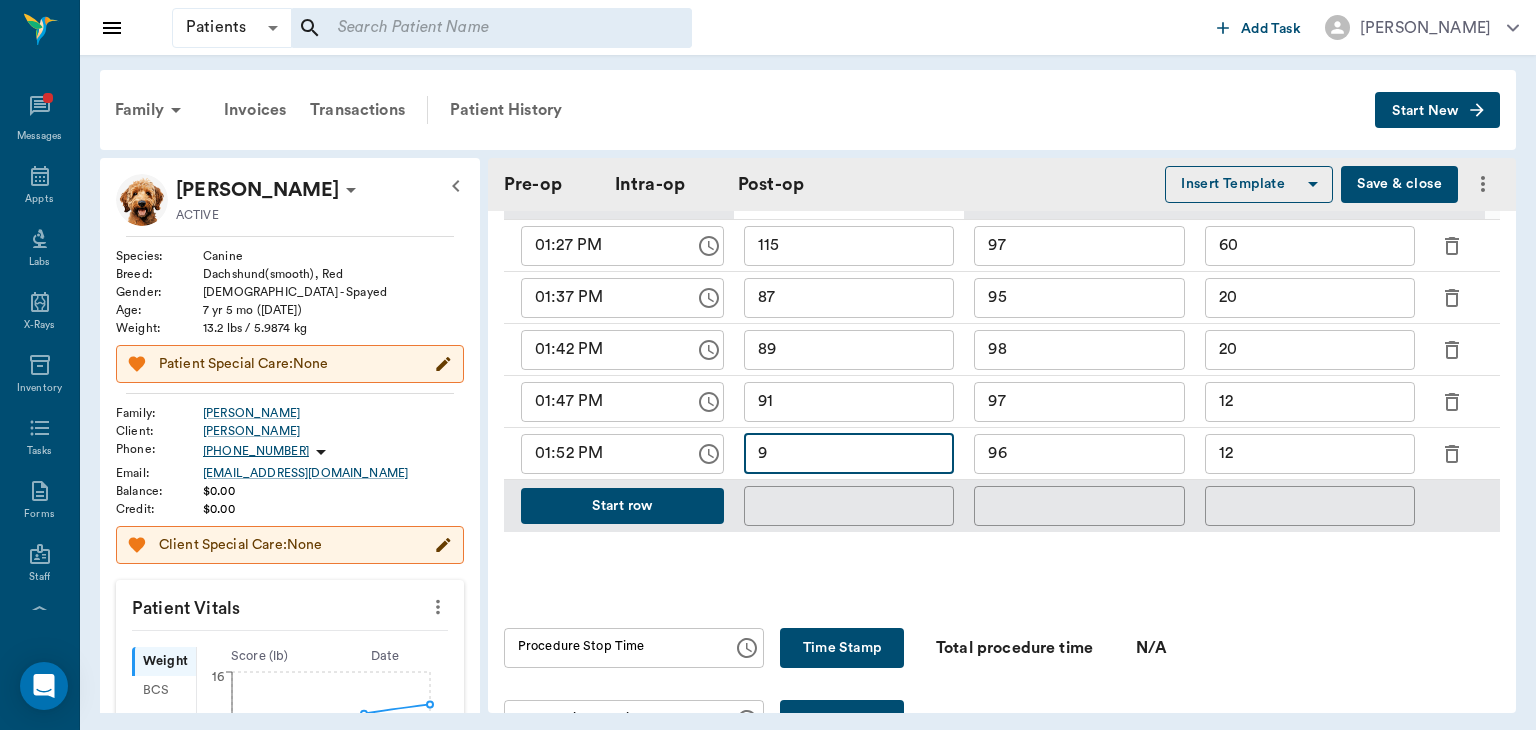 type on "ORALORAL SURGERY" 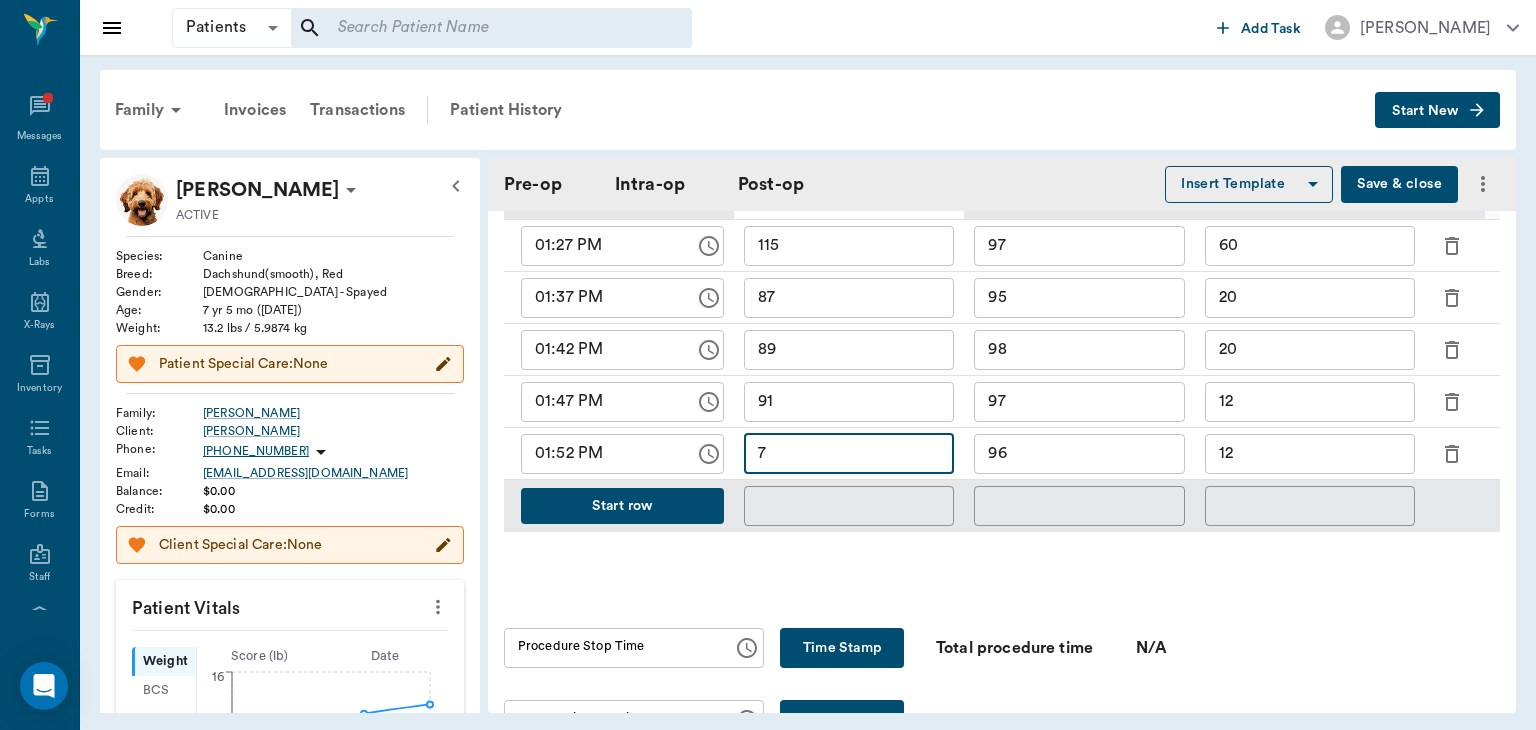 type on "77" 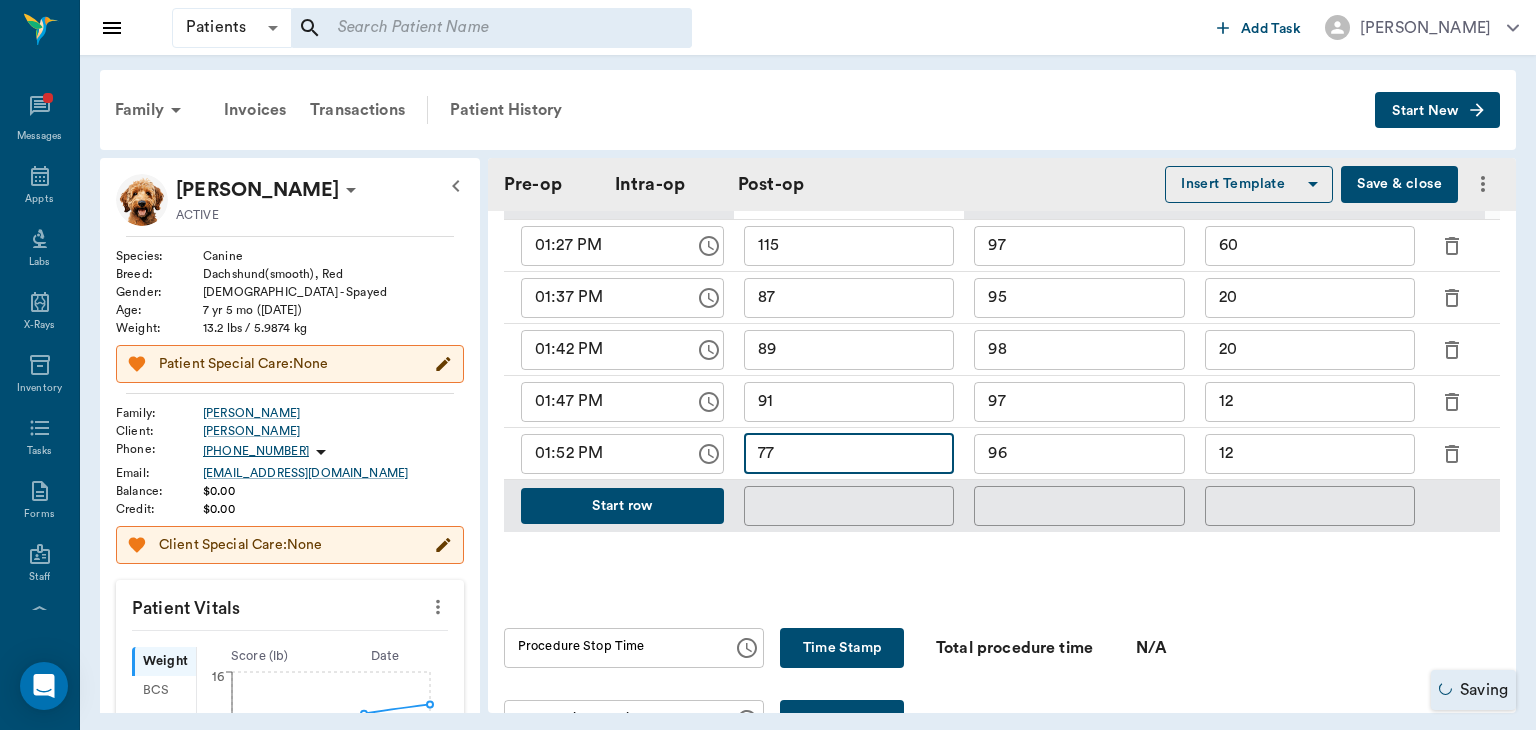 type on "ORALORAL SURGERY" 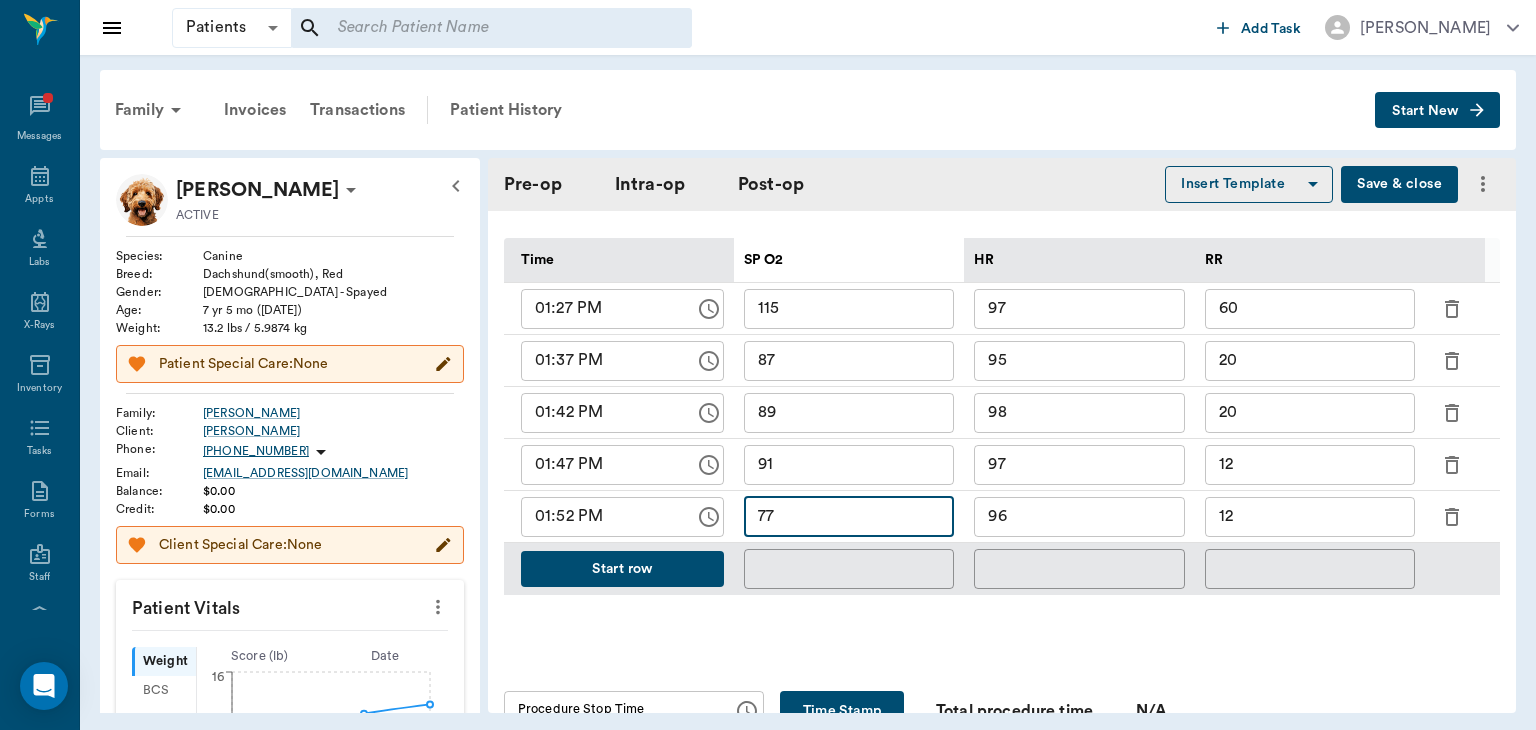 scroll, scrollTop: 951, scrollLeft: 0, axis: vertical 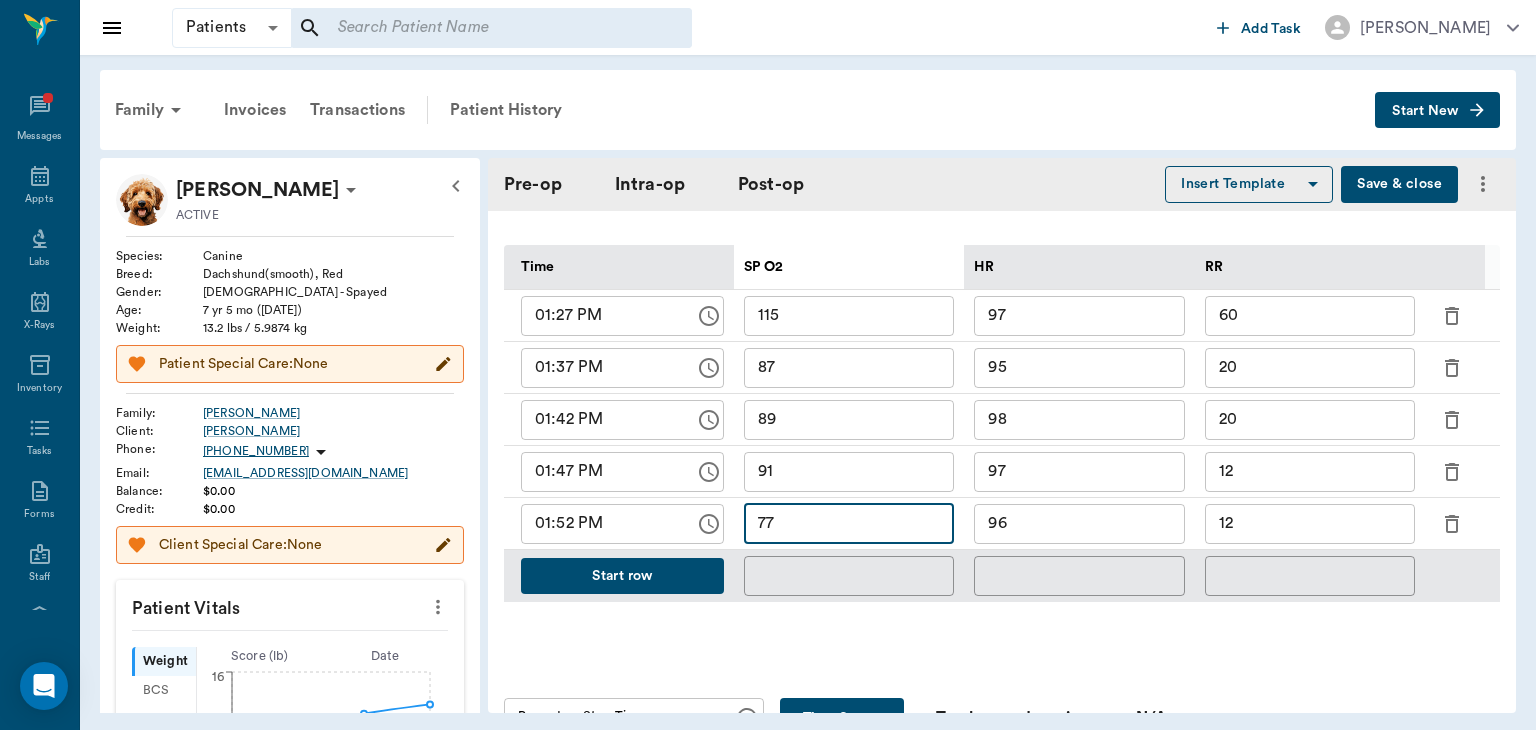 type on "77" 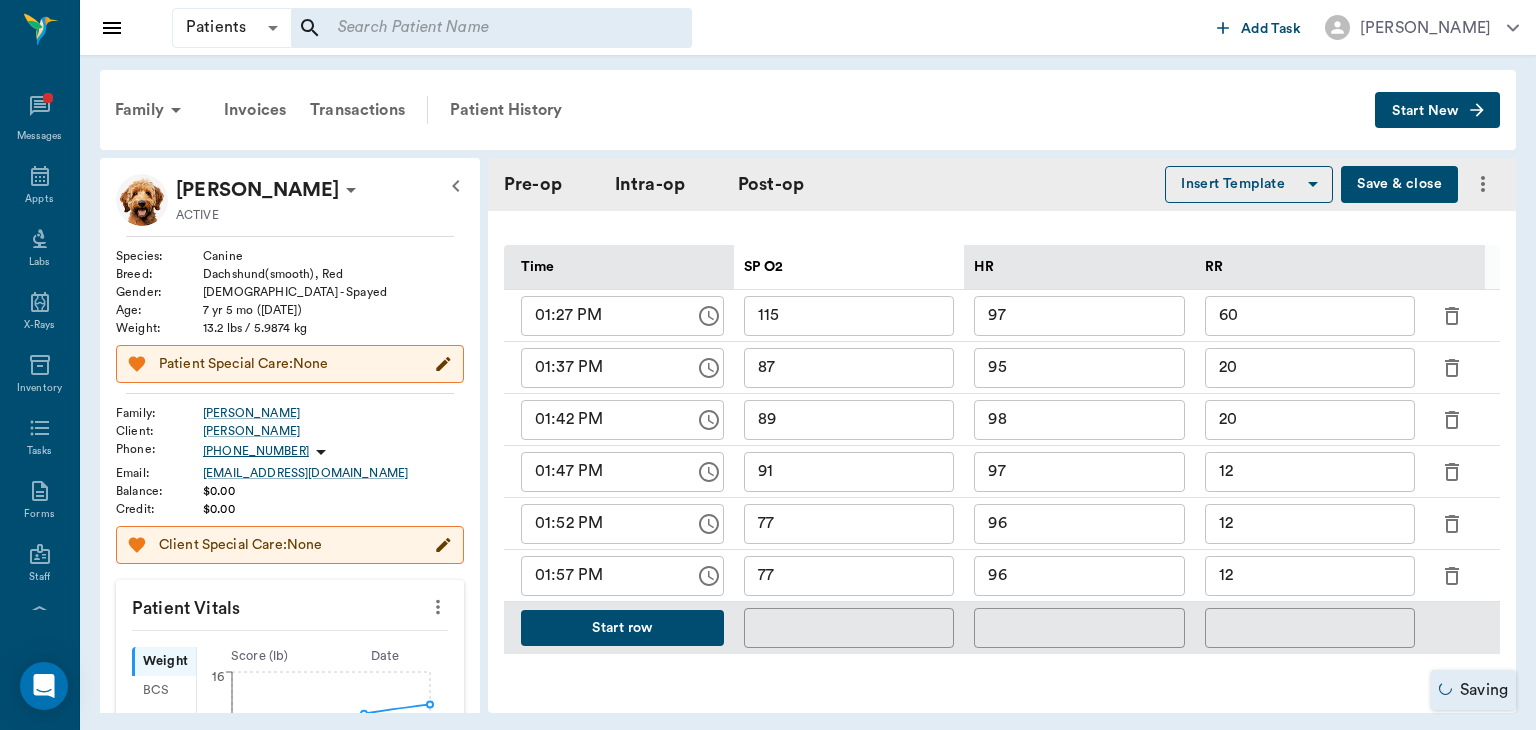 click on "96" at bounding box center (1079, 576) 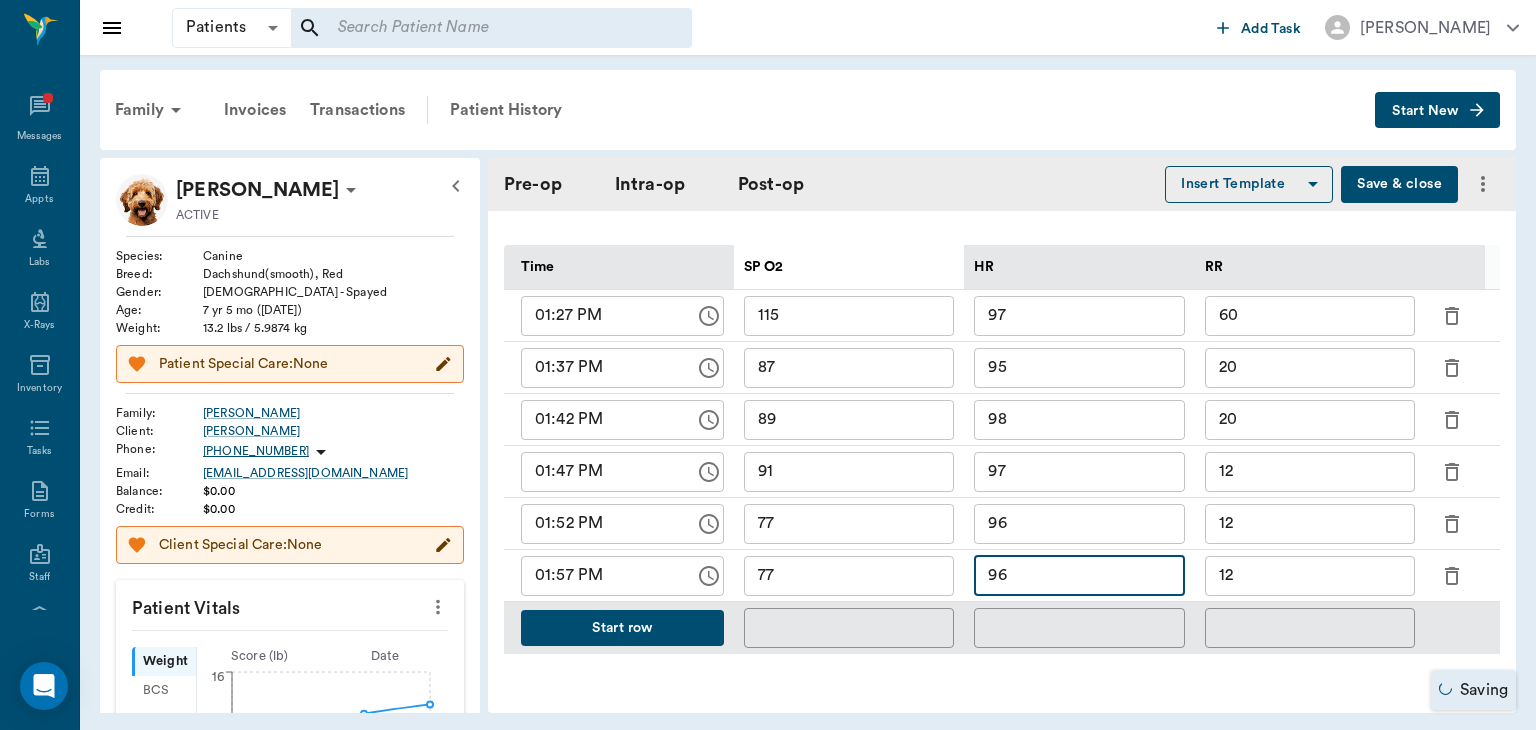 type on "ORALORAL SURGERY" 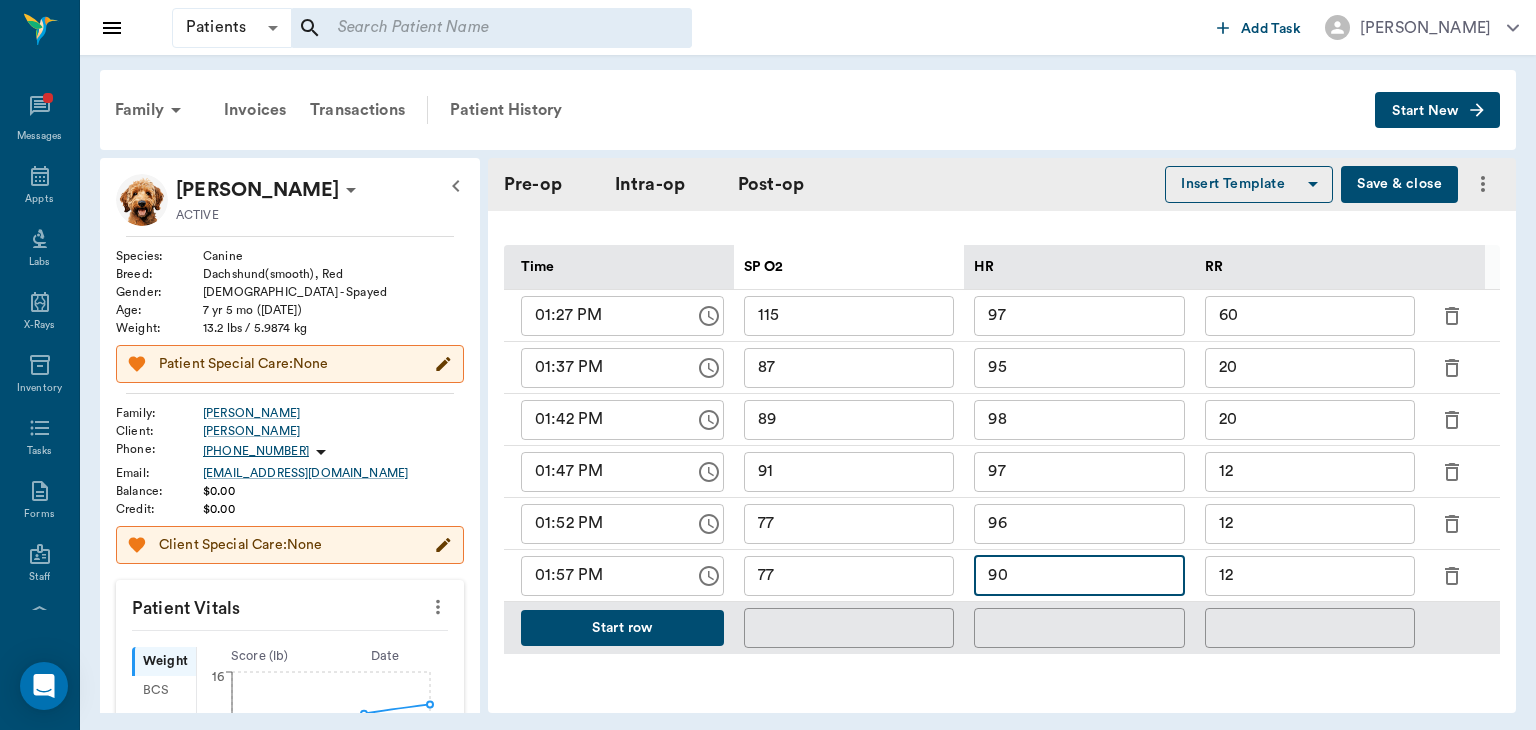 type on "90" 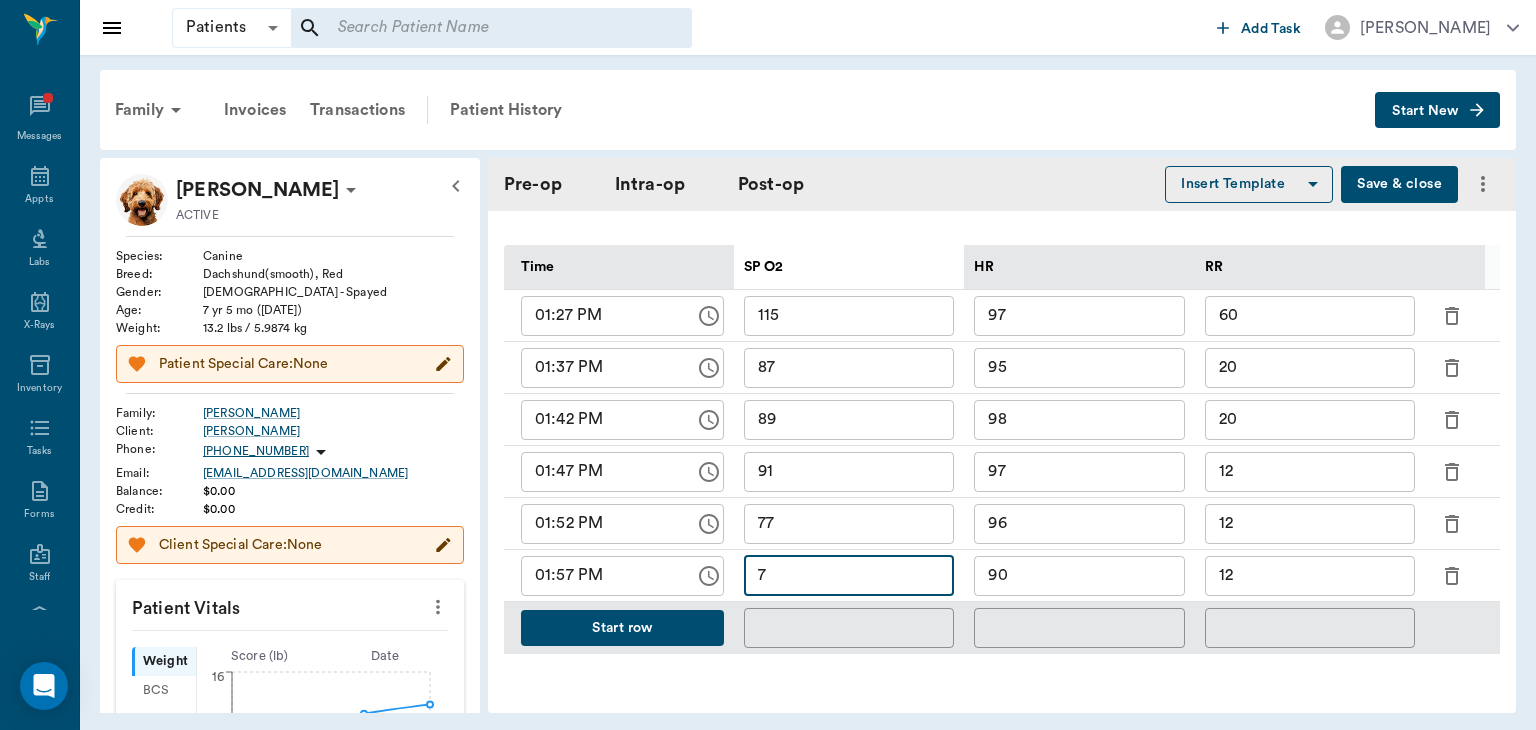 type on "7" 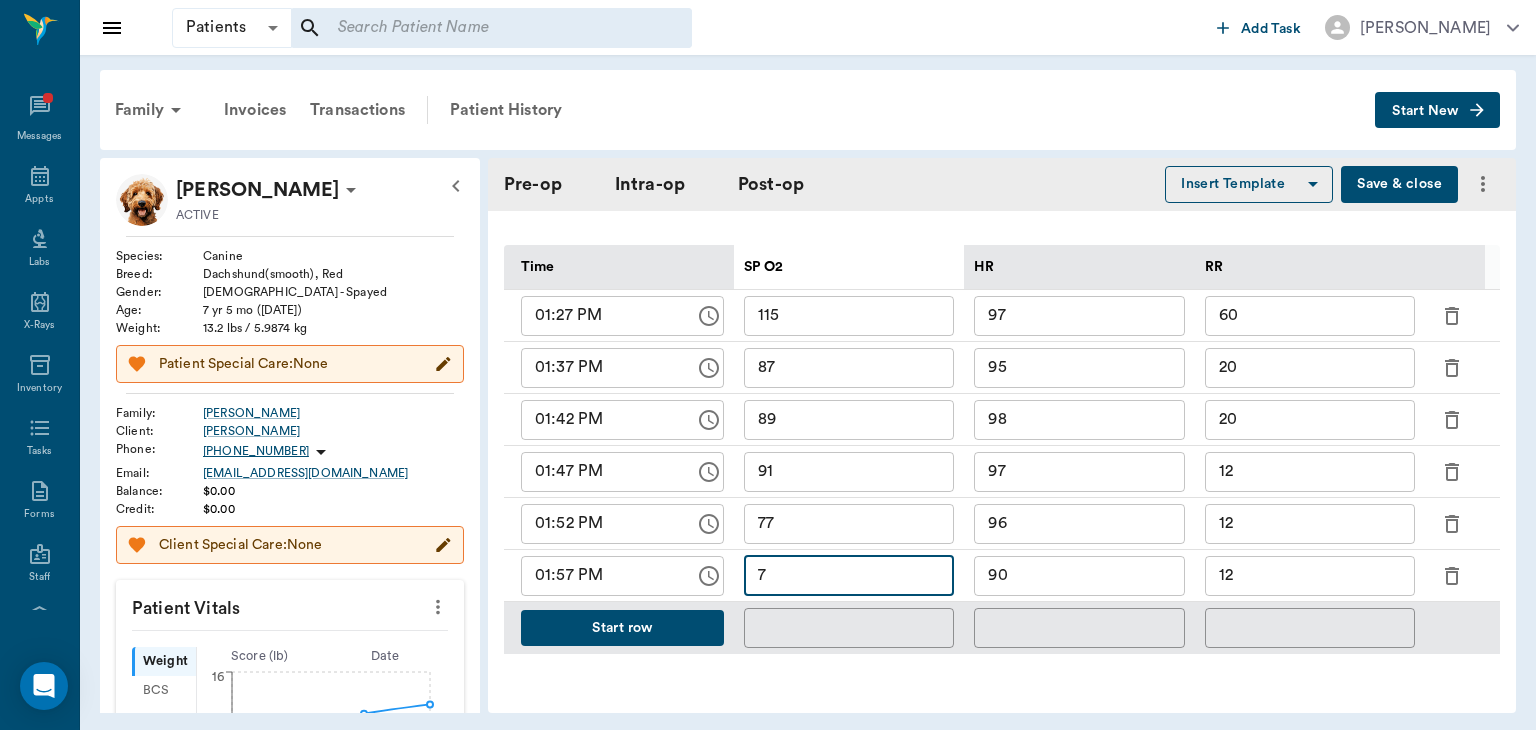 type on "ORALORAL SURGERY" 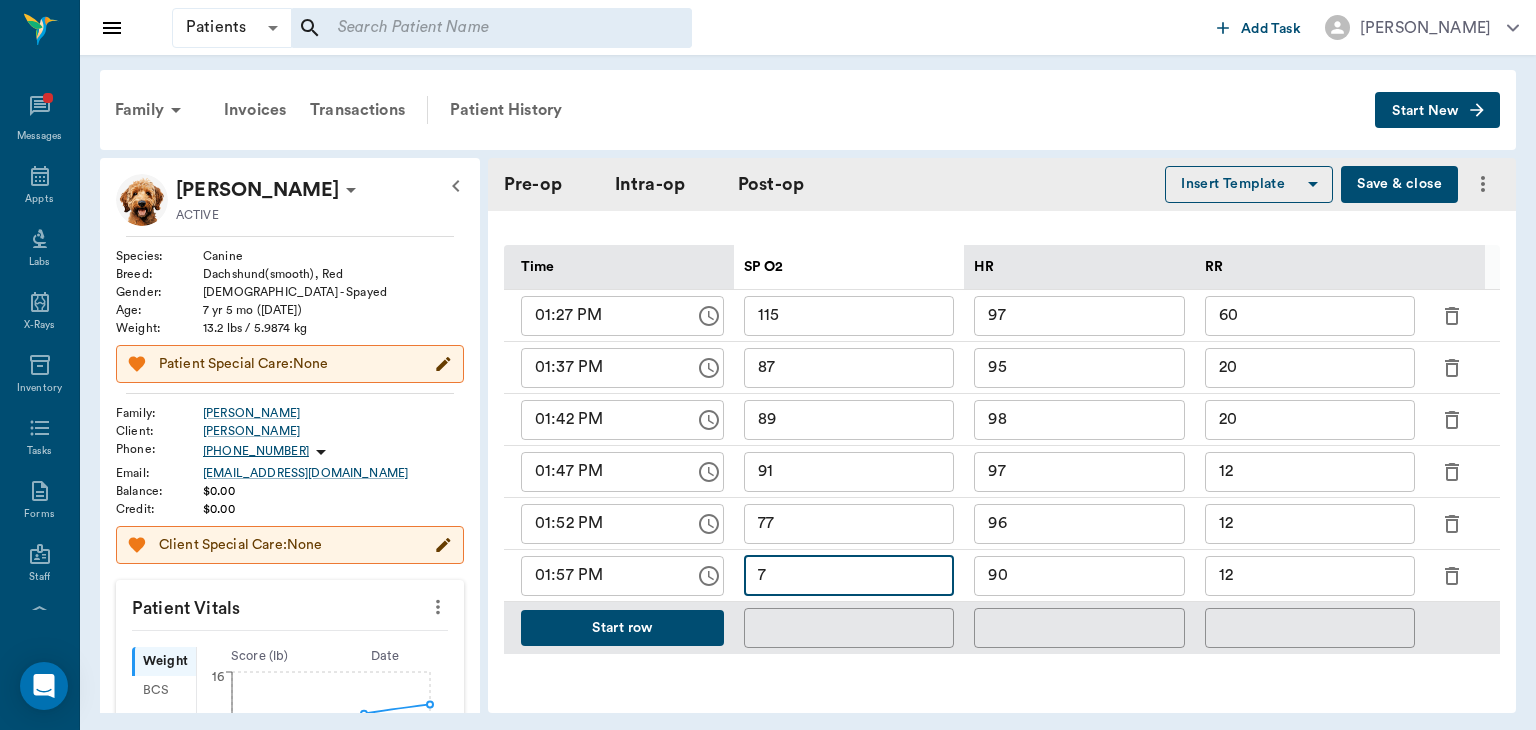 type on "76" 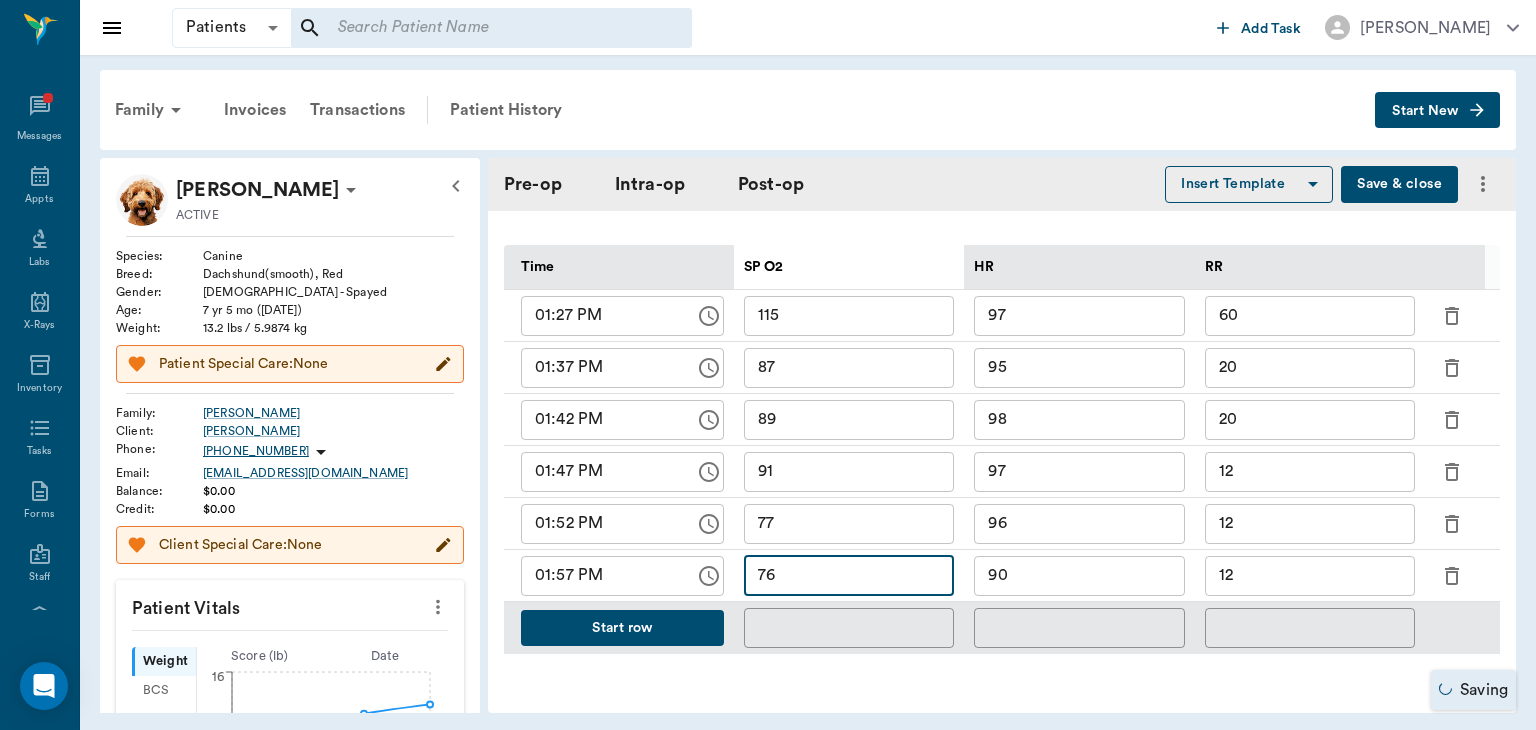 type on "ORALORAL SURGERY" 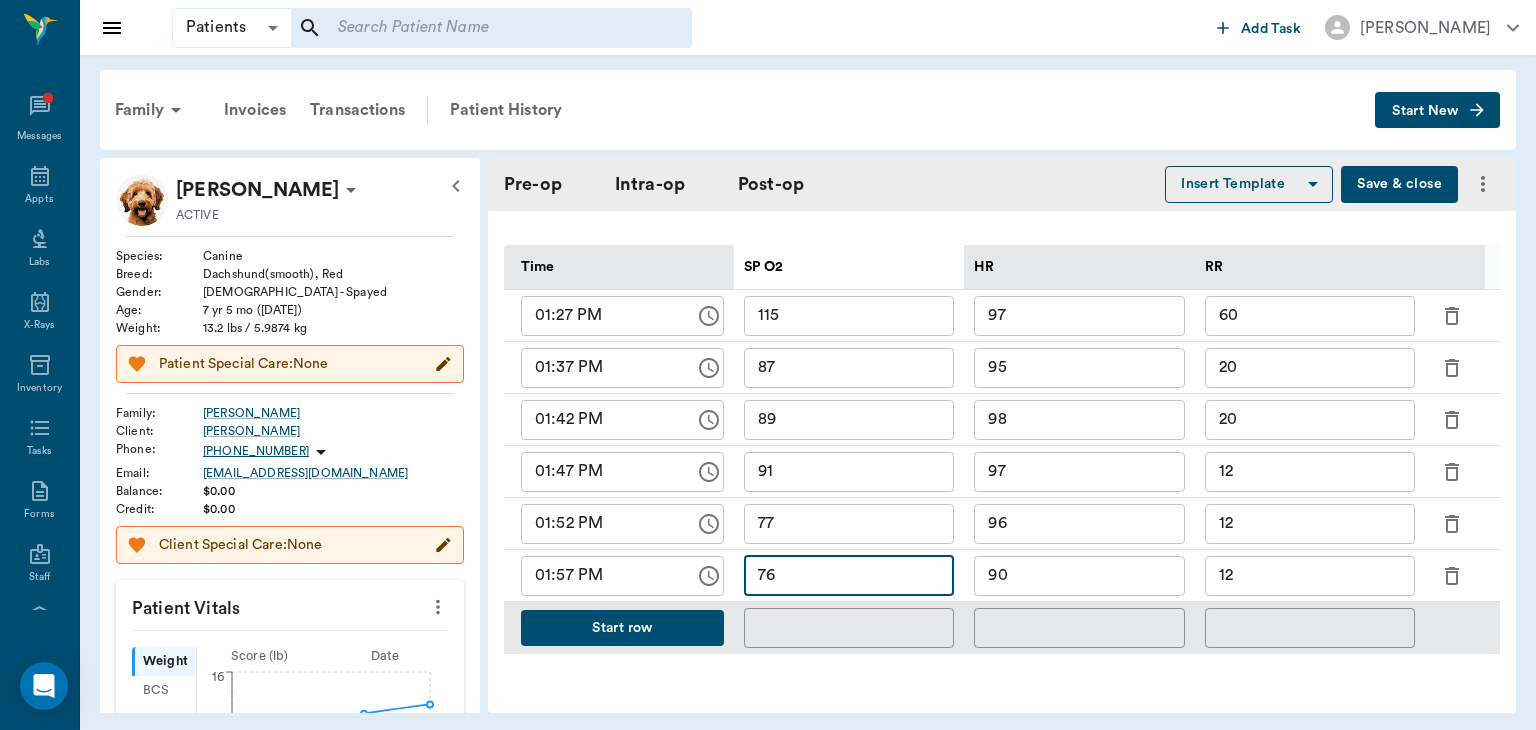 type on "76" 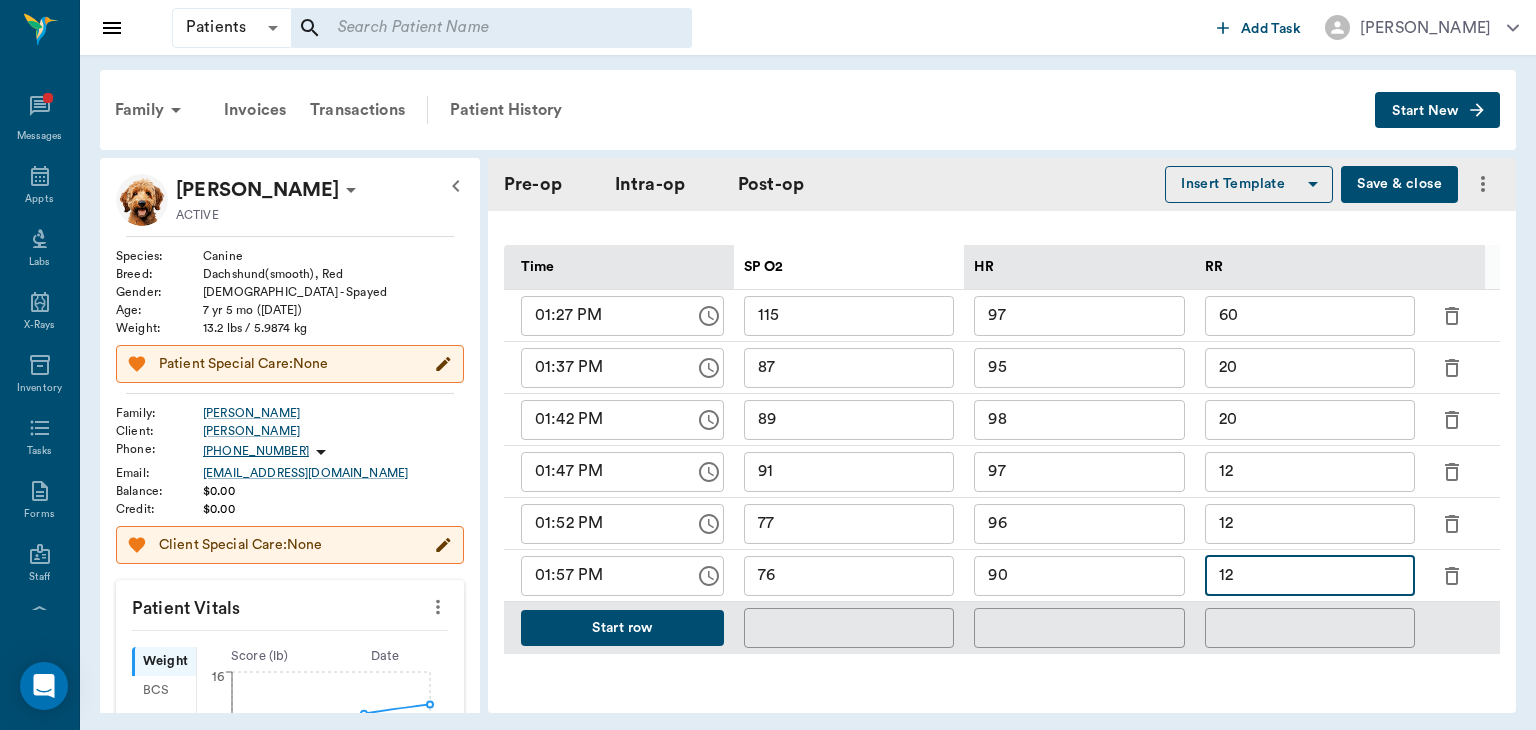 type on "1" 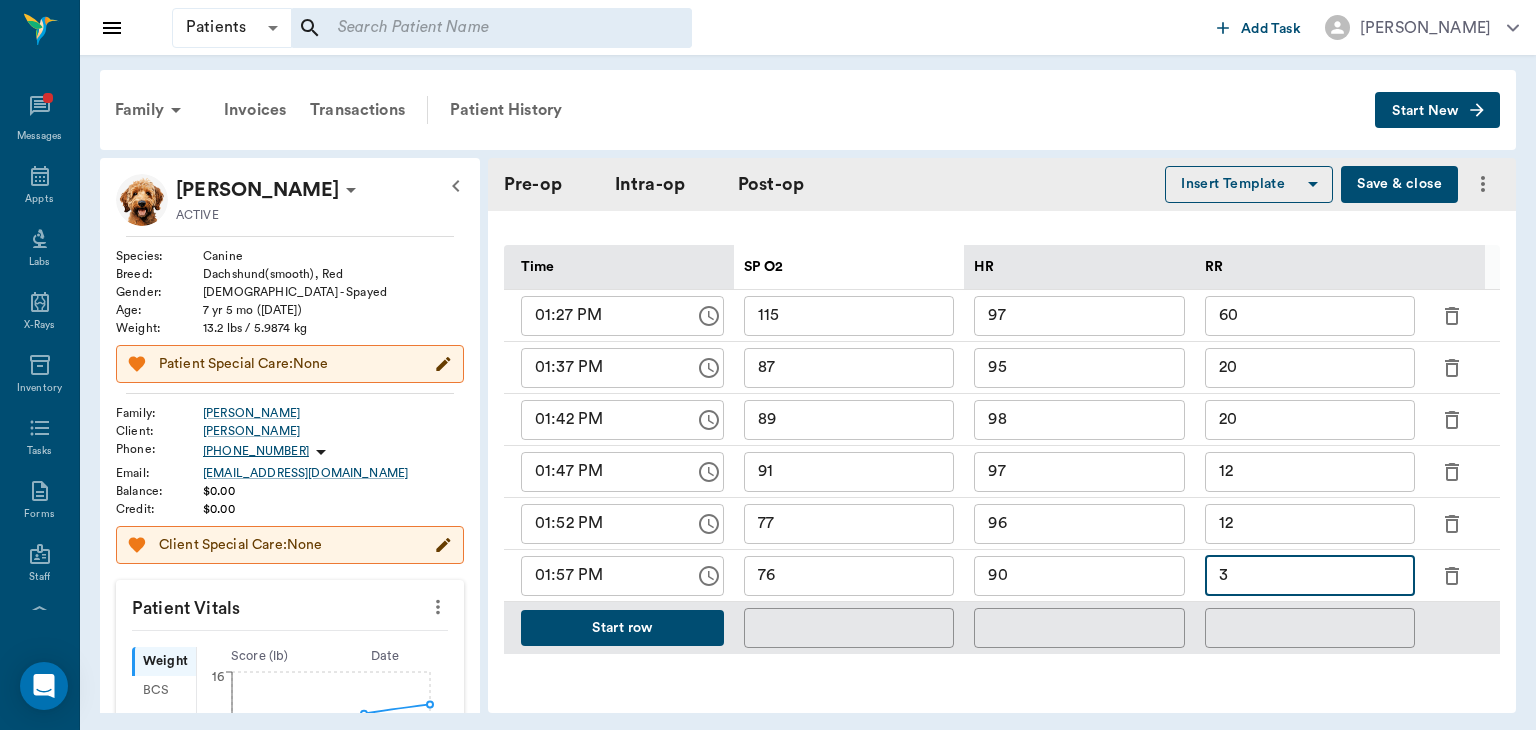type on "30" 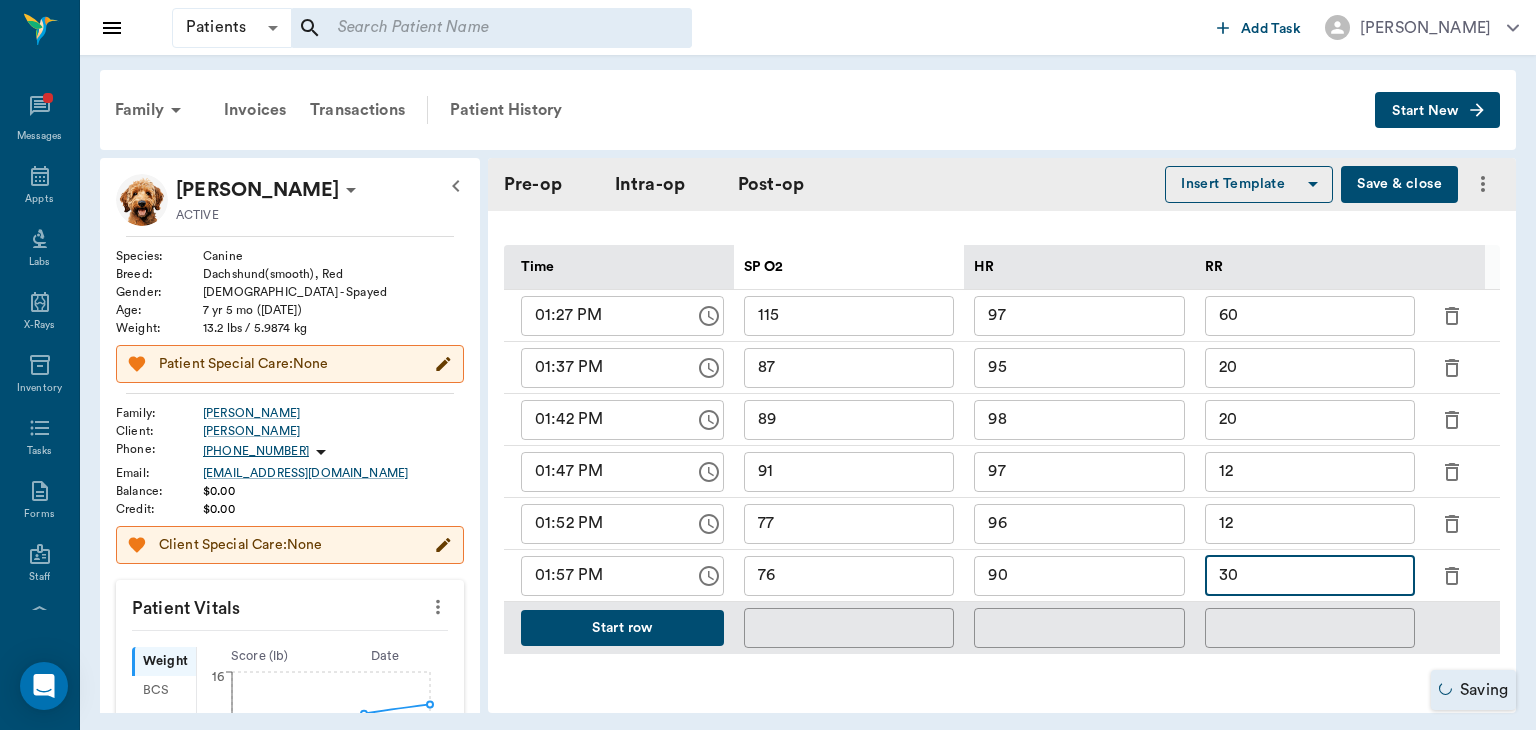type on "ORALORAL SURGERY" 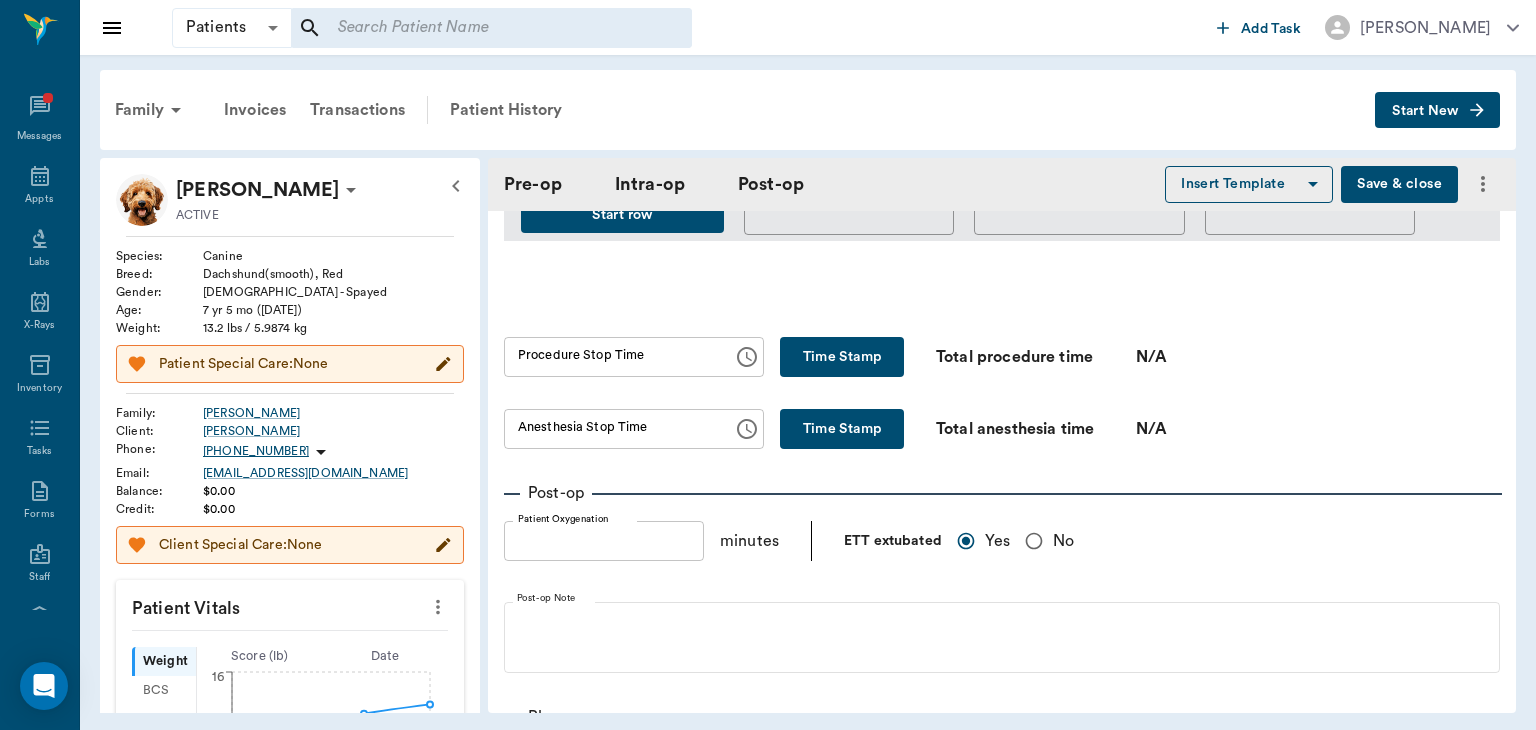 scroll, scrollTop: 1361, scrollLeft: 0, axis: vertical 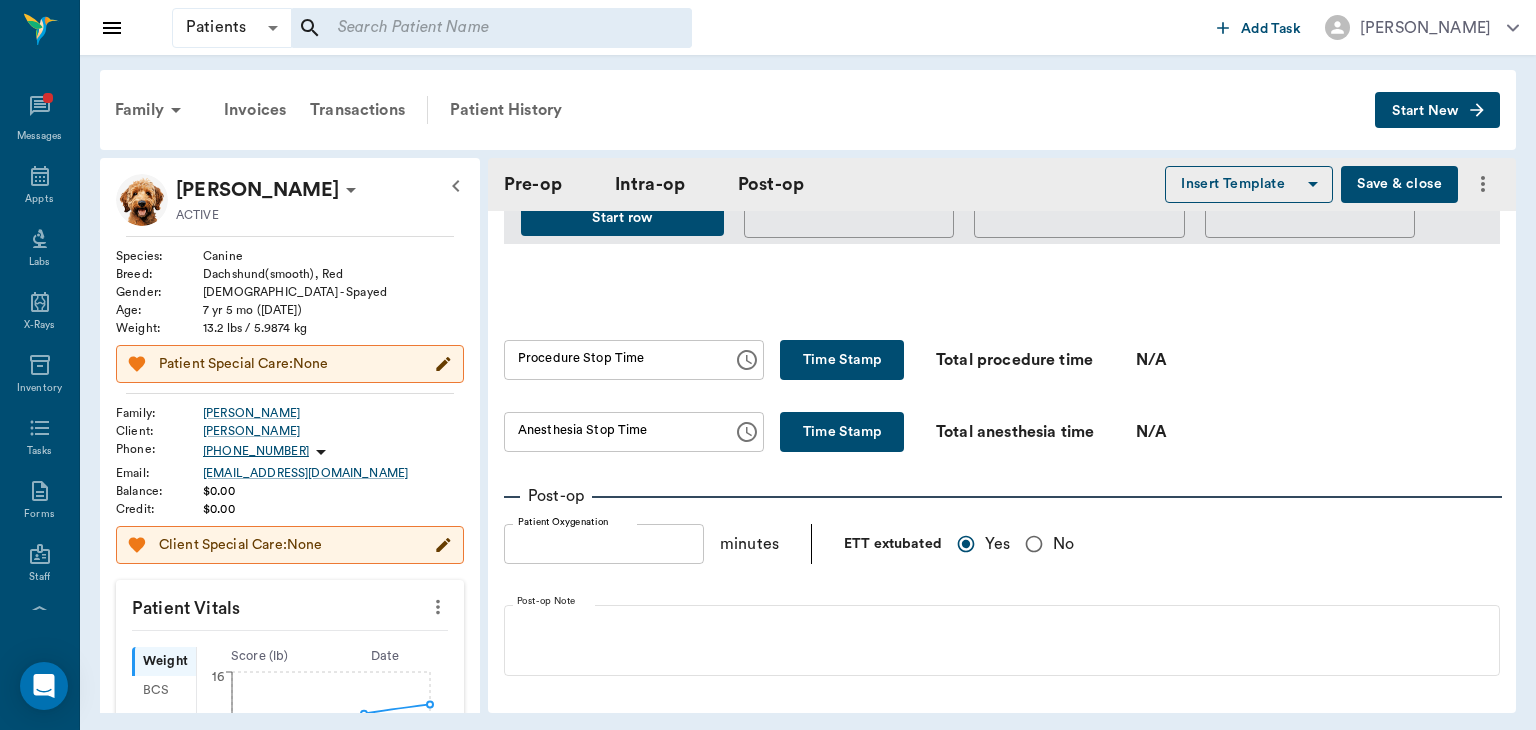 type on "30" 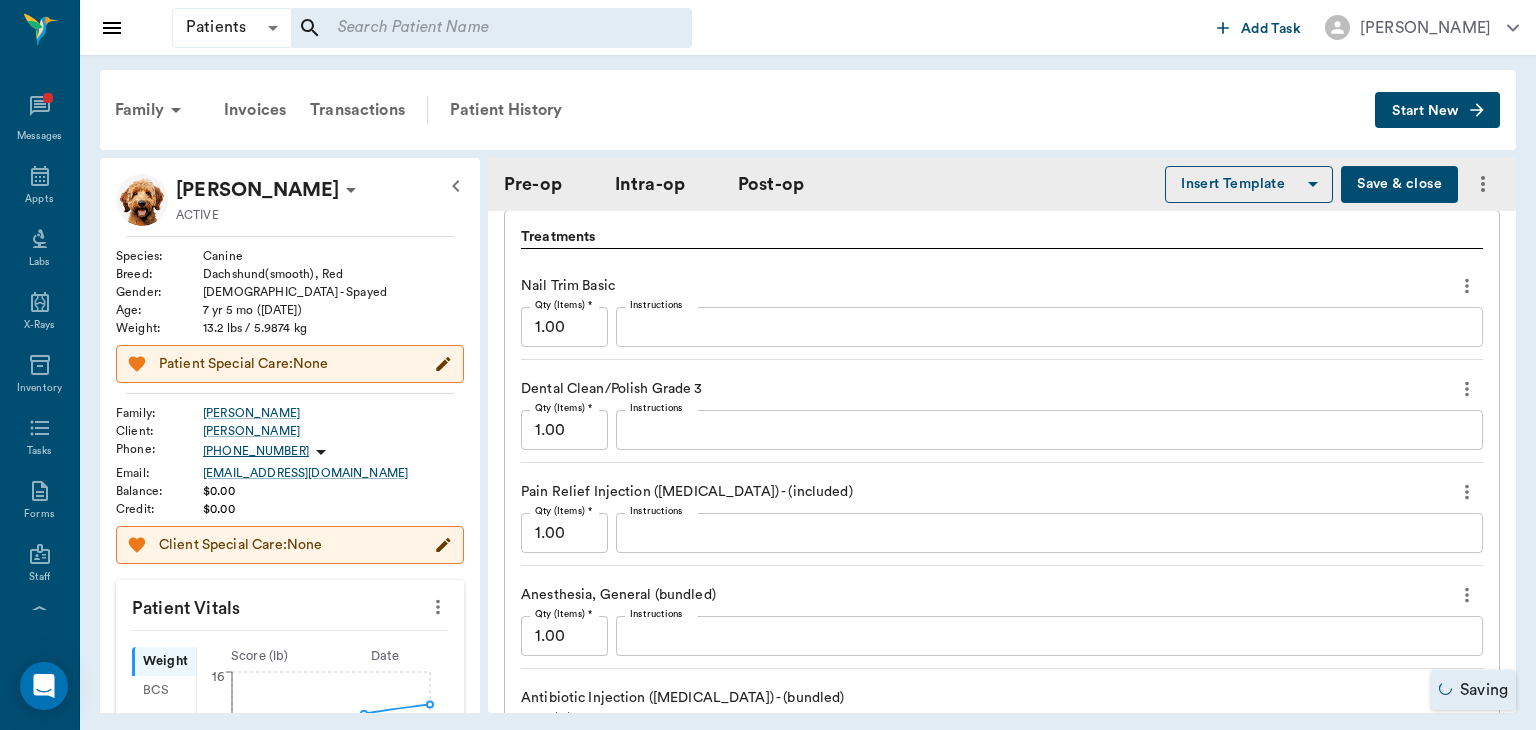 type on "ORALORAL SURGERY" 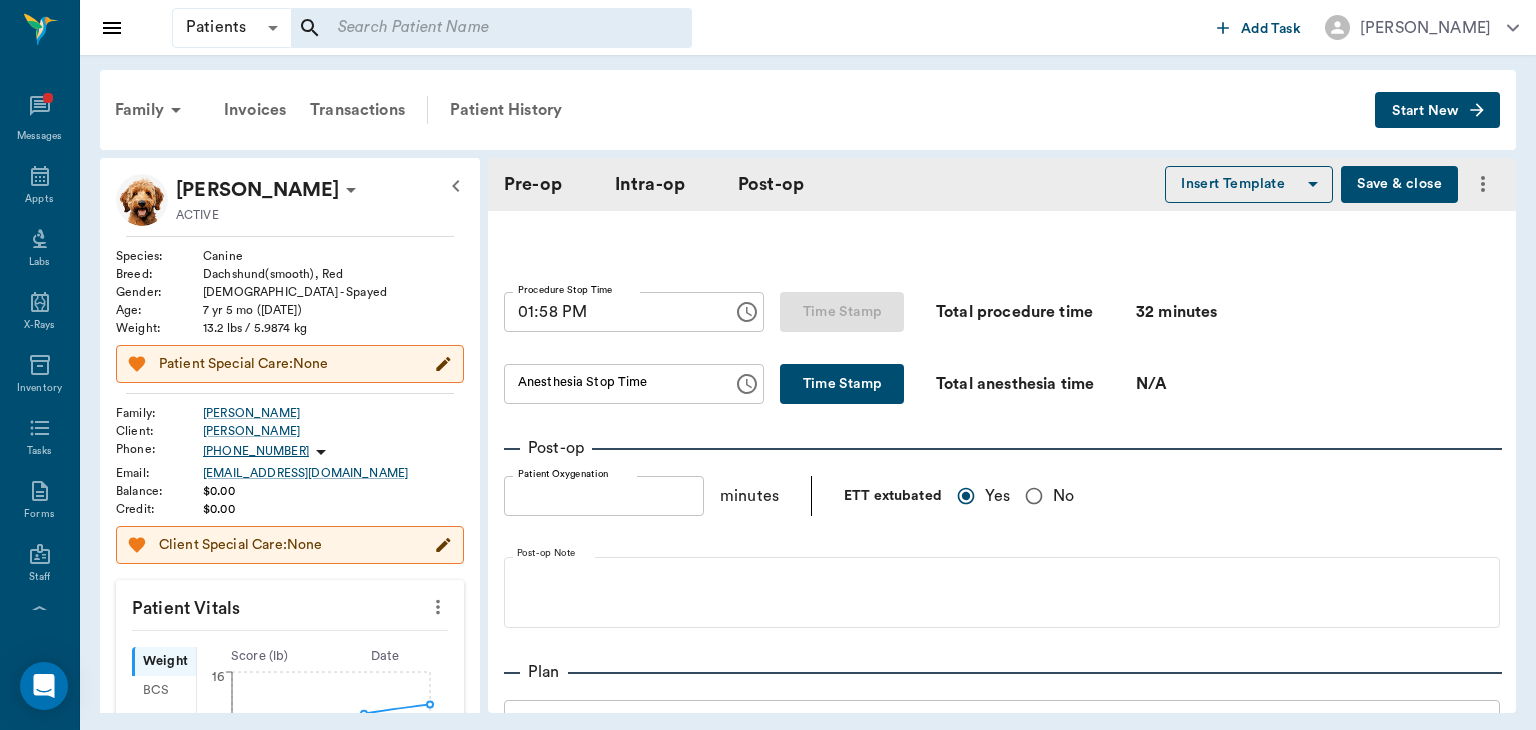 scroll, scrollTop: 1408, scrollLeft: 0, axis: vertical 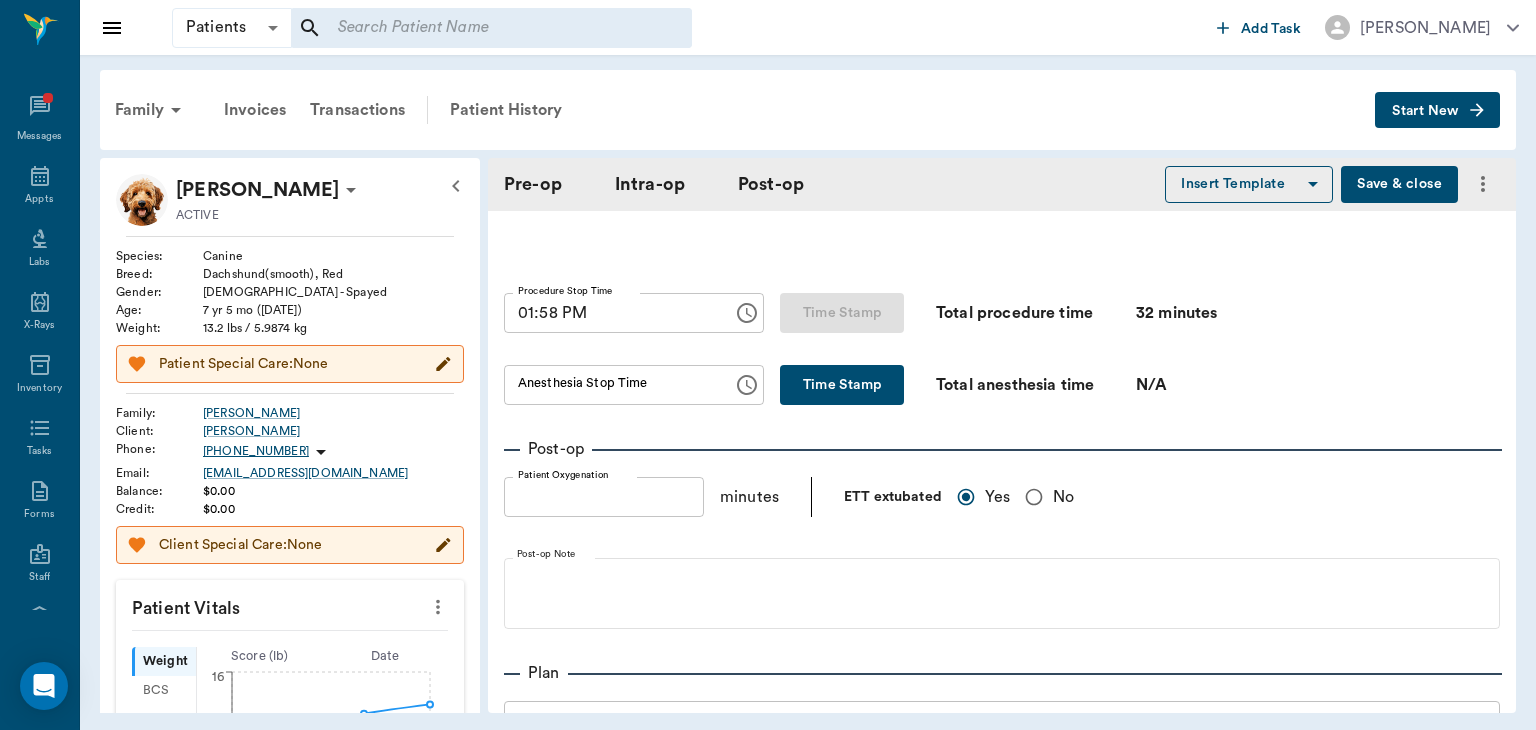 click on "Time Stamp" at bounding box center [842, 385] 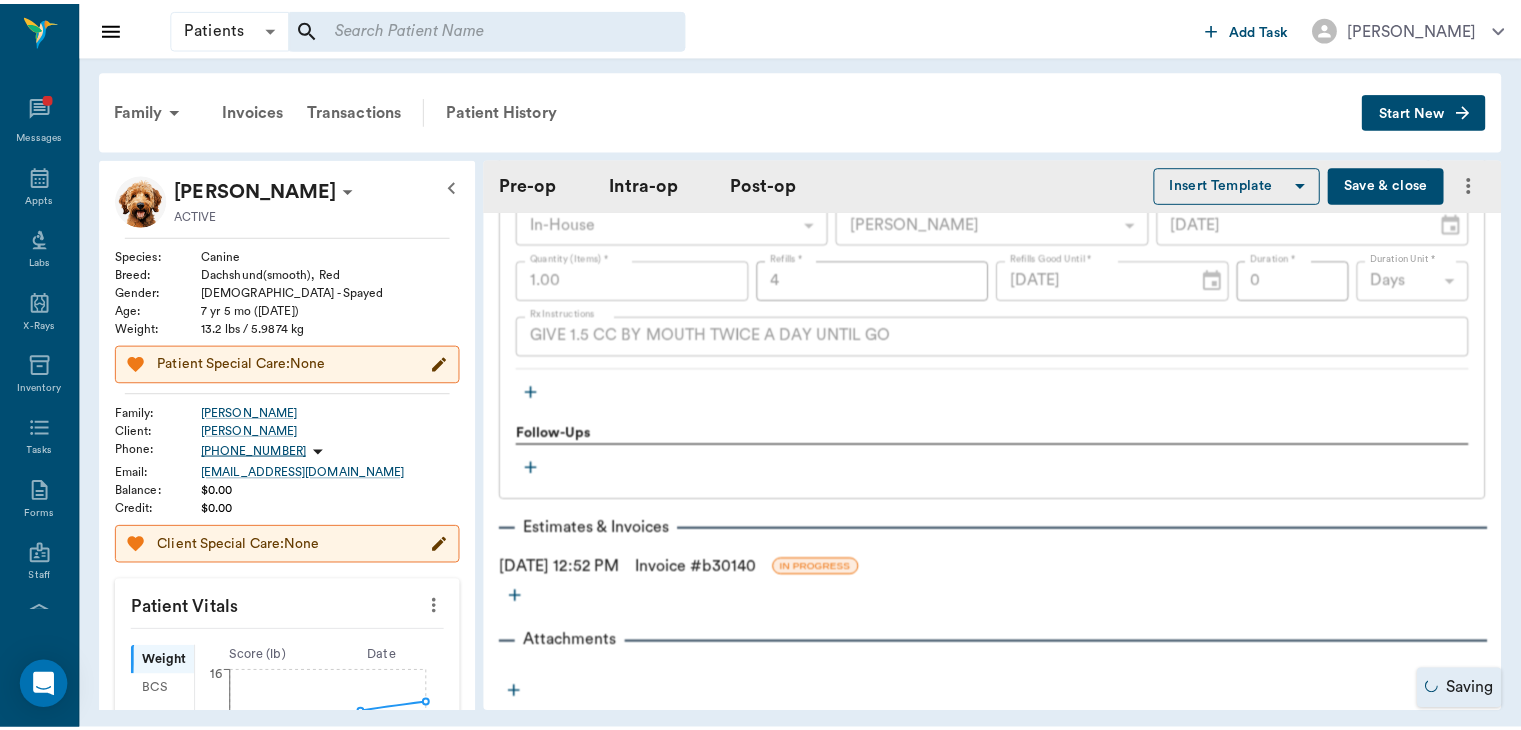 scroll, scrollTop: 2572, scrollLeft: 0, axis: vertical 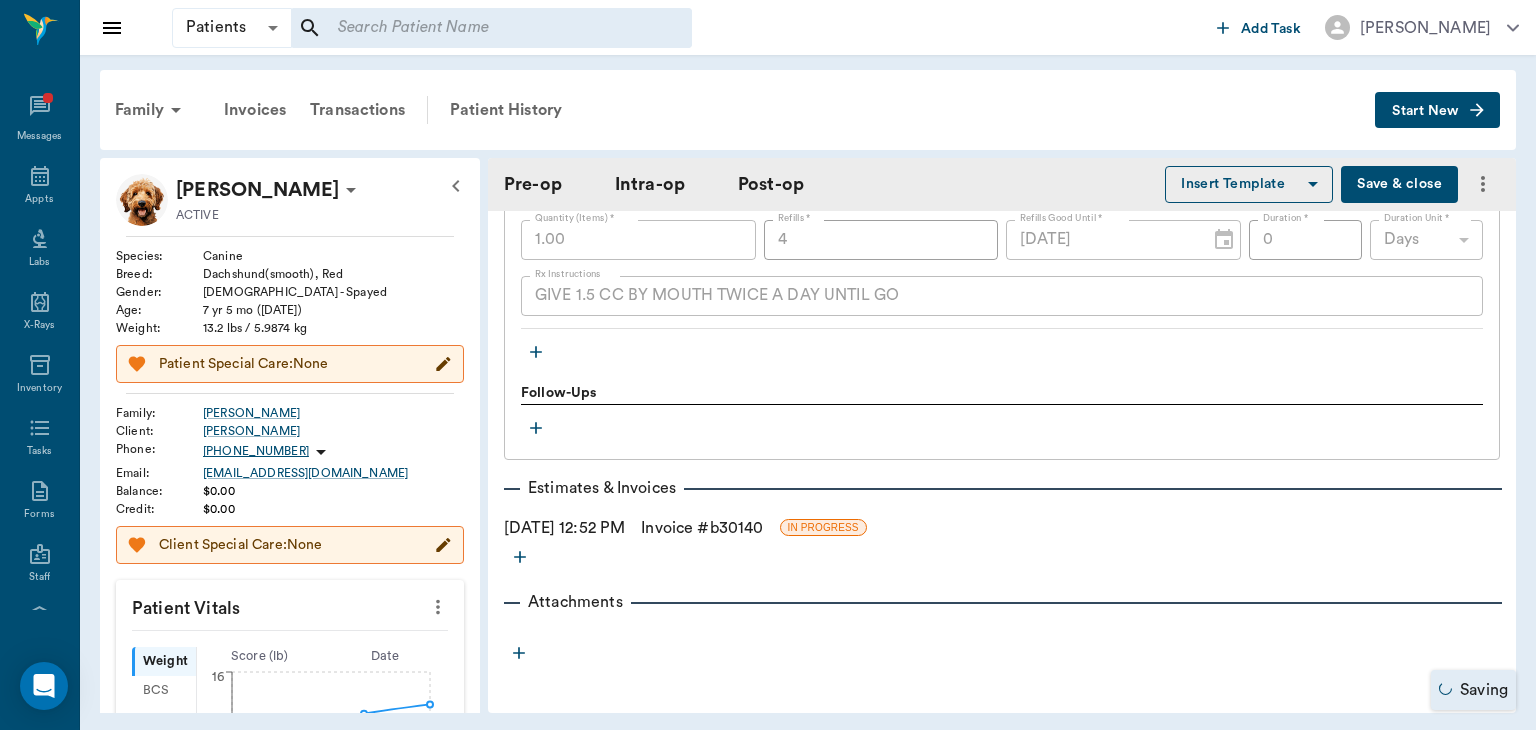 click on "Invoice # b30140" at bounding box center (702, 528) 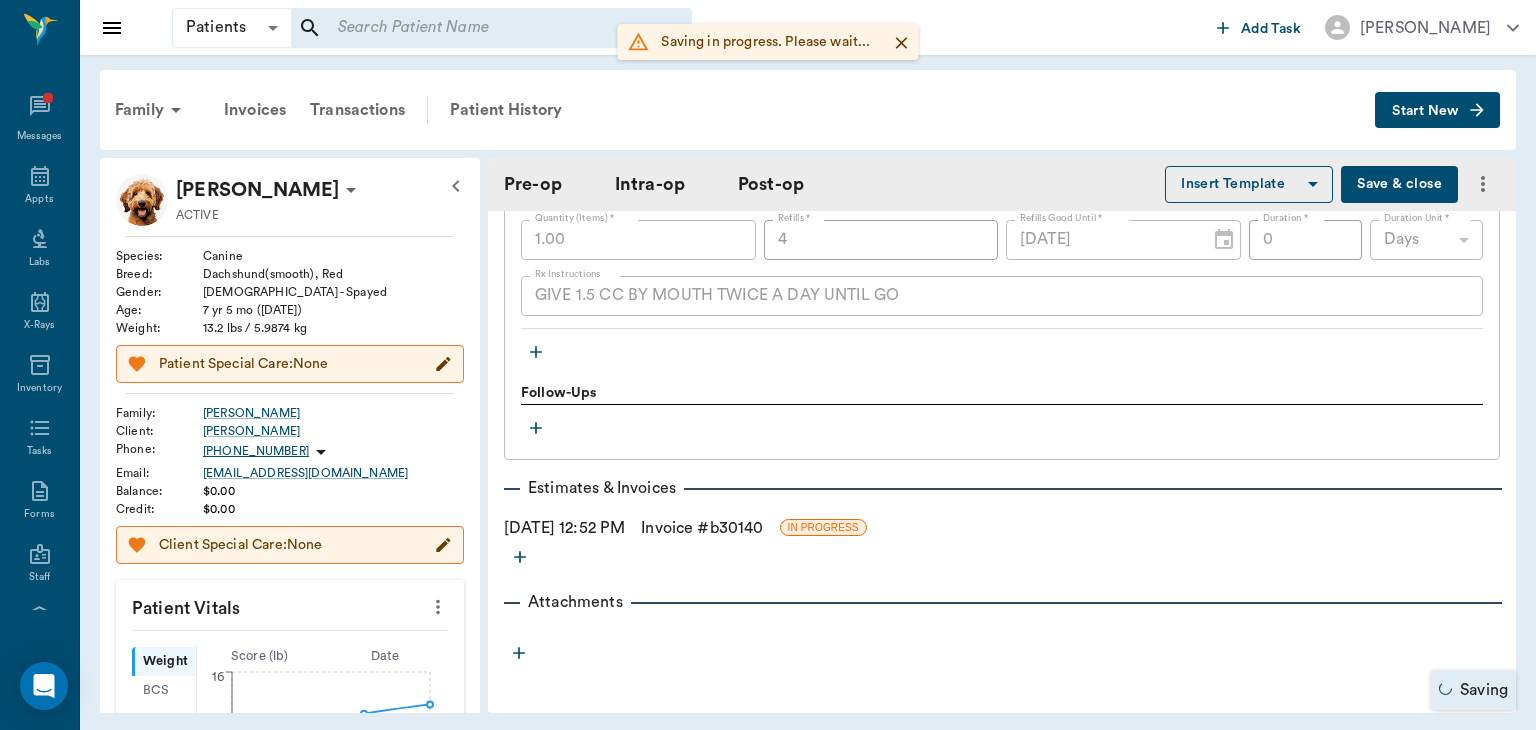type on "ORALORAL SURGERY" 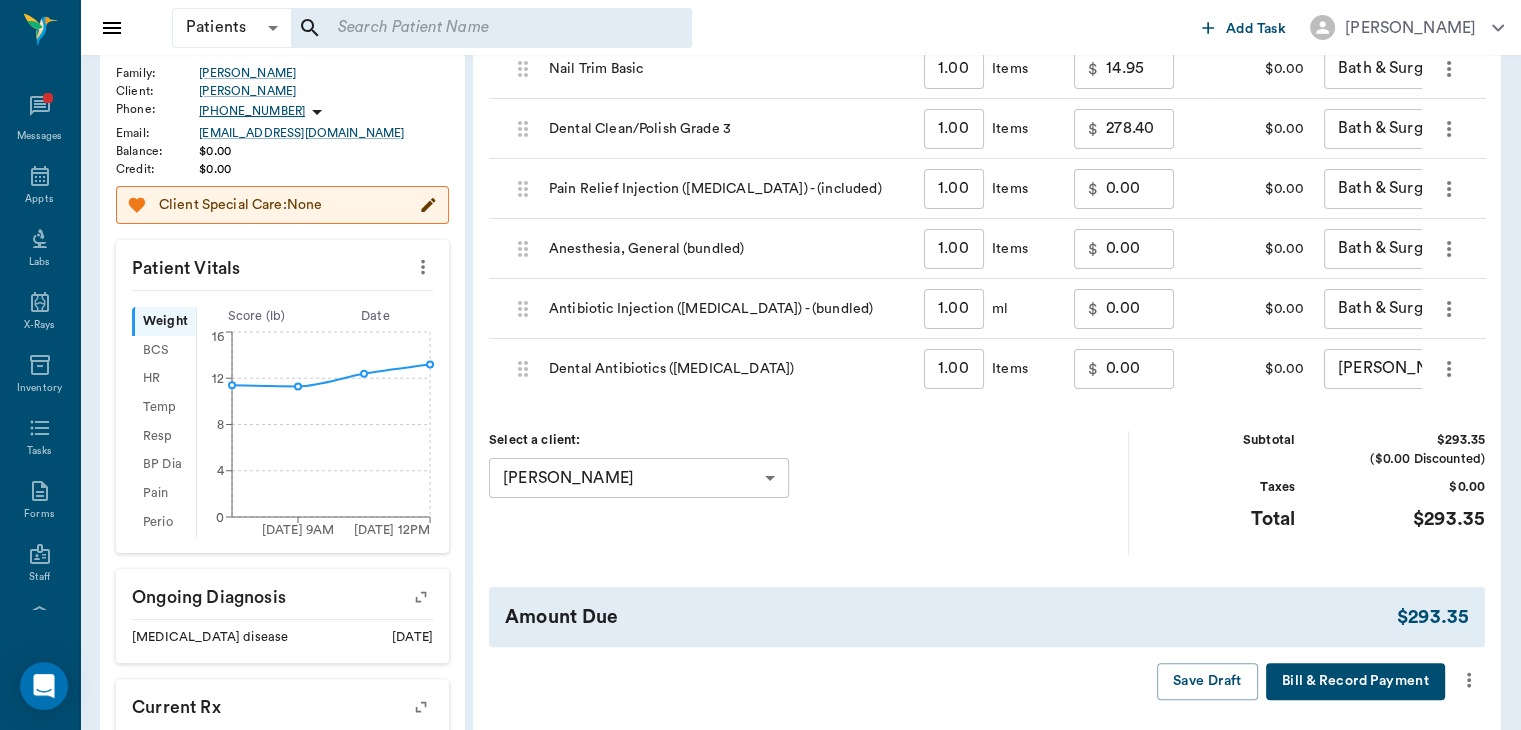 scroll, scrollTop: 371, scrollLeft: 0, axis: vertical 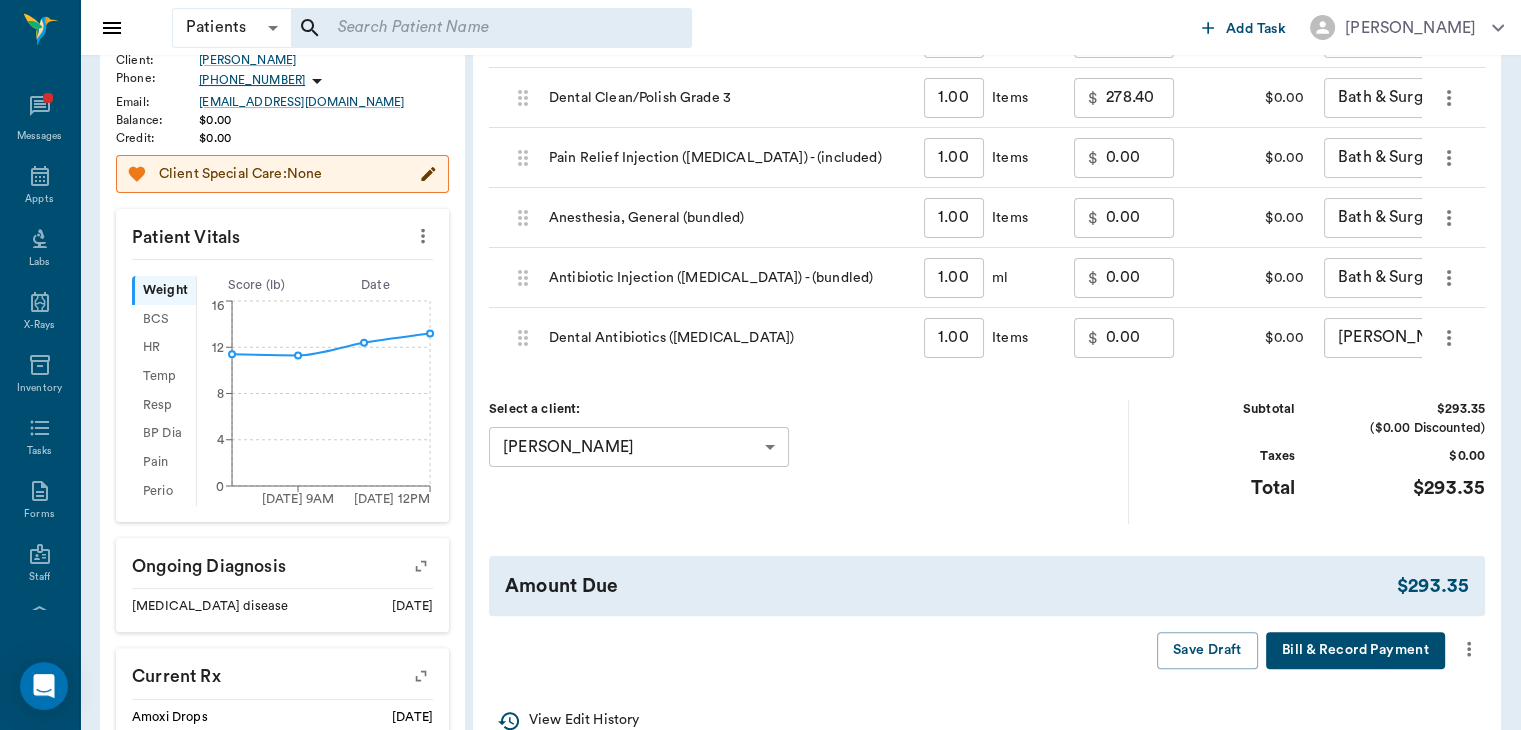 click 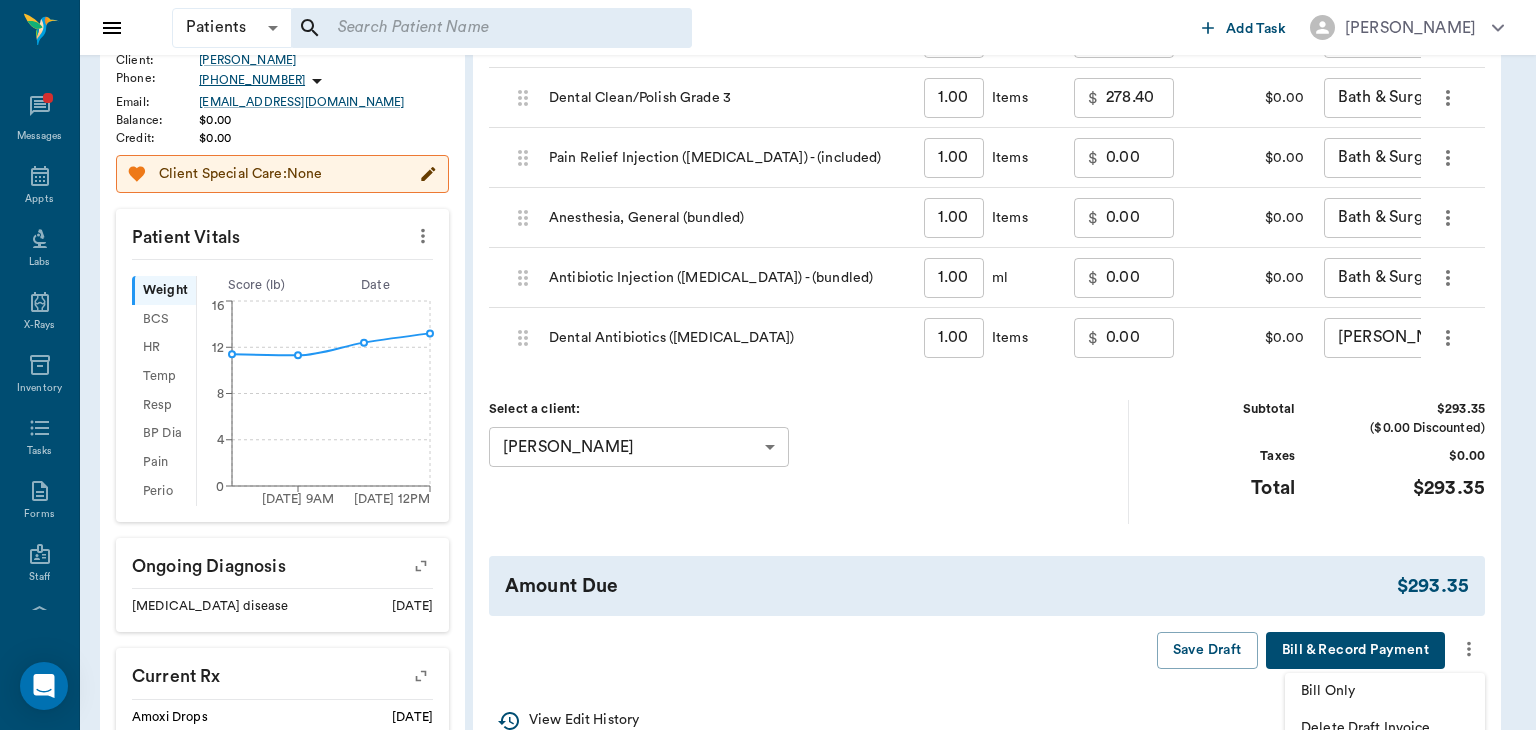 click on "Bill Only" at bounding box center [1385, 691] 